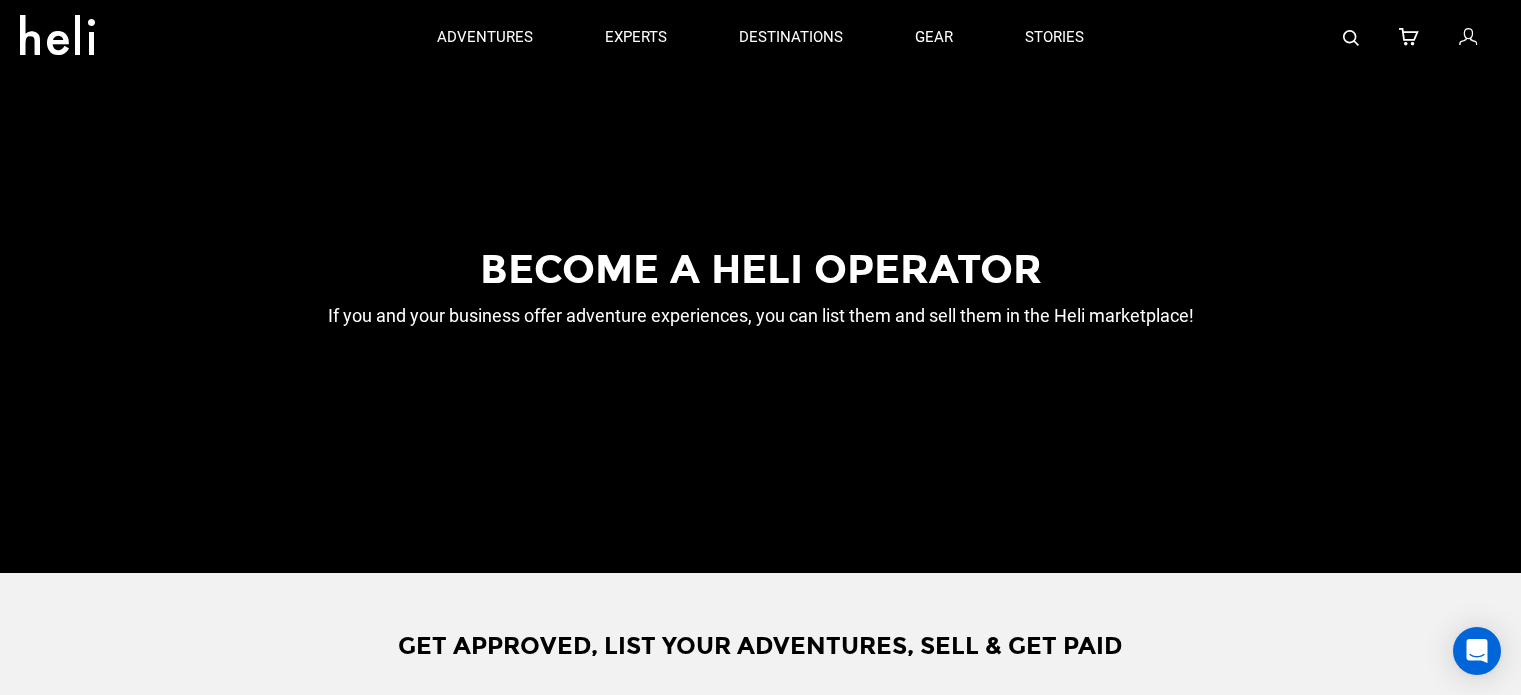 scroll, scrollTop: 0, scrollLeft: 0, axis: both 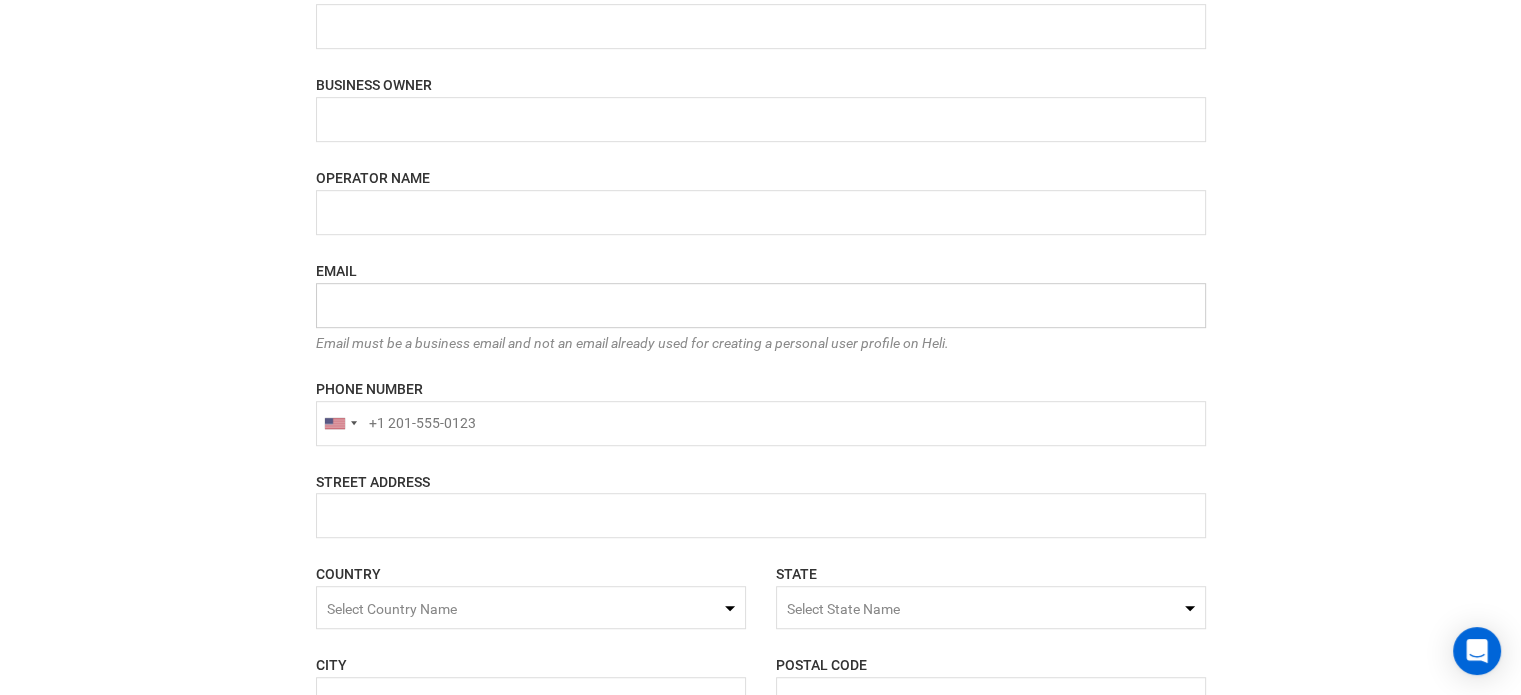 click at bounding box center [761, 305] 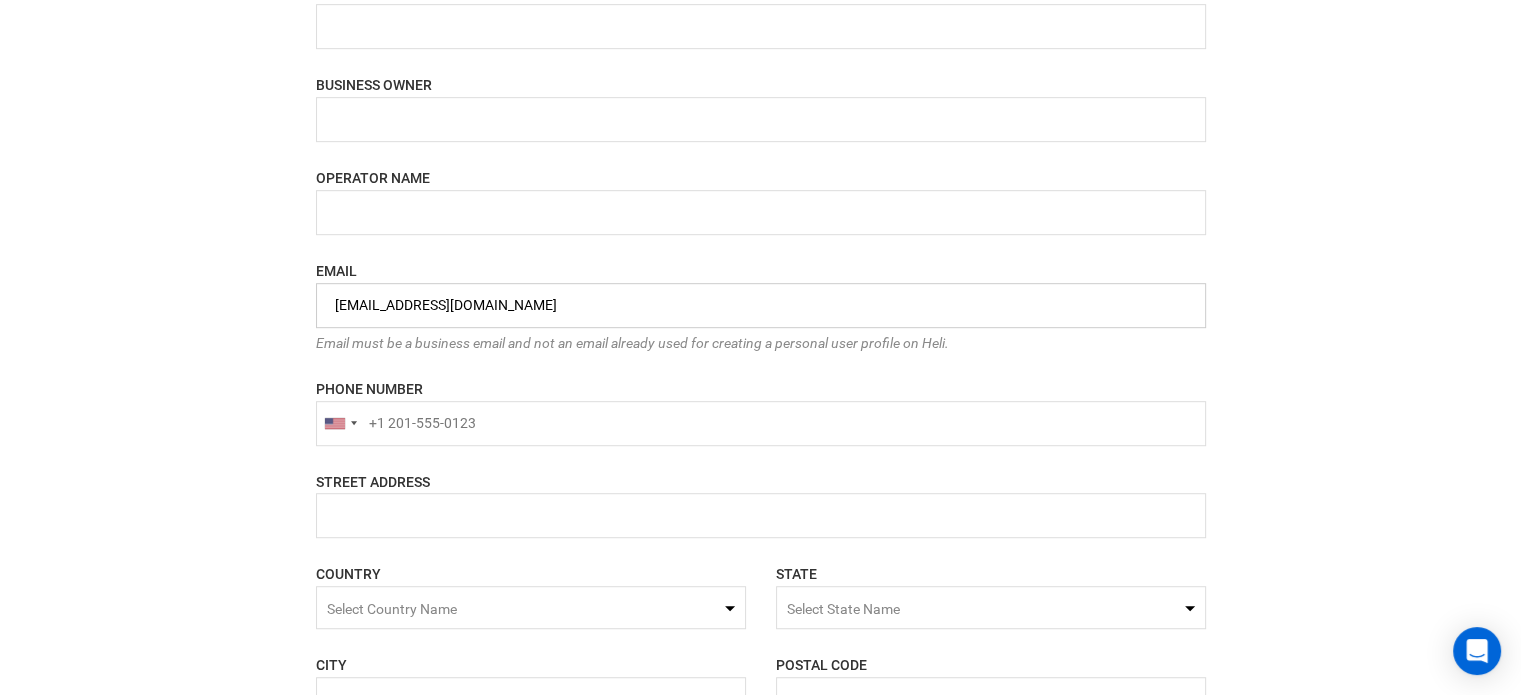 type on "[EMAIL_ADDRESS][DOMAIN_NAME]" 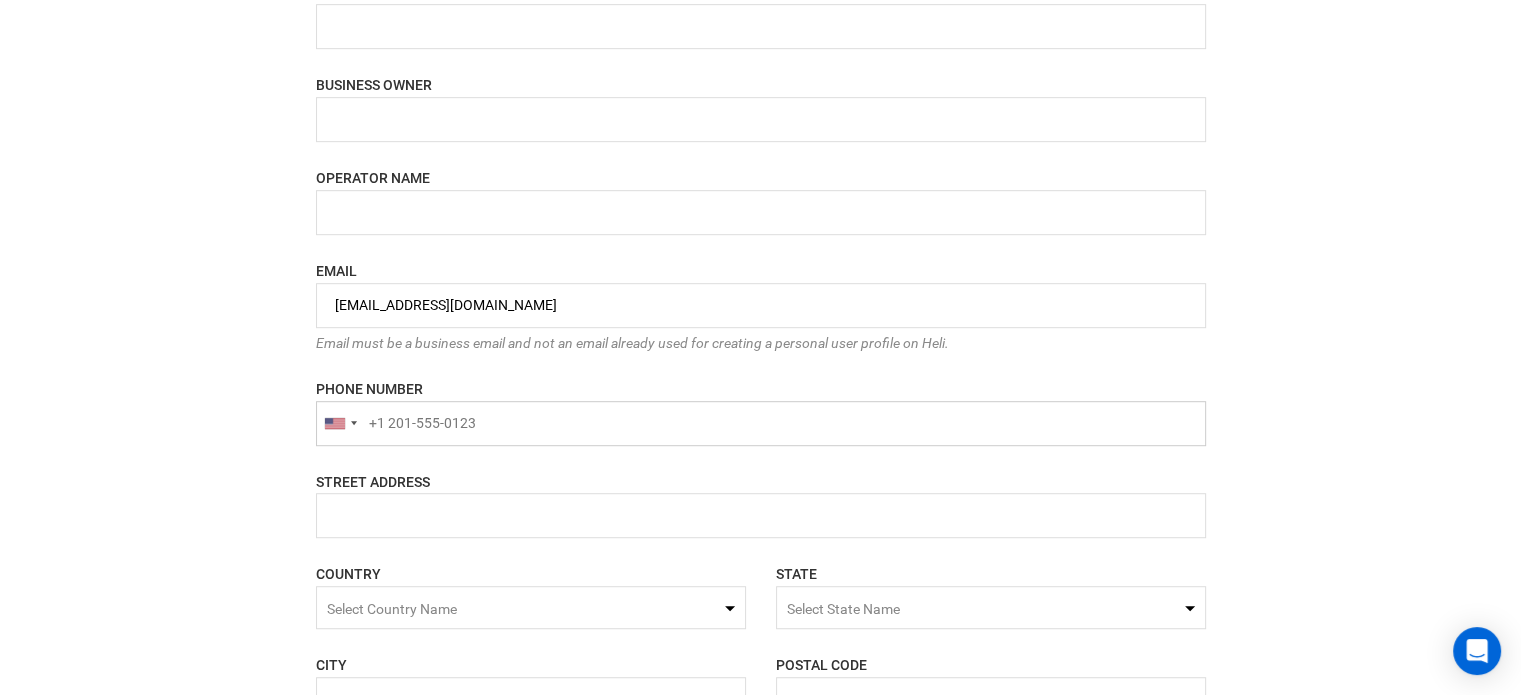 type on "+1" 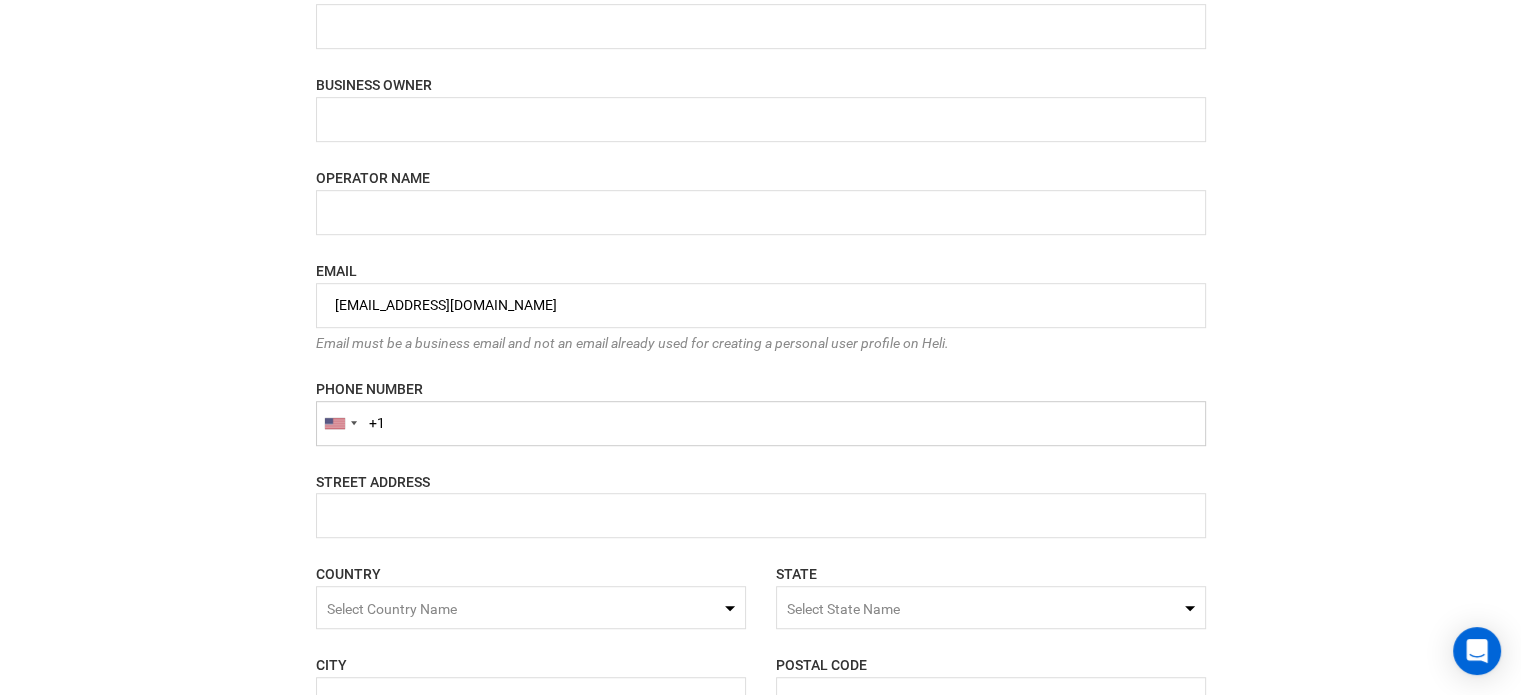 click on "+1" at bounding box center (761, 423) 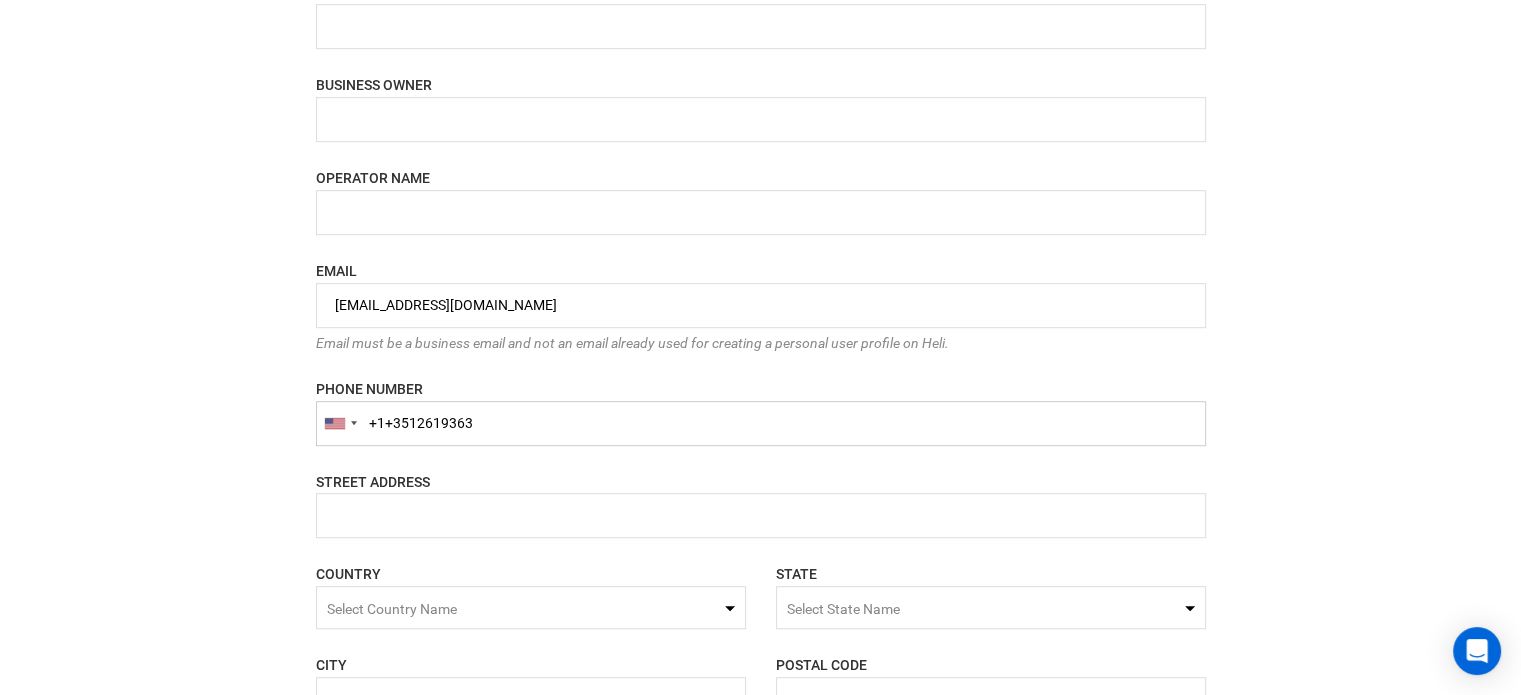 click on "+1+3512619363" at bounding box center (761, 423) 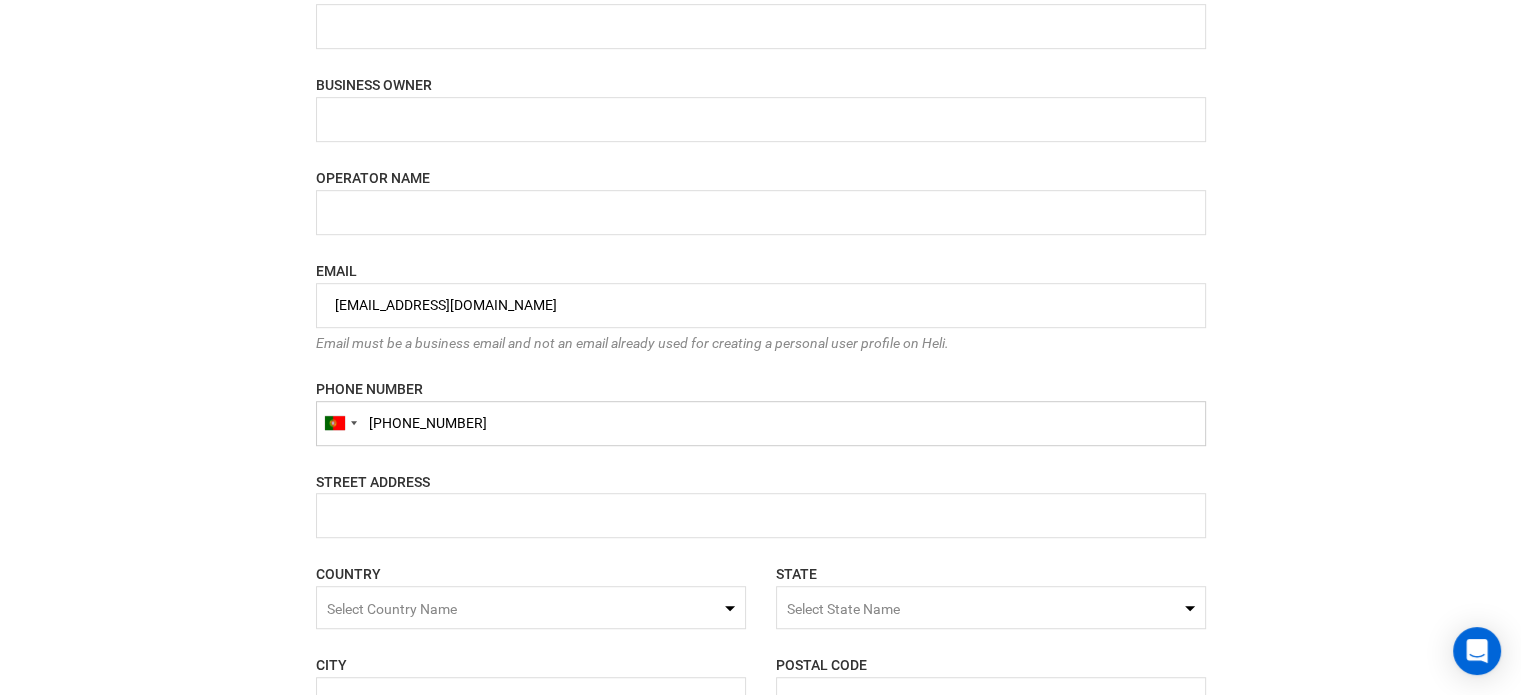 type on "+3512619363" 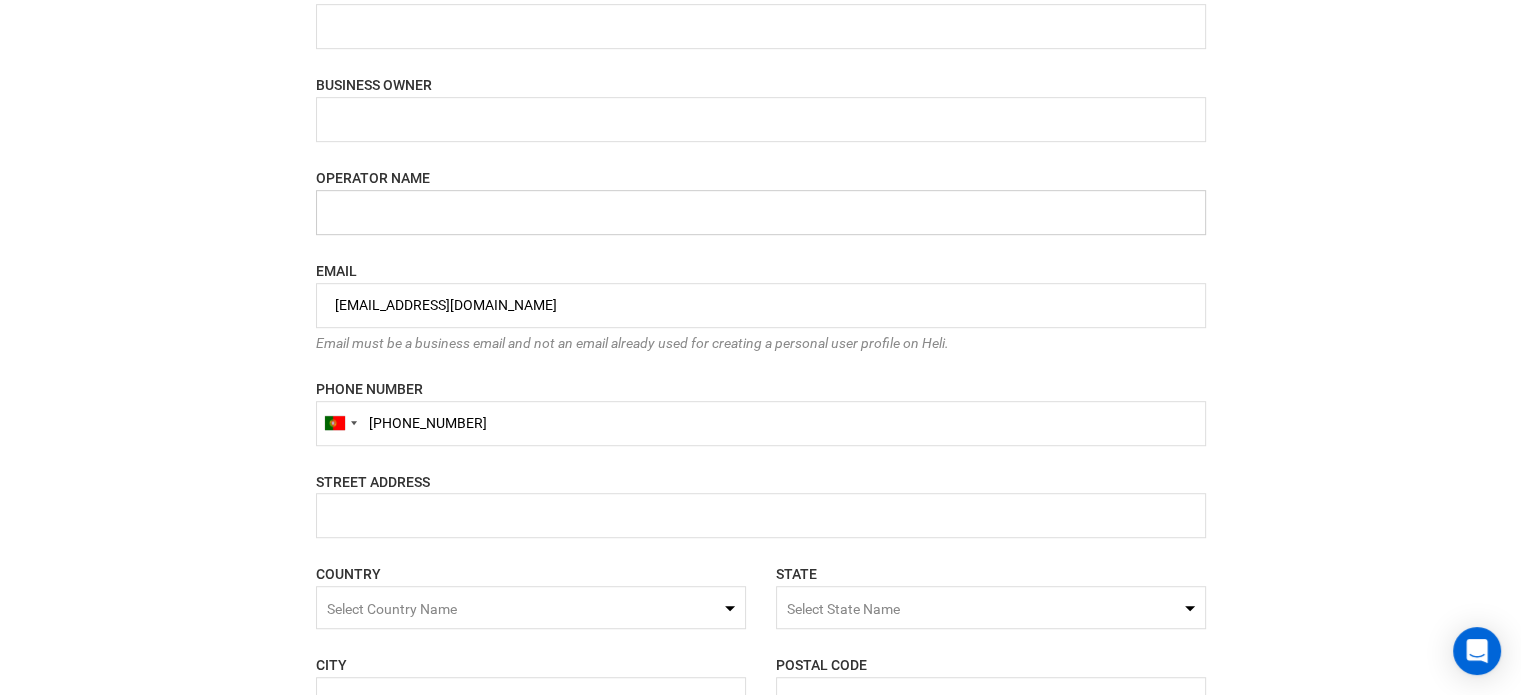 click at bounding box center [761, 212] 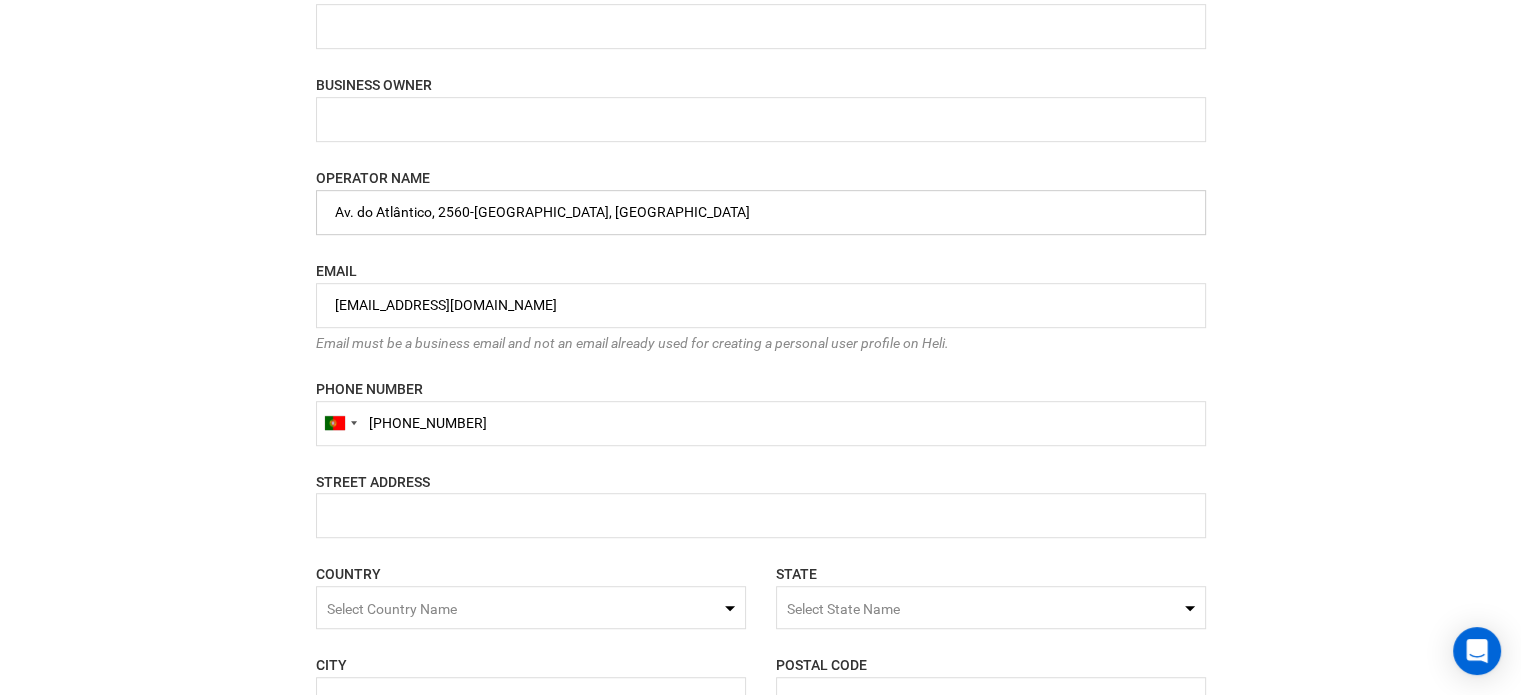 type on "Av. do Atlântico, 2560-061 A dos Cunhados, Portugal" 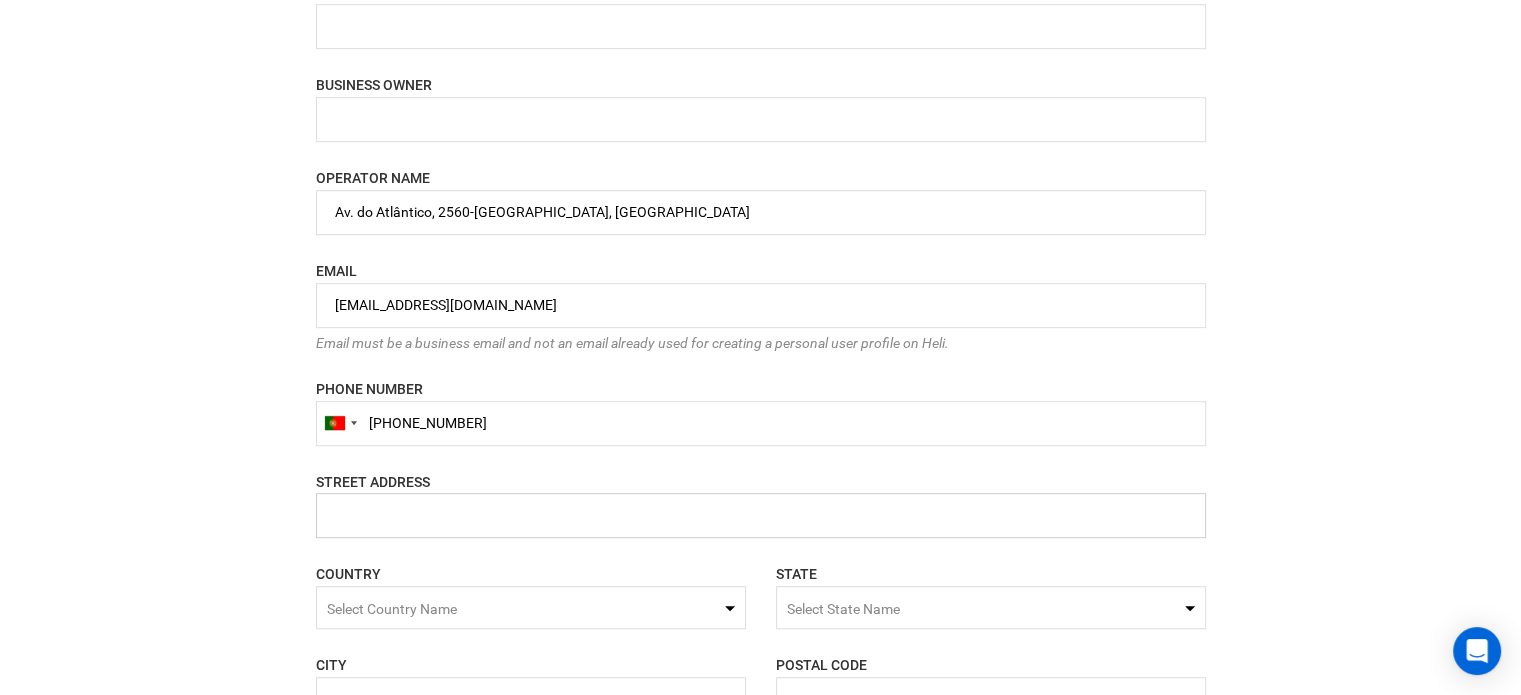 click at bounding box center (761, 515) 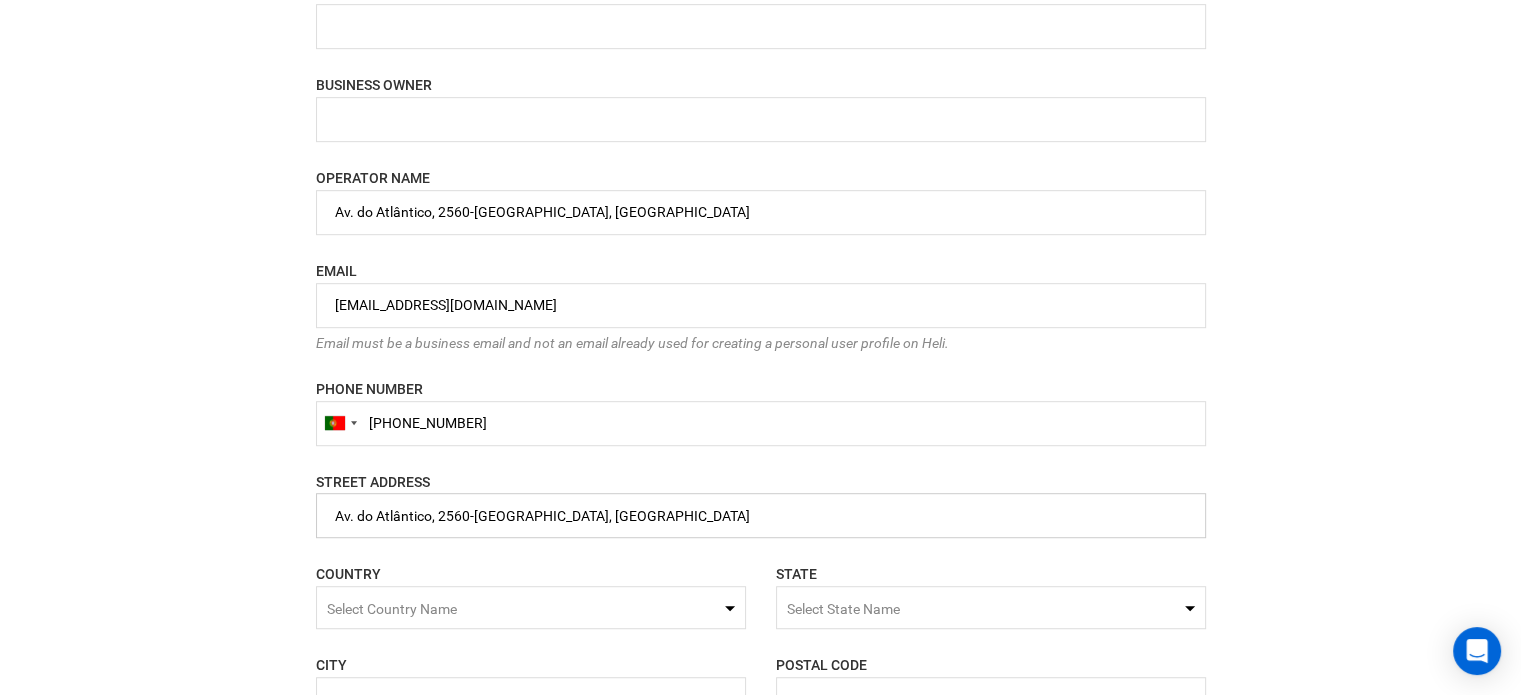type on "Av. do Atlântico, 2560-061 A dos Cunhados, Portugal" 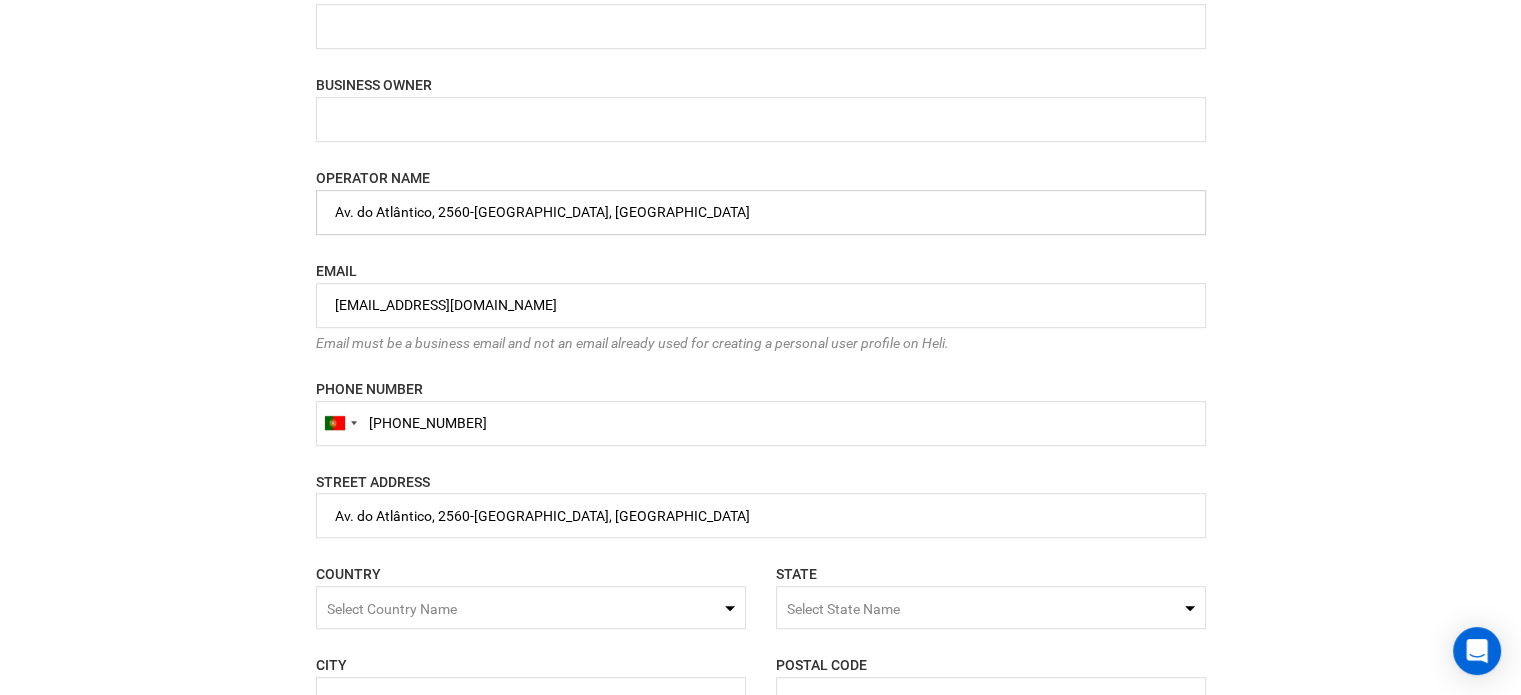 click at bounding box center [761, 212] 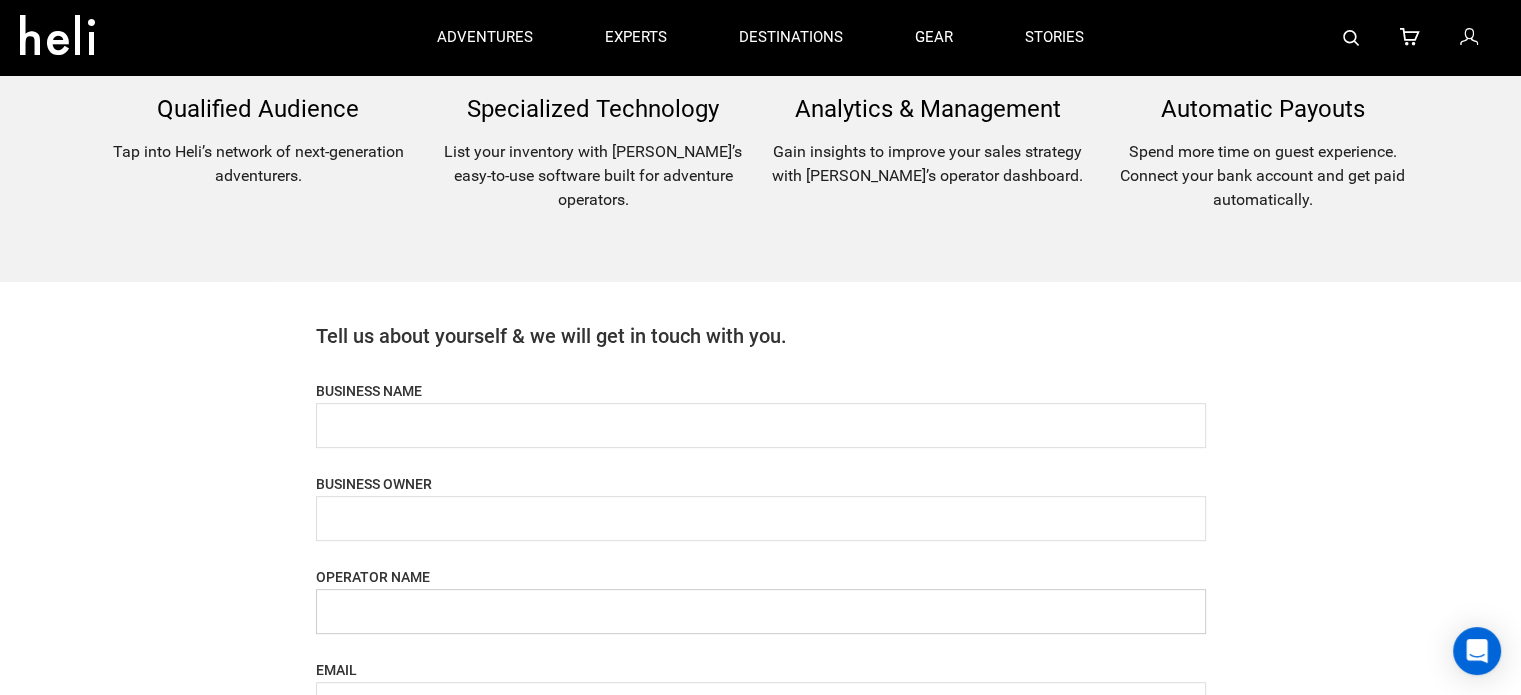 scroll, scrollTop: 700, scrollLeft: 0, axis: vertical 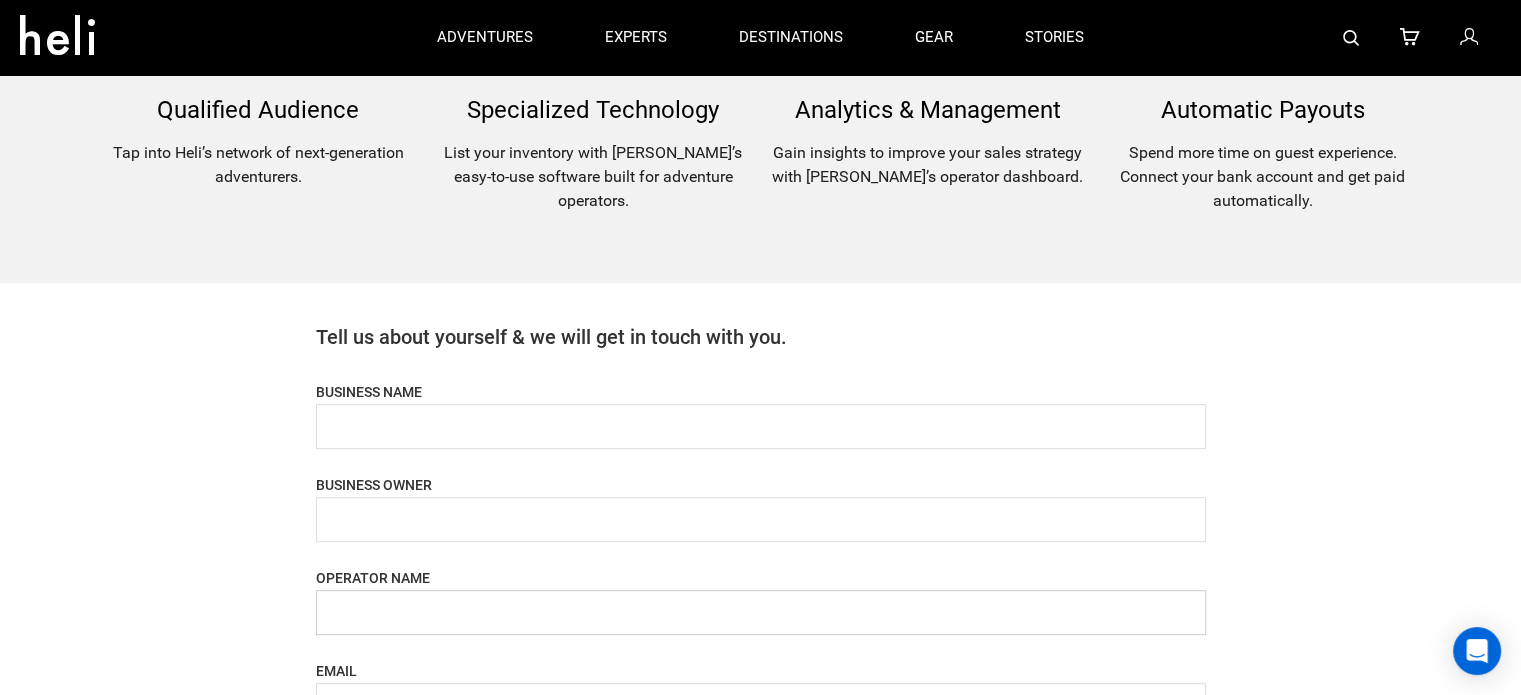 type 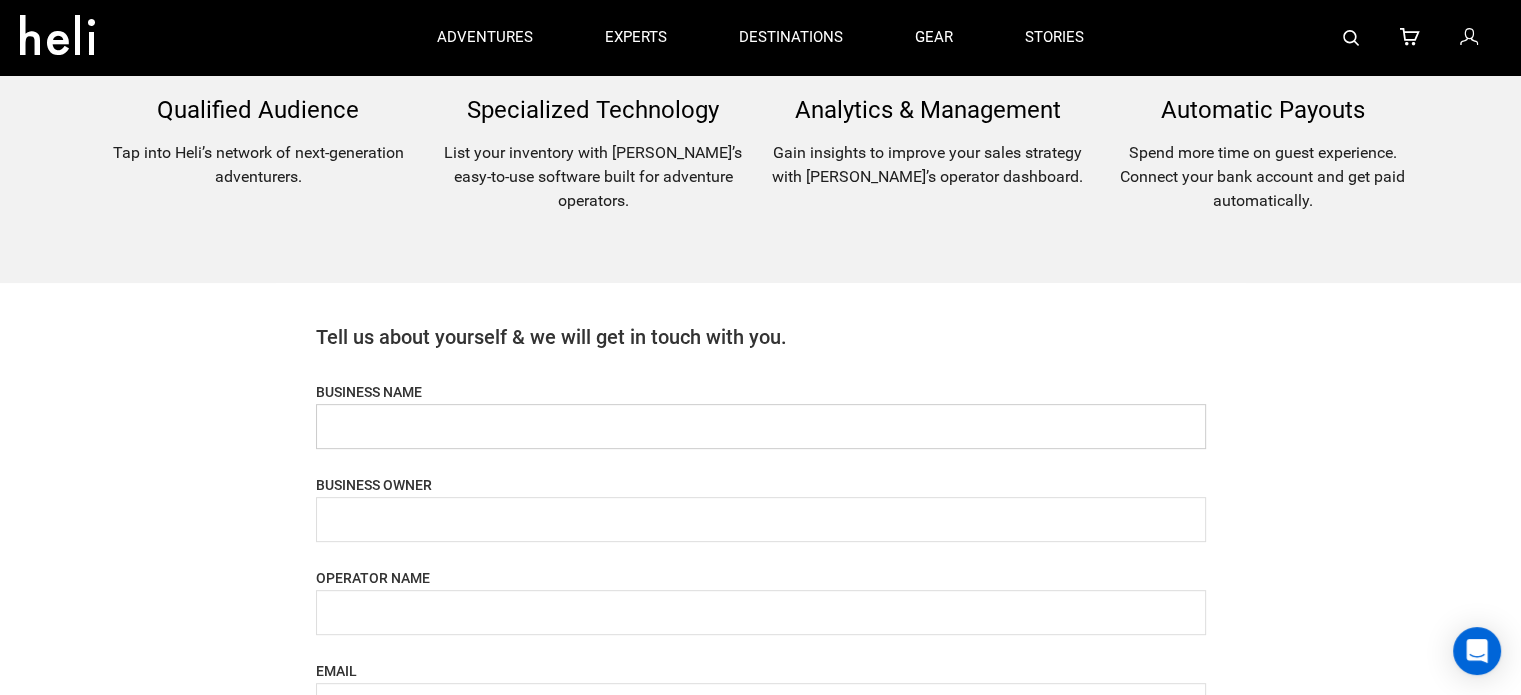 click at bounding box center (761, 426) 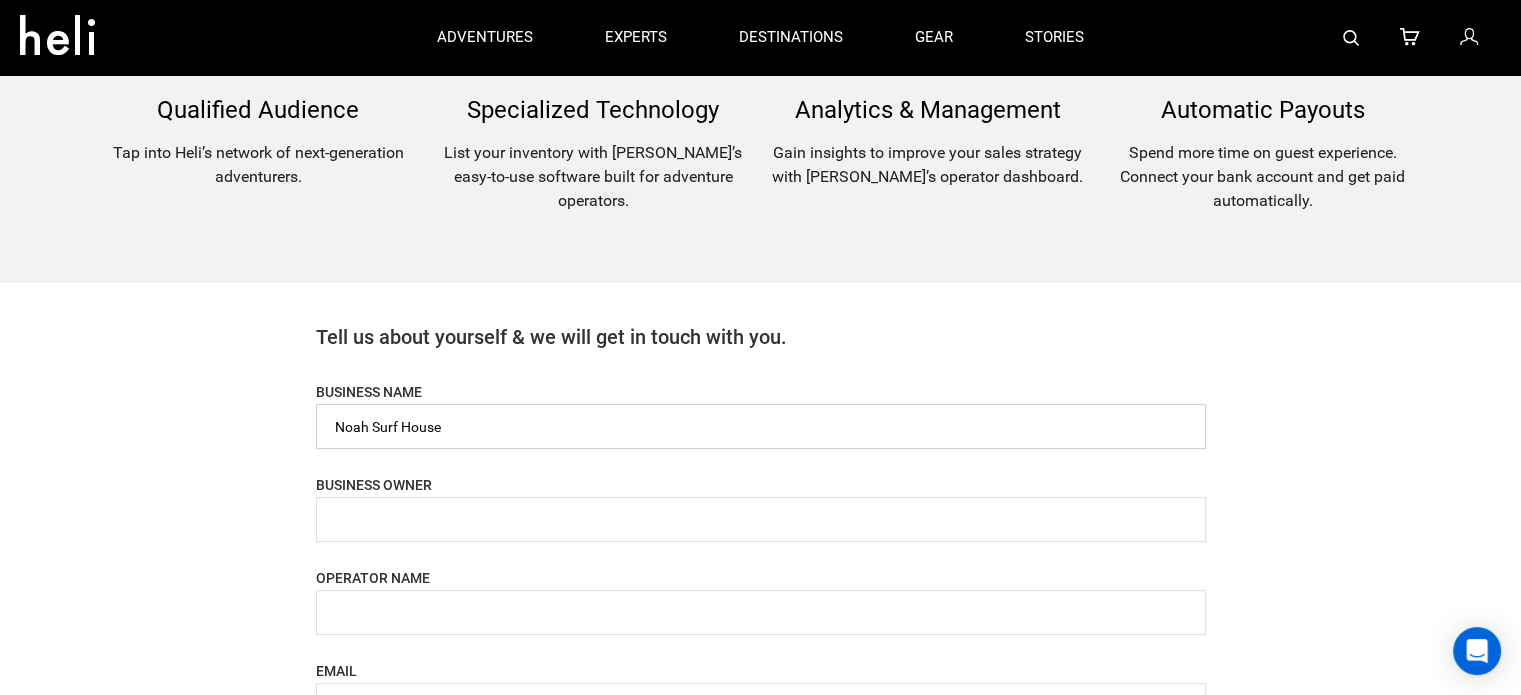 click at bounding box center [761, 426] 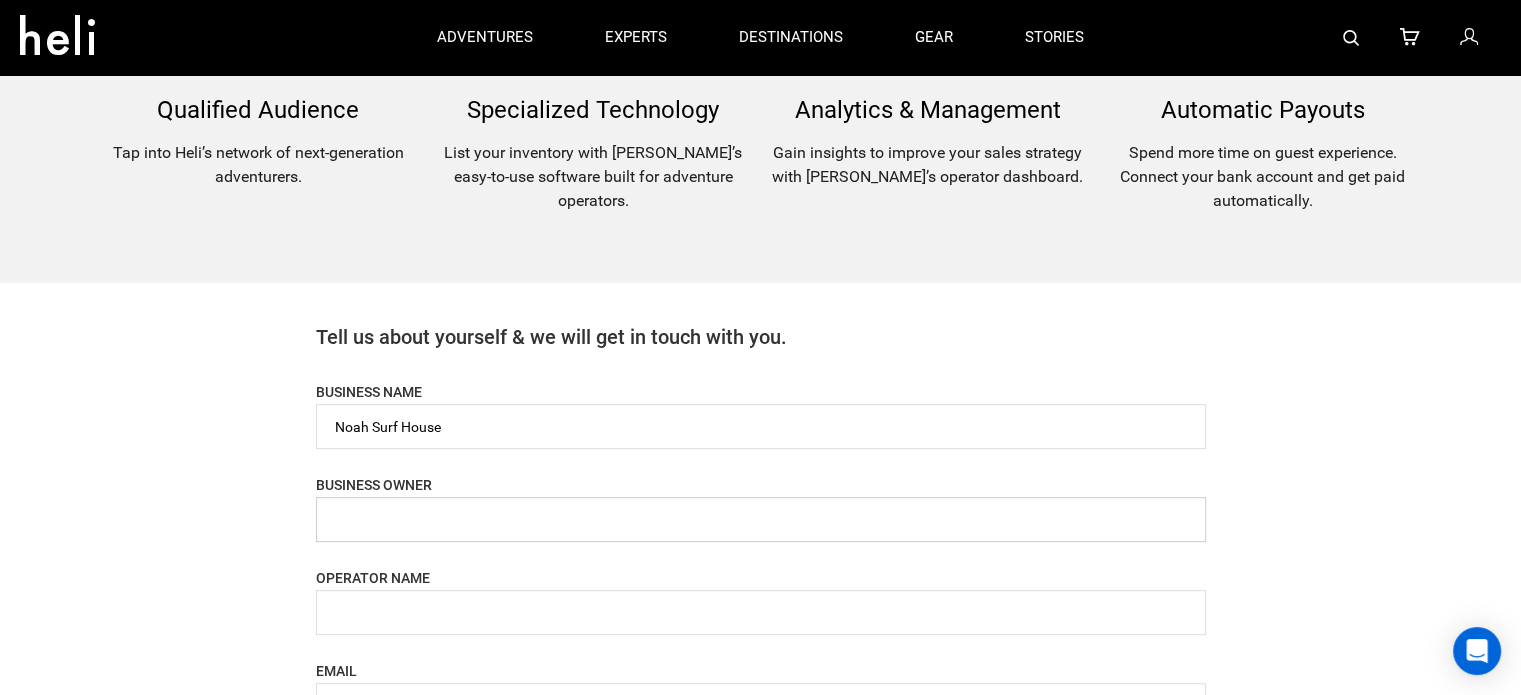 click at bounding box center (761, 519) 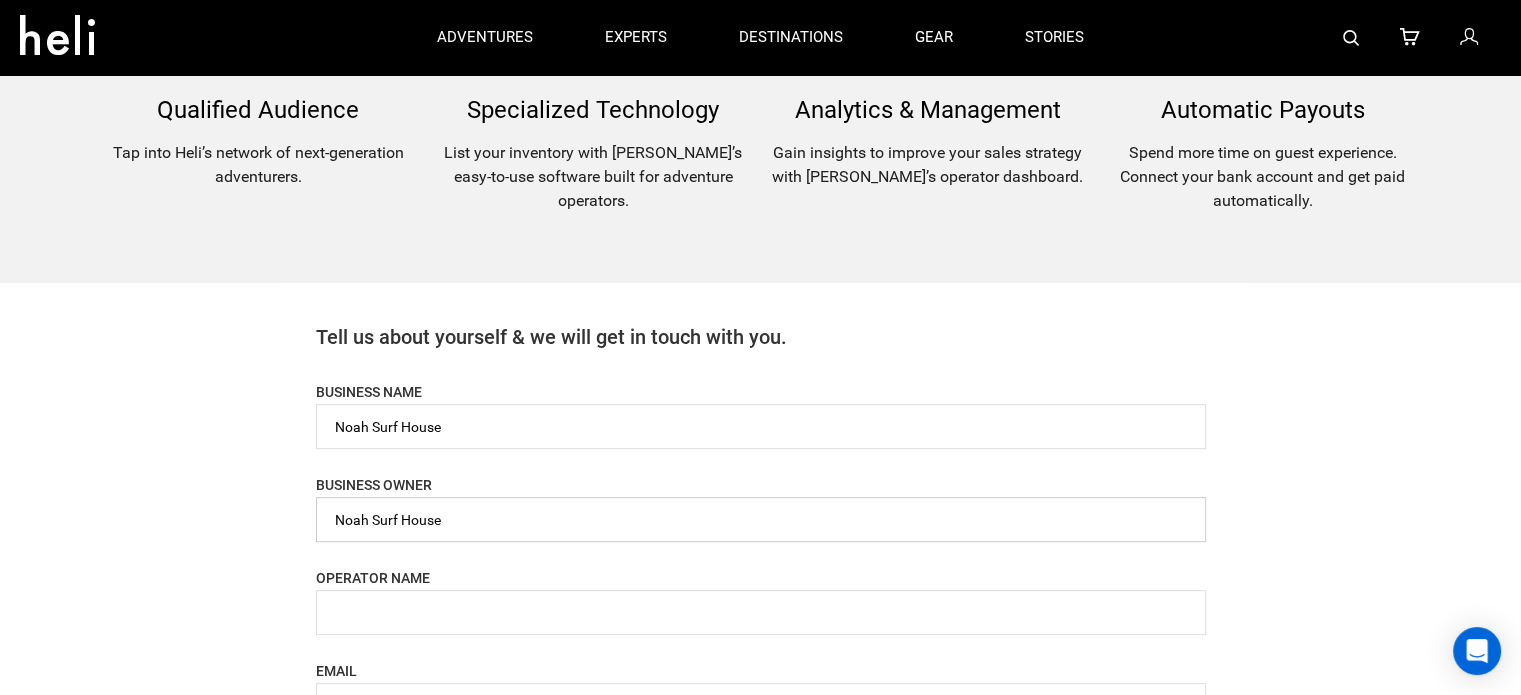 type on "Noah Surf House" 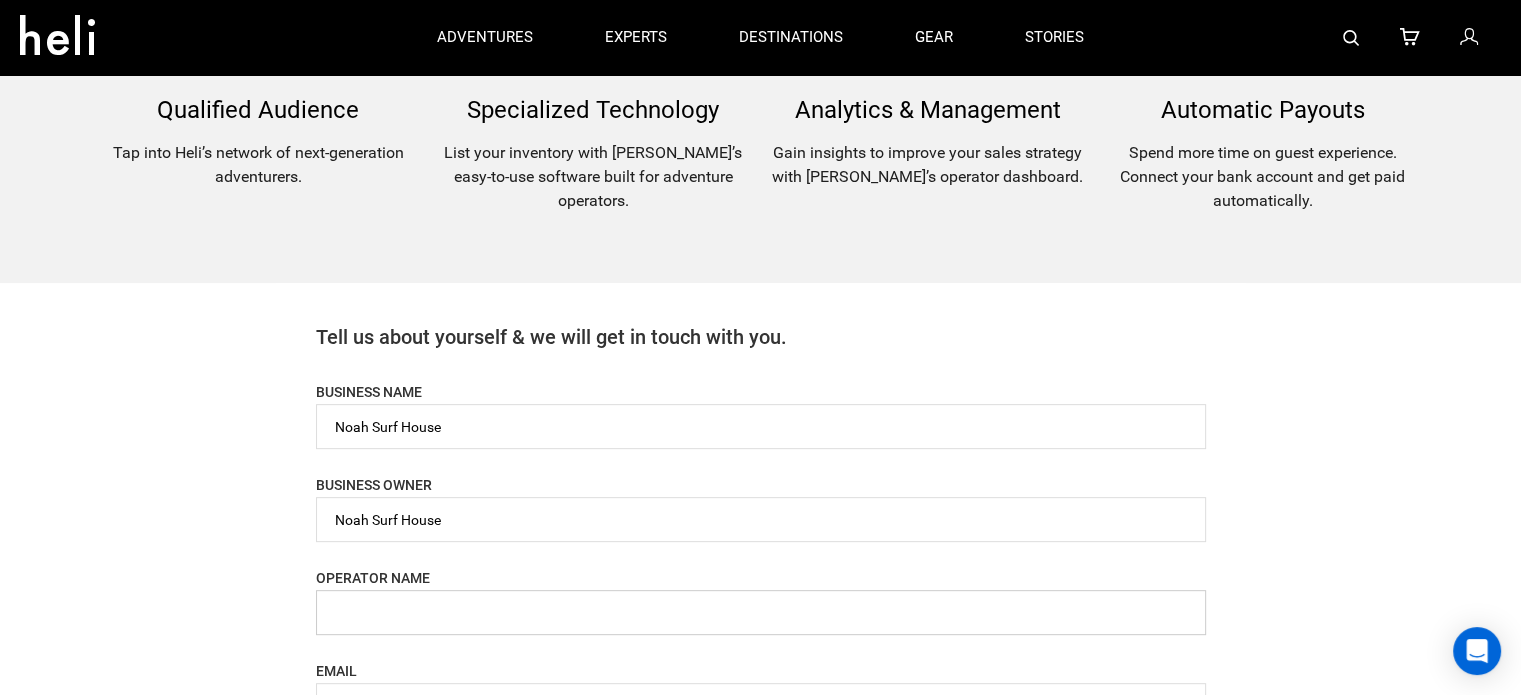 click at bounding box center [761, 612] 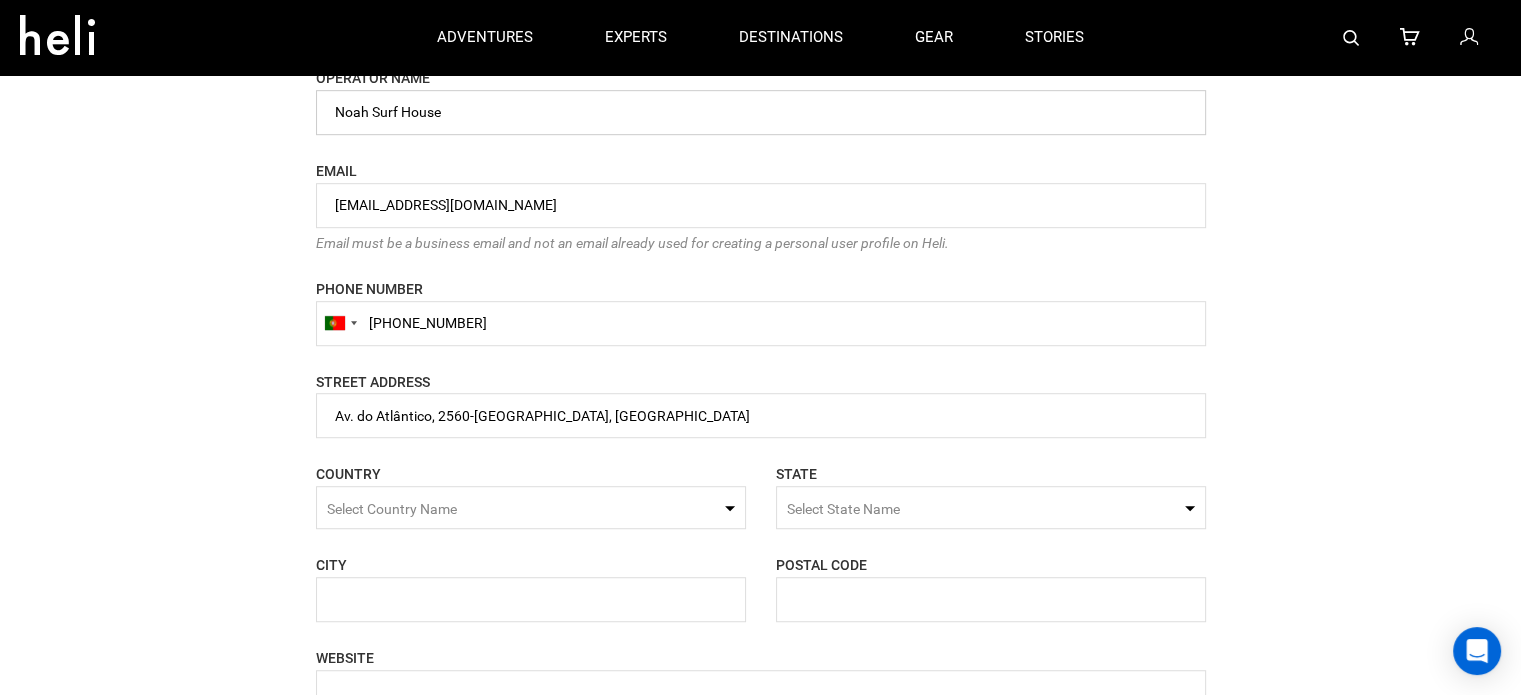 scroll, scrollTop: 1200, scrollLeft: 0, axis: vertical 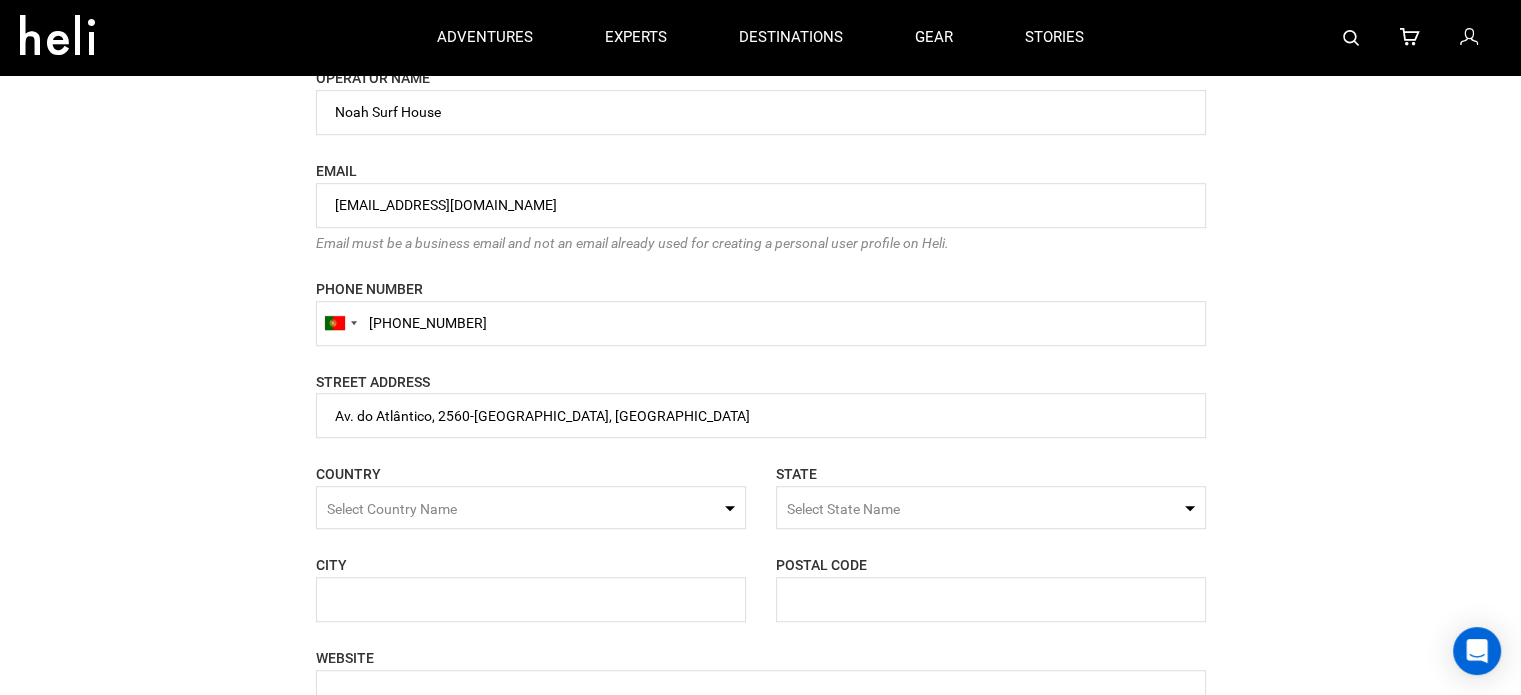 click on "Select Country Name" at bounding box center (531, 507) 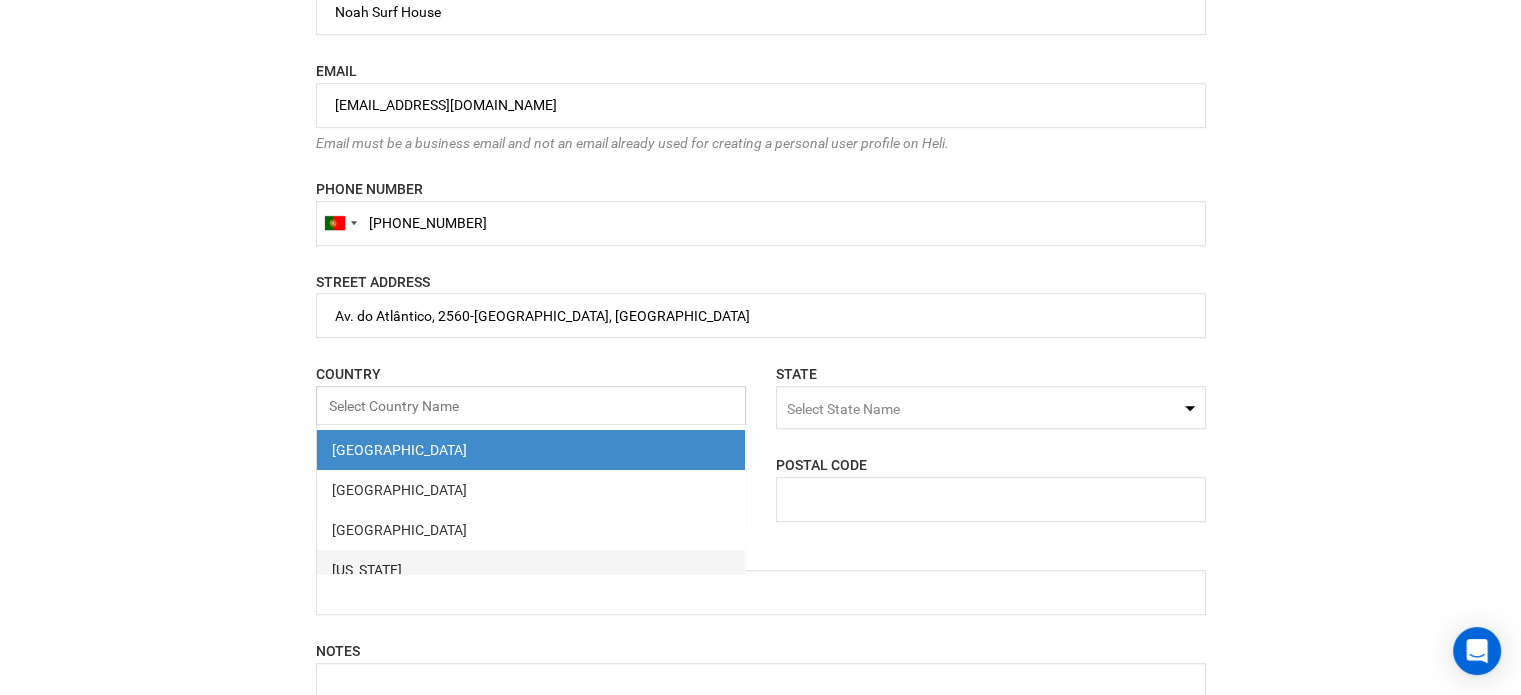 scroll, scrollTop: 1400, scrollLeft: 0, axis: vertical 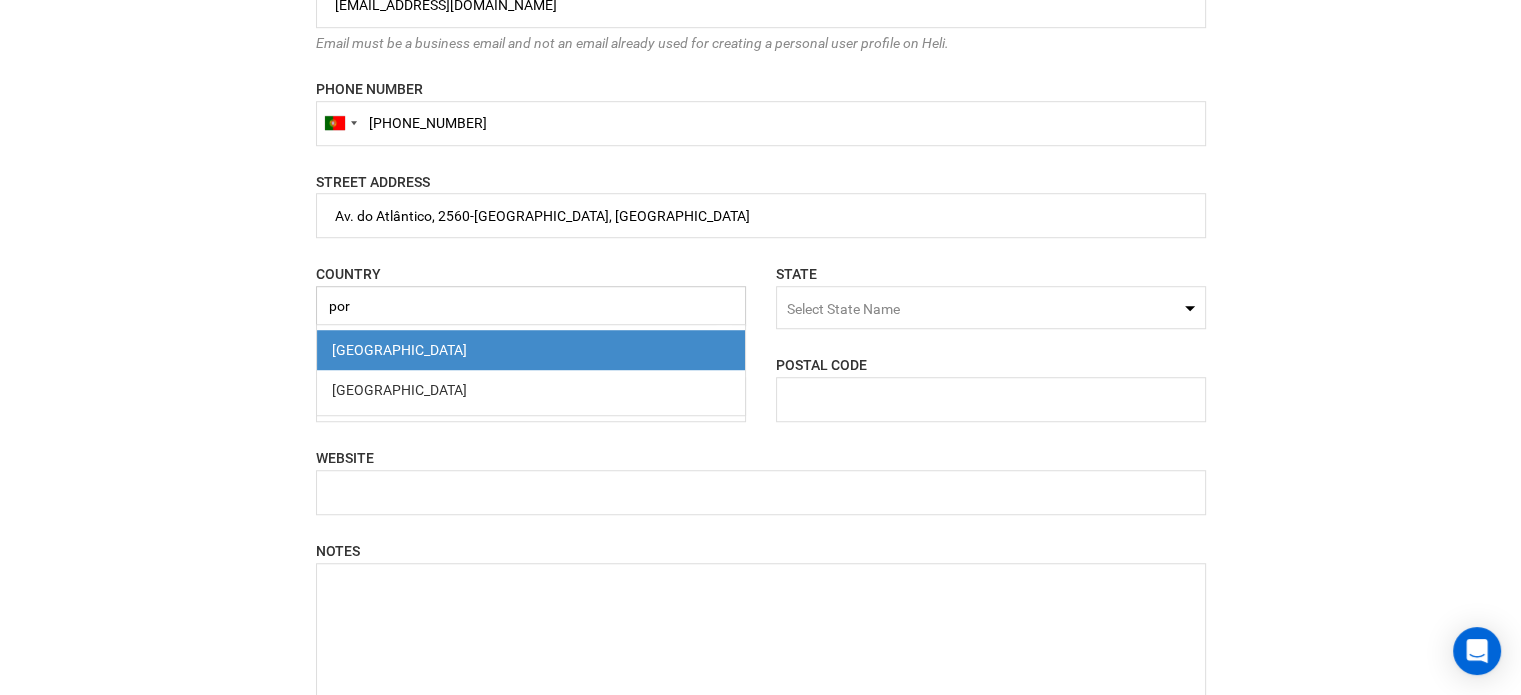 type on "por" 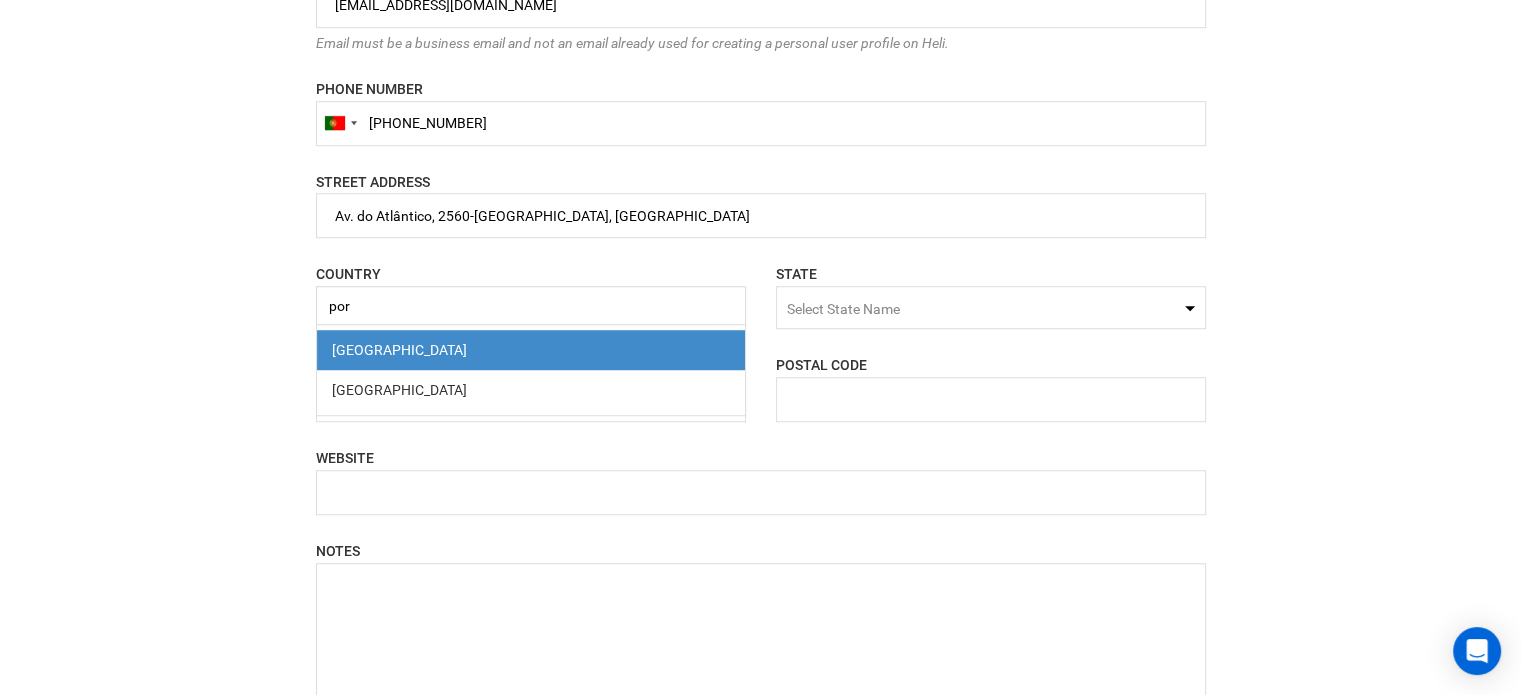 click on "Portugal" at bounding box center [531, 350] 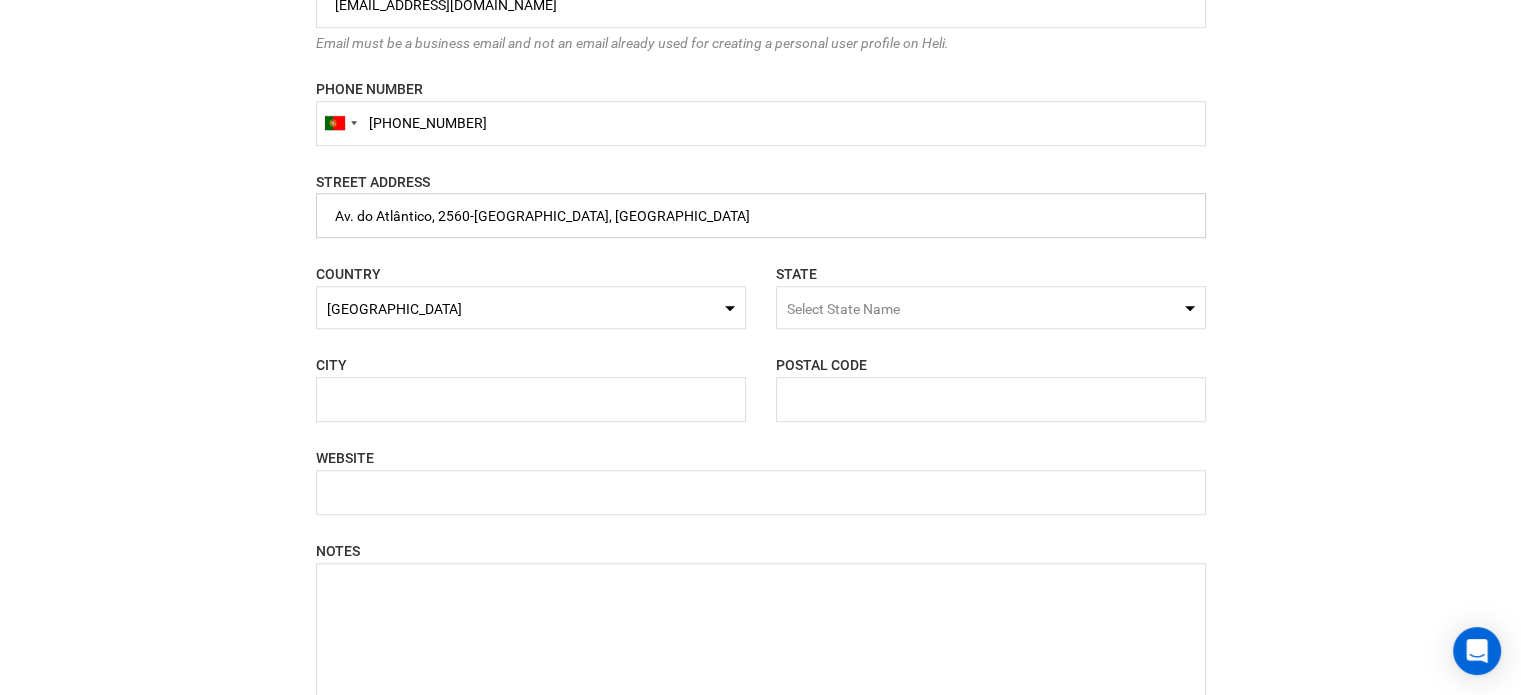 click at bounding box center [761, 215] 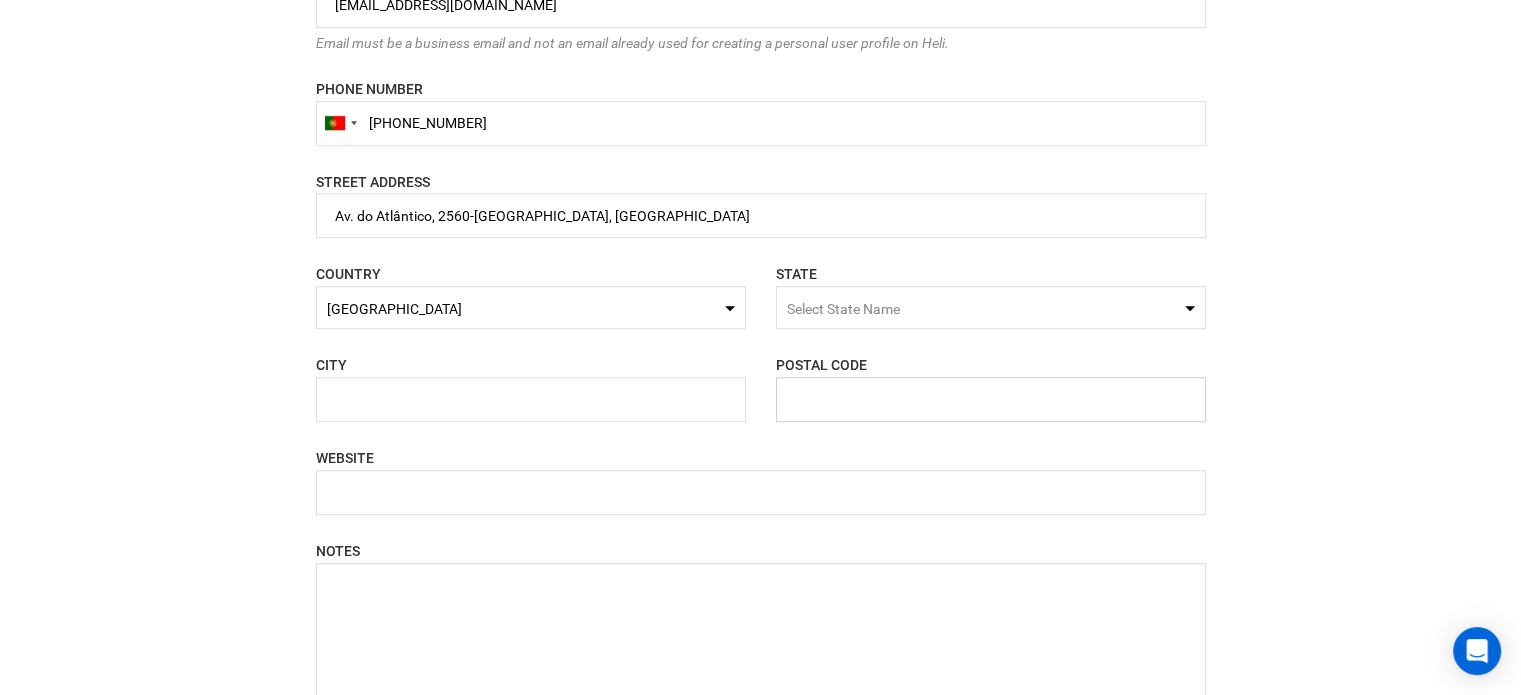 click at bounding box center [991, 399] 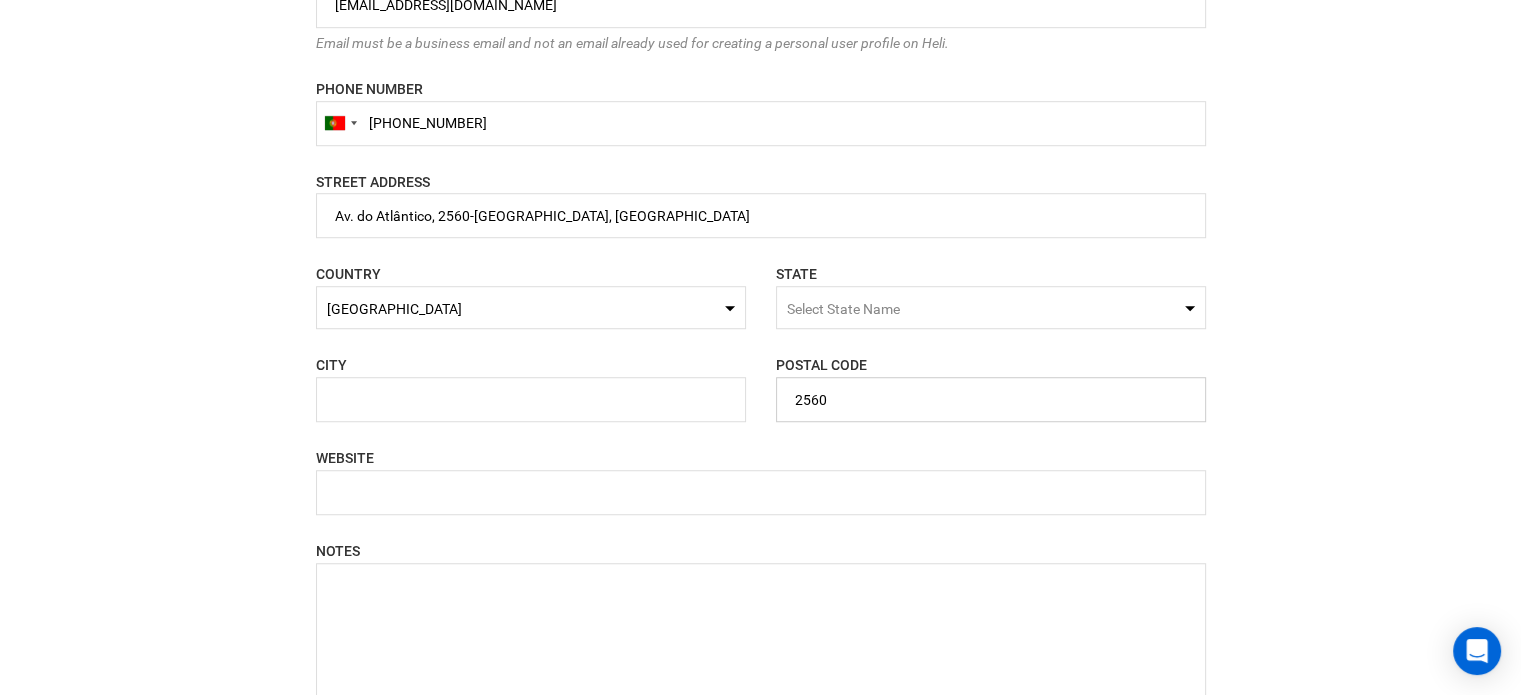 type on "2560" 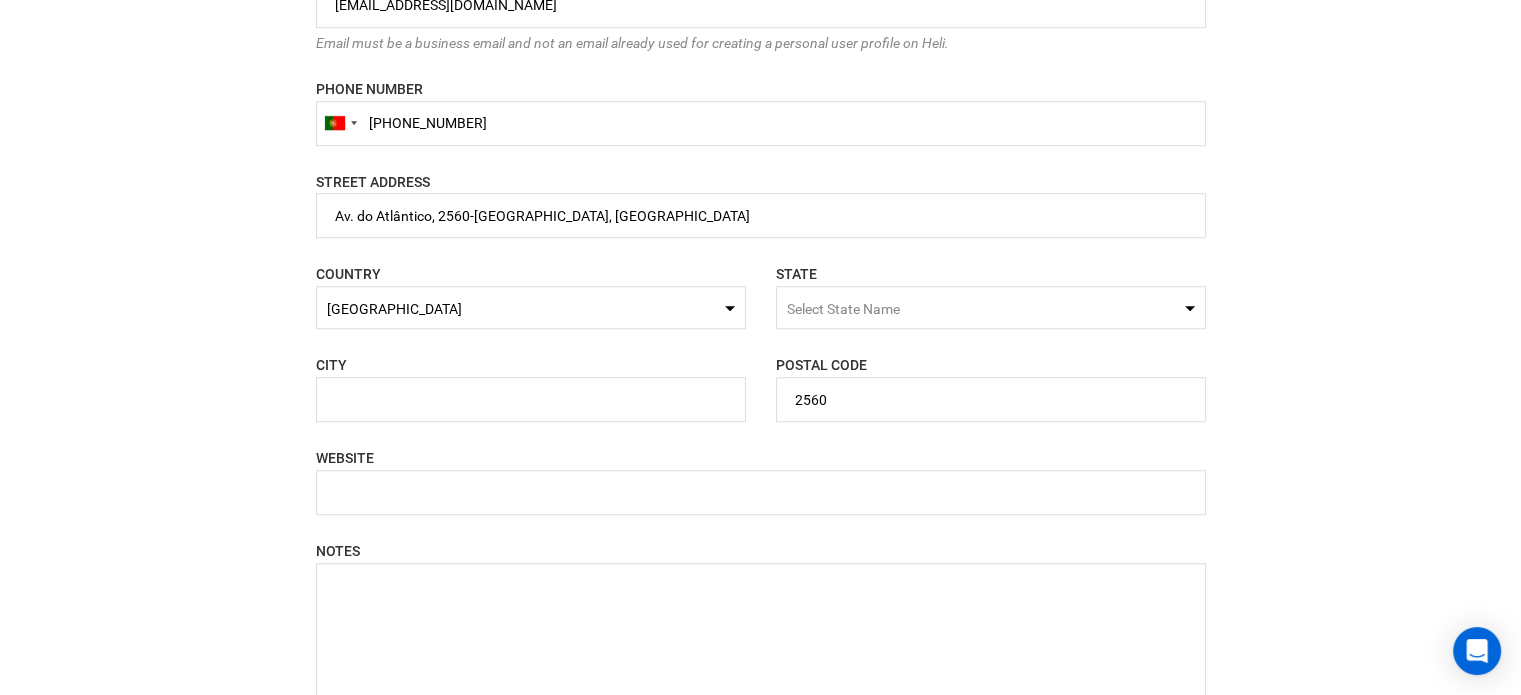 click on "Select State Name" at bounding box center (843, 309) 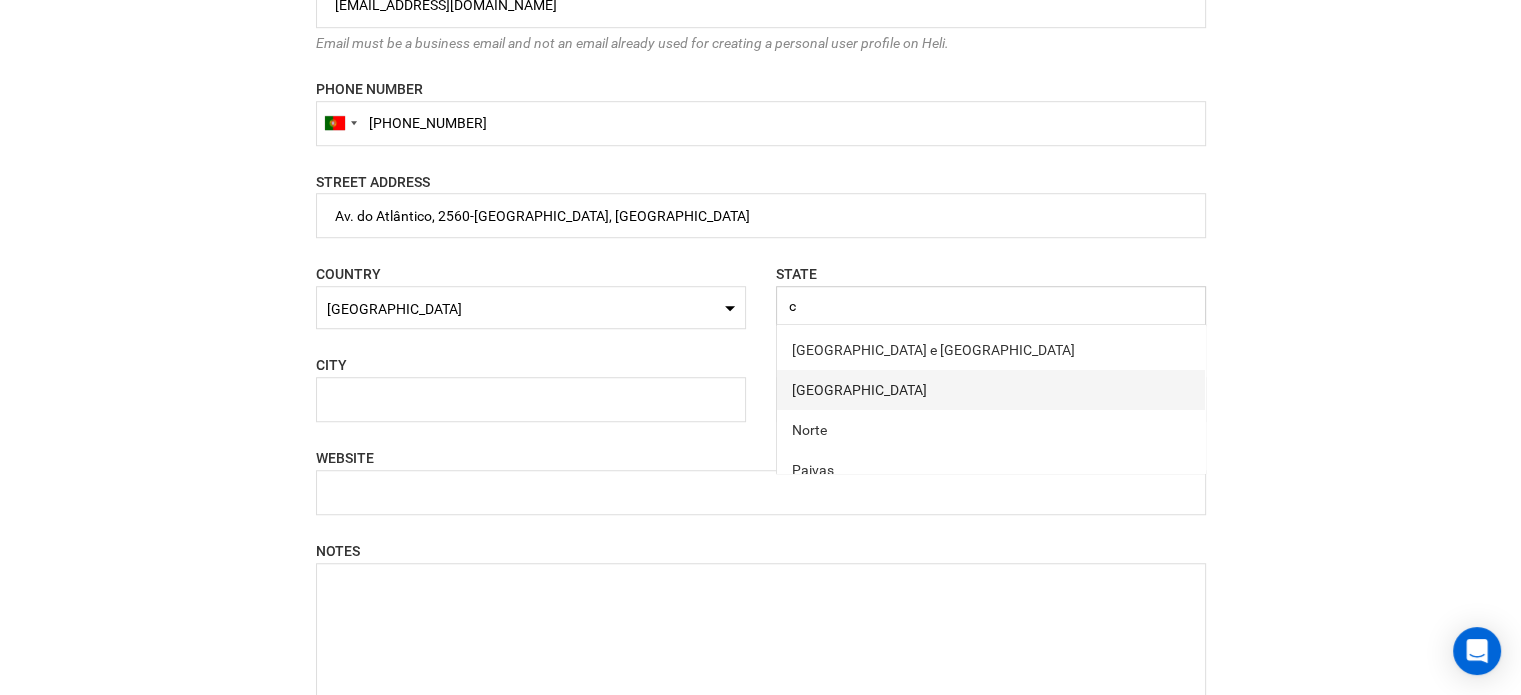 scroll, scrollTop: 421, scrollLeft: 0, axis: vertical 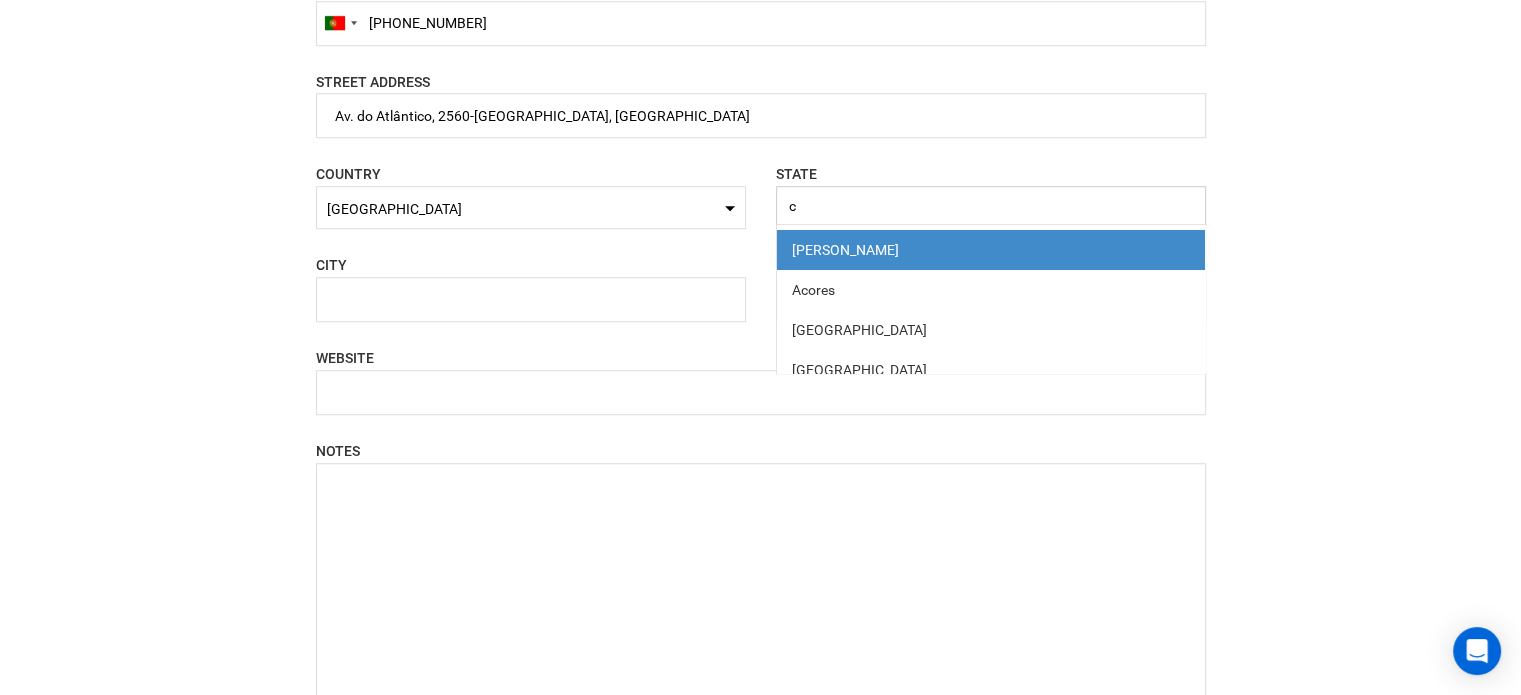 type on "c" 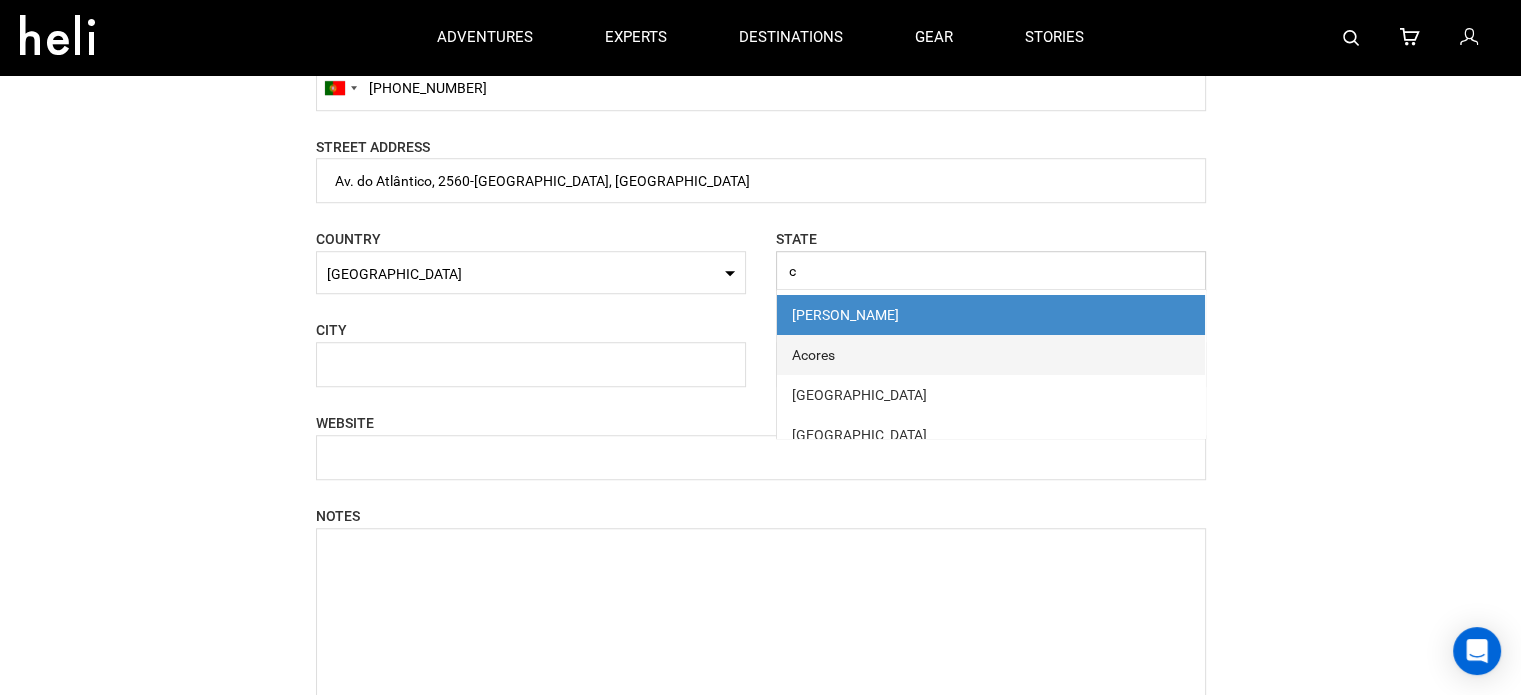 scroll, scrollTop: 1400, scrollLeft: 0, axis: vertical 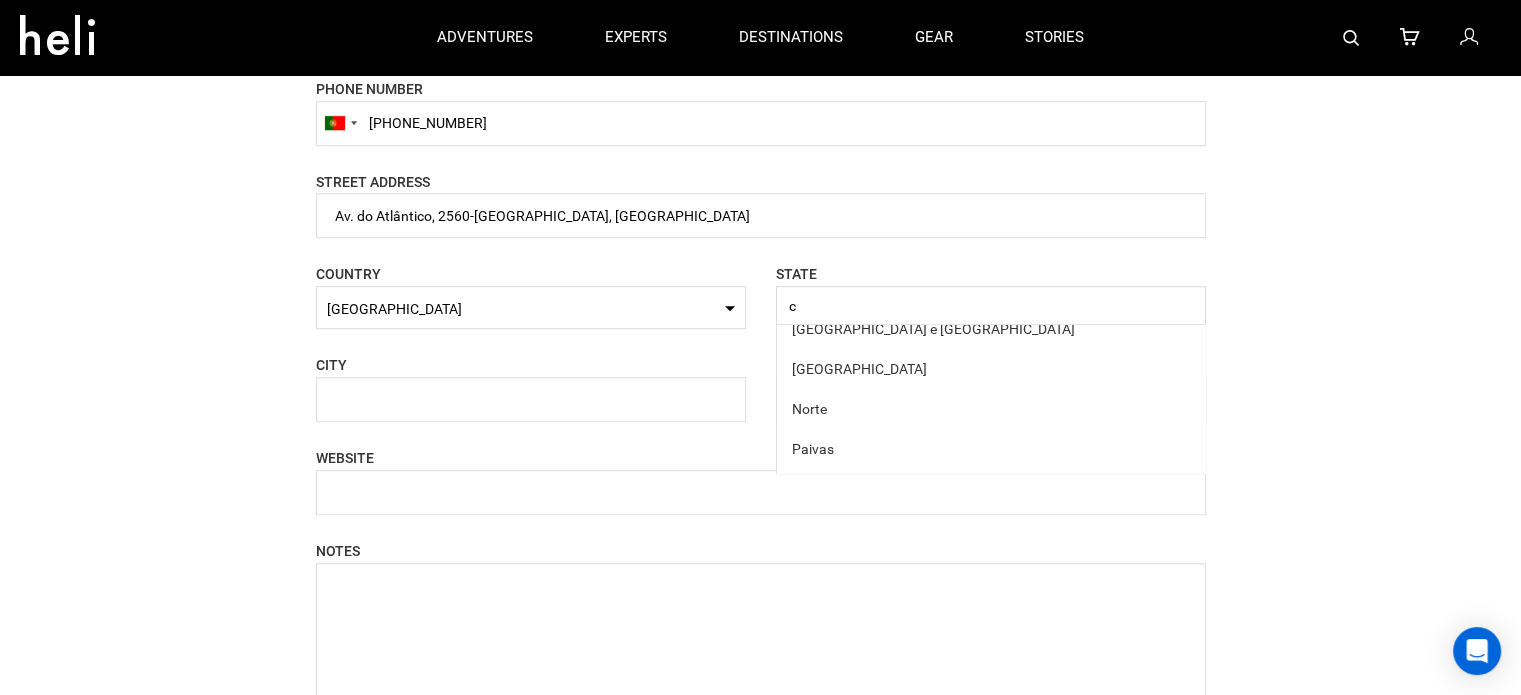 click on "CITY
Please enter a valid city." at bounding box center (531, 388) 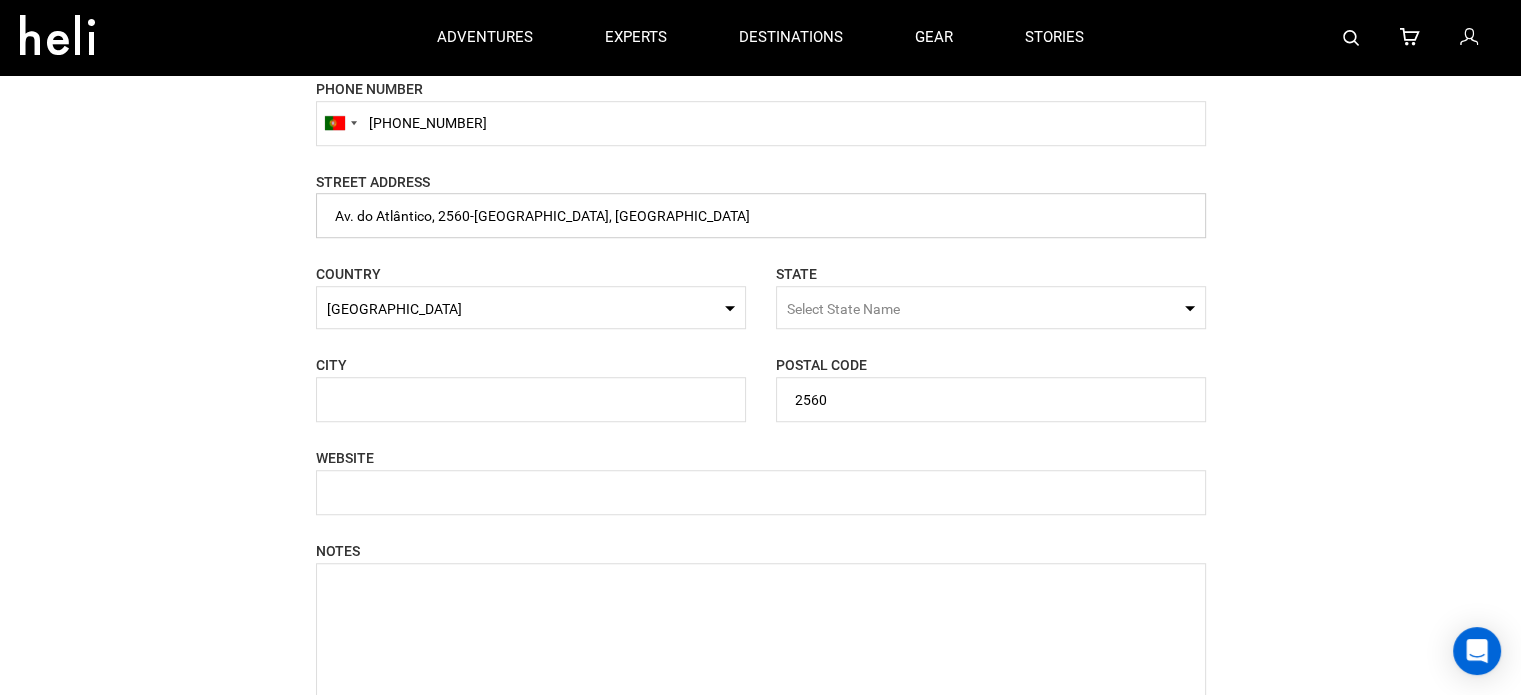 click at bounding box center [761, 215] 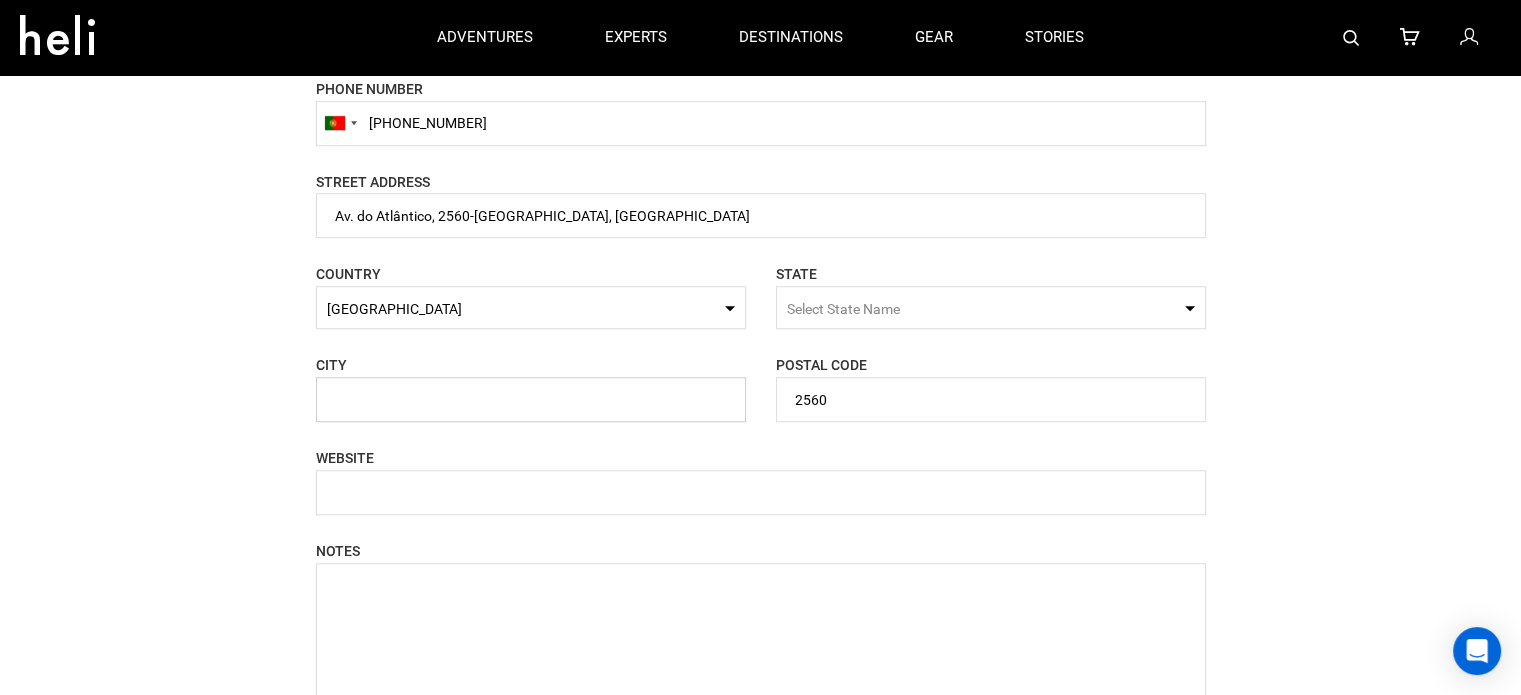 click at bounding box center [531, 399] 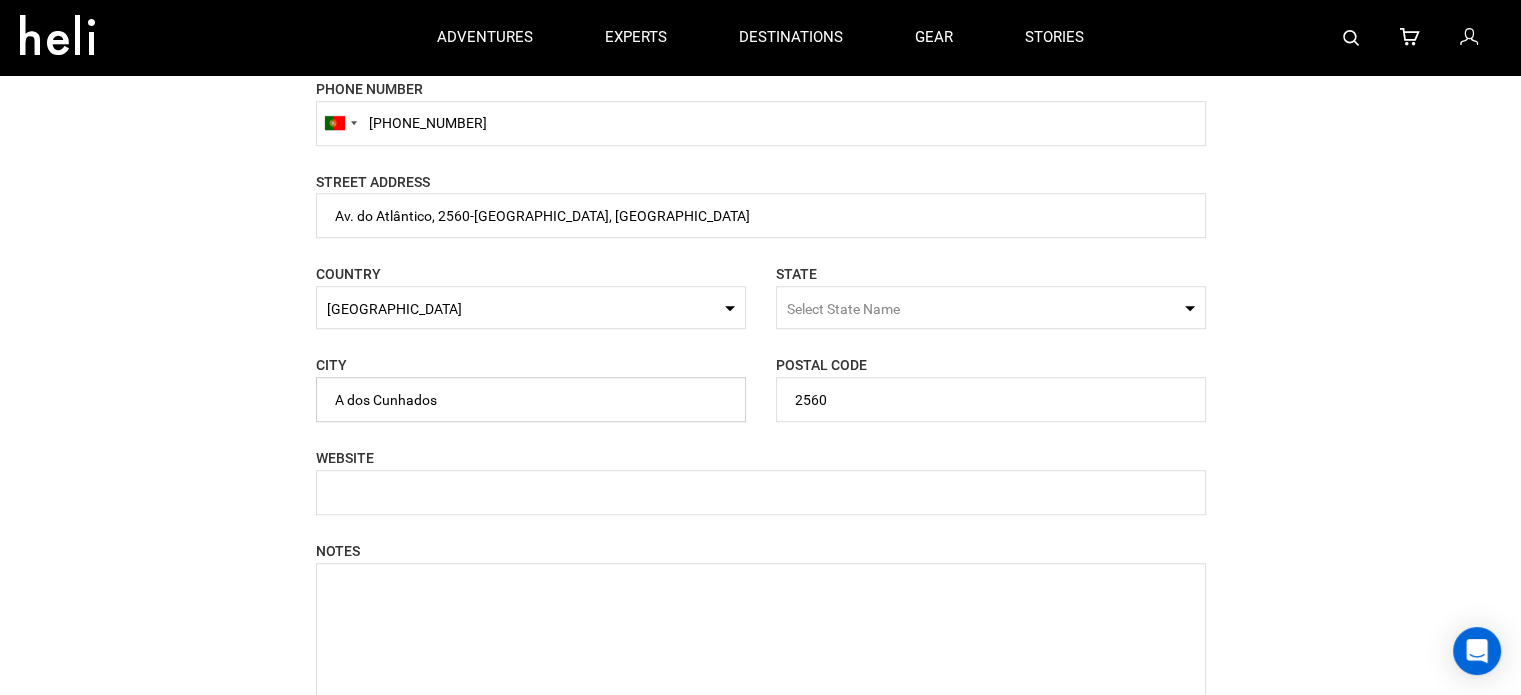 type on "A dos Cunhados" 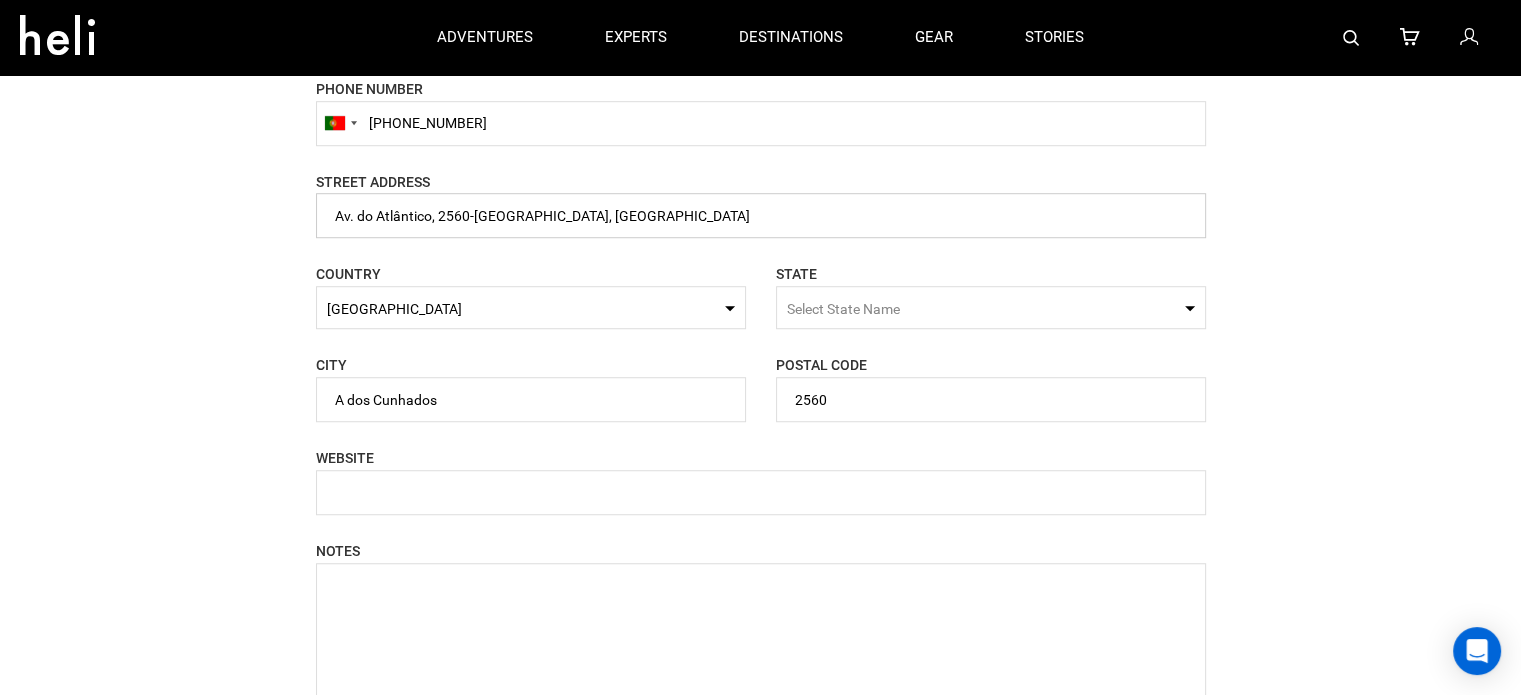 drag, startPoint x: 496, startPoint y: 212, endPoint x: 703, endPoint y: 203, distance: 207.19556 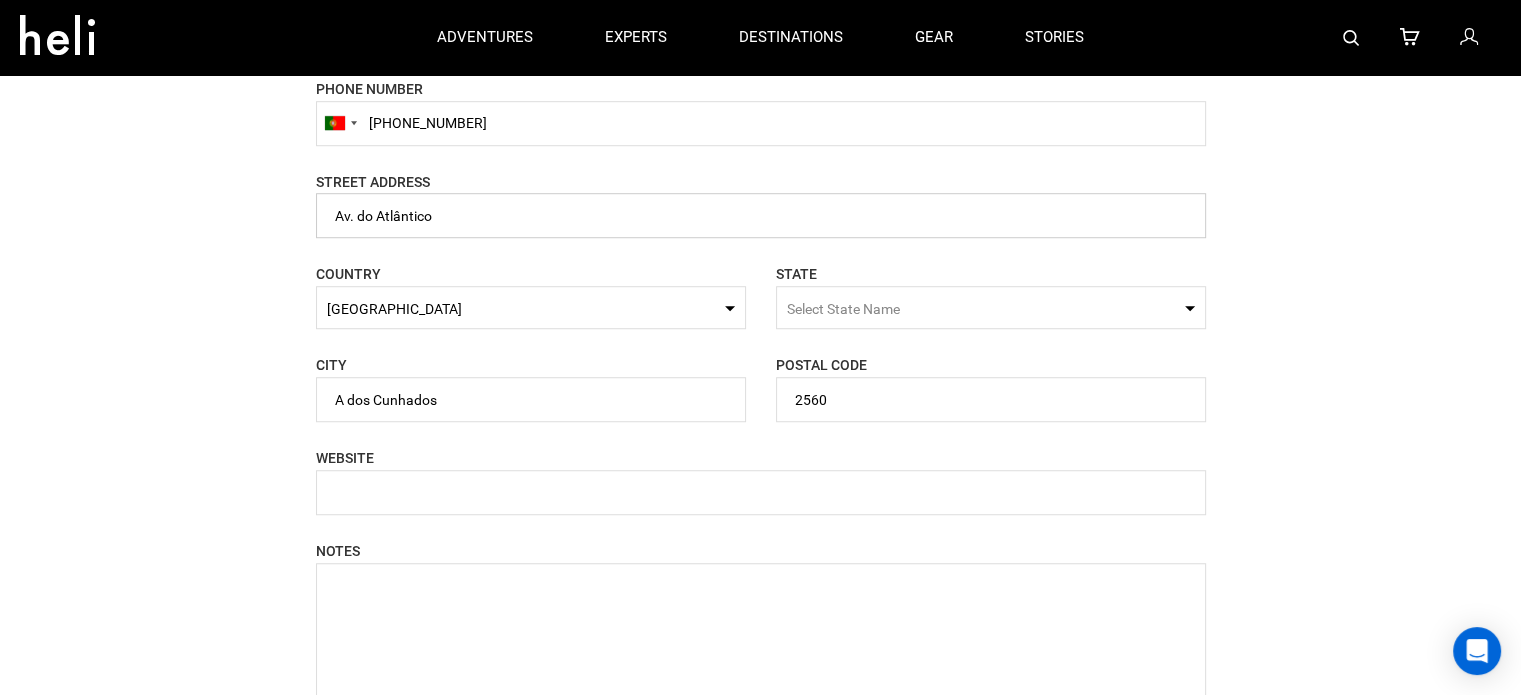 type on "Av. do Atlântico" 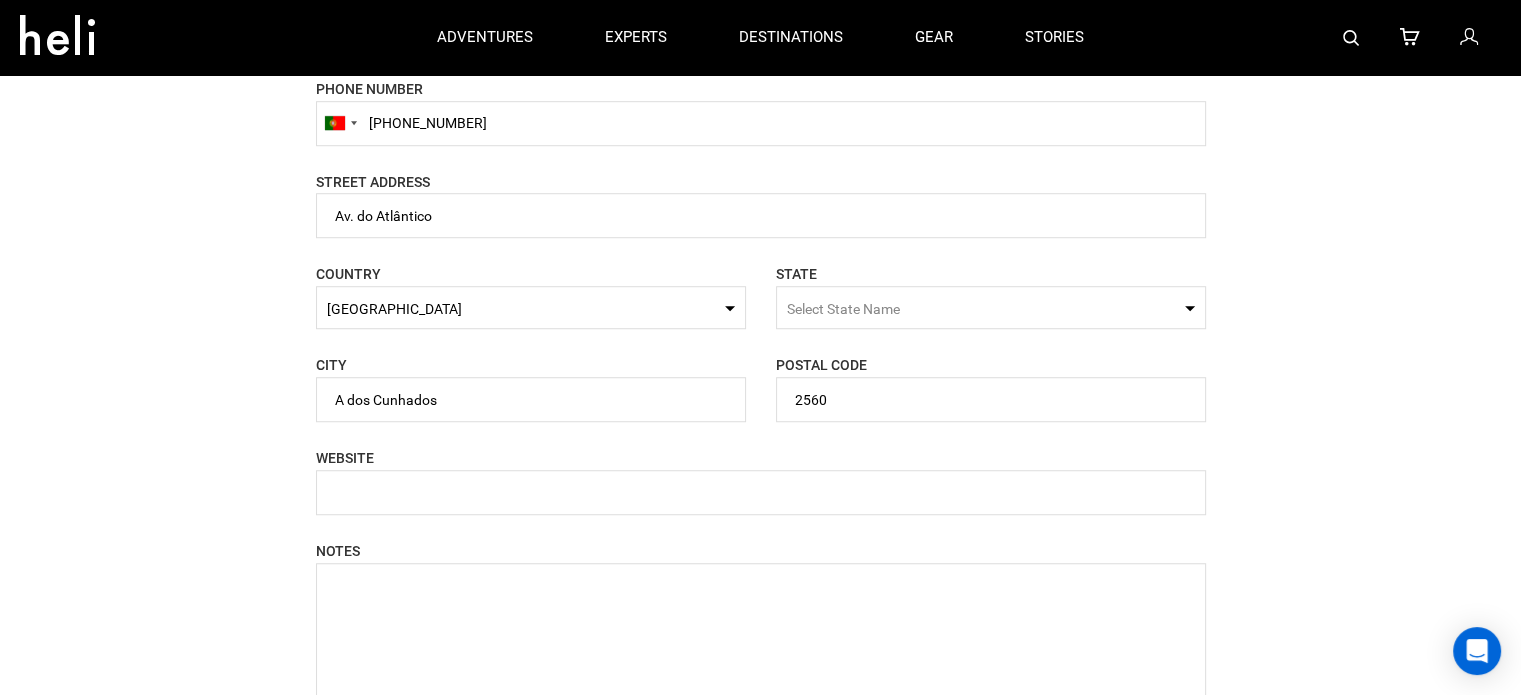 click on "Select State Name" at bounding box center [843, 309] 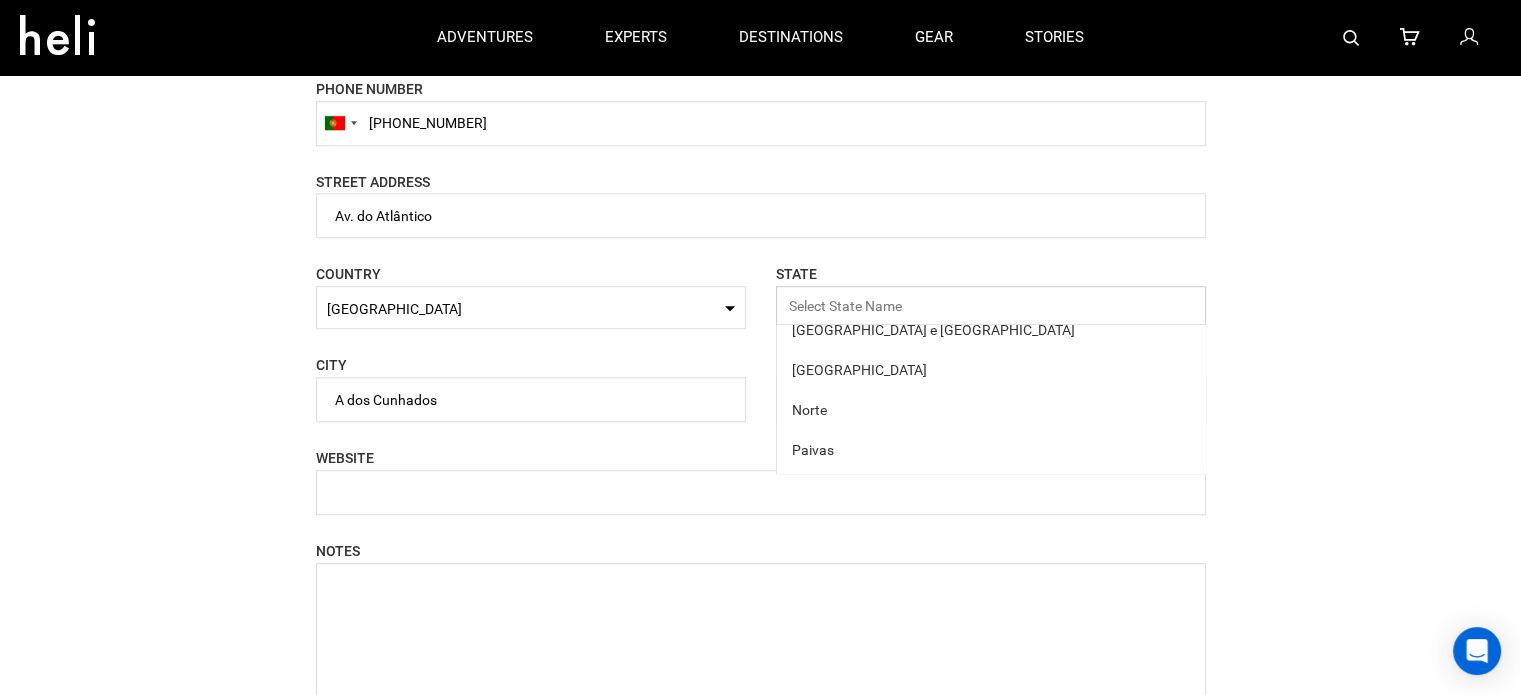 scroll, scrollTop: 421, scrollLeft: 0, axis: vertical 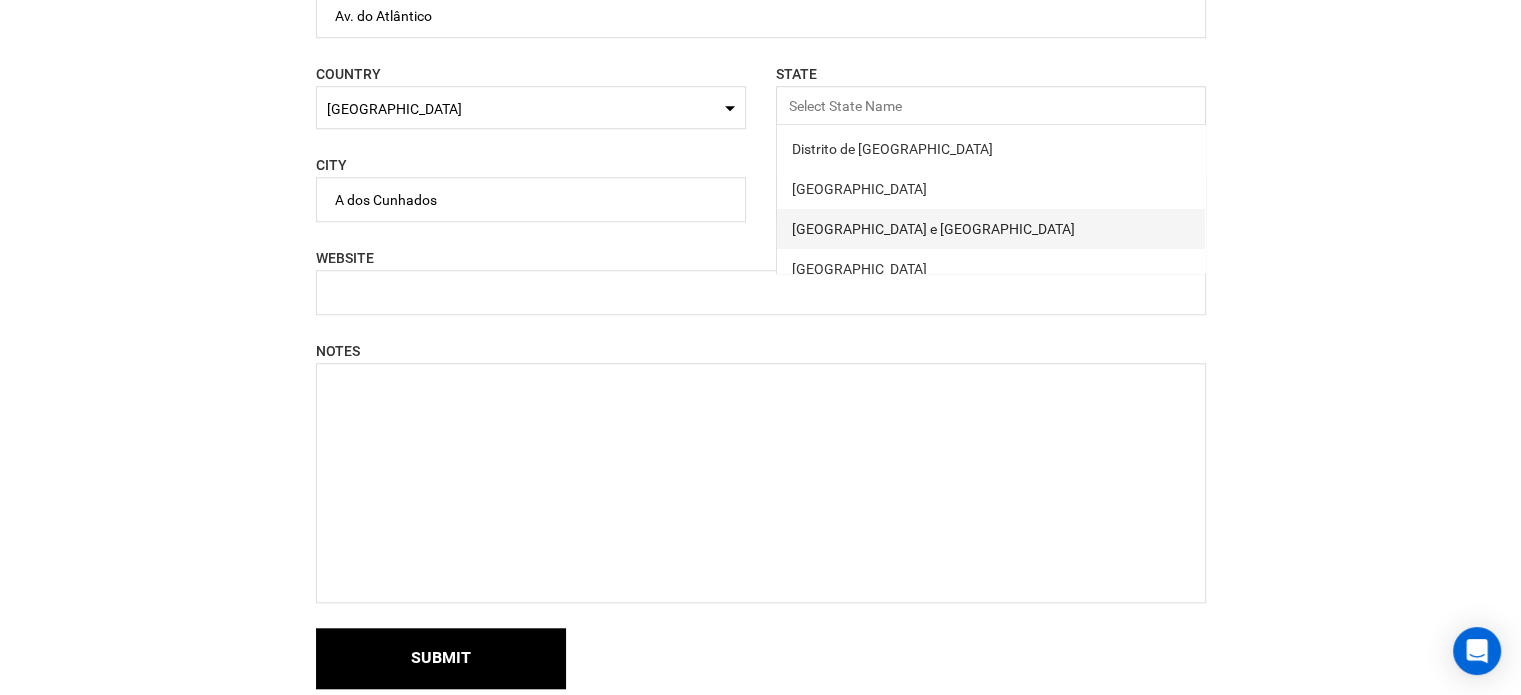 click on "Lisboa e Vale do Tejo" at bounding box center (991, 229) 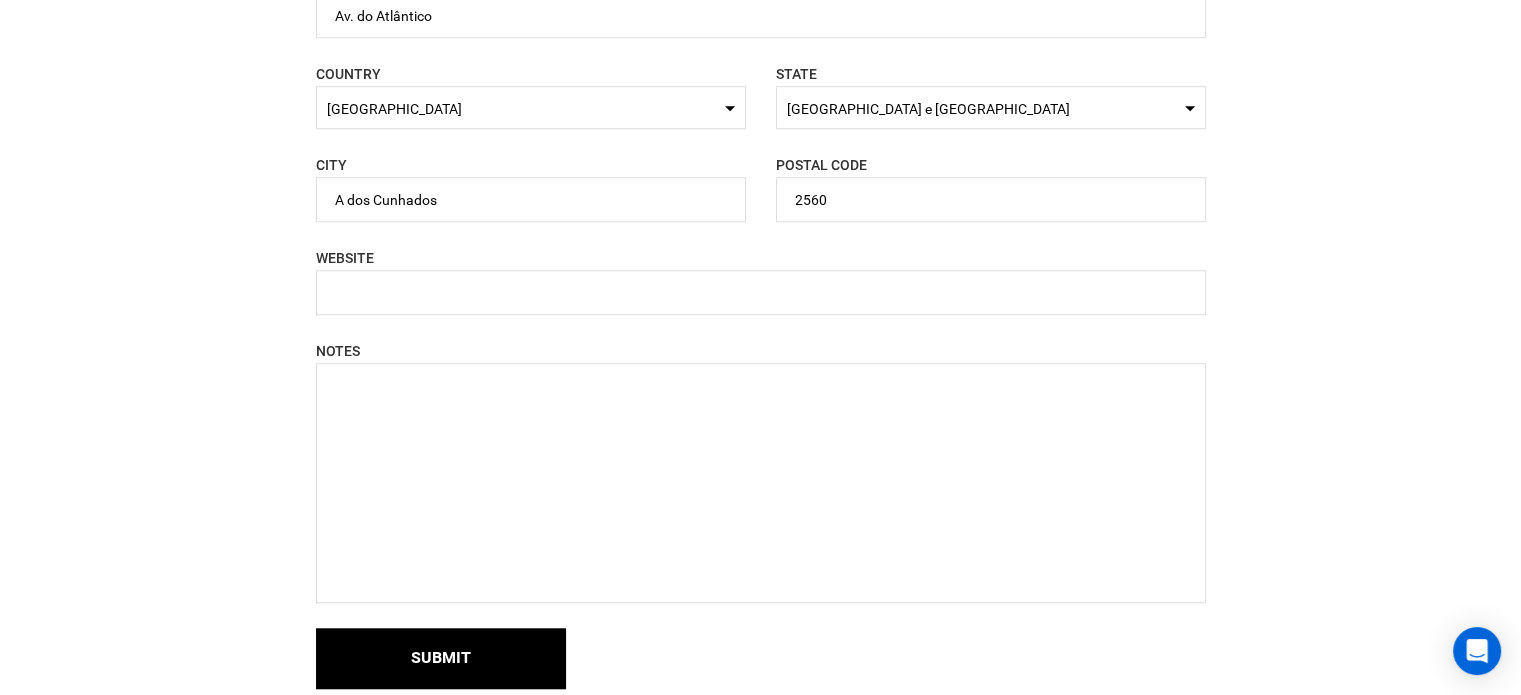 click on "Lisboa e Vale do Tejo" at bounding box center (991, 109) 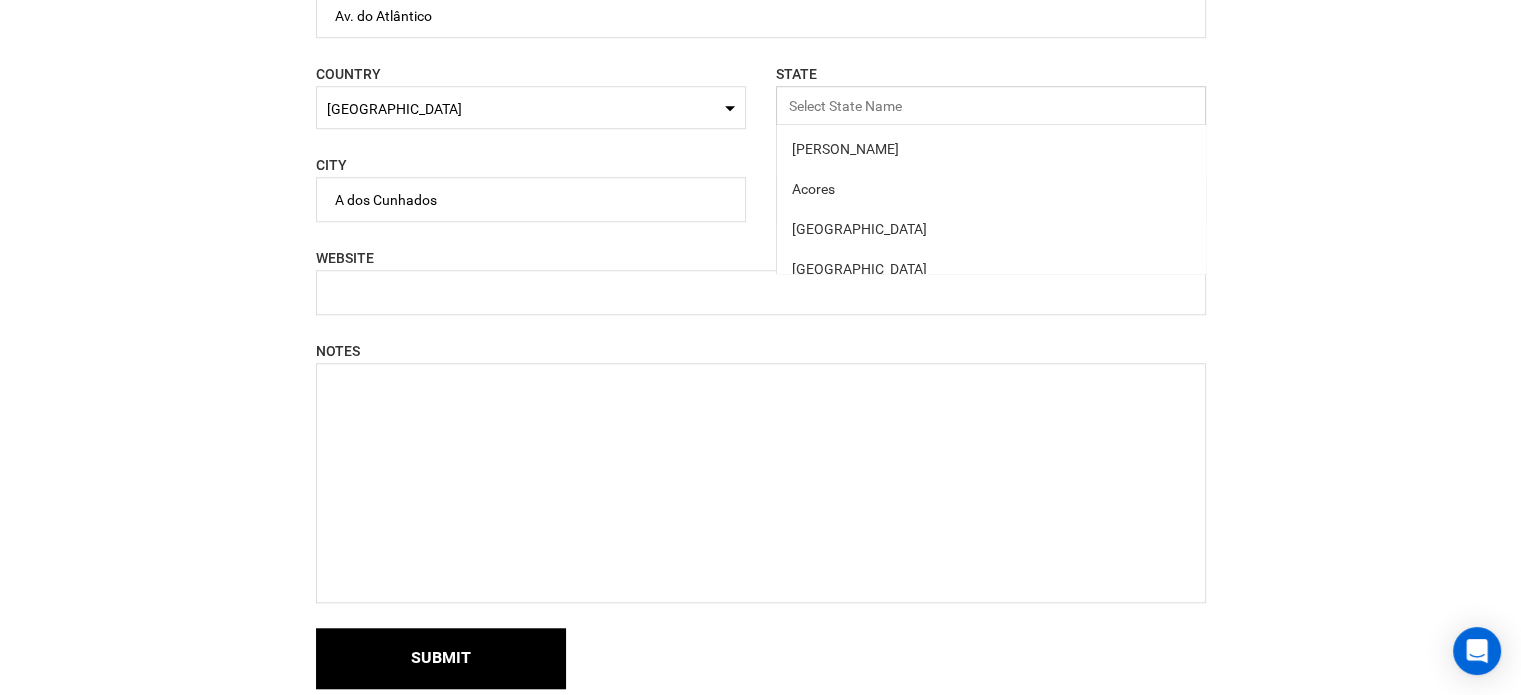 scroll, scrollTop: 0, scrollLeft: 0, axis: both 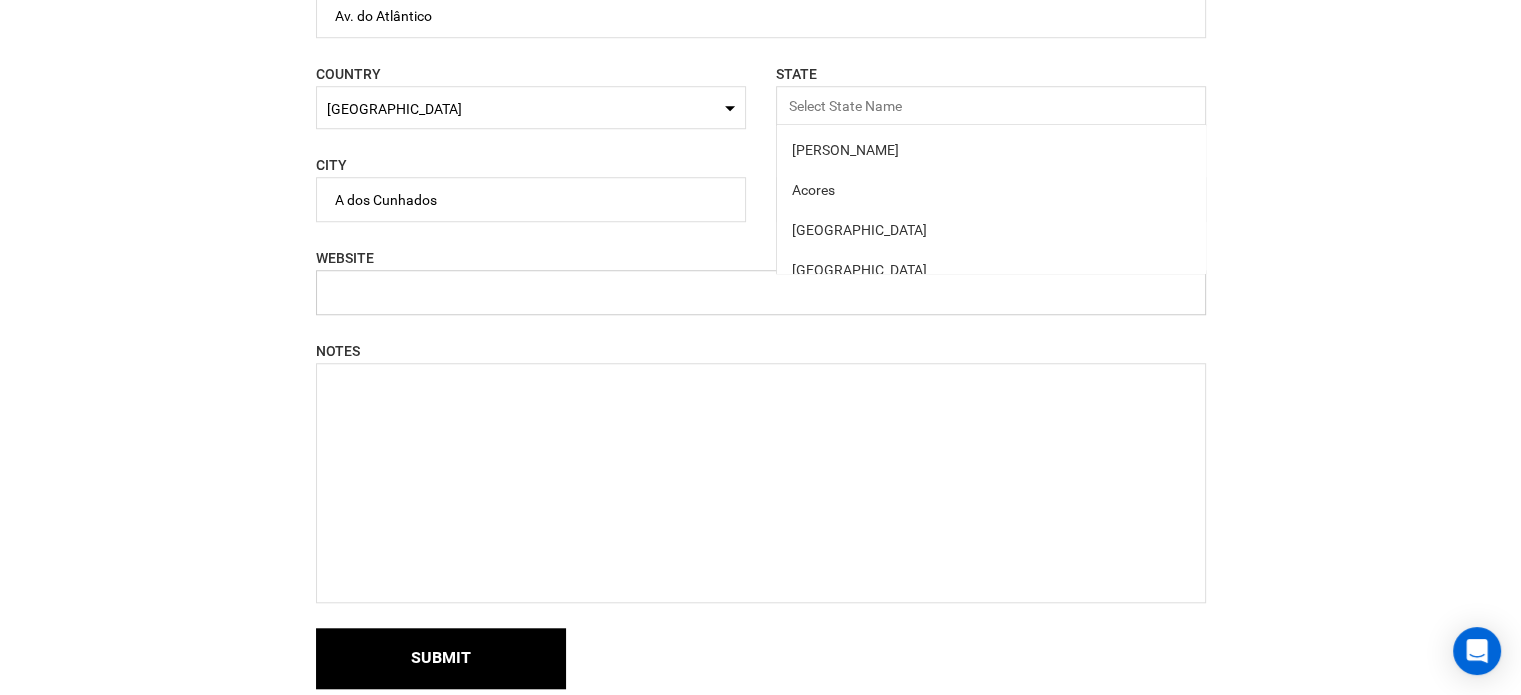 click at bounding box center [761, 292] 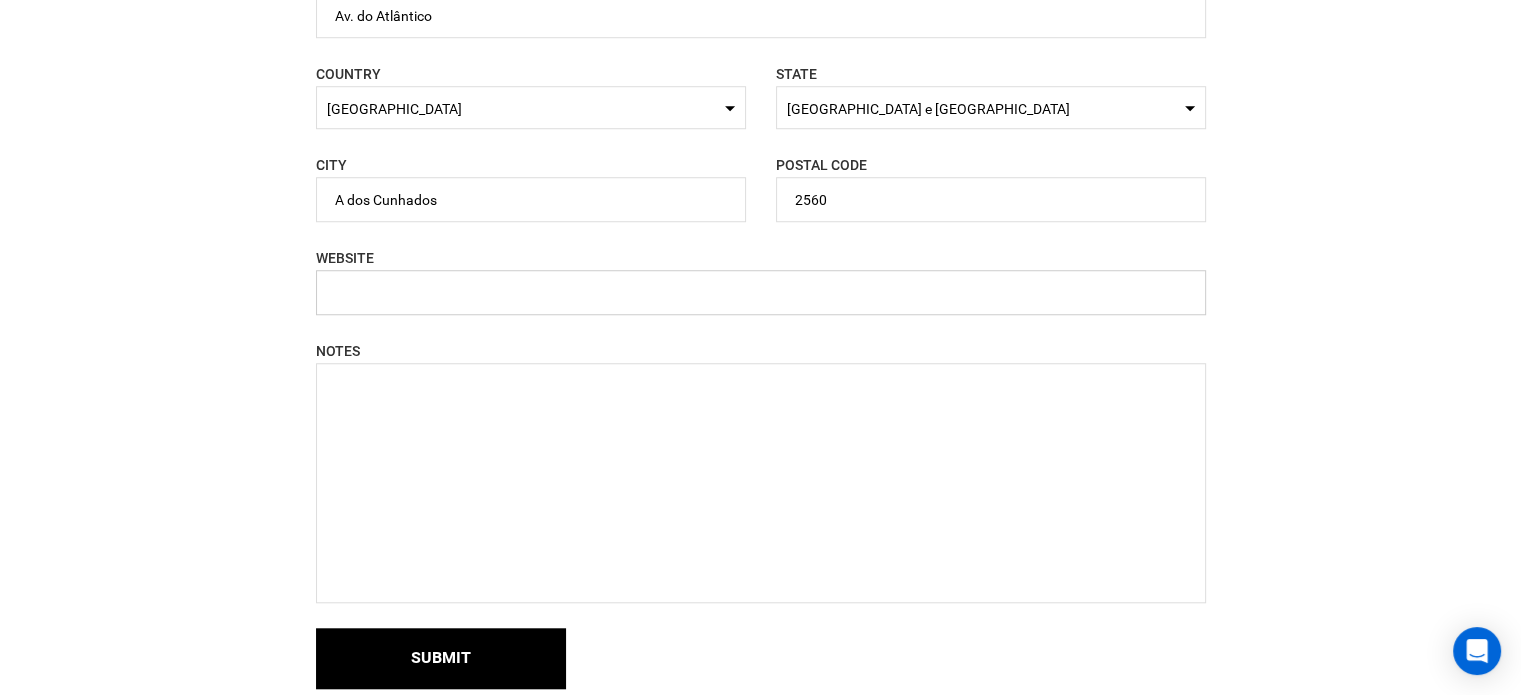 paste on "https://www.noahsurfhouseportugal.com/en" 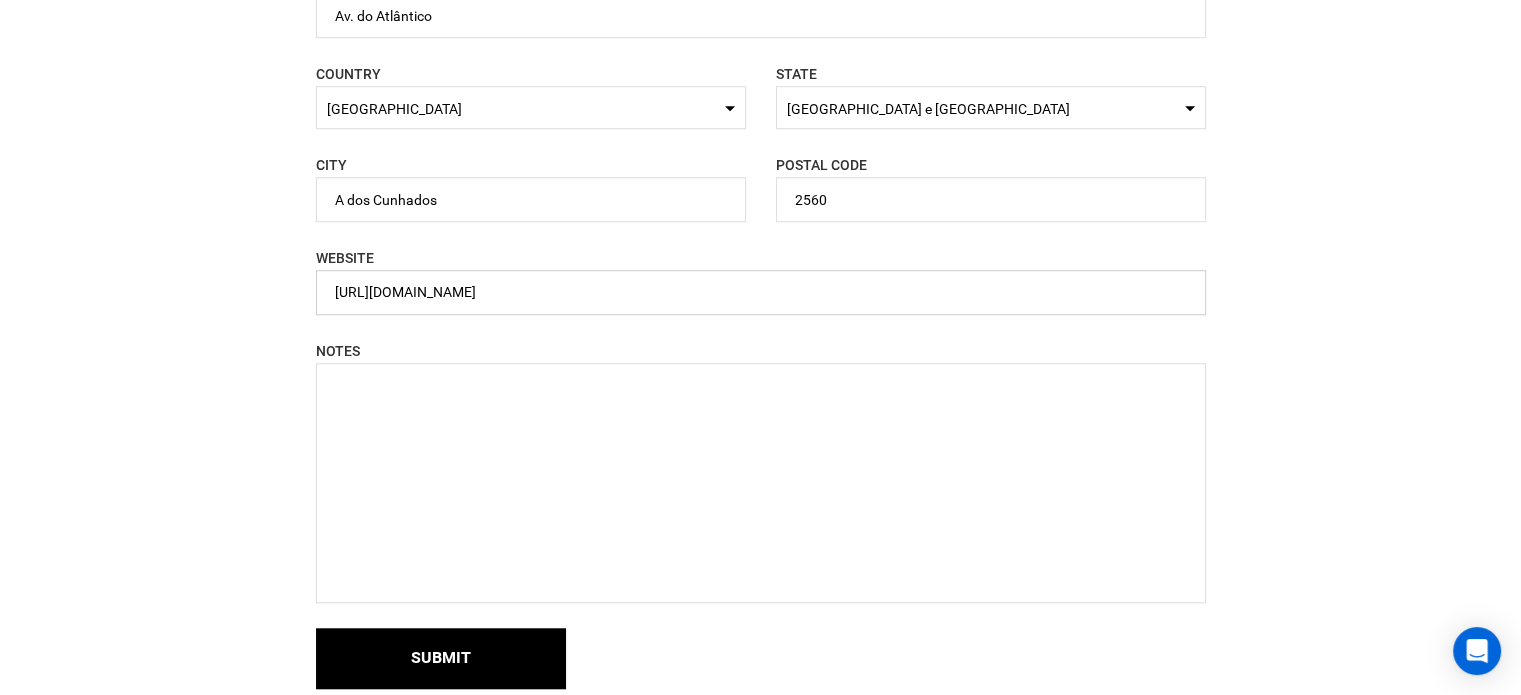 type on "https://www.noahsurfhouseportugal.com/en" 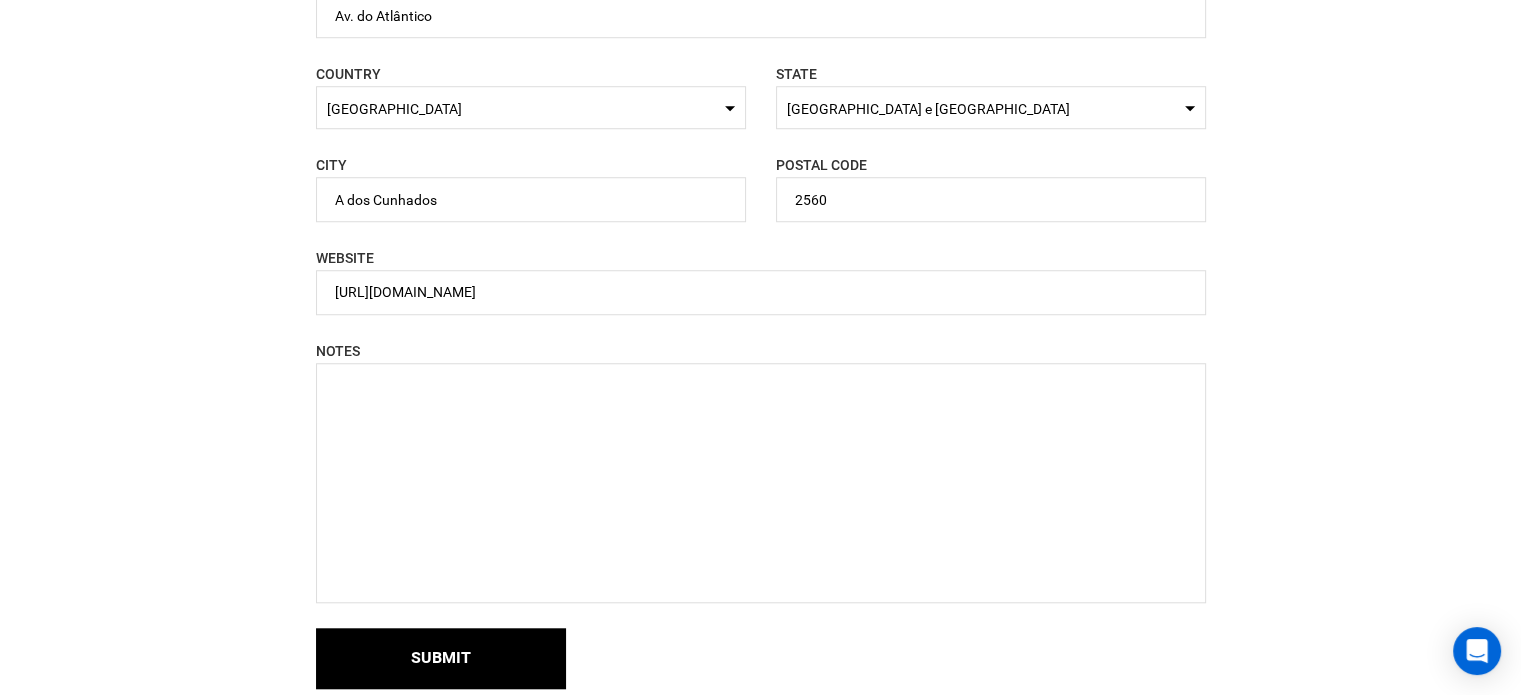 click on "Become a heli operator
If you and your business offer adventure experiences, you can list them and sell them in the Heli marketplace!
Get Approved, List Your Adventures, Sell & Get Paid
Qualified Audience
Tap into Heli’s network of next-generation adventurers.
Specialized Technology
List your inventory with Heli’s easy-to-use software built for adventure operators.
Analytics & Management
Gain insights to improve your sales strategy with Heli’s operator dashboard.
Automatic Payouts
EMAIL" at bounding box center [760, -436] 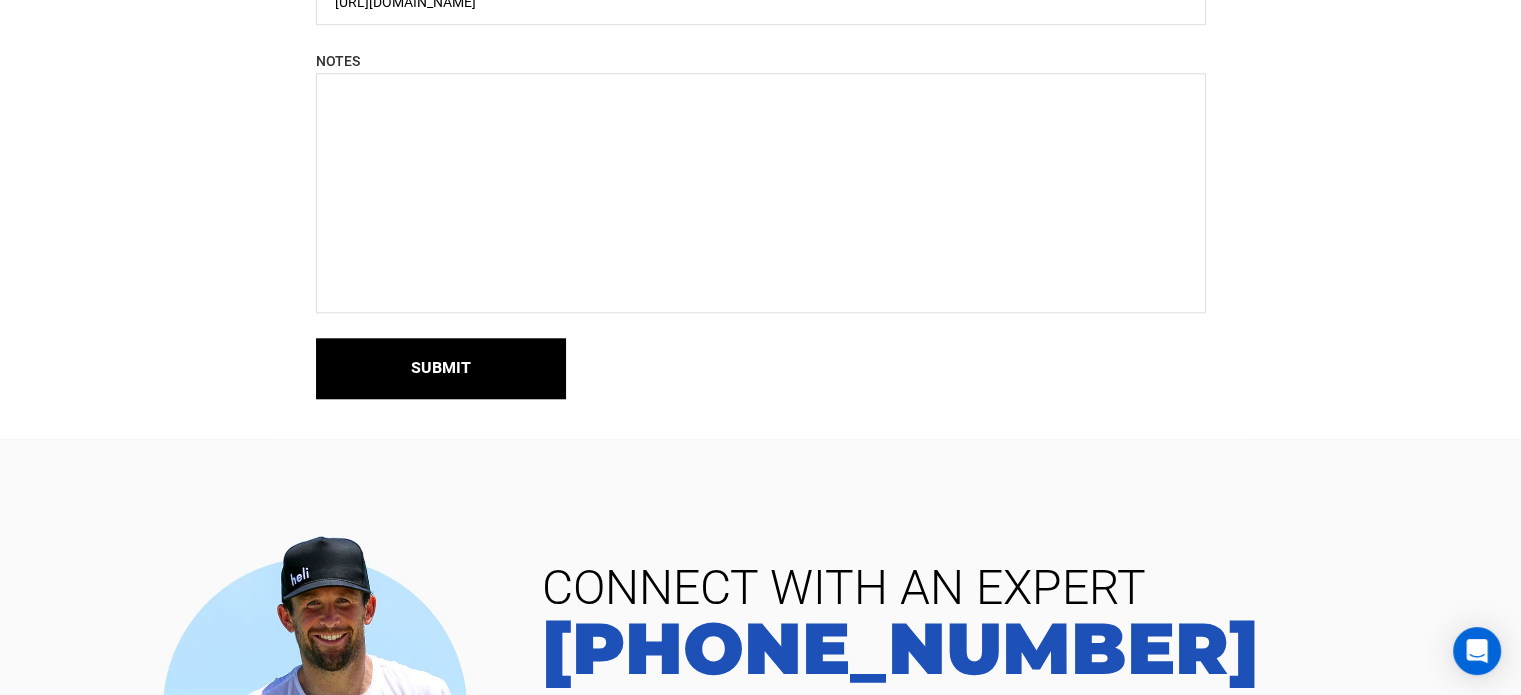 scroll, scrollTop: 1900, scrollLeft: 0, axis: vertical 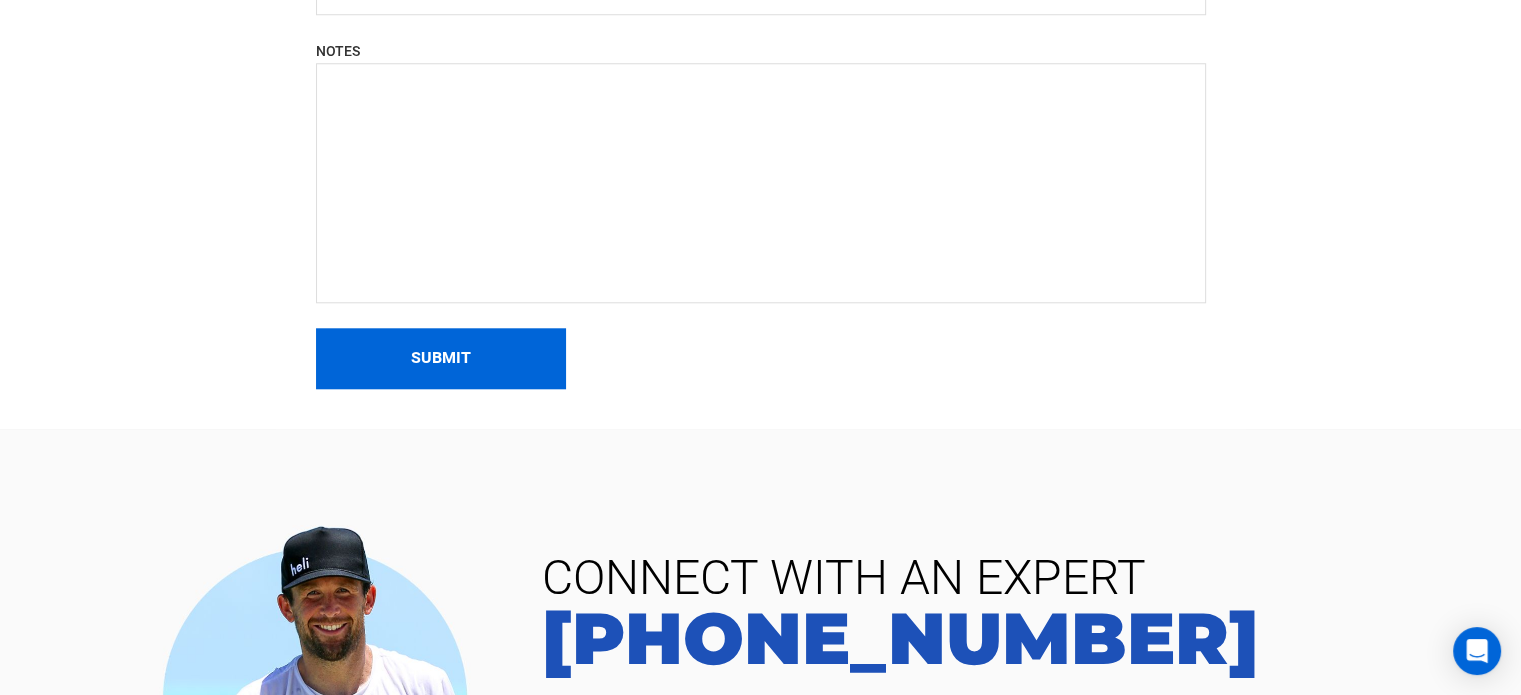 click on "Submit" at bounding box center (441, 358) 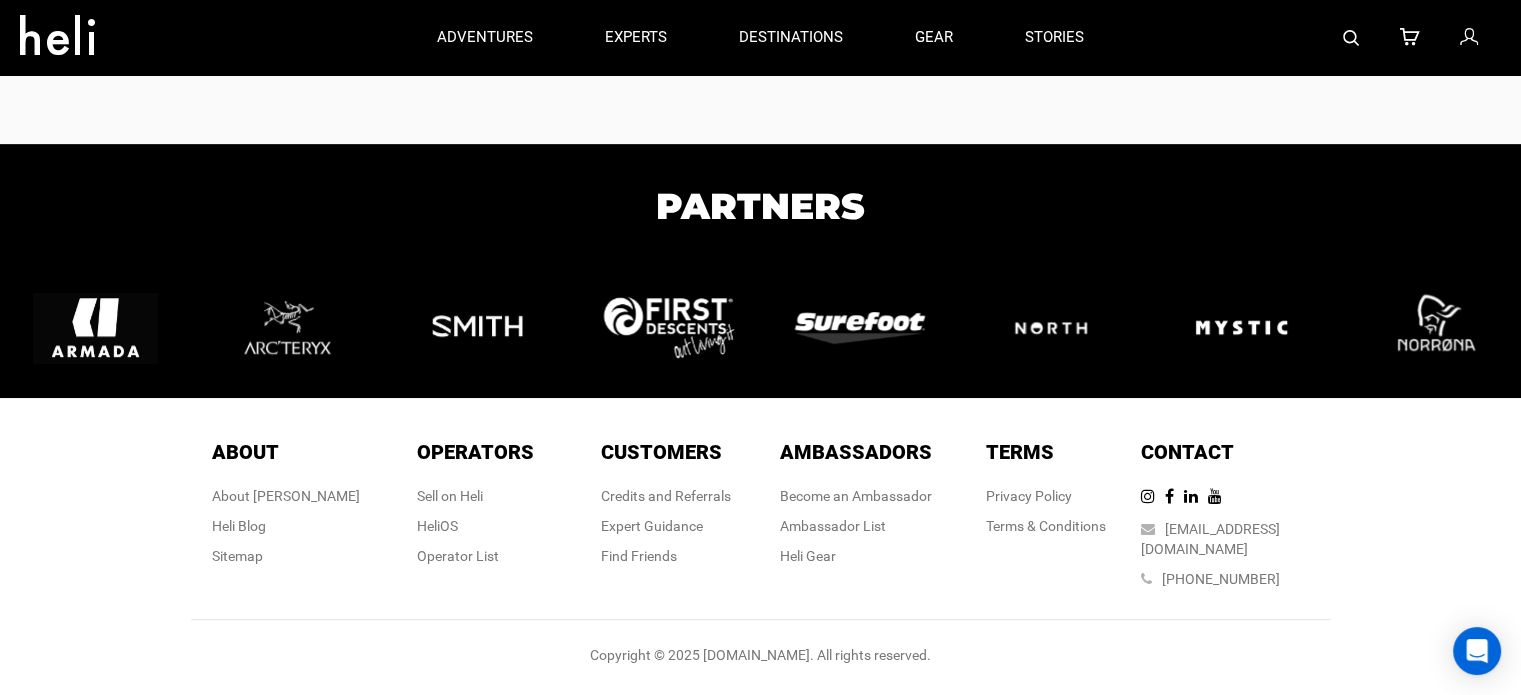 scroll, scrollTop: 0, scrollLeft: 0, axis: both 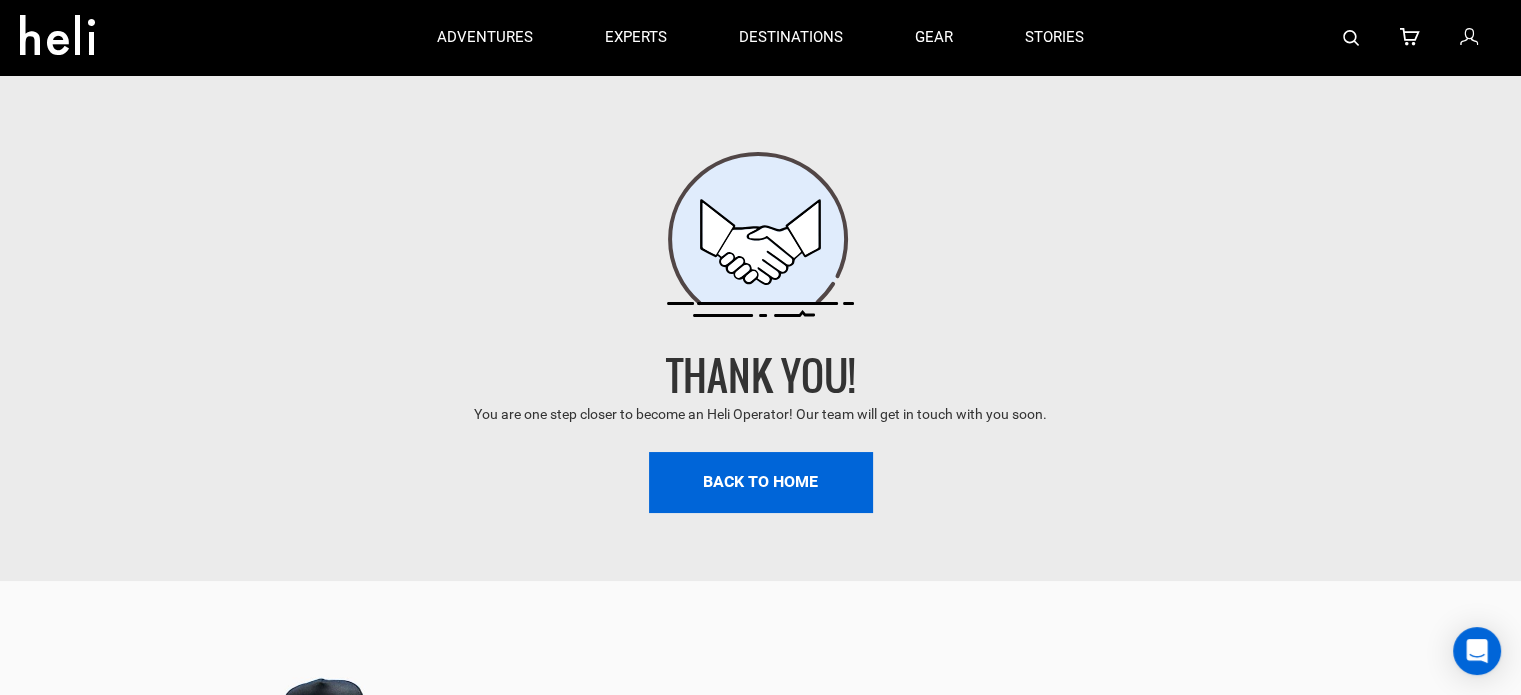click on "BACK TO HOME" at bounding box center [761, 482] 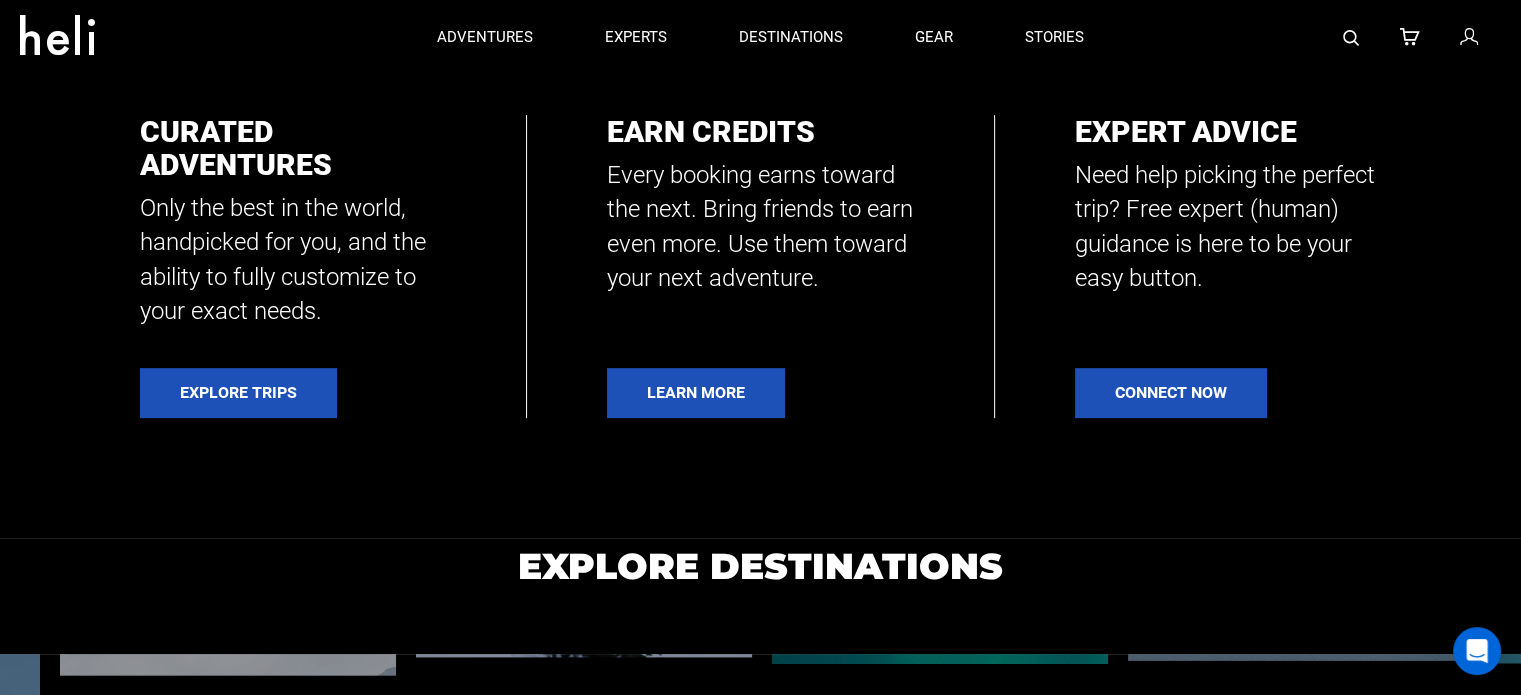 scroll, scrollTop: 0, scrollLeft: 0, axis: both 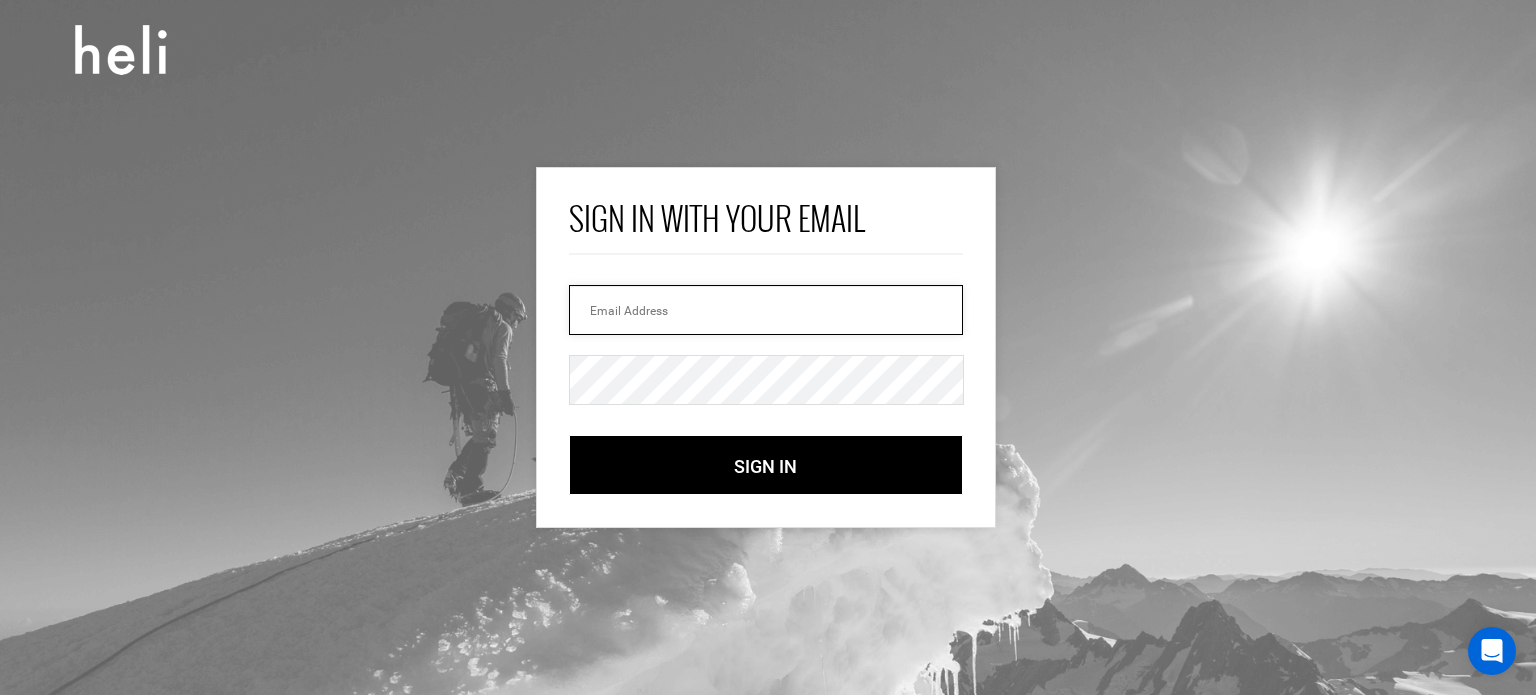 click at bounding box center (766, 310) 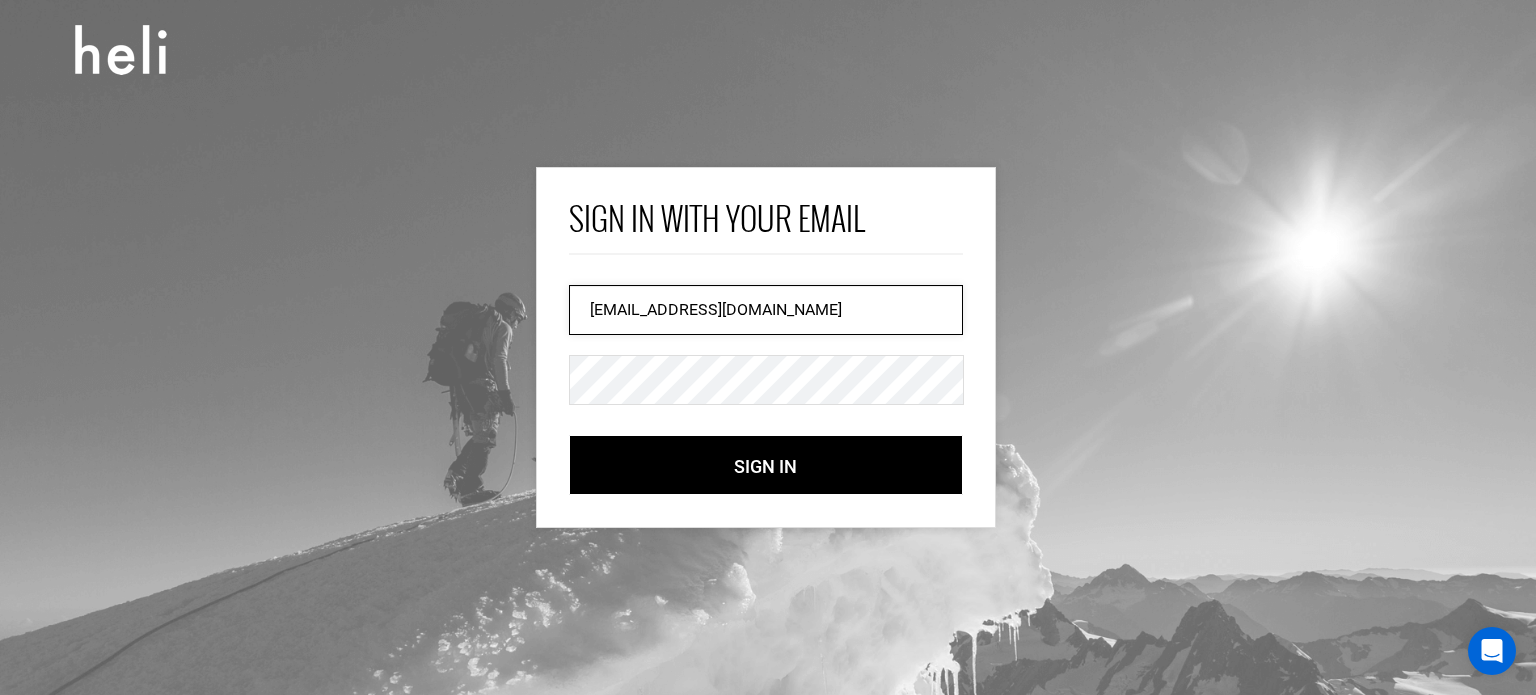 type on "noahsurfhouse@yopmail.com" 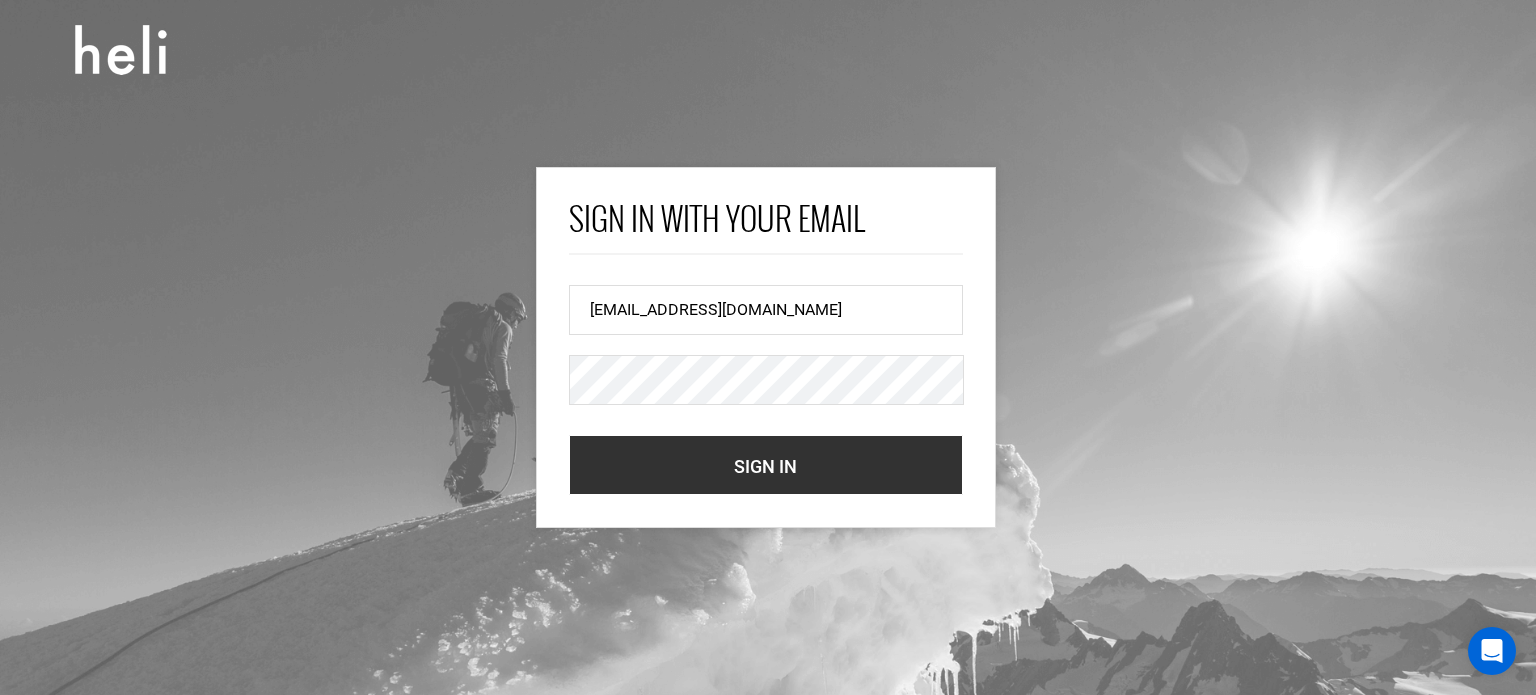 click on "Sign In" at bounding box center [766, 465] 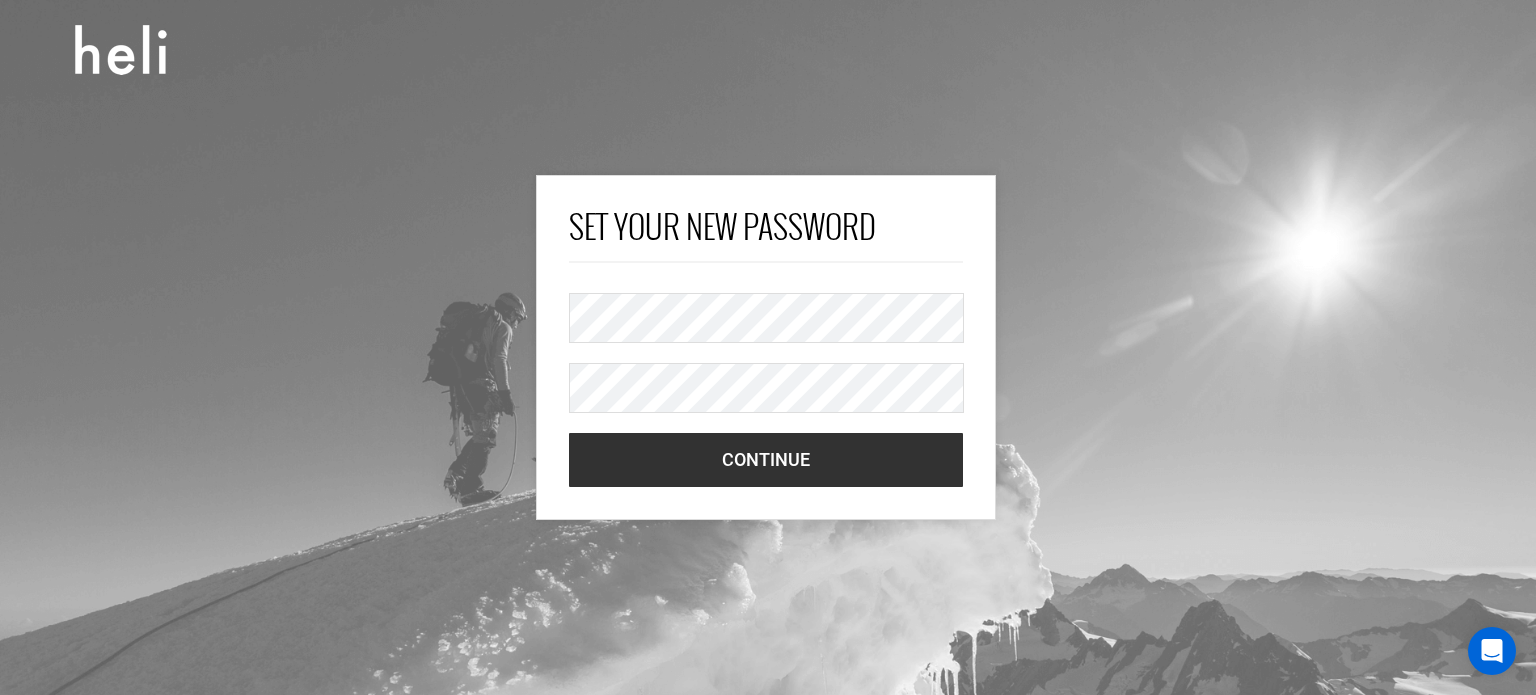 click on "Continue" at bounding box center (766, 460) 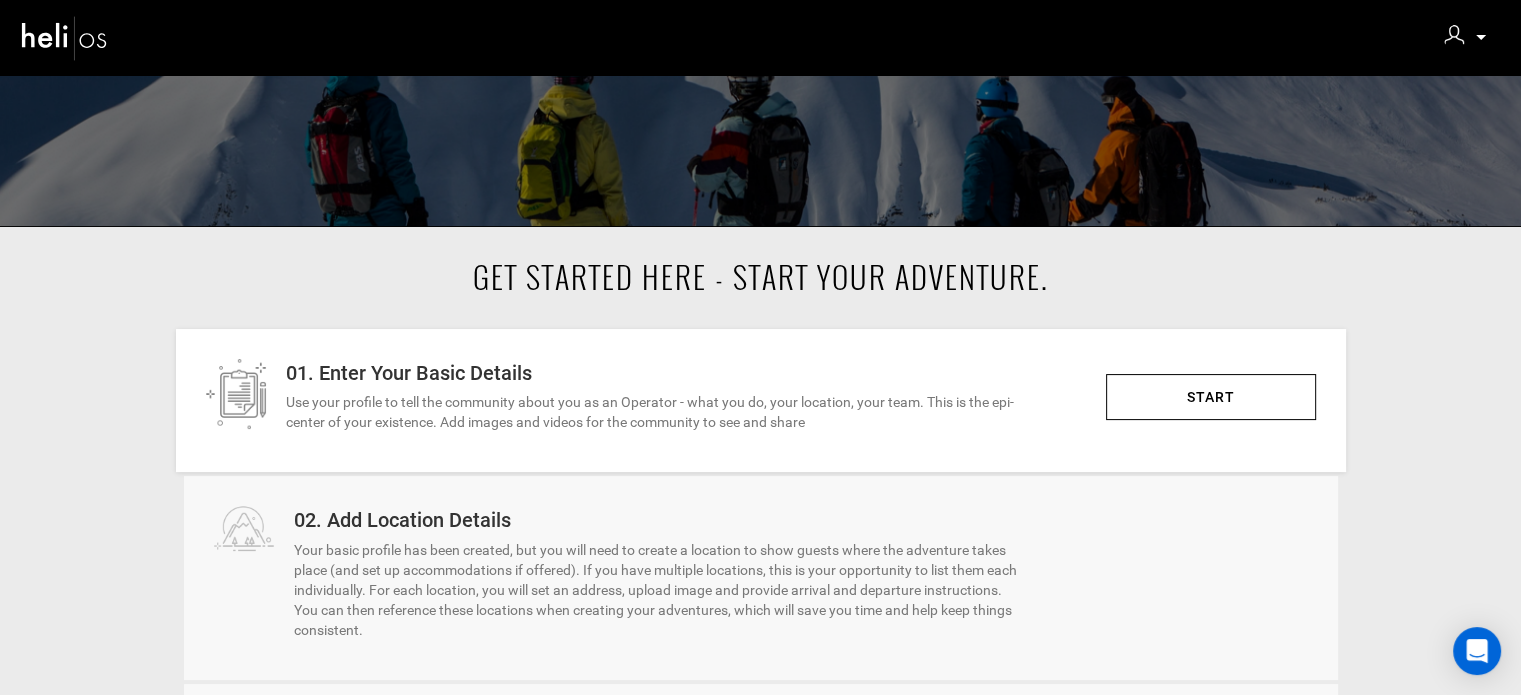 scroll, scrollTop: 600, scrollLeft: 0, axis: vertical 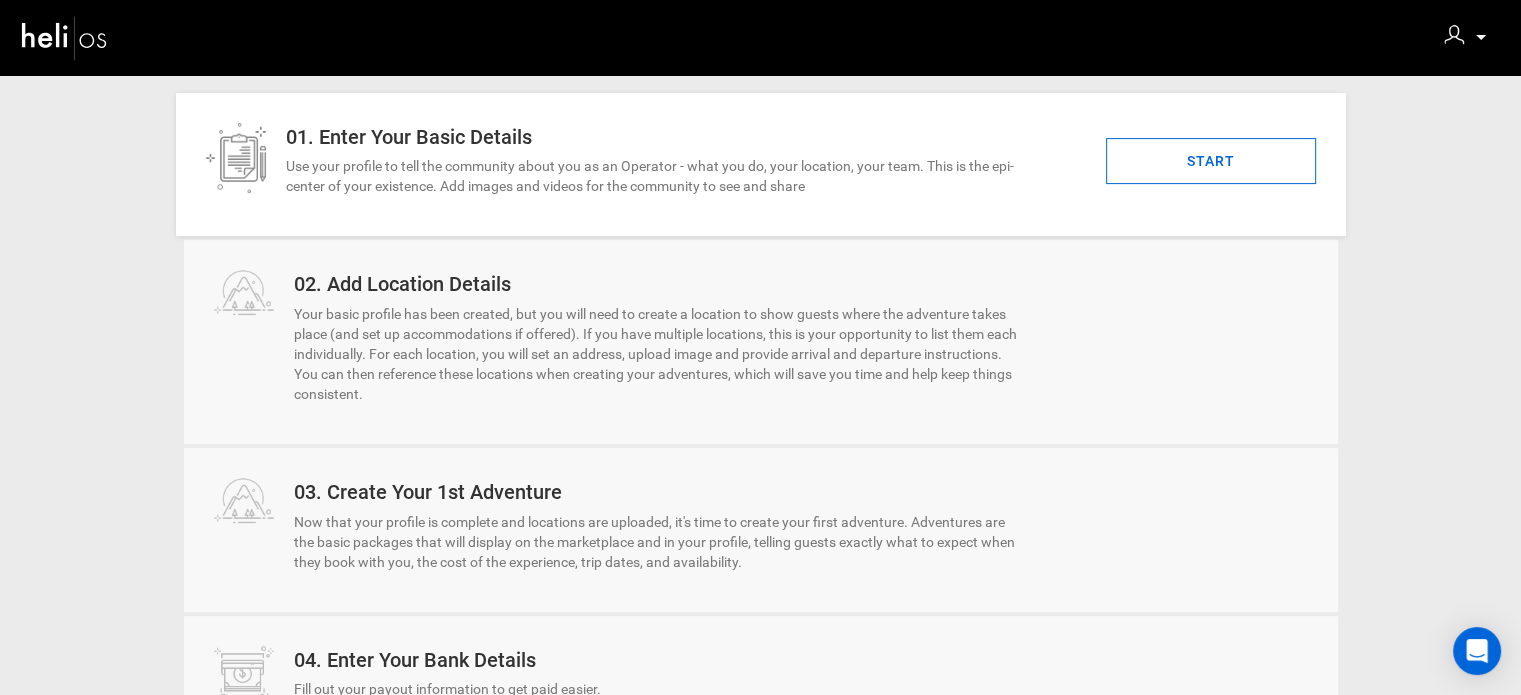 click on "START" at bounding box center (1211, 161) 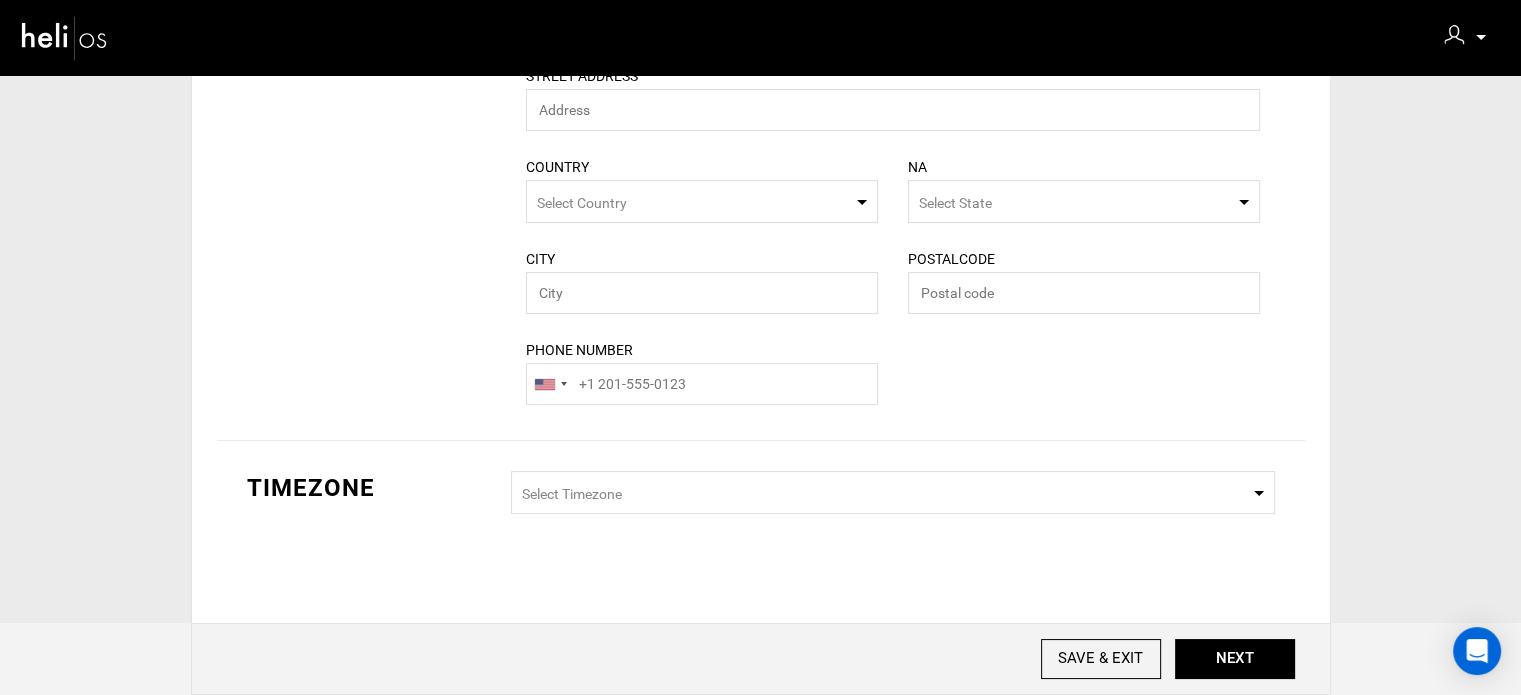 scroll, scrollTop: 0, scrollLeft: 0, axis: both 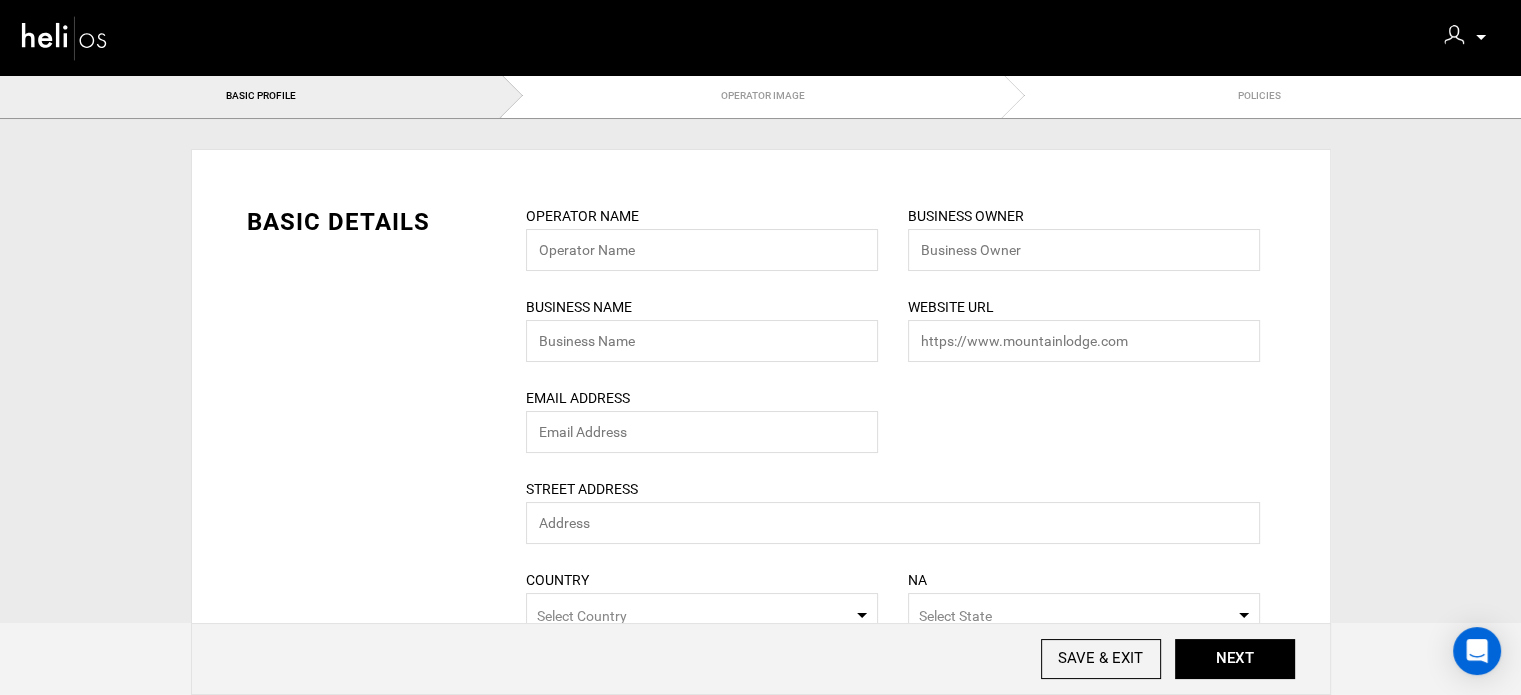 type on "Noah Surf House" 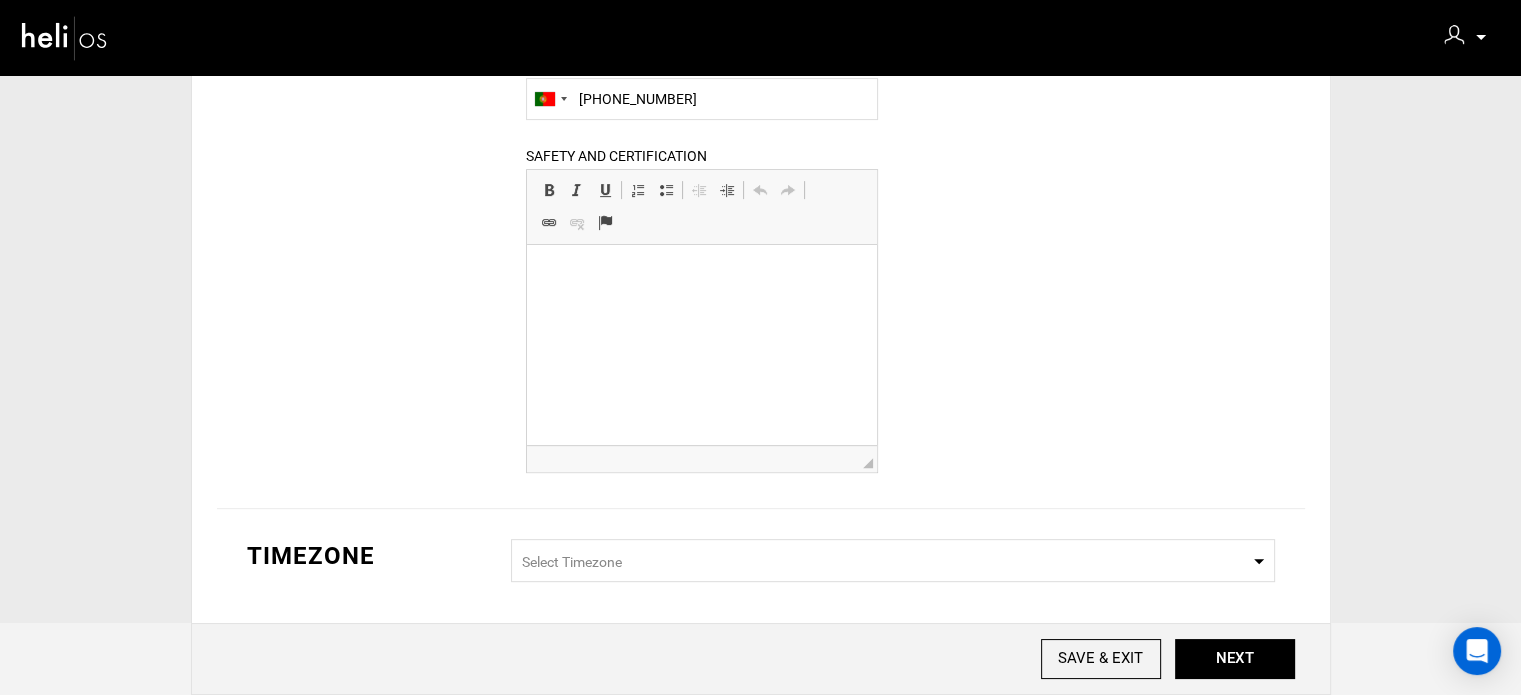 scroll, scrollTop: 700, scrollLeft: 0, axis: vertical 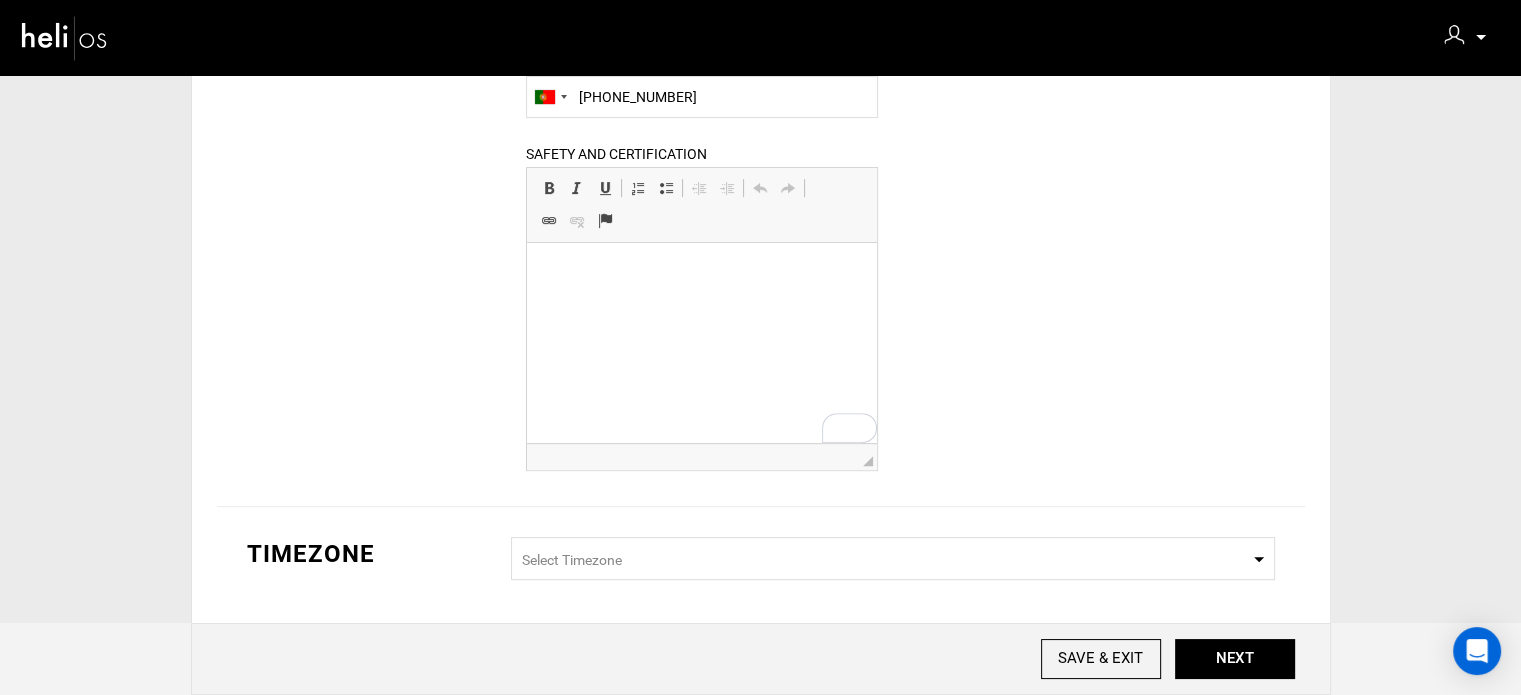 click at bounding box center (702, 273) 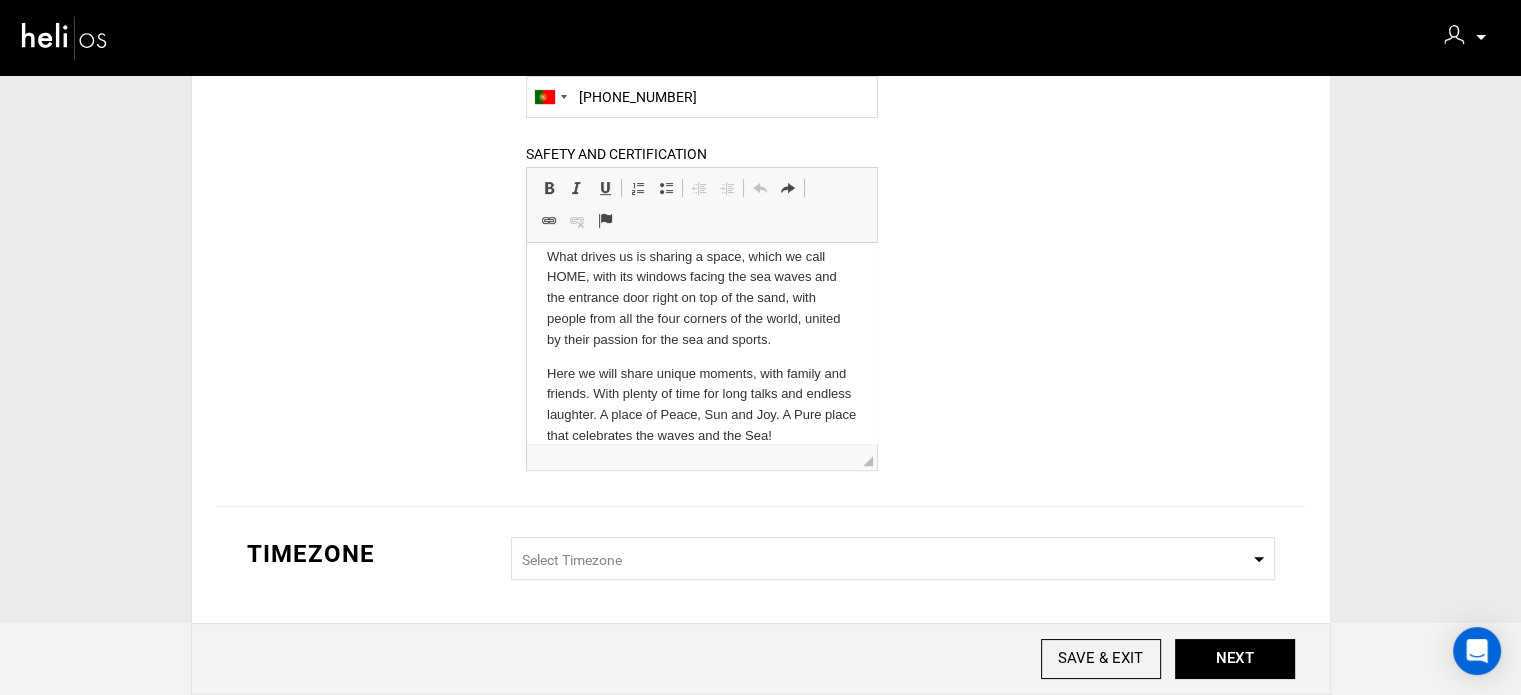 scroll, scrollTop: 0, scrollLeft: 0, axis: both 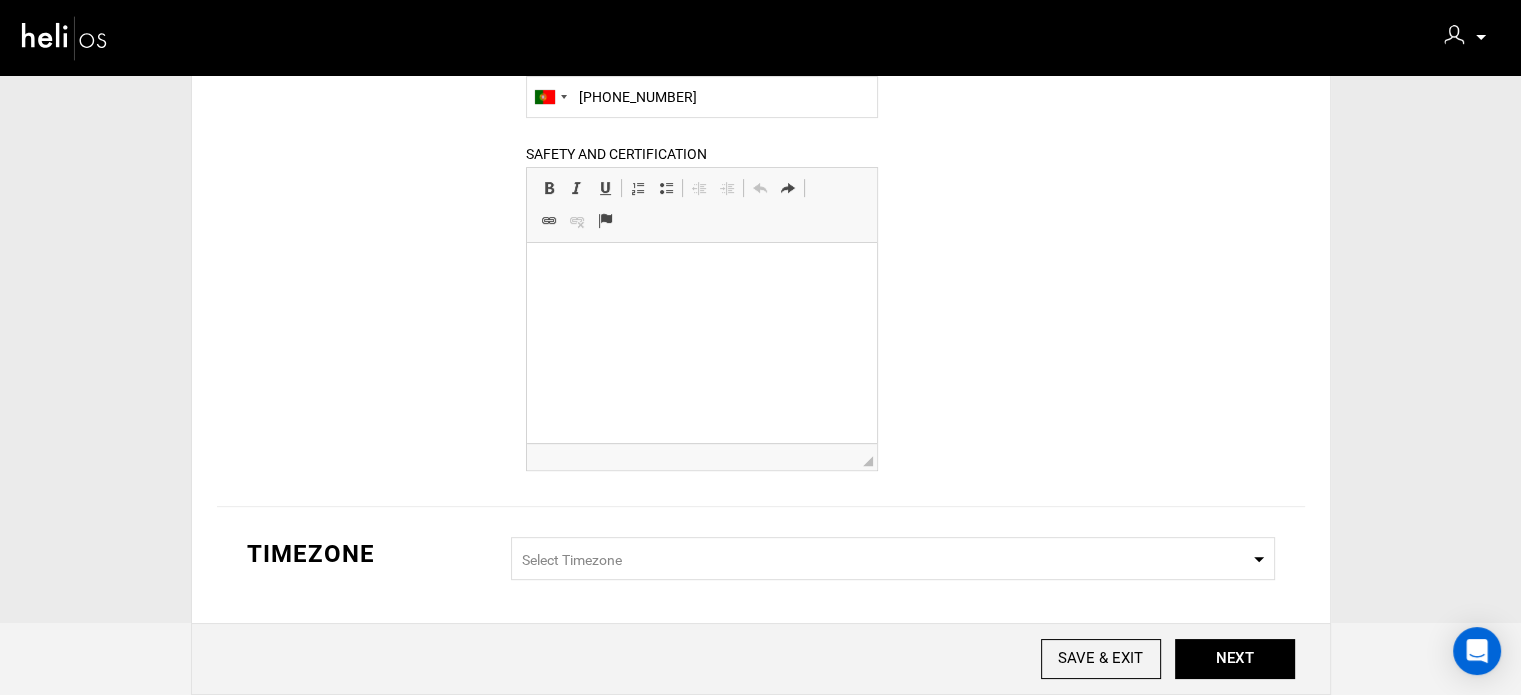 click at bounding box center [702, 273] 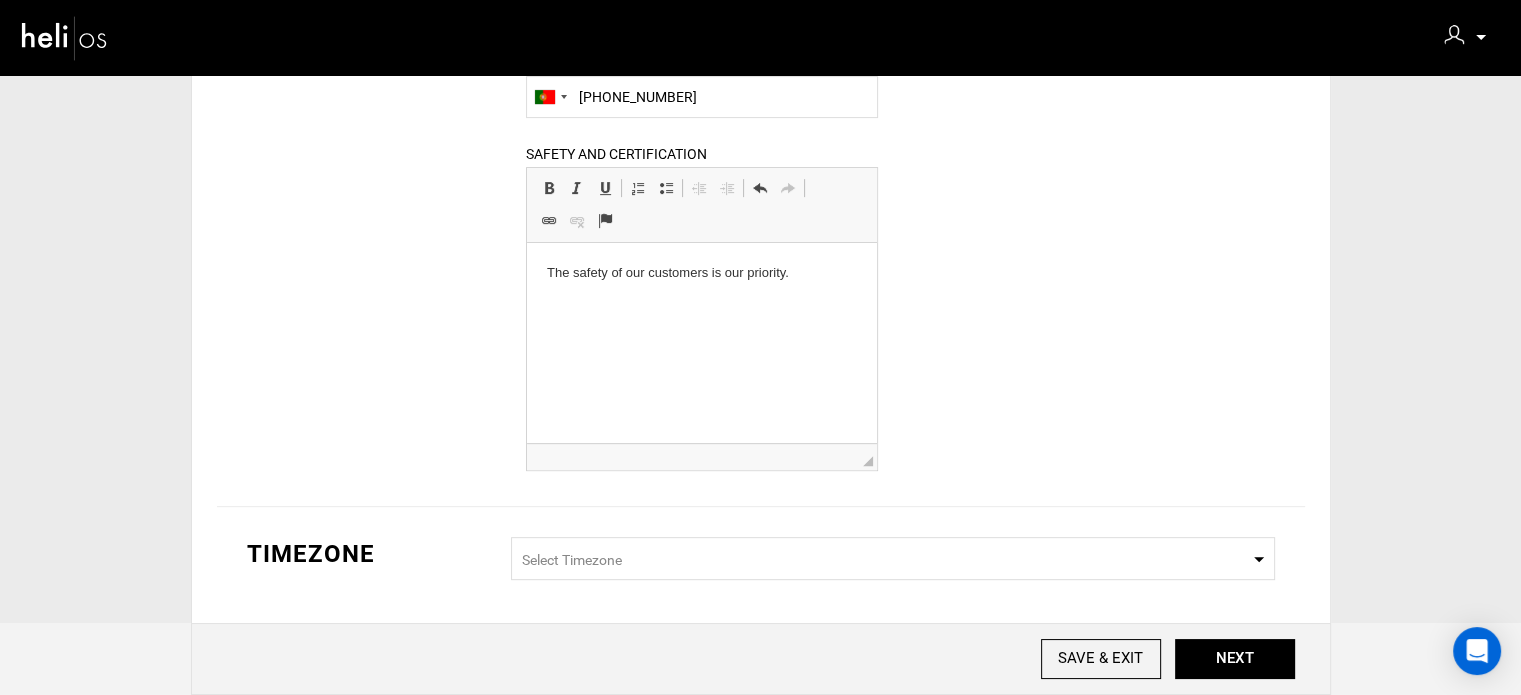 type 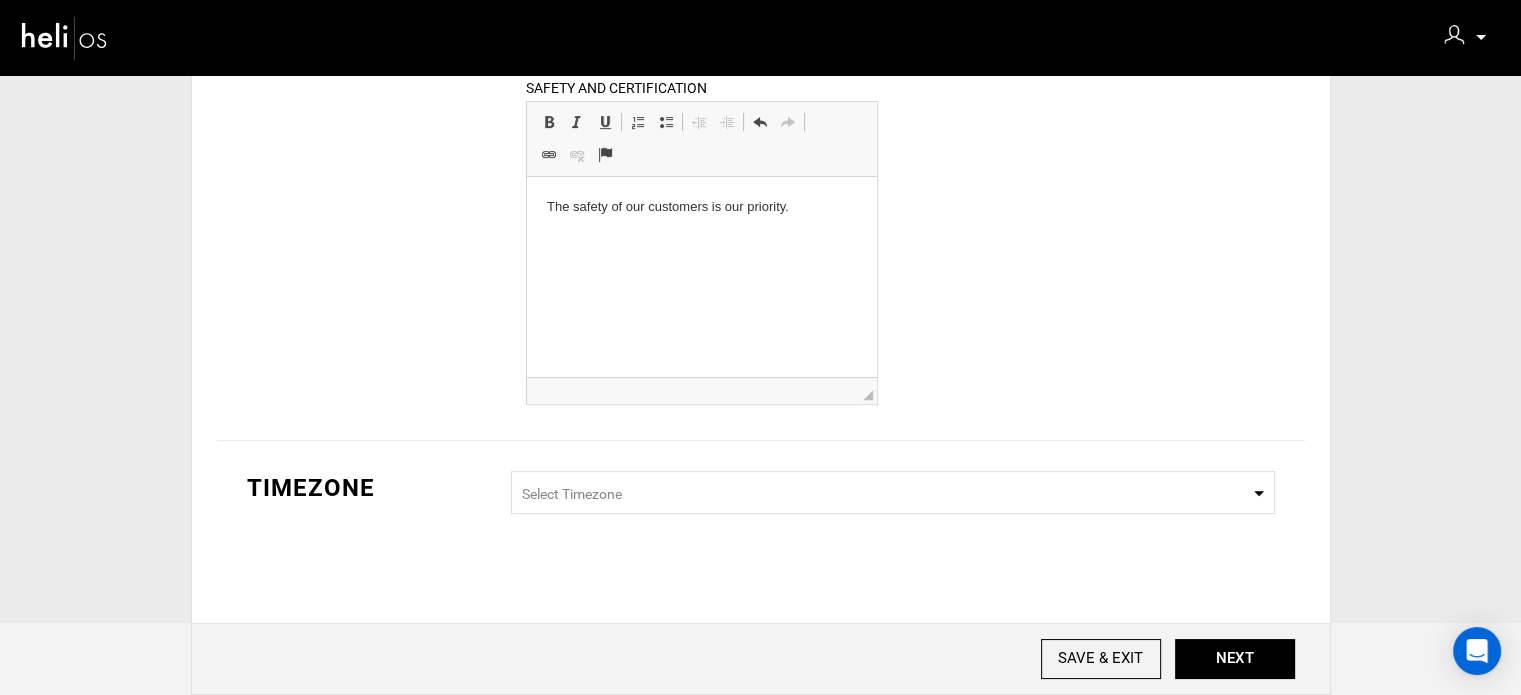 click on "Select Timezone" at bounding box center [893, 492] 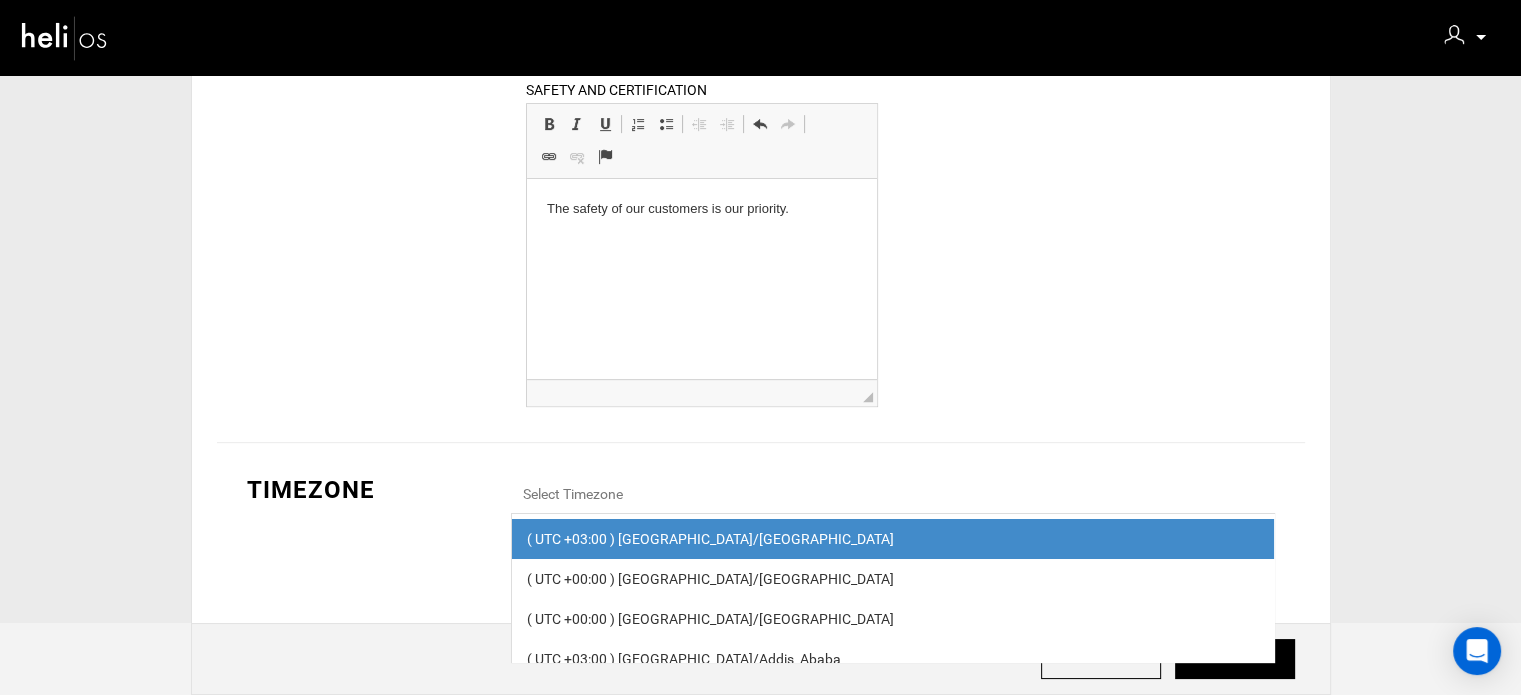 scroll, scrollTop: 766, scrollLeft: 0, axis: vertical 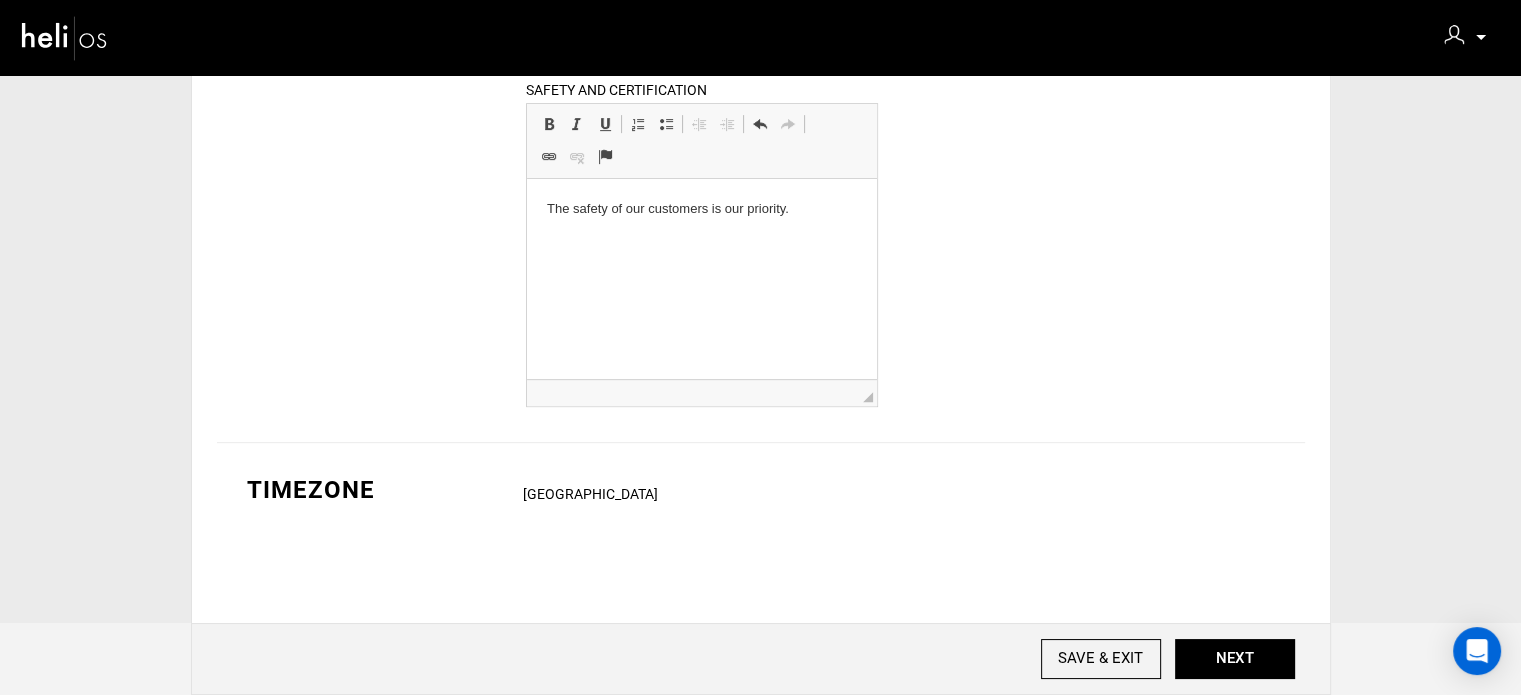 type on "portugal" 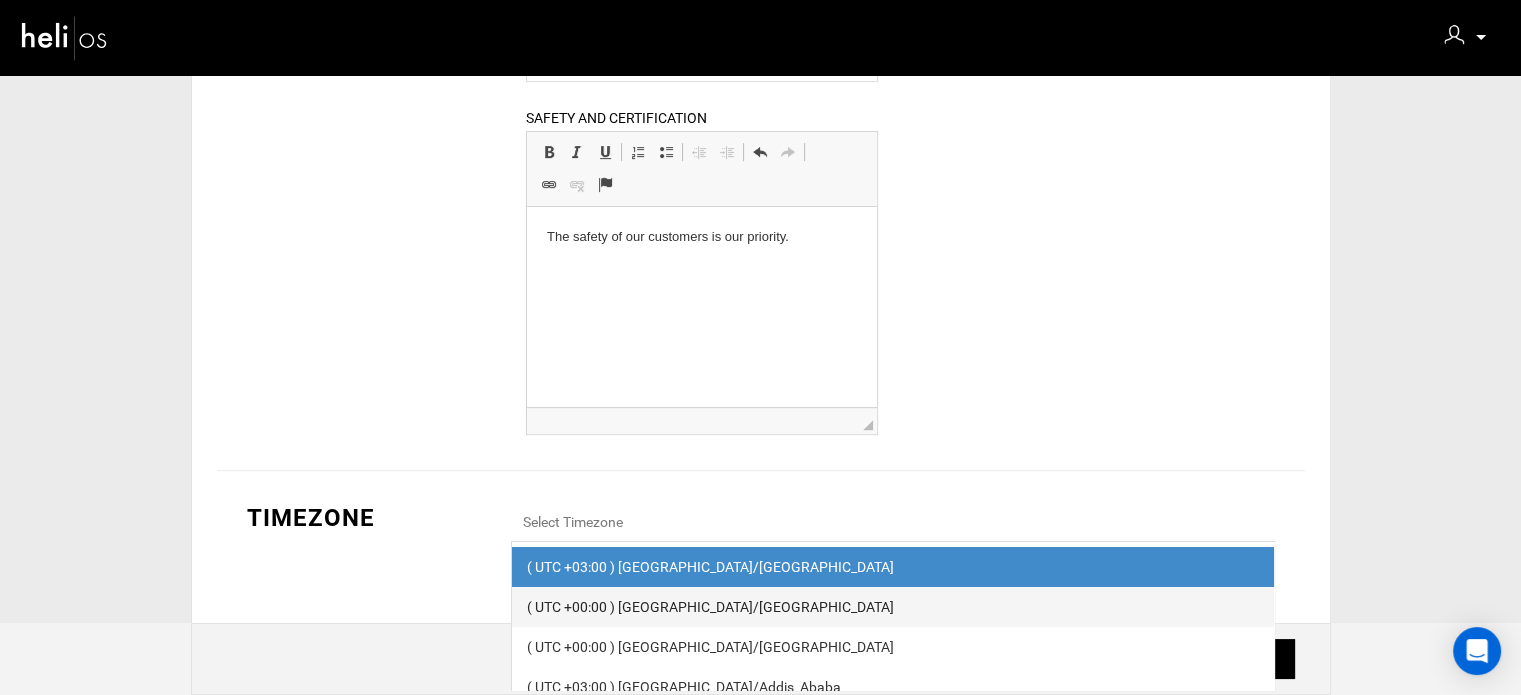 scroll, scrollTop: 766, scrollLeft: 0, axis: vertical 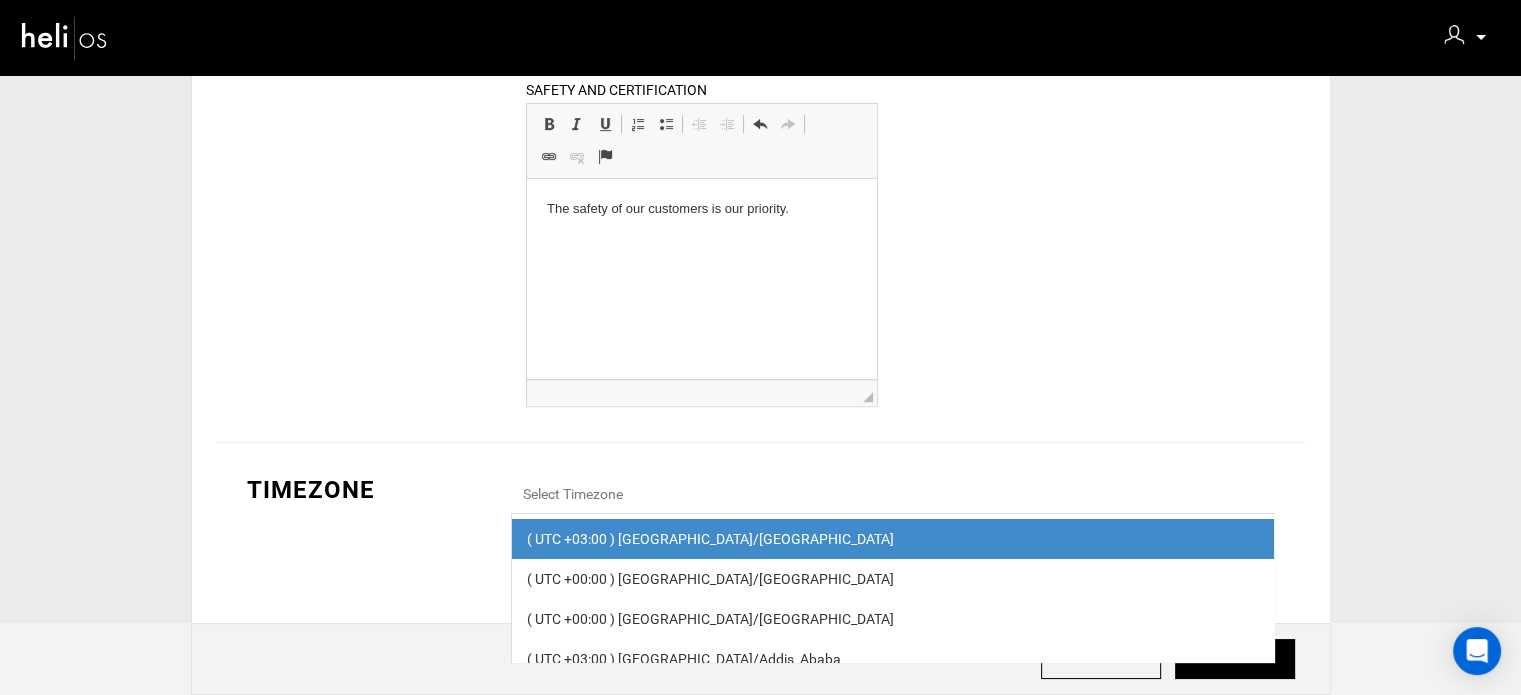 type 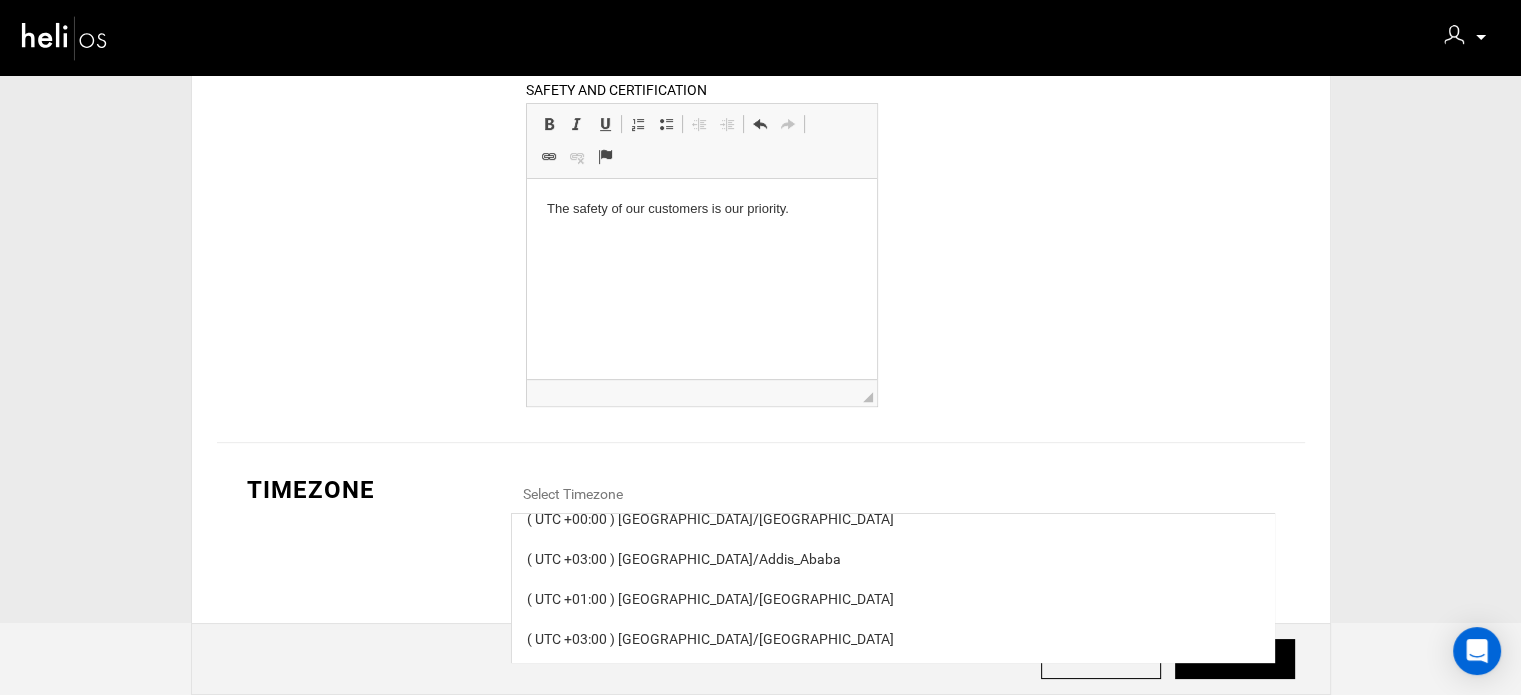 scroll, scrollTop: 0, scrollLeft: 0, axis: both 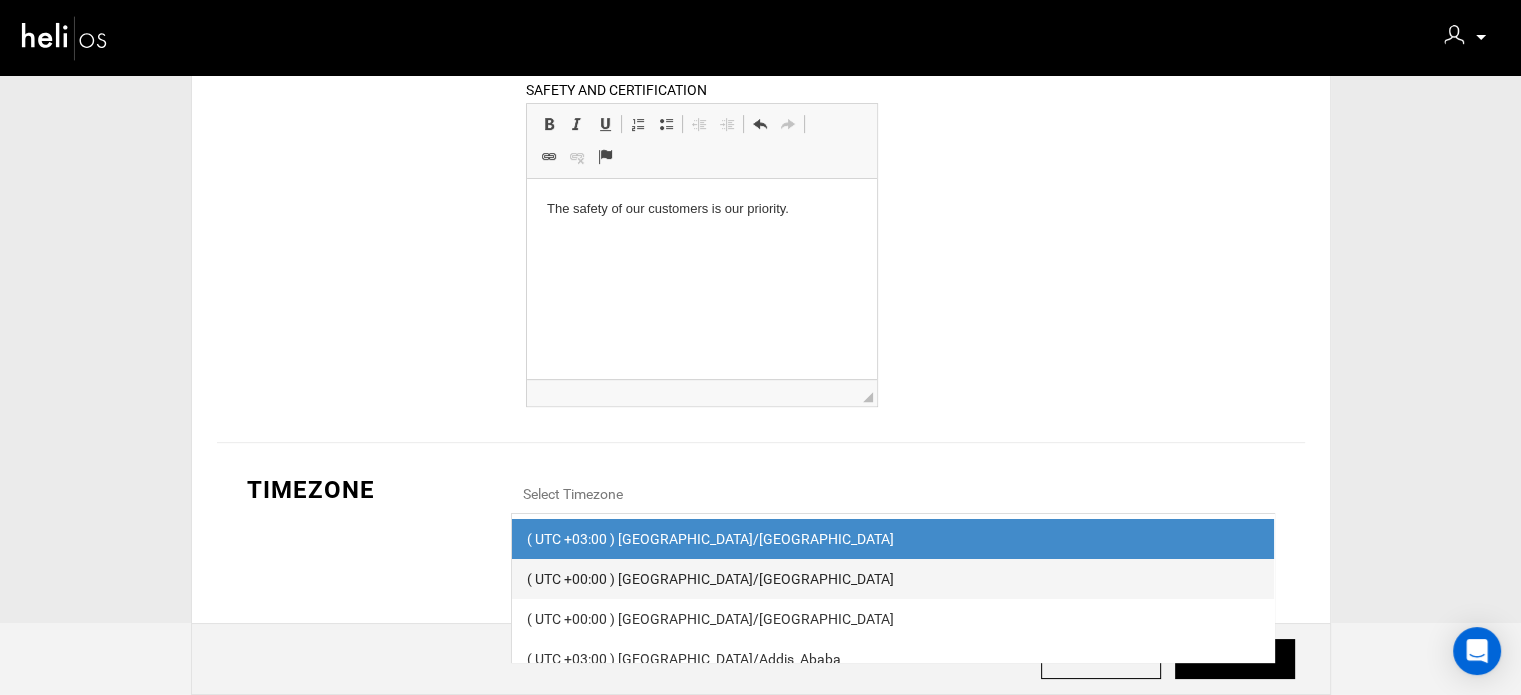 click on "( UTC +00:00  ) Africa/Abidjan" at bounding box center [893, 579] 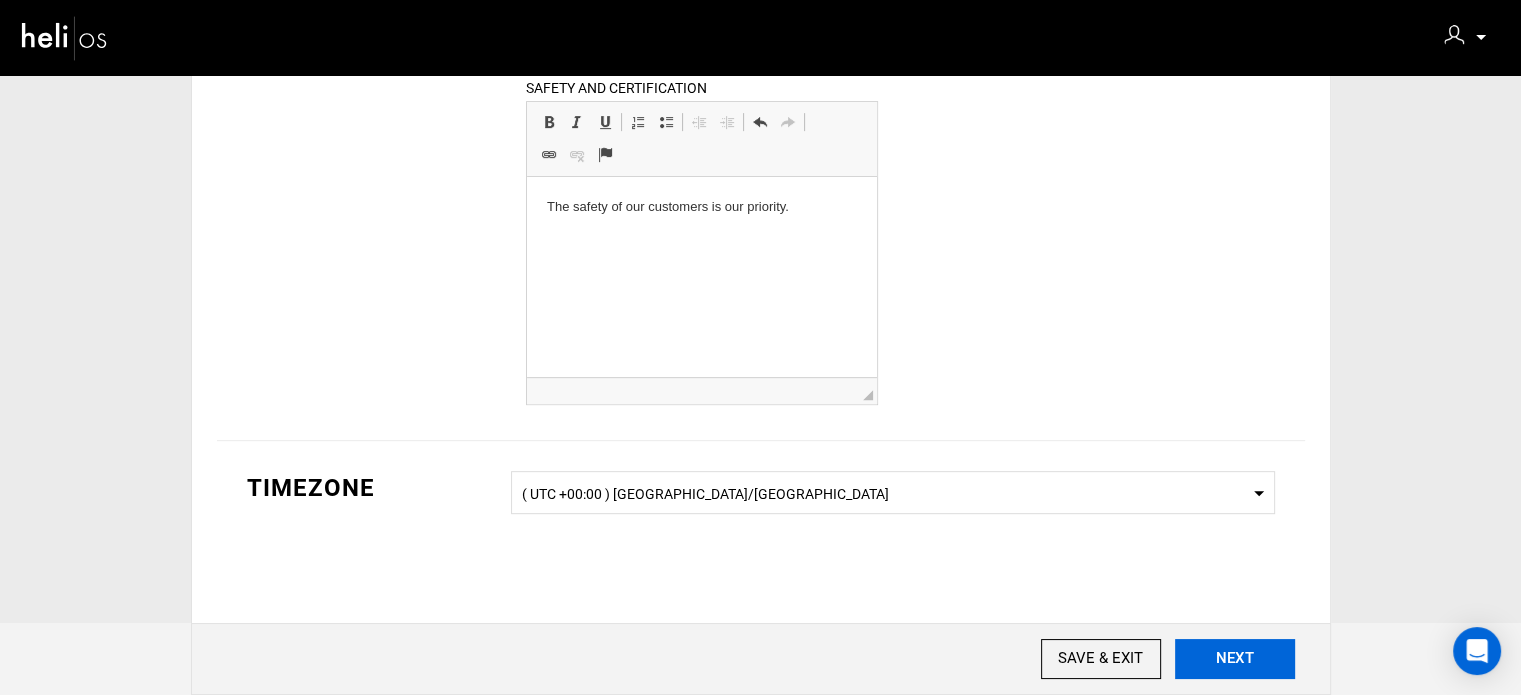 click on "NEXT" at bounding box center (1235, 659) 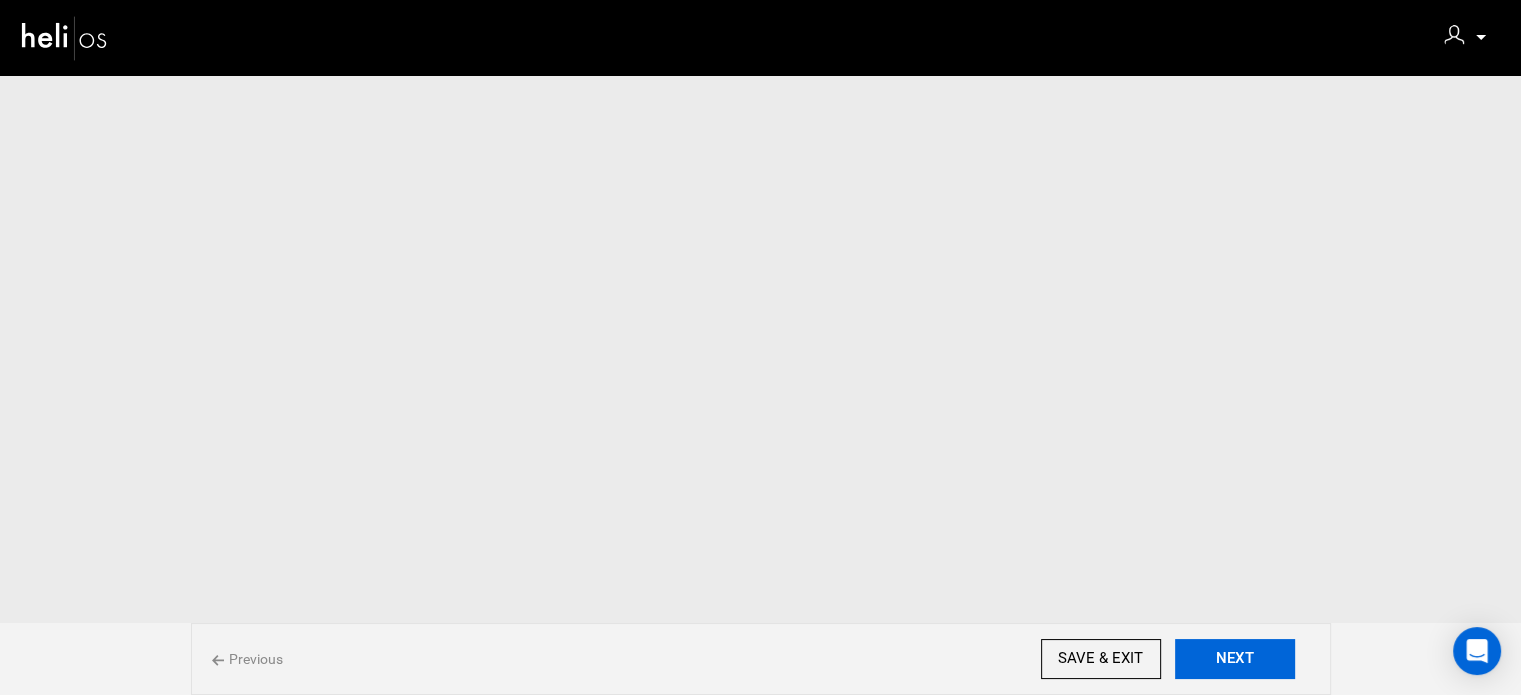 scroll, scrollTop: 0, scrollLeft: 0, axis: both 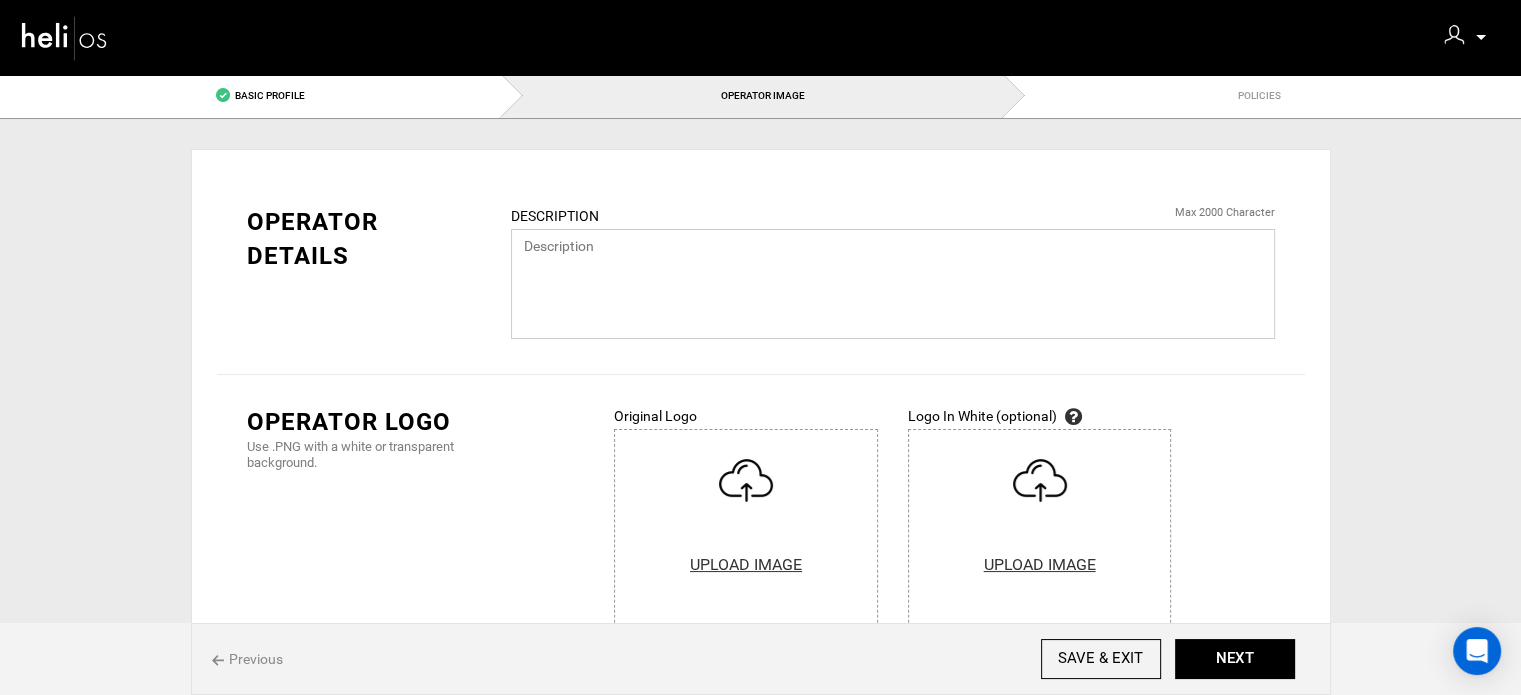 click at bounding box center [893, 284] 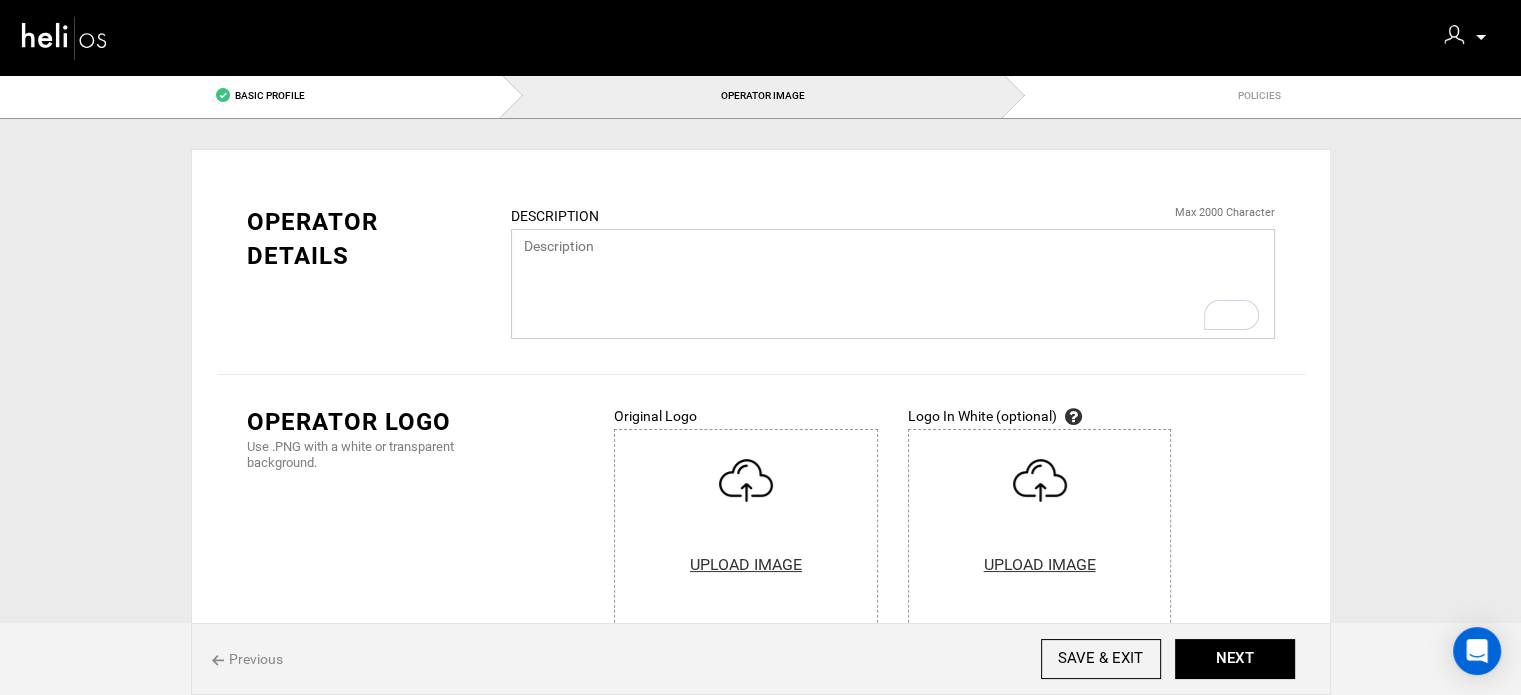 paste on "Our inspiration is the Sea. Our motto ‘At Sea we’re home’.
What drives us is sharing a space, which we call HOME, with its windows facing the sea waves and the entrance door right on top of the sand, with people from all the four corners of the world, united by their passion for the sea and sports.
Here we will share unique moments, with family and friends. With plenty of time for long talks and endless laughter. A place of Peace, Sun and Joy. A Pure place that celebrates the waves and the Sea!" 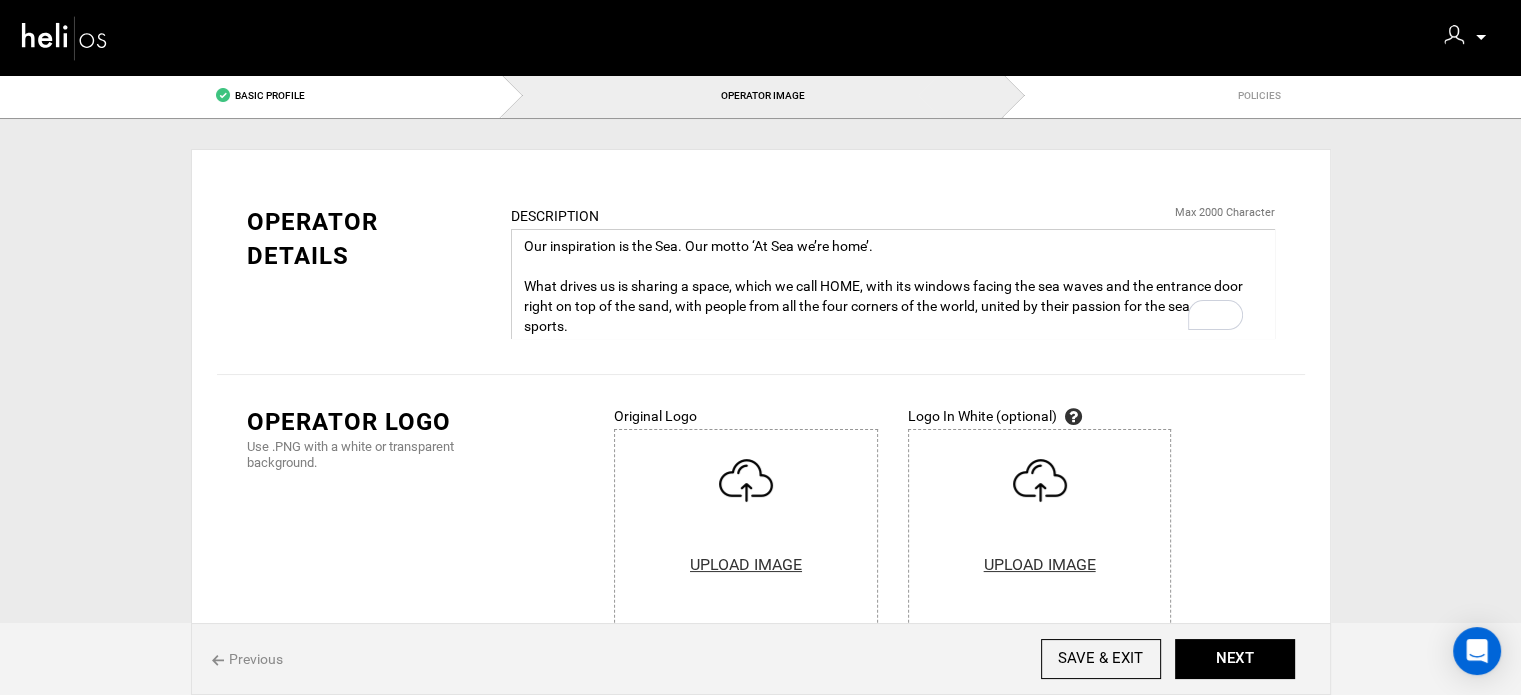 scroll, scrollTop: 56, scrollLeft: 0, axis: vertical 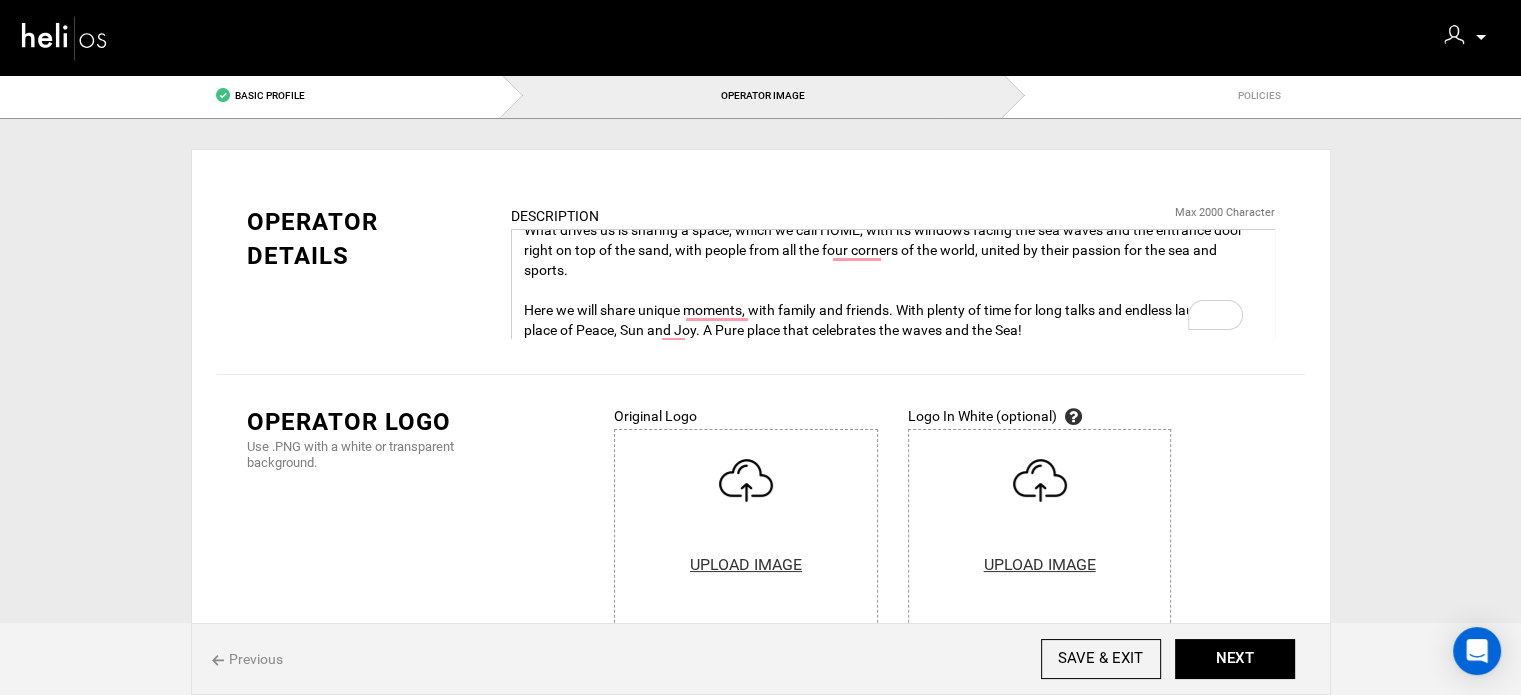 click on "Our inspiration is the Sea. Our motto ‘At Sea we’re home’.
What drives us is sharing a space, which we call HOME, with its windows facing the sea waves and the entrance door right on top of the sand, with people from all the four corners of the world, united by their passion for the sea and sports.
Here we will share unique moments, with family and friends. With plenty of time for long talks and endless laughter. A place of Peace, Sun and Joy. A Pure place that celebrates the waves and the Sea!" at bounding box center [893, 284] 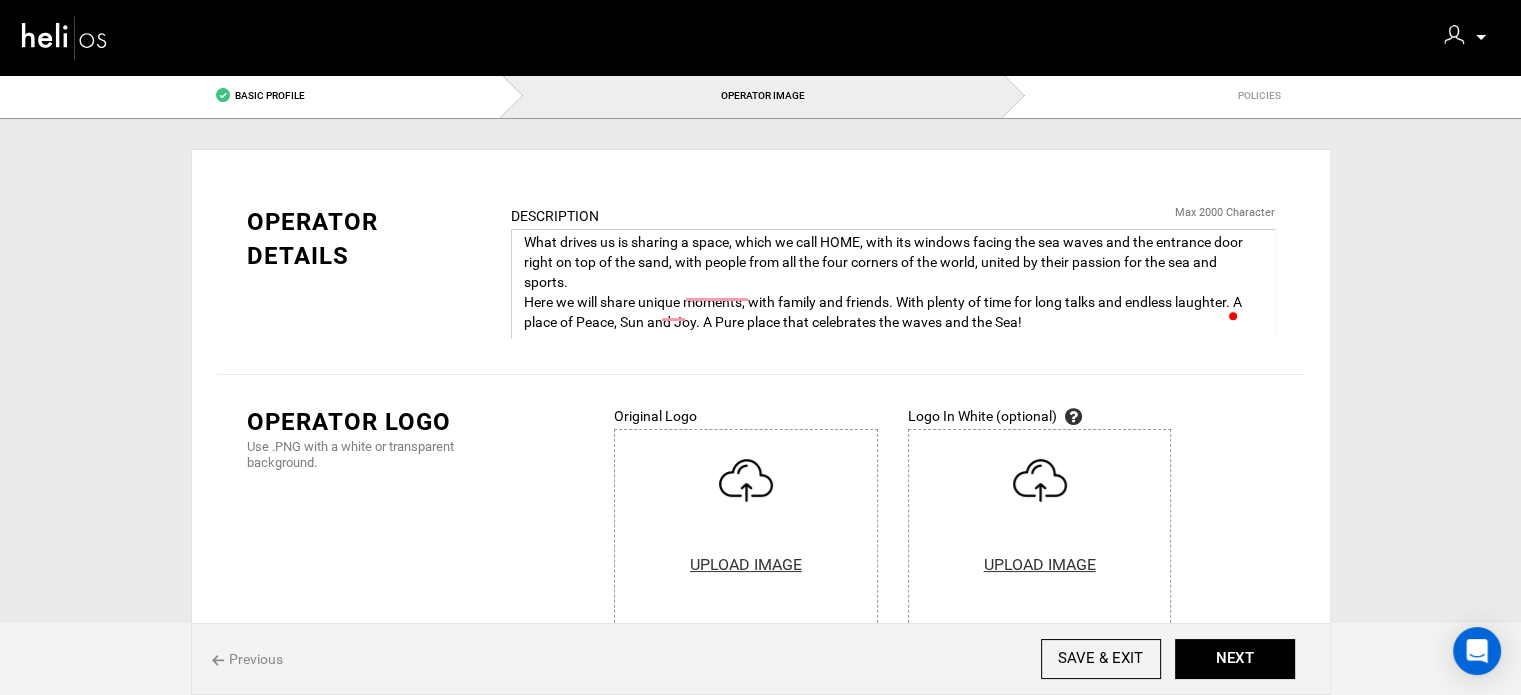 scroll, scrollTop: 36, scrollLeft: 0, axis: vertical 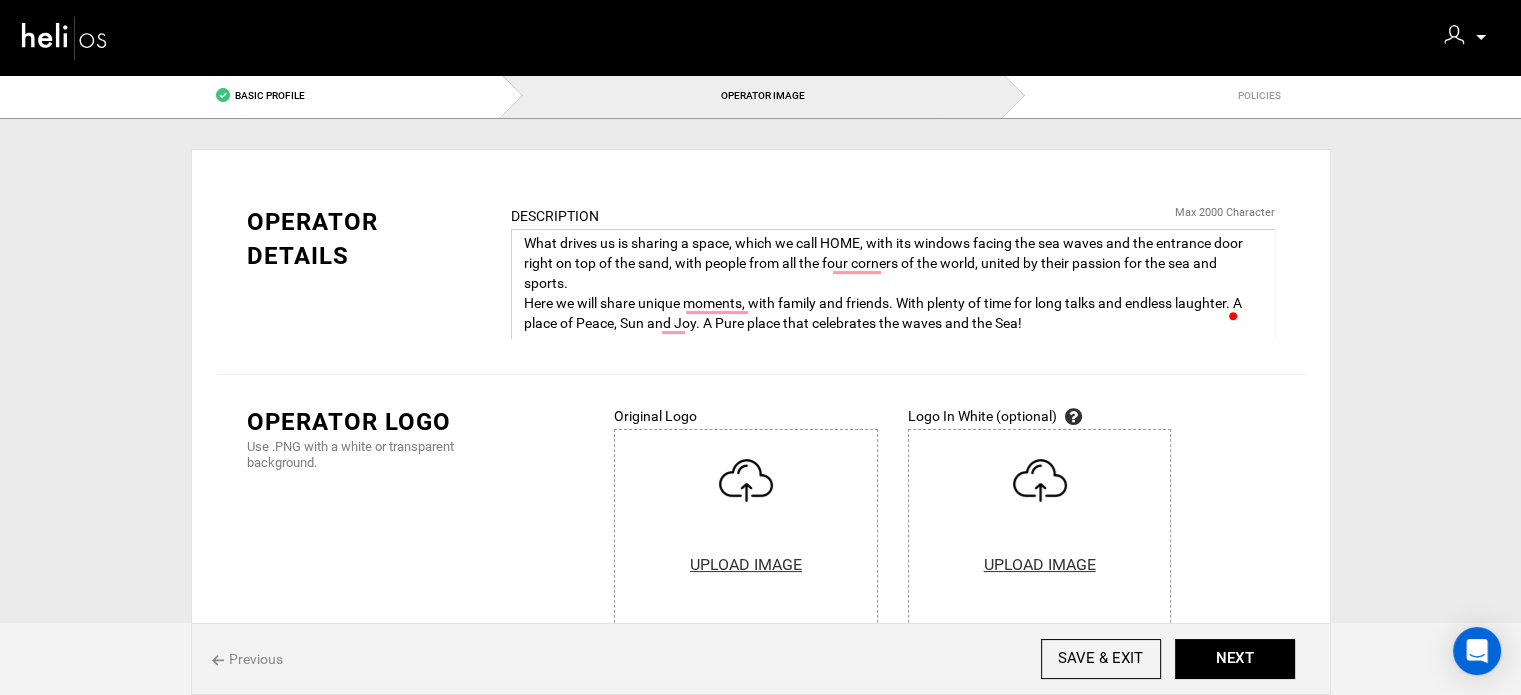 click on "Our inspiration is the Sea. Our motto ‘At Sea we’re home’.
What drives us is sharing a space, which we call HOME, with its windows facing the sea waves and the entrance door right on top of the sand, with people from all the four corners of the world, united by their passion for the sea and sports.
Here we will share unique moments, with family and friends. With plenty of time for long talks and endless laughter. A place of Peace, Sun and Joy. A Pure place that celebrates the waves and the Sea!" at bounding box center [893, 284] 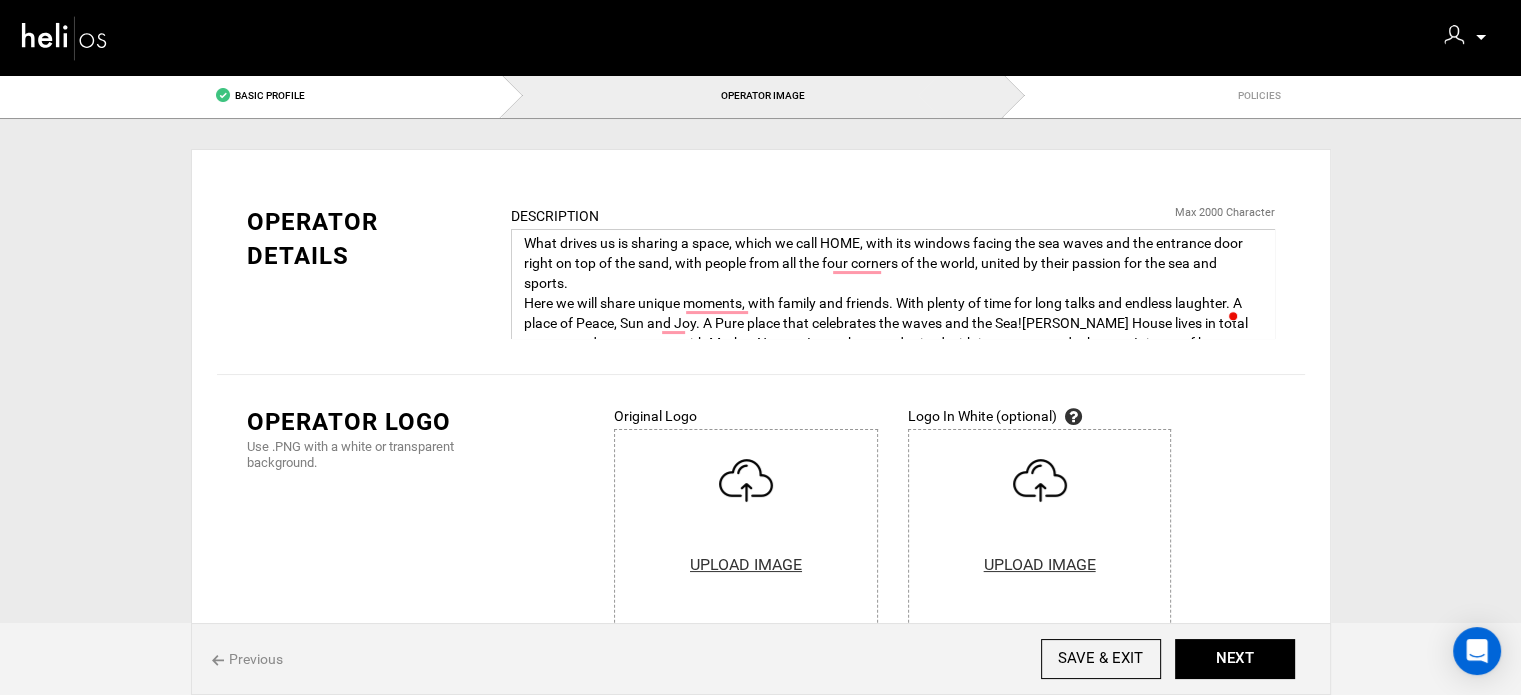 scroll, scrollTop: 136, scrollLeft: 0, axis: vertical 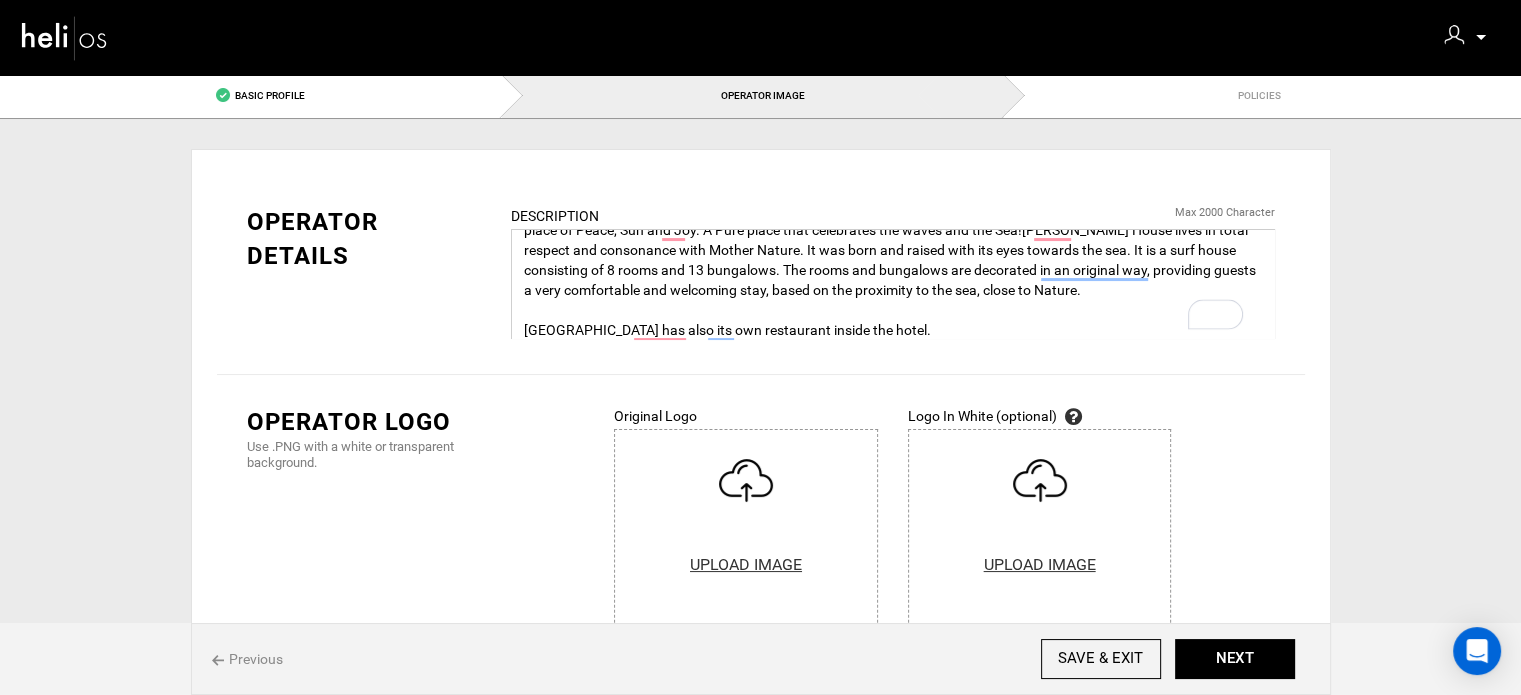 click on "Our inspiration is the Sea. Our motto ‘At Sea we’re home’.
What drives us is sharing a space, which we call HOME, with its windows facing the sea waves and the entrance door right on top of the sand, with people from all the four corners of the world, united by their passion for the sea and sports.
Here we will share unique moments, with family and friends. With plenty of time for long talks and endless laughter. A place of Peace, Sun and Joy. A Pure place that celebrates the waves and the Sea!Noah Surf House lives in total respect and consonance with Mother Nature. It was born and raised with its eyes towards the sea. It is a surf house consisting of 8 rooms and 13 bungalows. The rooms and bungalows are decorated in an original way, providing guests a very comfortable and welcoming stay, based on the proximity to the sea, close to Nature.
Noah Surf House has also its own restaurant inside the hotel." at bounding box center [893, 284] 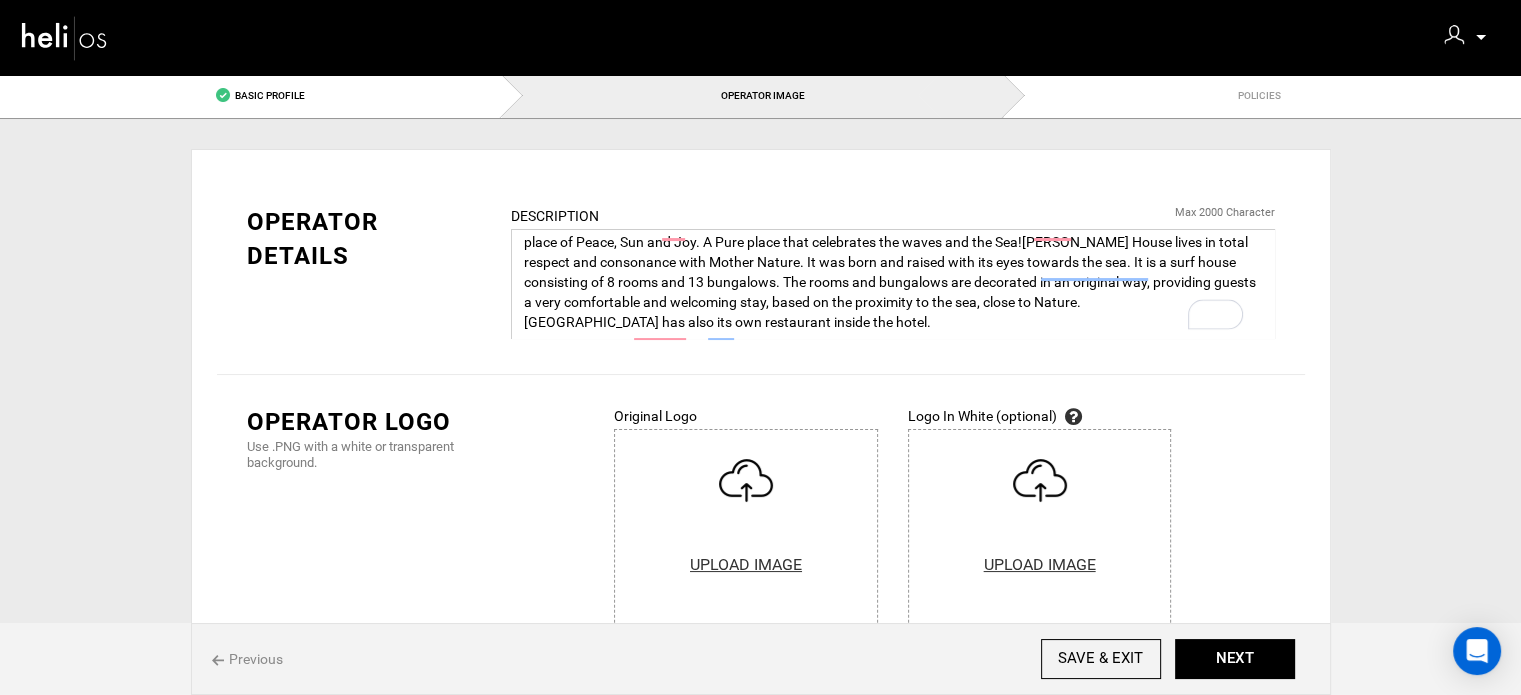 scroll, scrollTop: 123, scrollLeft: 0, axis: vertical 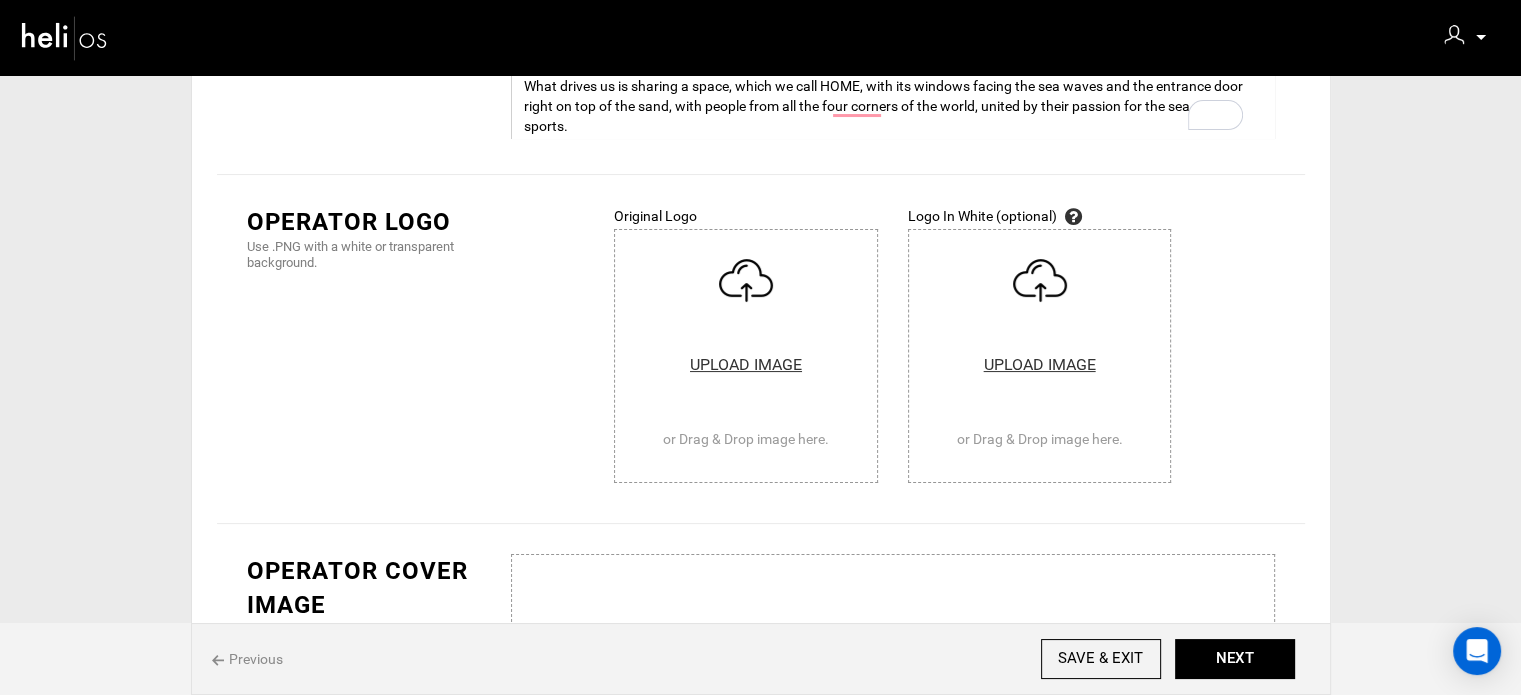 type on "Our inspiration is the Sea. Our motto ‘At Sea we’re home’.
What drives us is sharing a space, which we call HOME, with its windows facing the sea waves and the entrance door right on top of the sand, with people from all the four corners of the world, united by their passion for the sea and sports.
Here we will share unique moments, with family and friends. With plenty of time for long talks and endless laughter. A place of Peace, Sun and Joy. A Pure place that celebrates the waves and the Sea!Noah Surf House lives in total respect and consonance with Mother Nature. It was born and raised with its eyes towards the sea. It is a surf house consisting of 8 rooms and 13 bungalows. The rooms and bungalows are decorated in an original way, providing guests a very comfortable and welcoming stay, based on the proximity to the sea, close to Nature.
Noah Surf House has also its own restaurant inside the hotel." 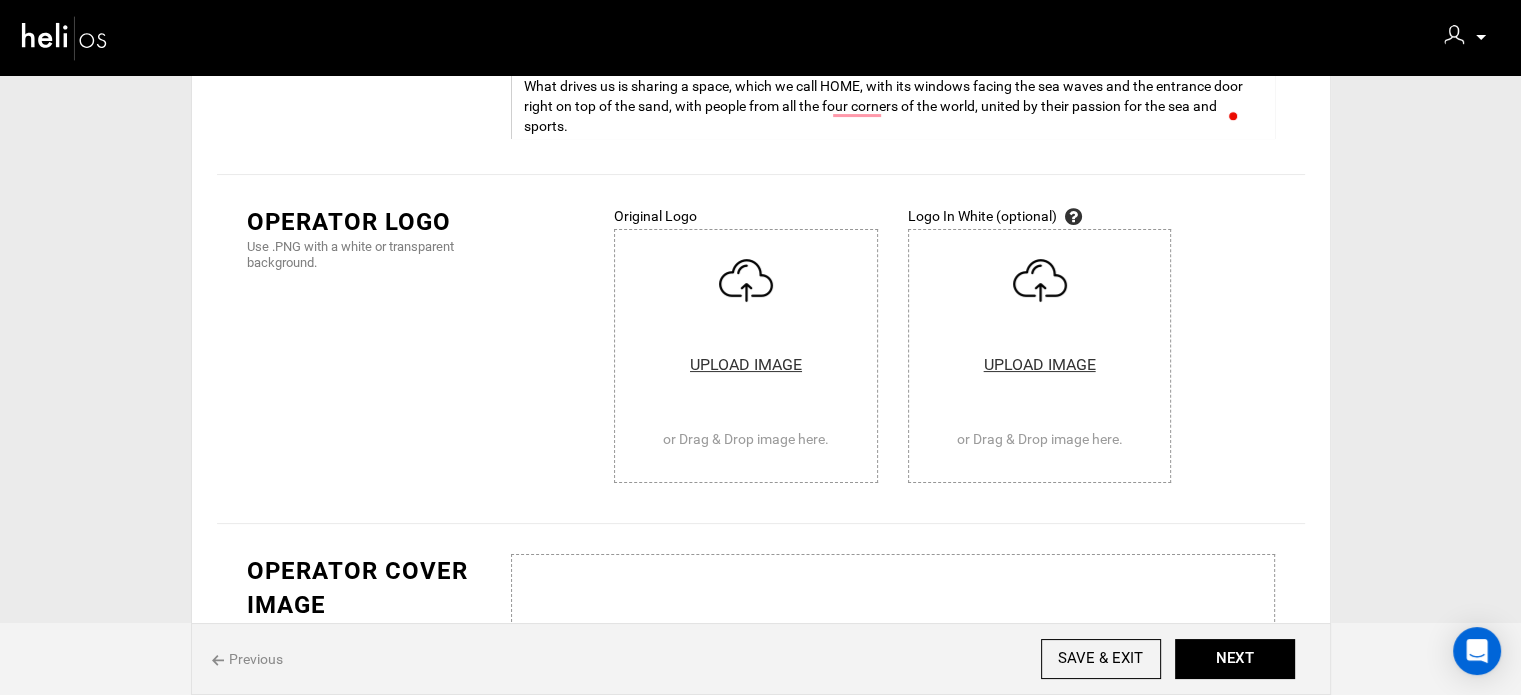 scroll, scrollTop: 300, scrollLeft: 0, axis: vertical 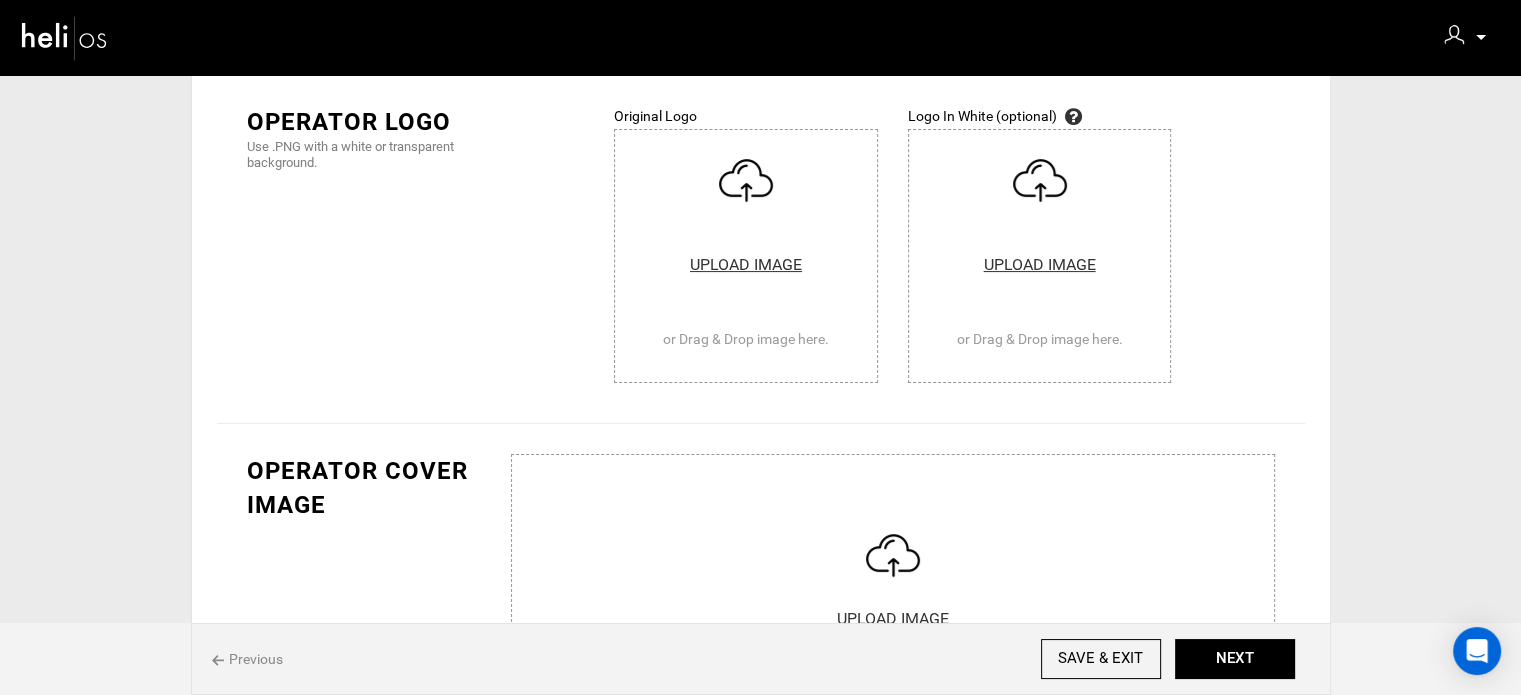 click at bounding box center [746, 256] 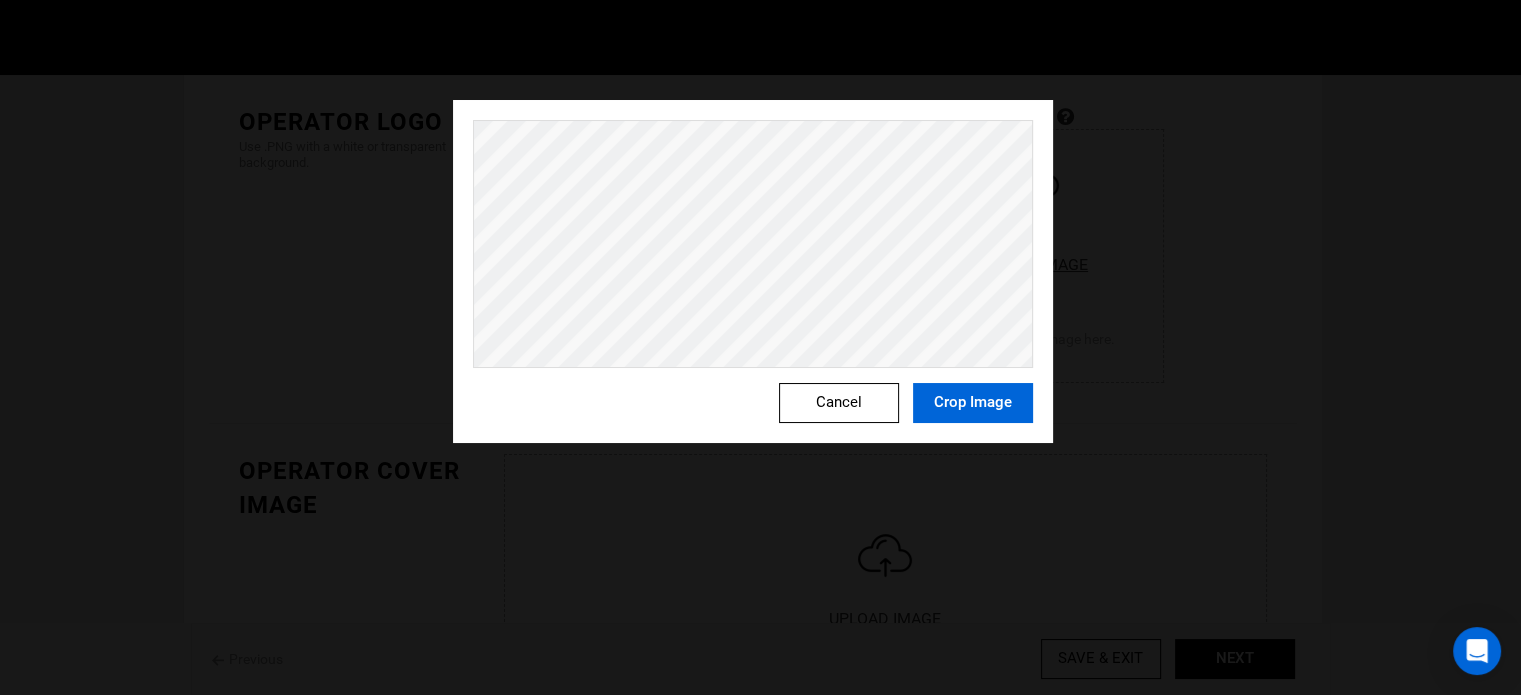 click on "Crop Image" at bounding box center [973, 403] 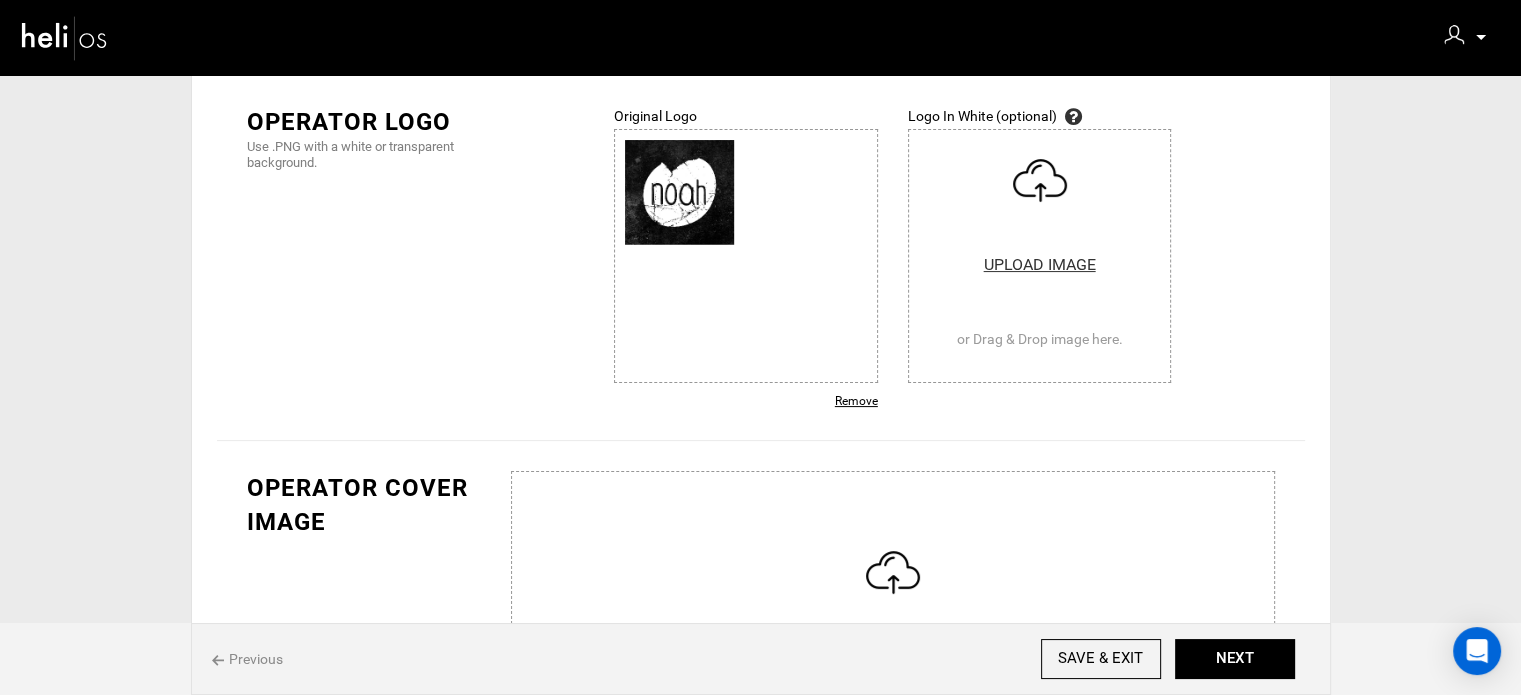 click on "Remove" at bounding box center [746, 401] 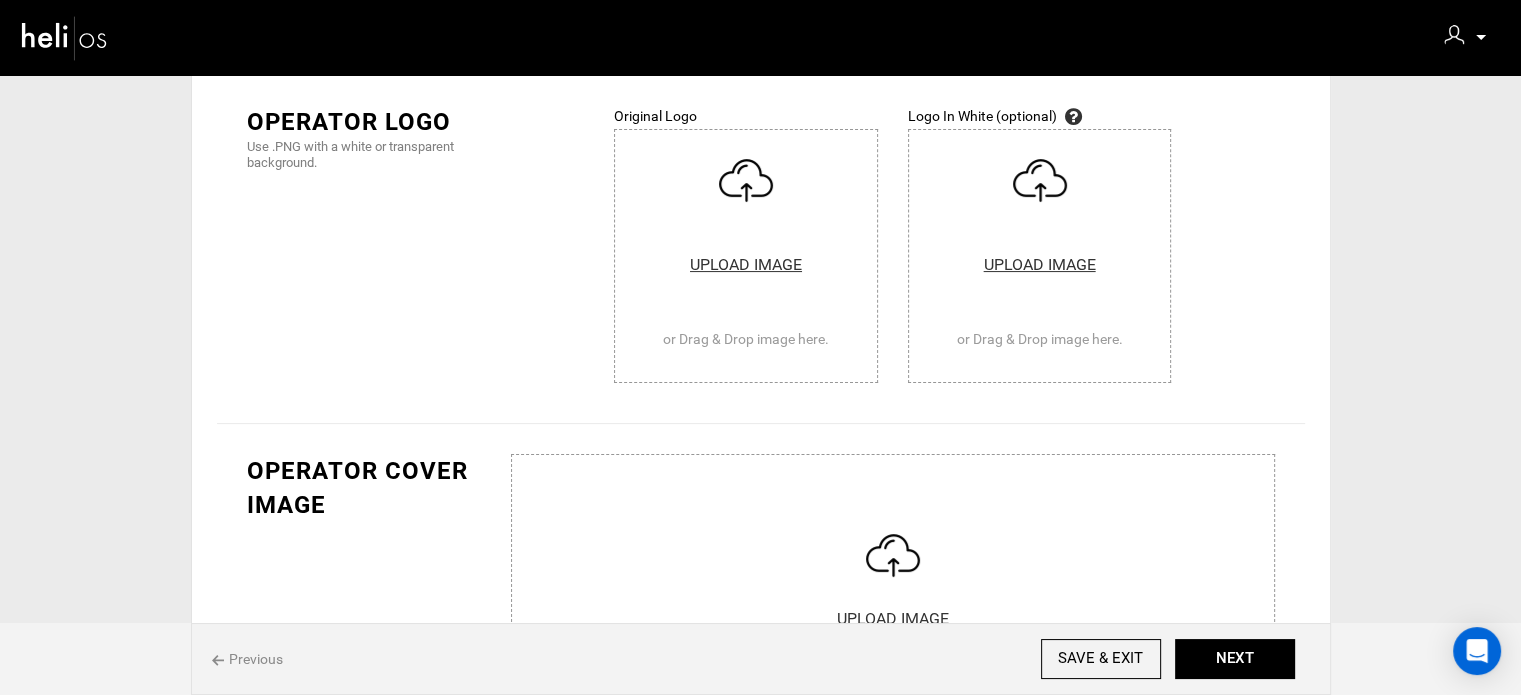 click at bounding box center (746, 256) 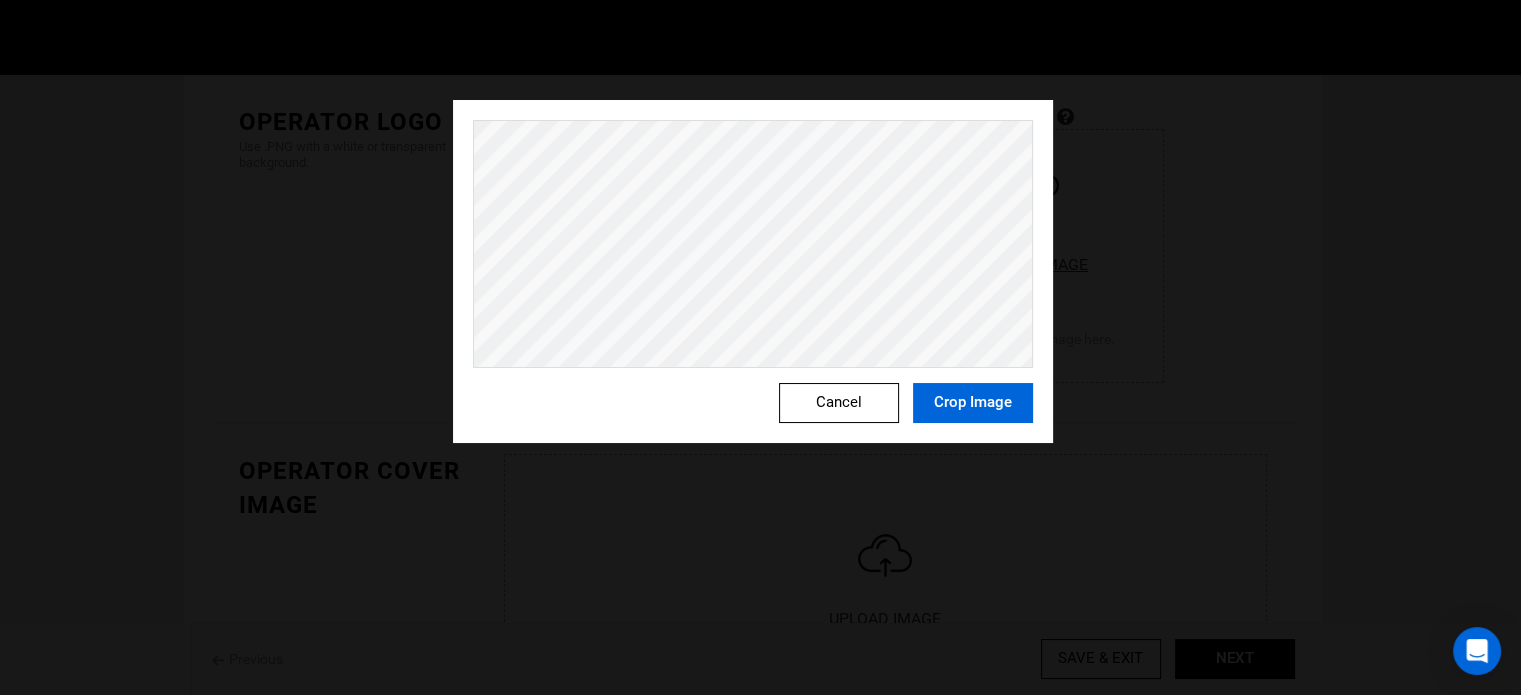 click on "Crop Image" at bounding box center (973, 403) 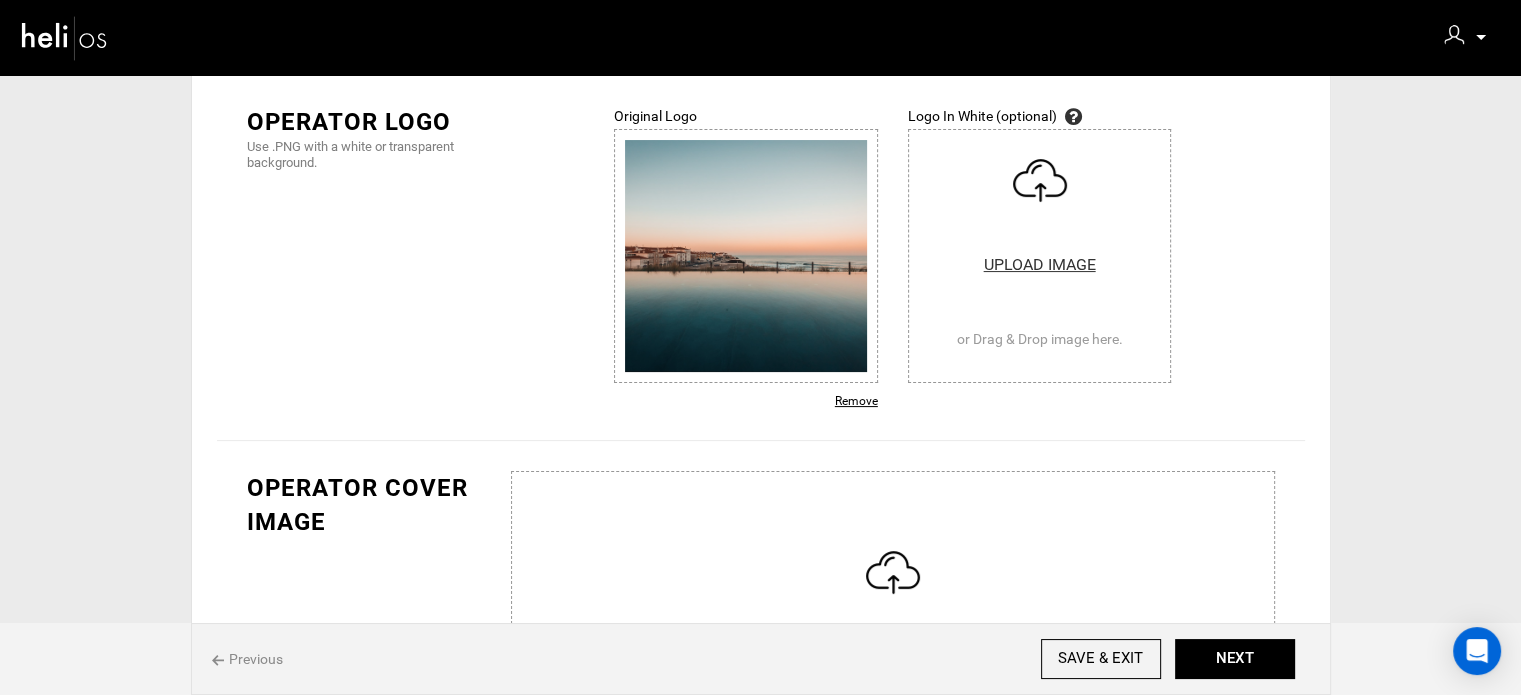 click on "Remove" at bounding box center (746, 401) 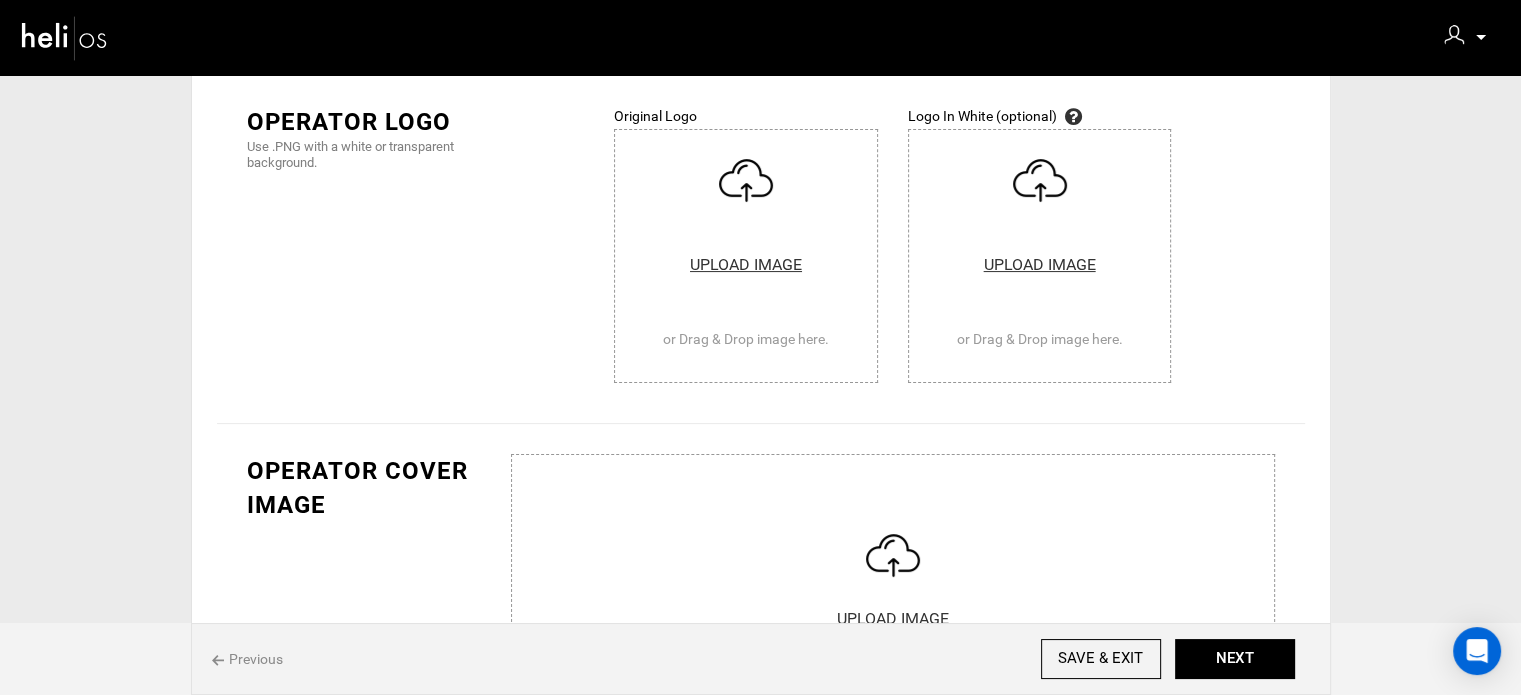 click at bounding box center [746, 256] 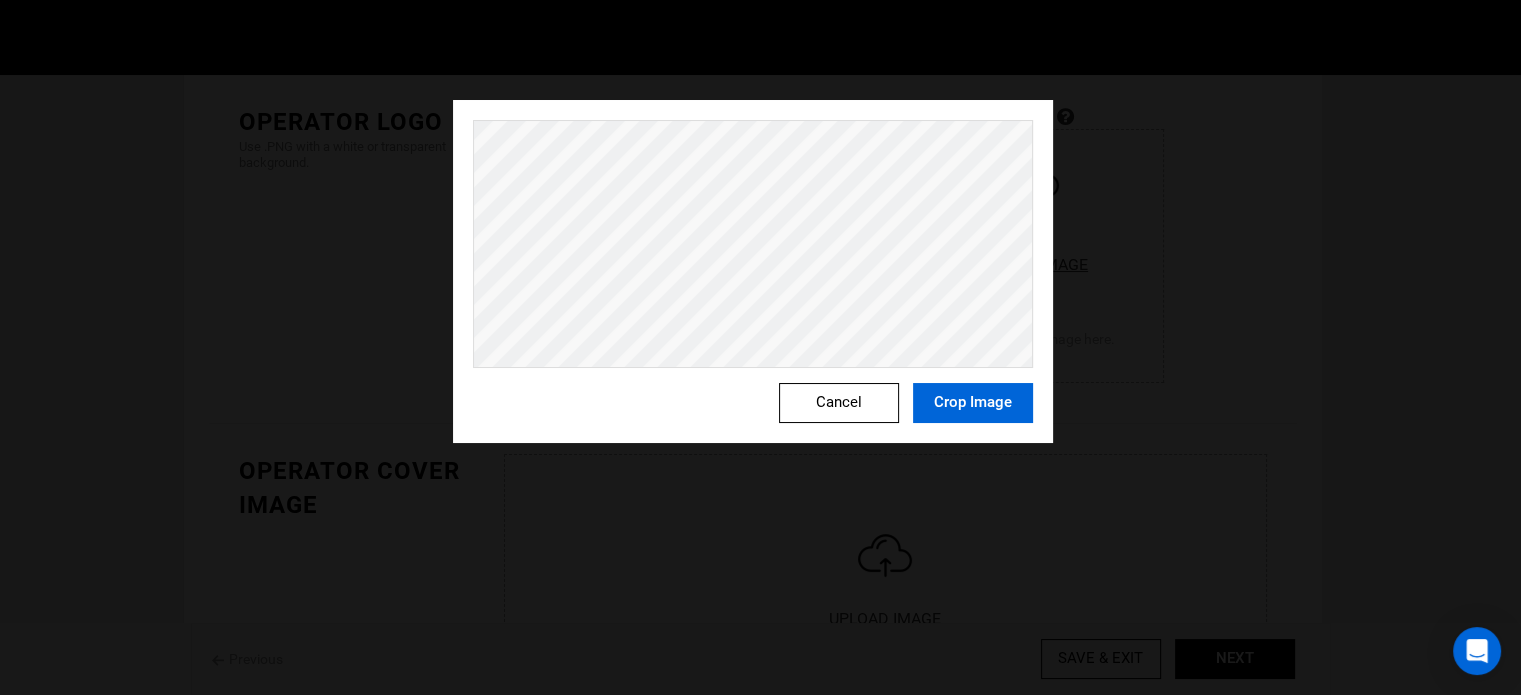 click on "Crop Image" at bounding box center (973, 403) 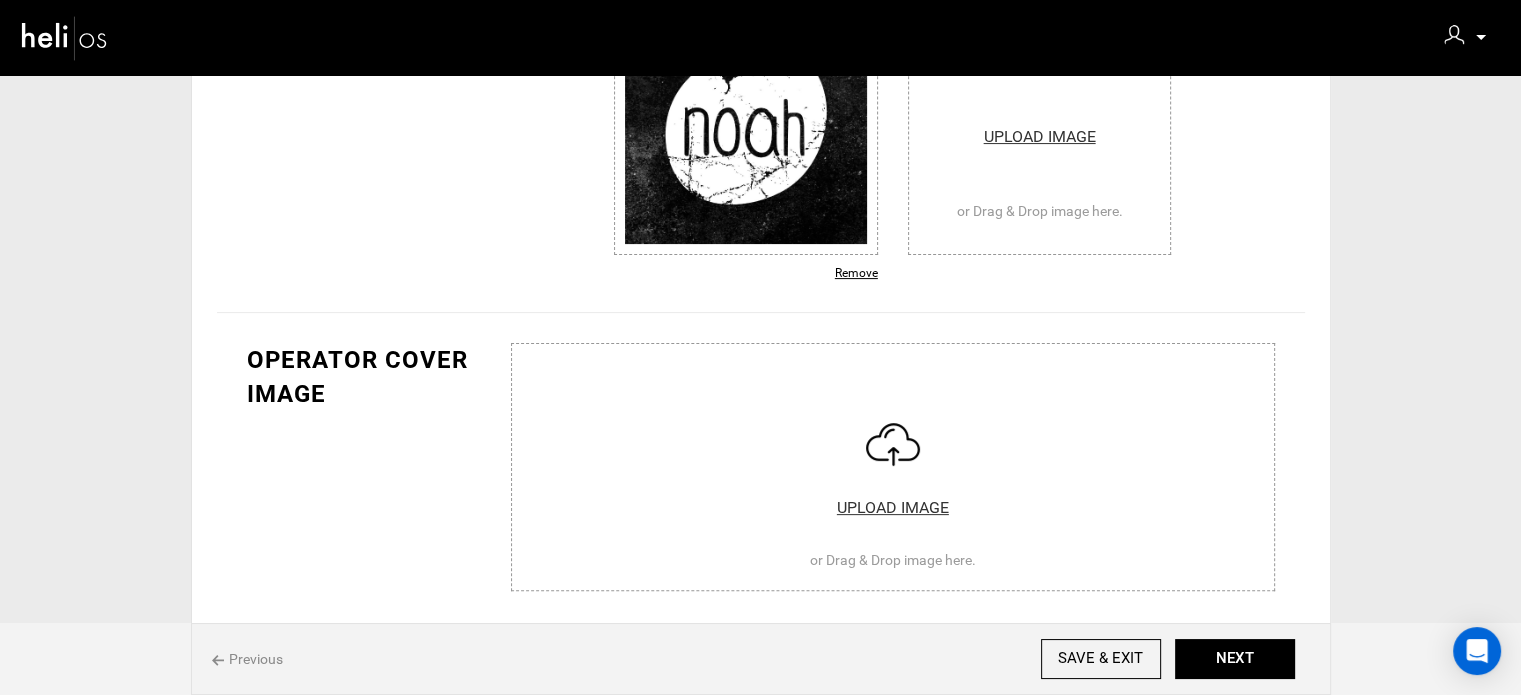 scroll, scrollTop: 600, scrollLeft: 0, axis: vertical 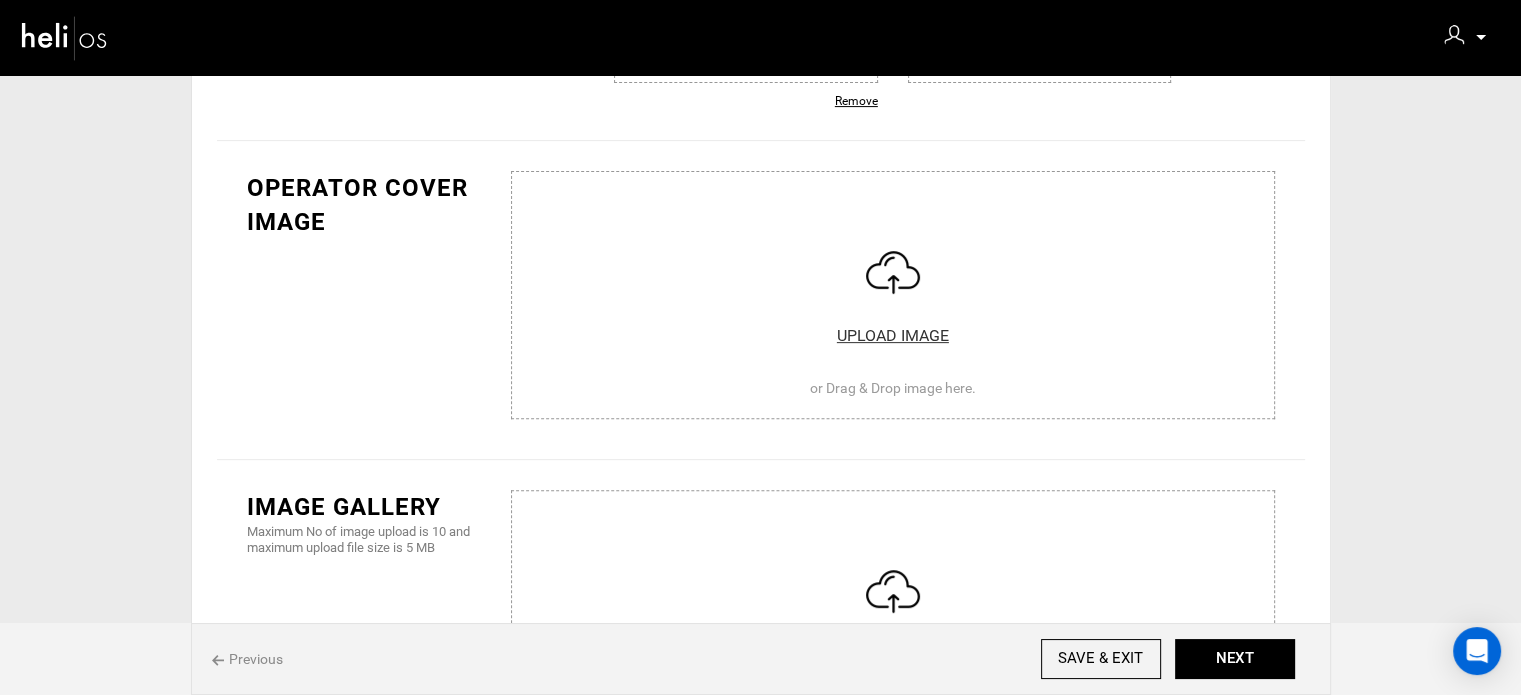 click at bounding box center (893, 610) 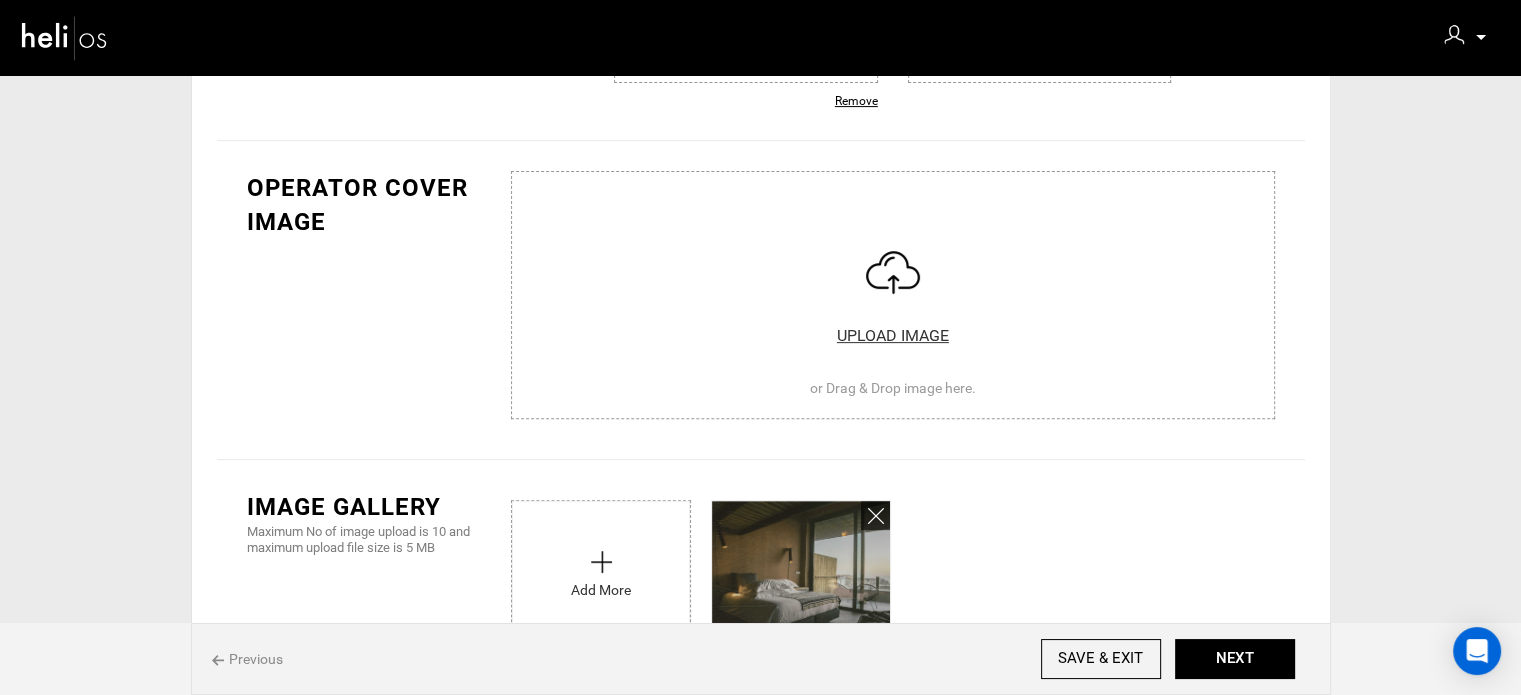 click at bounding box center [893, 291] 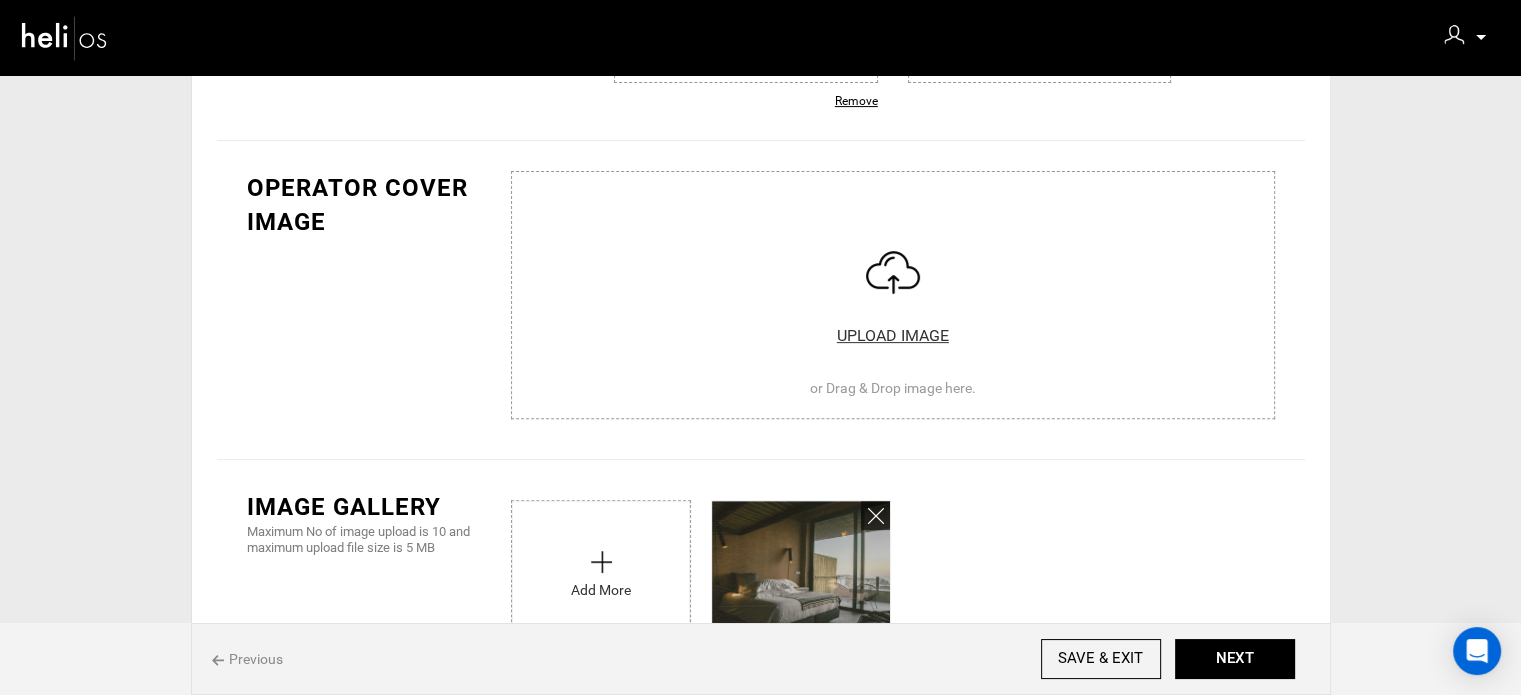 type on "C:\fakepath\jessica_reis_noahsurfhouse_56.jpeg" 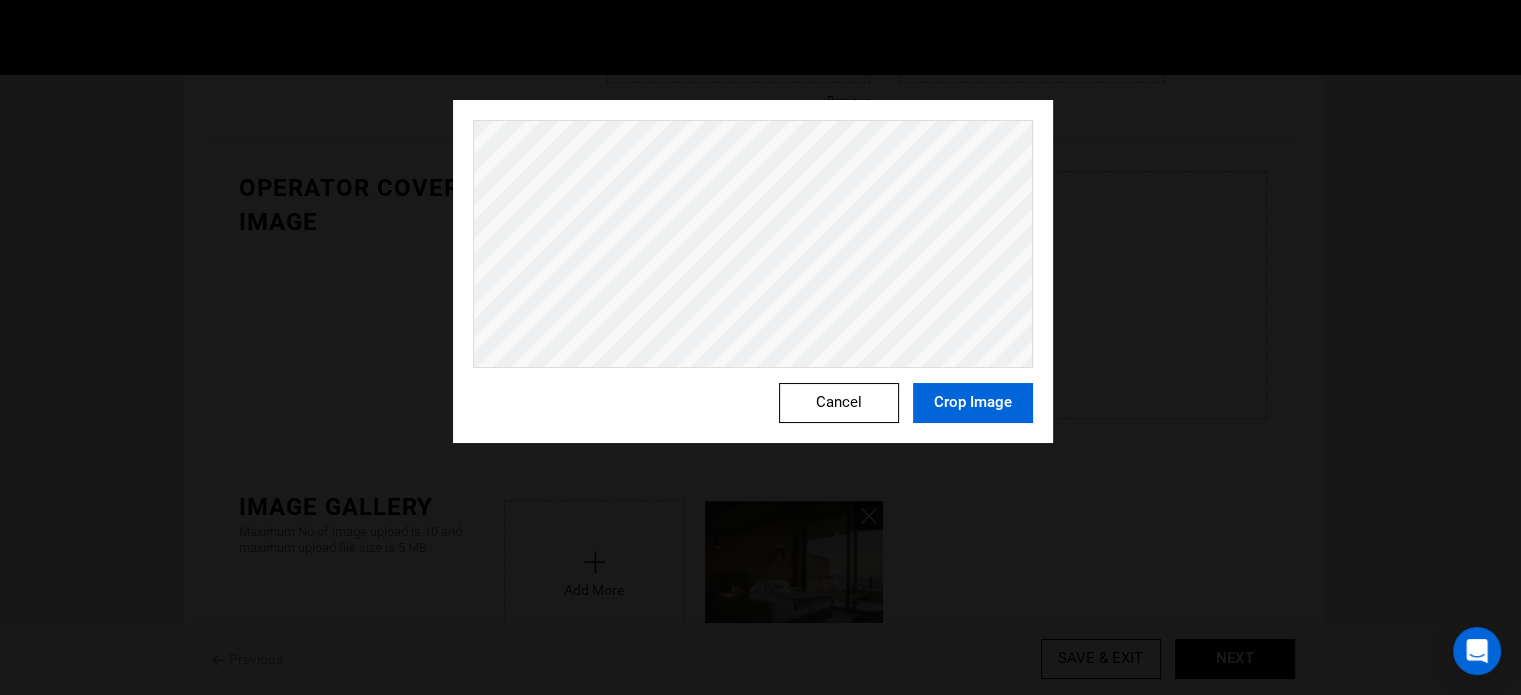 click on "Crop Image" at bounding box center [973, 403] 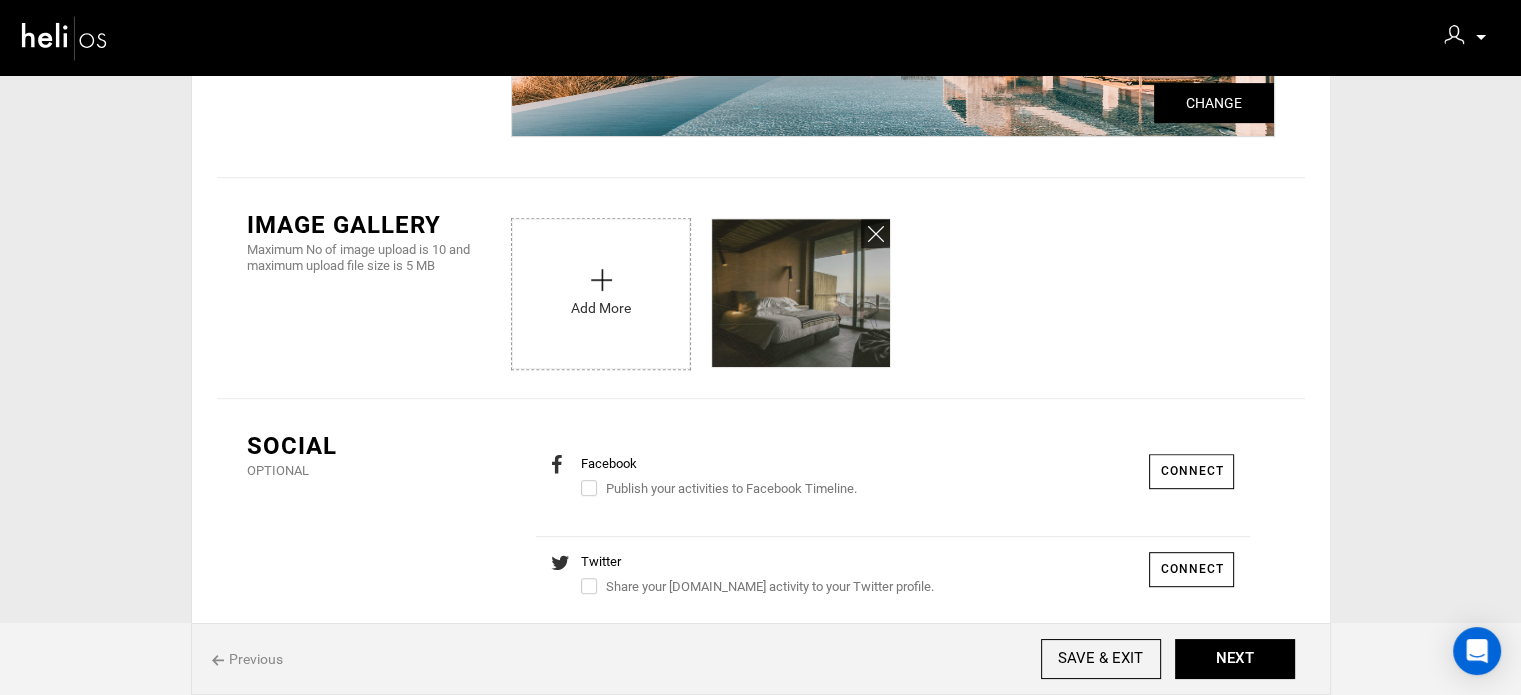 scroll, scrollTop: 900, scrollLeft: 0, axis: vertical 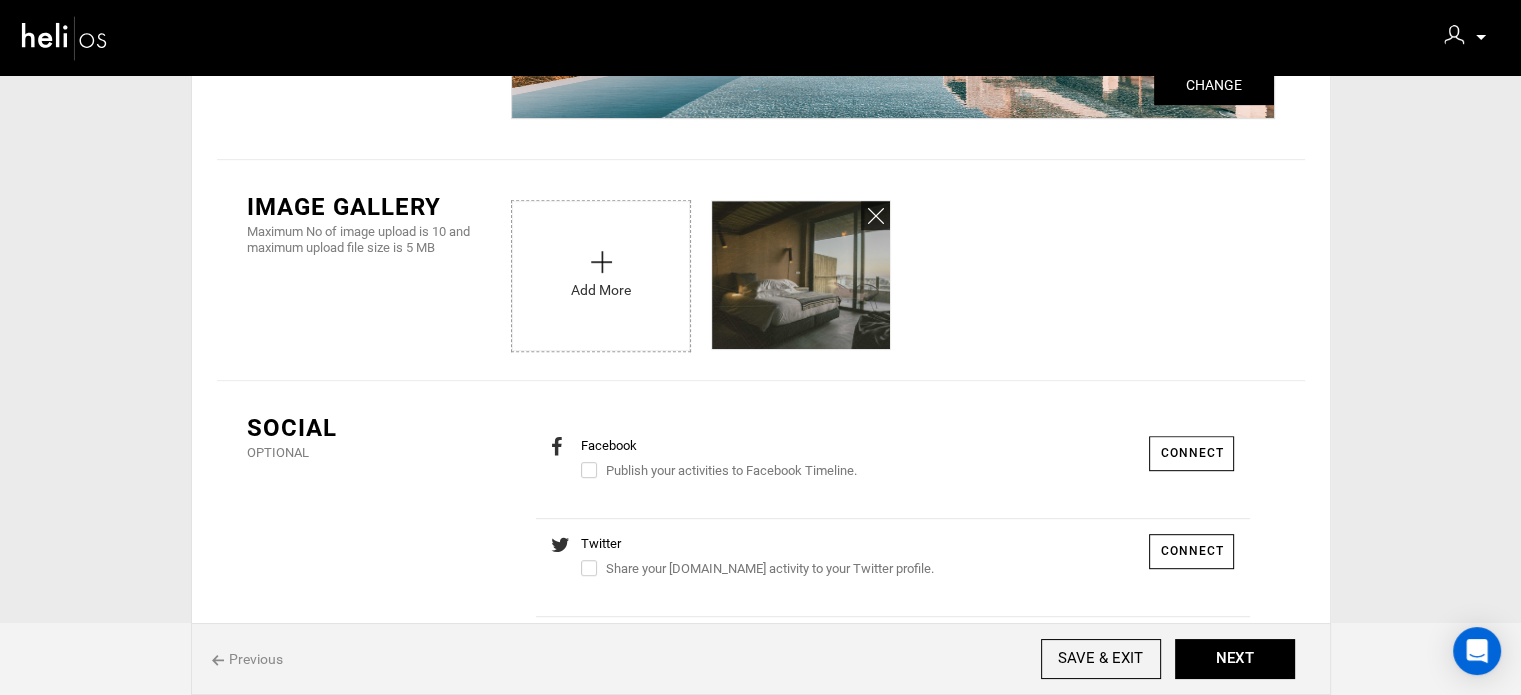 click at bounding box center [601, 271] 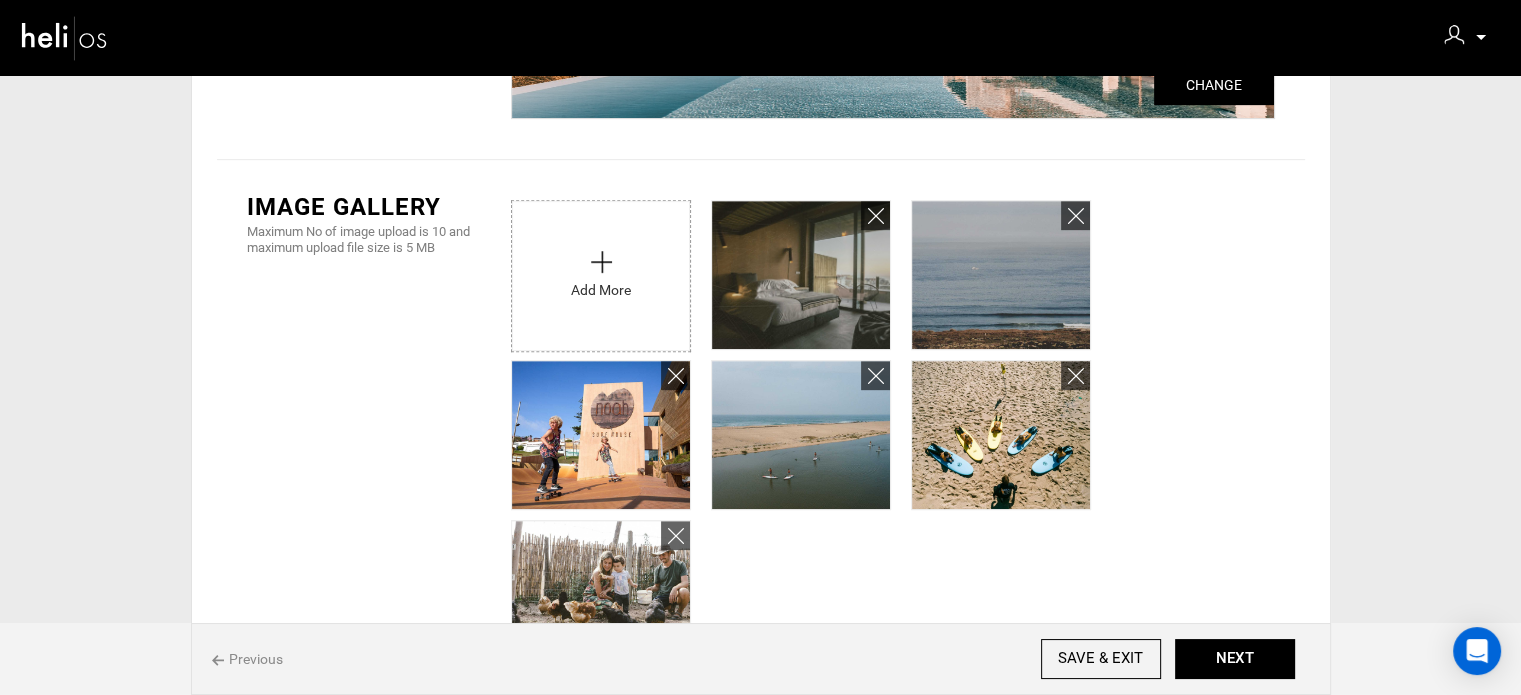 click at bounding box center [601, 271] 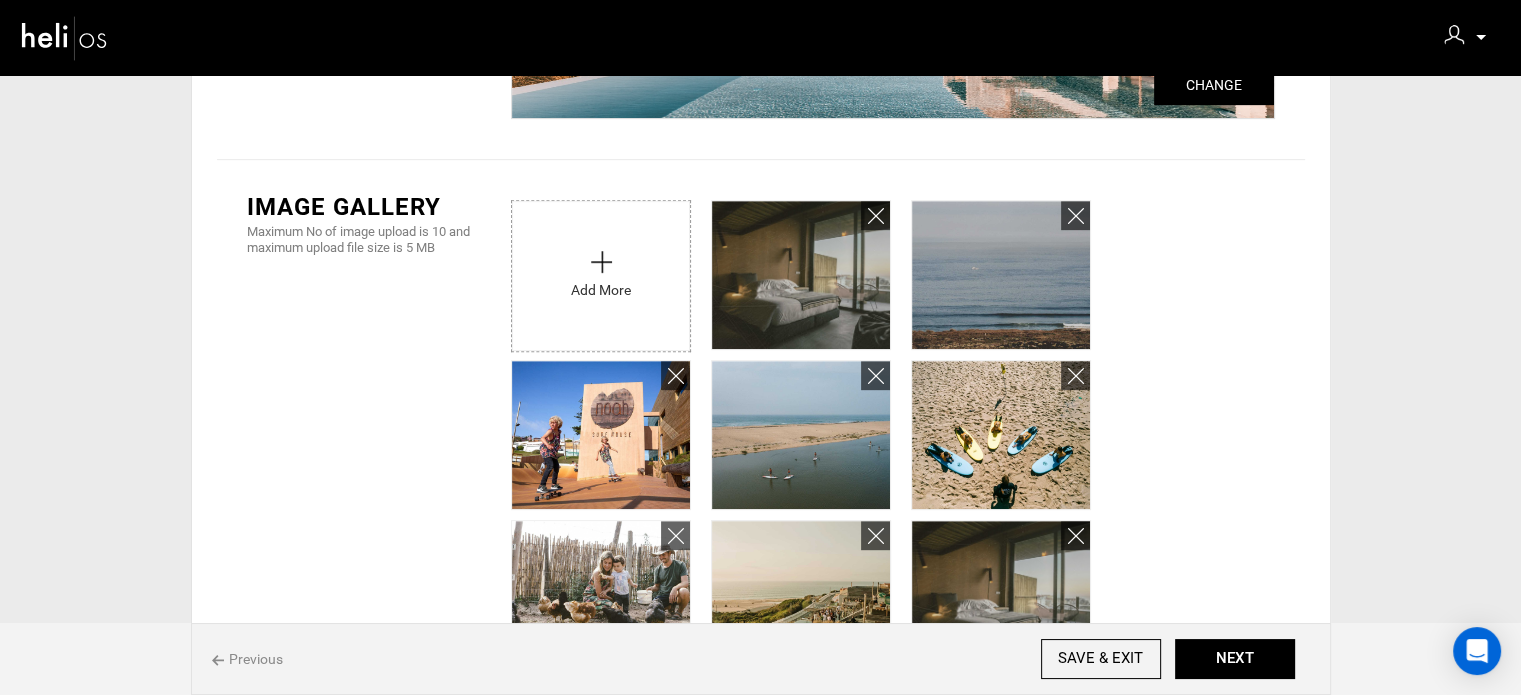 click at bounding box center (601, 271) 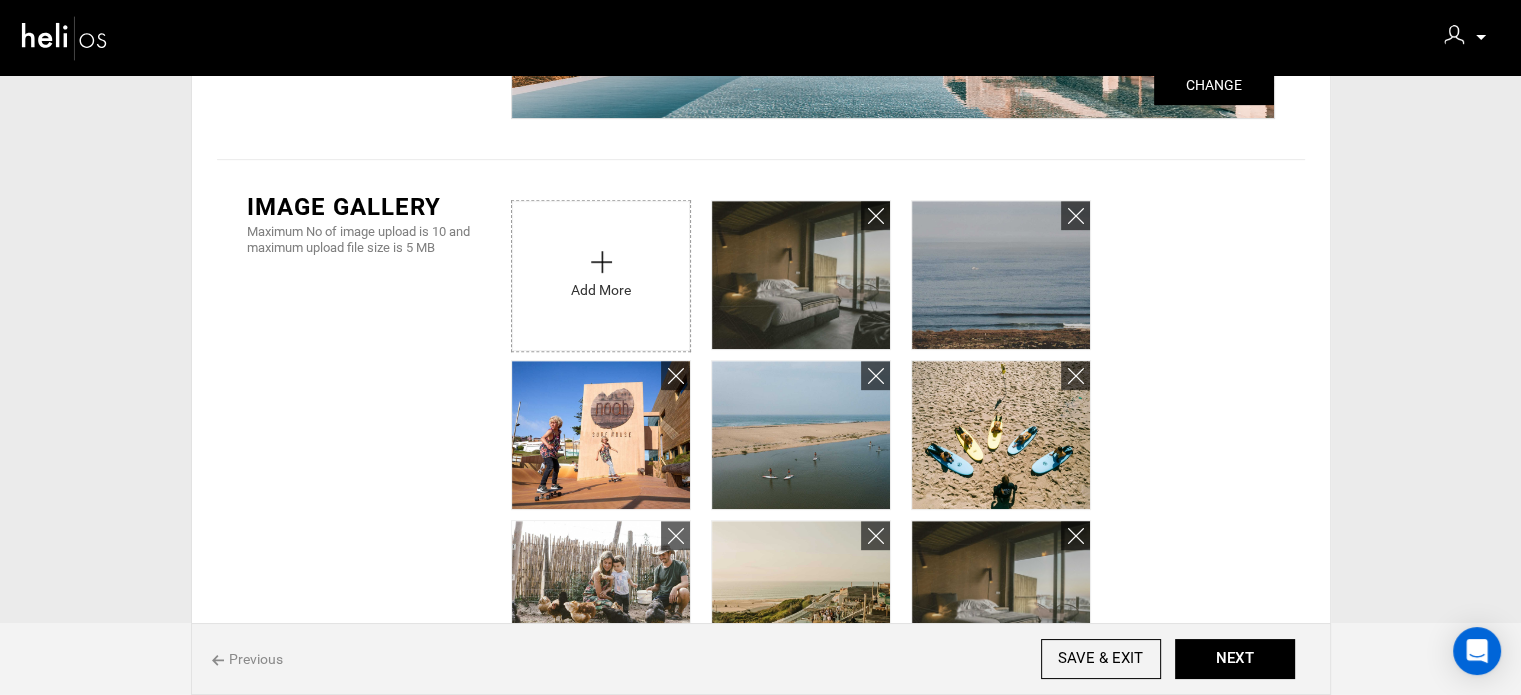 type on "C:\fakepath\183479121_3075564376005473_2392125506977915242_n.jpg" 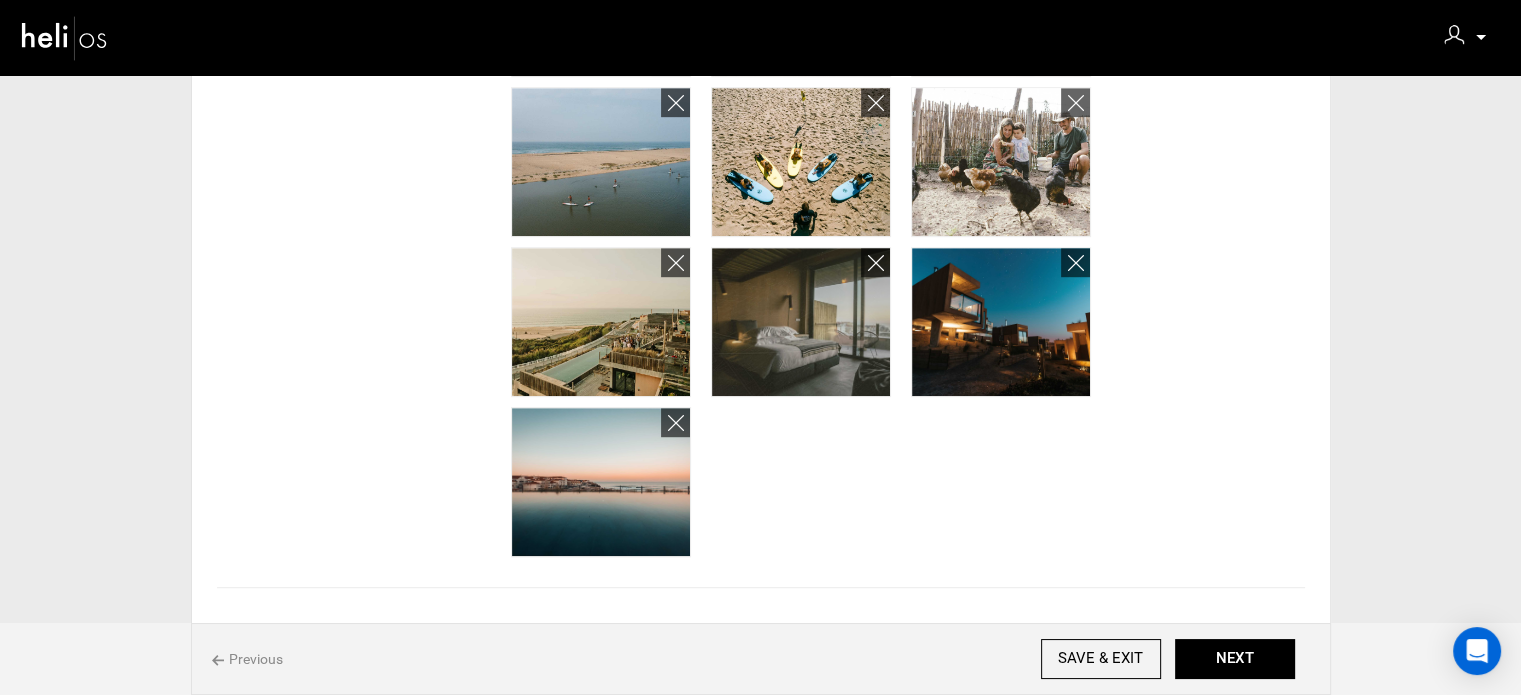 scroll, scrollTop: 1200, scrollLeft: 0, axis: vertical 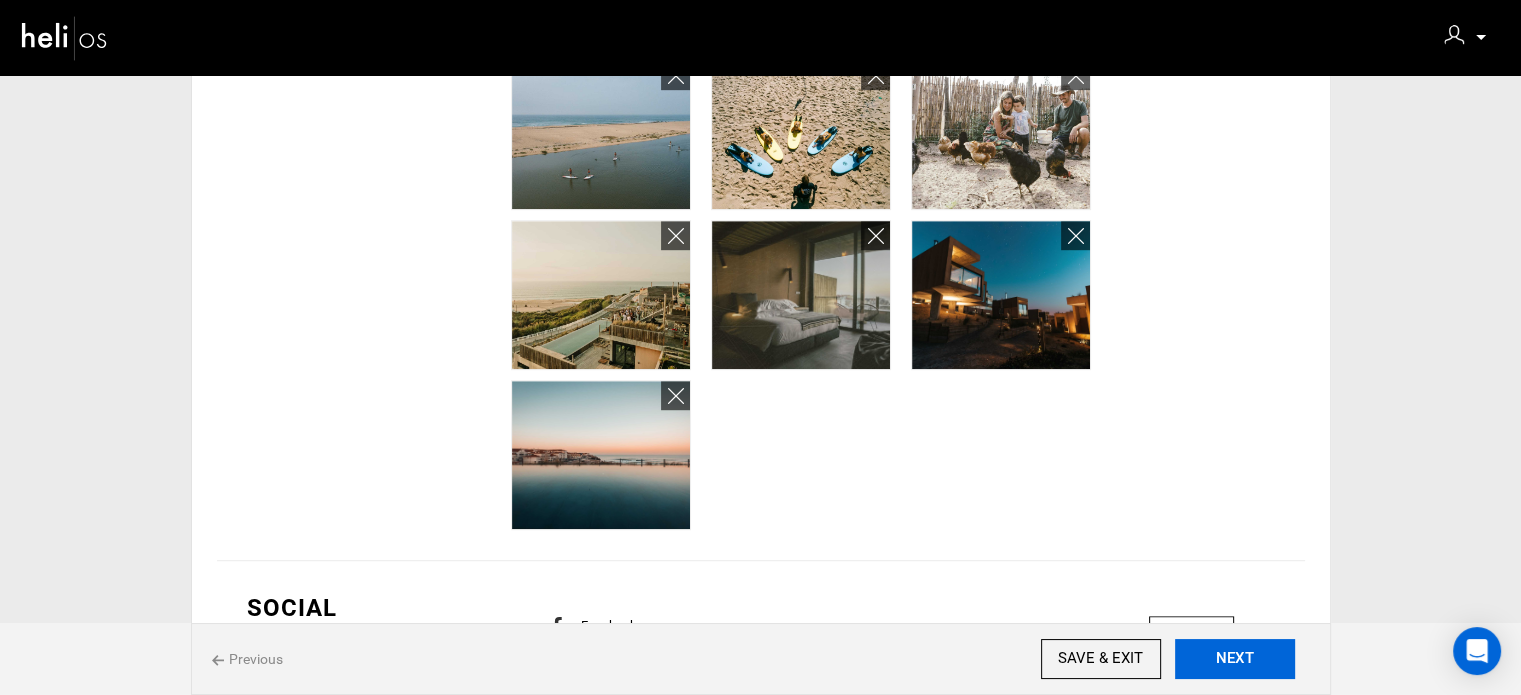 click on "NEXT" at bounding box center (1235, 659) 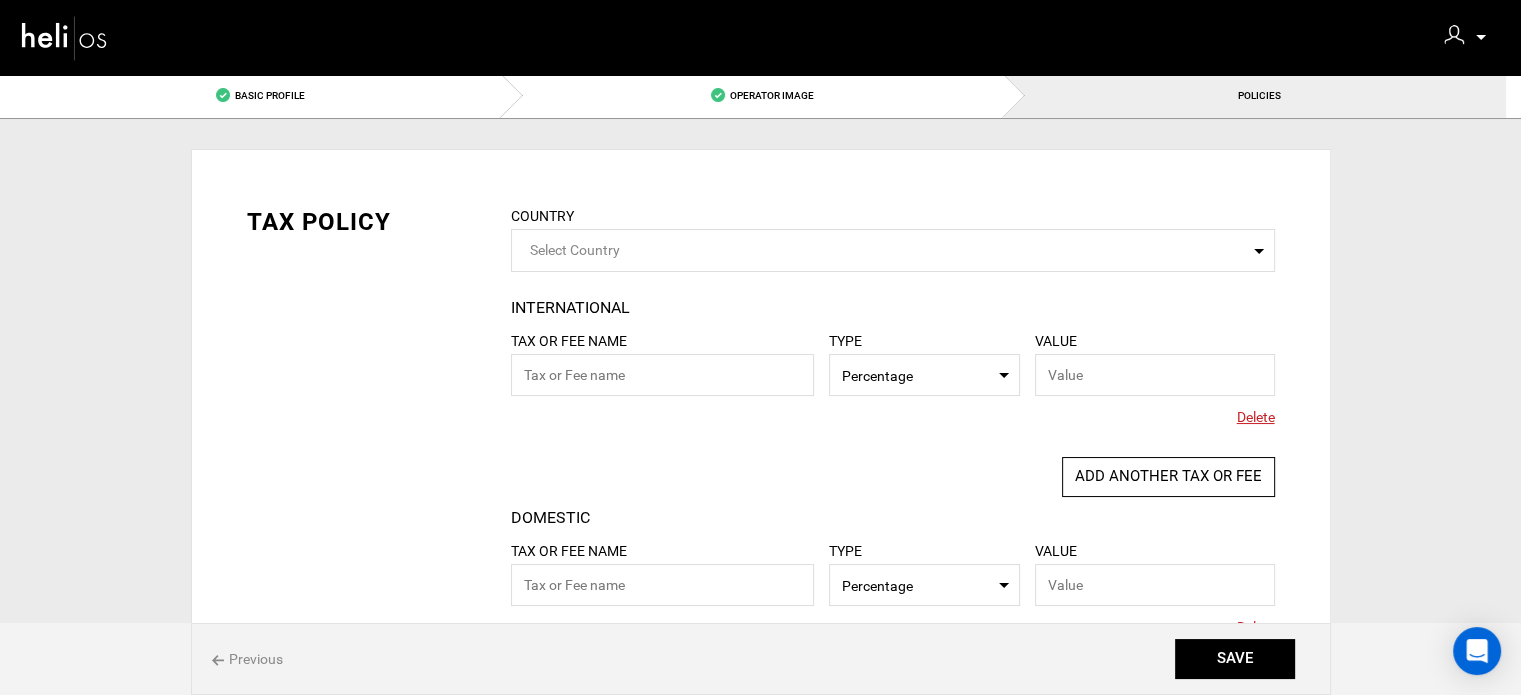 click on "Delete" at bounding box center (1256, 417) 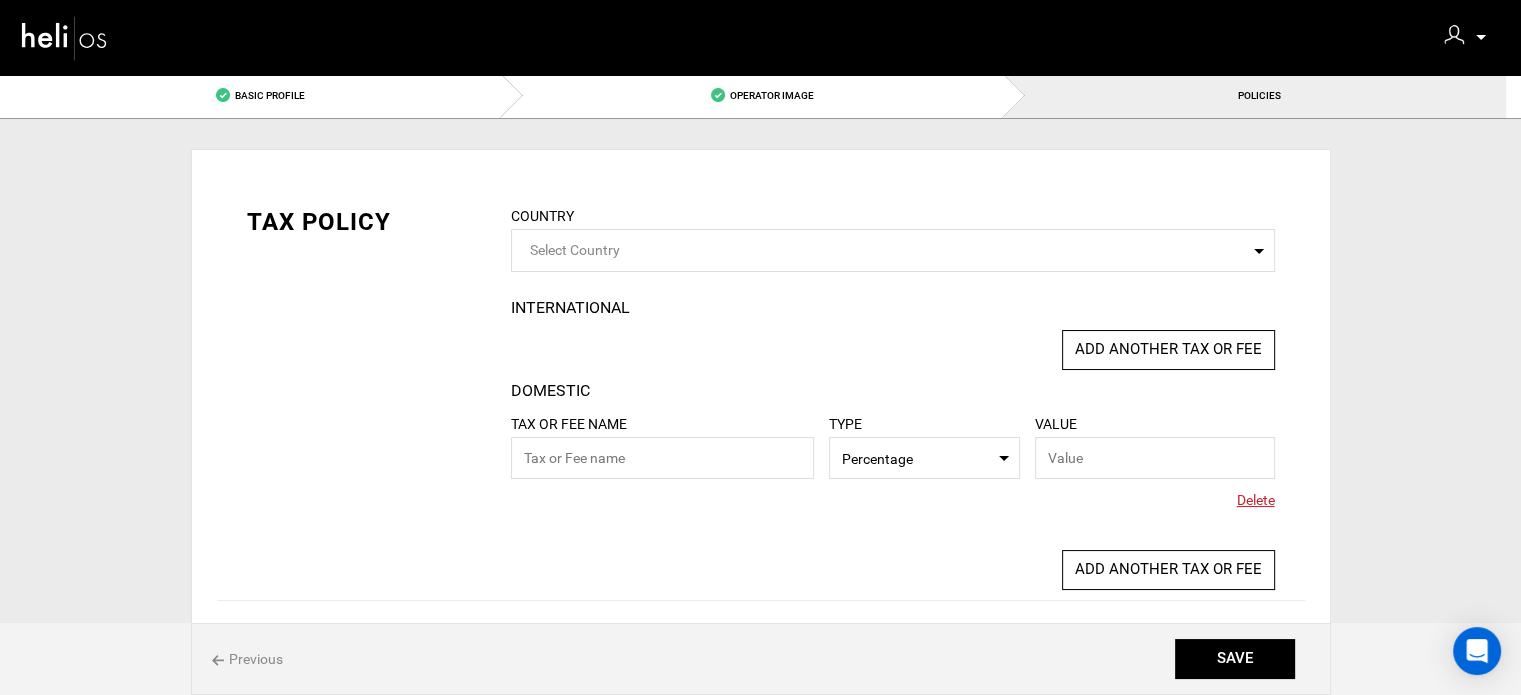 click on "Delete" at bounding box center (1256, 500) 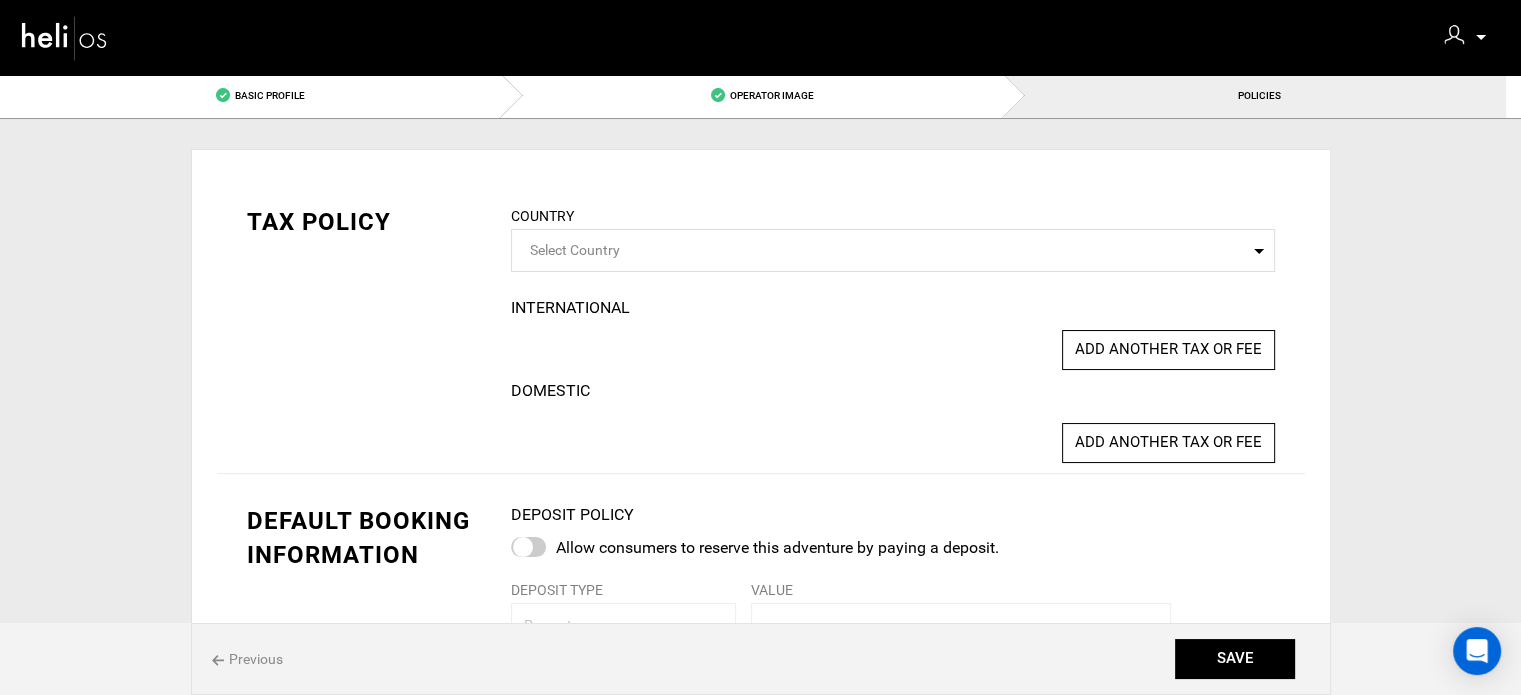 click on "Select Country" at bounding box center [893, 250] 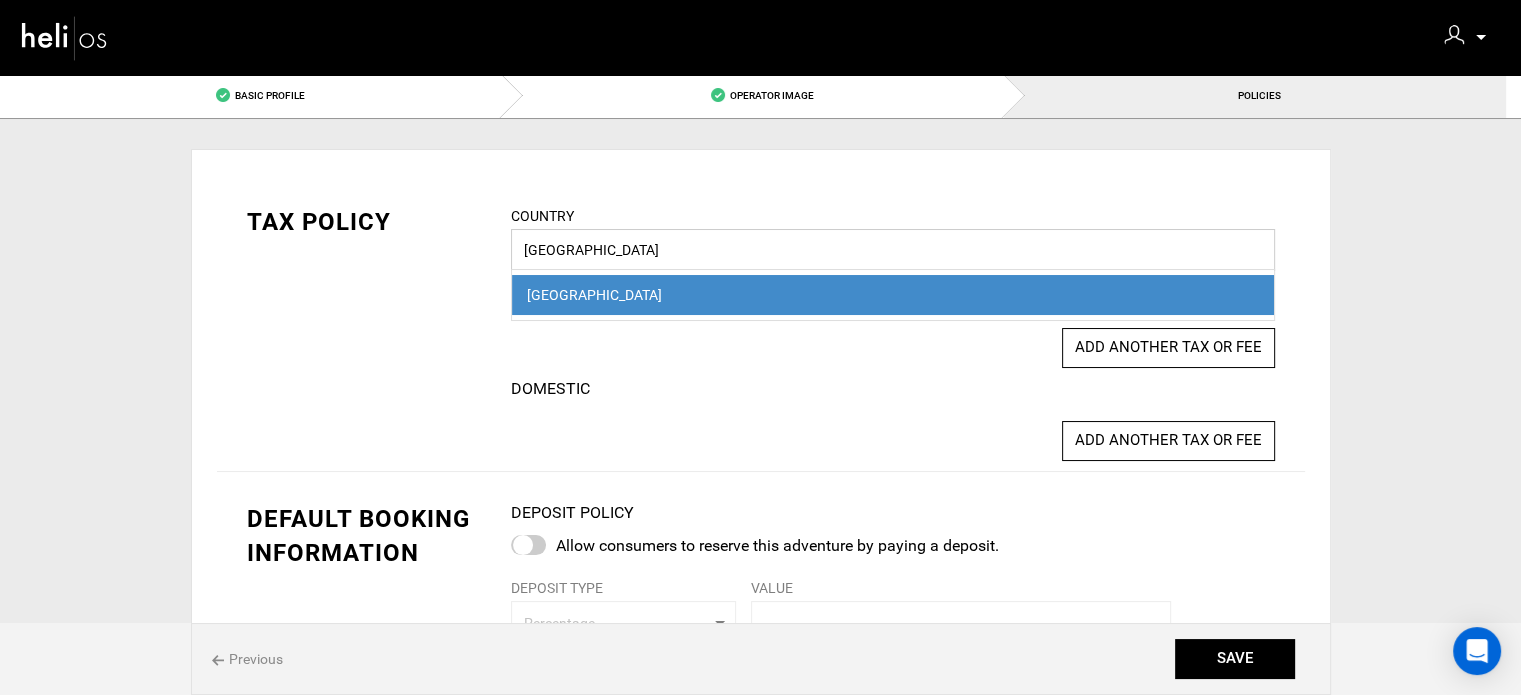 type on "portugal" 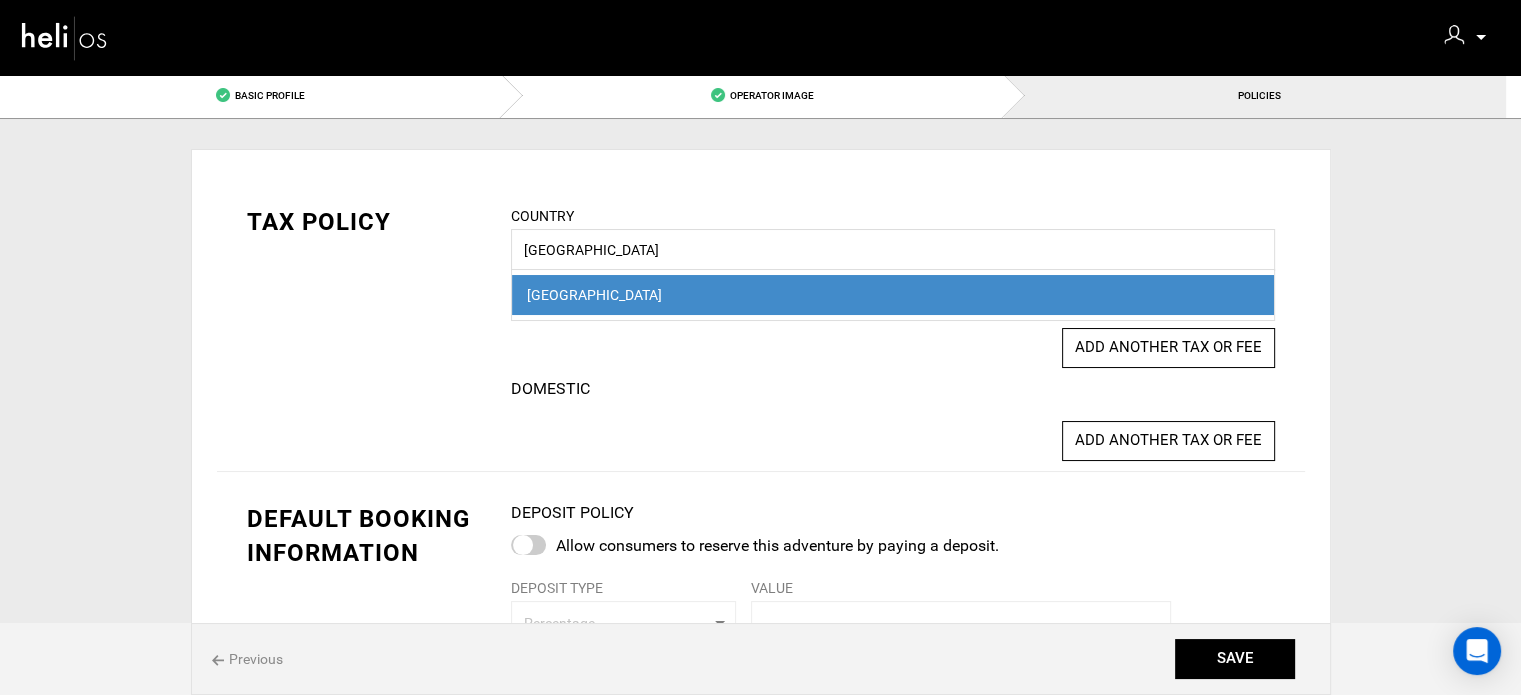 click on "Portugal" at bounding box center (893, 295) 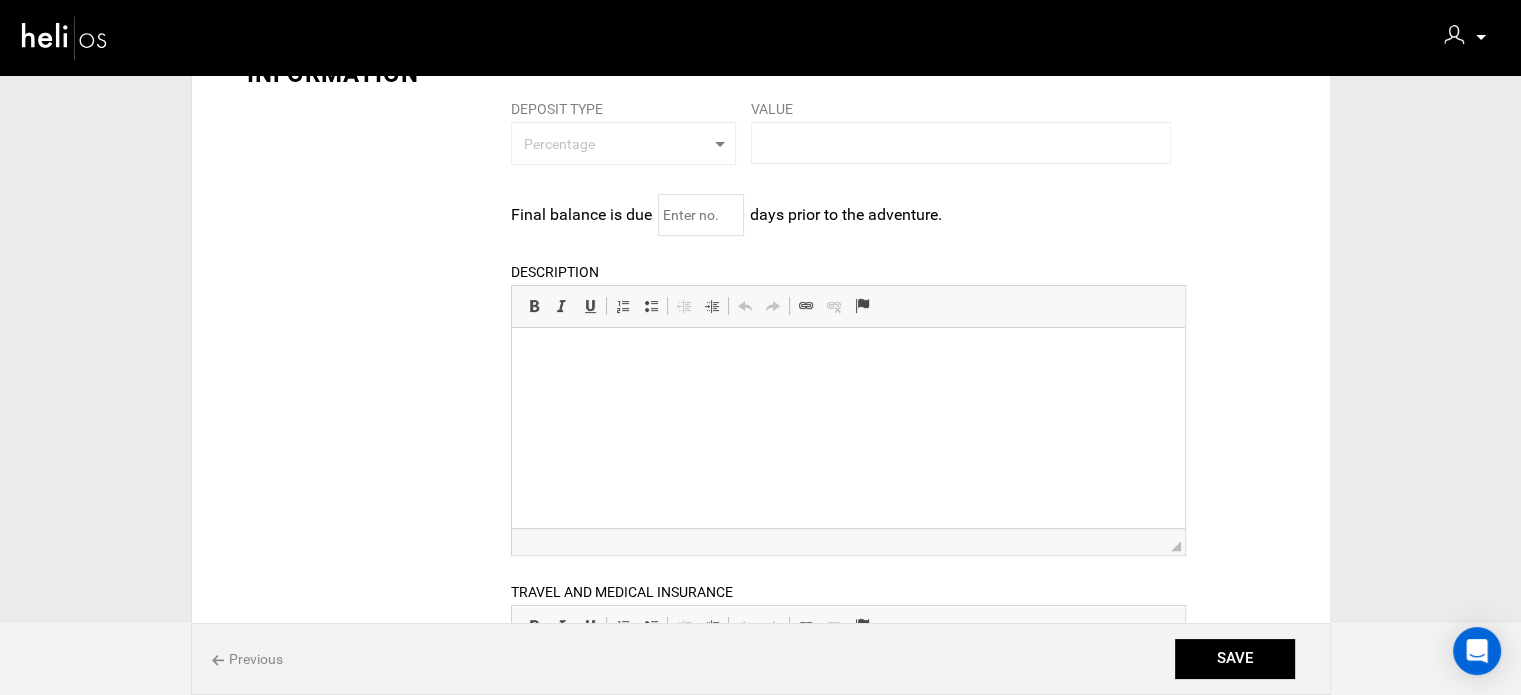 scroll, scrollTop: 500, scrollLeft: 0, axis: vertical 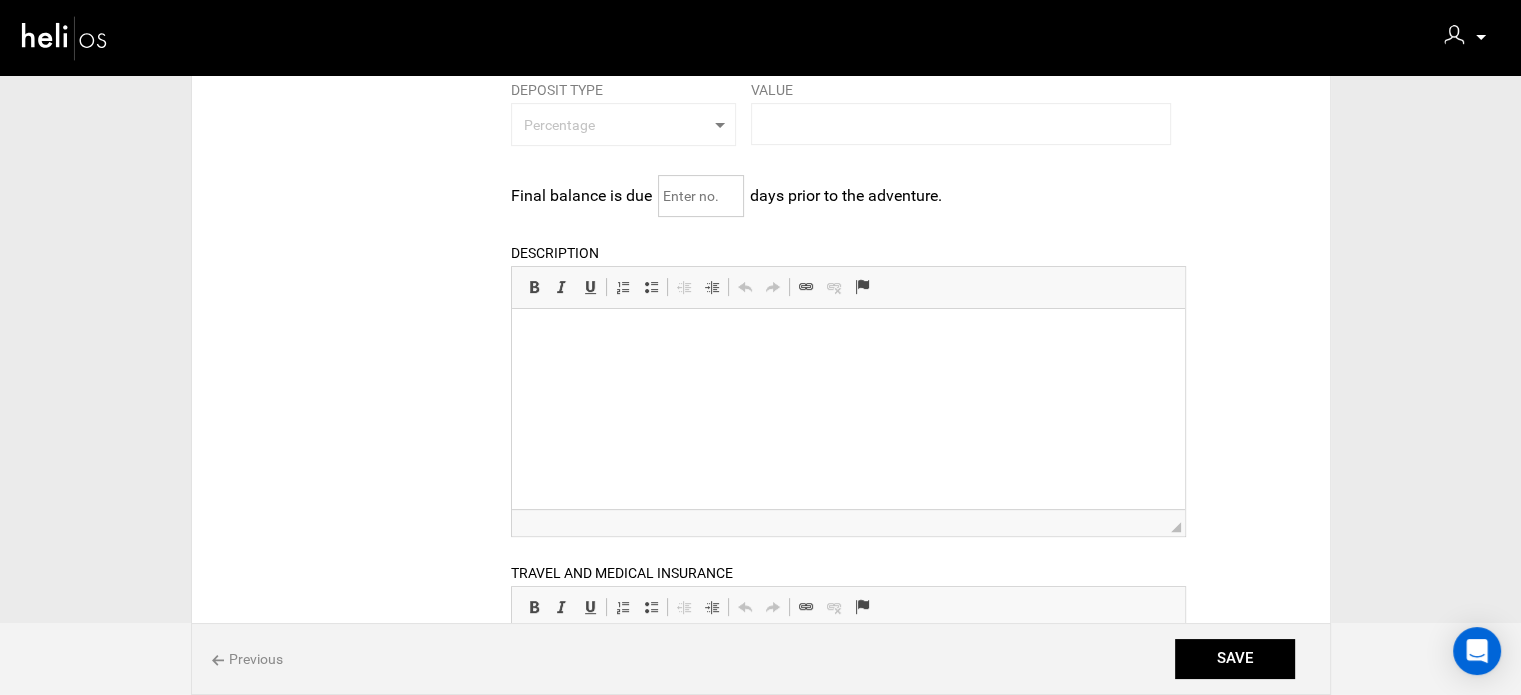 click at bounding box center [701, 196] 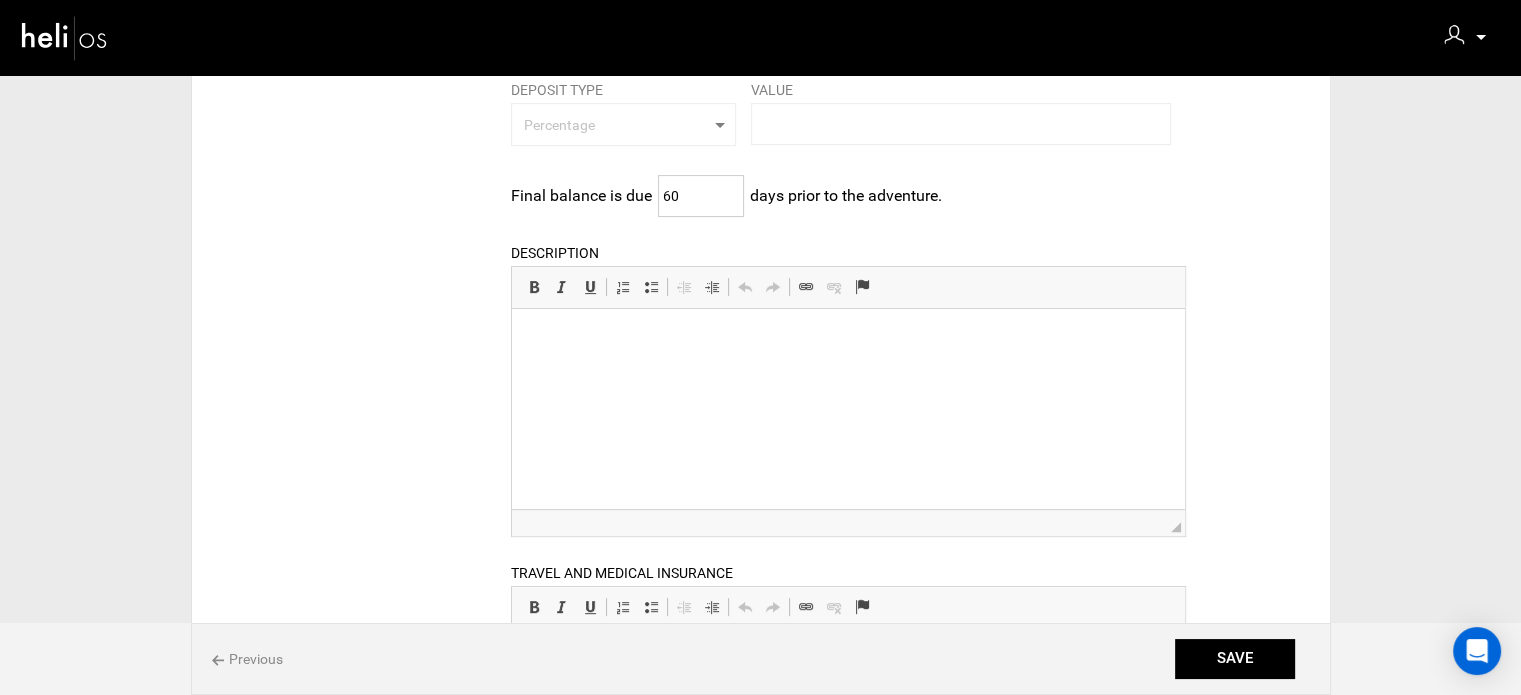 type on "60" 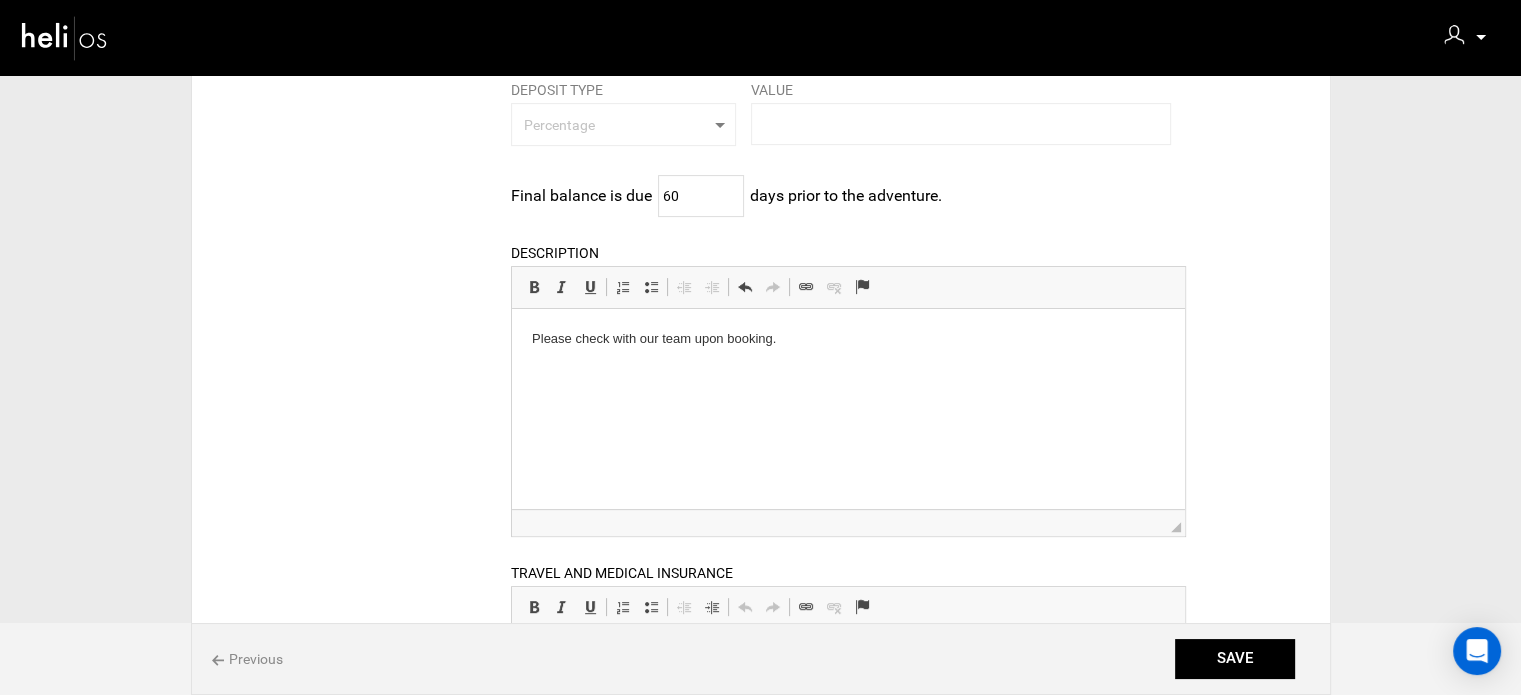 type 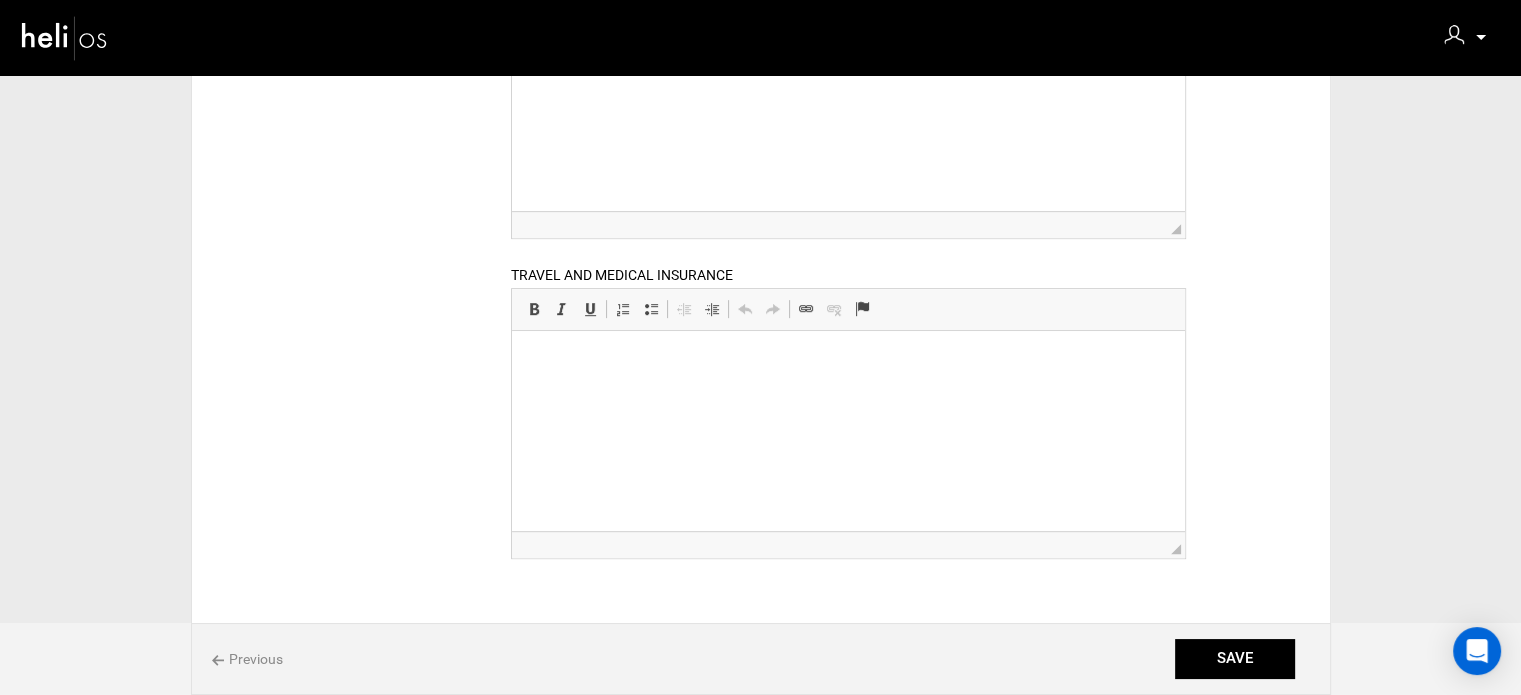 scroll, scrollTop: 800, scrollLeft: 0, axis: vertical 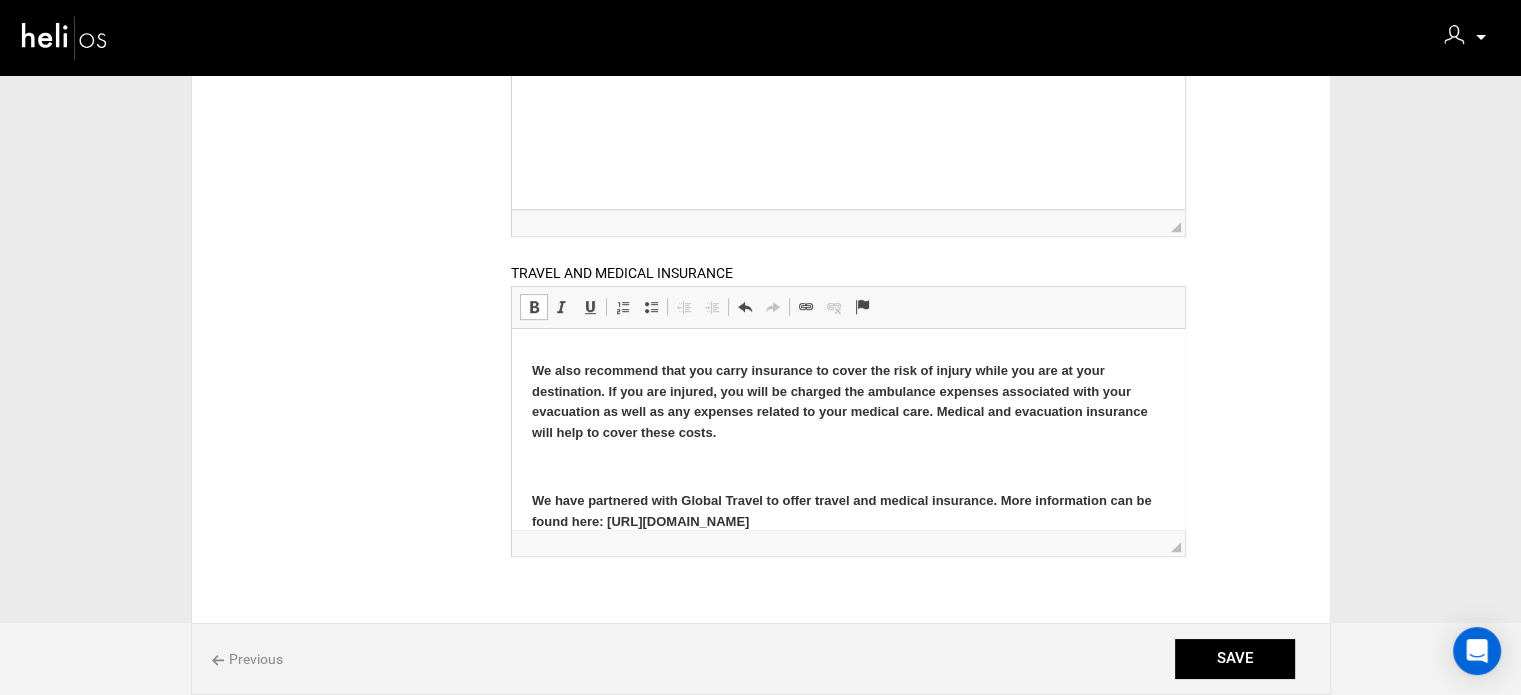 click at bounding box center [848, 467] 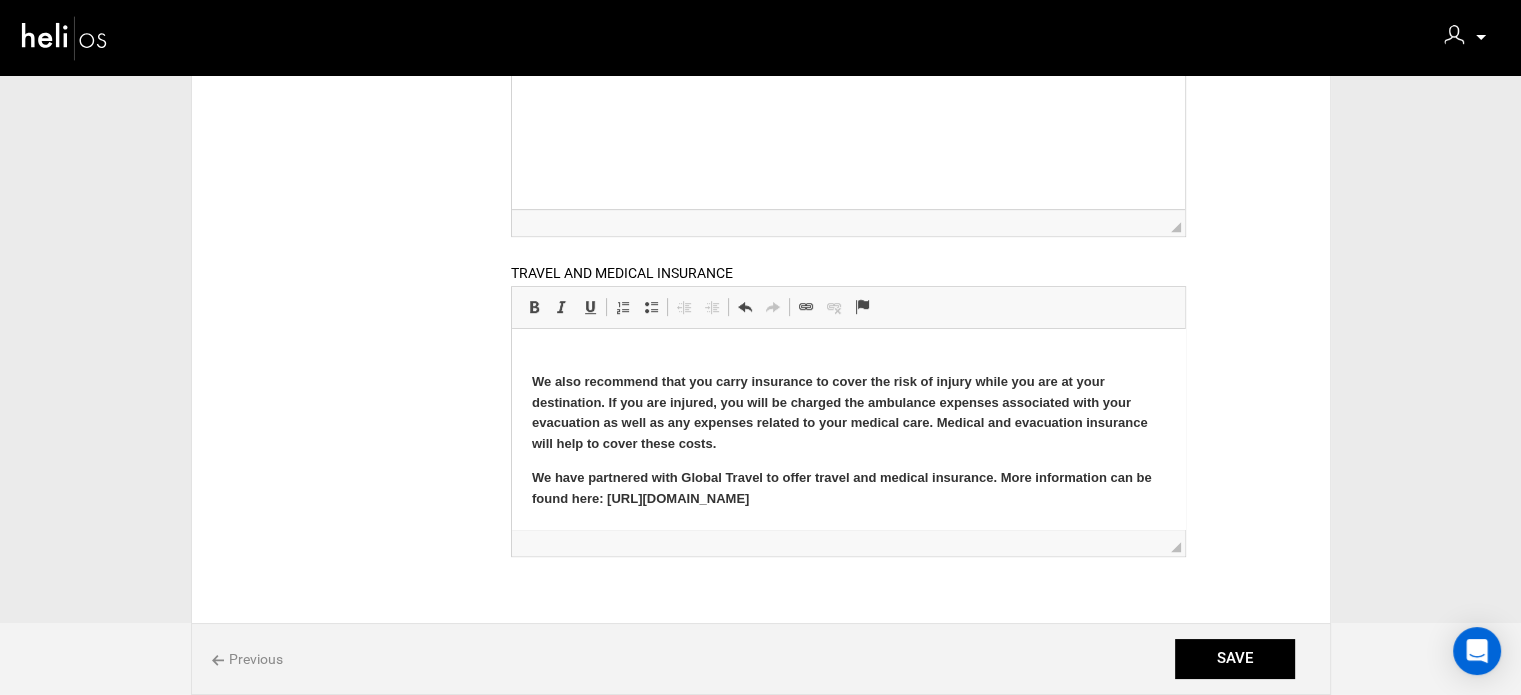 scroll, scrollTop: 28, scrollLeft: 0, axis: vertical 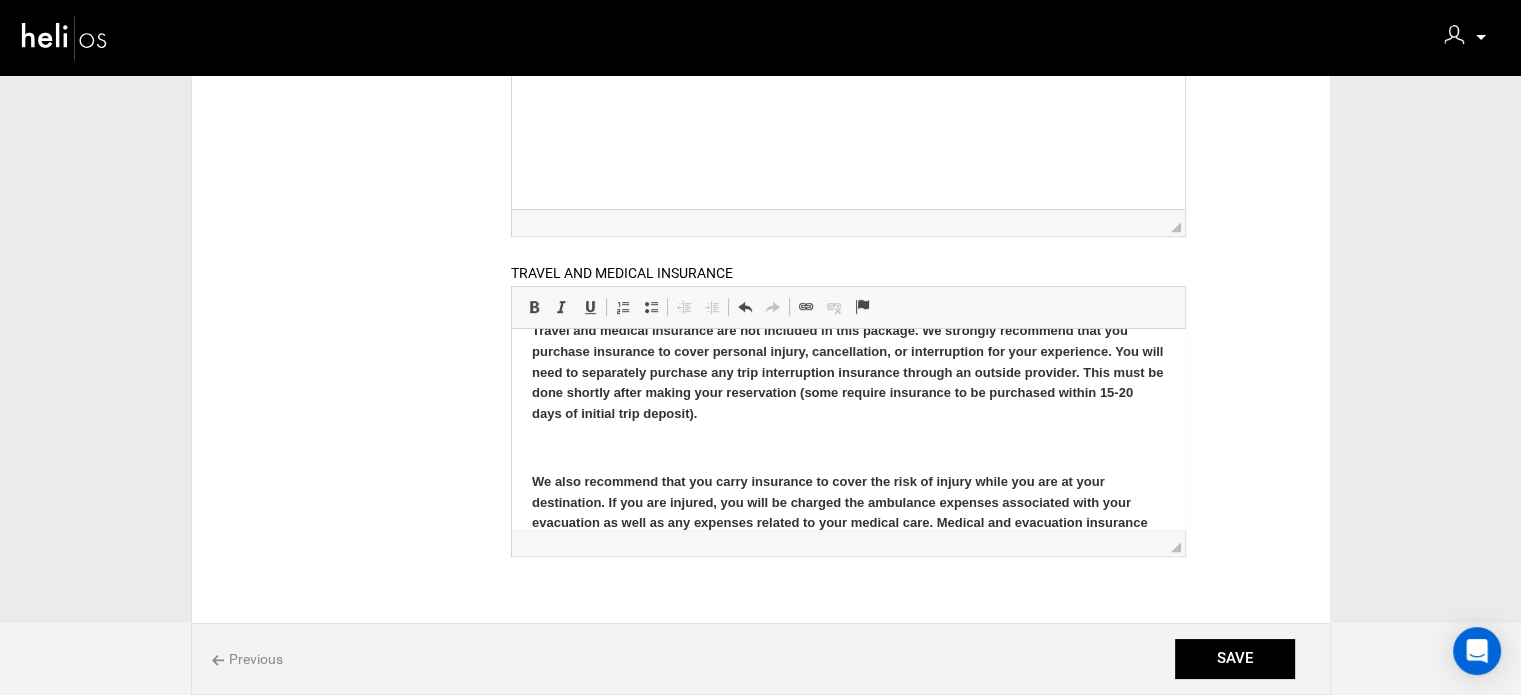 click on "Travel and medical insurance are not included in this package. We strongly recommend that you purchase insurance to cover personal injury, cancellation, or interruption for your experience. You will need to separately purchase any trip interruption insurance through an outside provider. This must be done shortly after making your reservation (some require insurance to be purchased within 15-20 days of initial trip deposit). We also recommend that you carry insurance to cover the risk of injury while you are at your destination. If you are injured, you will be charged the ambulance expenses associated with your evacuation as well as any expenses related to your medical care. Medical and evacuation insurance will help to cover these costs.  ​​​​​​​ We have partnered with Global Travel to offer travel and medical insurance. More information can be found here: https://partner.globalrescue.com/heli/" at bounding box center (848, 465) 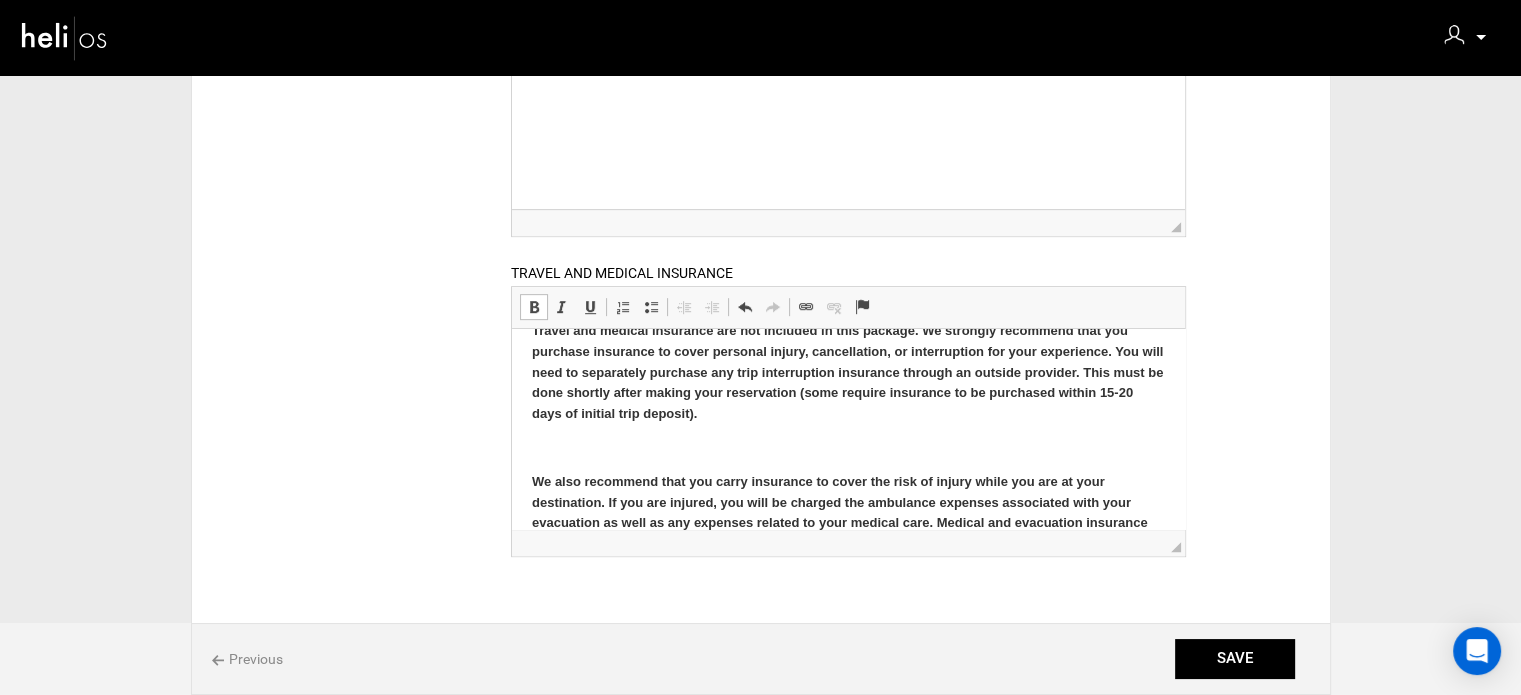 click at bounding box center [848, 448] 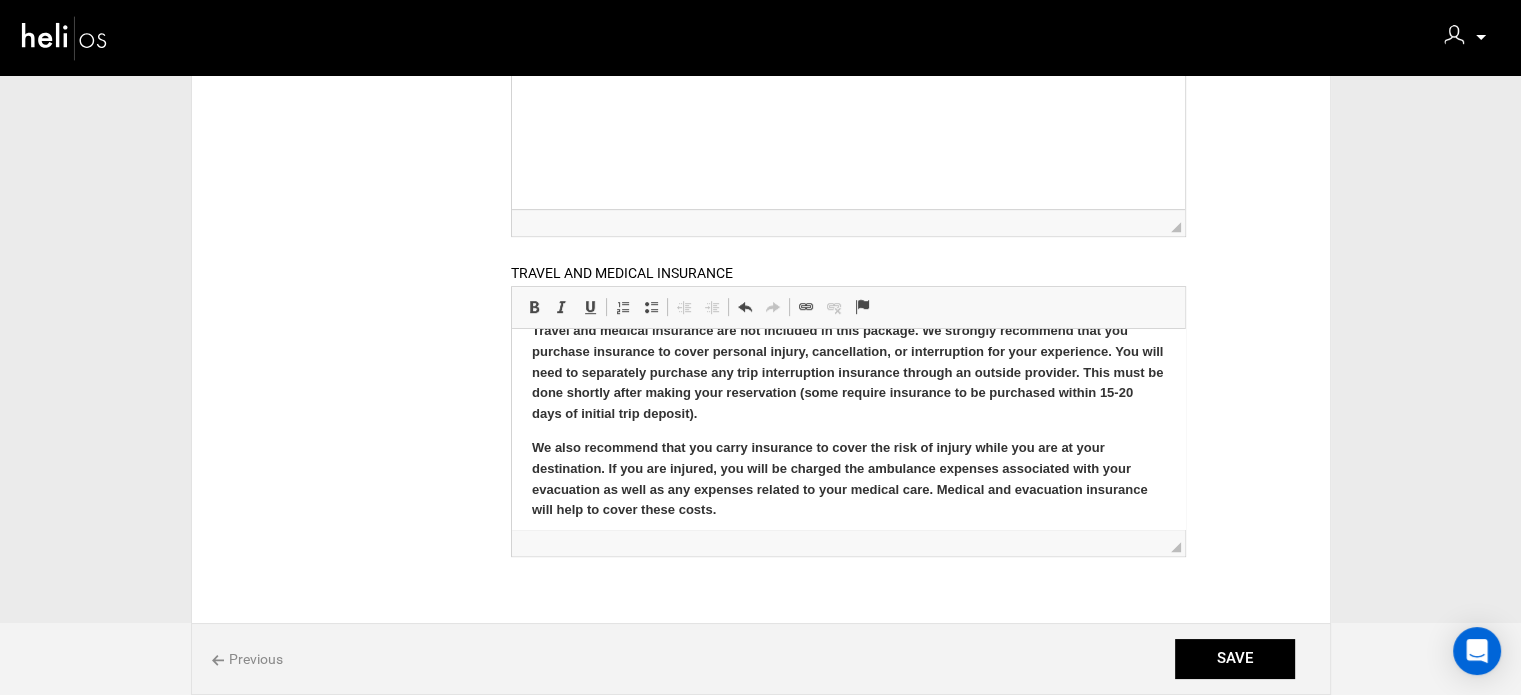 scroll, scrollTop: 0, scrollLeft: 0, axis: both 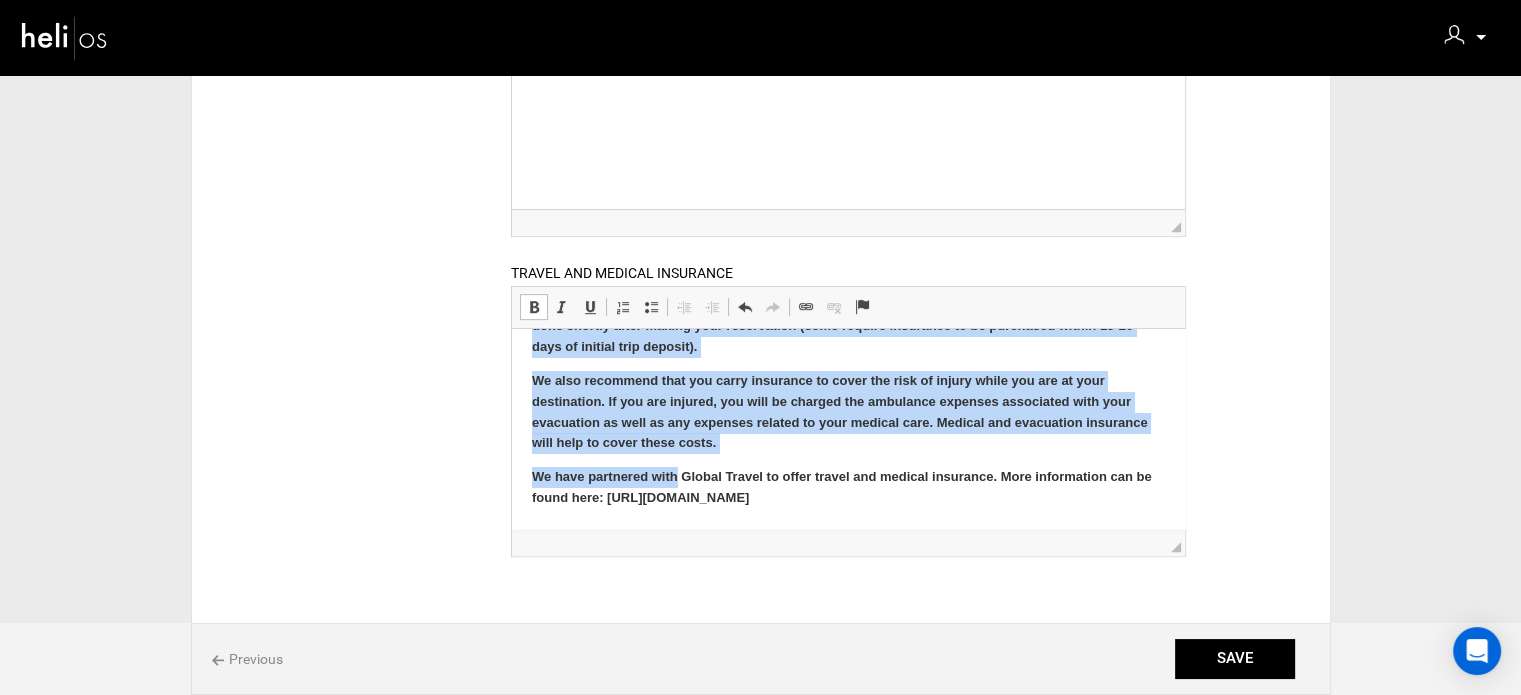 drag, startPoint x: 528, startPoint y: 354, endPoint x: 883, endPoint y: 521, distance: 392.31876 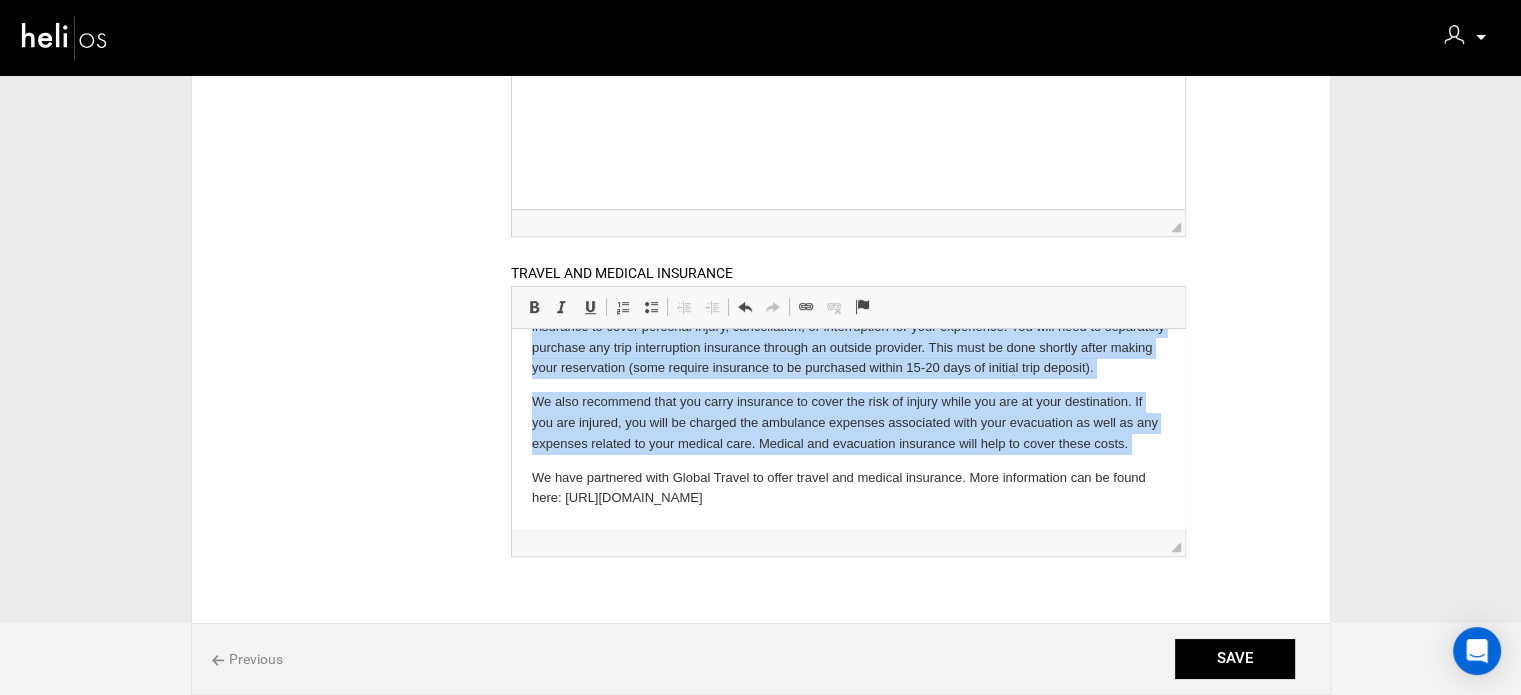 click on "We have partnered with Global Travel to offer travel and medical insurance. More information can be found here: [URL][DOMAIN_NAME]" at bounding box center (848, 489) 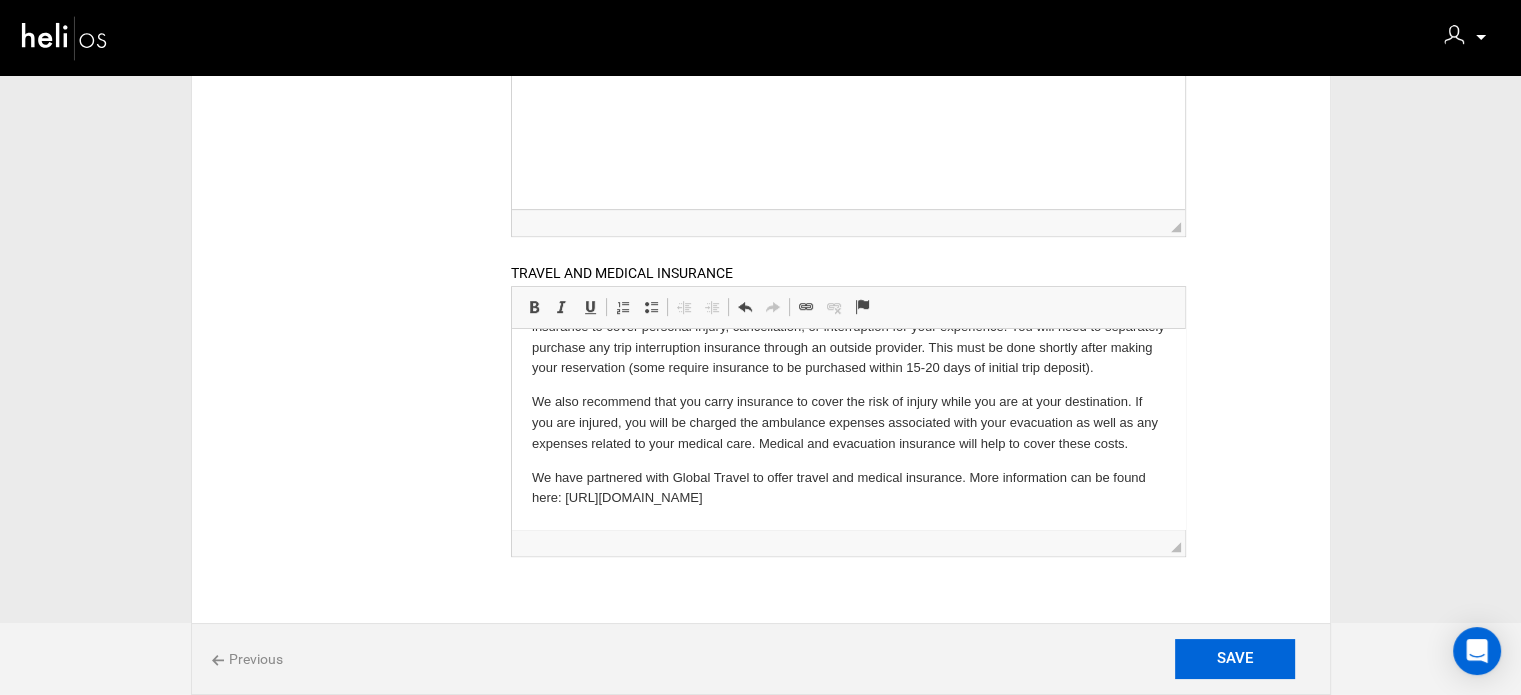click on "SAVE" at bounding box center [1235, 659] 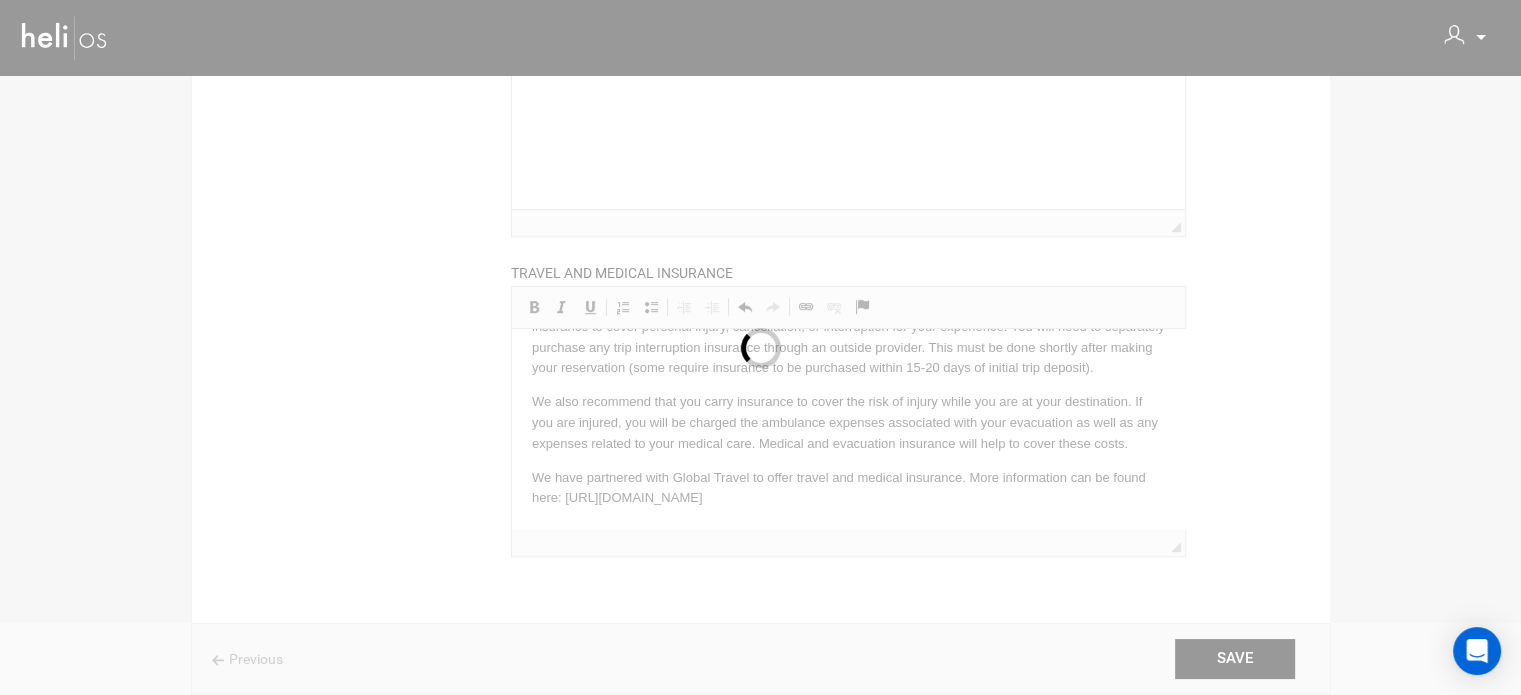 scroll, scrollTop: 0, scrollLeft: 0, axis: both 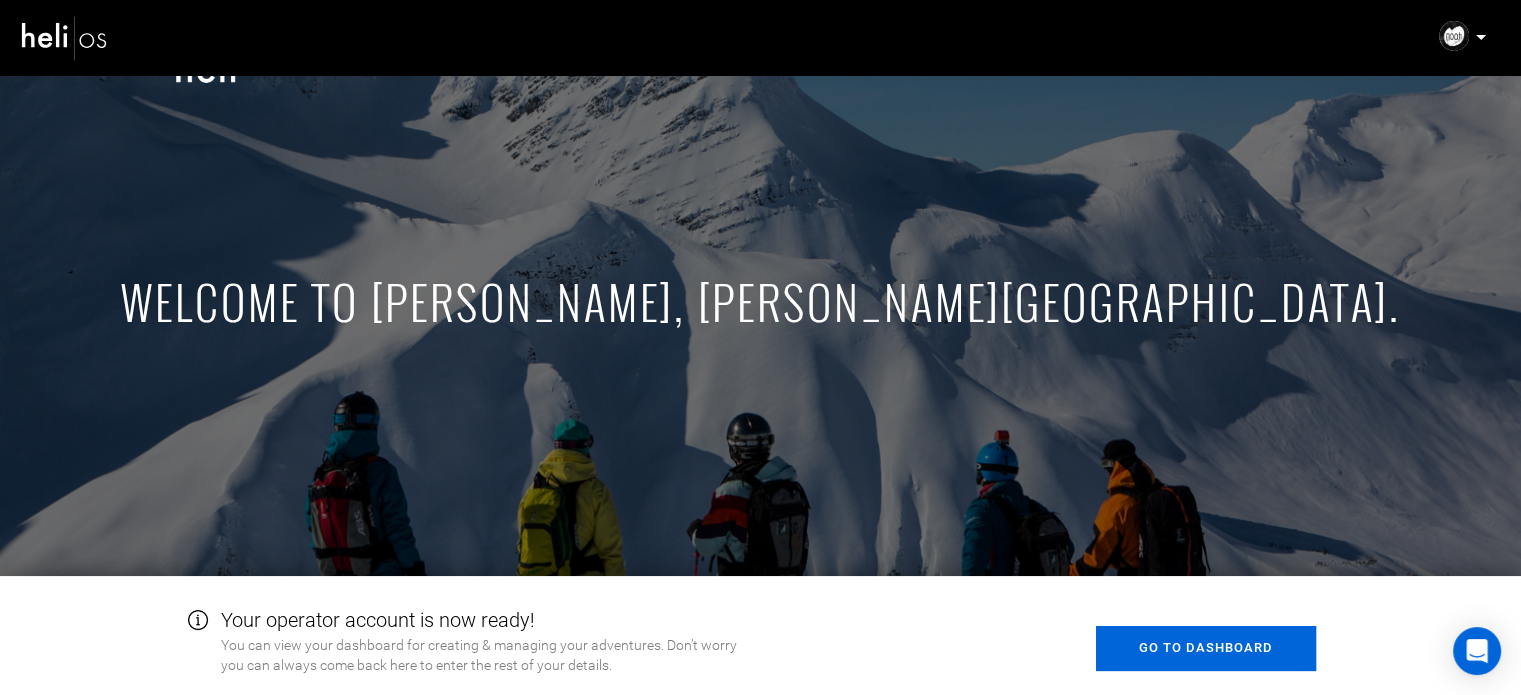 click on "Go to Dashboard" at bounding box center [1206, 648] 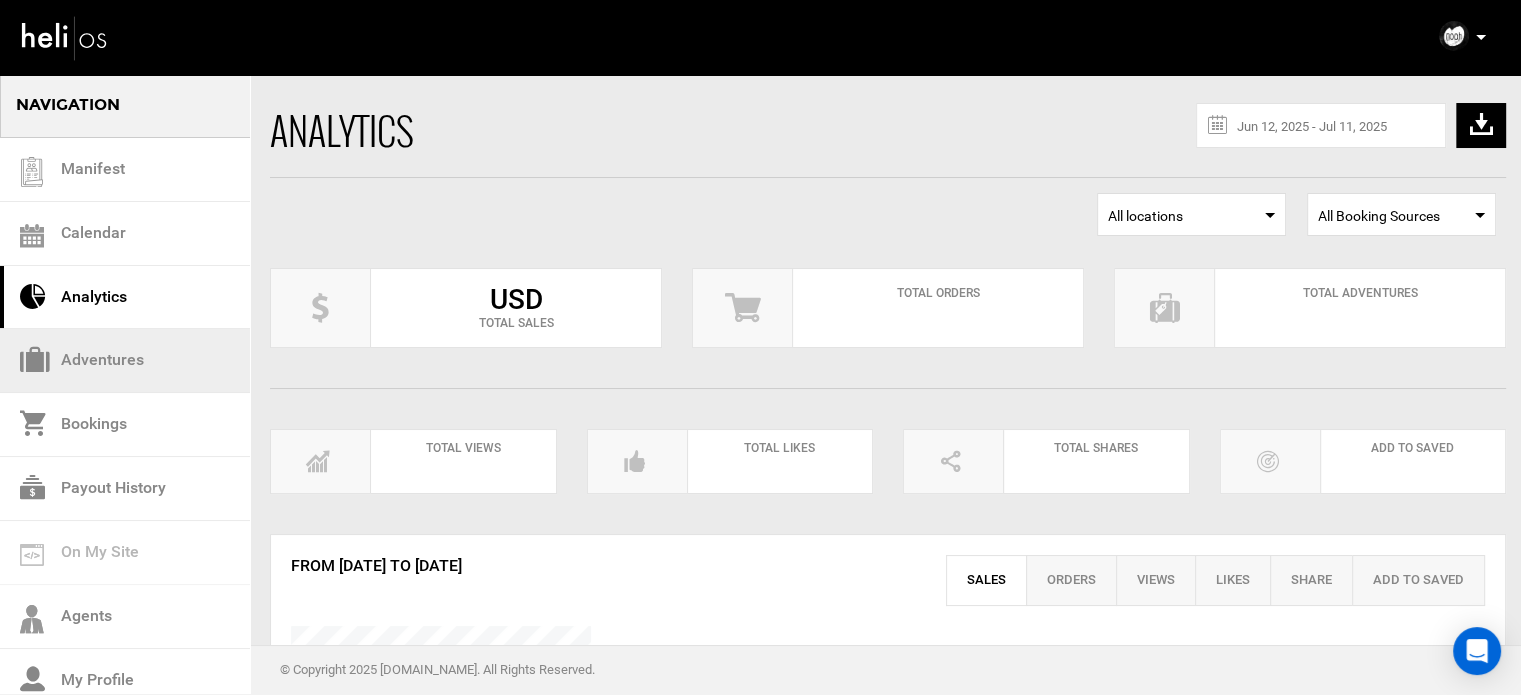 click on "Adventures" at bounding box center (125, 361) 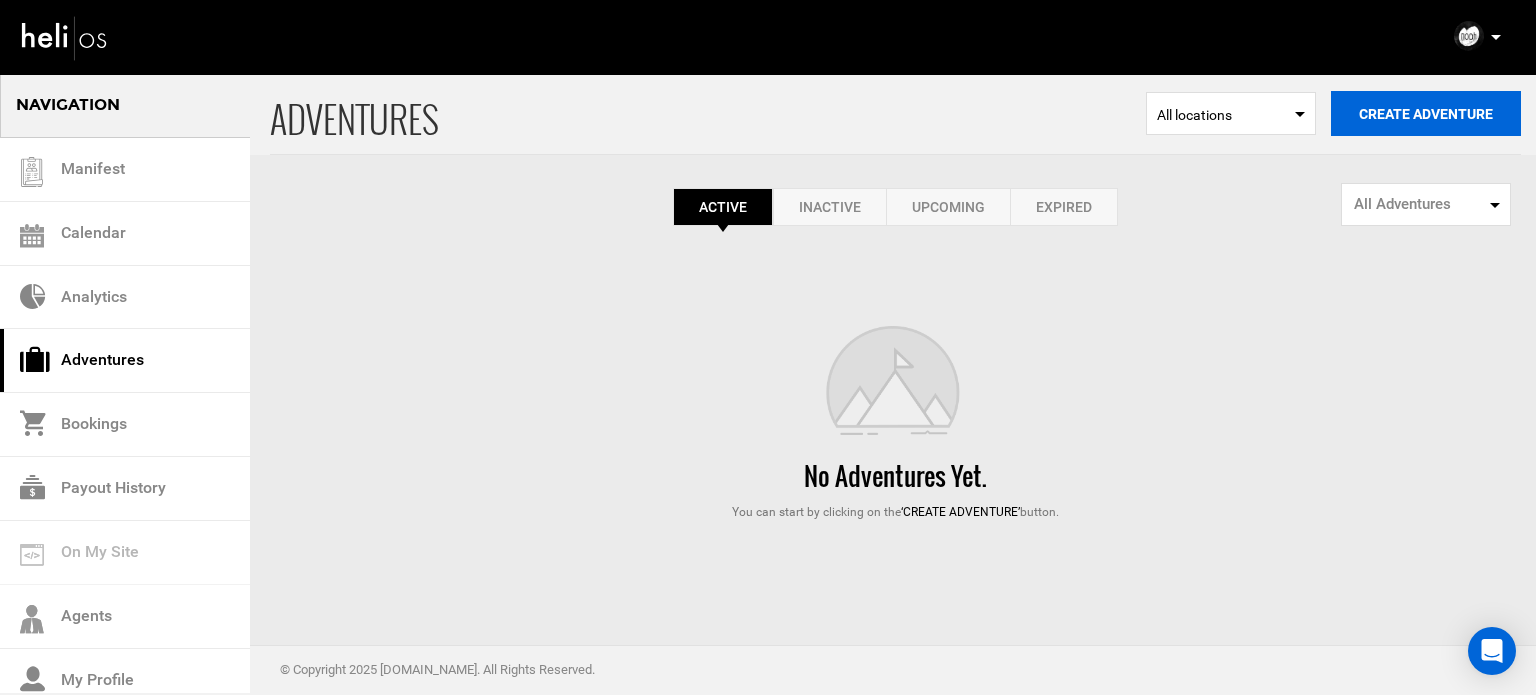click on "Create Adventure" at bounding box center [1426, 113] 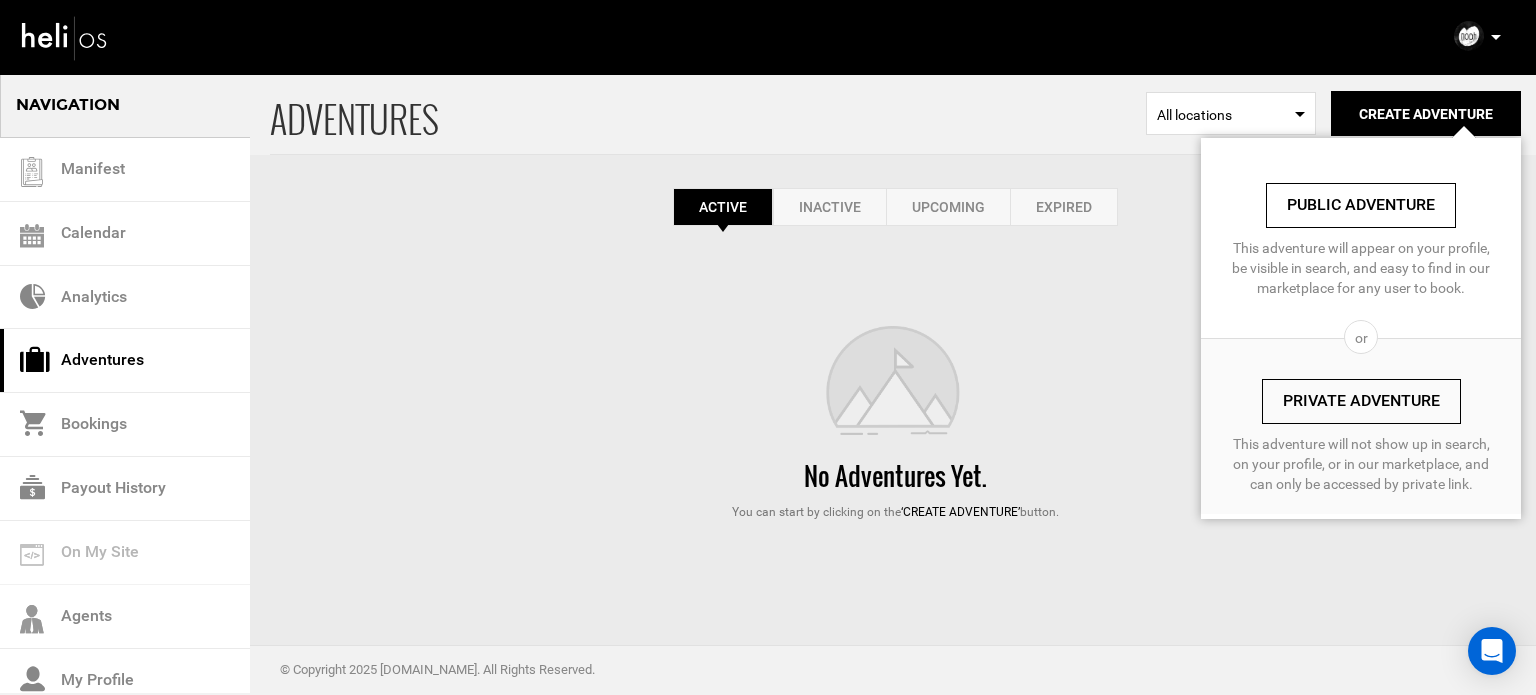 click on "Private Adventure" at bounding box center [1361, 401] 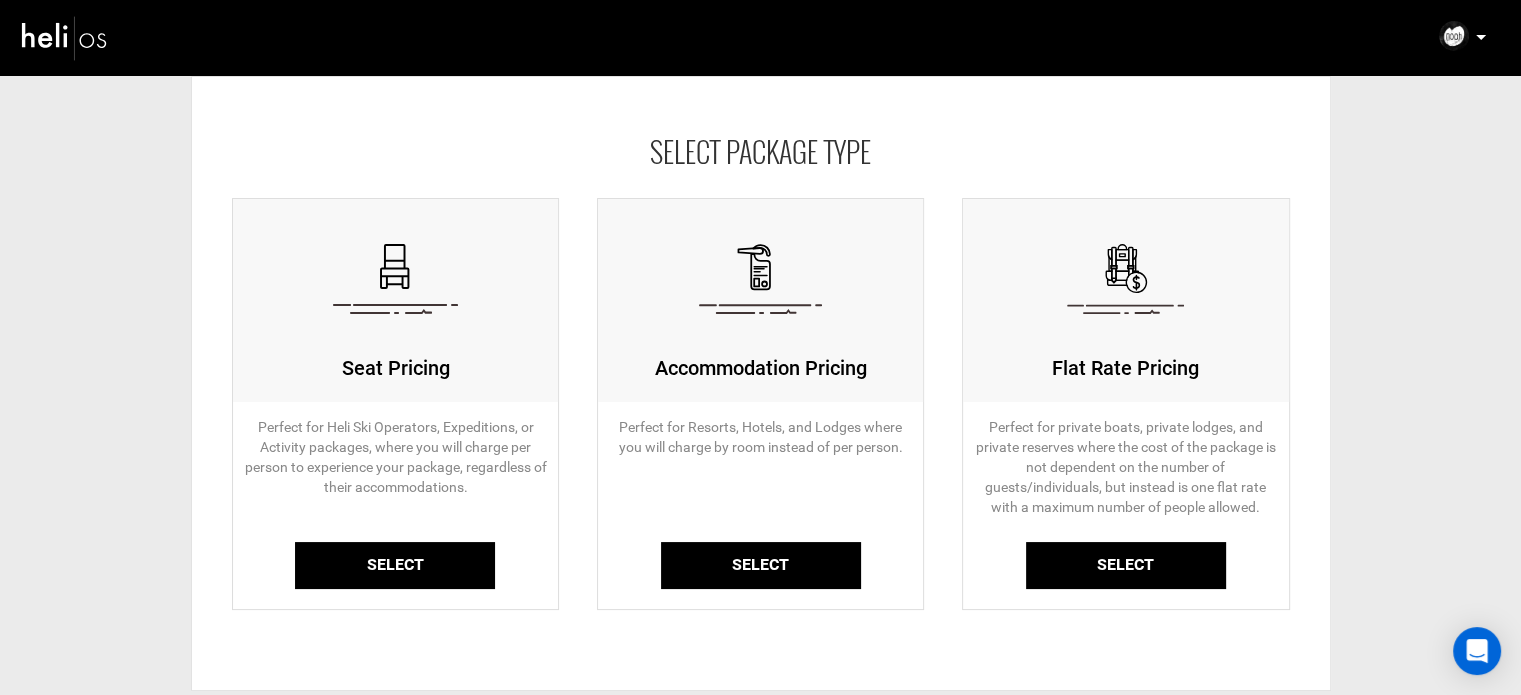 scroll, scrollTop: 200, scrollLeft: 0, axis: vertical 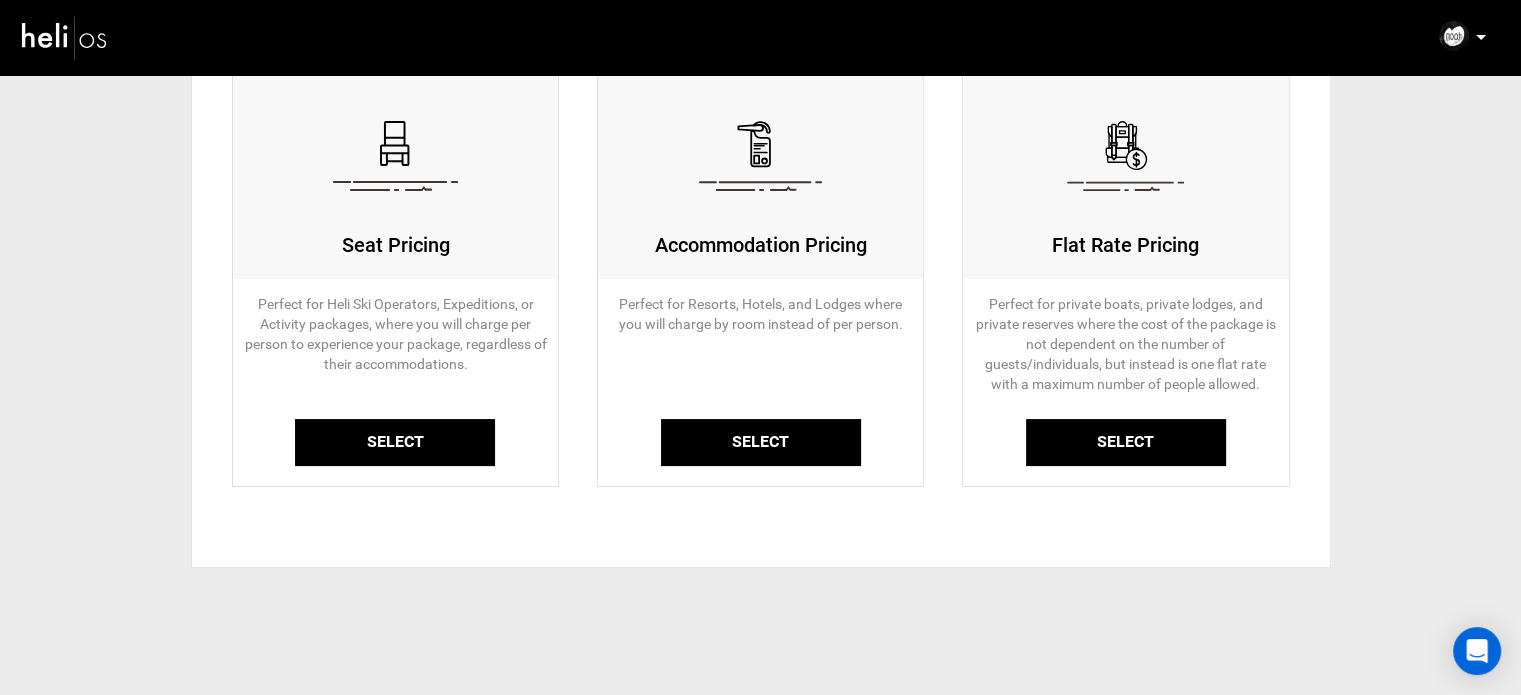 click on "Select" at bounding box center (395, 442) 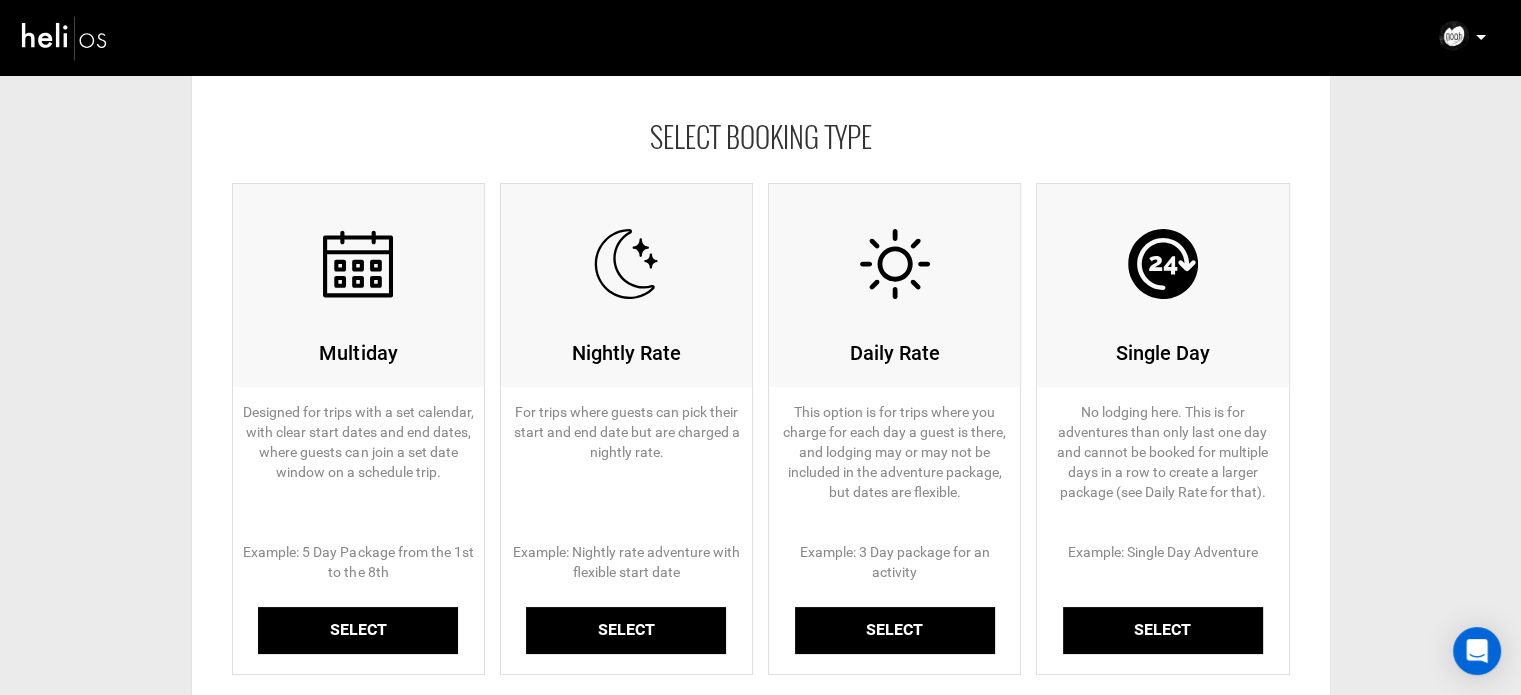 scroll, scrollTop: 300, scrollLeft: 0, axis: vertical 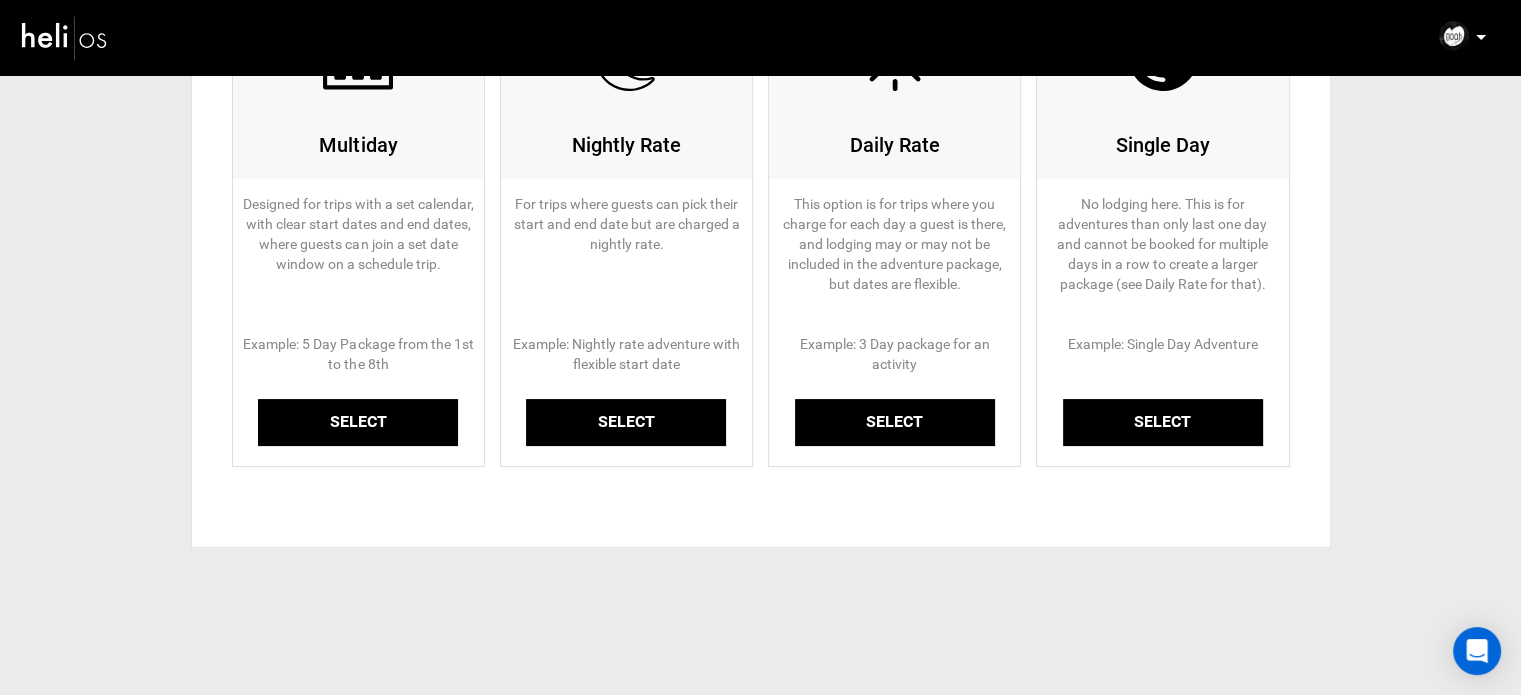 click on "Select" at bounding box center (358, 422) 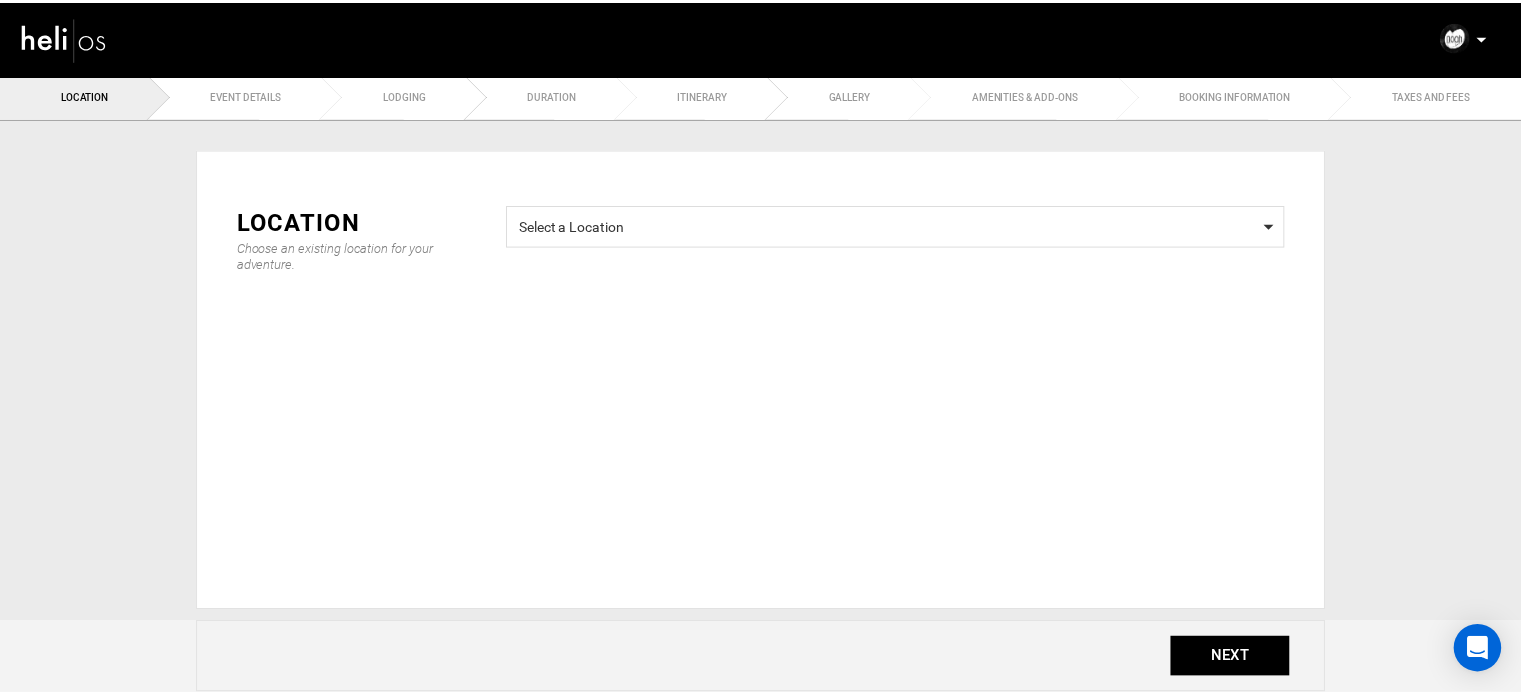 scroll, scrollTop: 0, scrollLeft: 0, axis: both 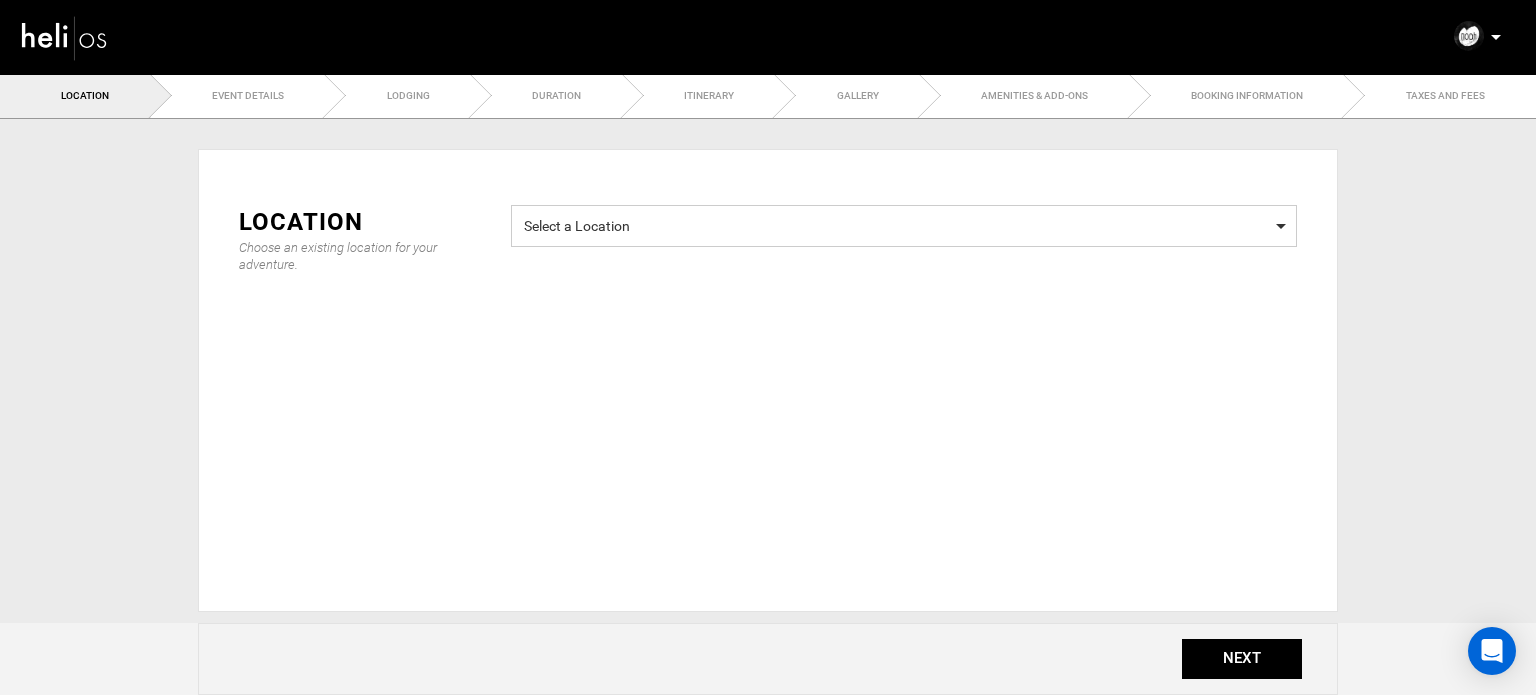click on "Select a Location" at bounding box center (904, 223) 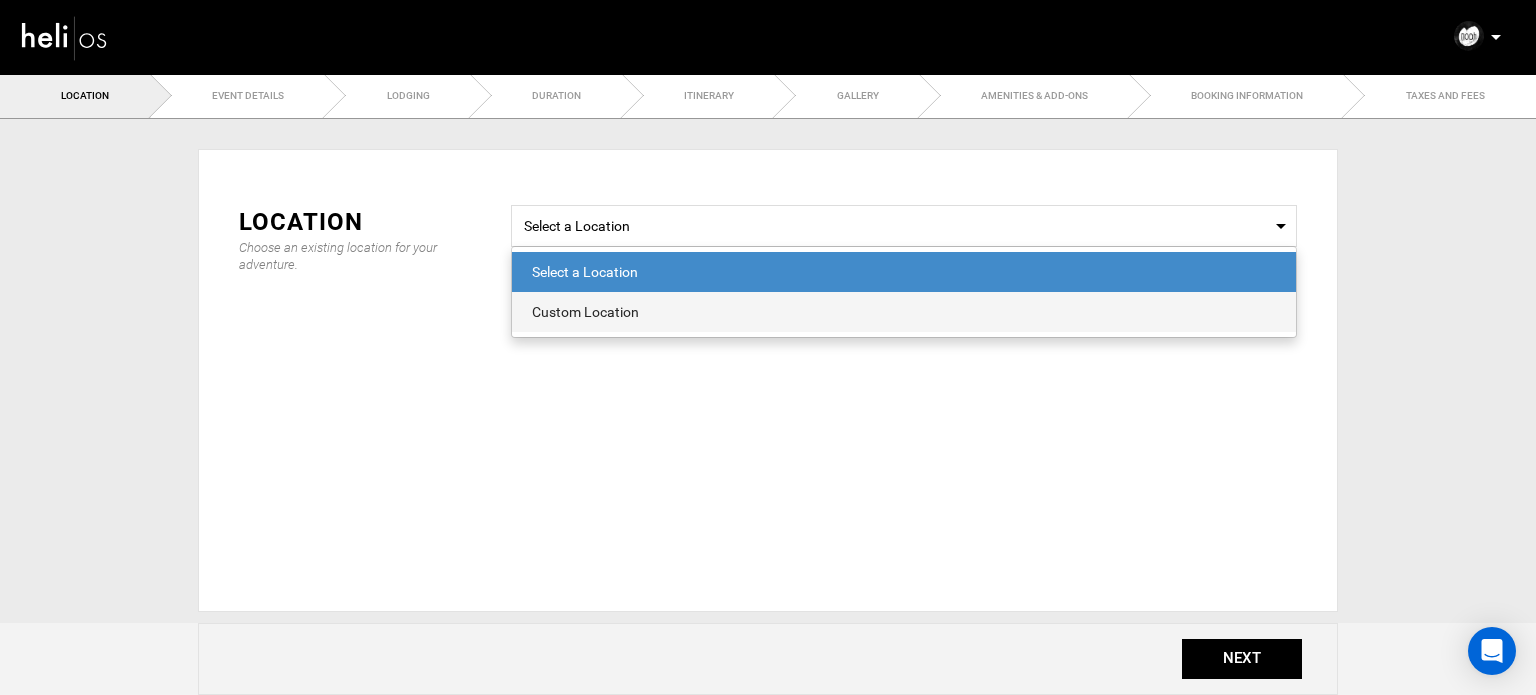 click on "Custom Location" at bounding box center [904, 312] 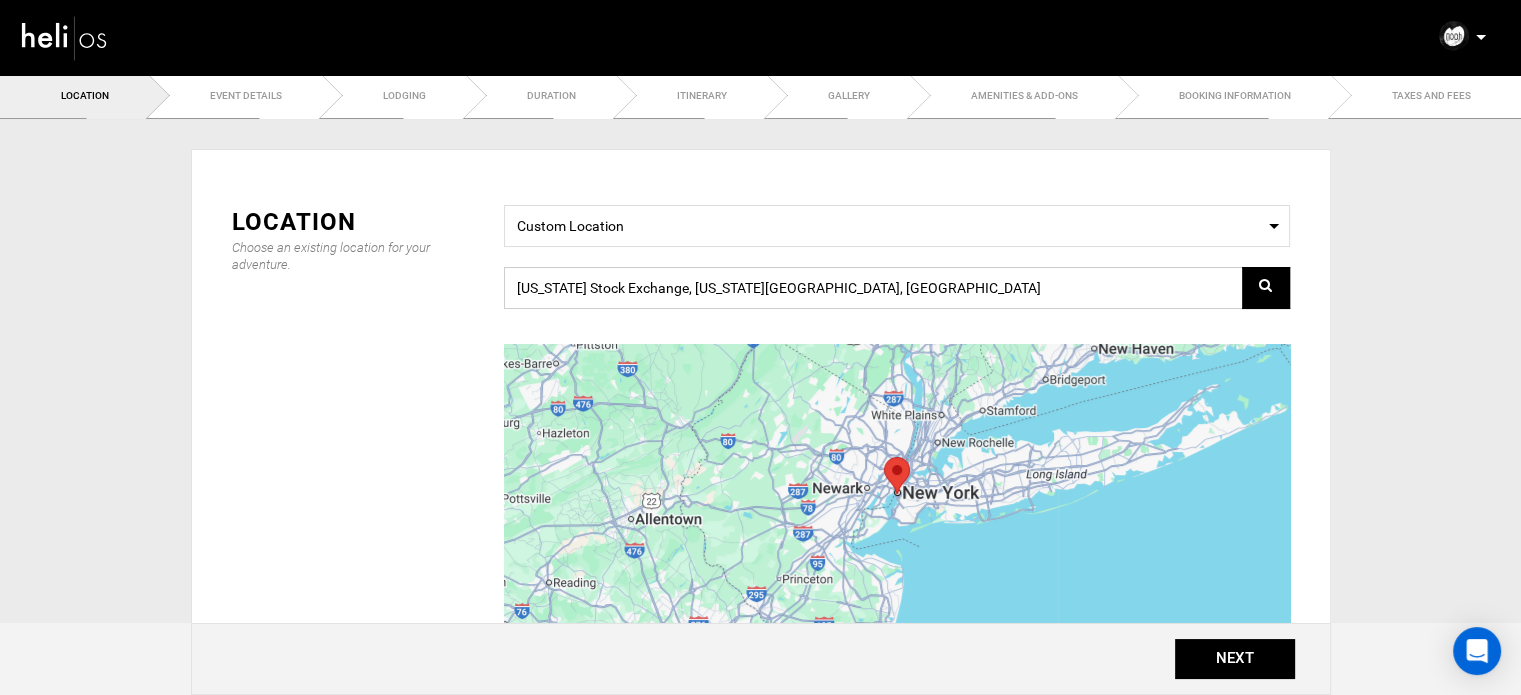 click on "New York Stock Exchange, New York, NY 10005, USA" at bounding box center [897, 288] 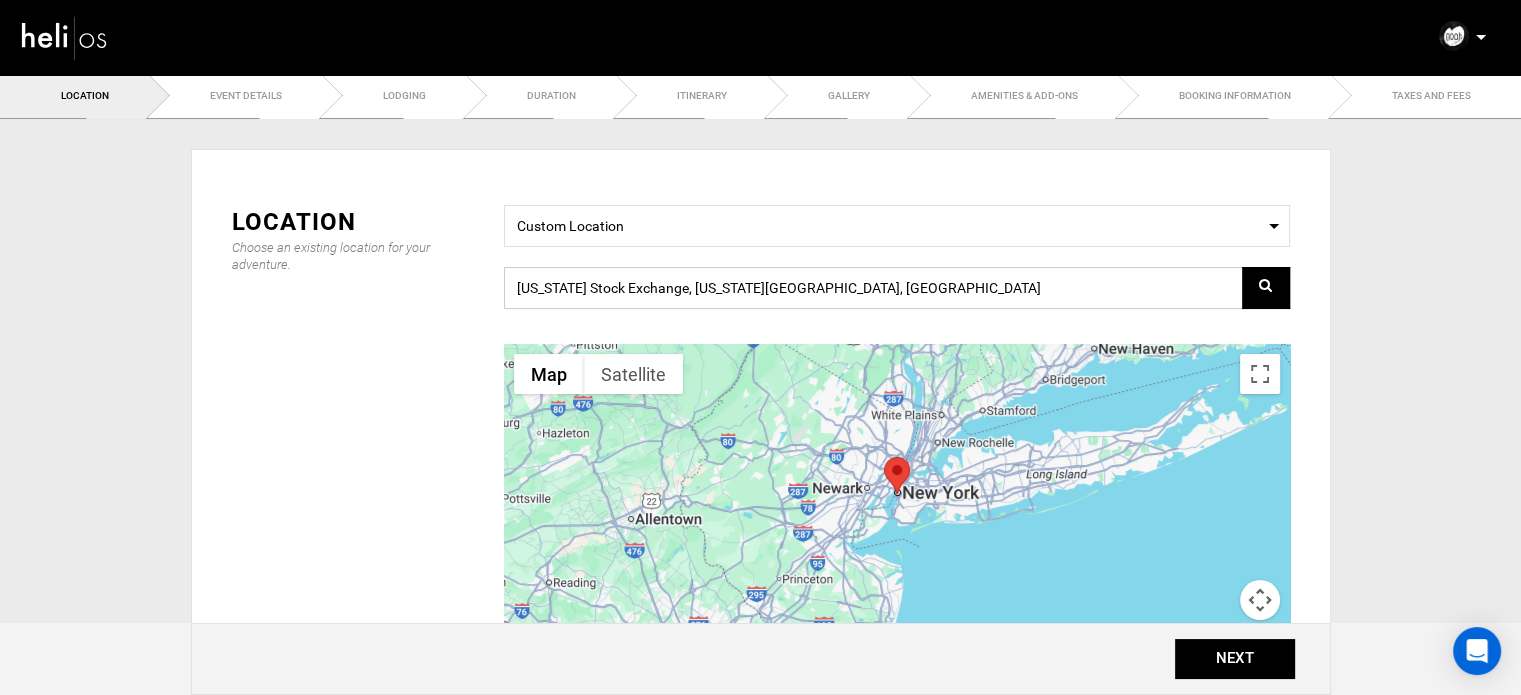 click on "New York Stock Exchange, New York, NY 10005, USA" at bounding box center (897, 288) 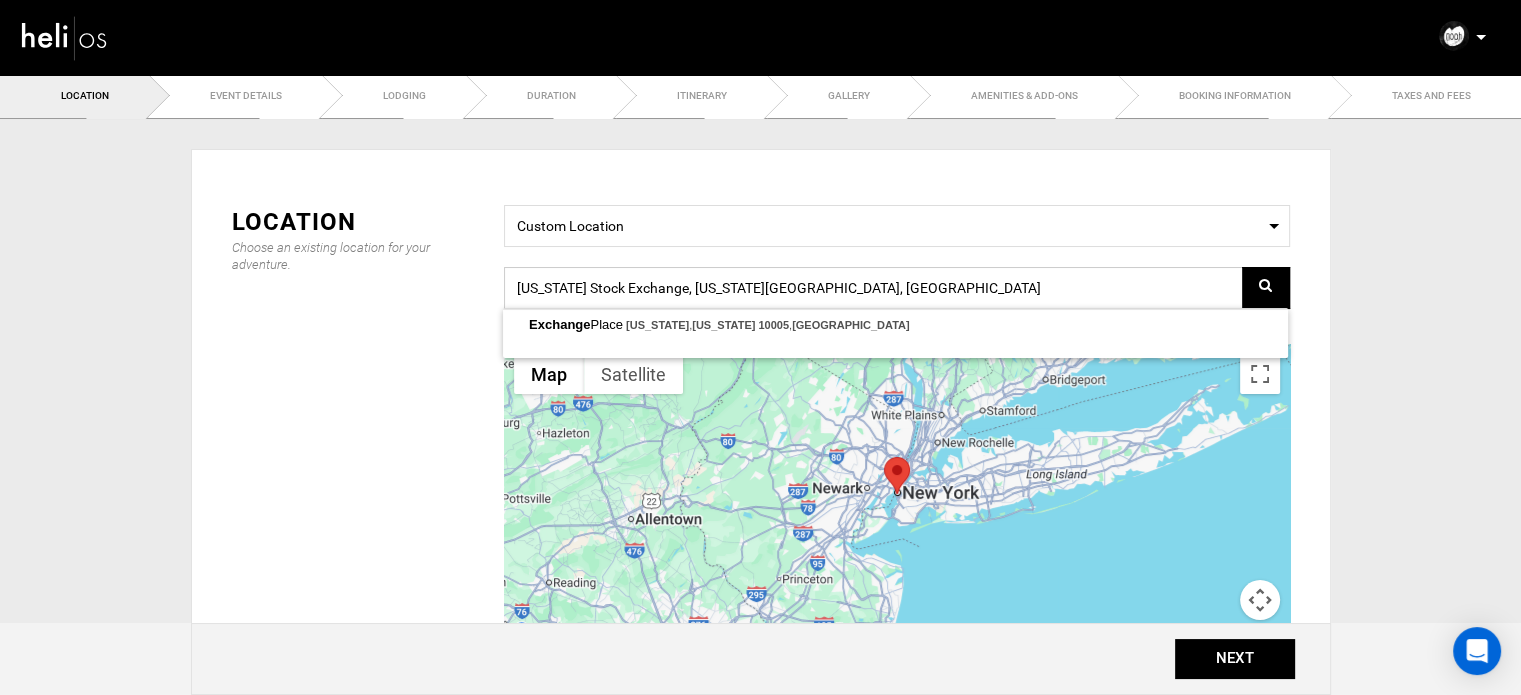 click on "New York Stock Exchange, New York, NY 10005, USA" at bounding box center (897, 288) 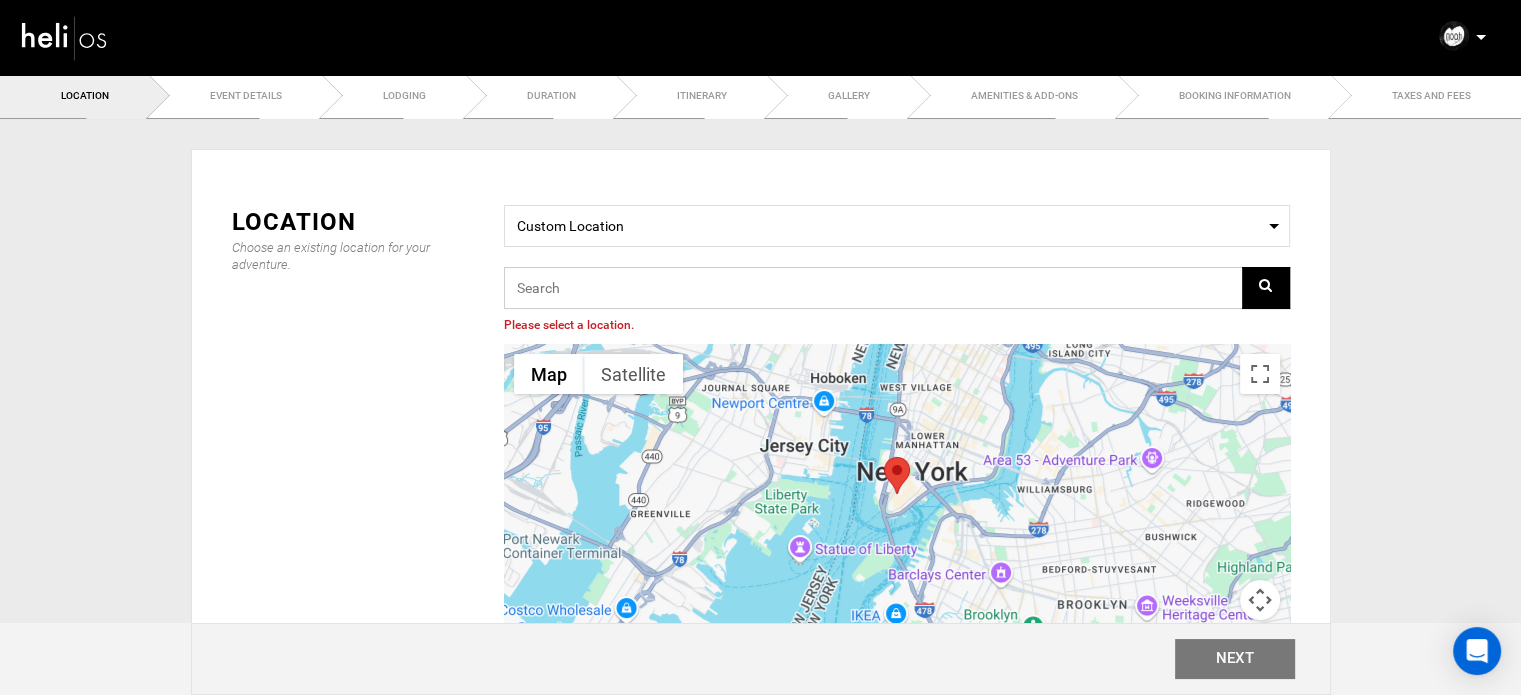 paste on "4JPC+HM A dos Cunhados e Maceira, Portugal" 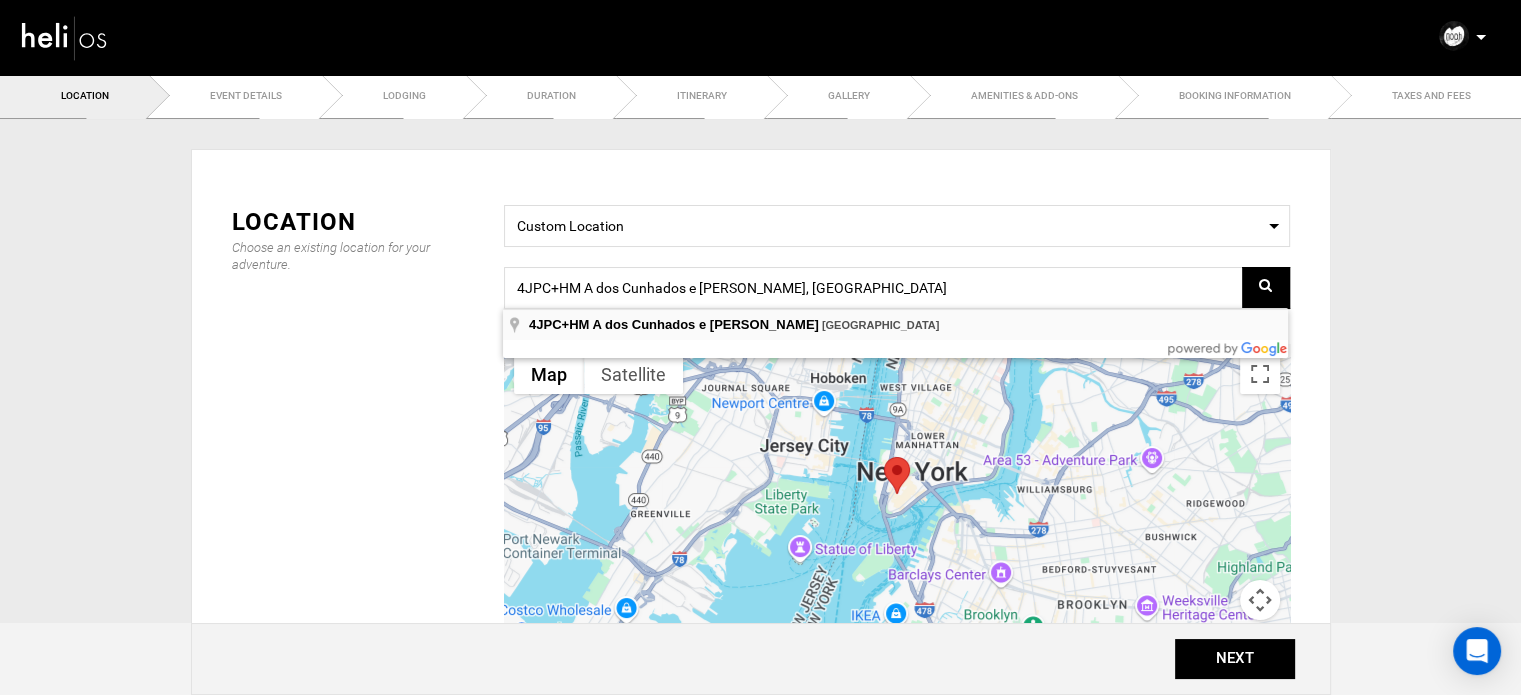 type on "4JPC+HM, 2560 A dos Cunhados e [PERSON_NAME], [GEOGRAPHIC_DATA]" 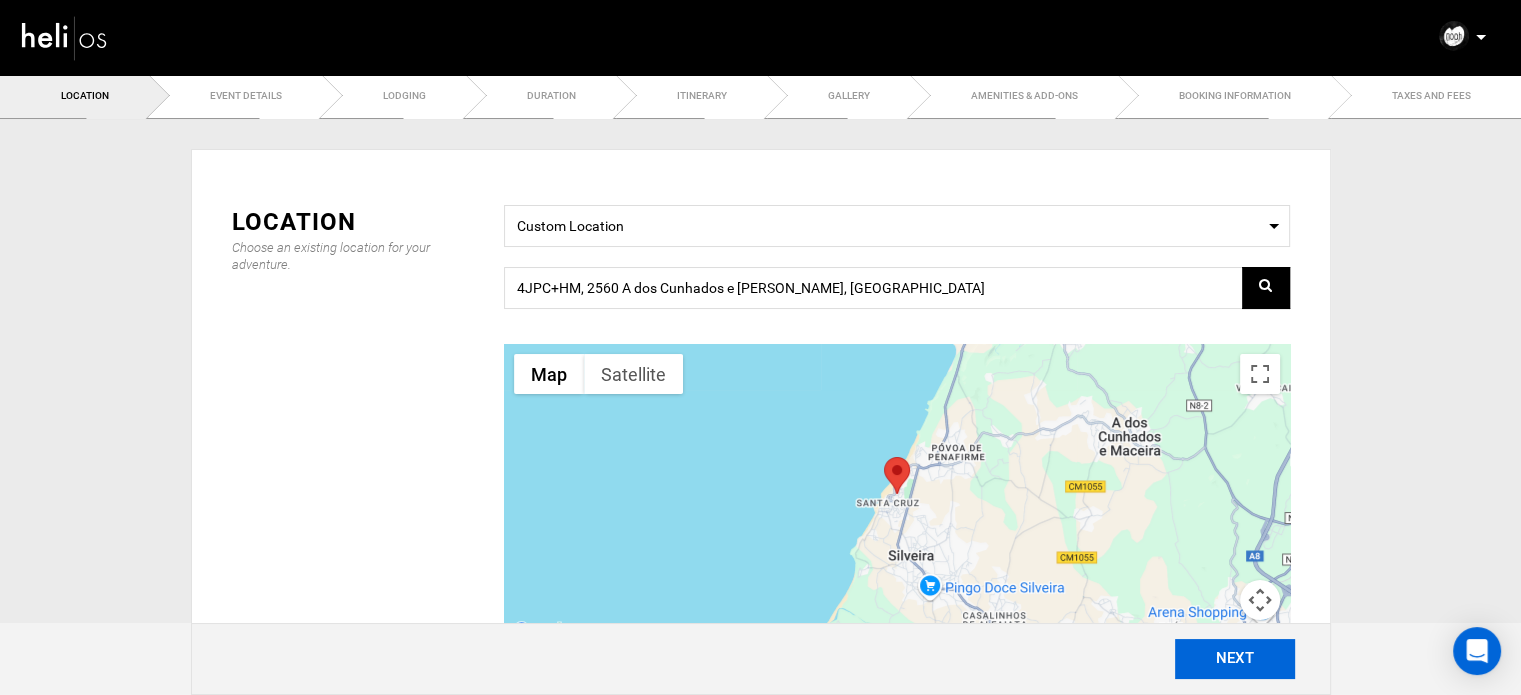 click on "NEXT" at bounding box center [1235, 659] 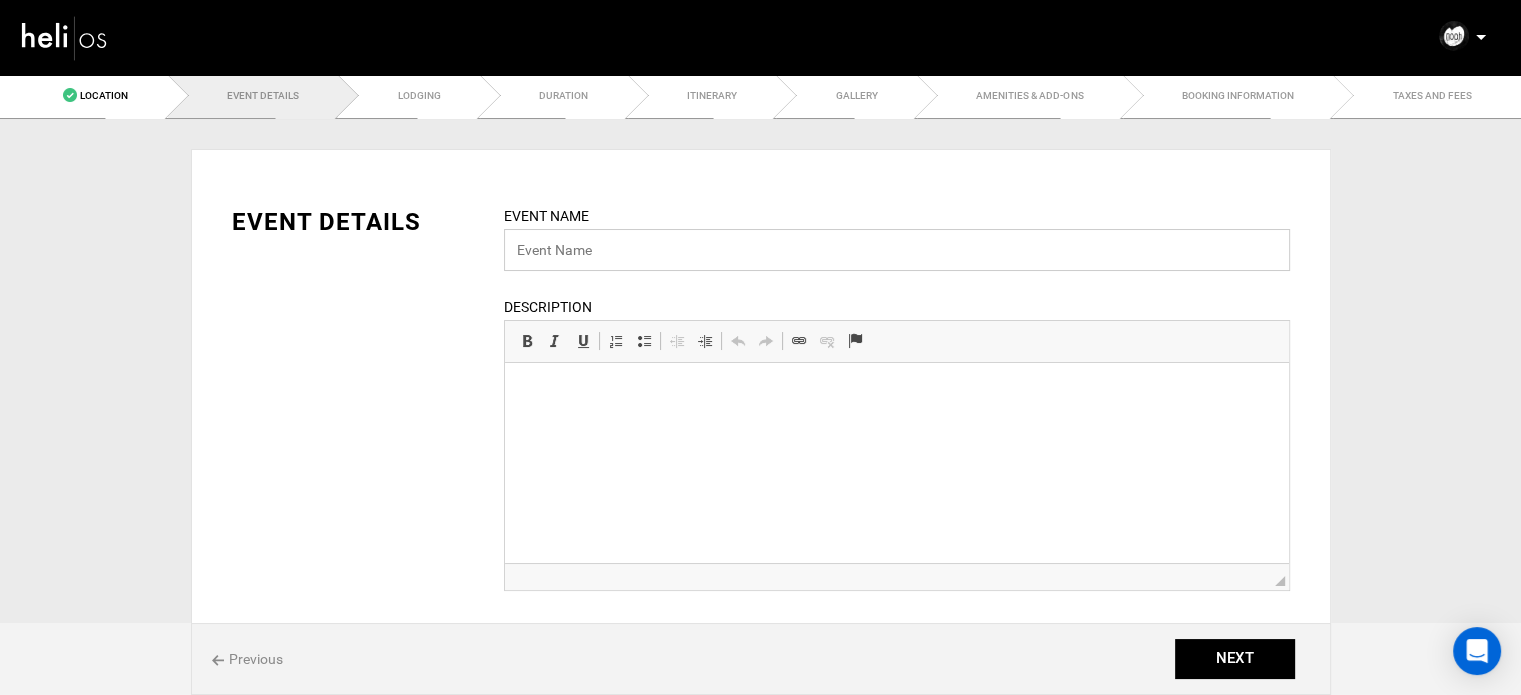 click at bounding box center (897, 250) 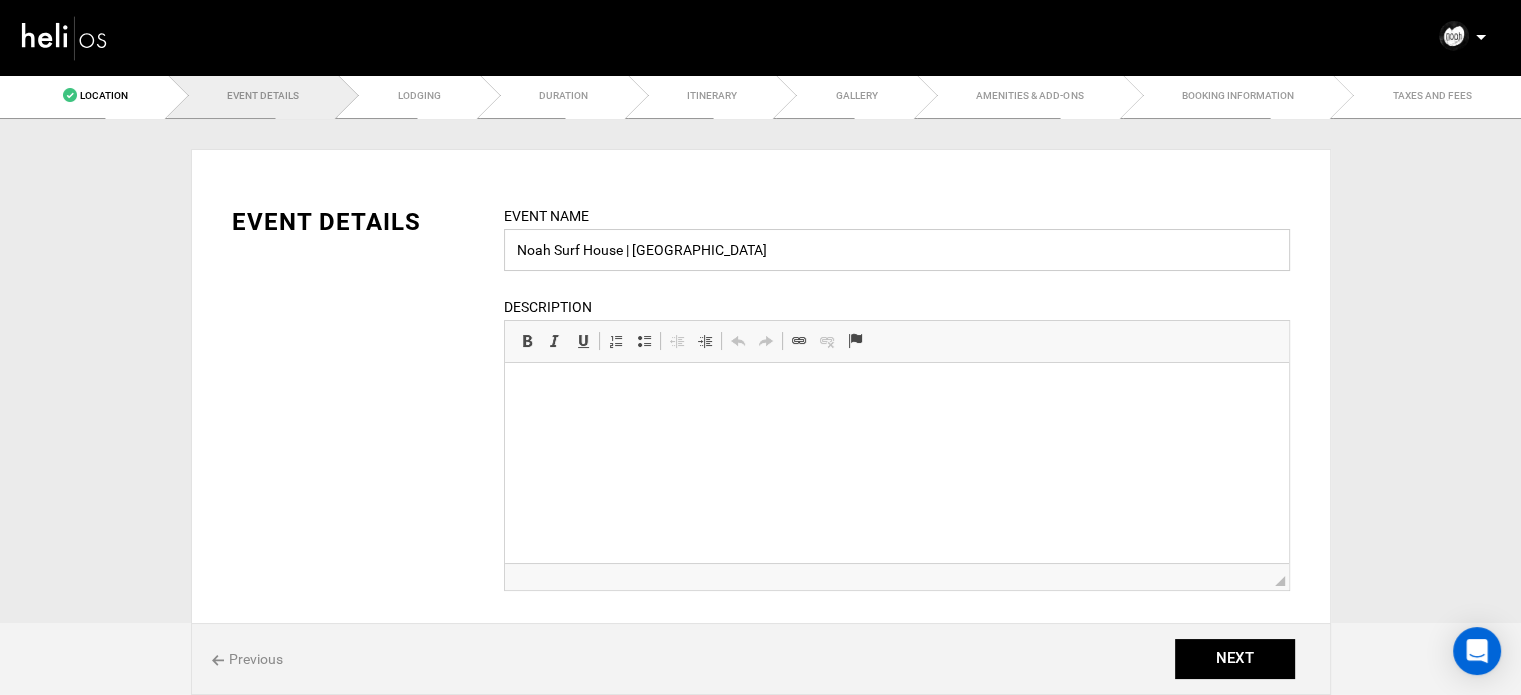 type on "Noah Surf House | [GEOGRAPHIC_DATA]" 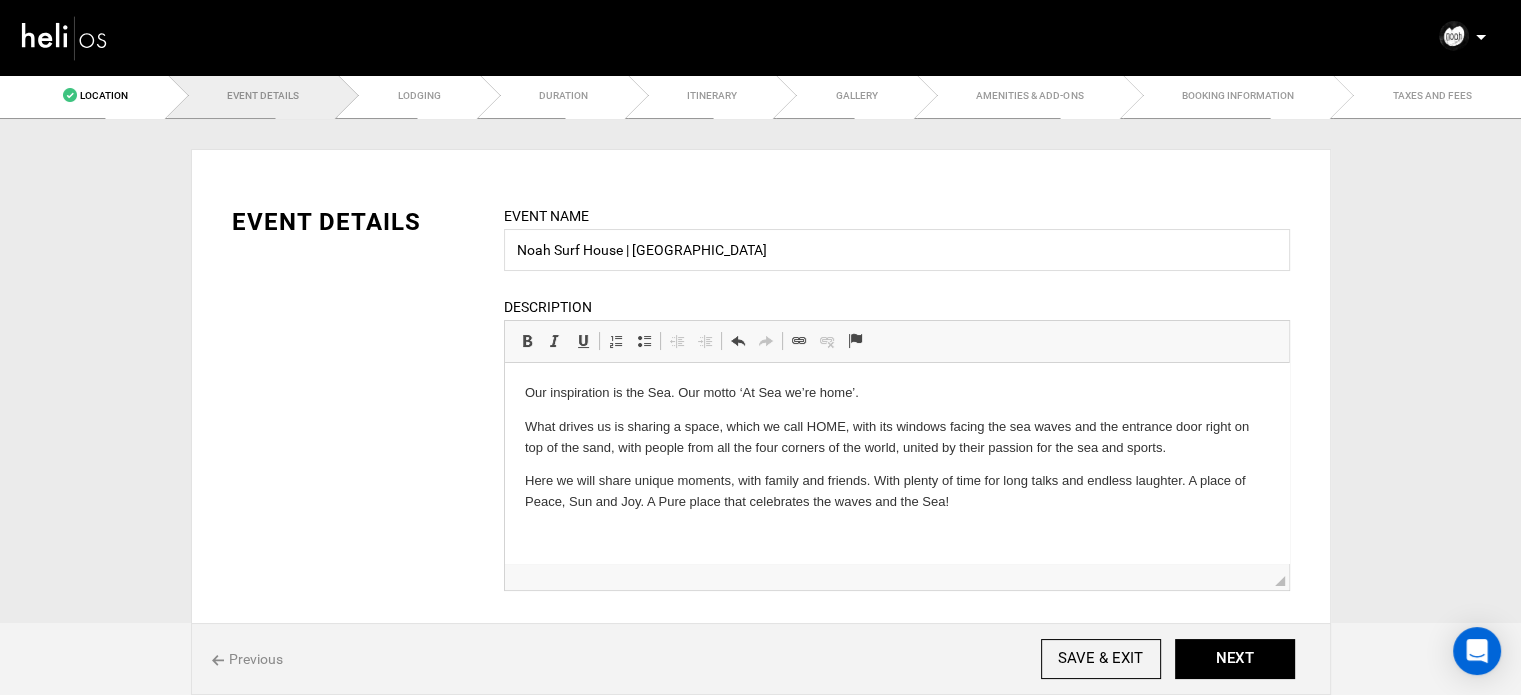 scroll, scrollTop: 56, scrollLeft: 0, axis: vertical 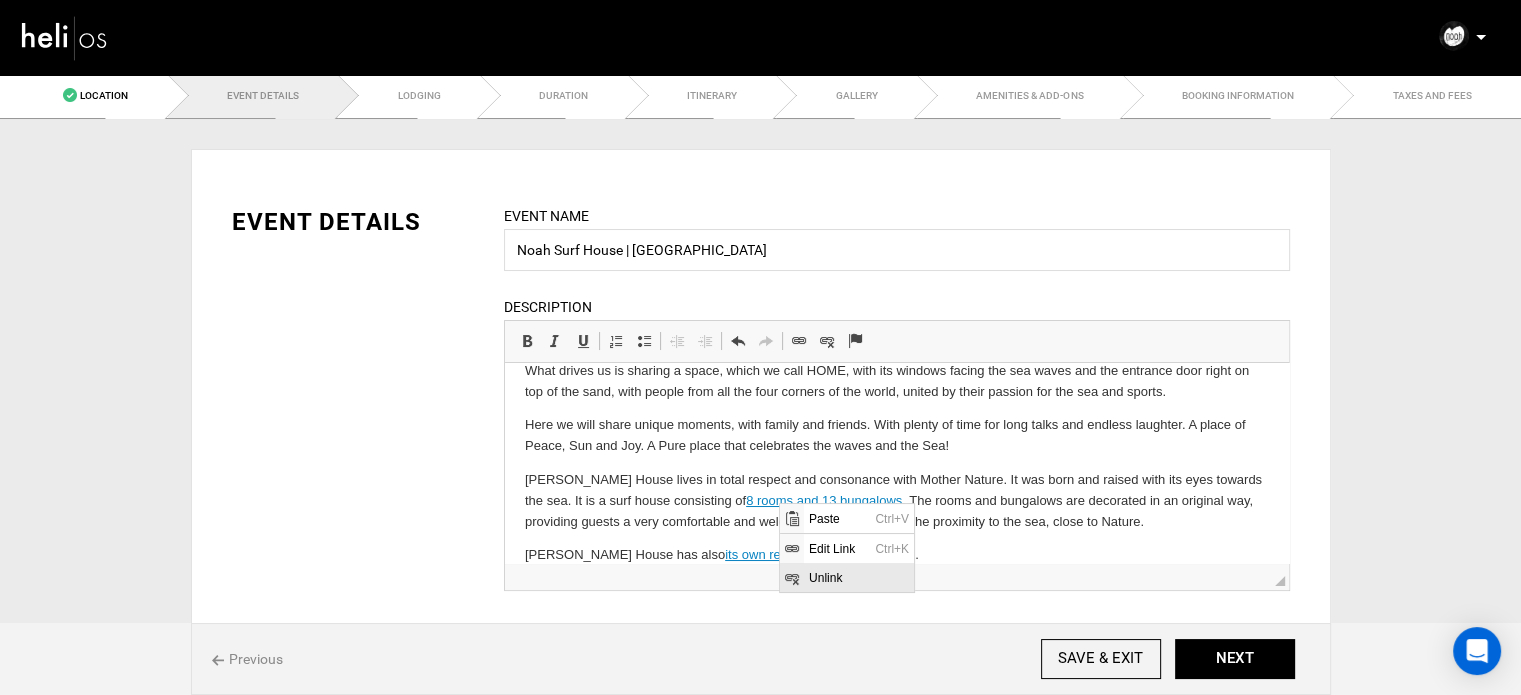 click on "Unlink" at bounding box center [859, 577] 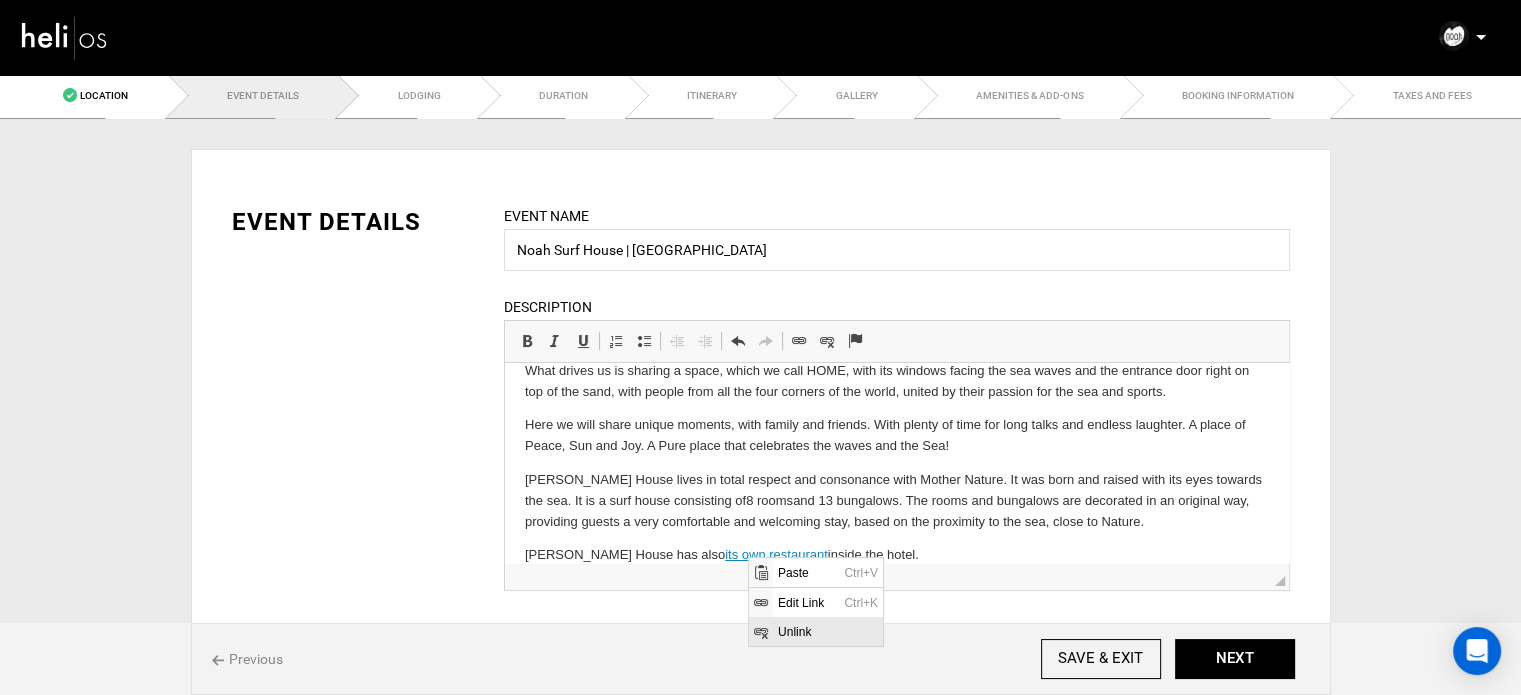 click on "Unlink" at bounding box center (828, 631) 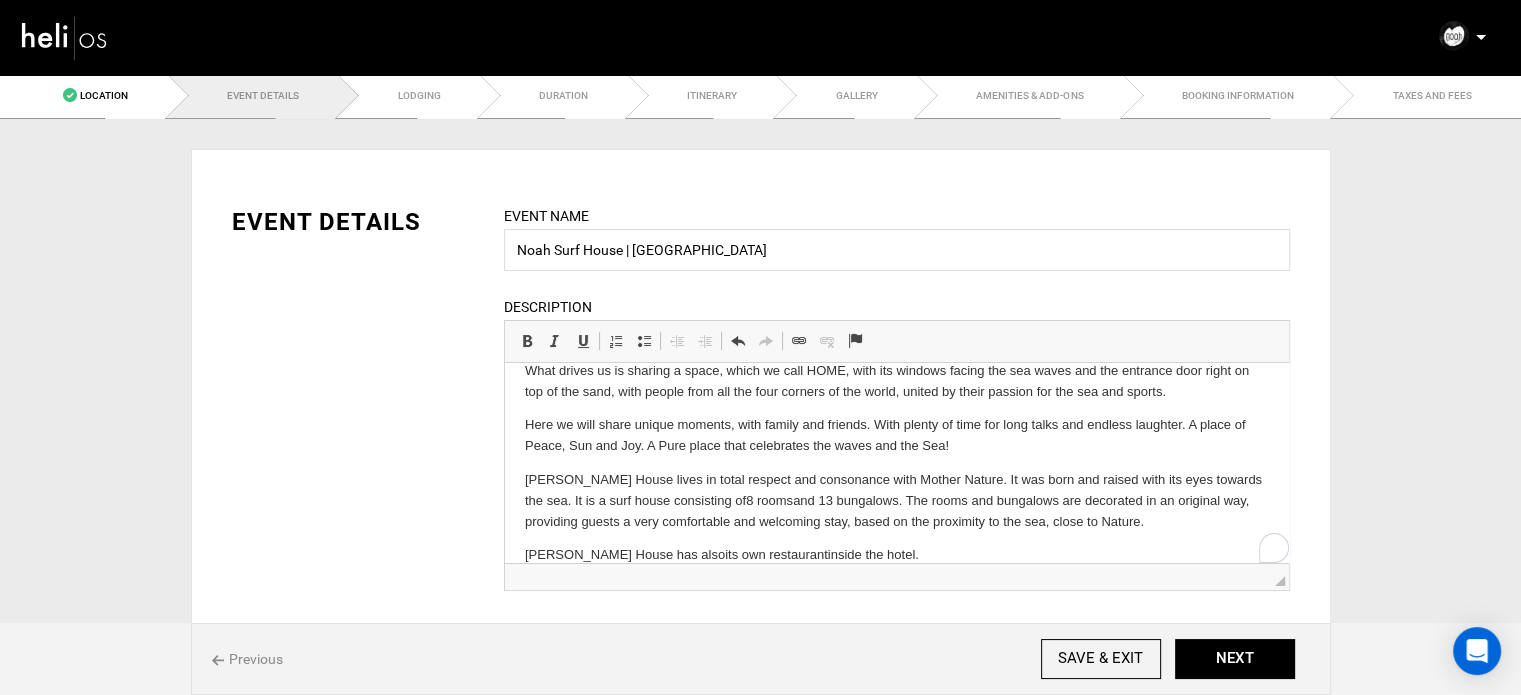 scroll, scrollTop: 56, scrollLeft: 0, axis: vertical 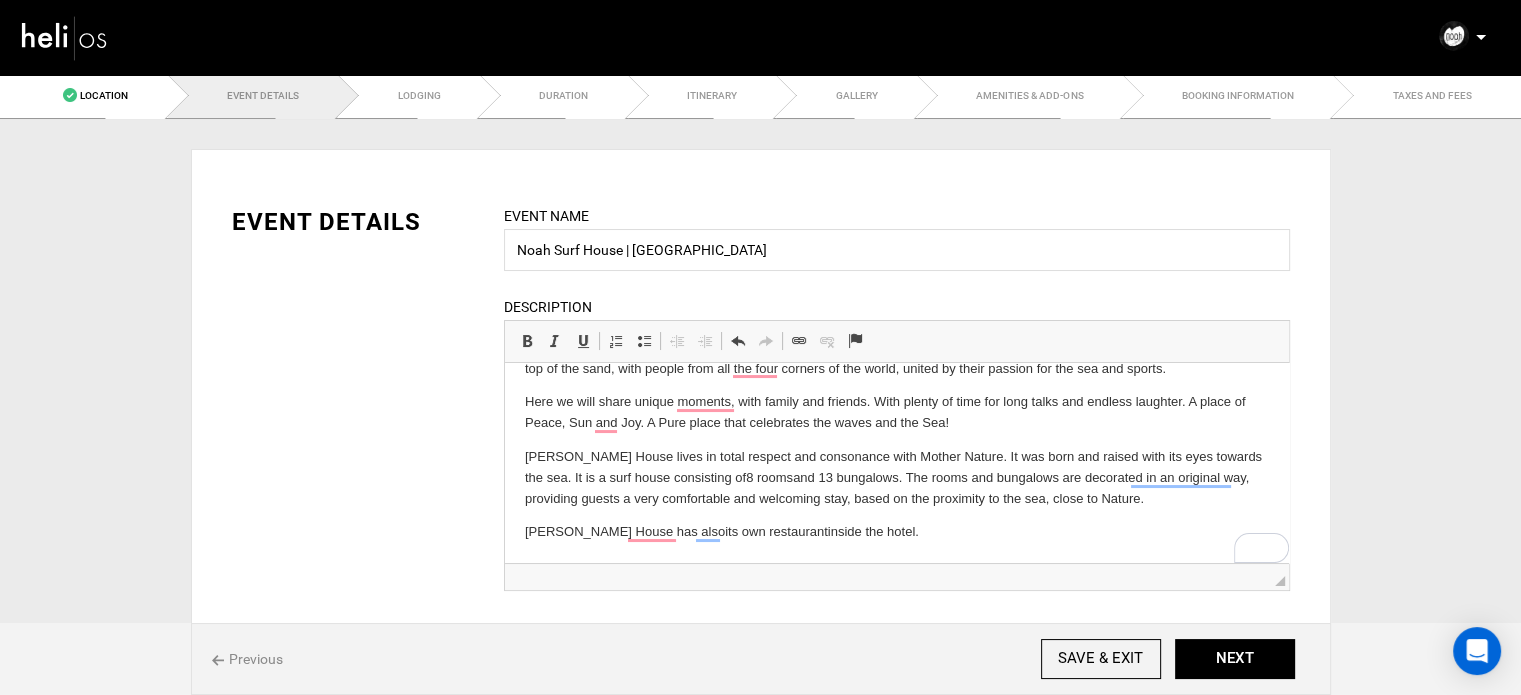 click on "Noah Surf House has also  its own rest aurant  inside the hotel." at bounding box center (896, 532) 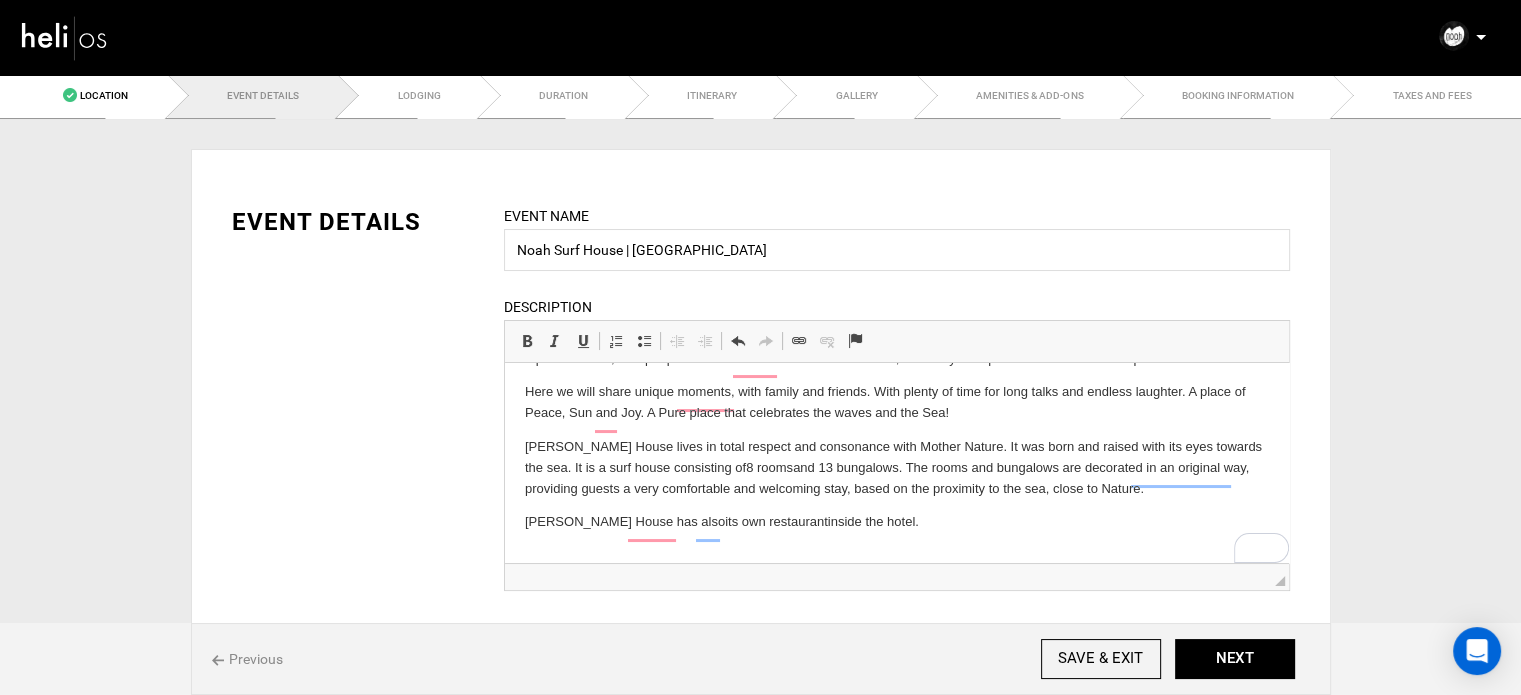 scroll, scrollTop: 89, scrollLeft: 0, axis: vertical 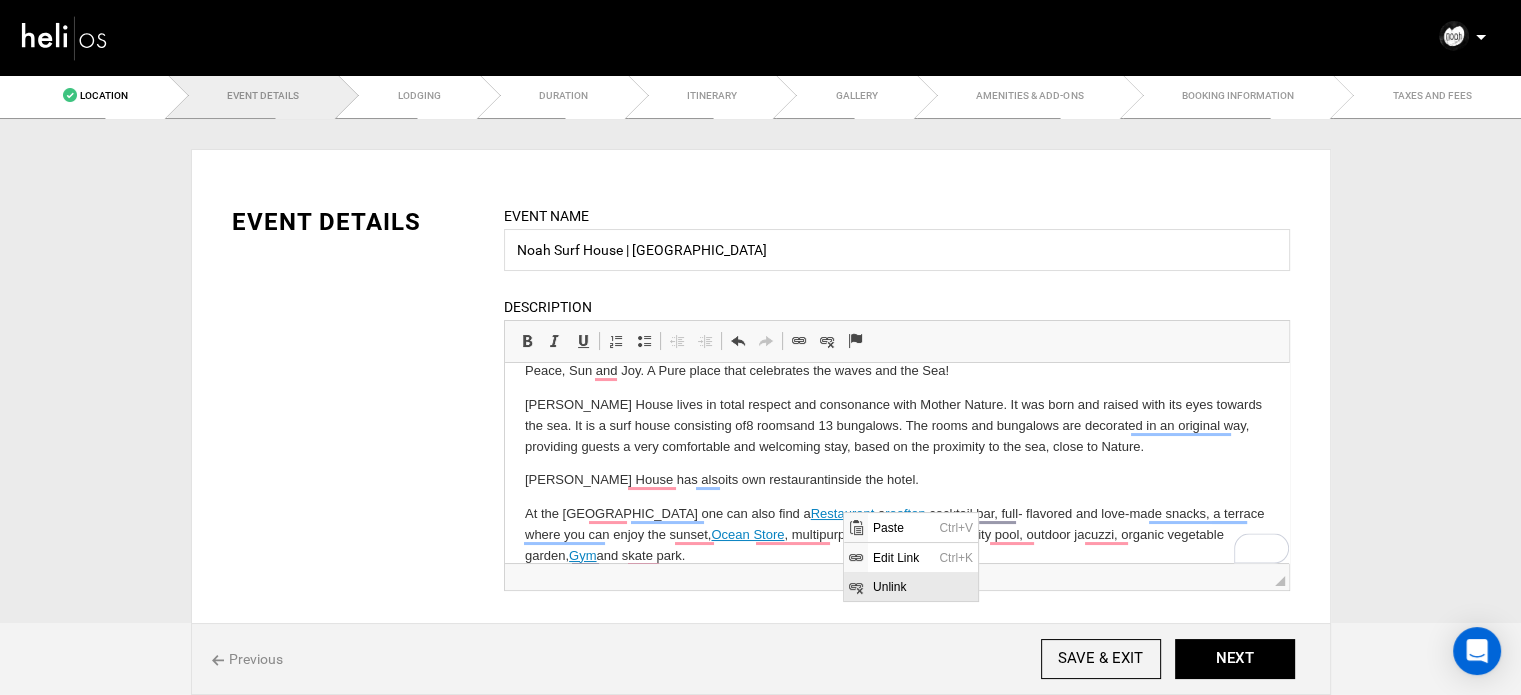 click on "Unlink" at bounding box center (923, 586) 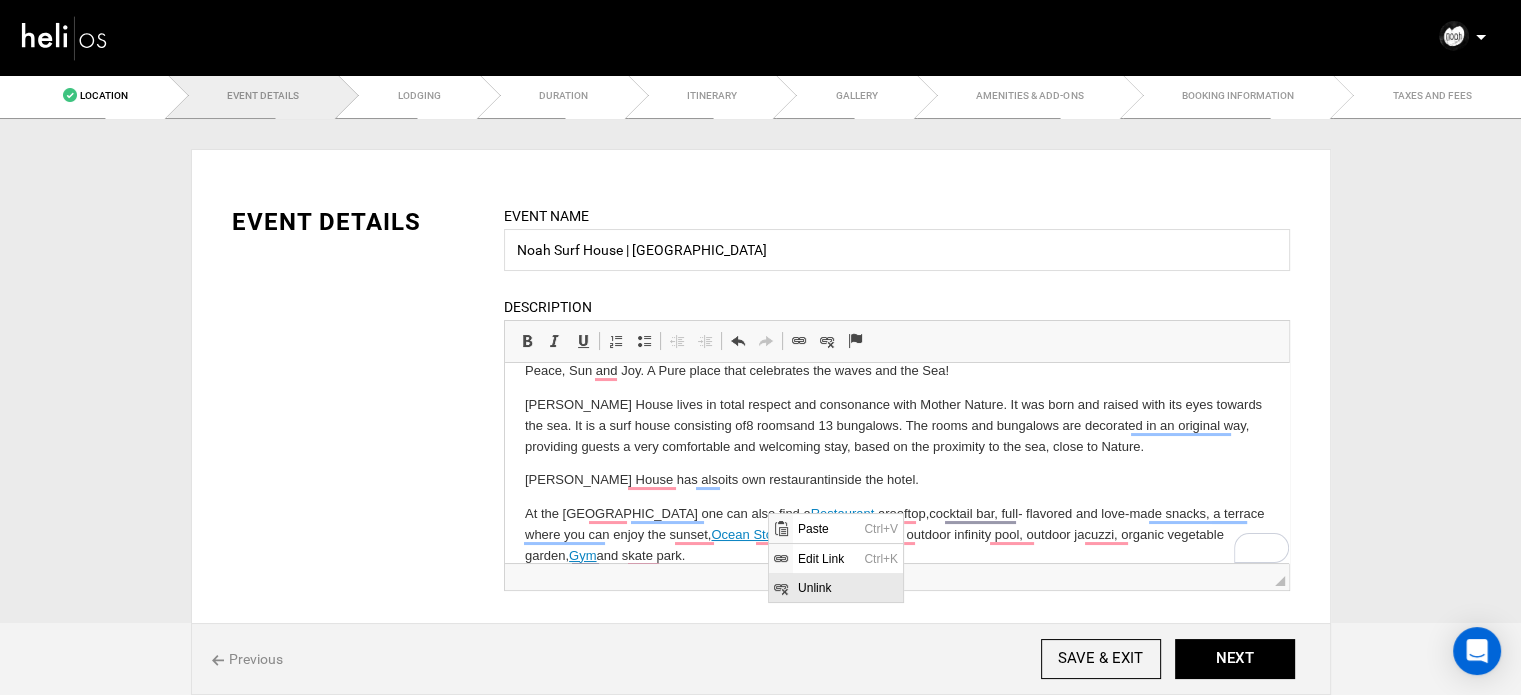 drag, startPoint x: 831, startPoint y: 583, endPoint x: 1563, endPoint y: 1077, distance: 883.0968 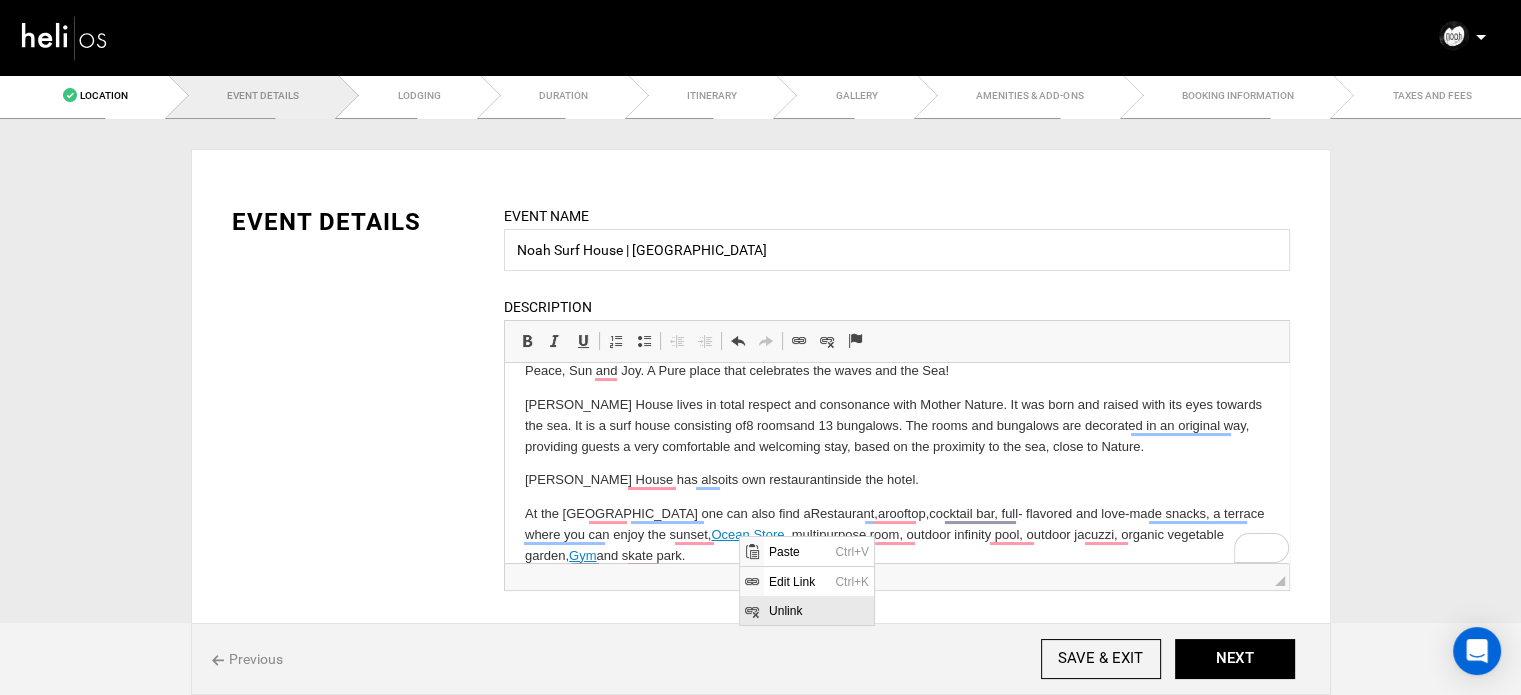 drag, startPoint x: 804, startPoint y: 603, endPoint x: 1745, endPoint y: 1106, distance: 1067.0005 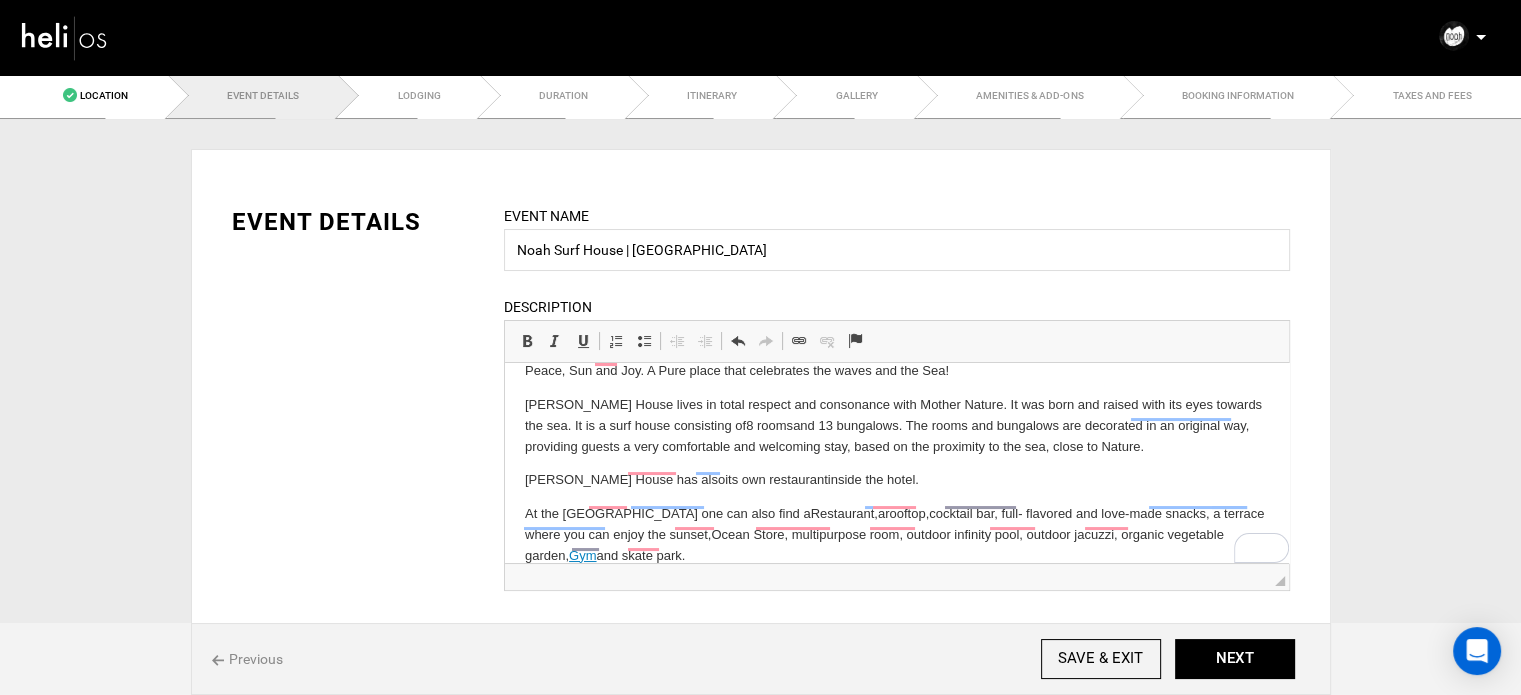 scroll, scrollTop: 154, scrollLeft: 0, axis: vertical 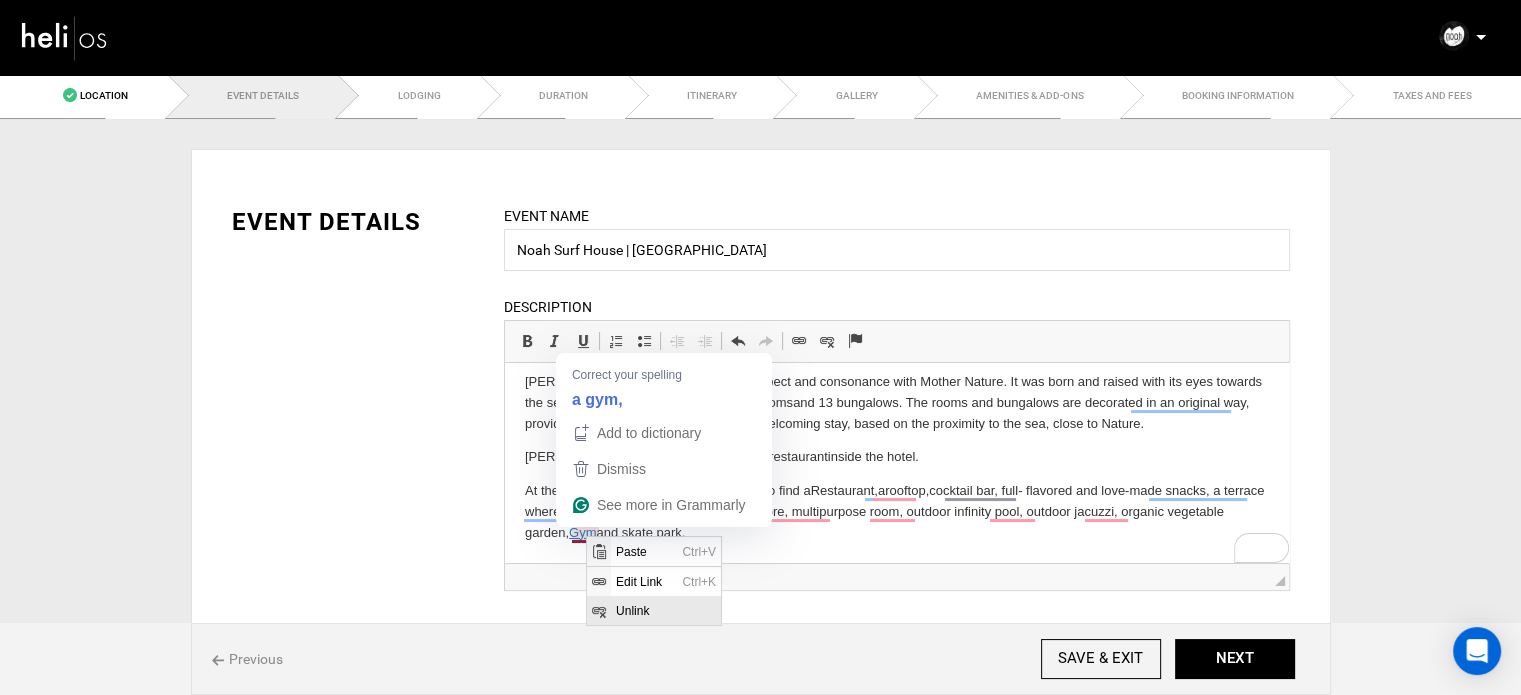 drag, startPoint x: 658, startPoint y: 602, endPoint x: 1015, endPoint y: 666, distance: 362.6913 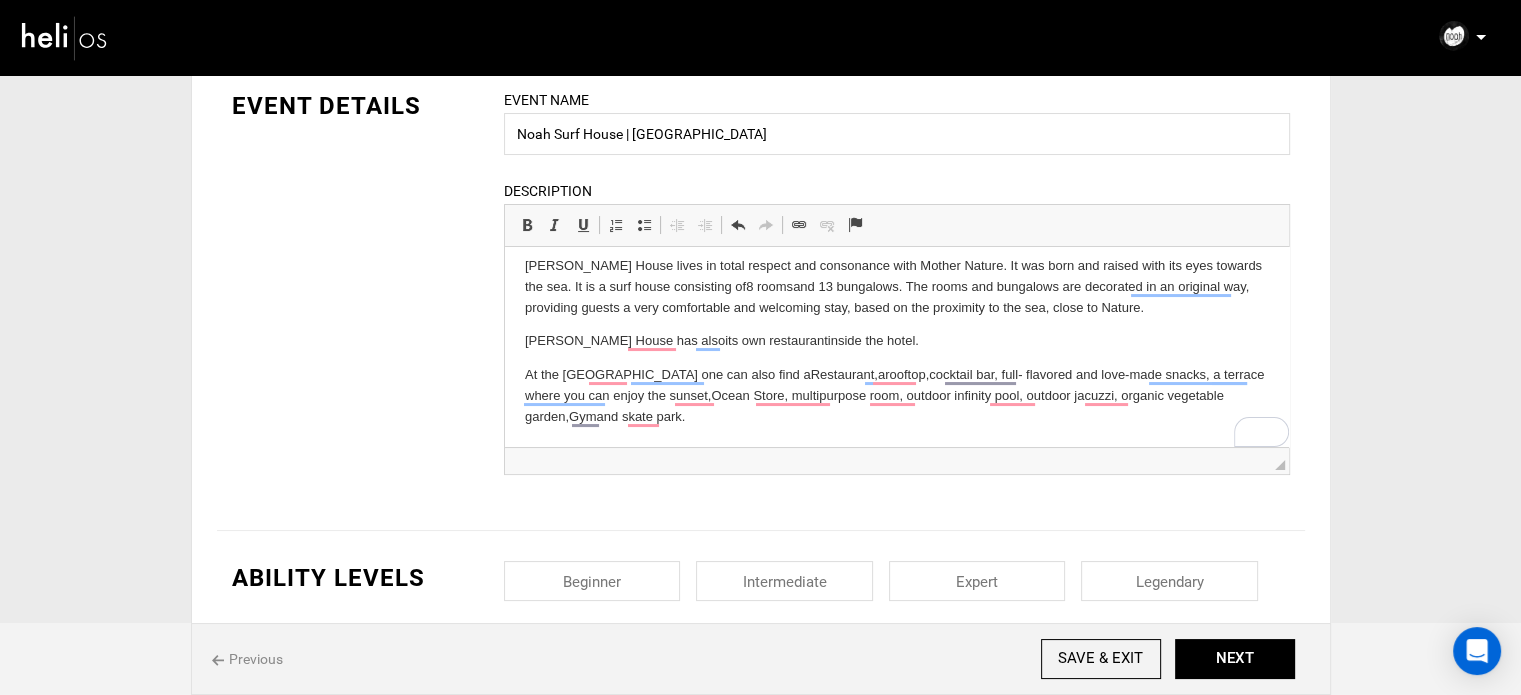 scroll, scrollTop: 400, scrollLeft: 0, axis: vertical 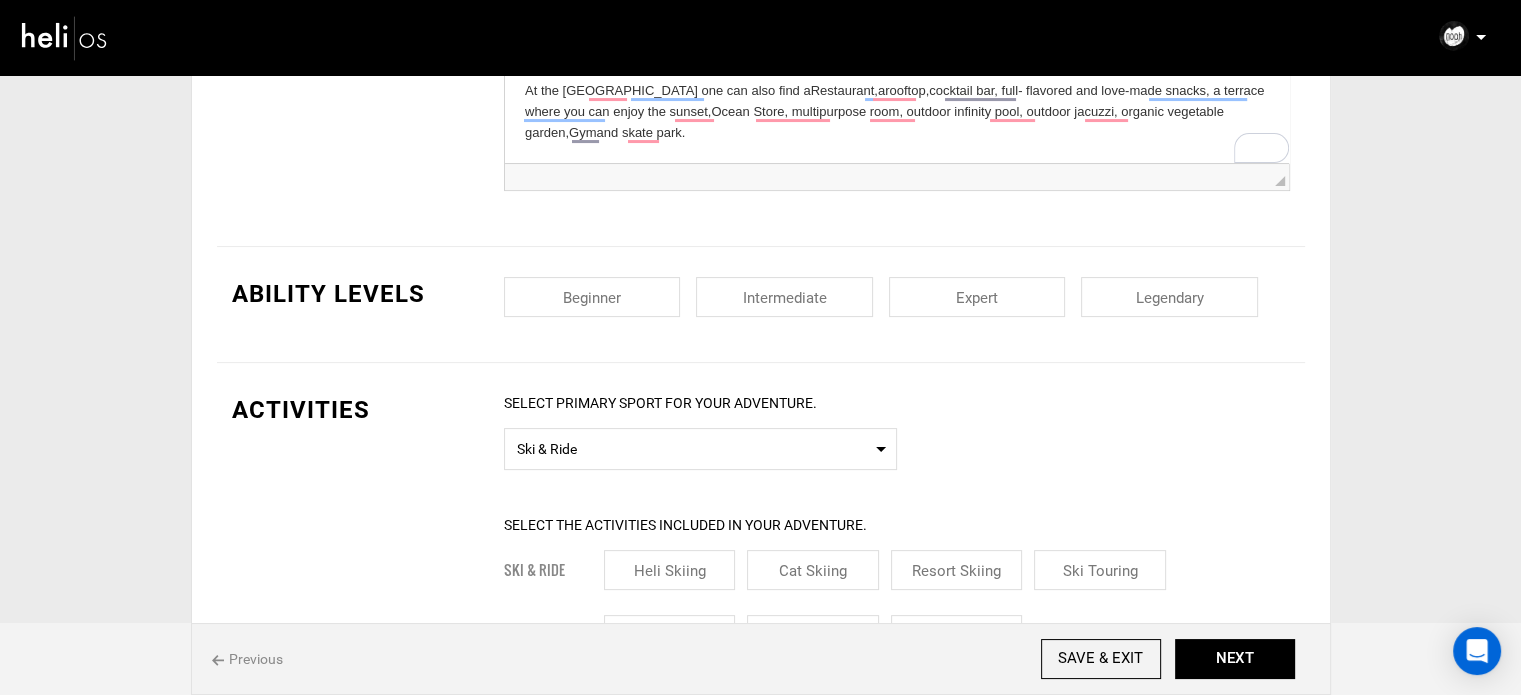 click at bounding box center (592, 297) 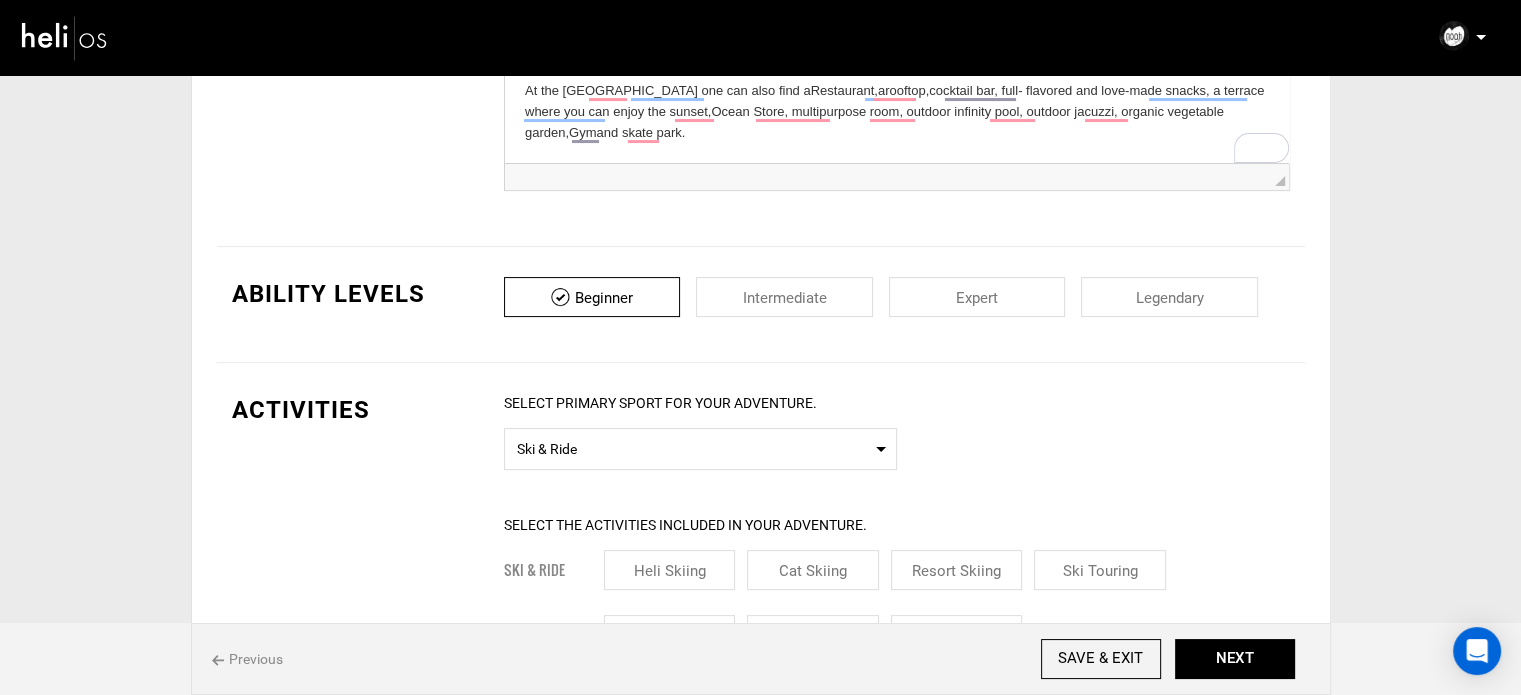 click at bounding box center (784, 297) 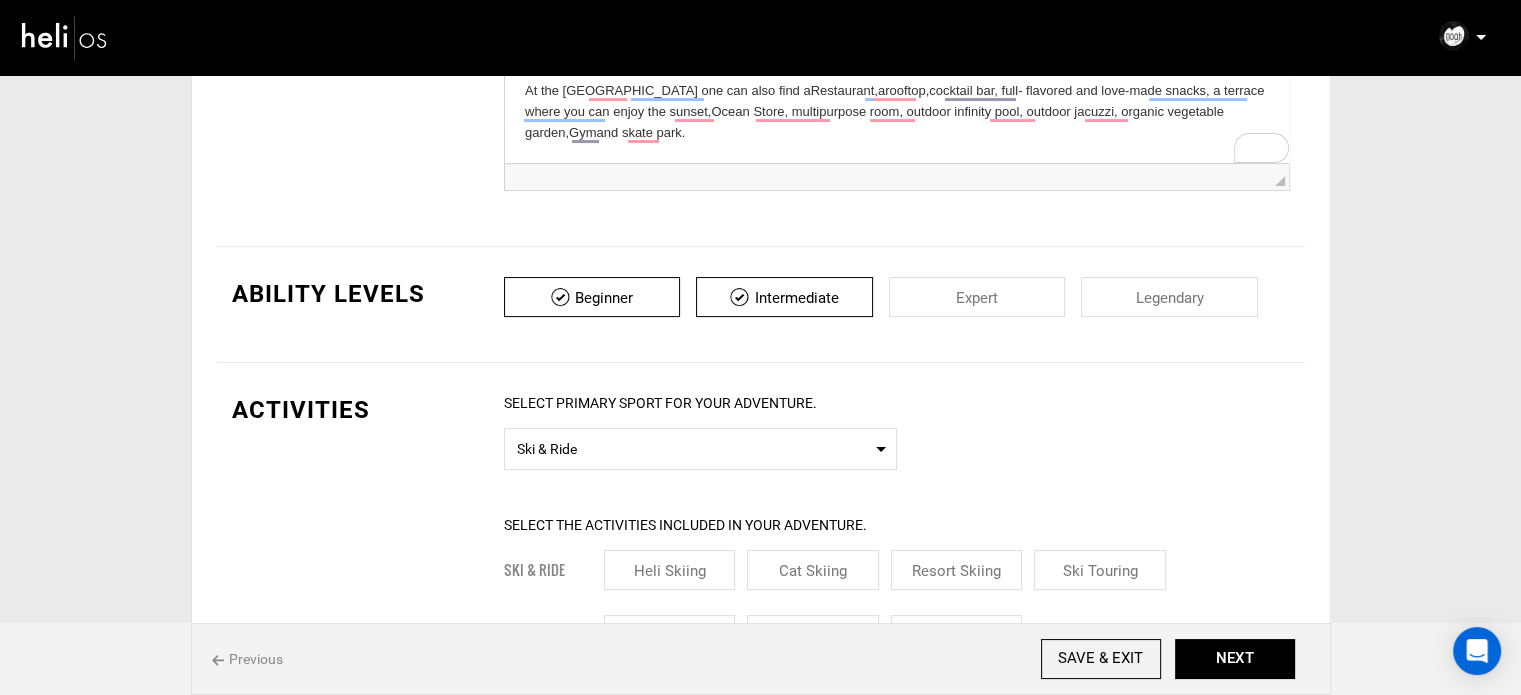 click at bounding box center [977, 297] 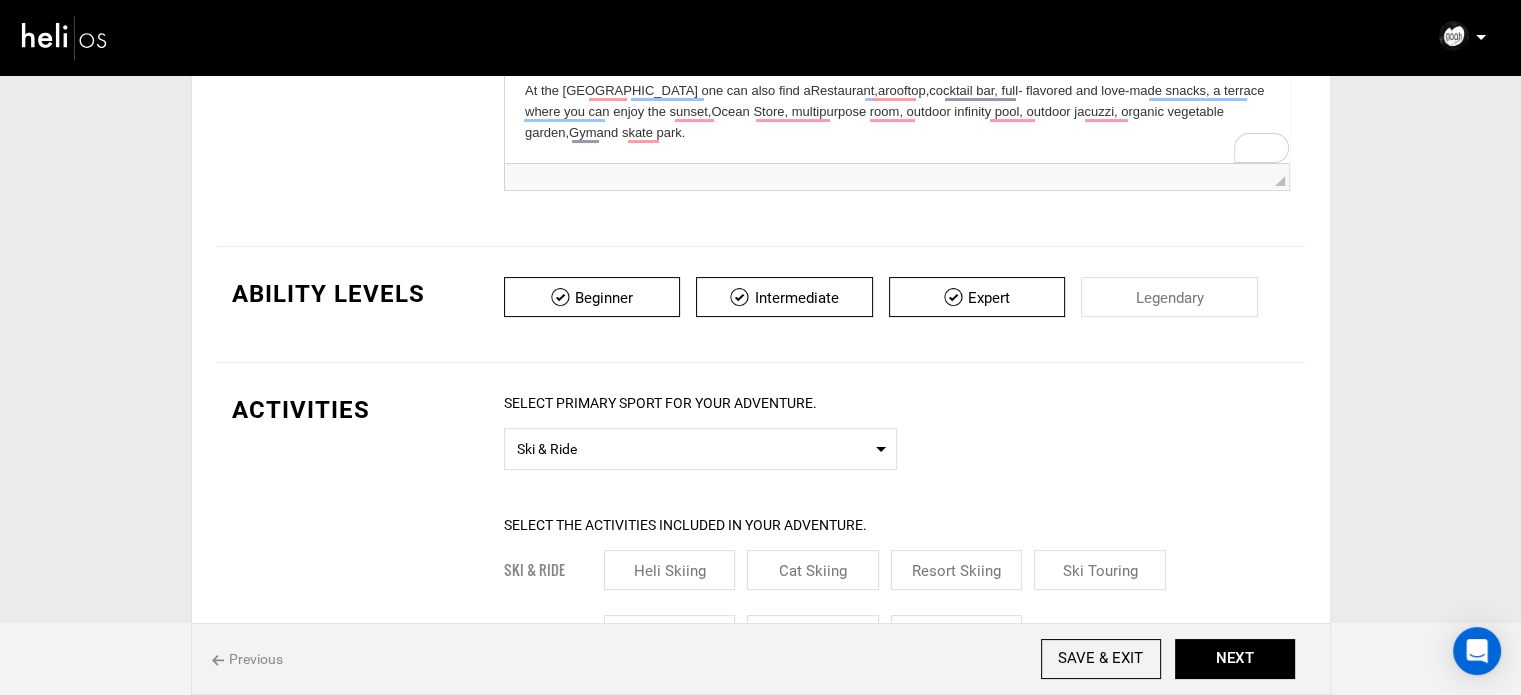 click at bounding box center (1169, 297) 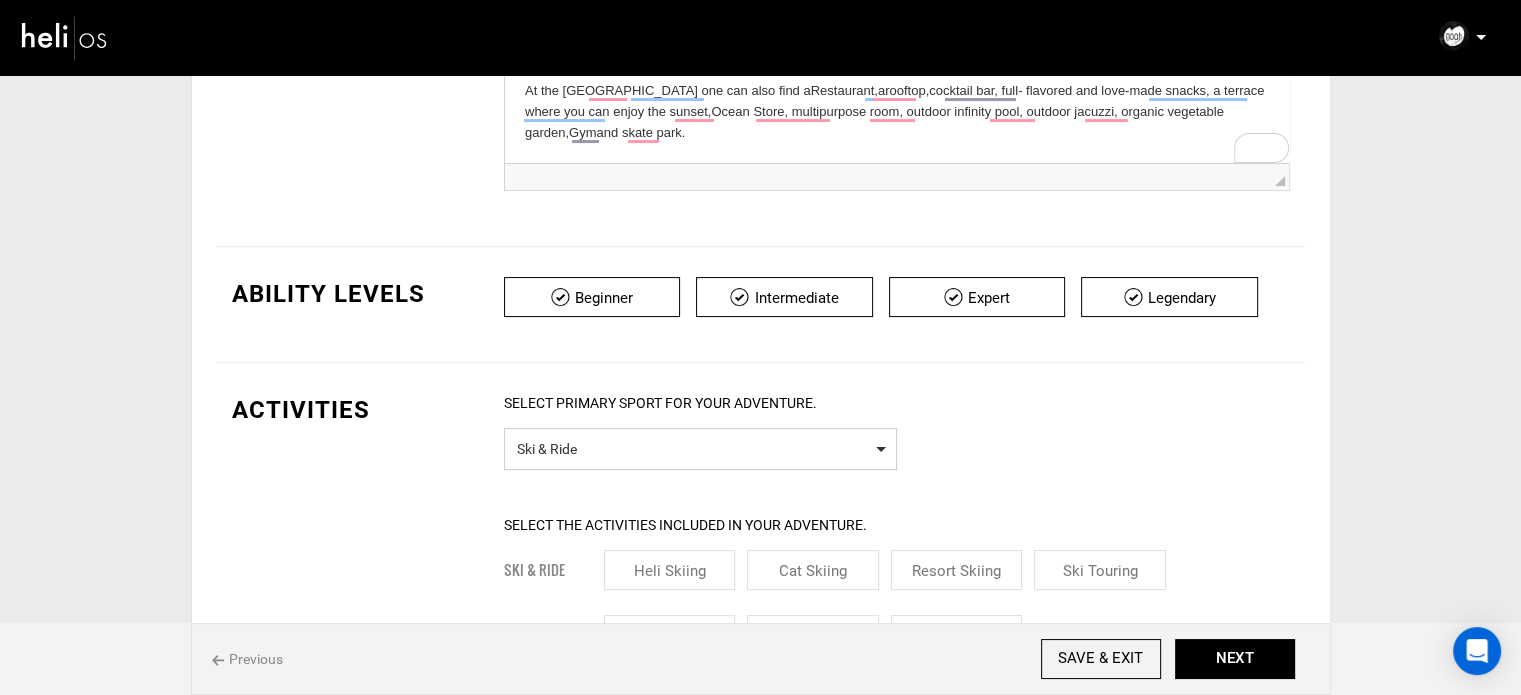 click on "Ski & Ride" at bounding box center [700, 446] 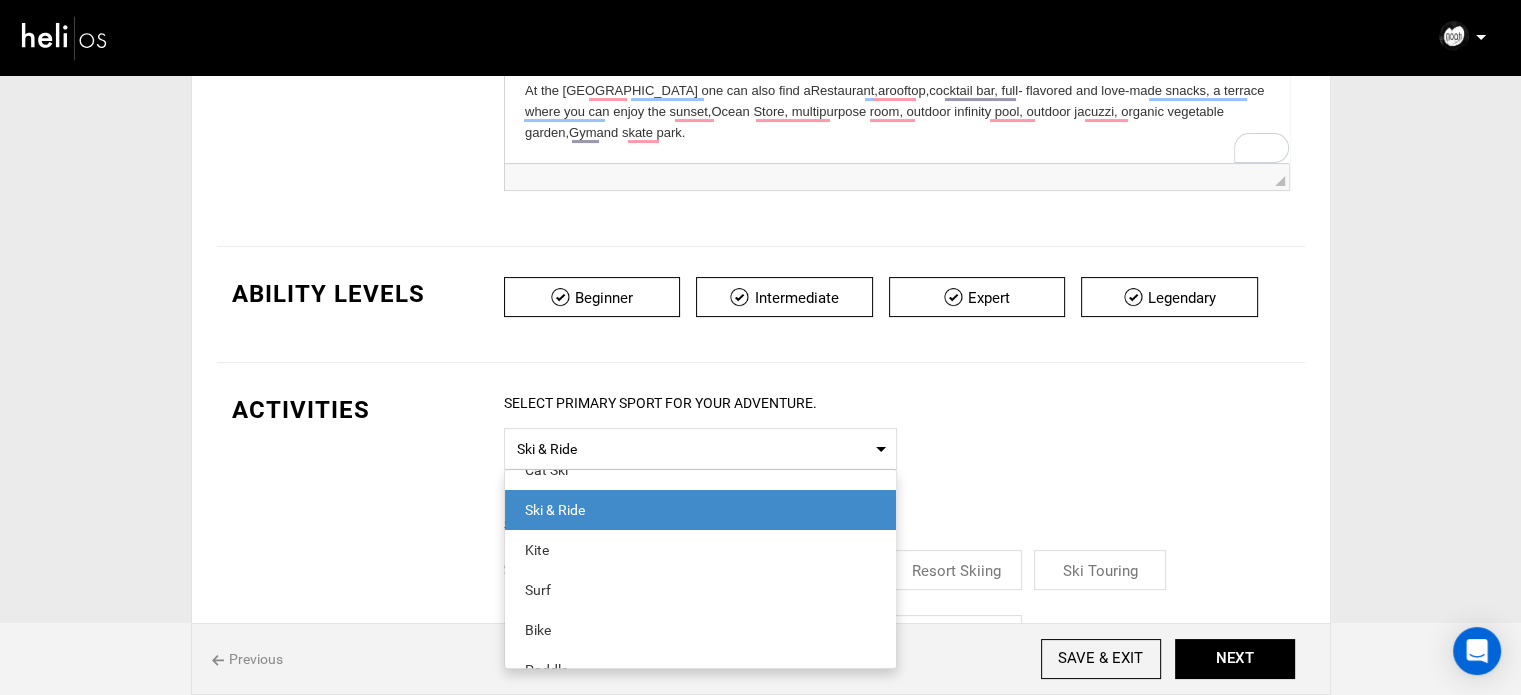 scroll, scrollTop: 100, scrollLeft: 0, axis: vertical 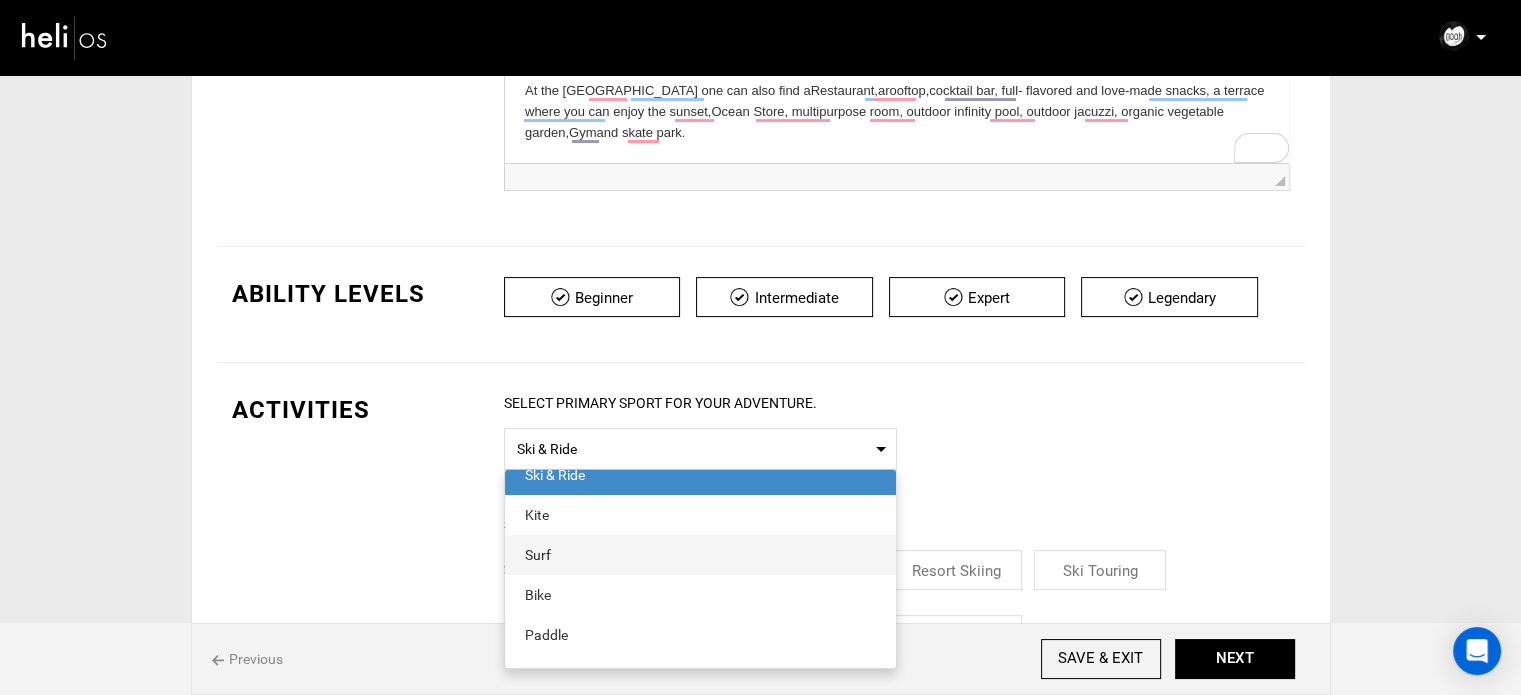 click on "Surf" at bounding box center [700, 555] 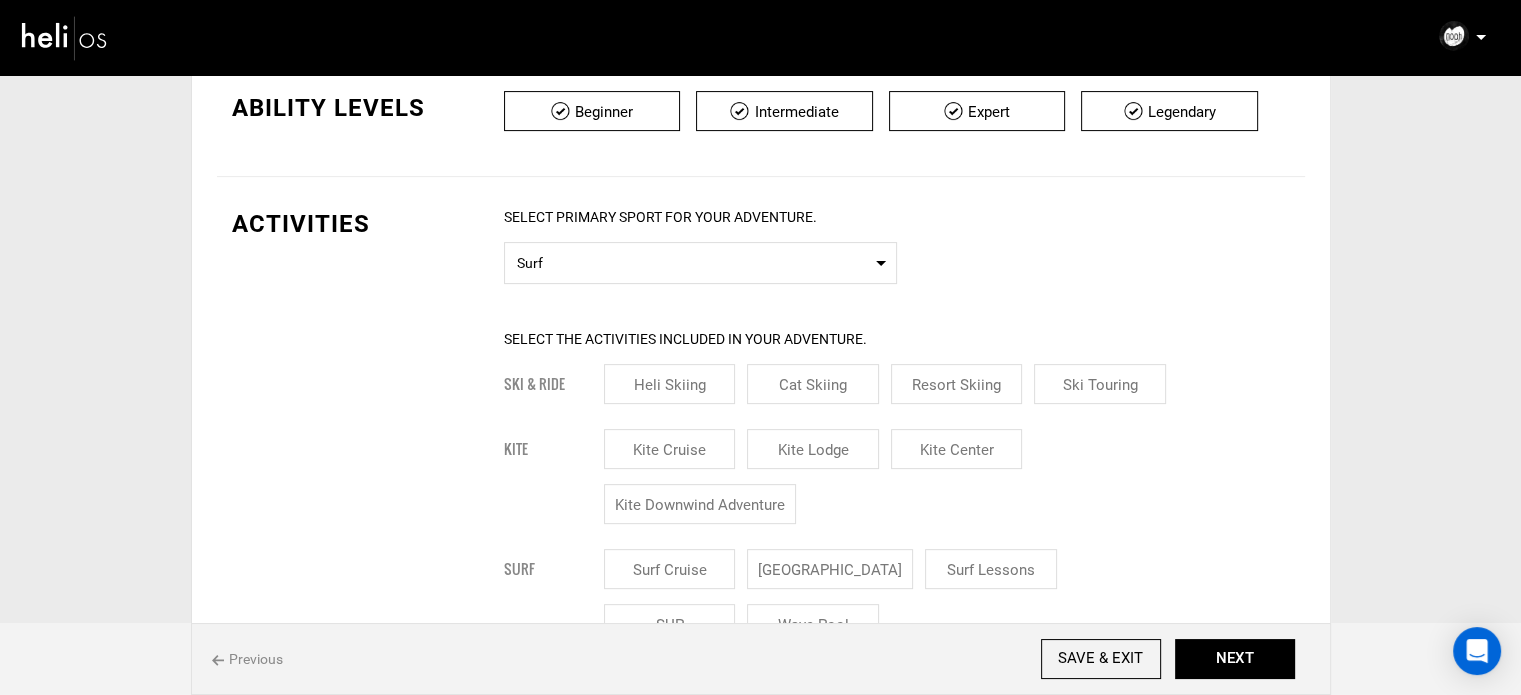 scroll, scrollTop: 800, scrollLeft: 0, axis: vertical 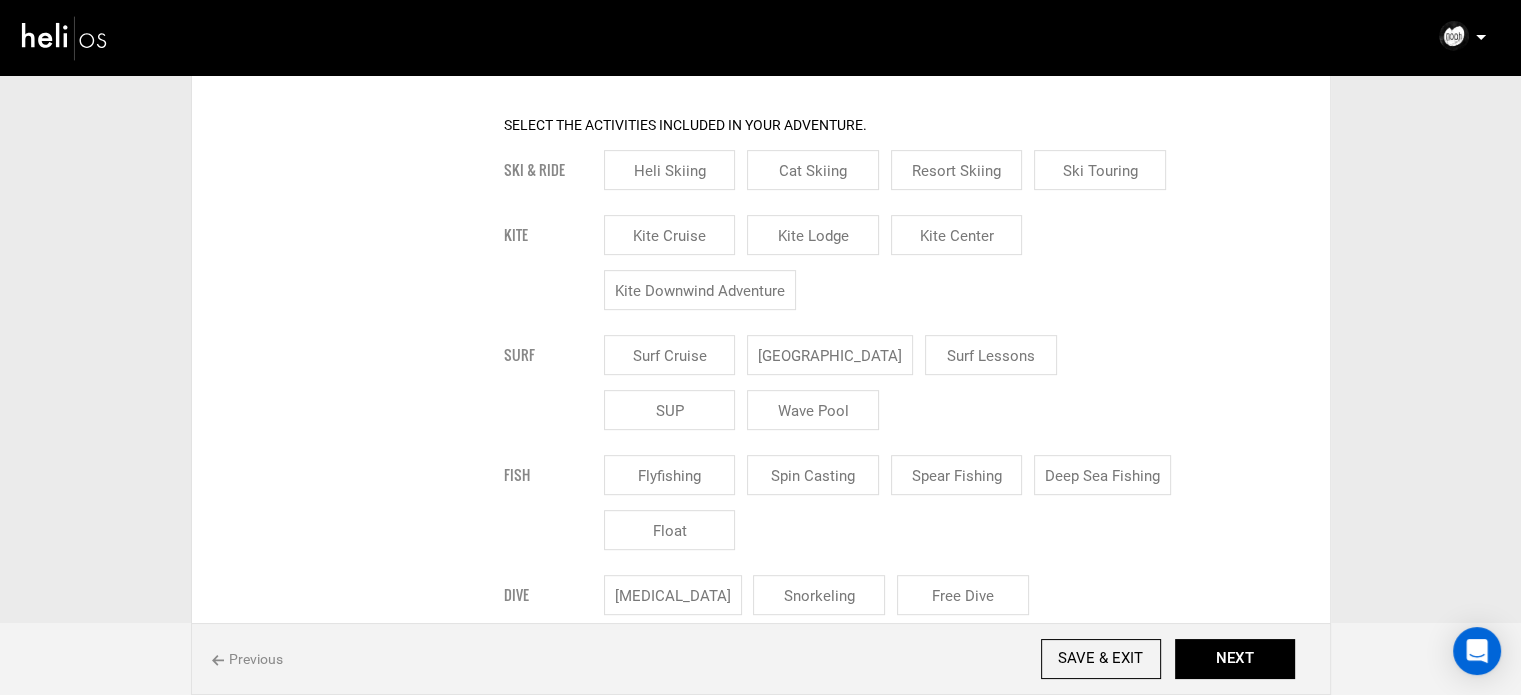 click on "[GEOGRAPHIC_DATA]" at bounding box center (830, 355) 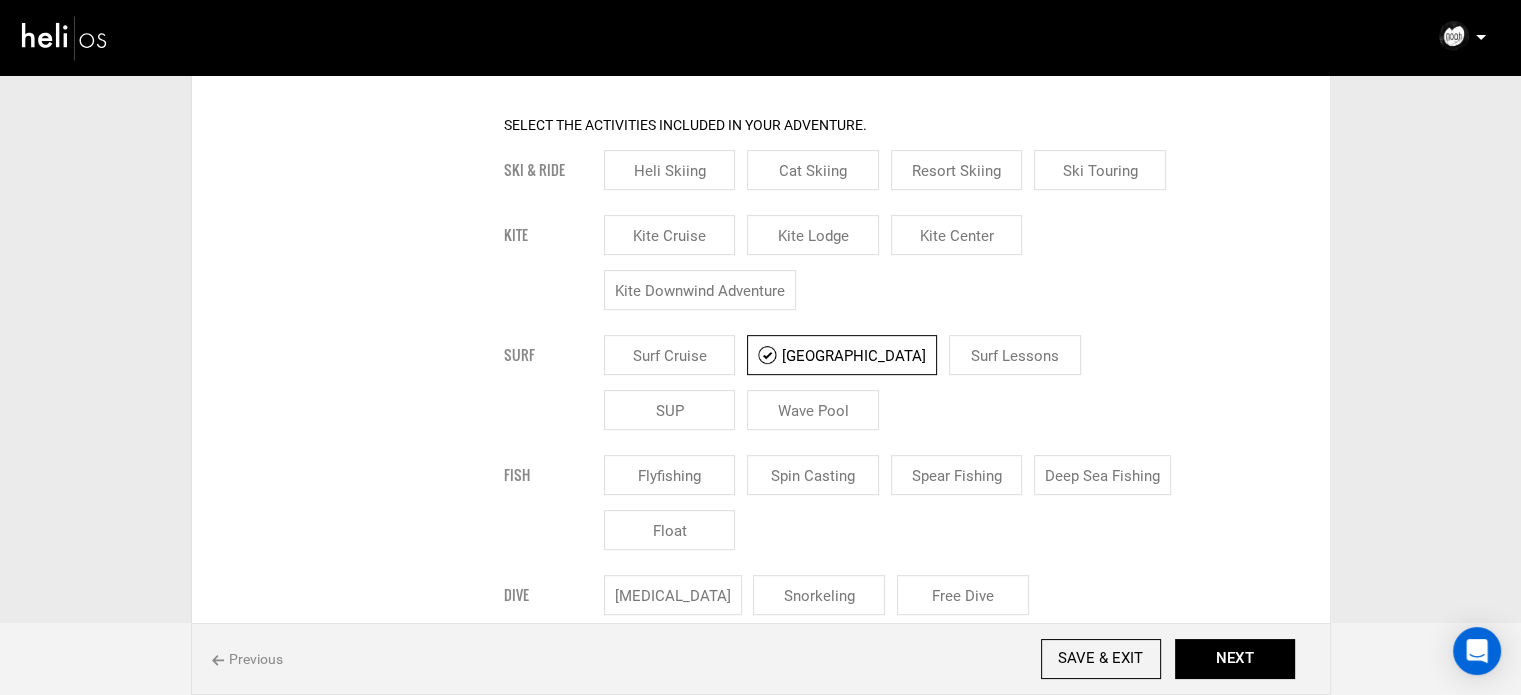 drag, startPoint x: 884, startPoint y: 339, endPoint x: 900, endPoint y: 336, distance: 16.27882 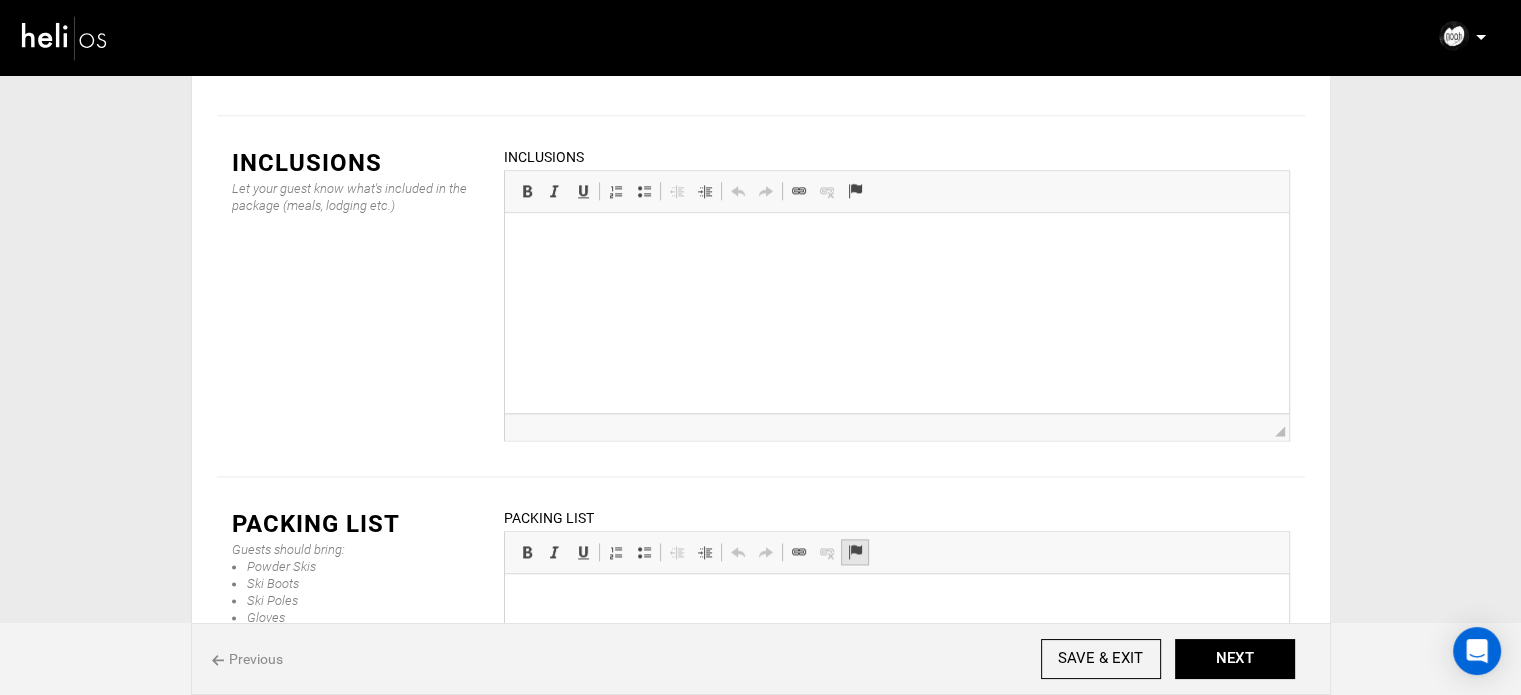 scroll, scrollTop: 2300, scrollLeft: 0, axis: vertical 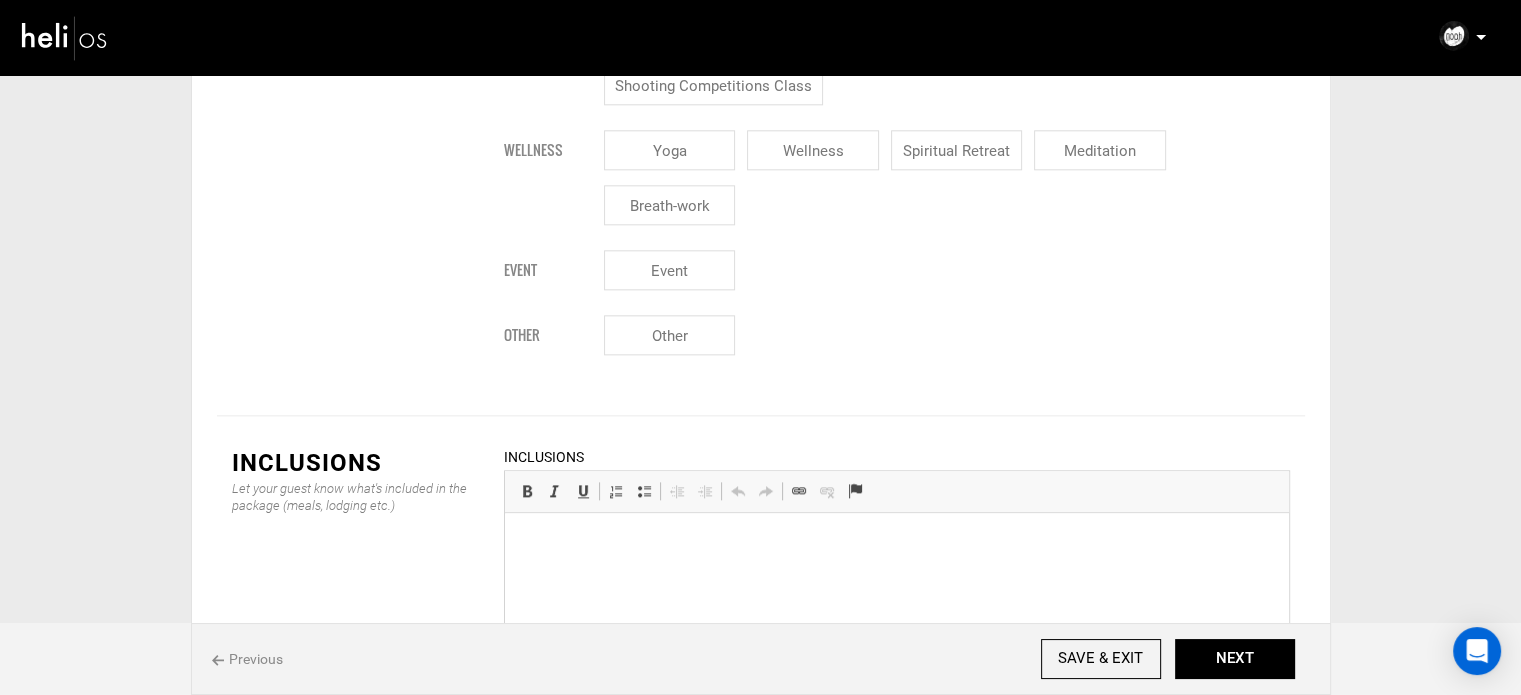 type 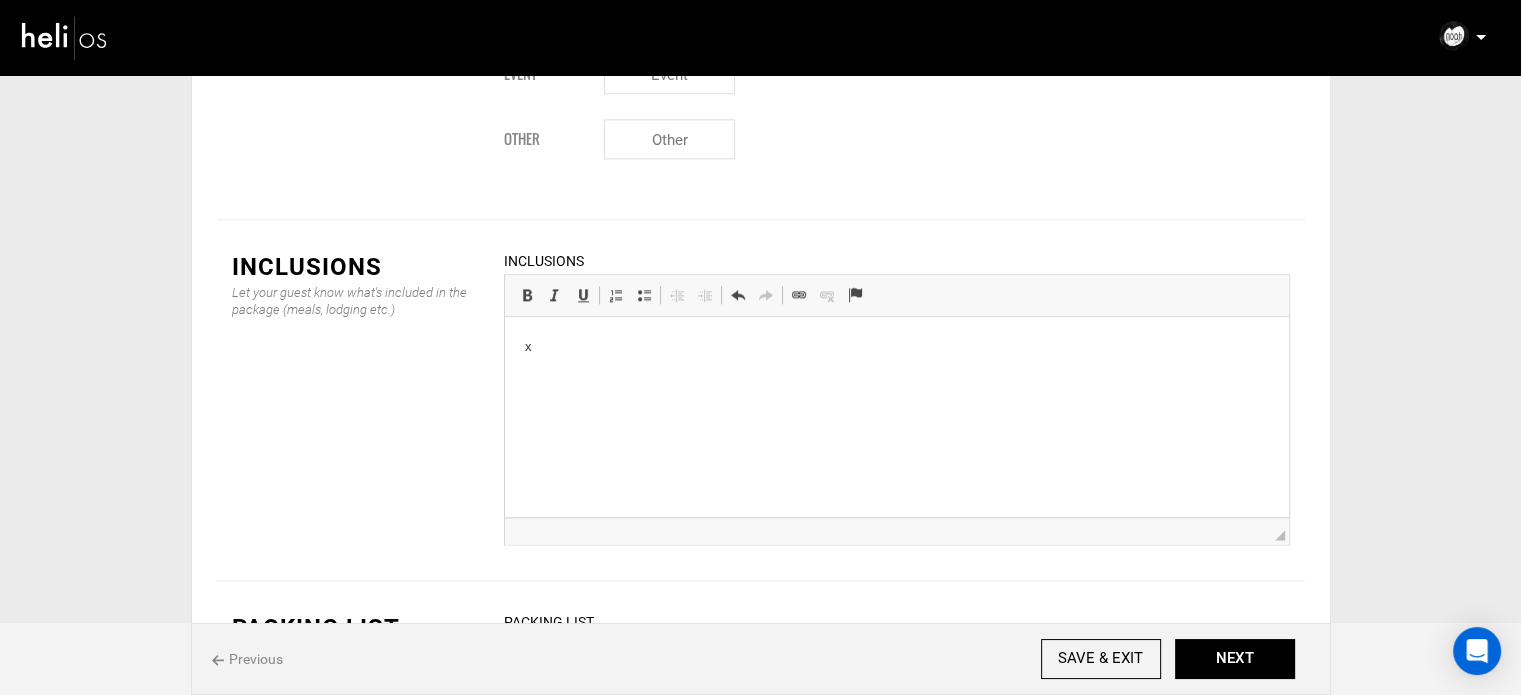 scroll, scrollTop: 2645, scrollLeft: 0, axis: vertical 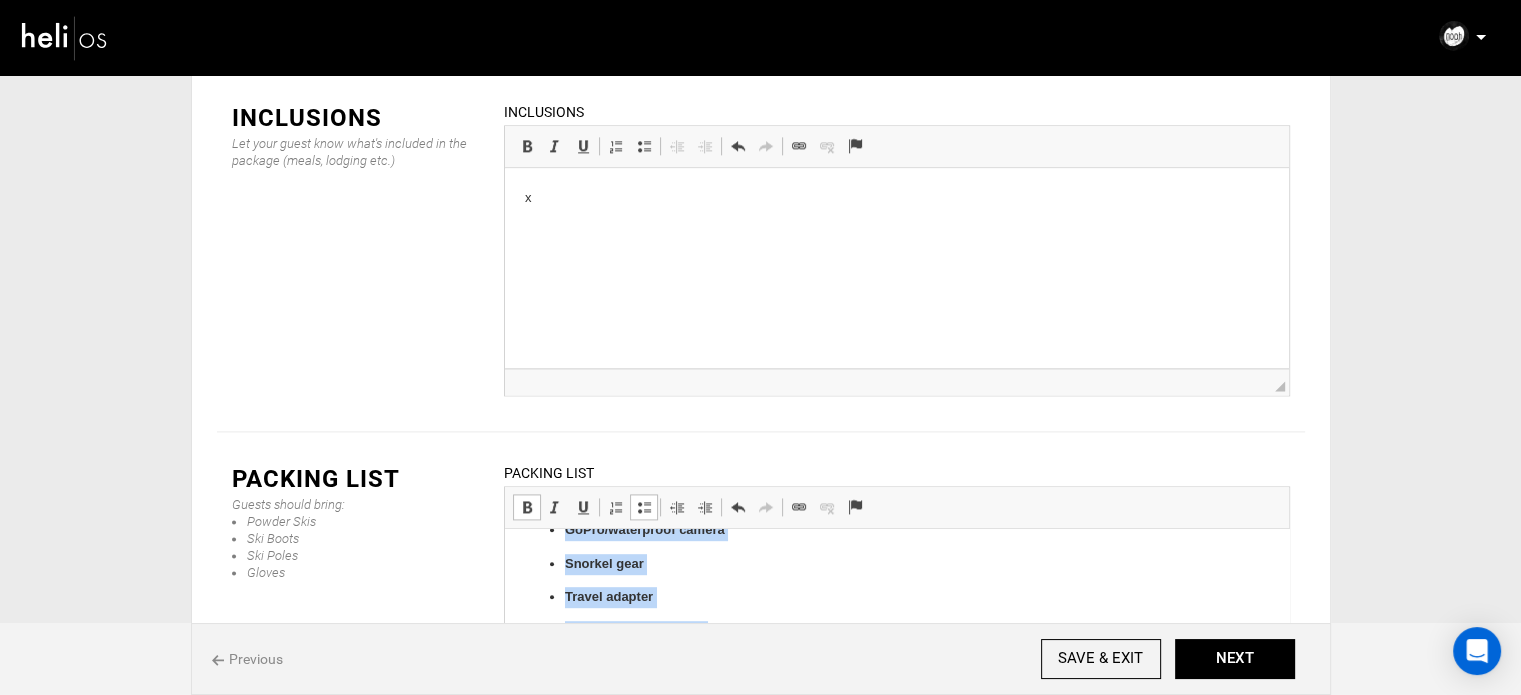 drag, startPoint x: 567, startPoint y: 654, endPoint x: 762, endPoint y: 712, distance: 203.44287 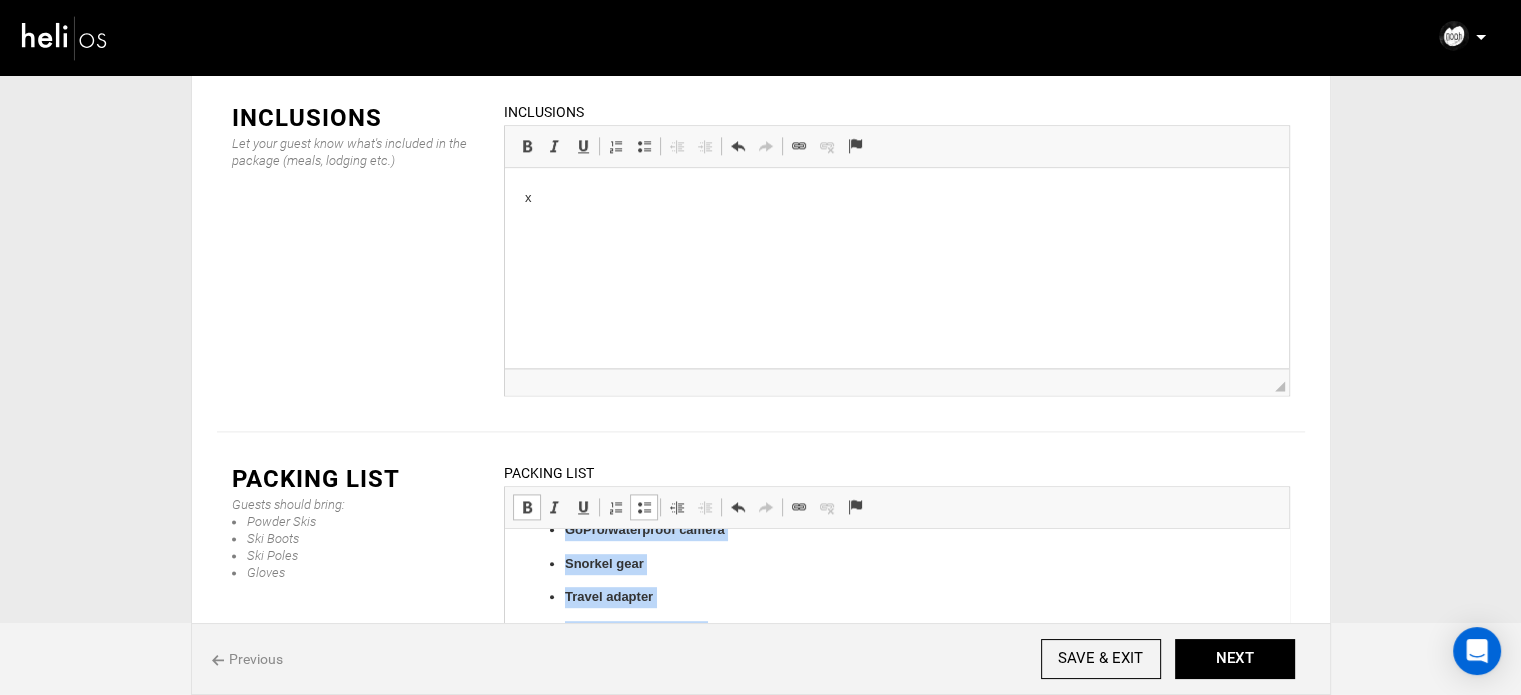 click at bounding box center [527, 507] 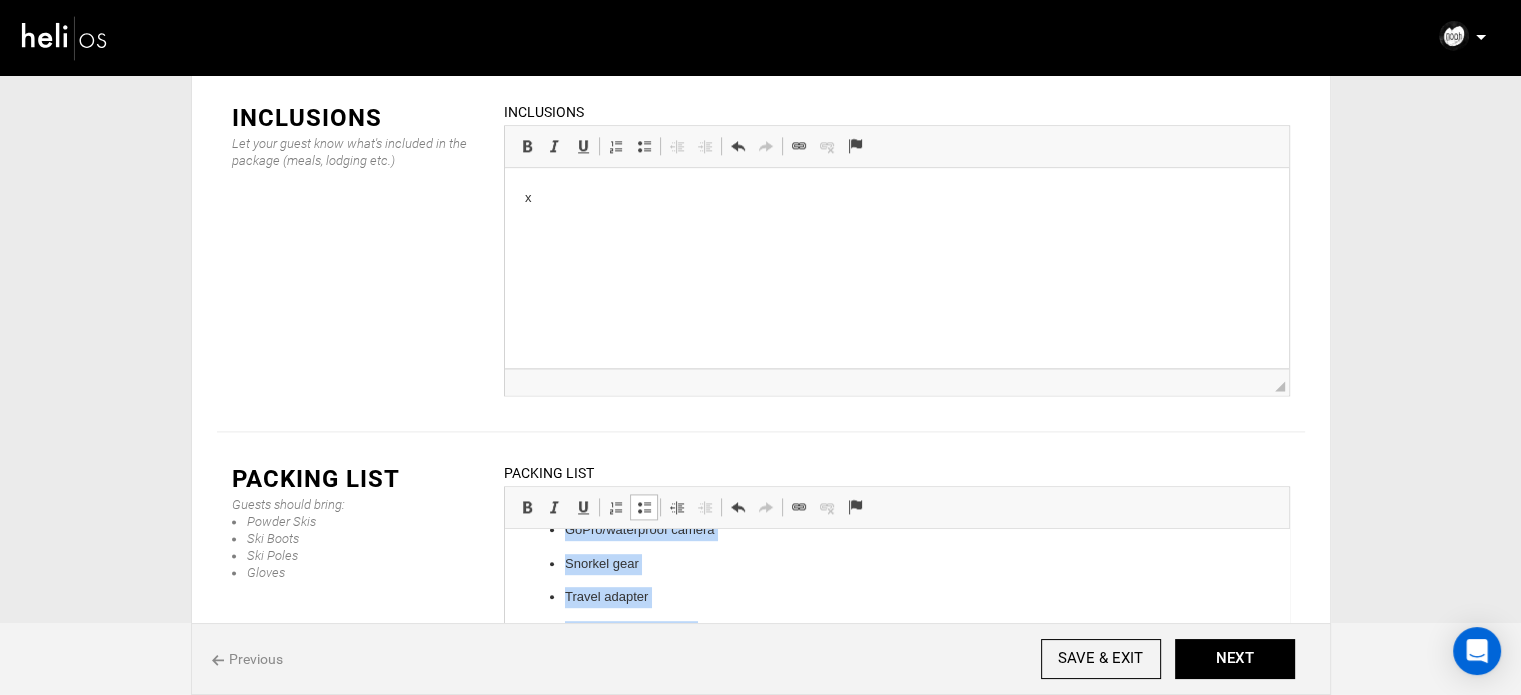 click at bounding box center (644, 507) 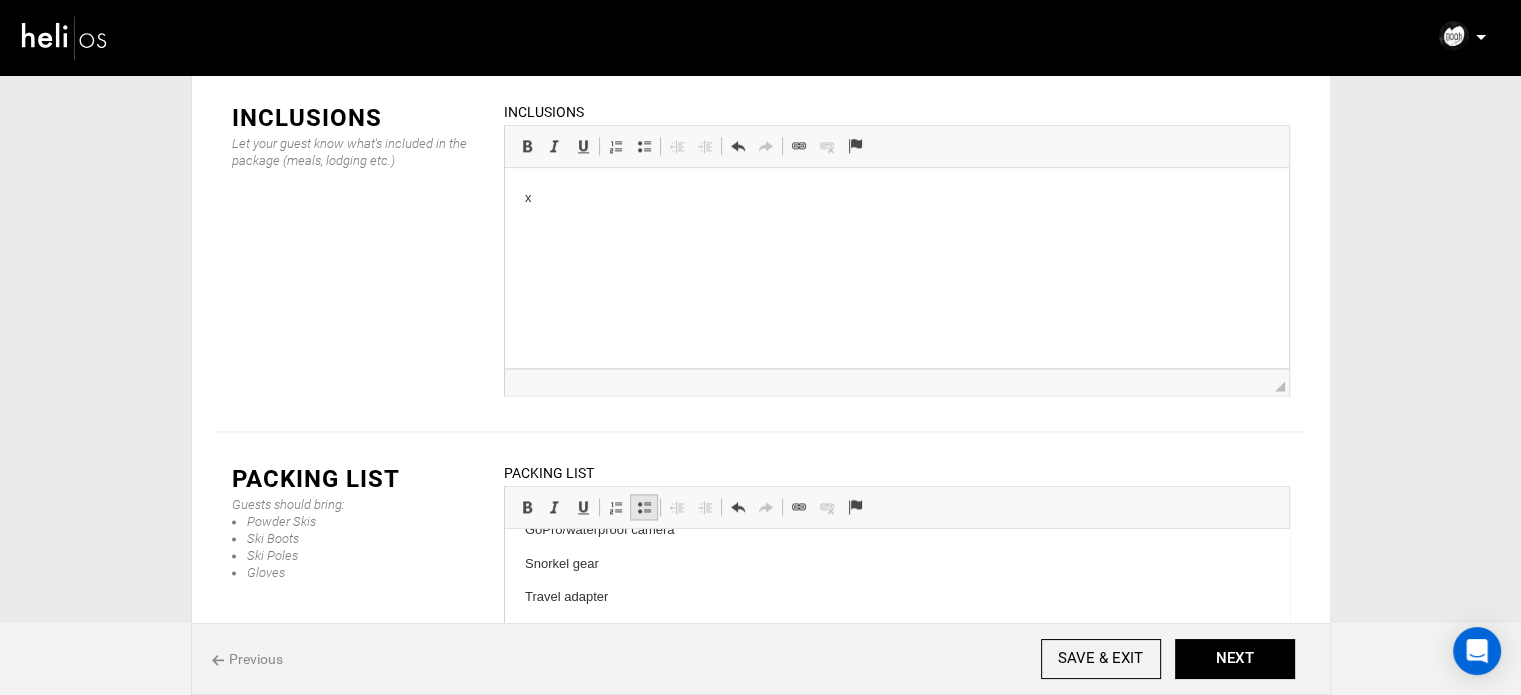 drag, startPoint x: 644, startPoint y: 336, endPoint x: 116, endPoint y: 17, distance: 616.8833 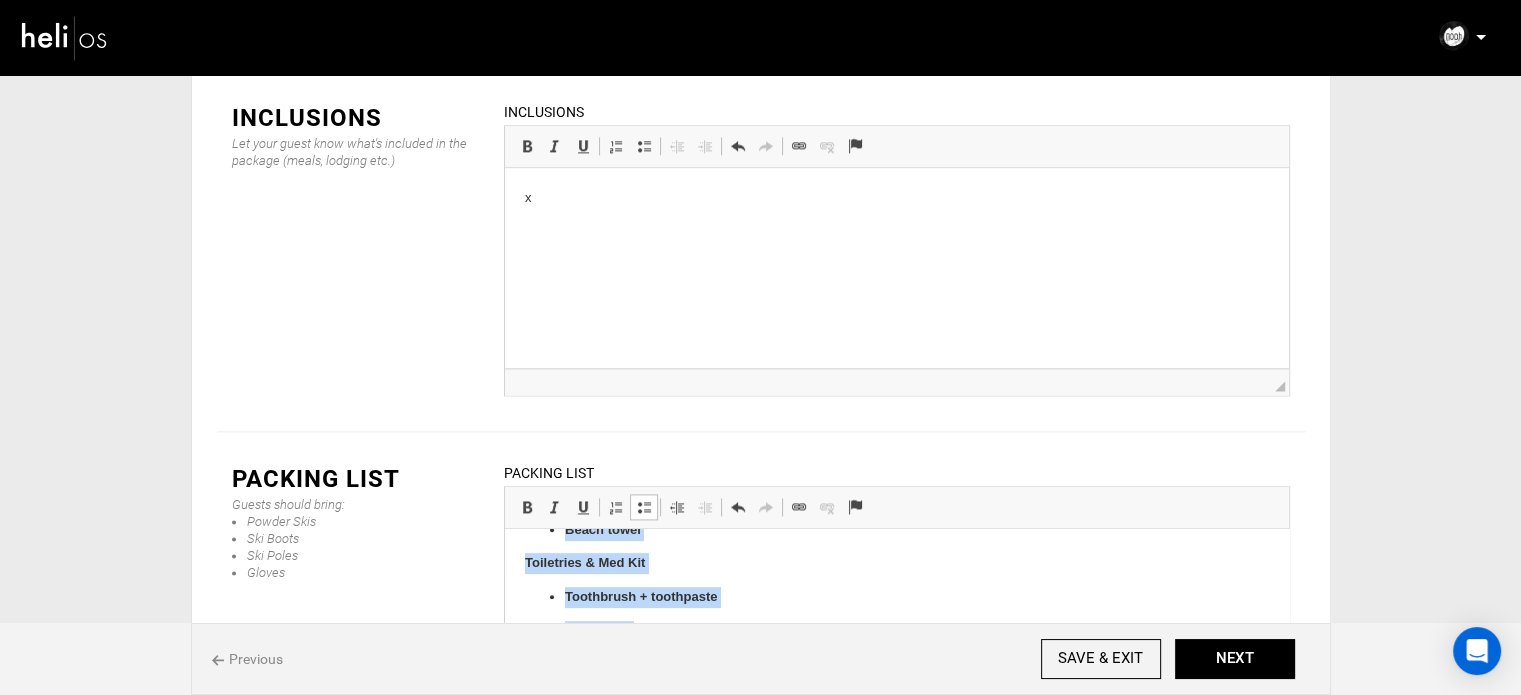 scroll, scrollTop: 1036, scrollLeft: 0, axis: vertical 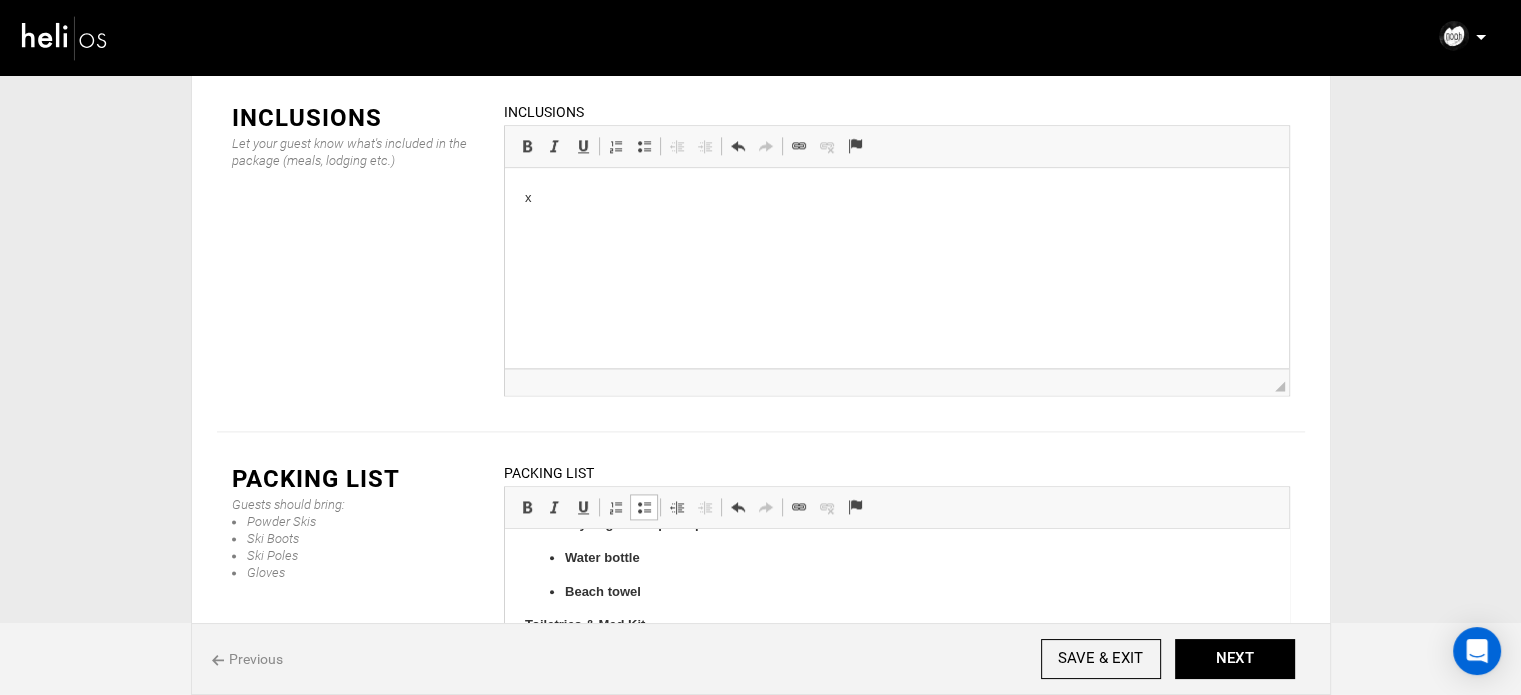 drag, startPoint x: 701, startPoint y: 632, endPoint x: 558, endPoint y: 652, distance: 144.39183 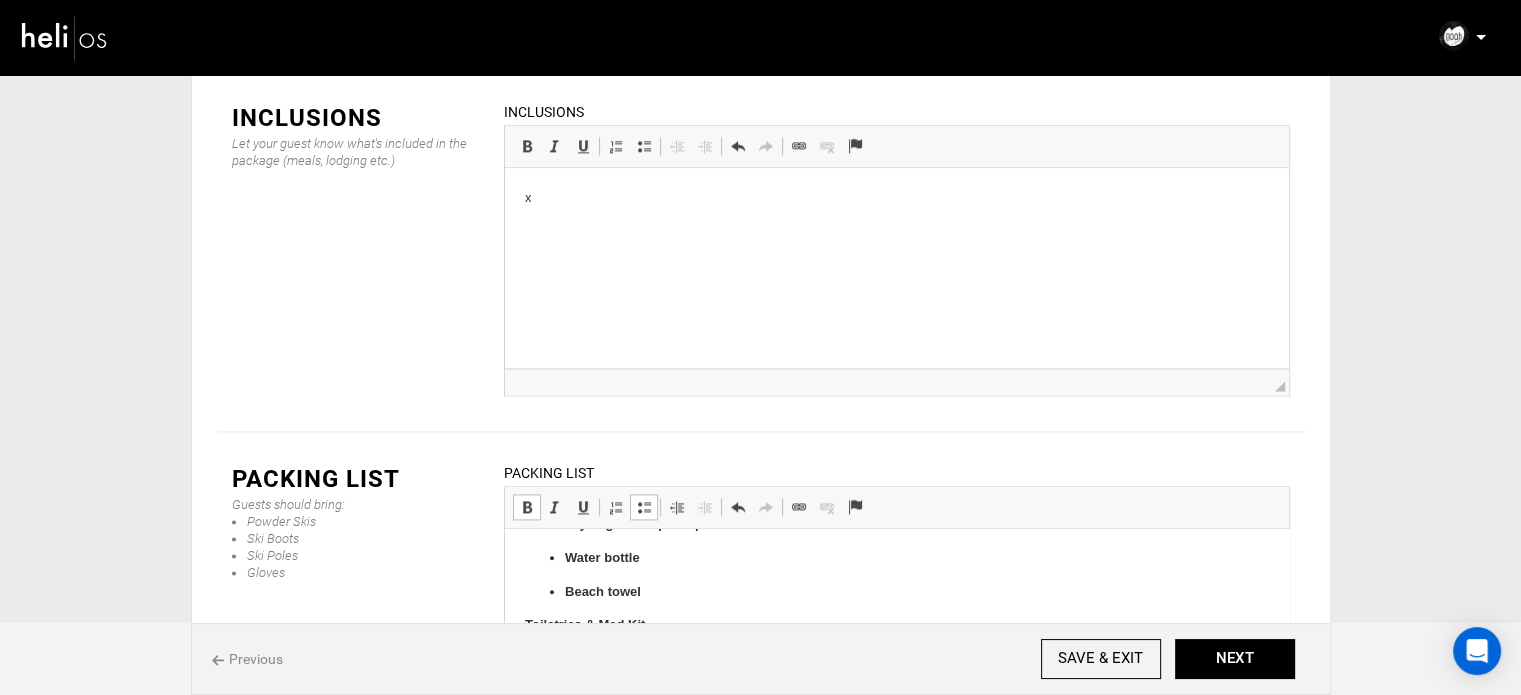 click at bounding box center (527, 507) 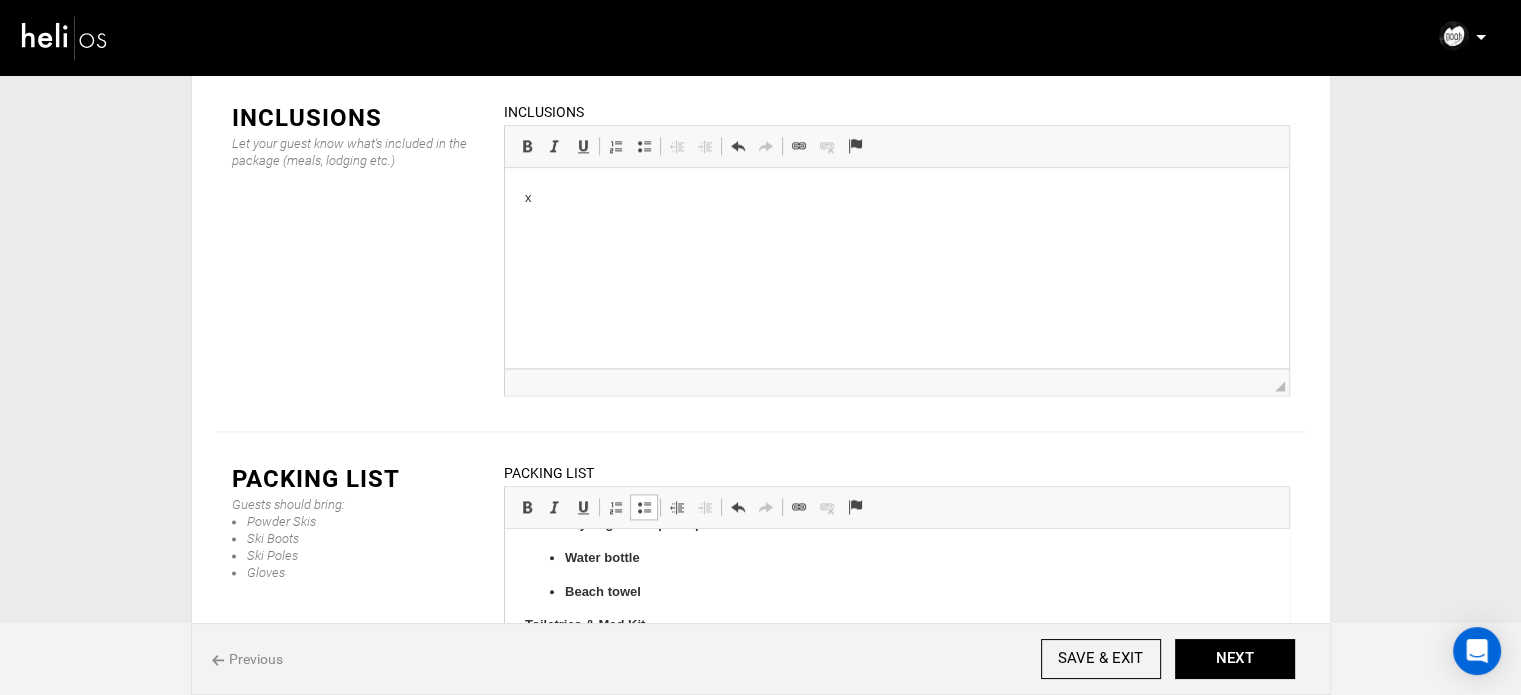 click at bounding box center [644, 507] 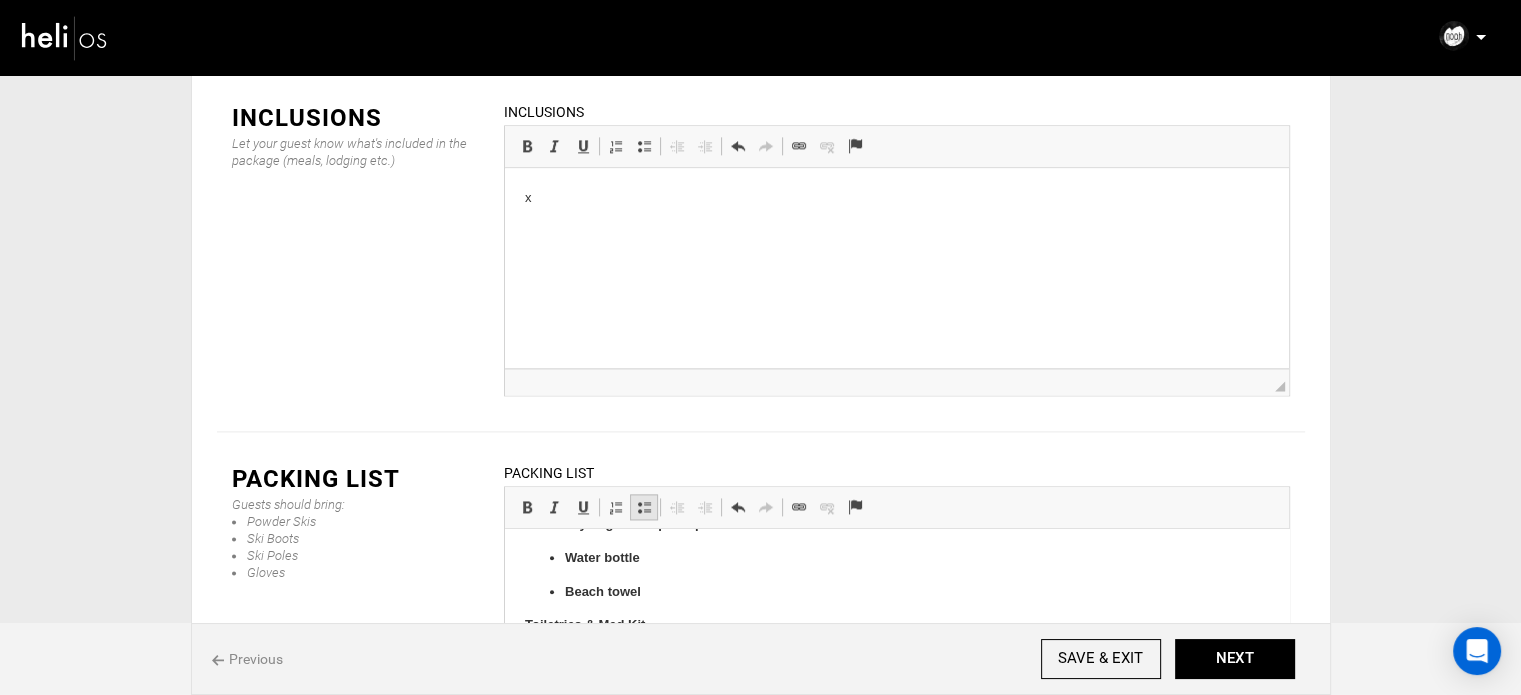 click at bounding box center [644, 507] 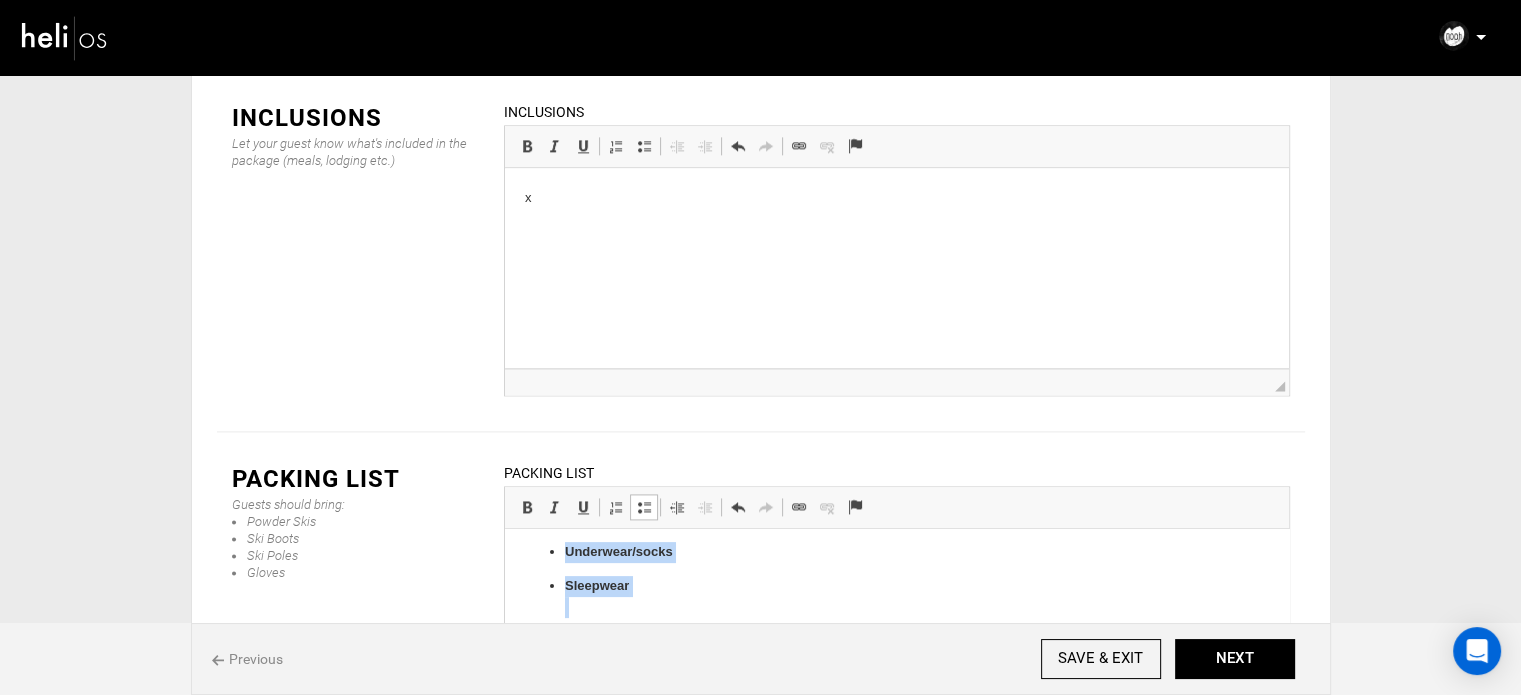 scroll, scrollTop: 702, scrollLeft: 0, axis: vertical 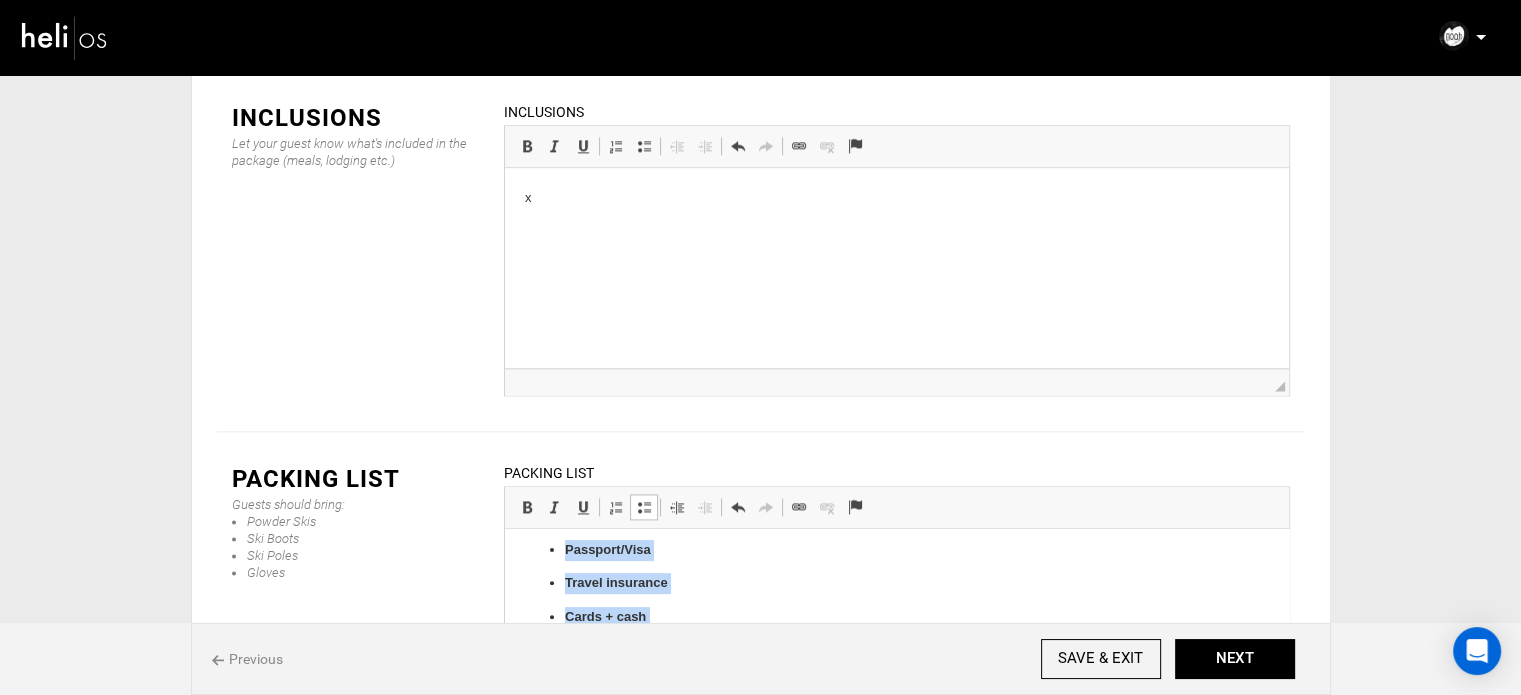 drag, startPoint x: 651, startPoint y: 586, endPoint x: 546, endPoint y: 548, distance: 111.66467 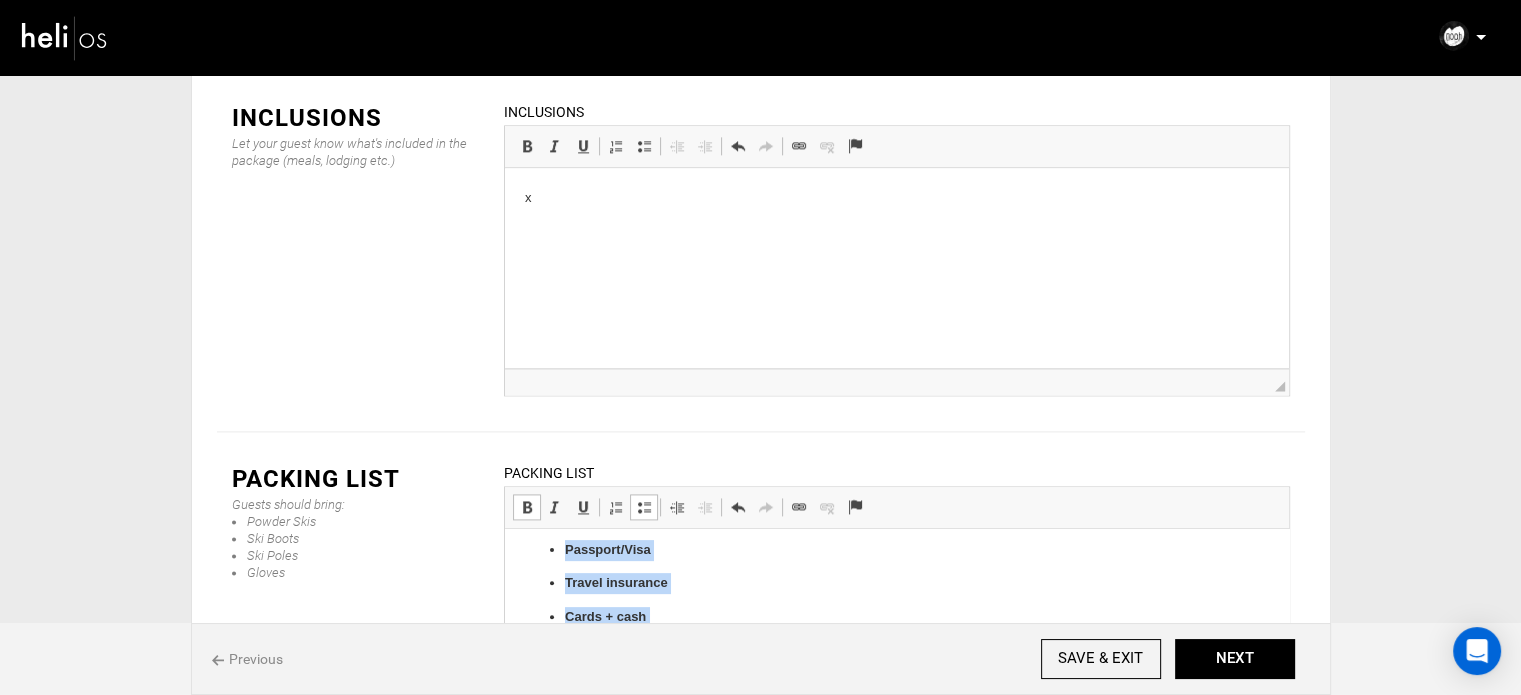 scroll, scrollTop: 809, scrollLeft: 0, axis: vertical 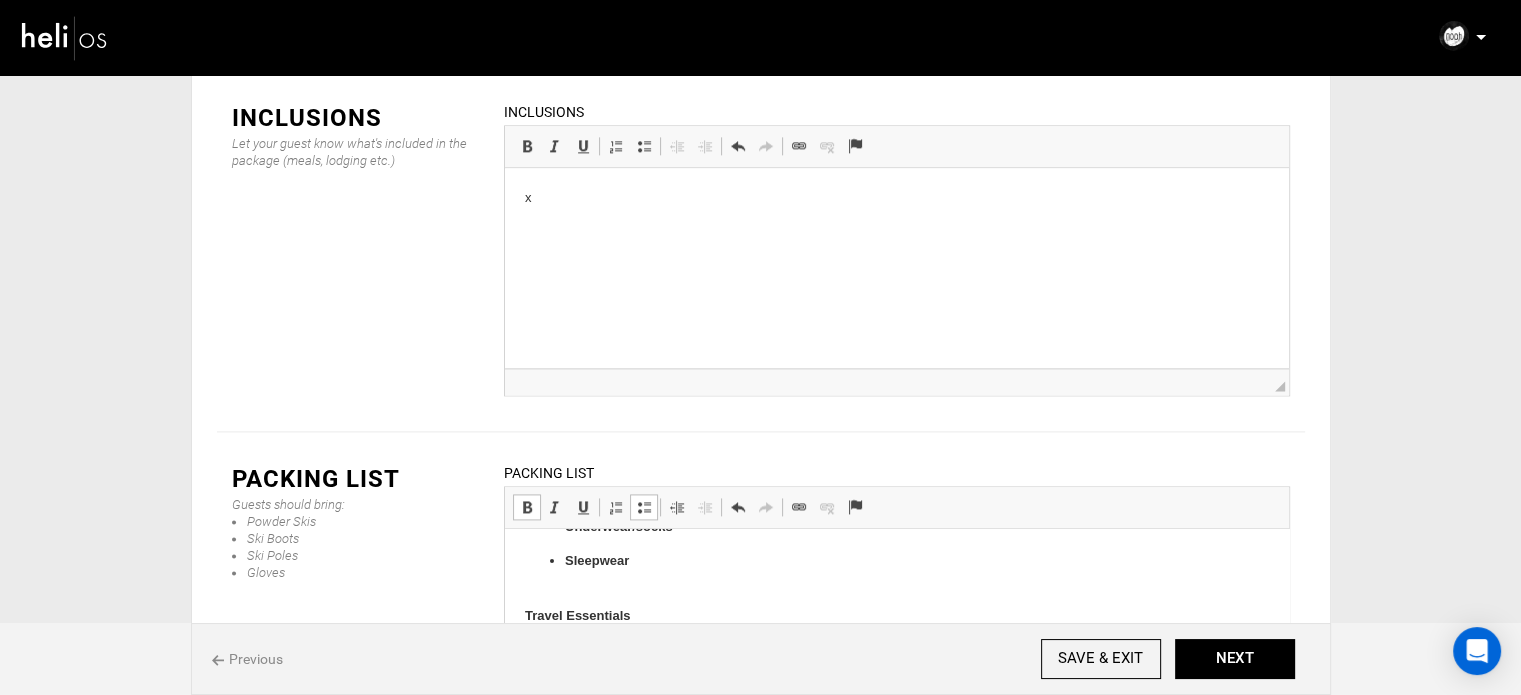 click at bounding box center [527, 507] 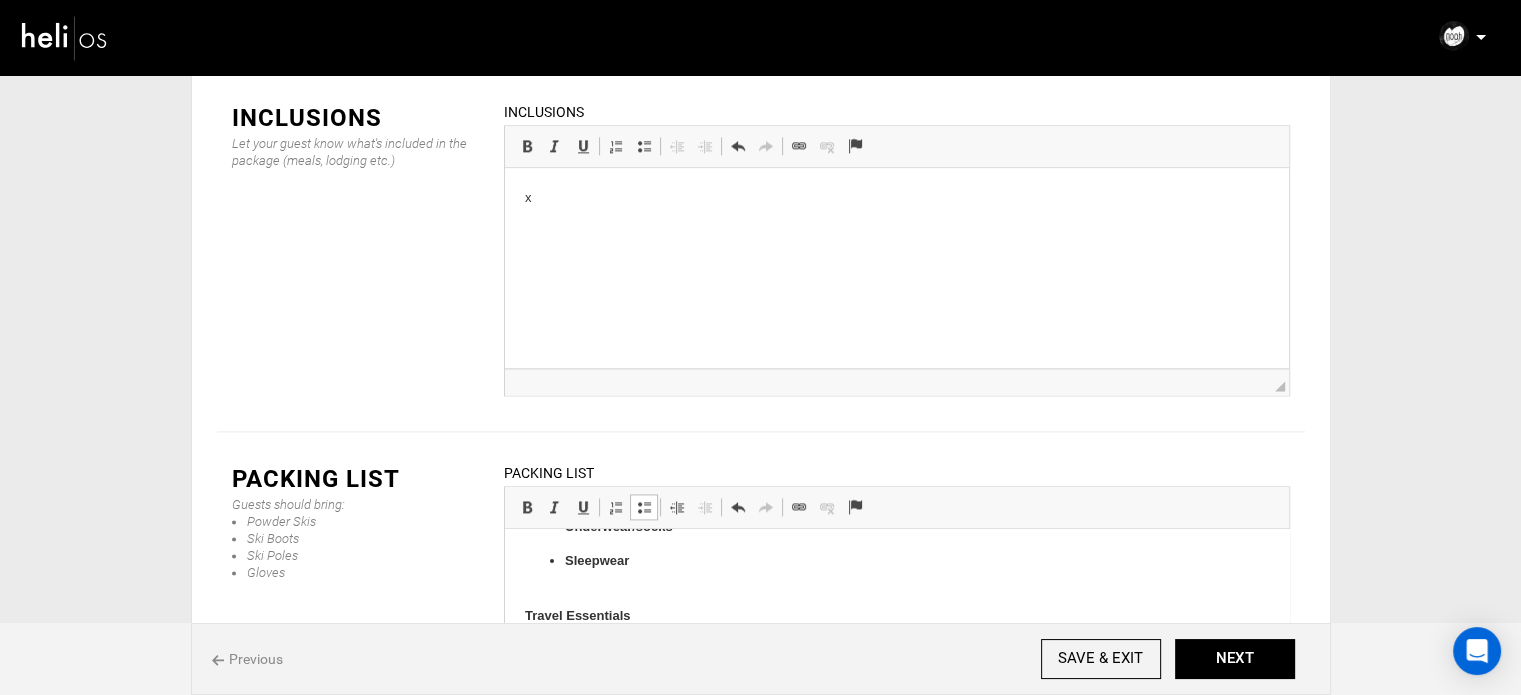 click at bounding box center [644, 507] 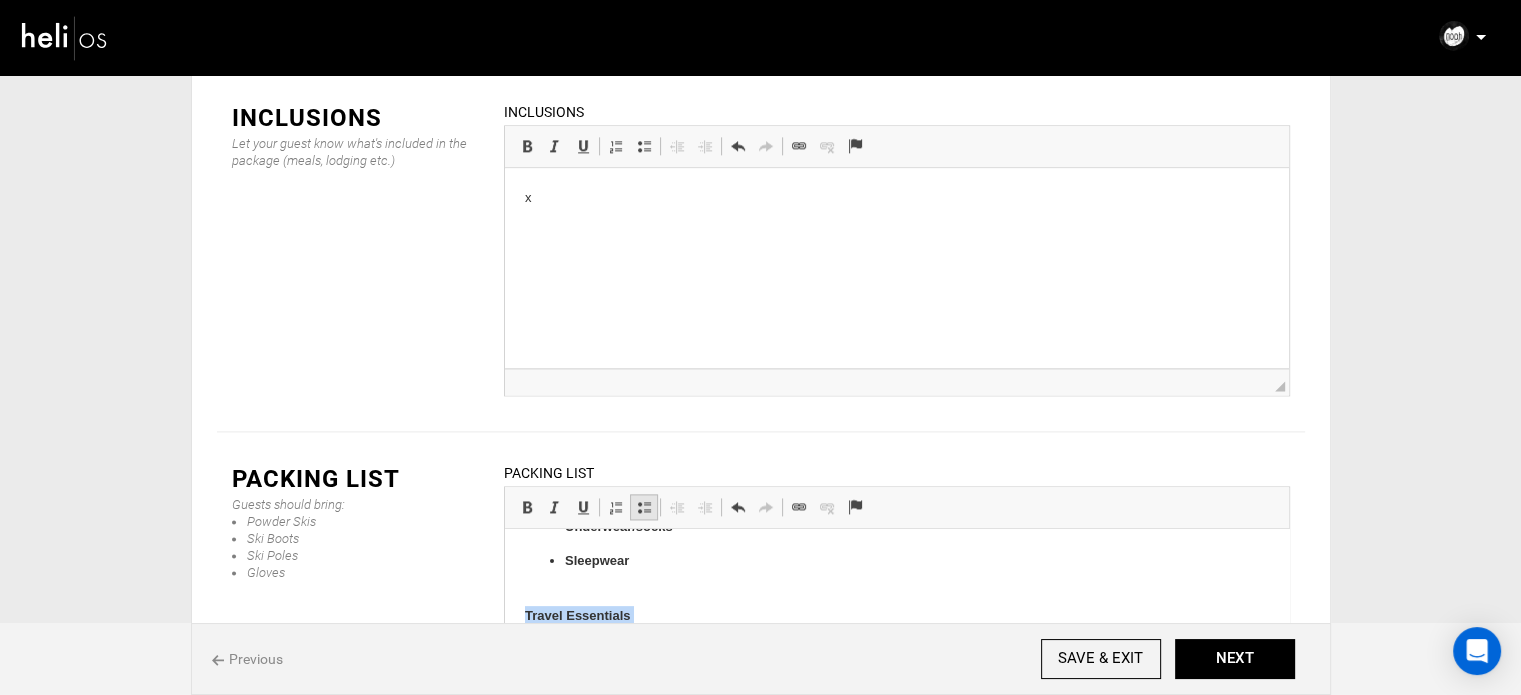 drag, startPoint x: 650, startPoint y: 333, endPoint x: 135, endPoint y: 2, distance: 612.1977 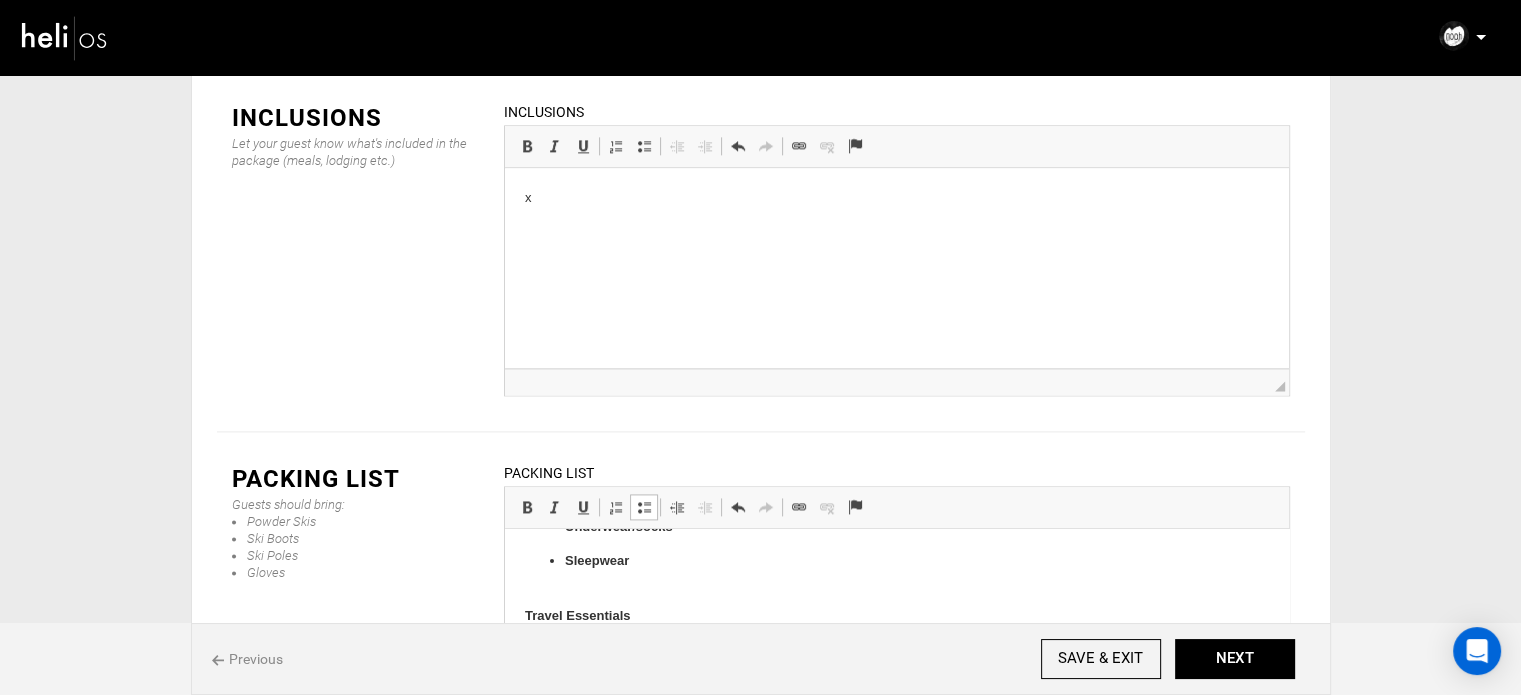 click on "Sleepwear" at bounding box center [896, 572] 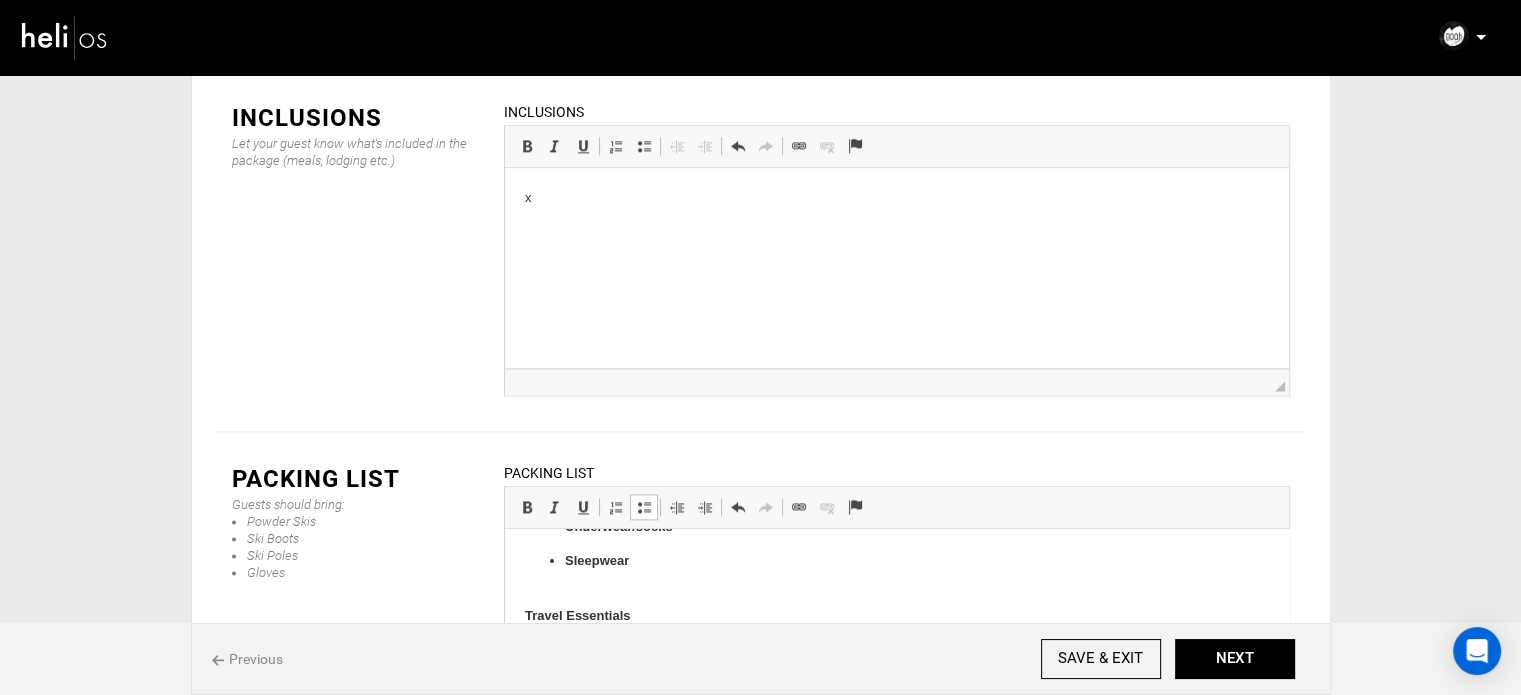 type 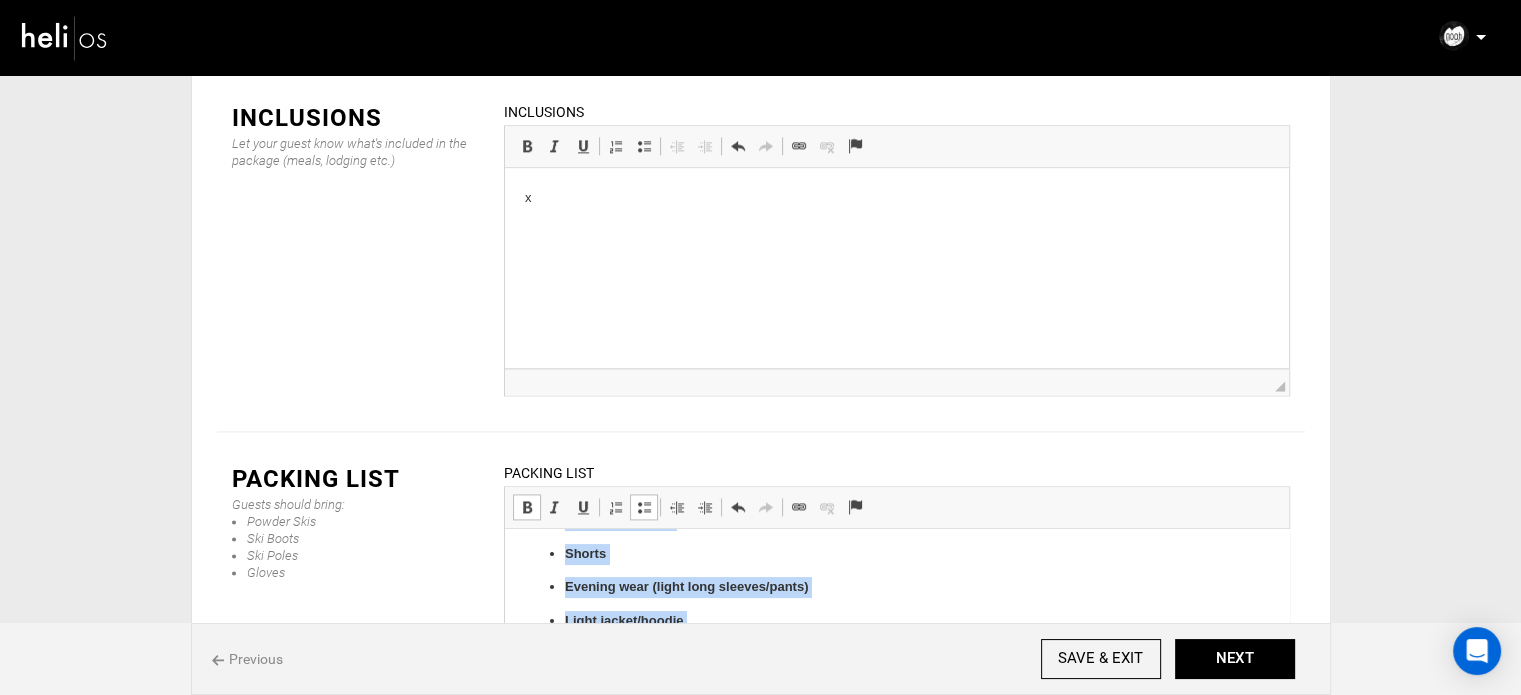 scroll, scrollTop: 484, scrollLeft: 0, axis: vertical 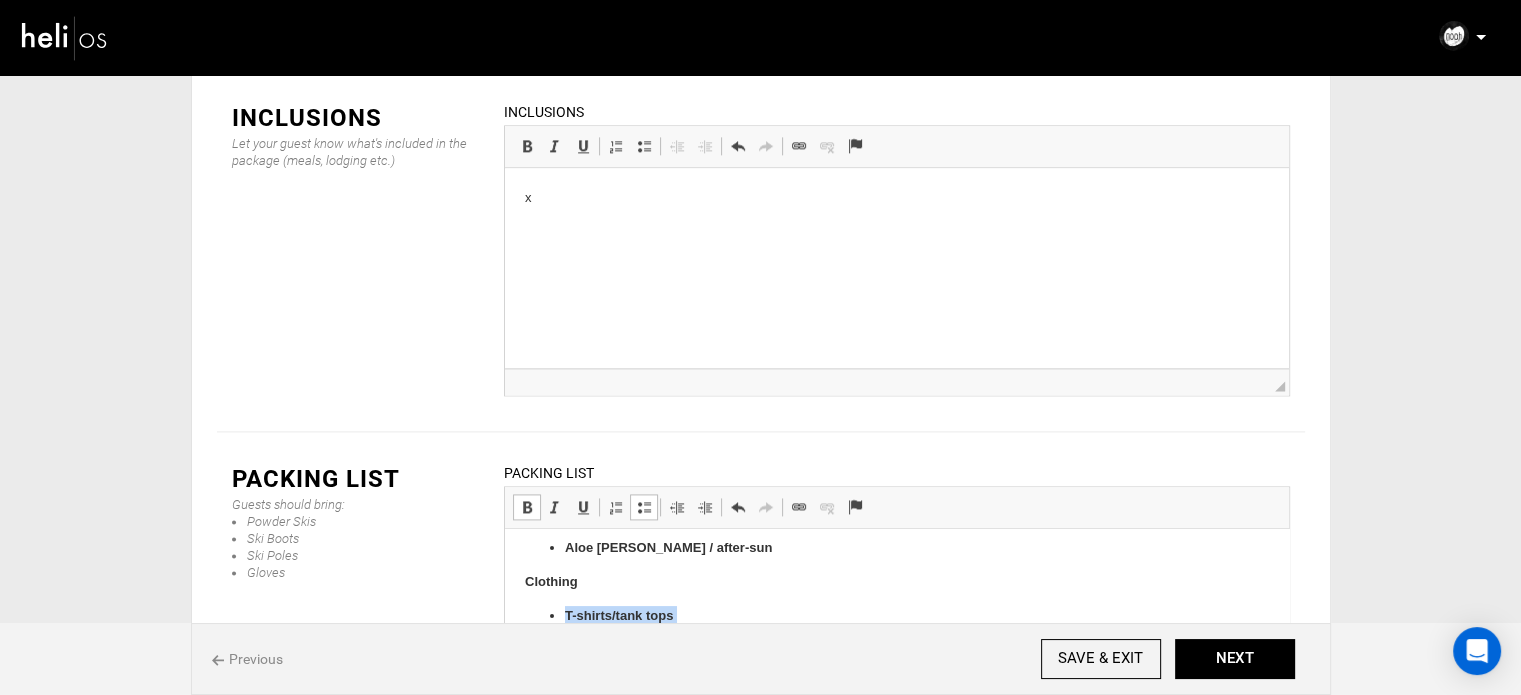 drag, startPoint x: 641, startPoint y: 560, endPoint x: 563, endPoint y: 616, distance: 96.02083 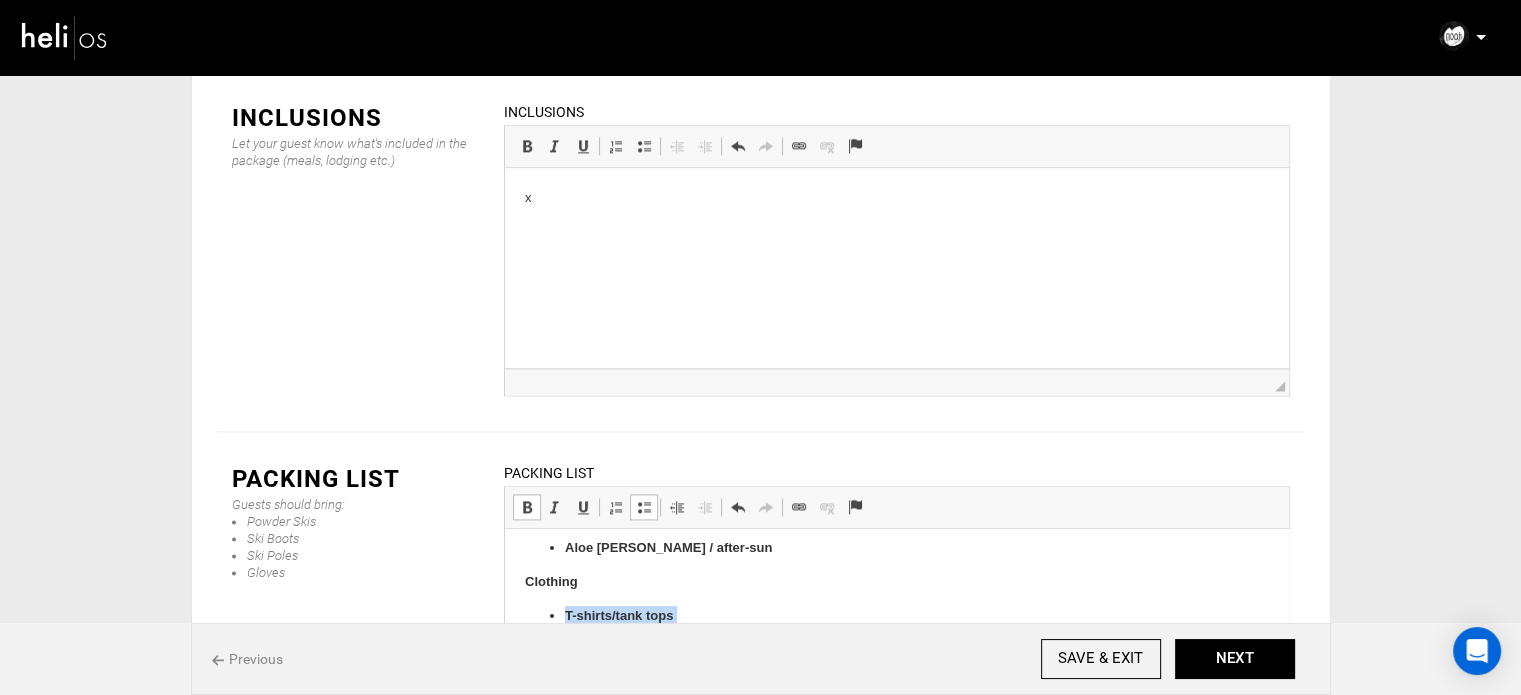 click at bounding box center (527, 507) 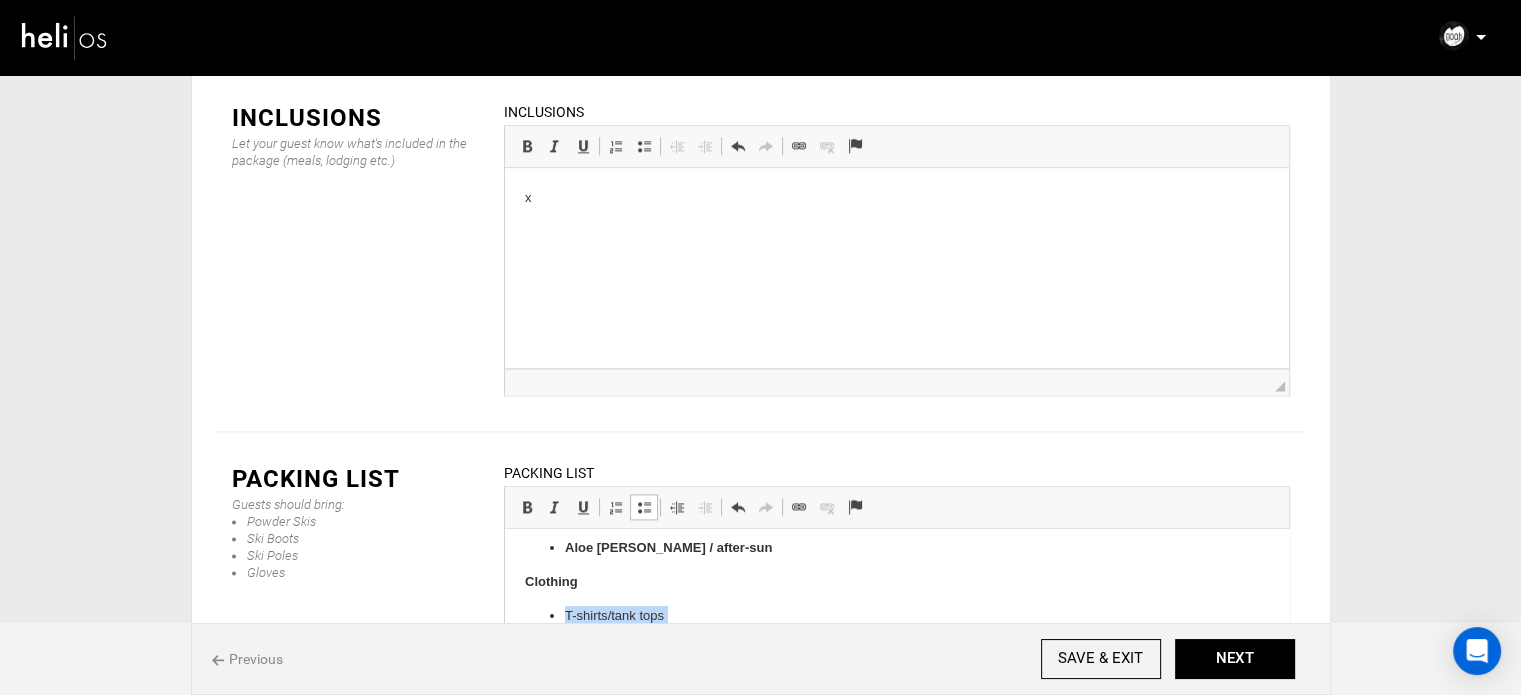 click at bounding box center (644, 507) 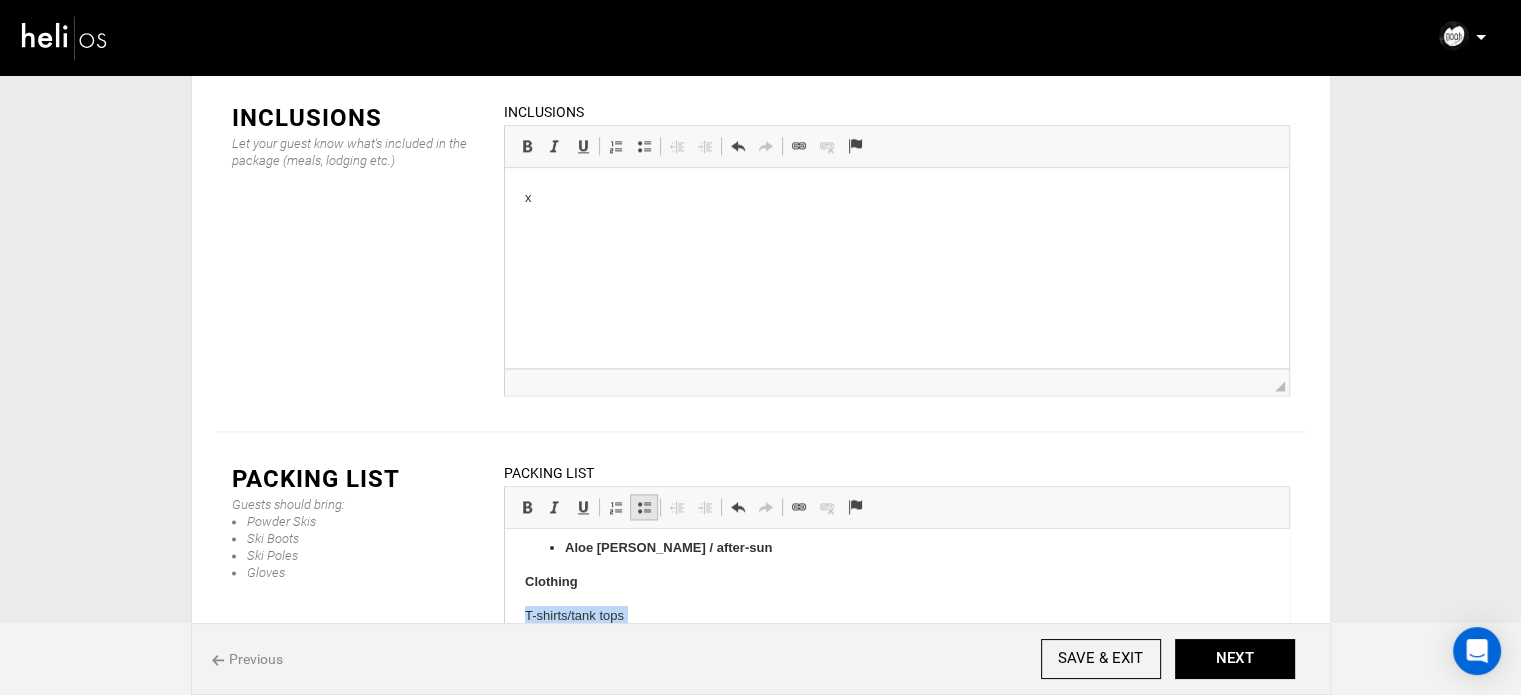 click at bounding box center (644, 507) 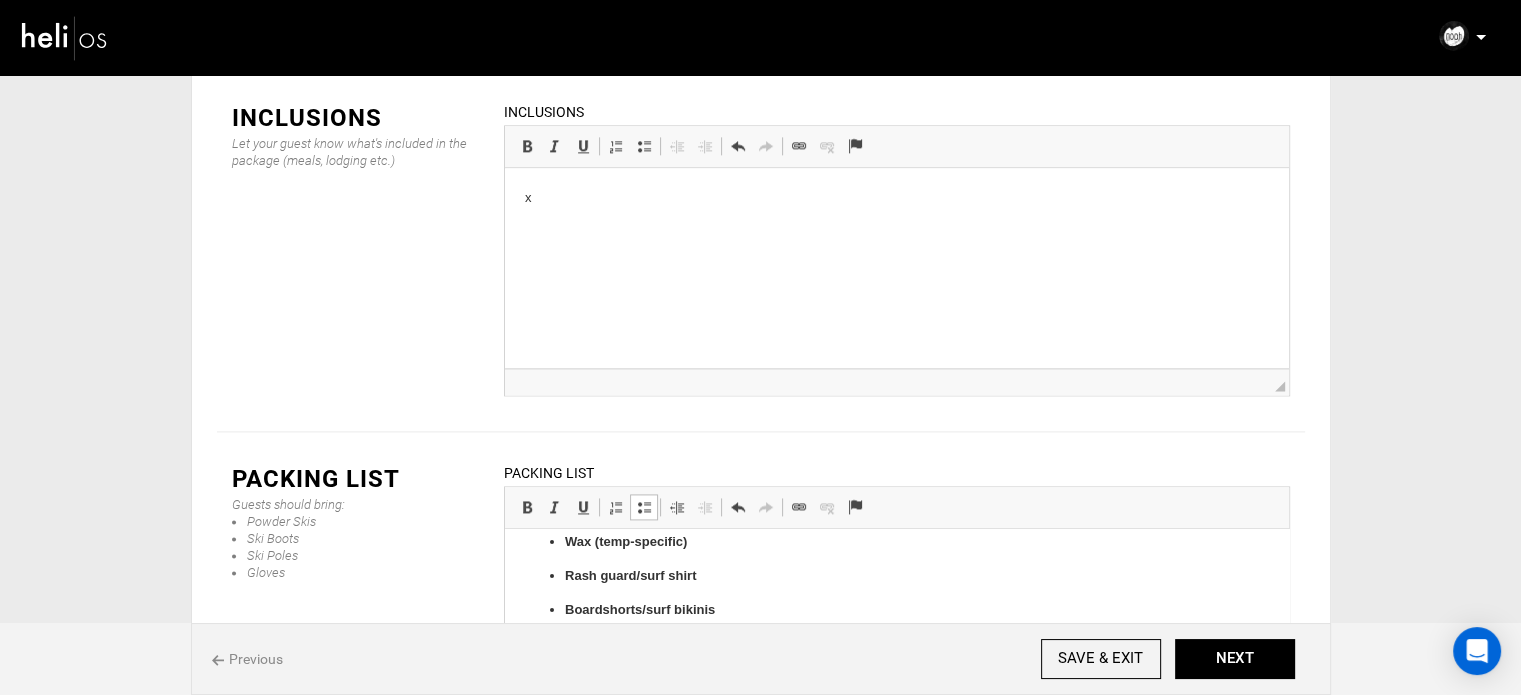 scroll, scrollTop: 162, scrollLeft: 0, axis: vertical 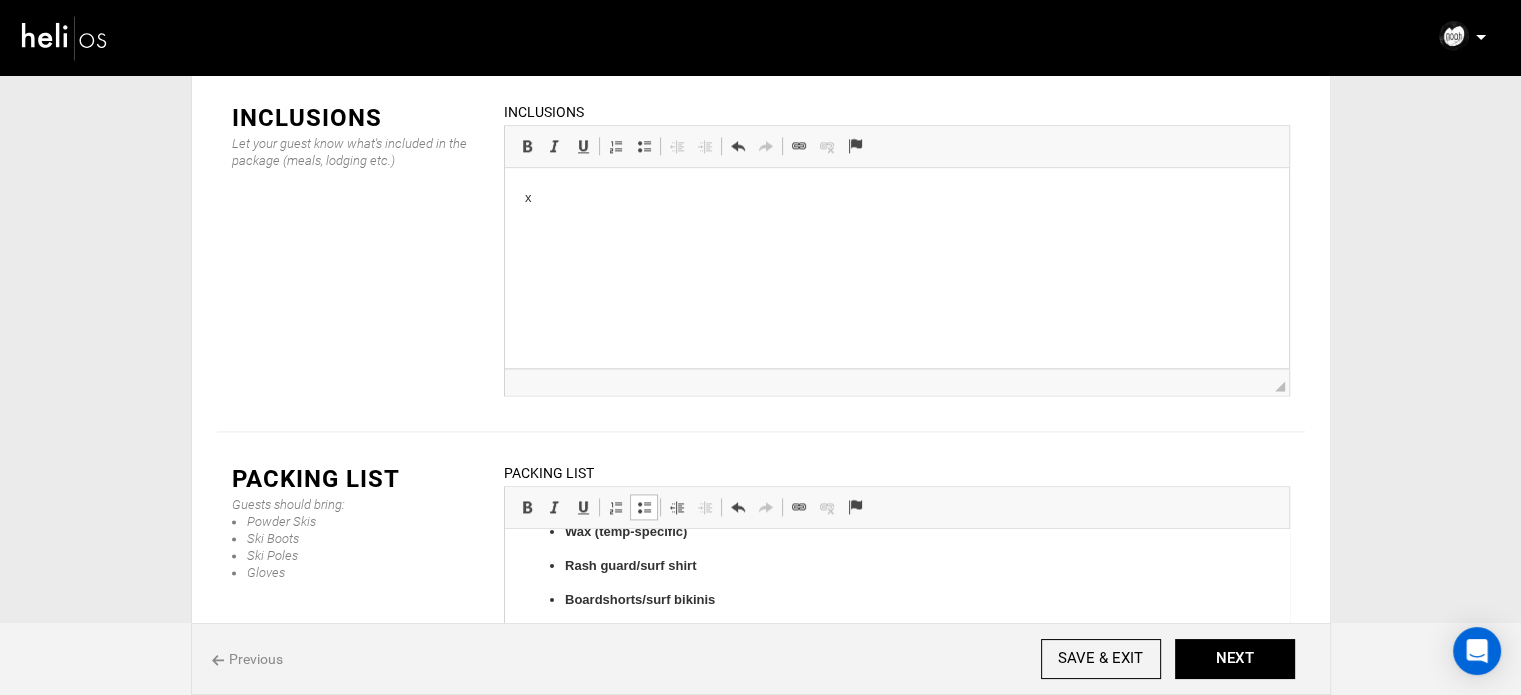 drag, startPoint x: 696, startPoint y: 548, endPoint x: 570, endPoint y: 683, distance: 184.66457 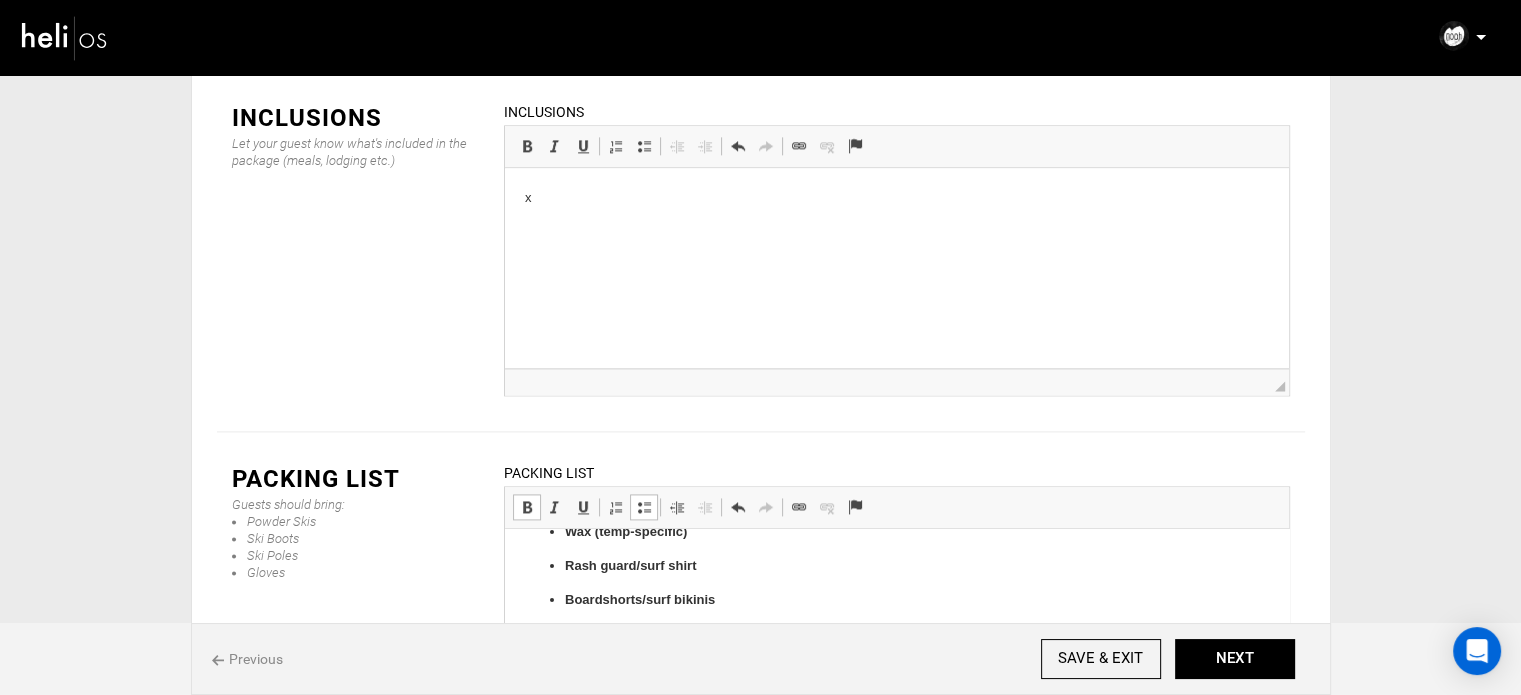 click at bounding box center (527, 507) 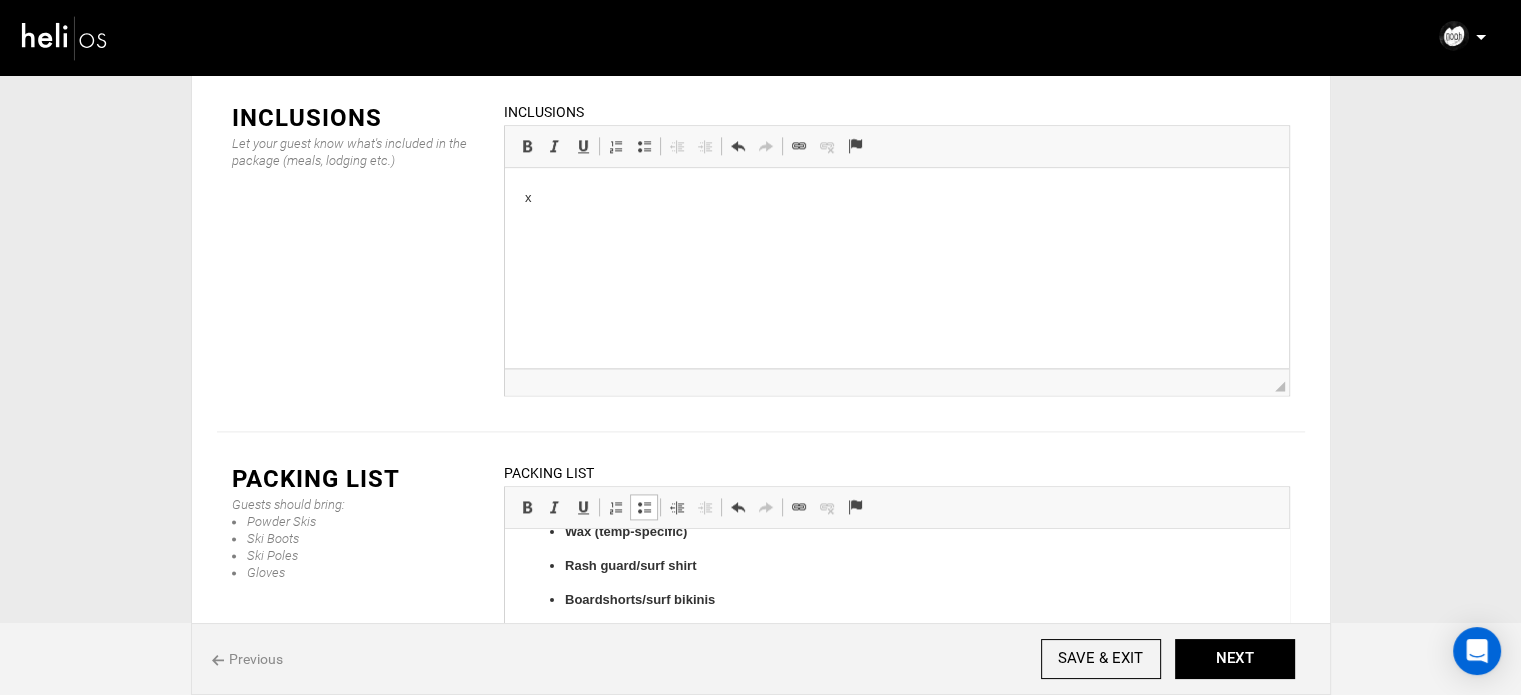 click at bounding box center [644, 507] 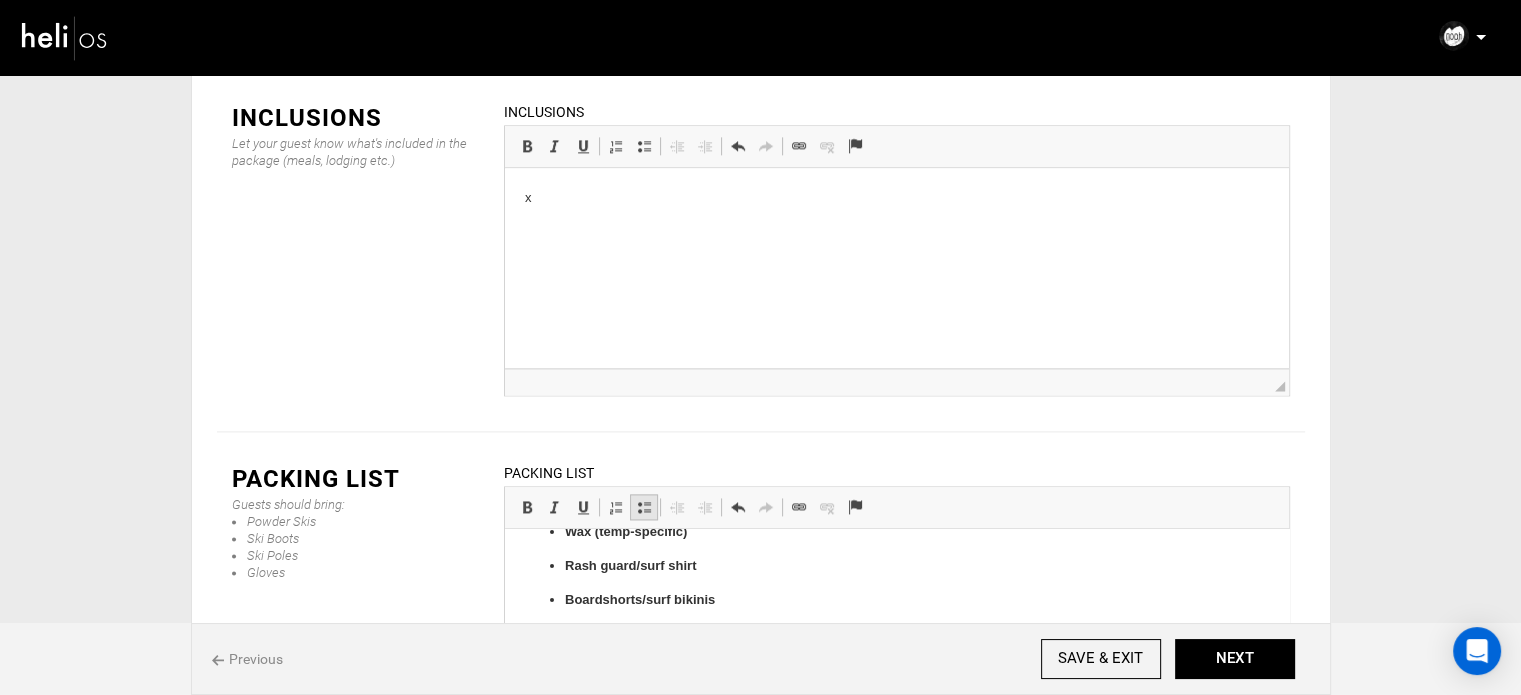 click at bounding box center (644, 507) 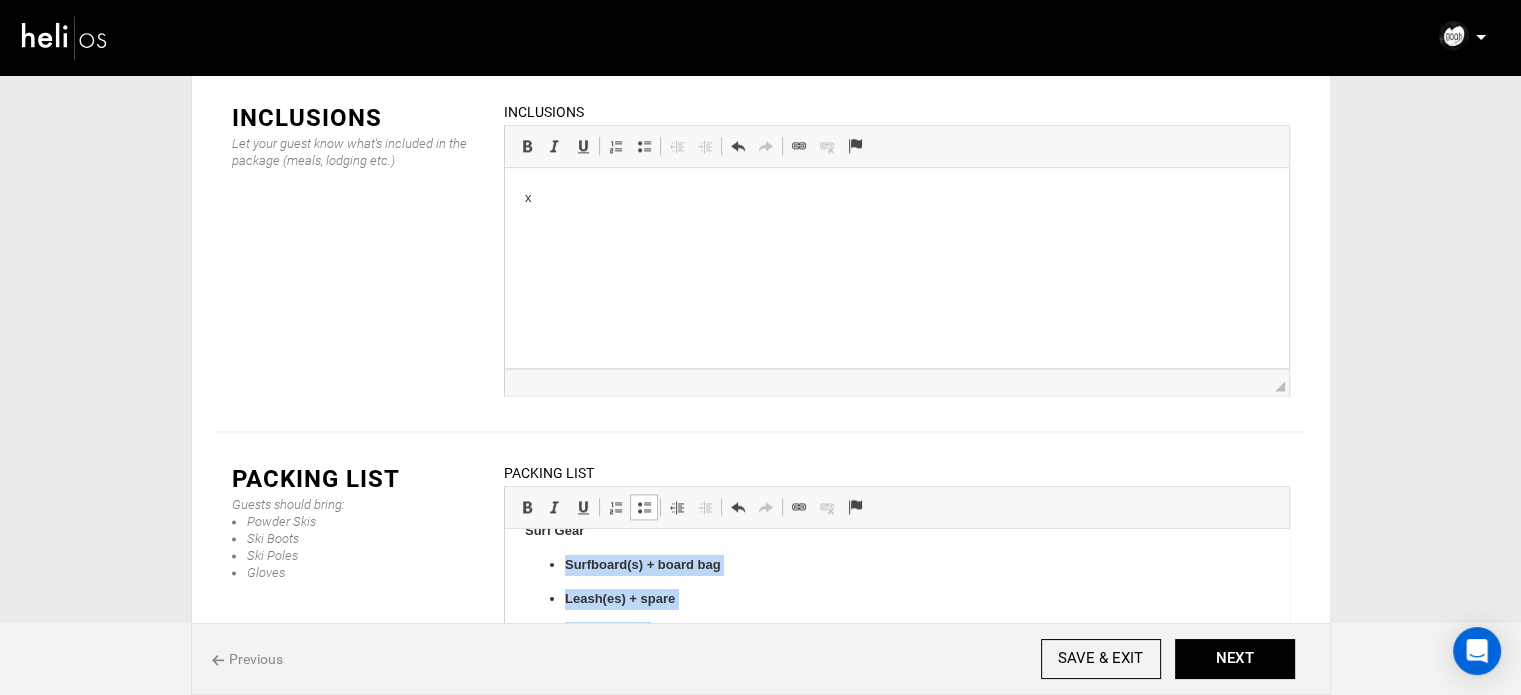 scroll, scrollTop: 0, scrollLeft: 0, axis: both 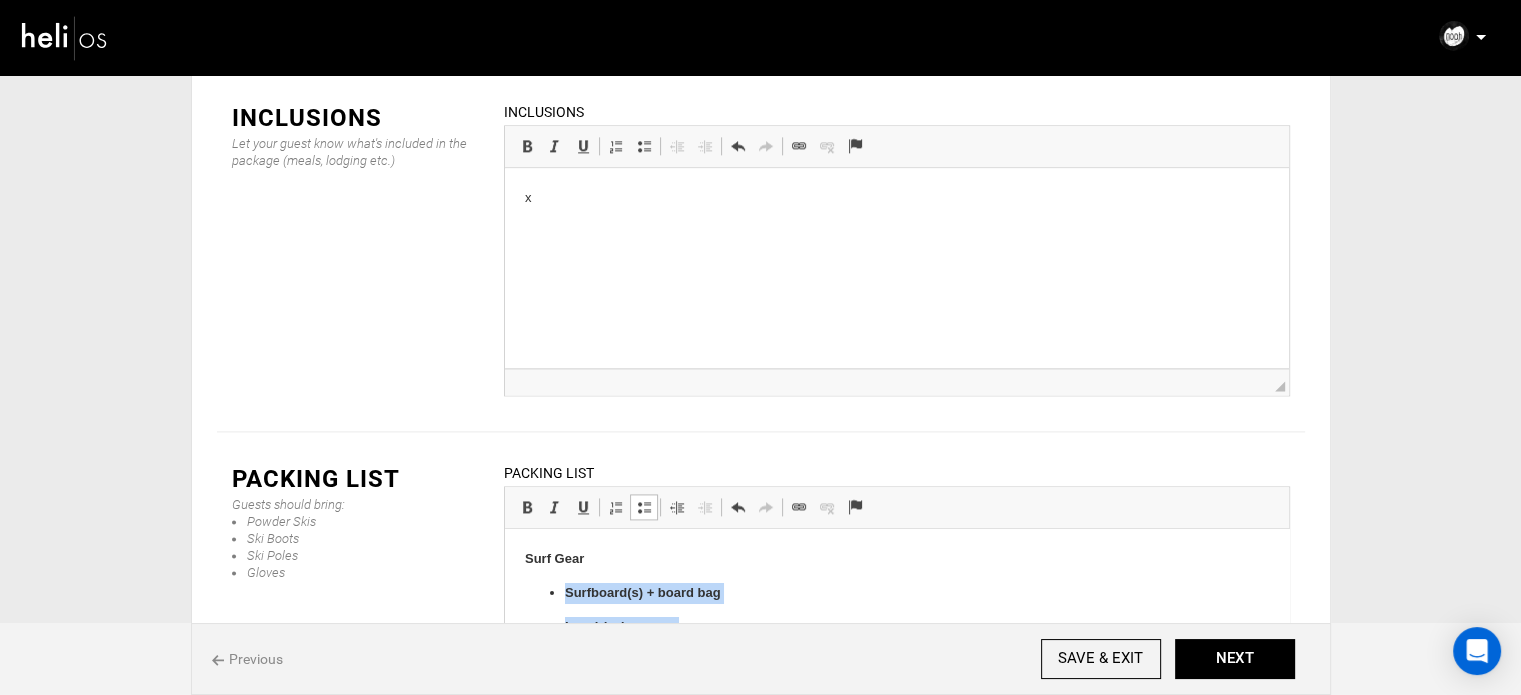 drag, startPoint x: 723, startPoint y: 636, endPoint x: 567, endPoint y: 585, distance: 164.12495 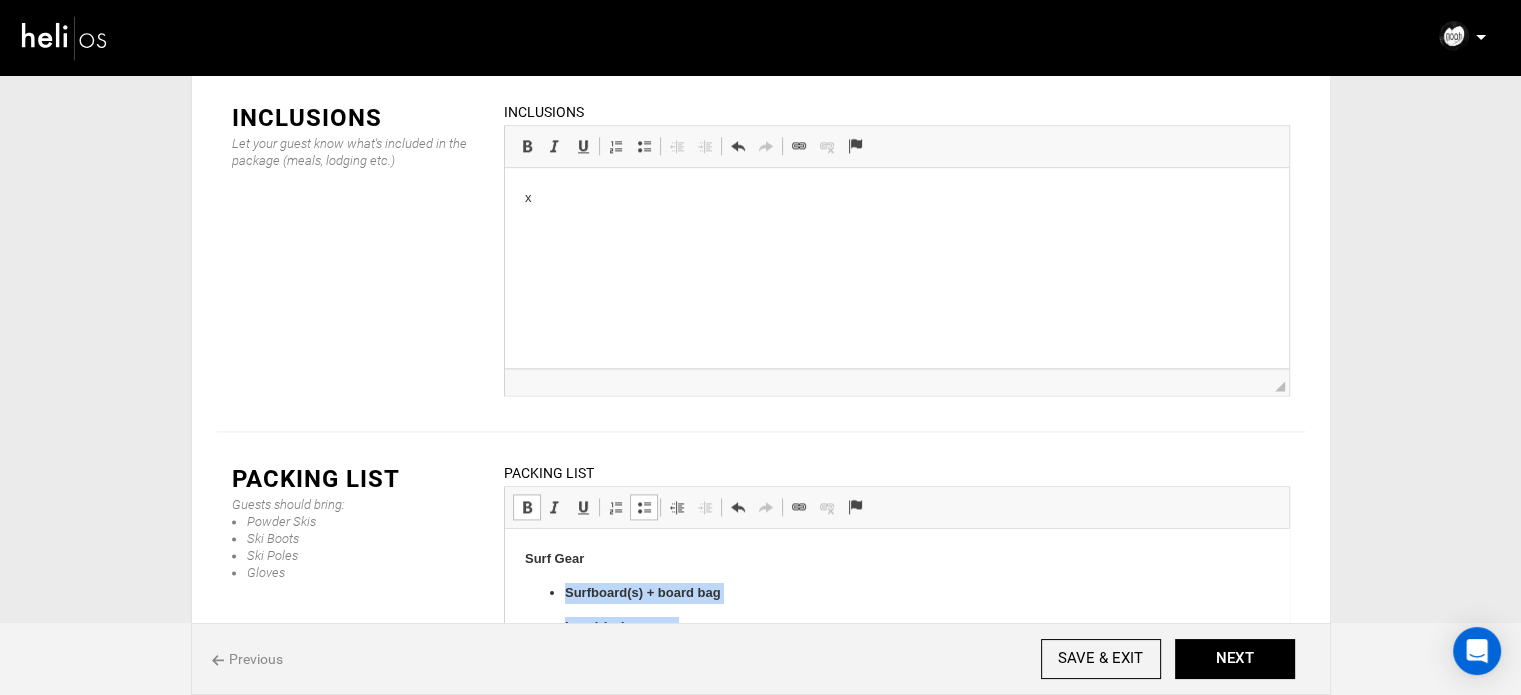 click at bounding box center (527, 507) 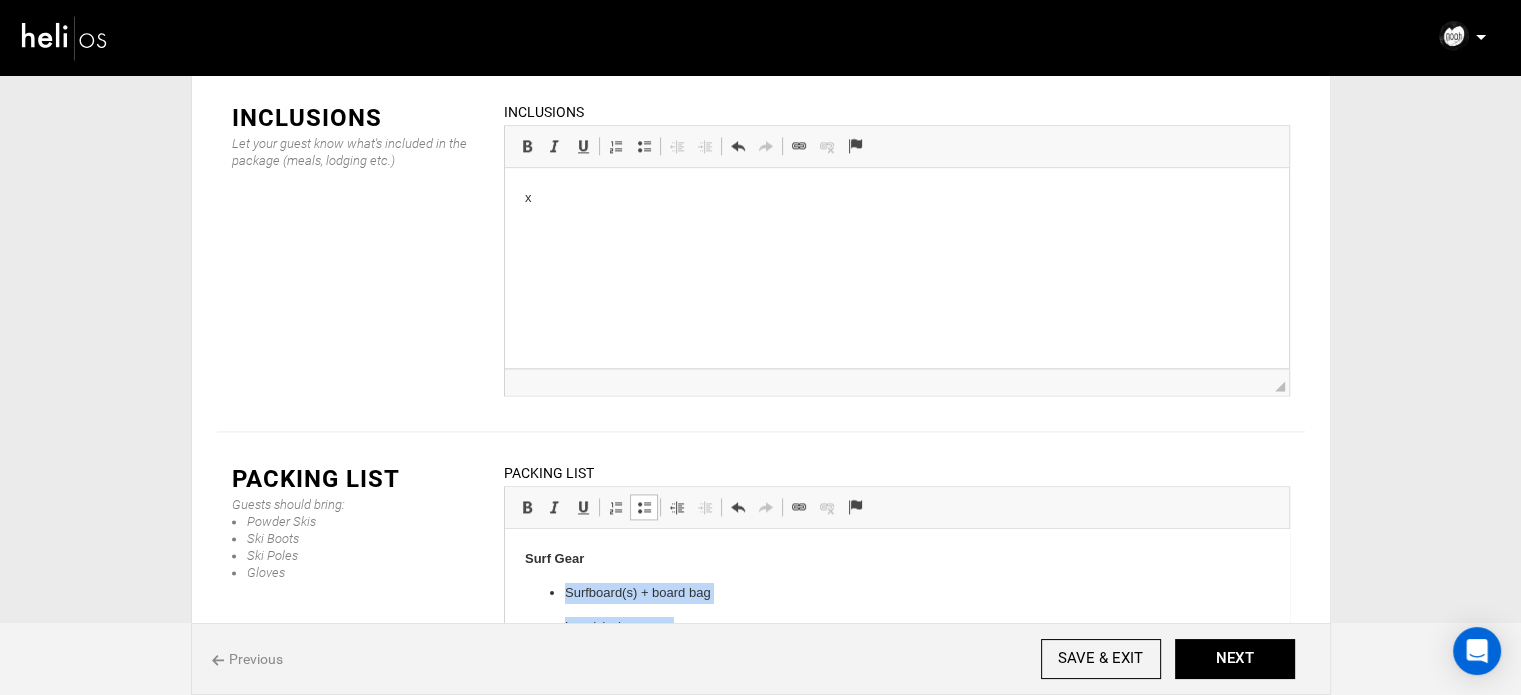 click at bounding box center (644, 507) 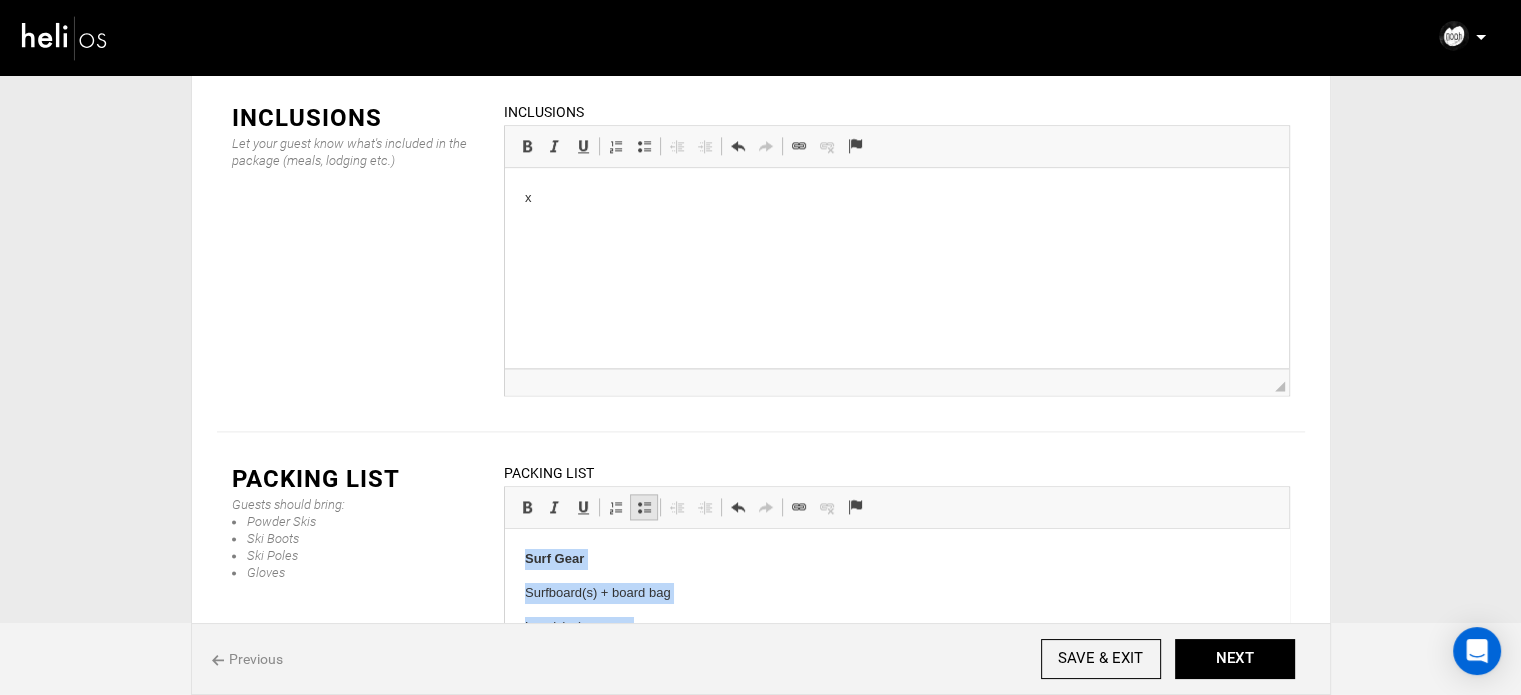 drag, startPoint x: 648, startPoint y: 343, endPoint x: 147, endPoint y: 33, distance: 589.1528 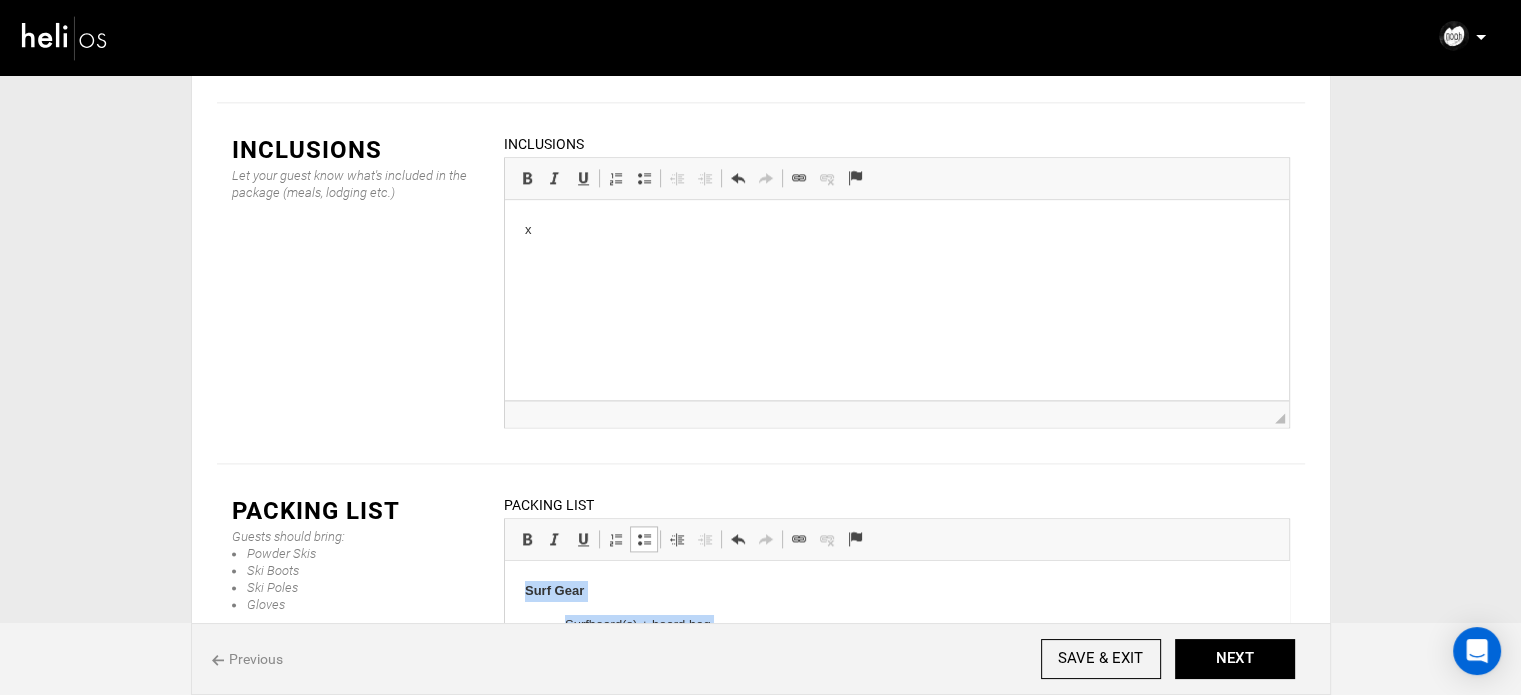 scroll, scrollTop: 2645, scrollLeft: 0, axis: vertical 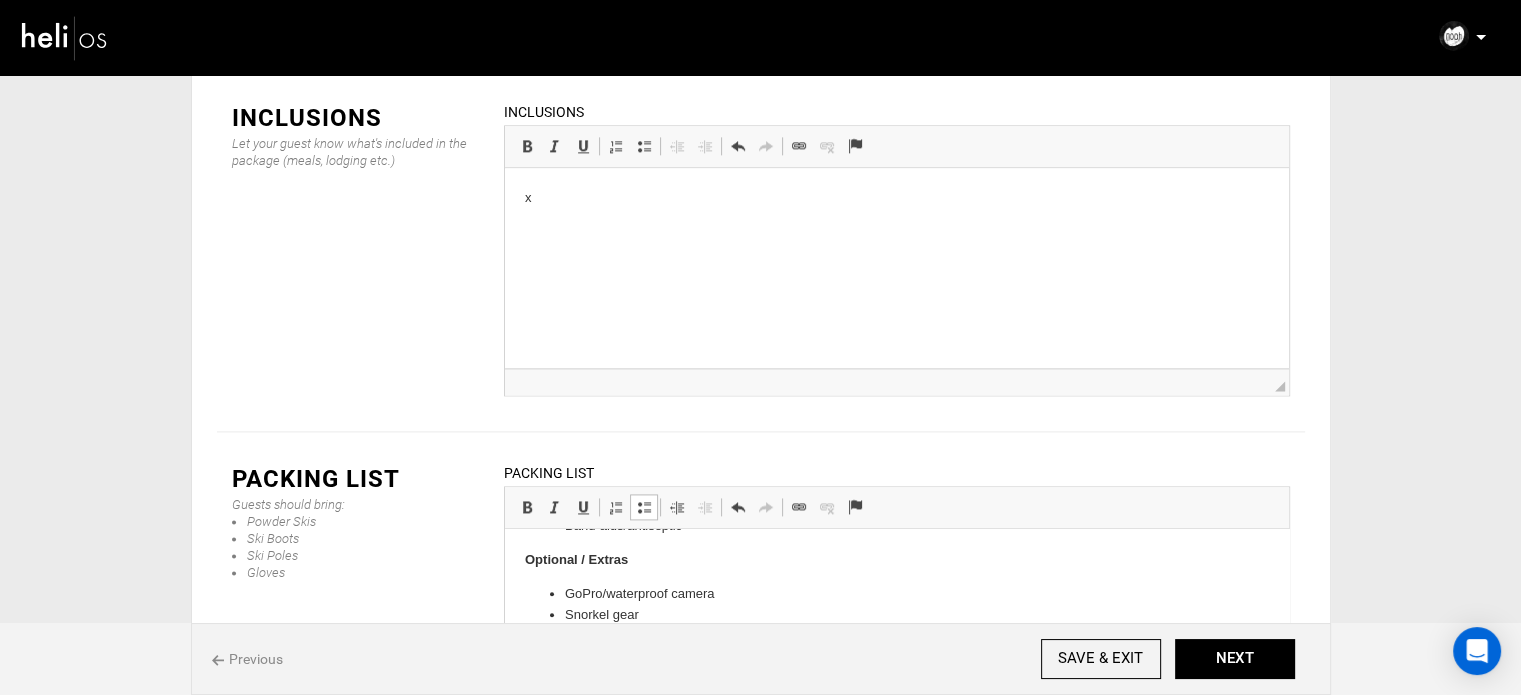 click on "Surf Gear Surfboard(s) + board bag Leash(es) + spare Fins + fin key Wax (temp-specific) Rash guard/surf shirt Boardshorts/surf bikinis Reef booties (if needed)  Sun Protection Reef-safe sunscreen Zinc face stick SPF lip balm Hat / surf cap Sunglasses (polarized) Aloe vera / after-sun Clothing T-shirts/tank tops Shorts Evening wear (light long sleeves/pants) Light jacket/hoodie Flip-flops/sandals Sneakers Swimsuits (2–3) Underwear/socks Sleepwear Travel Essentials Passport/Visa Travel insurance Cards + cash Dry bag / waterproof pouch Water bottle Beach towel Toiletries & Med Kit Toothbrush + toothpaste Deodorant Shampoo + conditioner Prescription medications Band-aids/antiseptic  Optional / Extras GoPro/waterproof camera Snorkel gear Travel adapter Yoga mat/stretch band Bug spray Surf poncho / changing towel" at bounding box center [896, 169] 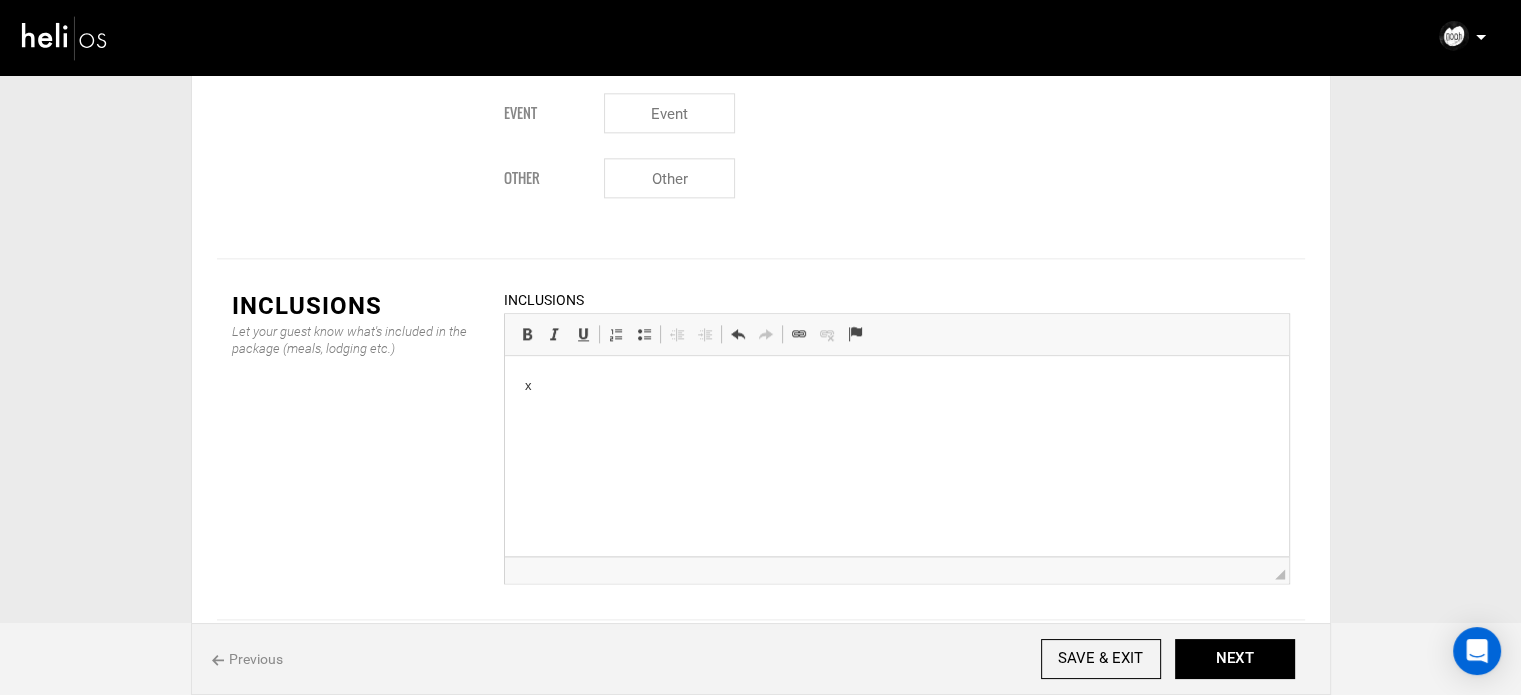 scroll, scrollTop: 2445, scrollLeft: 0, axis: vertical 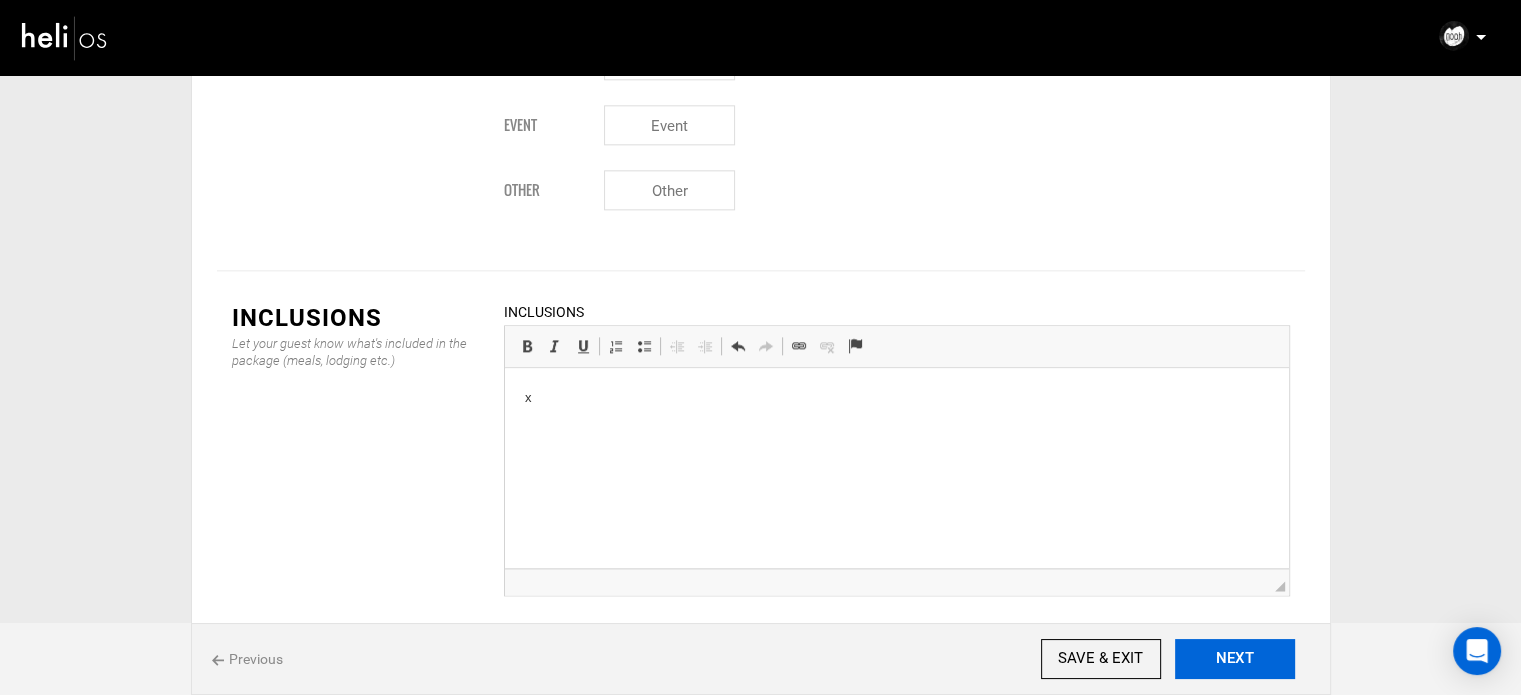 click on "NEXT" at bounding box center (1235, 659) 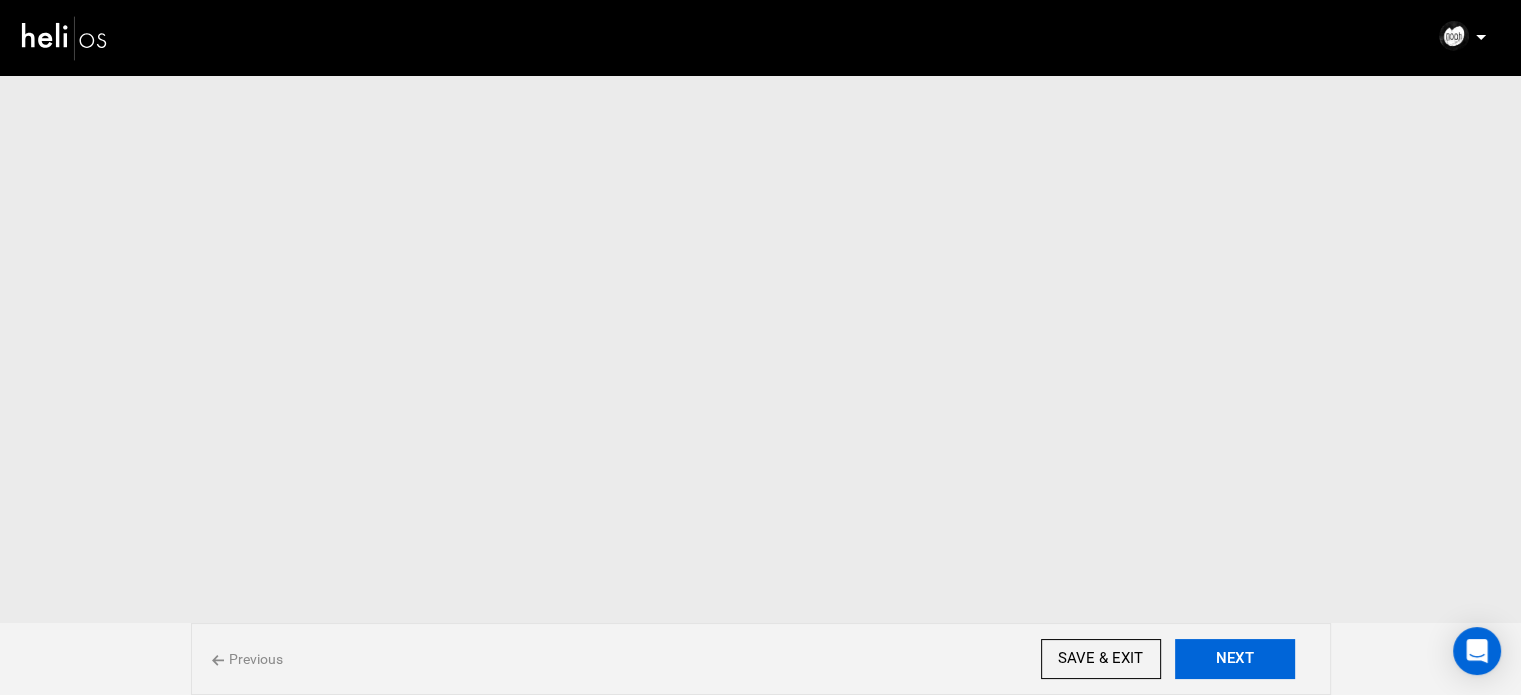 scroll, scrollTop: 0, scrollLeft: 0, axis: both 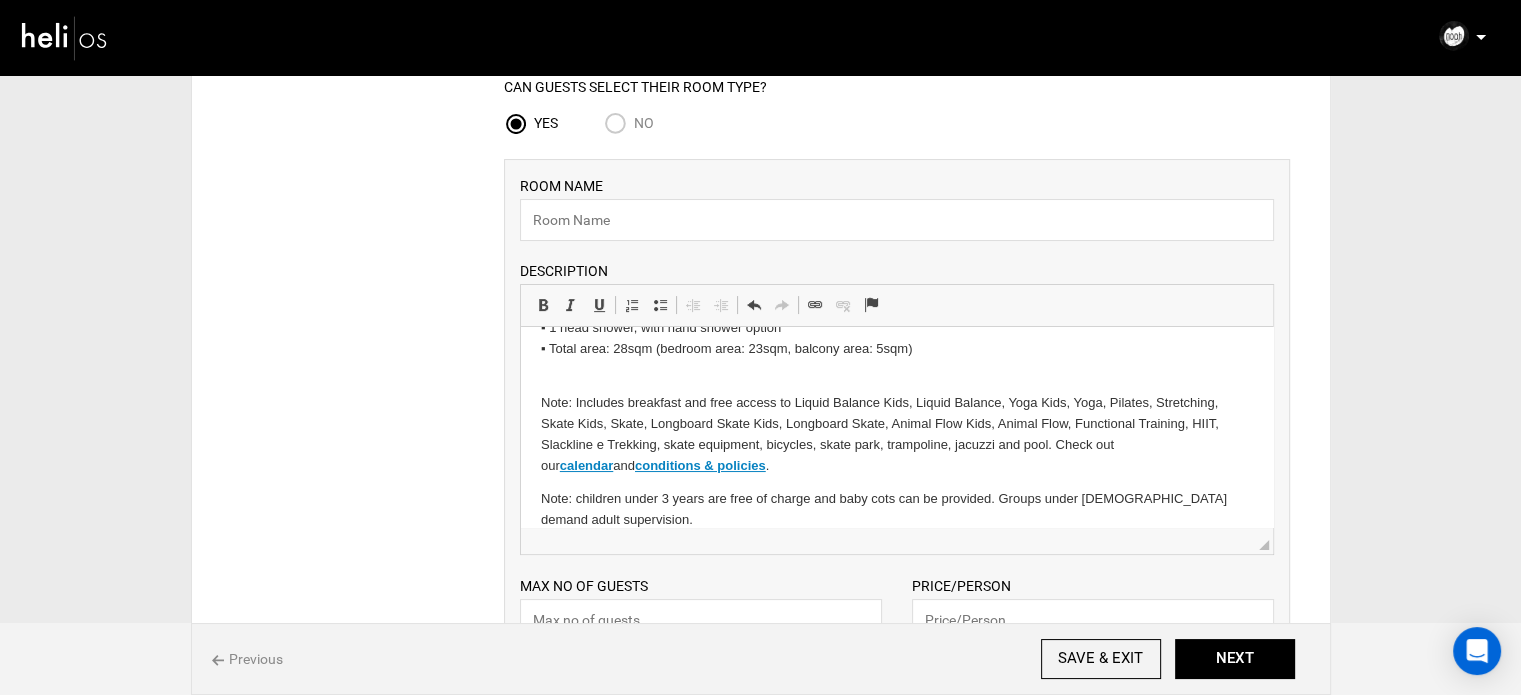 click on "Note: Includes breakfast and free access to Liquid Balance Kids, Liquid Balance, Yoga Kids, Yoga, Pilates, Stretching, Skate Kids, Skate, Longboard Skate Kids, Longboard Skate, Animal Flow Kids, Animal Flow, Functional Training, HIIT, Slackline e Trekking, skate equipment, bicycles, skate park, trampoline, jacuzzi and pool. Check out our  calendar  and  conditions & policies ." at bounding box center (896, 424) 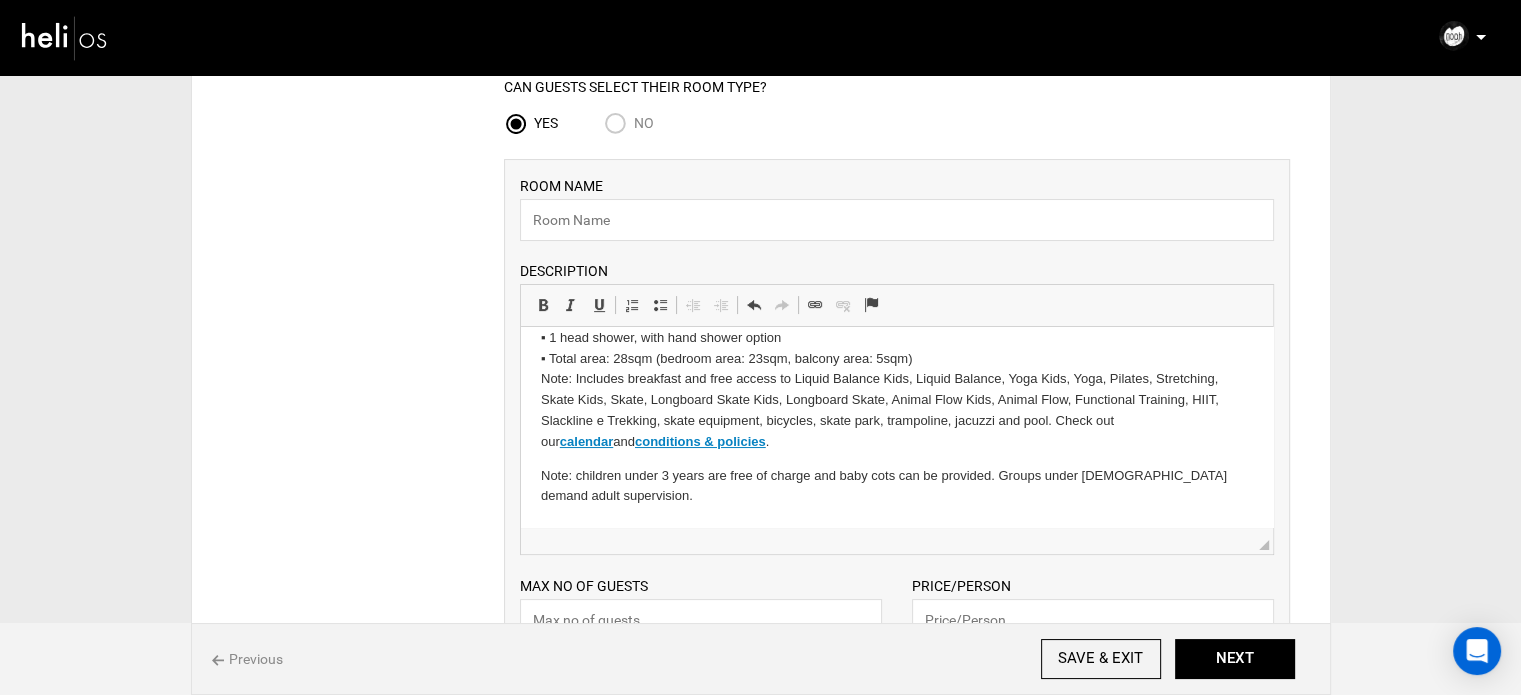 scroll, scrollTop: 261, scrollLeft: 0, axis: vertical 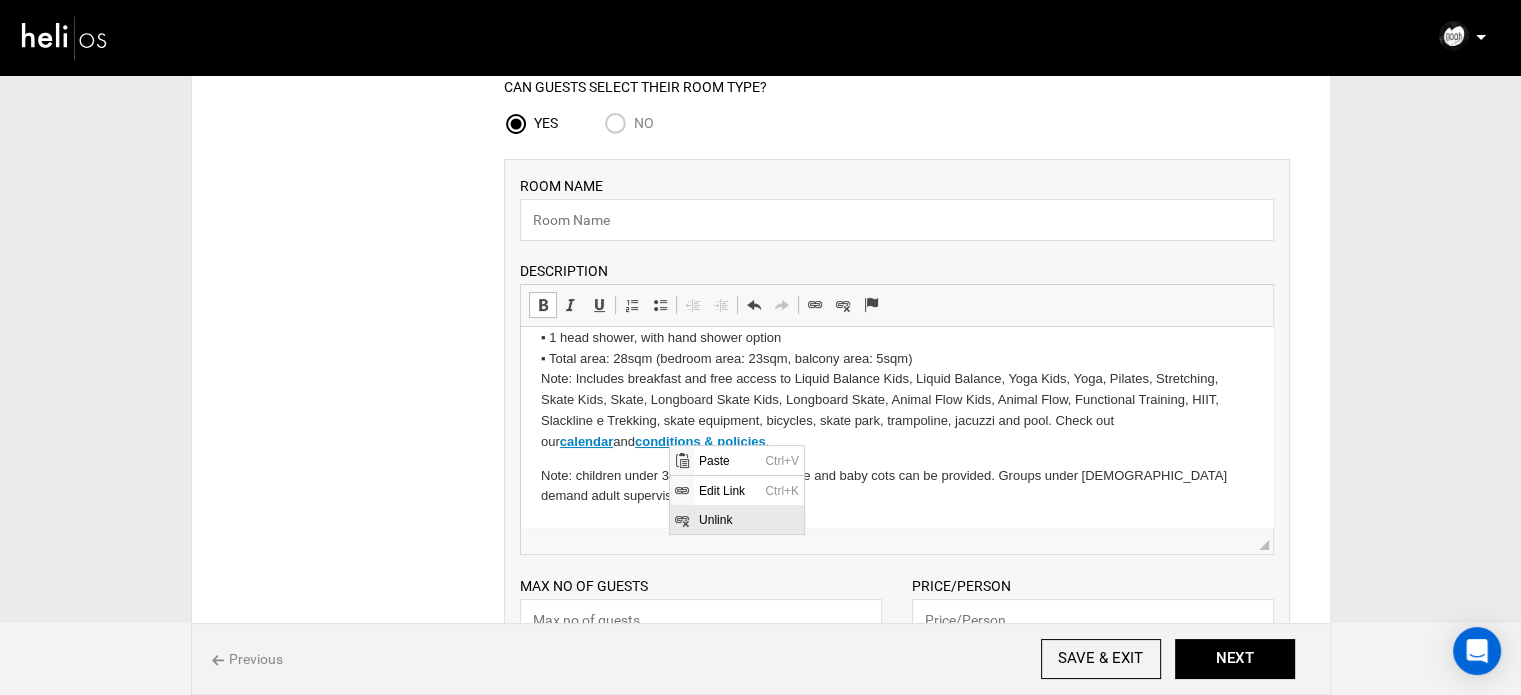 click on "Unlink" at bounding box center (748, 519) 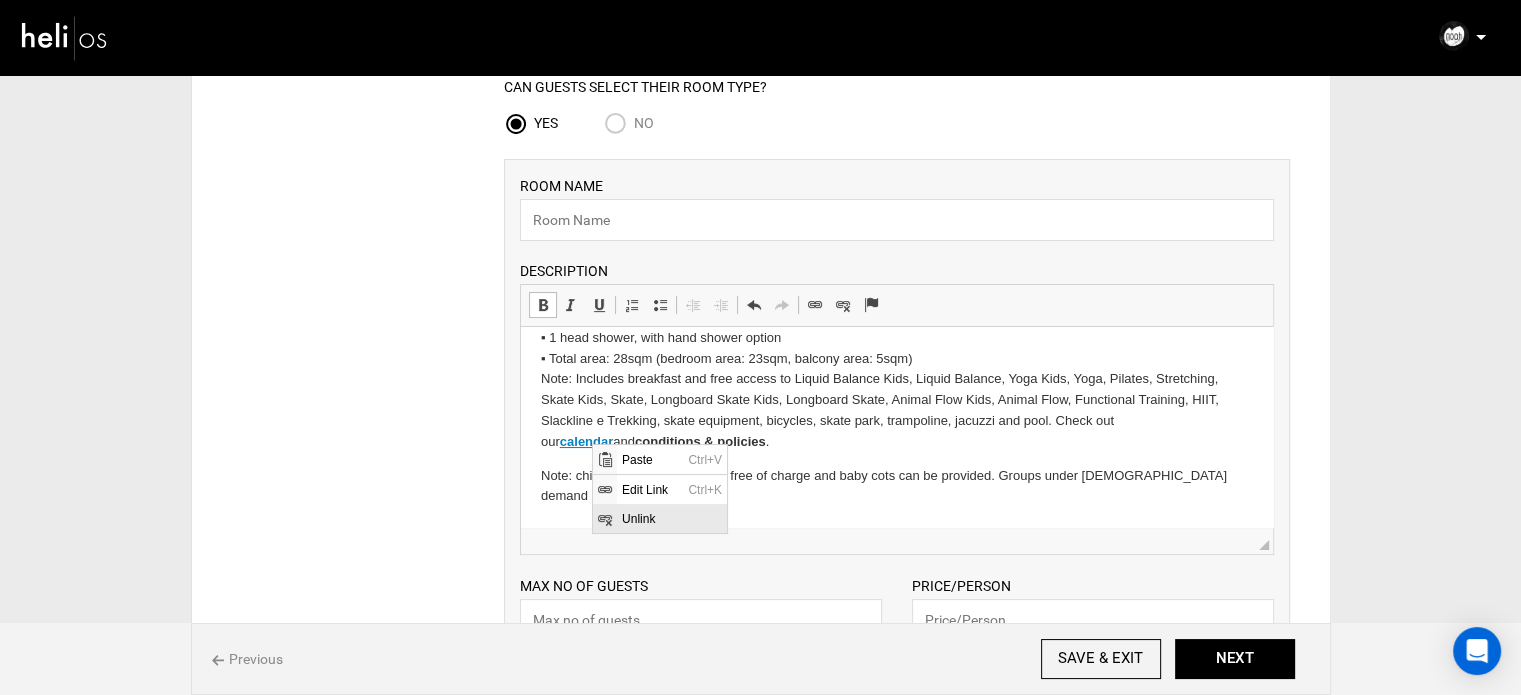 click on "Unlink" at bounding box center [671, 518] 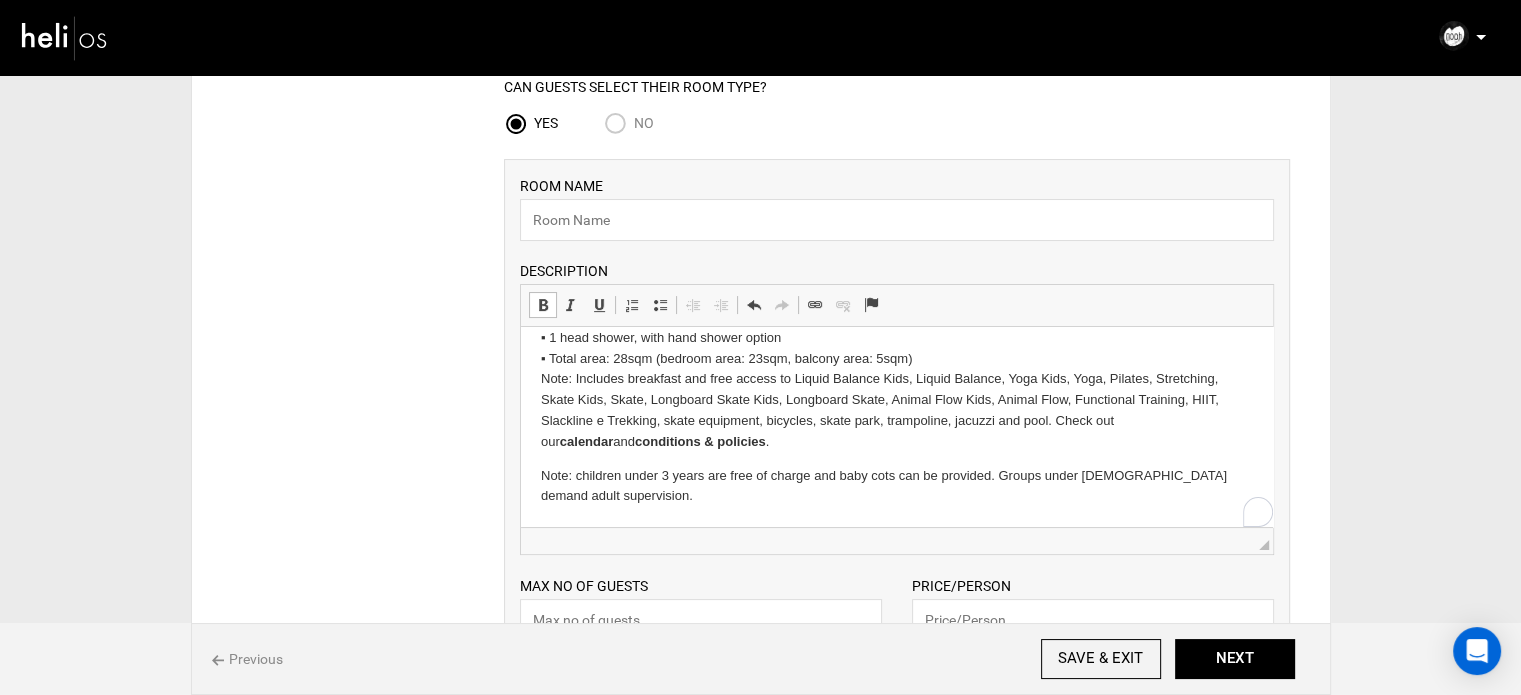 scroll, scrollTop: 261, scrollLeft: 0, axis: vertical 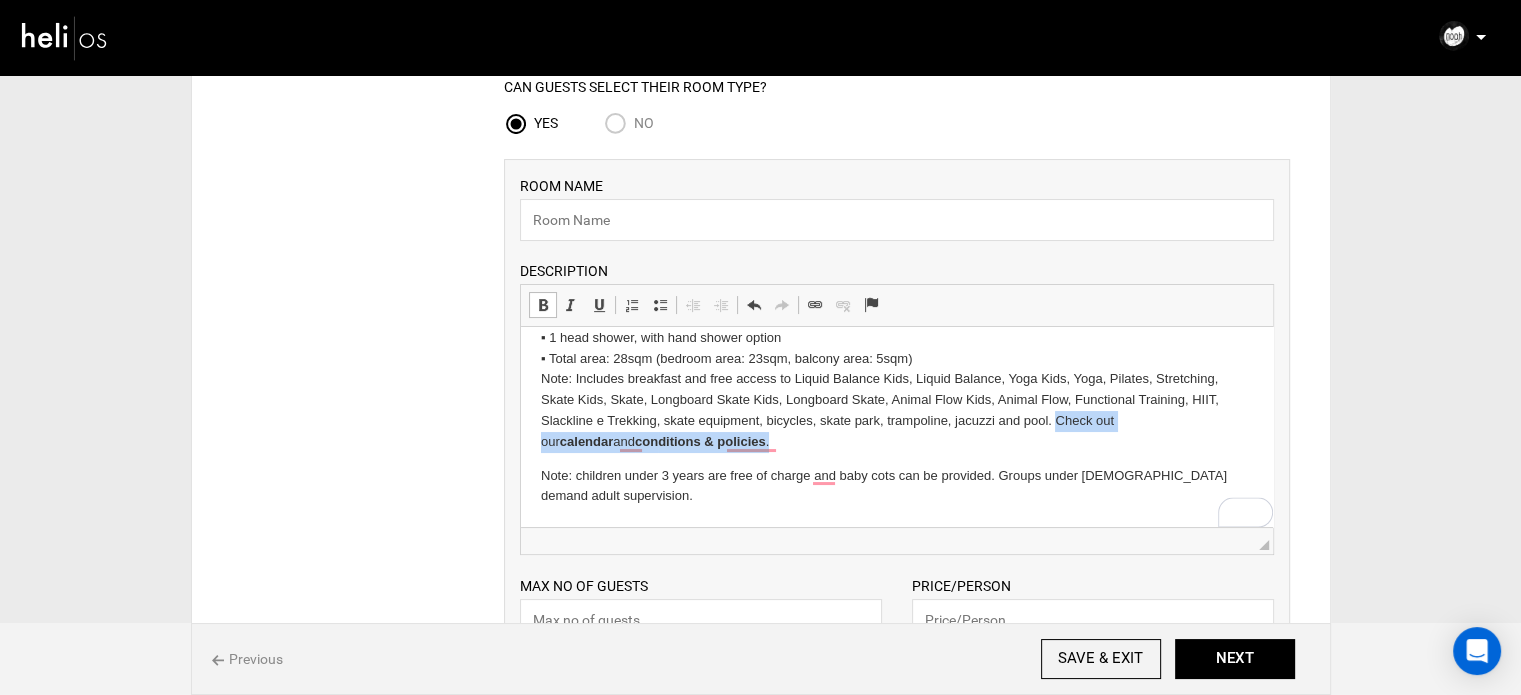 drag, startPoint x: 1058, startPoint y: 422, endPoint x: 1072, endPoint y: 443, distance: 25.23886 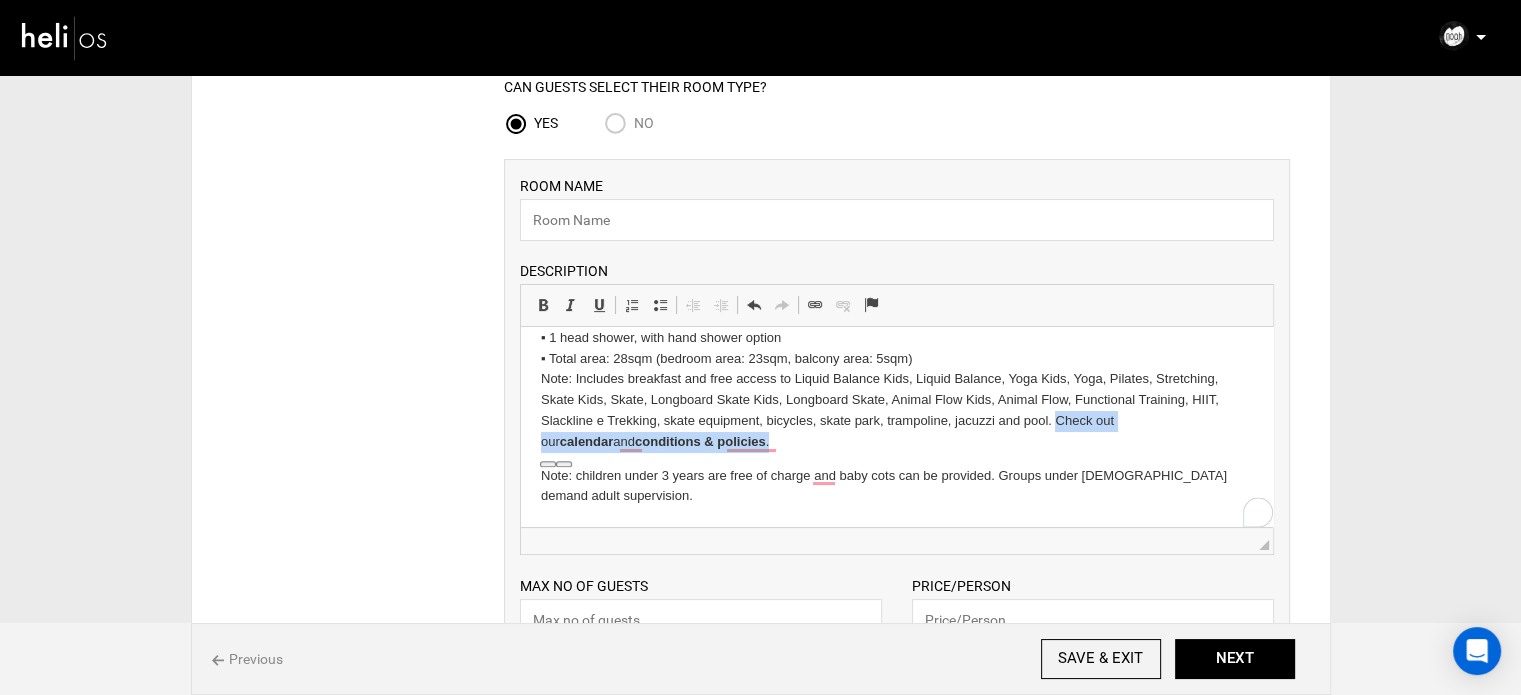 type 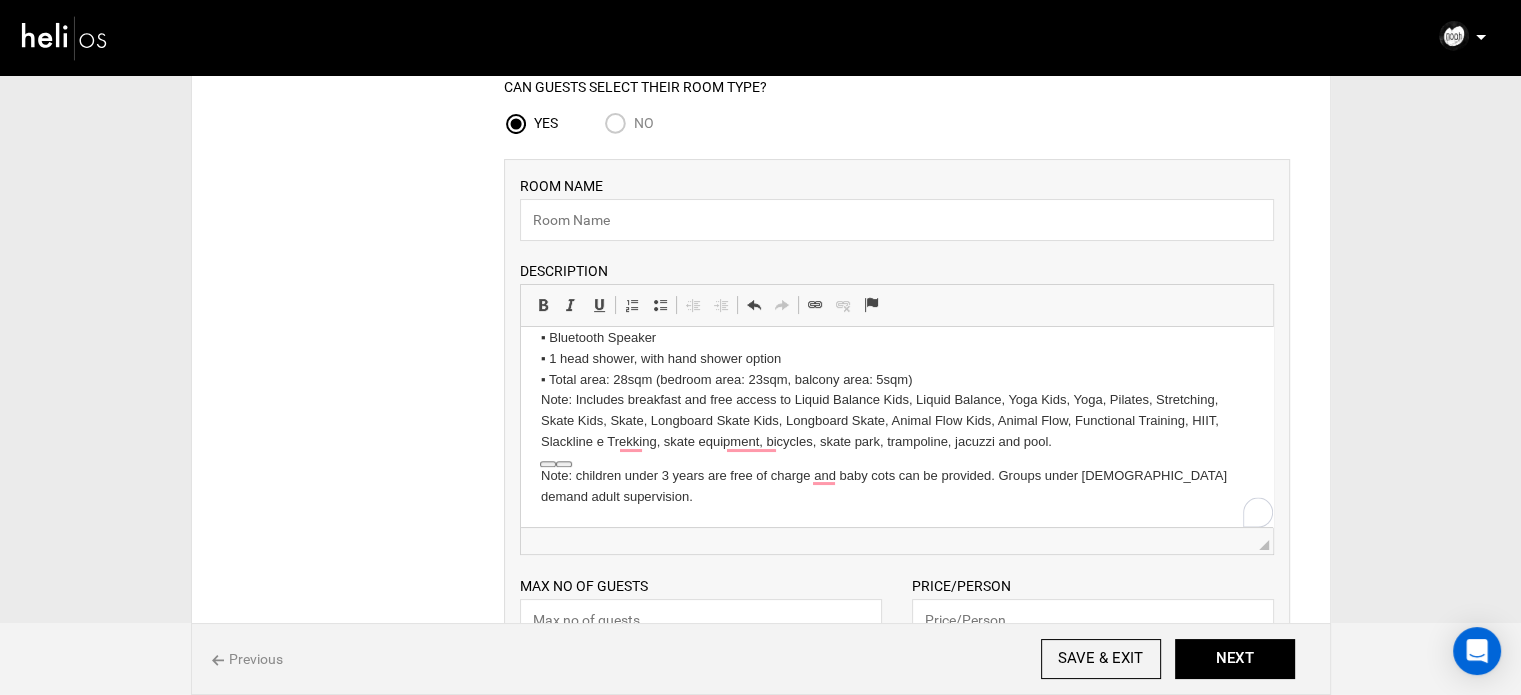 scroll, scrollTop: 240, scrollLeft: 0, axis: vertical 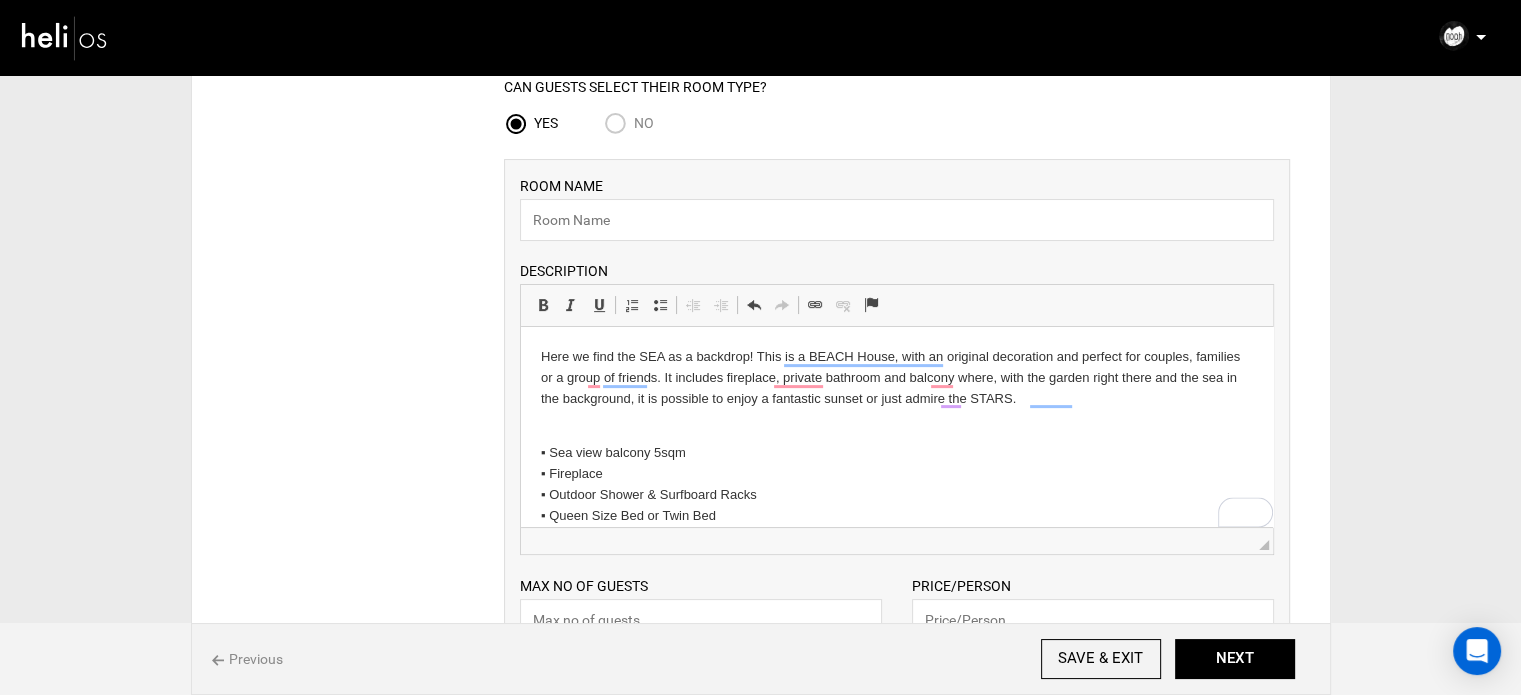 click on "Here we find the SEA as a backdrop! This is a BEACH House, with an original decoration and perfect for couples, families or a group of friends. It includes fireplace, private bathroom and balcony where, with the garden right there and the sea in the background, it is possible to enjoy a fantastic sunset or just admire the STARS. ▪ Sea view balcony 5sqm ▪ Fireplace ▪ Outdoor Shower & Surfboard Racks ▪ Queen Size Bed or Twin Bed ▪ Additional twin bed 0.80 x 2.00m ▪ Digital safety box ▪ Bluetooth Speaker ▪ 1 head shower, with hand shower option ▪ Total area: 28sqm (bedroom area: 23sqm, balcony area: 5sqm) Note: Includes breakfast and free access to Liquid Balance Kids, Liquid Balance, Yoga Kids, Yoga, Pilates, Stretching, Skate Kids, Skate, Longboard Skate Kids, Longboard Skate, Animal Flow Kids, Animal Flow, Functional Training, HIIT, Slackline e Trekking, skate equipment, bicycles, skate park, trampoline, jacuzzi and pool." at bounding box center (896, 547) 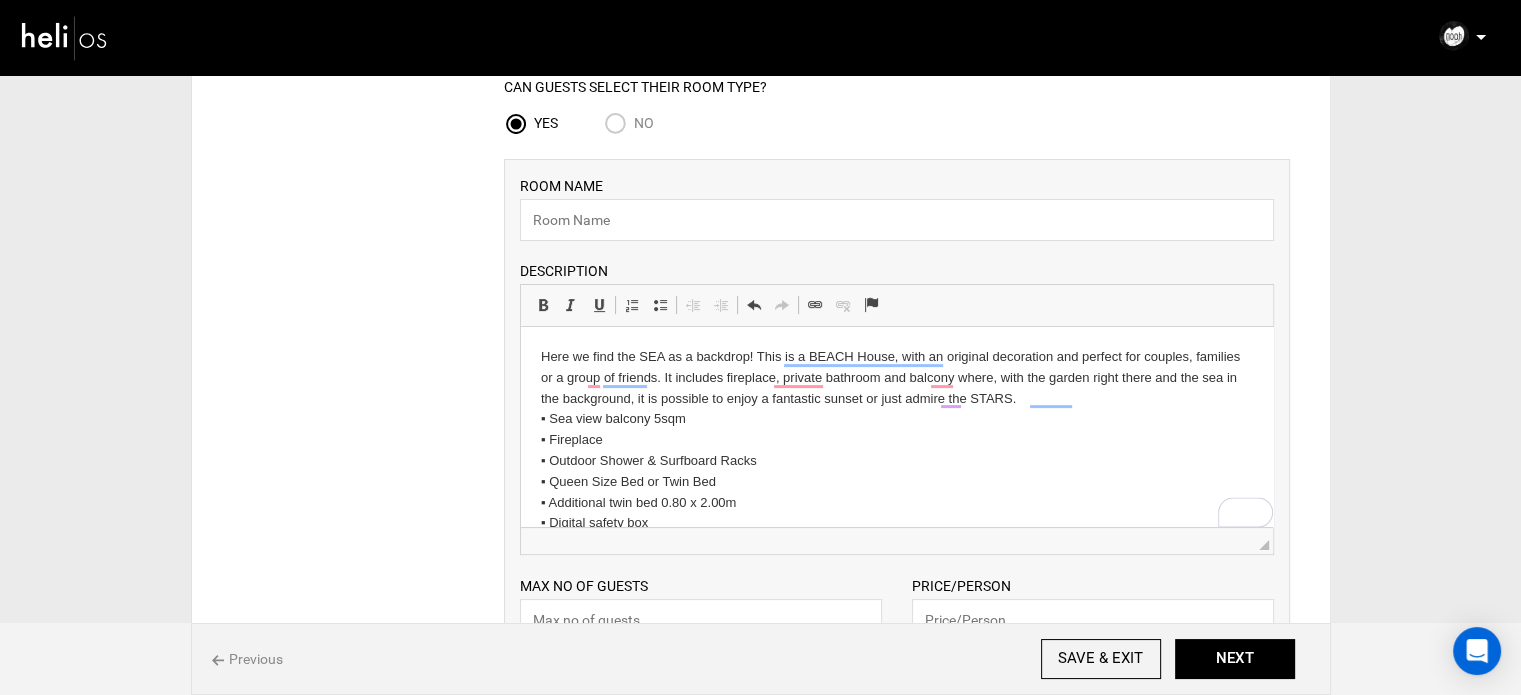 scroll, scrollTop: 206, scrollLeft: 0, axis: vertical 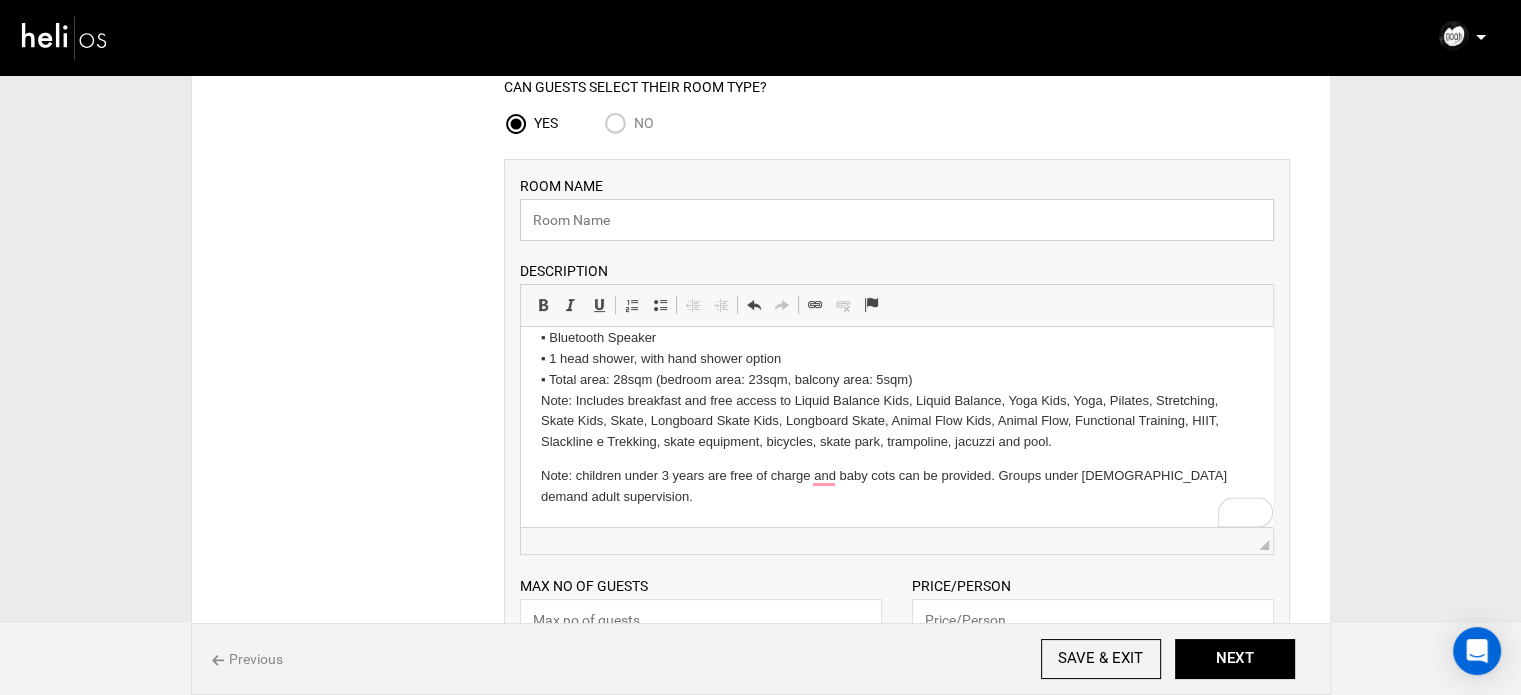 click at bounding box center (897, 220) 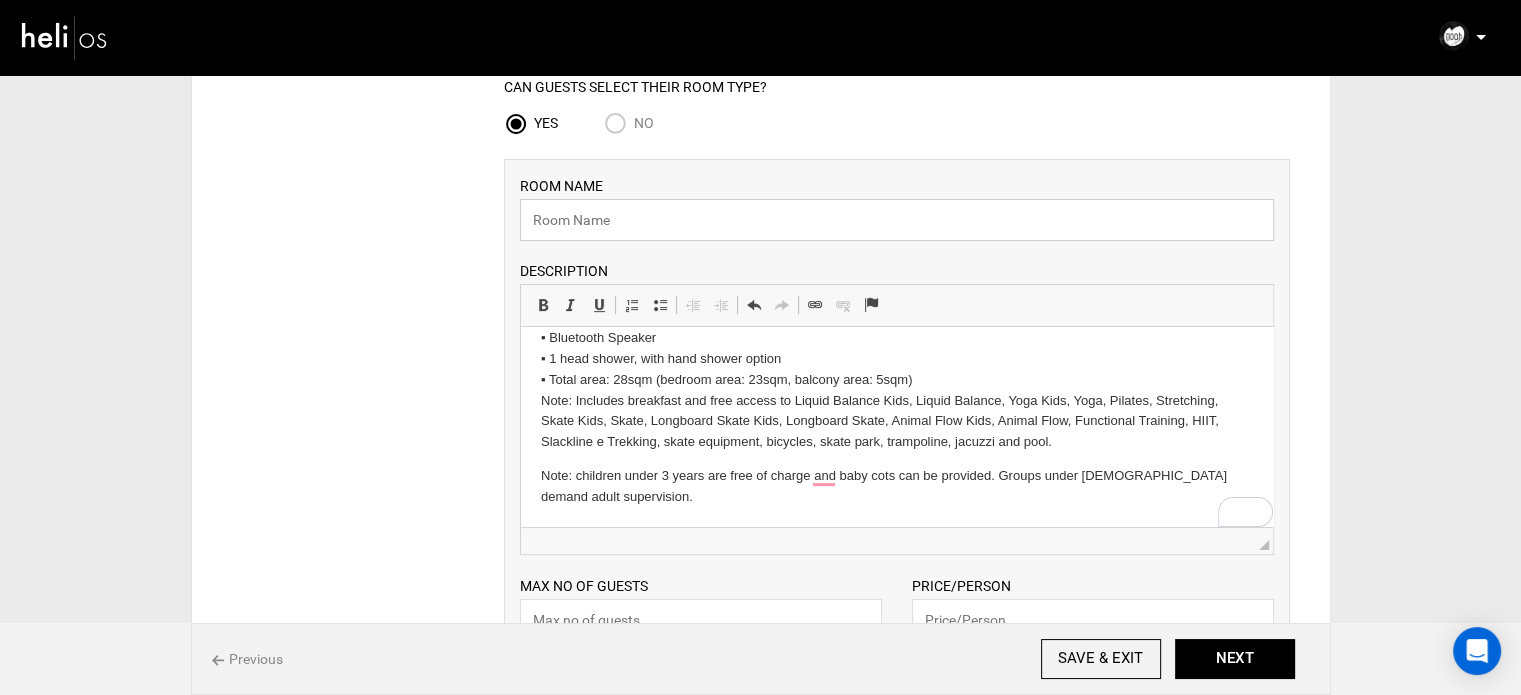 paste on "Mar Bungalow" 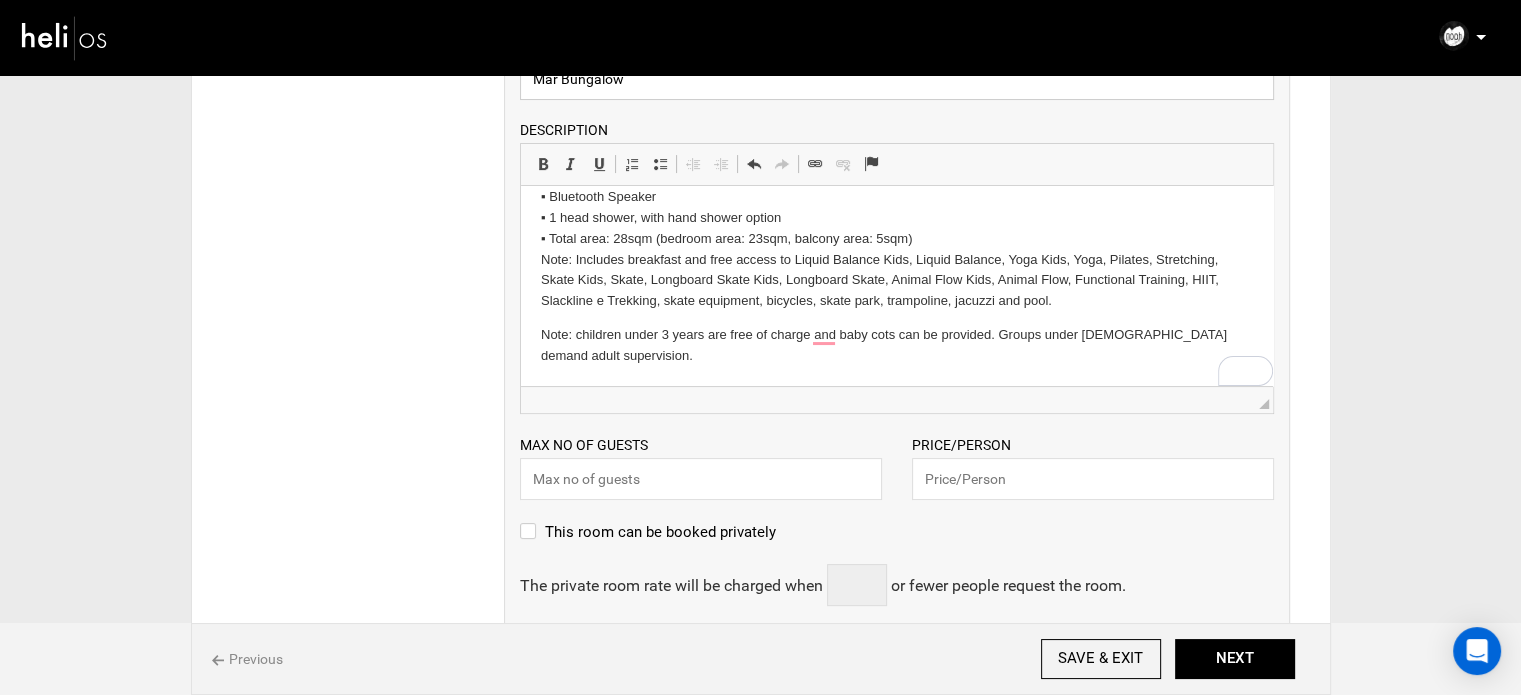 scroll, scrollTop: 500, scrollLeft: 0, axis: vertical 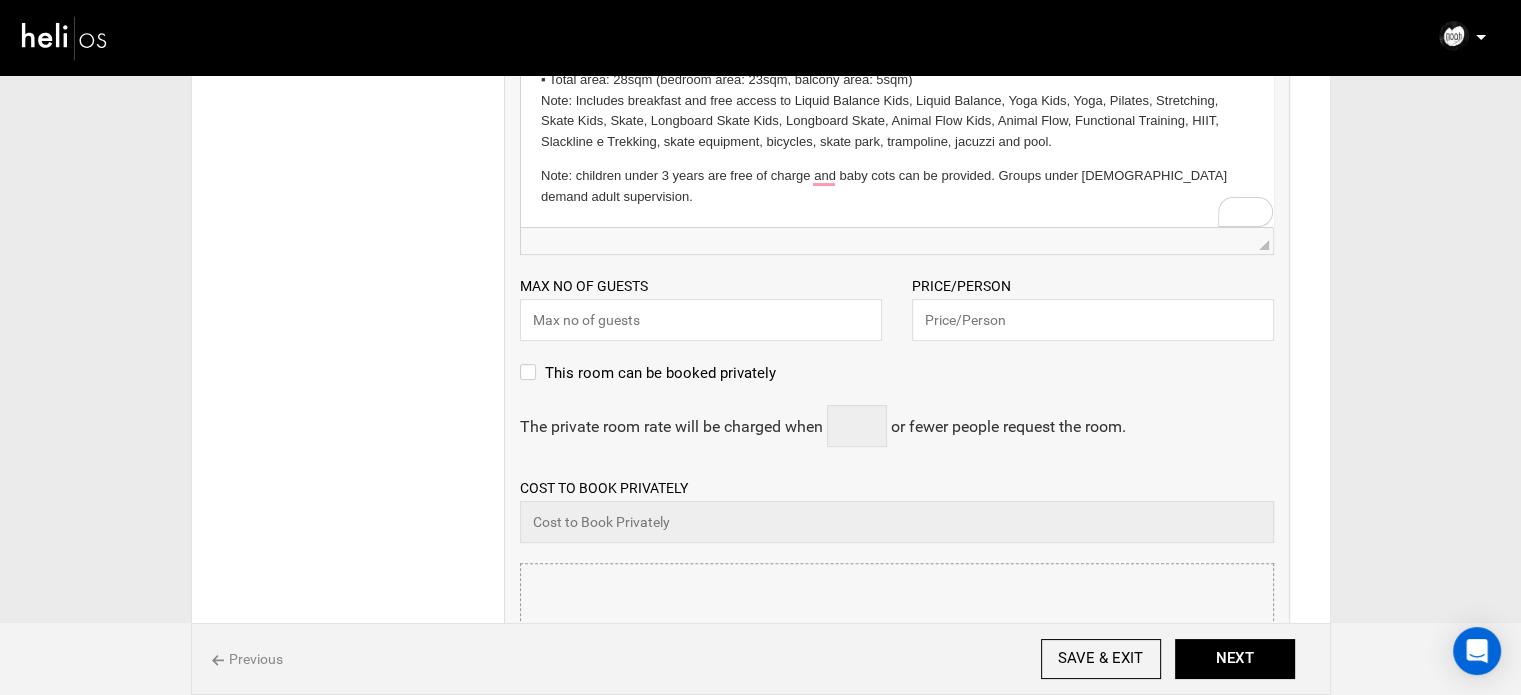 type on "Mar Bungalow" 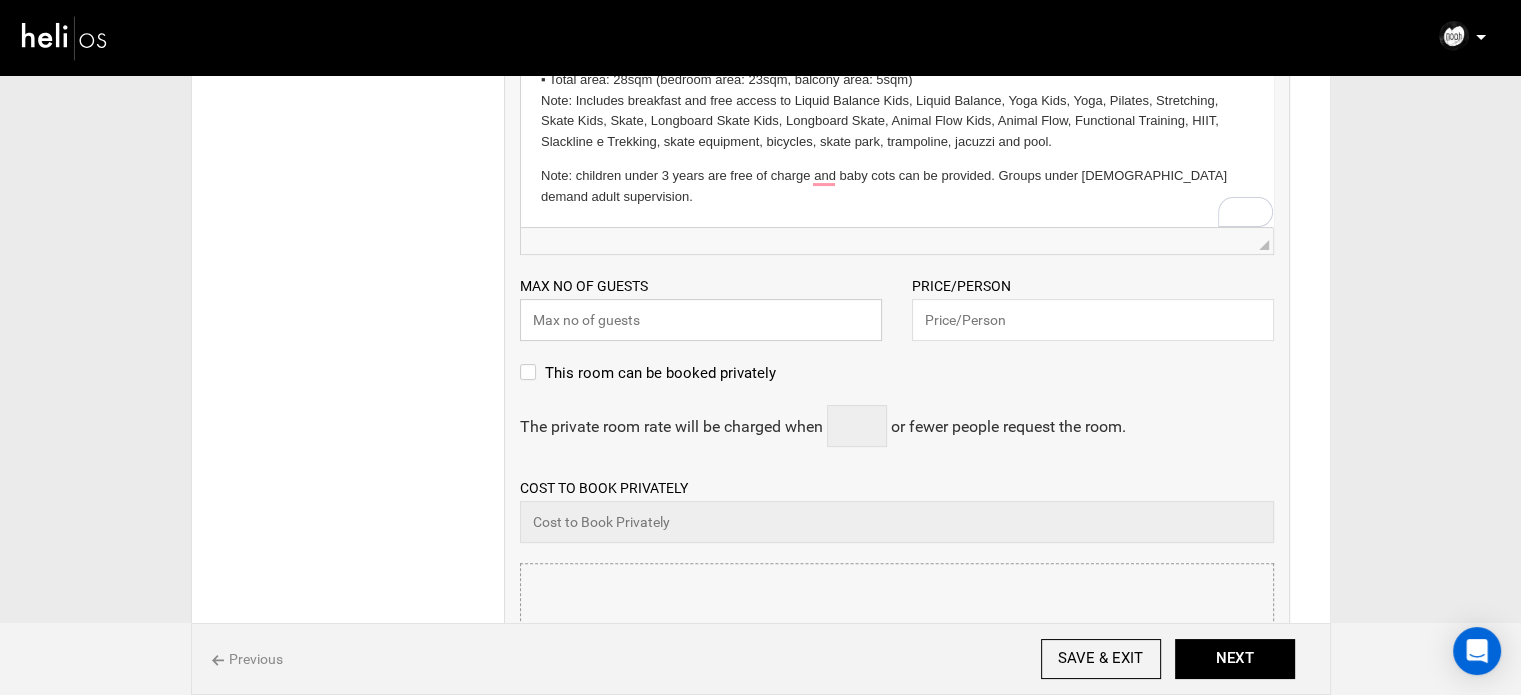 click at bounding box center [701, 320] 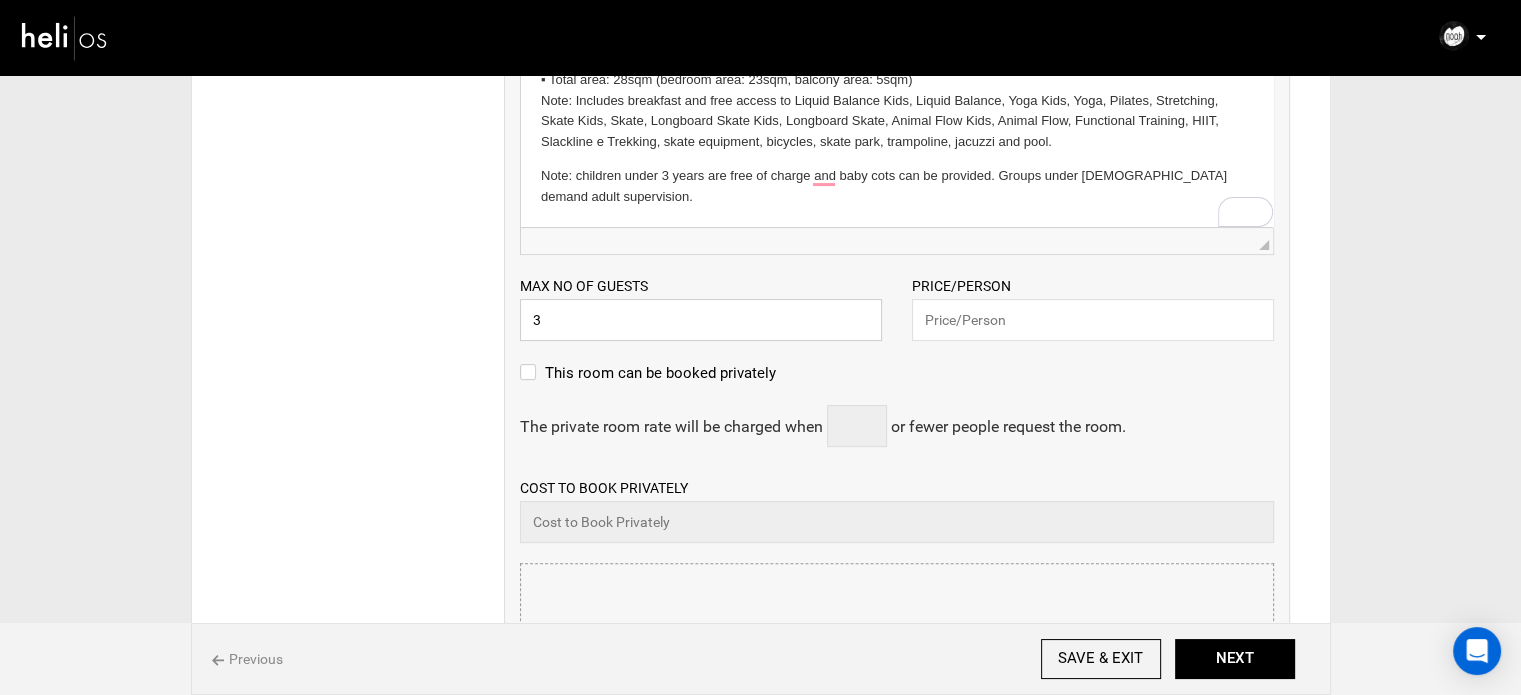 type on "3" 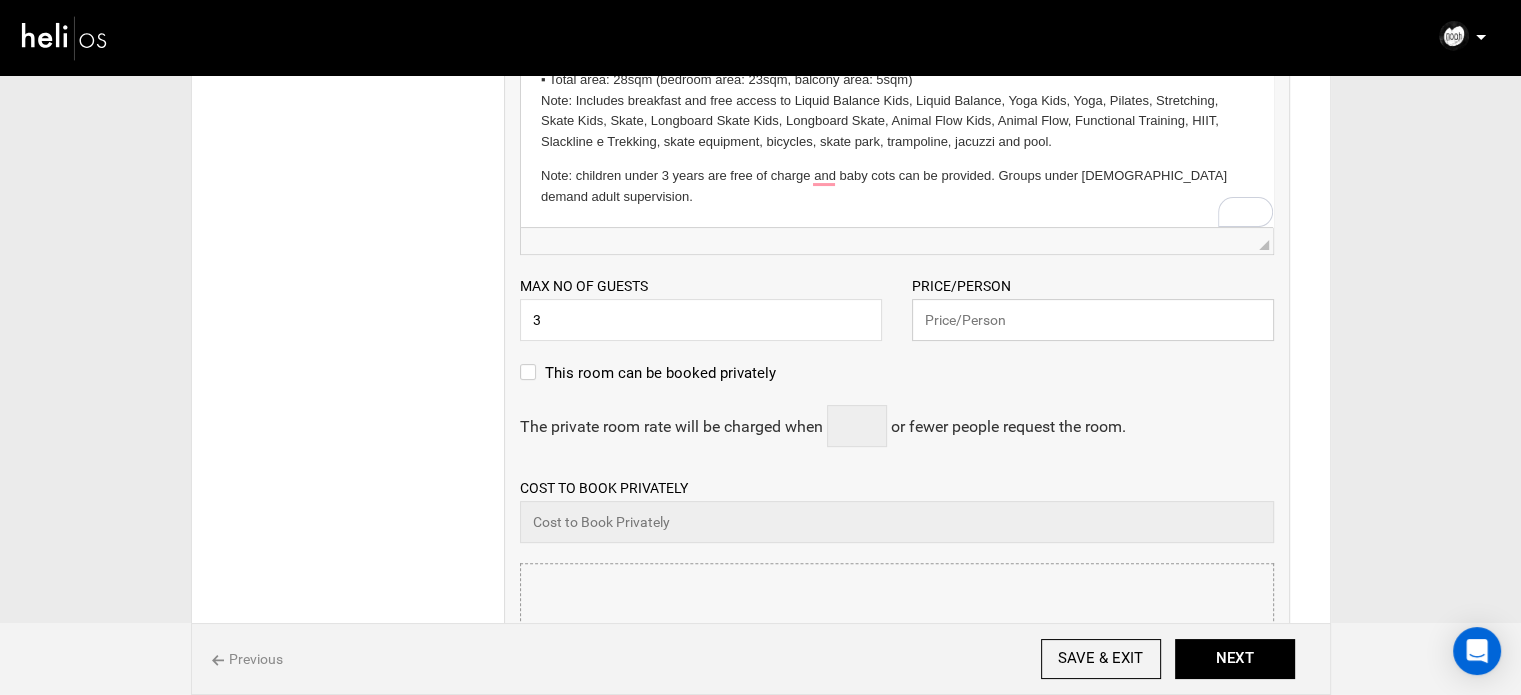 click at bounding box center (1093, 320) 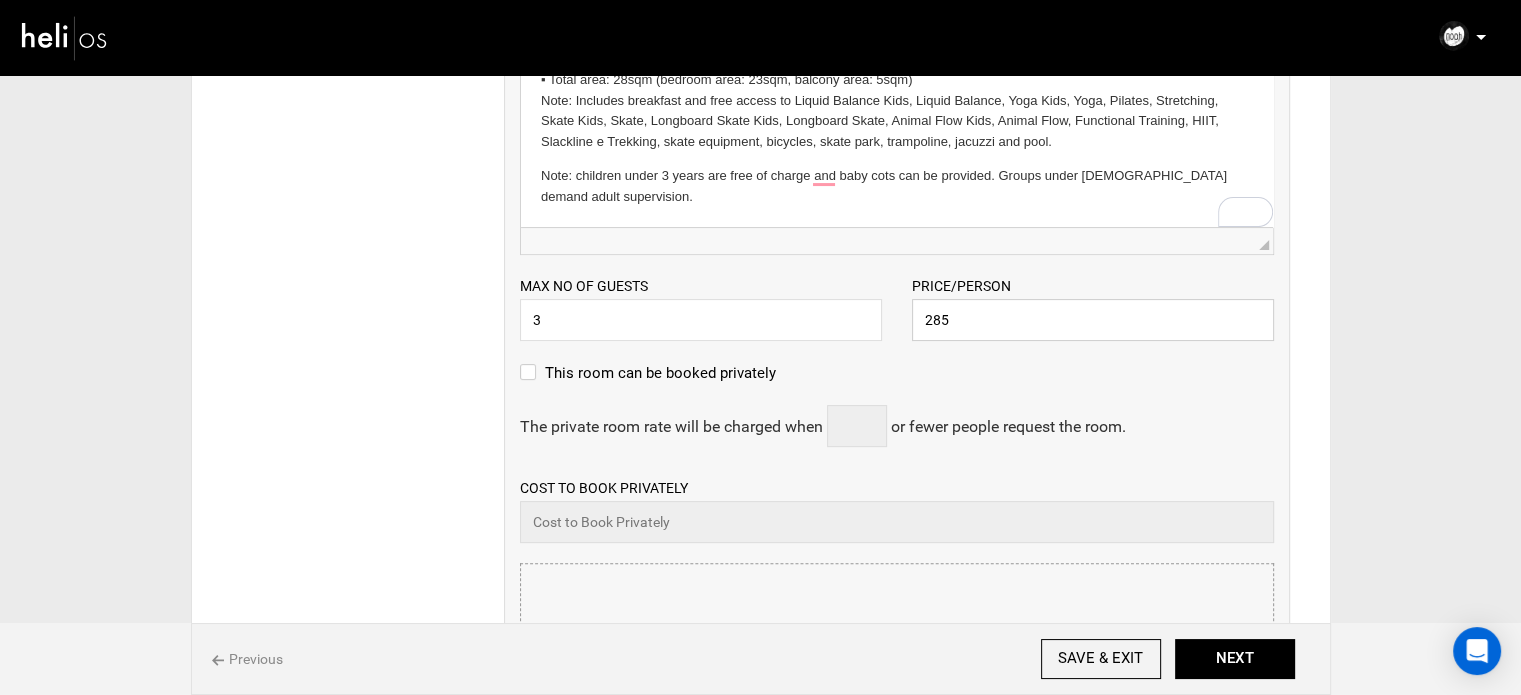 type on "285" 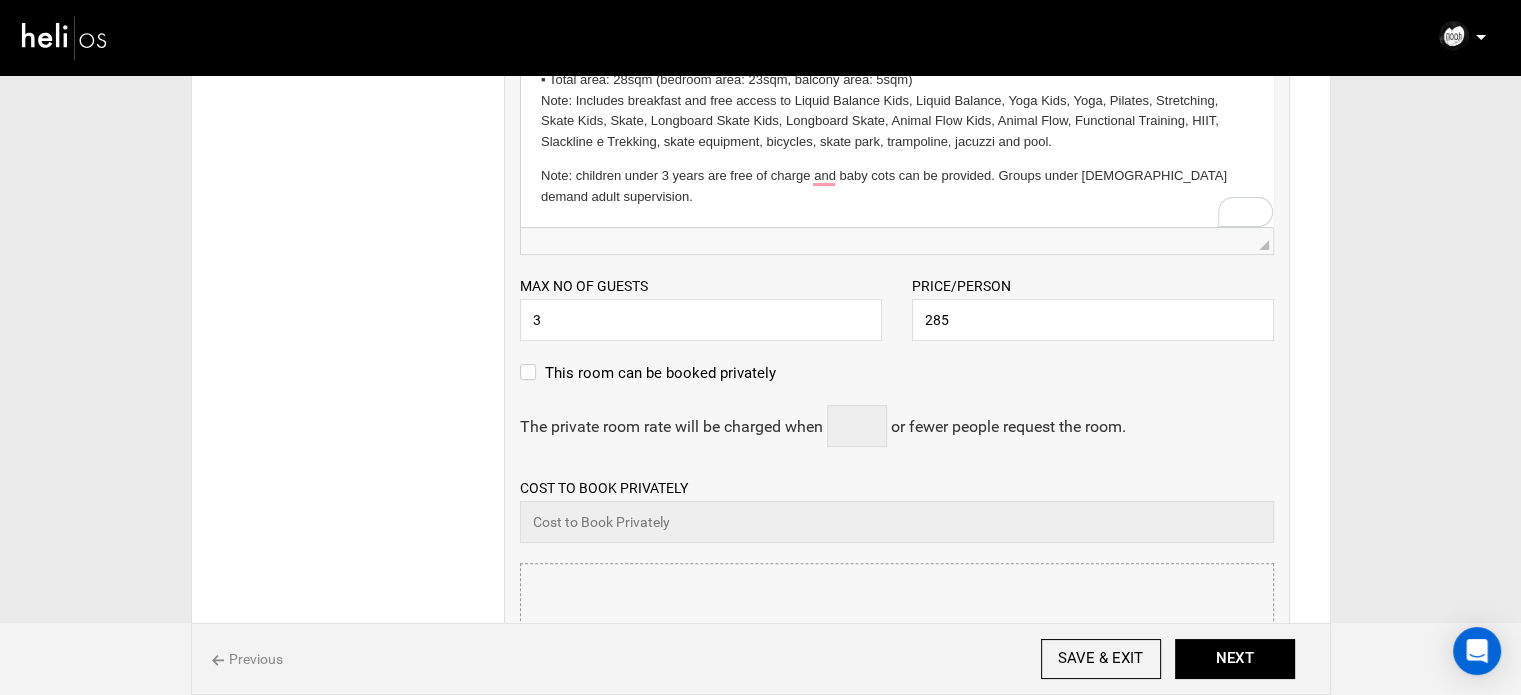 click on "This room can be booked privately" at bounding box center [897, 383] 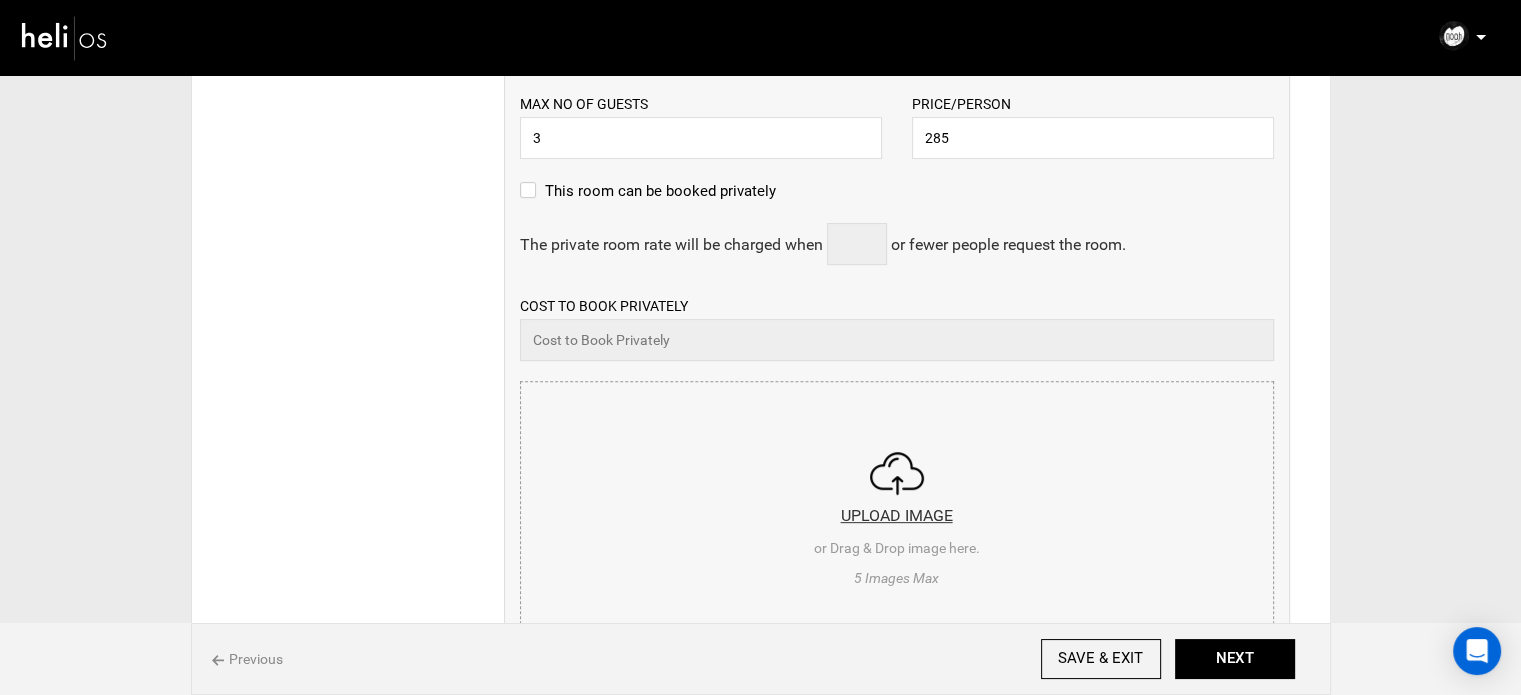 scroll, scrollTop: 700, scrollLeft: 0, axis: vertical 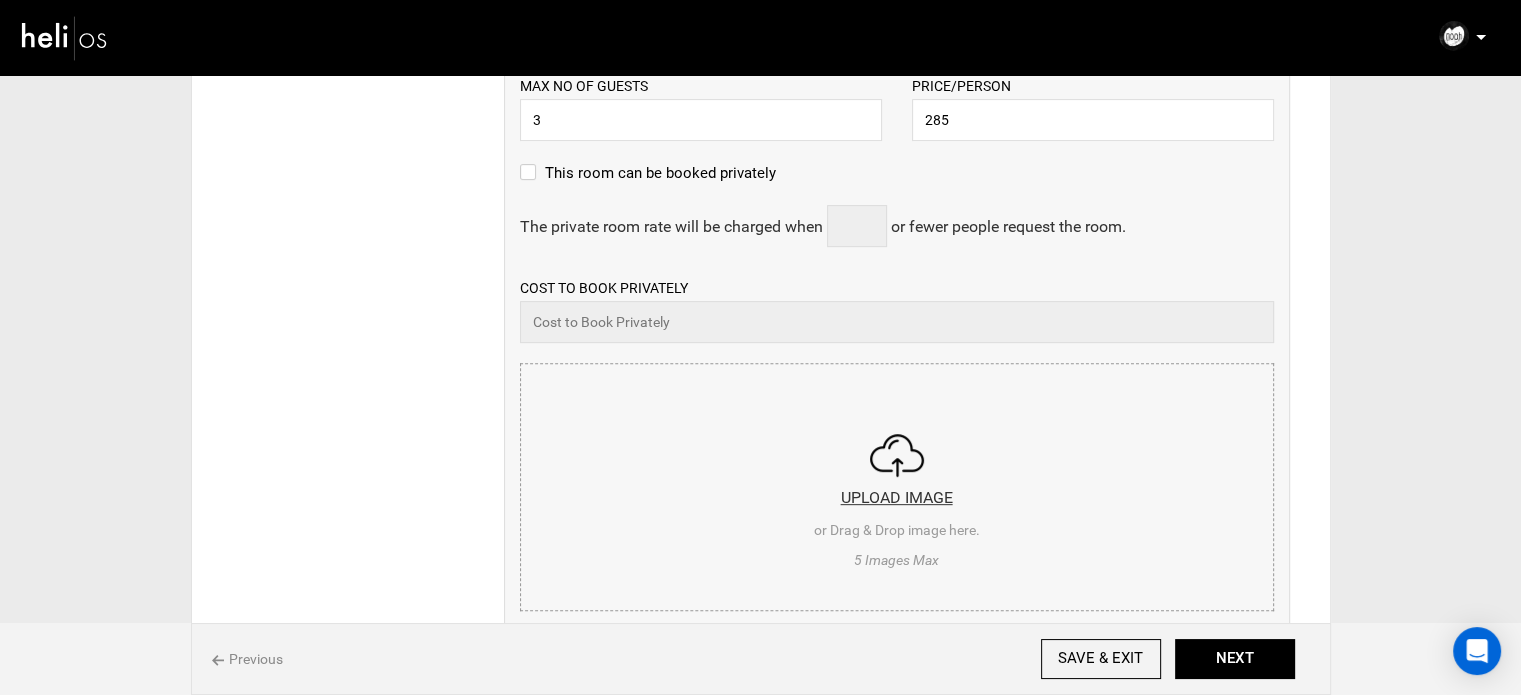 click at bounding box center (897, 484) 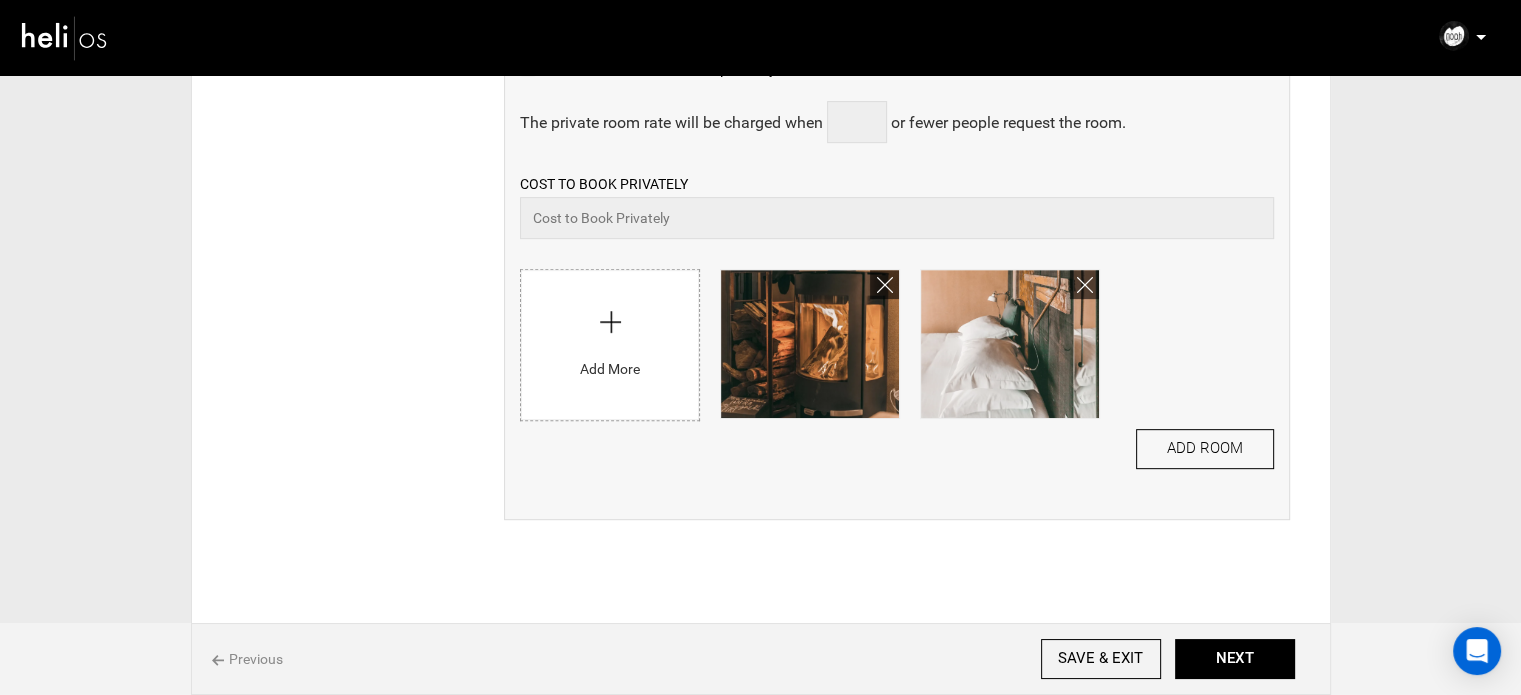 scroll, scrollTop: 871, scrollLeft: 0, axis: vertical 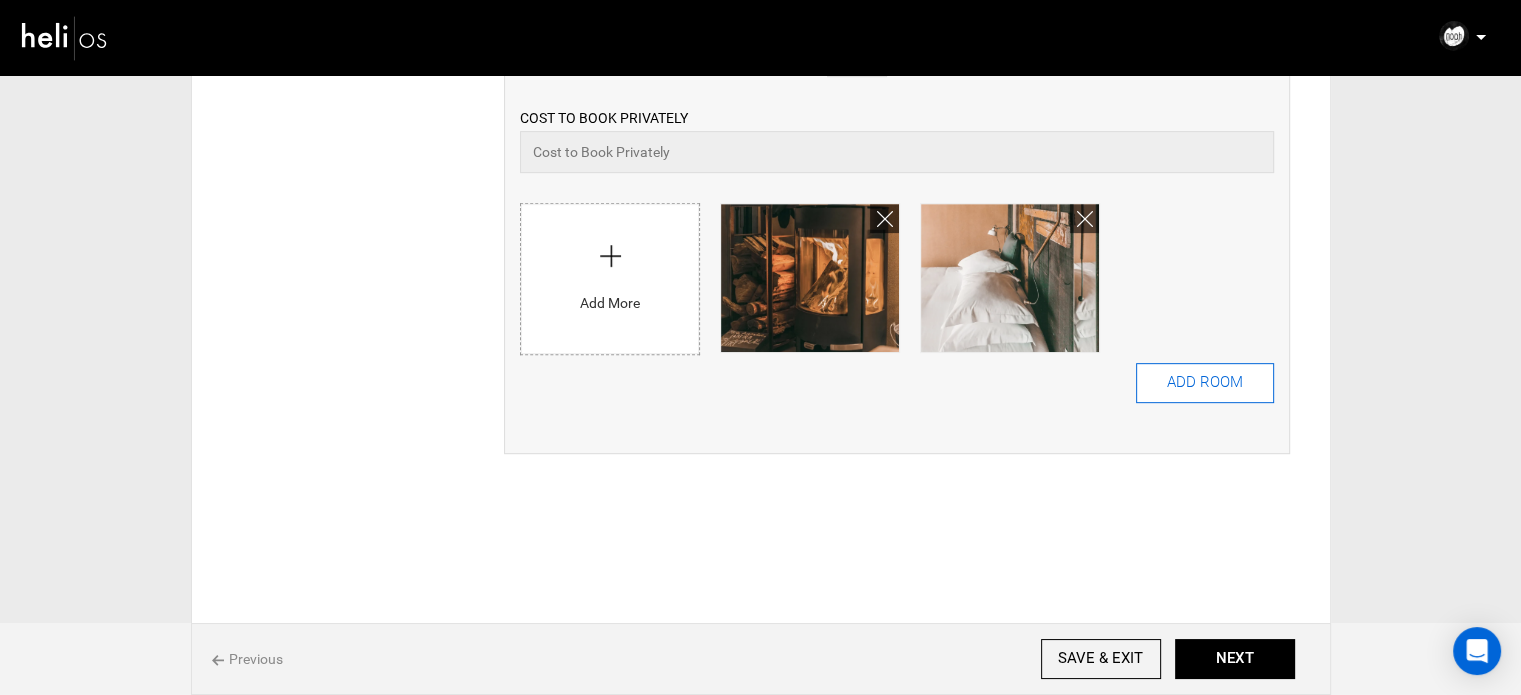 click on "ADD ROOM" at bounding box center [1205, 383] 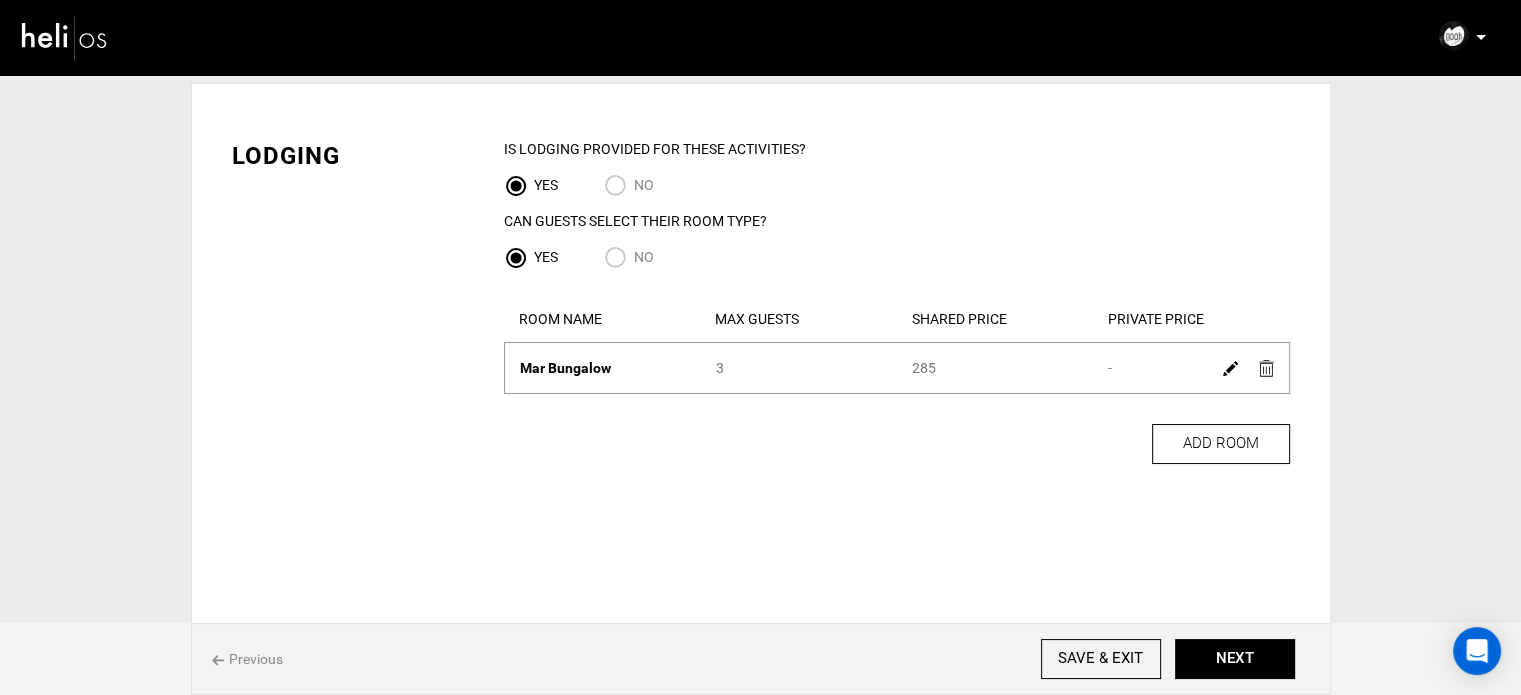 scroll, scrollTop: 0, scrollLeft: 0, axis: both 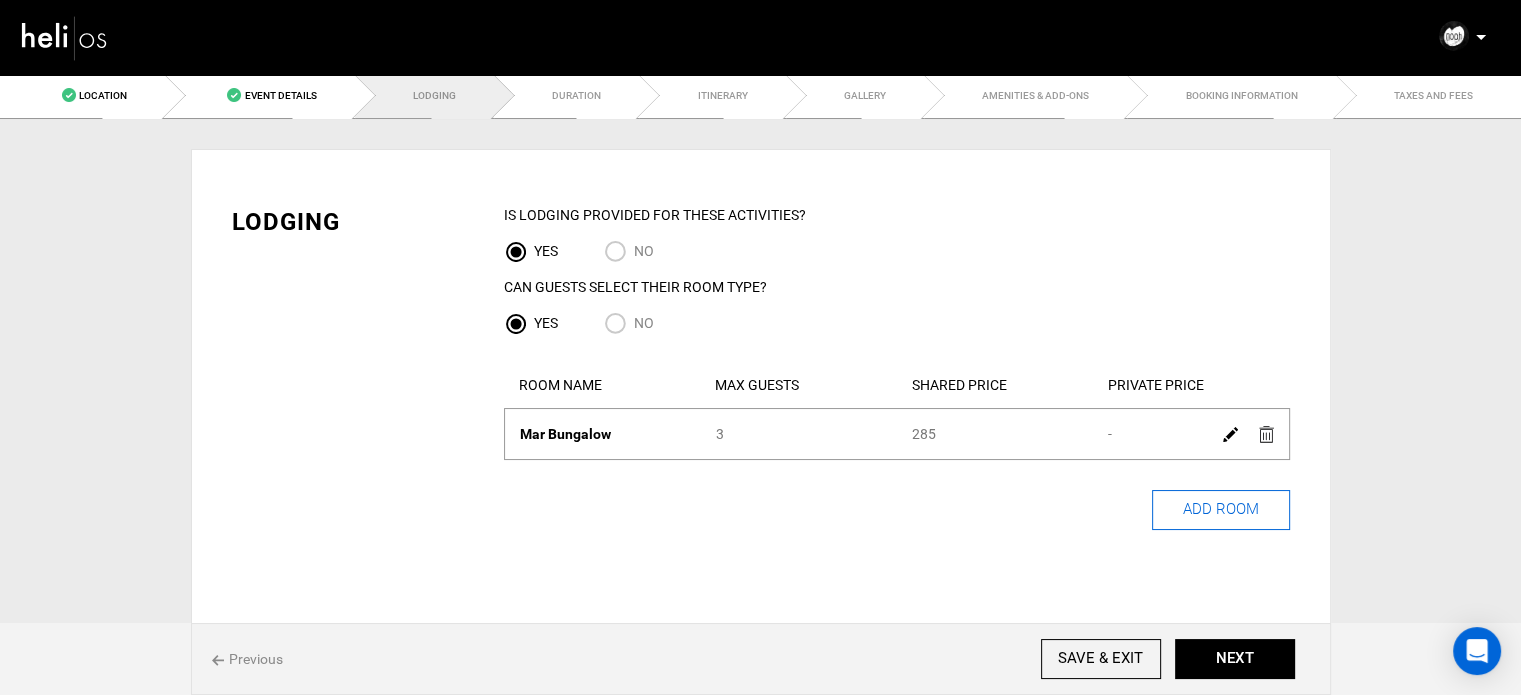 click on "ADD ROOM" at bounding box center [1221, 510] 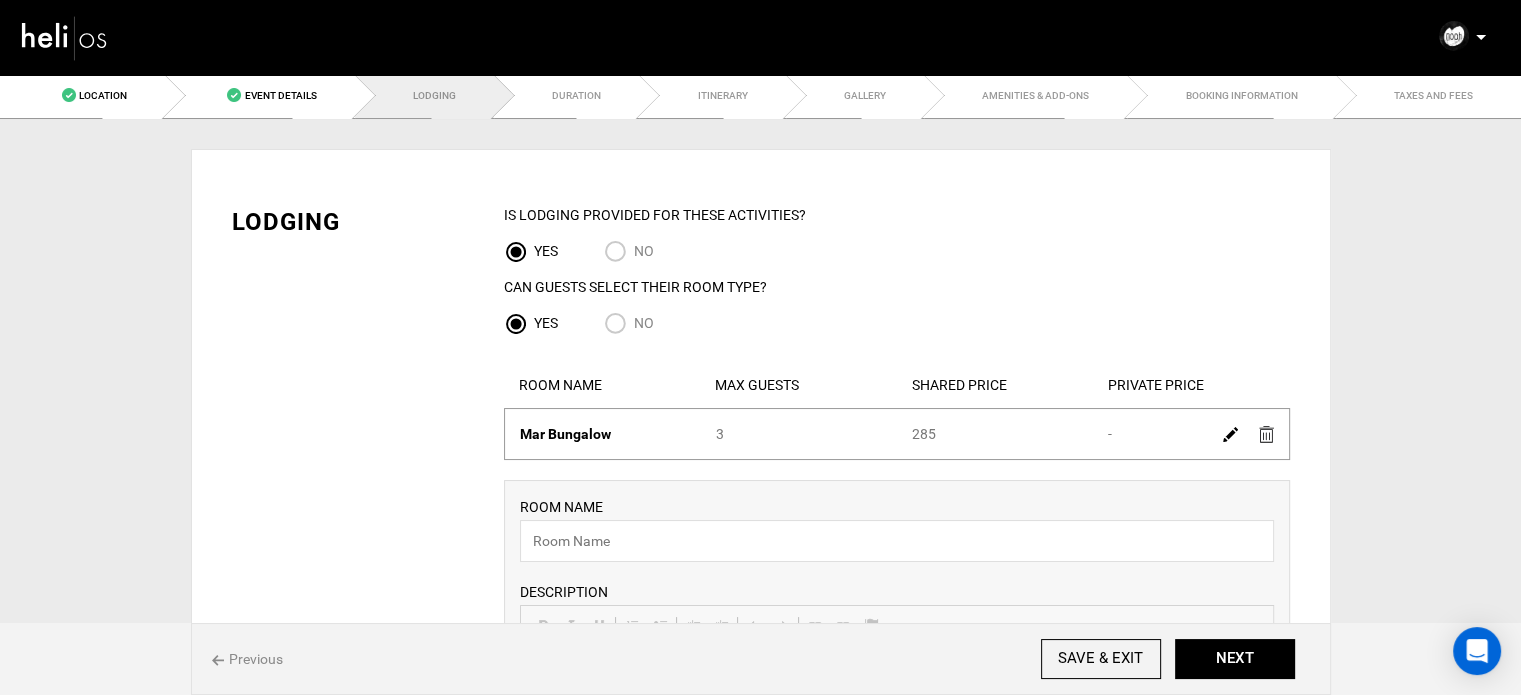 scroll, scrollTop: 0, scrollLeft: 0, axis: both 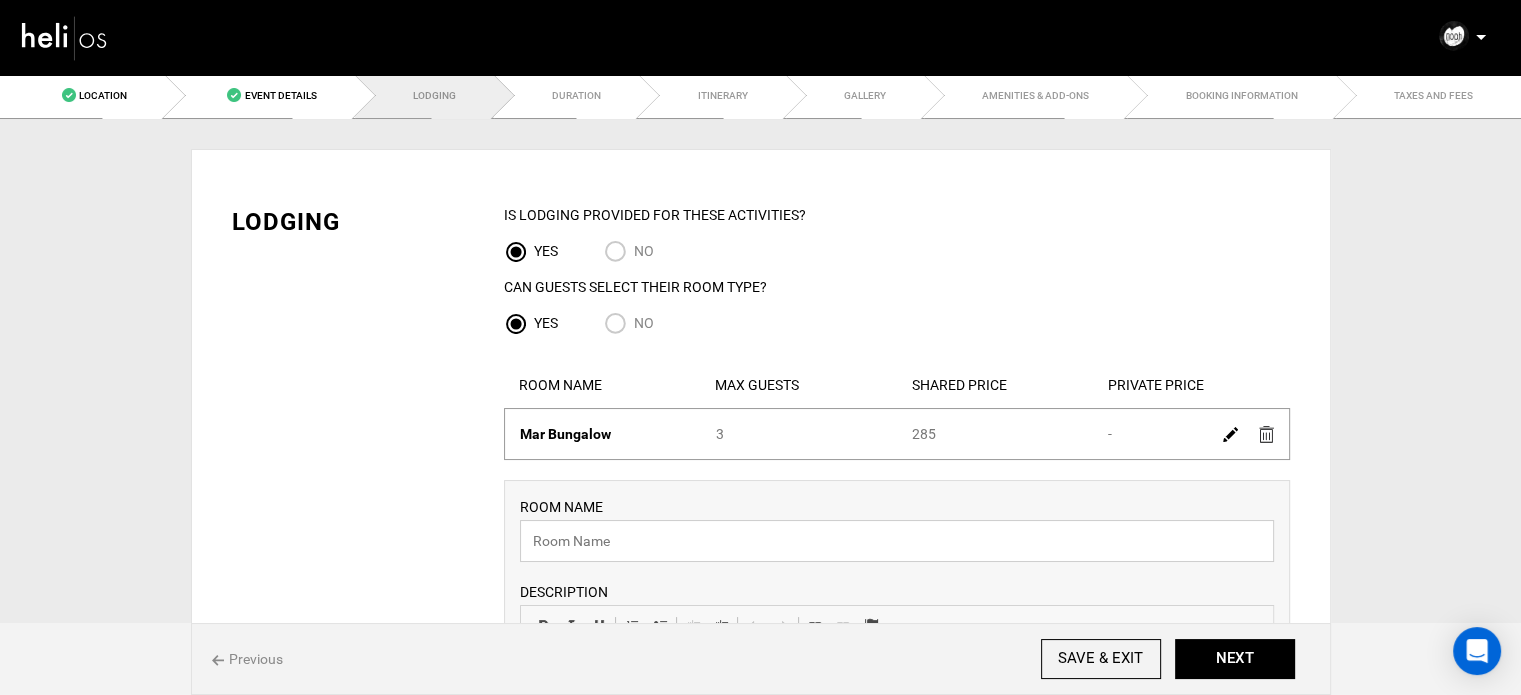 click at bounding box center [897, 541] 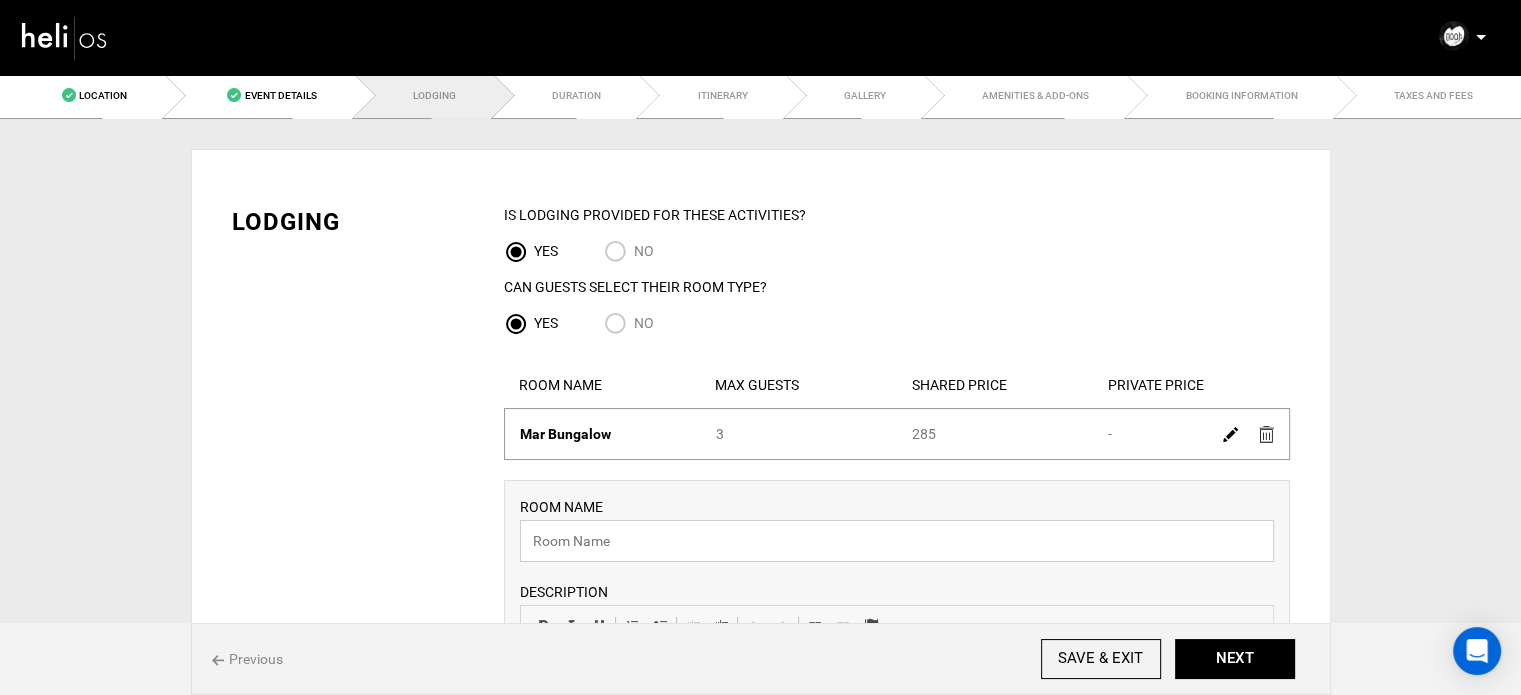 paste on "Mar Room" 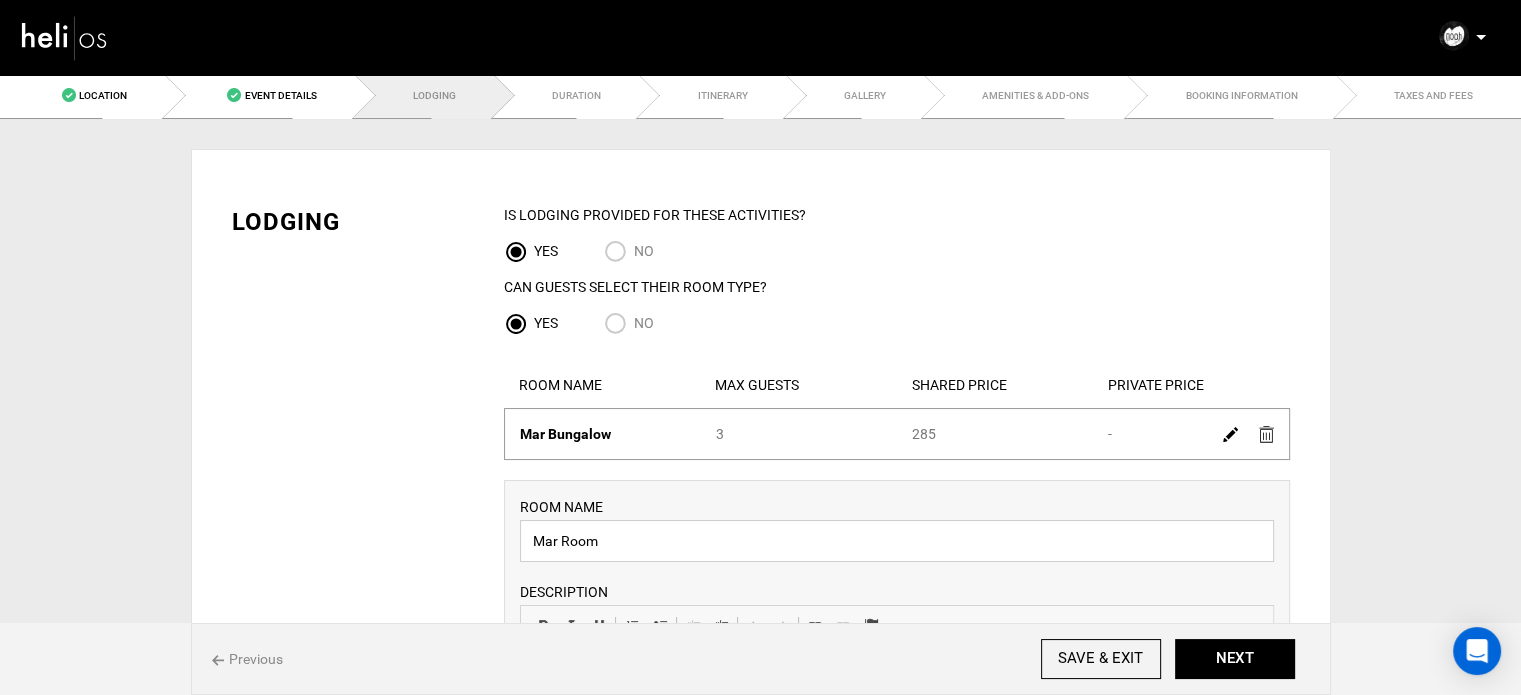 type on "Mar Room" 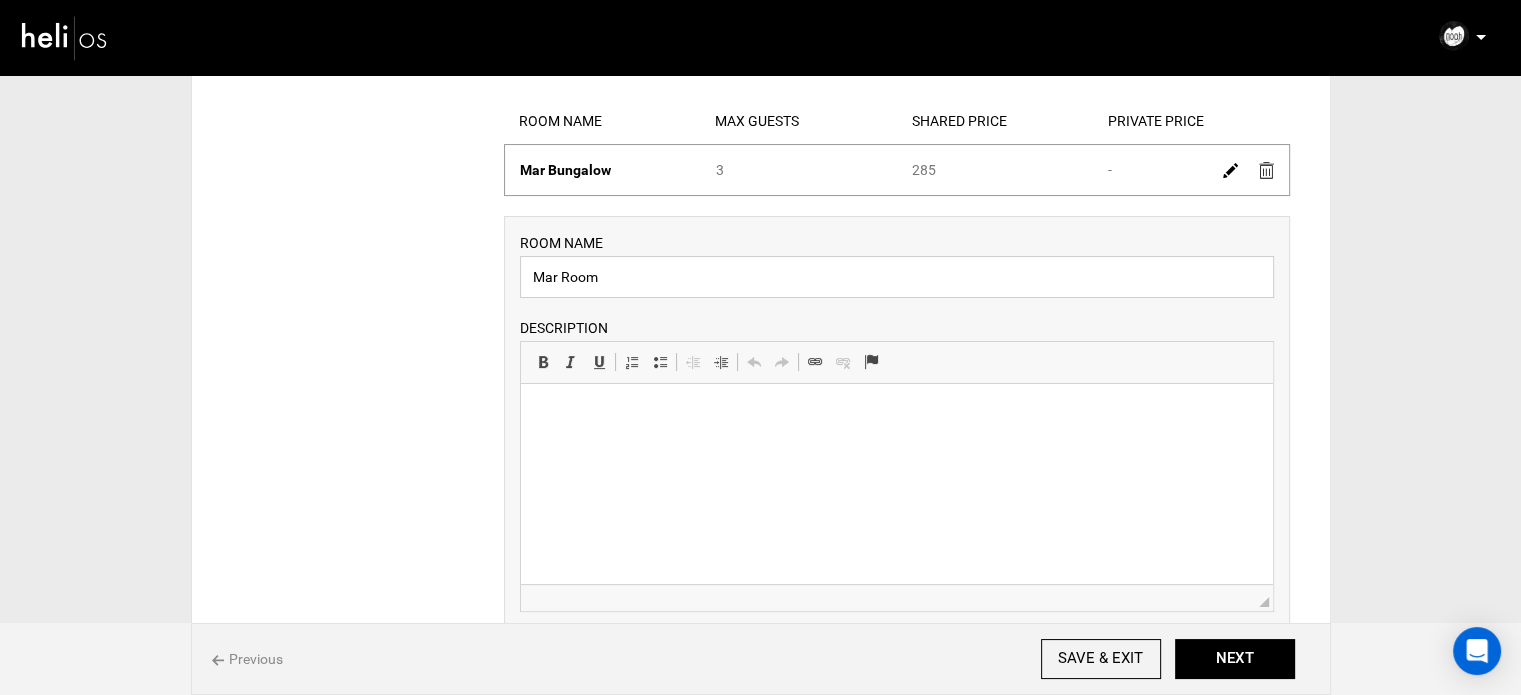 scroll, scrollTop: 400, scrollLeft: 0, axis: vertical 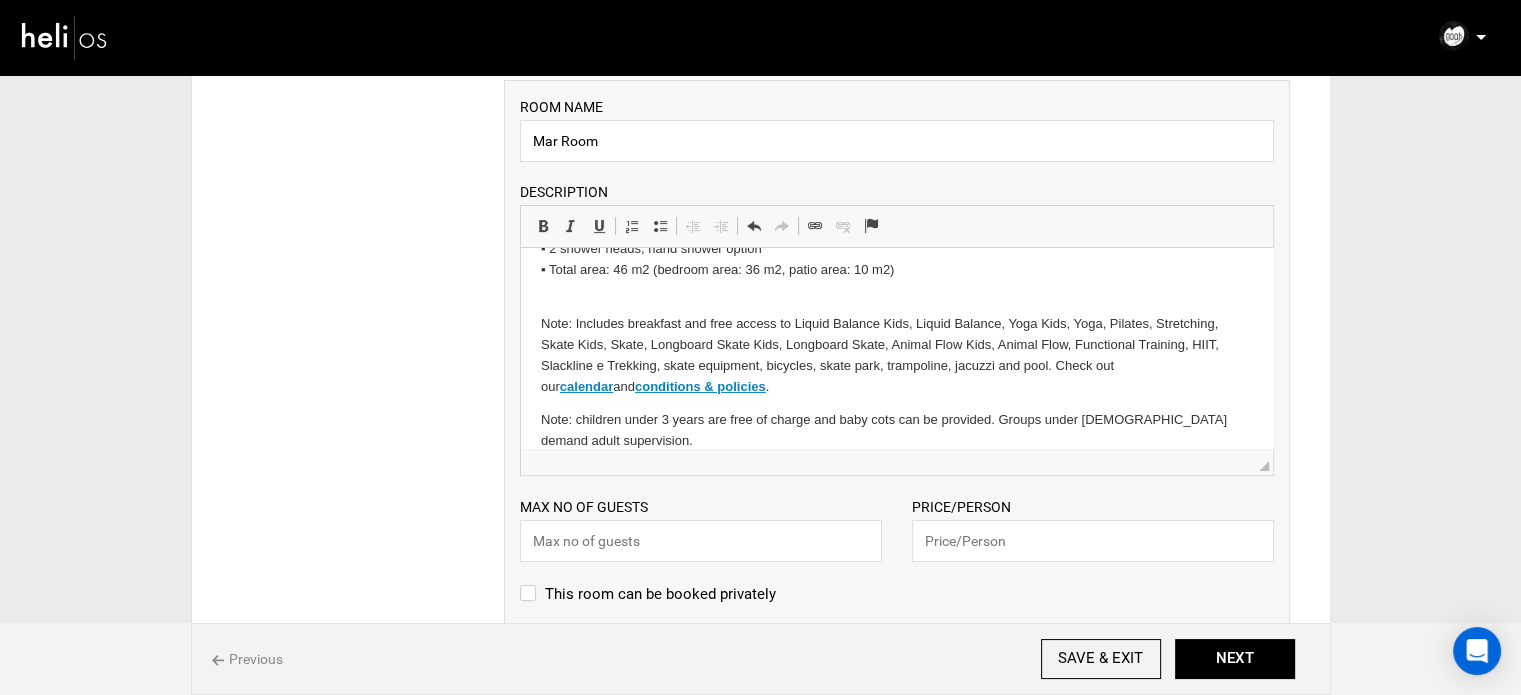 click on "Note: Includes breakfast and free access to Liquid Balance Kids, Liquid Balance, Yoga Kids, Yoga, Pilates, Stretching, Skate Kids, Skate, Longboard Skate Kids, Longboard Skate, Animal Flow Kids, Animal Flow, Functional Training, HIIT, Slackline e Trekking, skate equipment, bicycles, skate park, trampoline, jacuzzi and pool. Check out our  calendar  and  conditions & policies ." at bounding box center [896, 345] 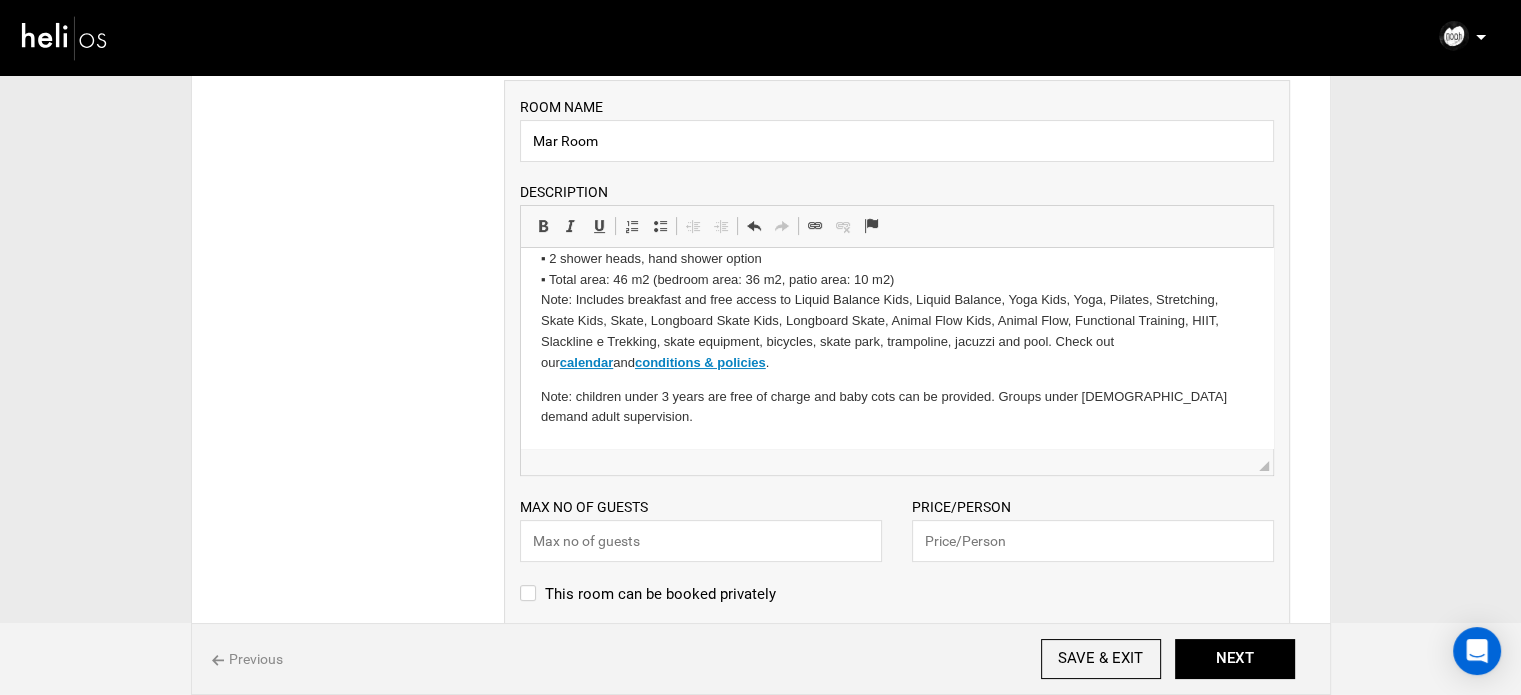scroll, scrollTop: 261, scrollLeft: 0, axis: vertical 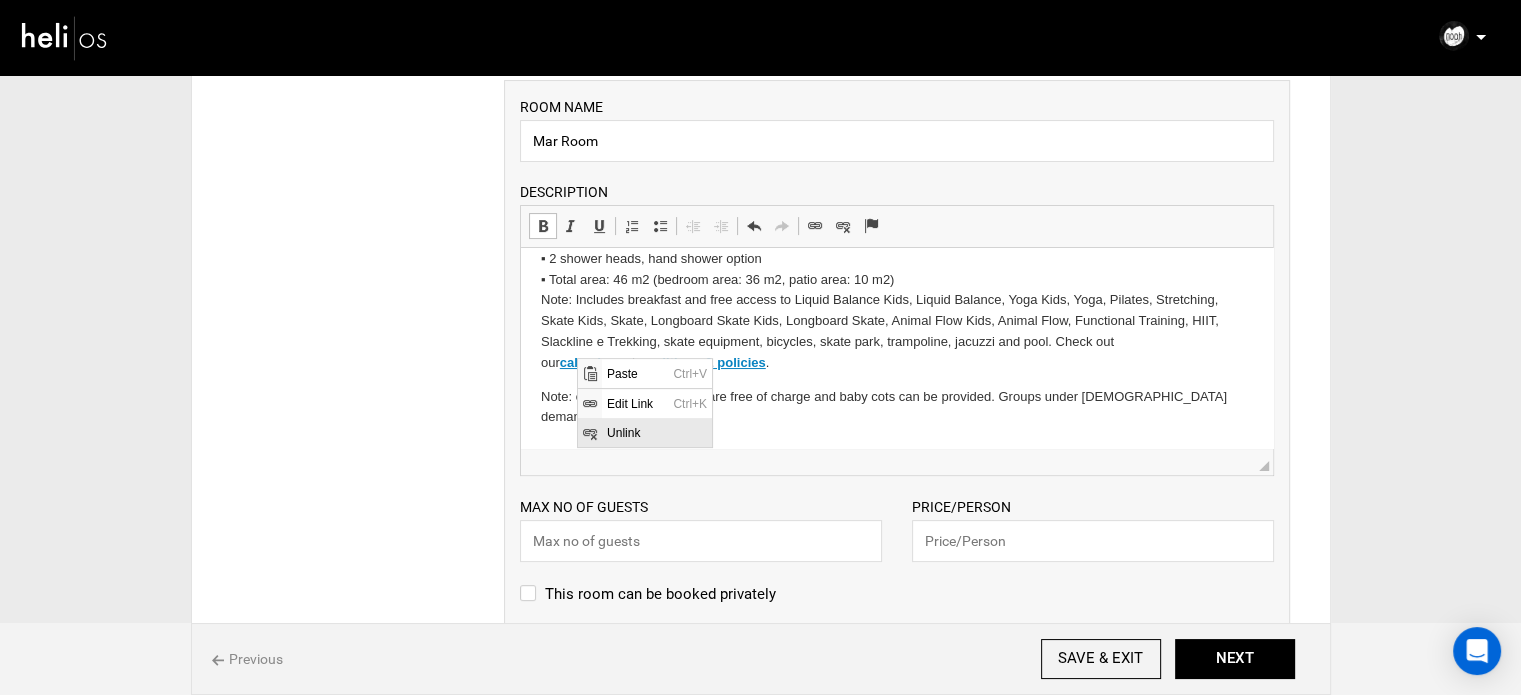 drag, startPoint x: 648, startPoint y: 436, endPoint x: 784, endPoint y: 489, distance: 145.96233 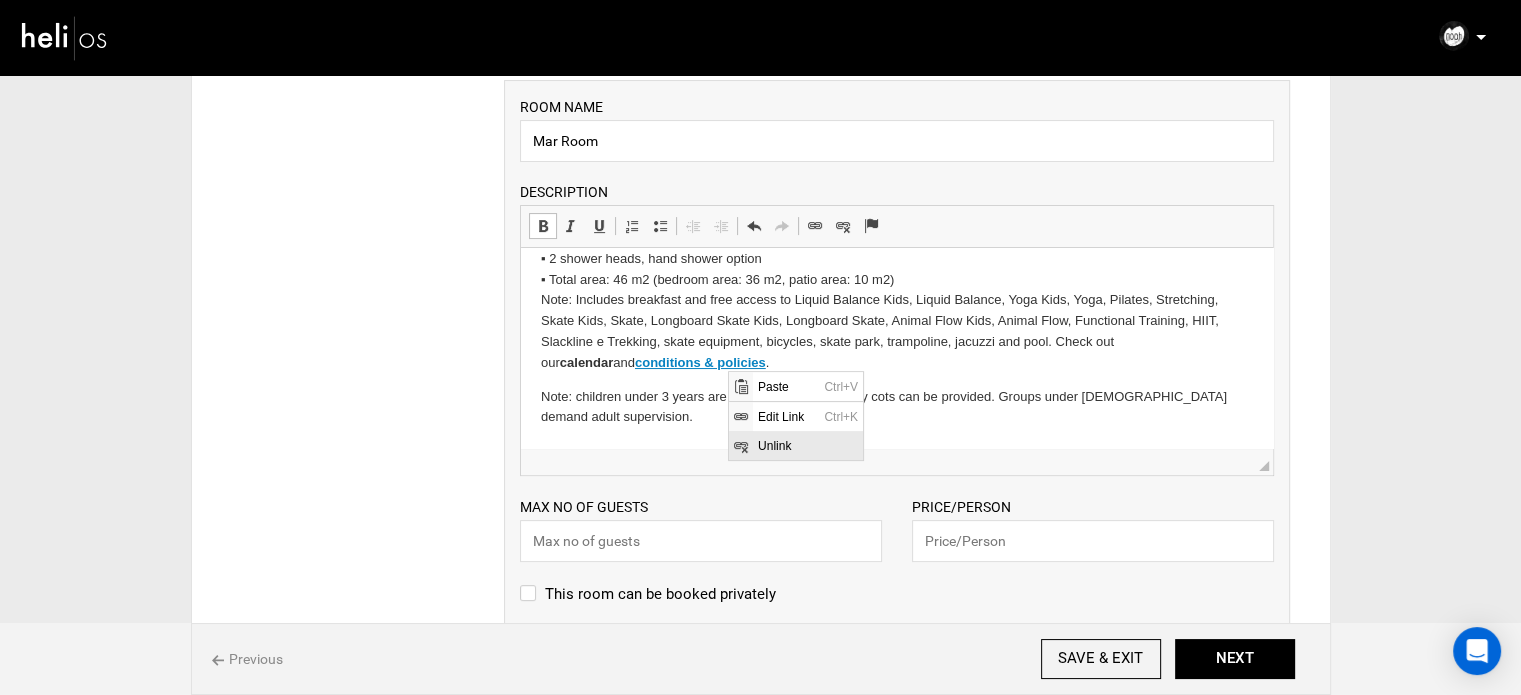 click on "Unlink" at bounding box center (807, 445) 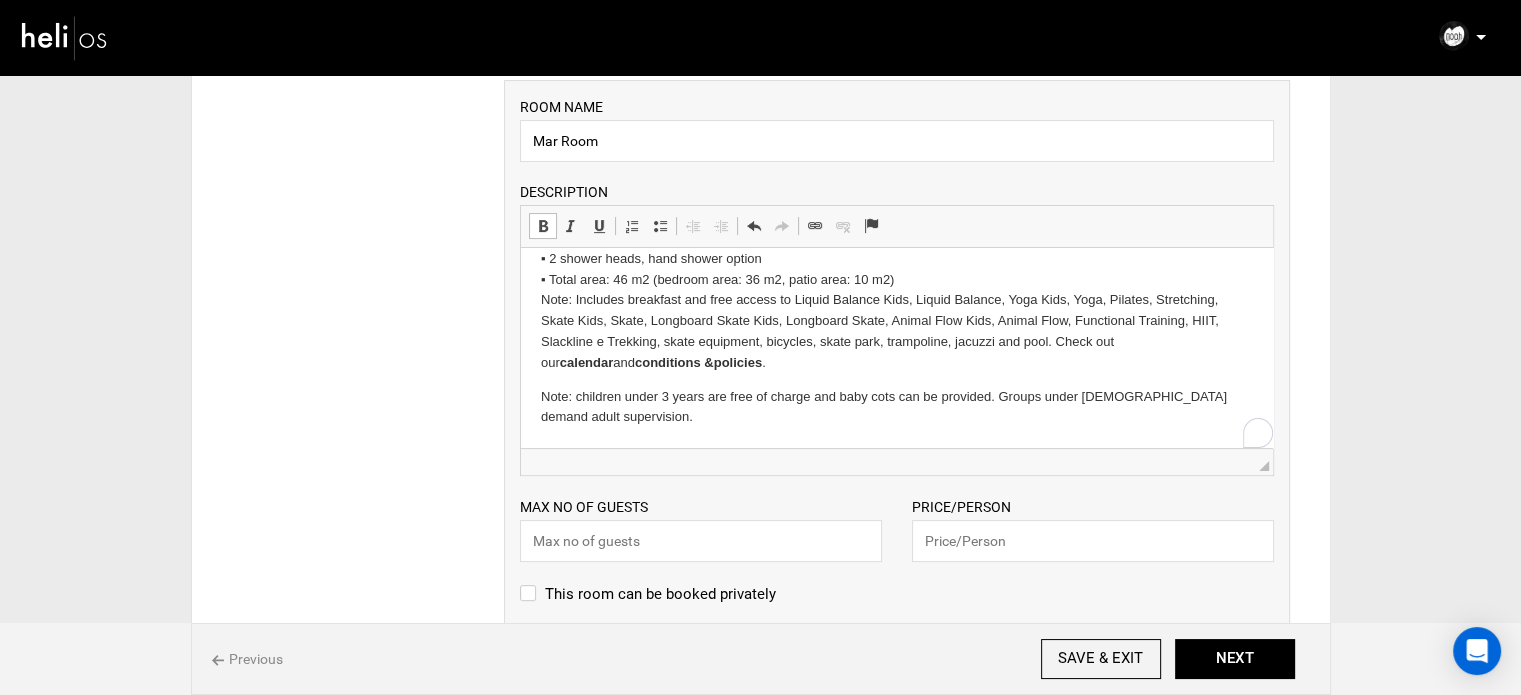scroll, scrollTop: 261, scrollLeft: 0, axis: vertical 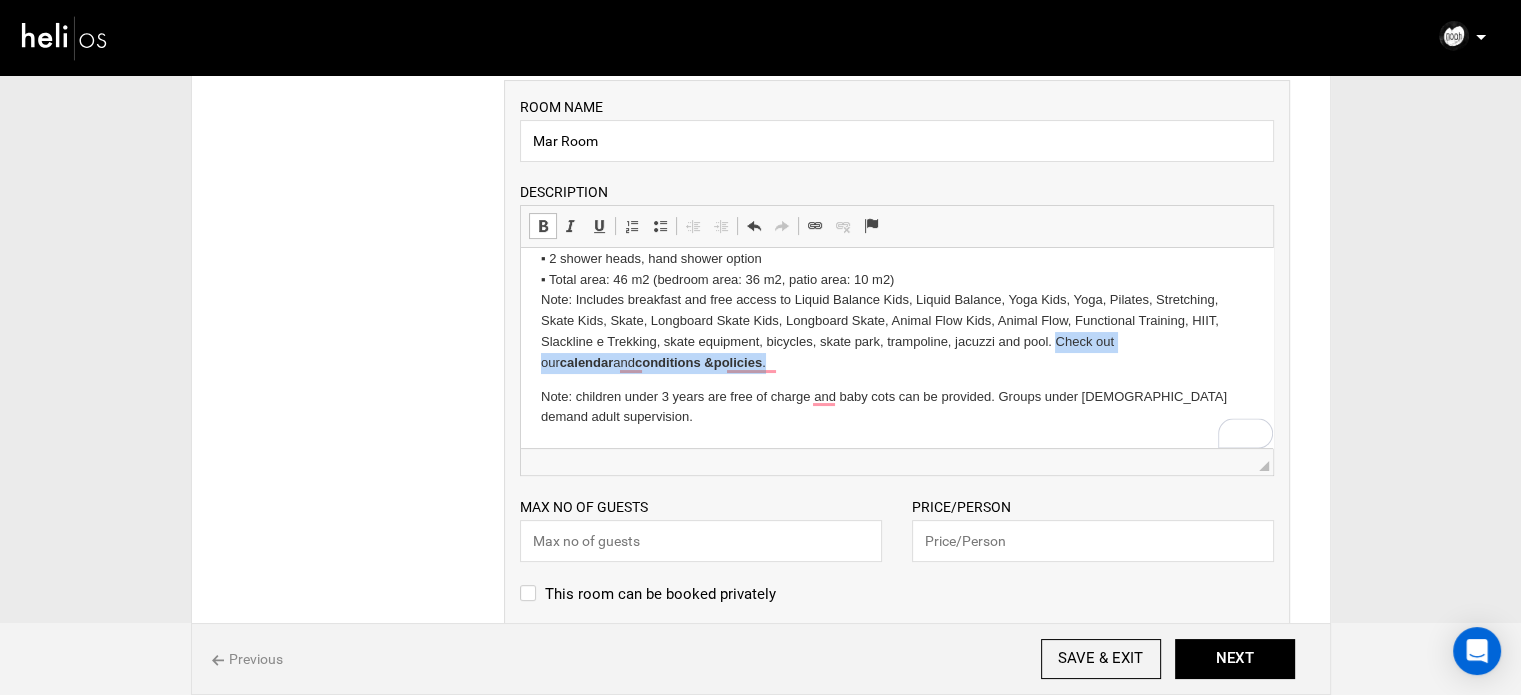 drag, startPoint x: 1055, startPoint y: 346, endPoint x: 1066, endPoint y: 367, distance: 23.70654 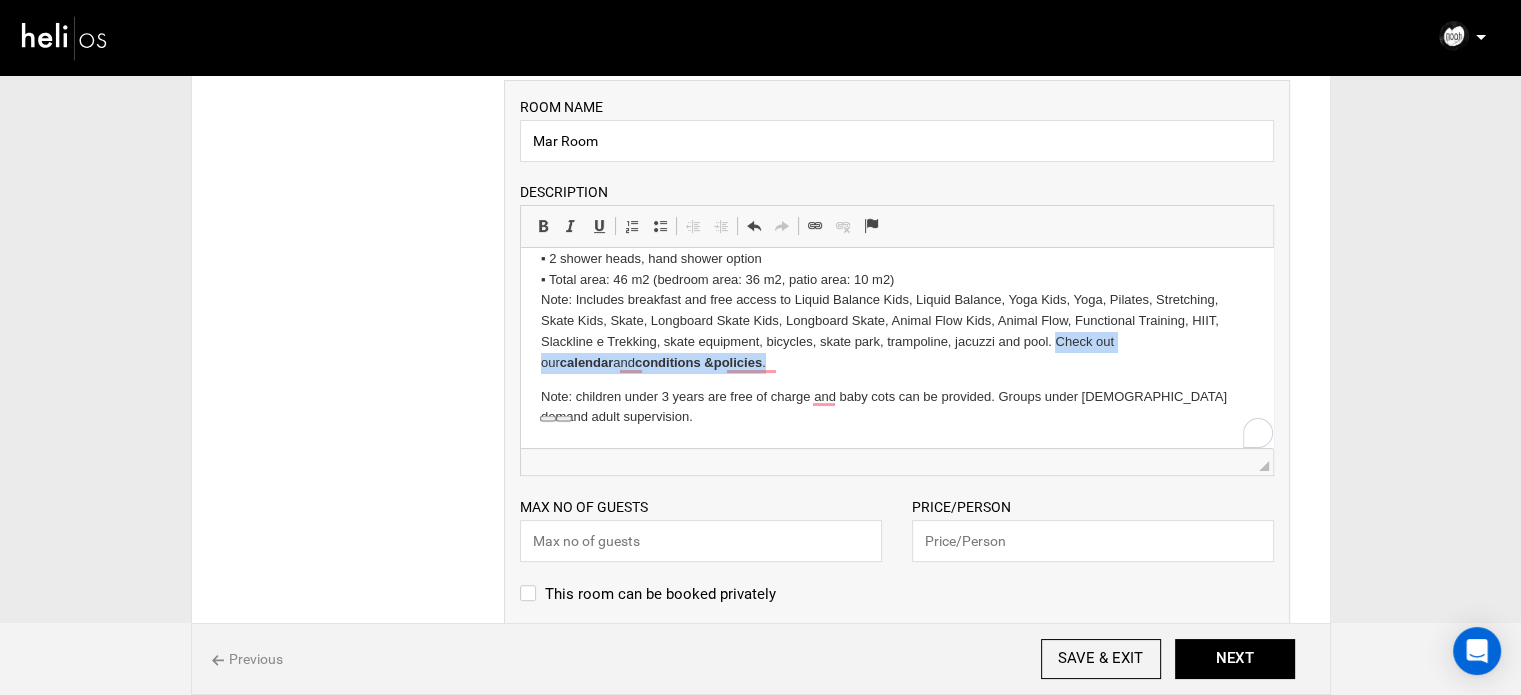type 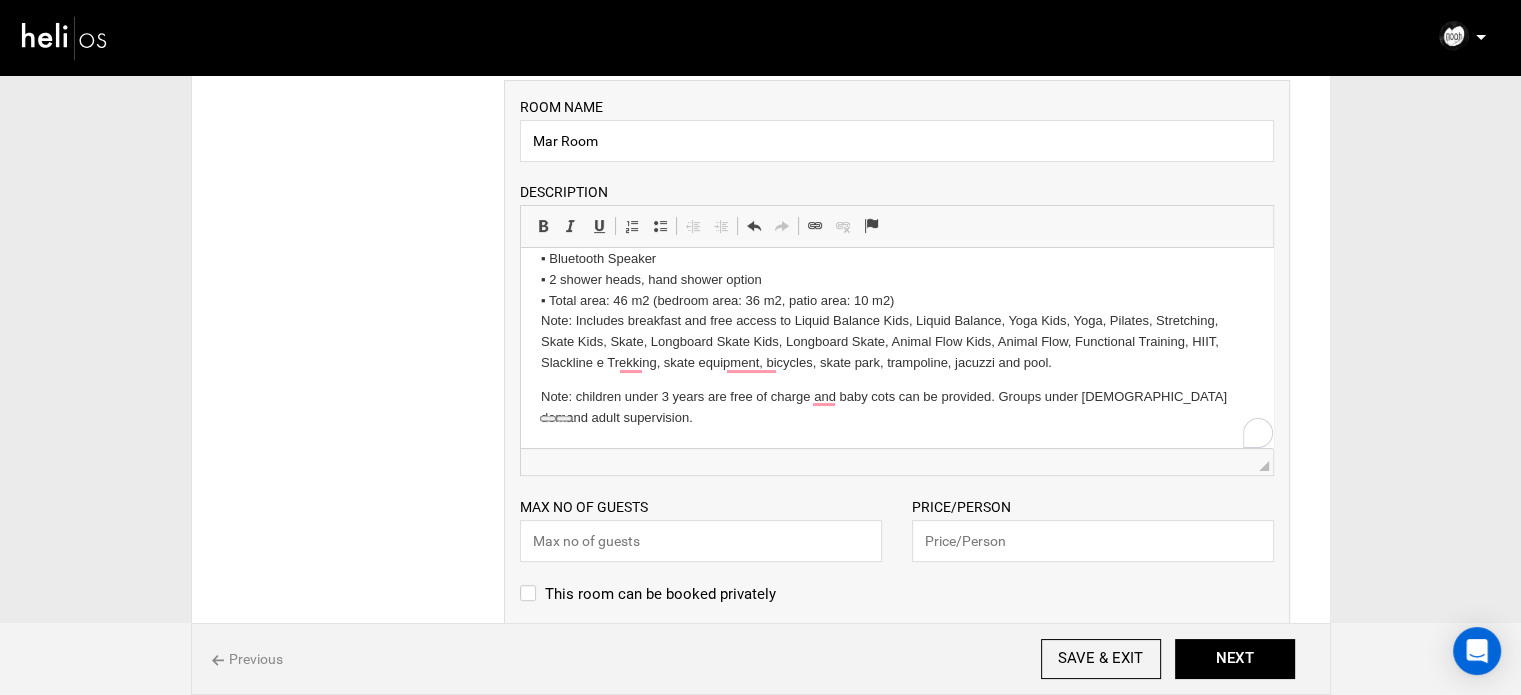 scroll, scrollTop: 240, scrollLeft: 0, axis: vertical 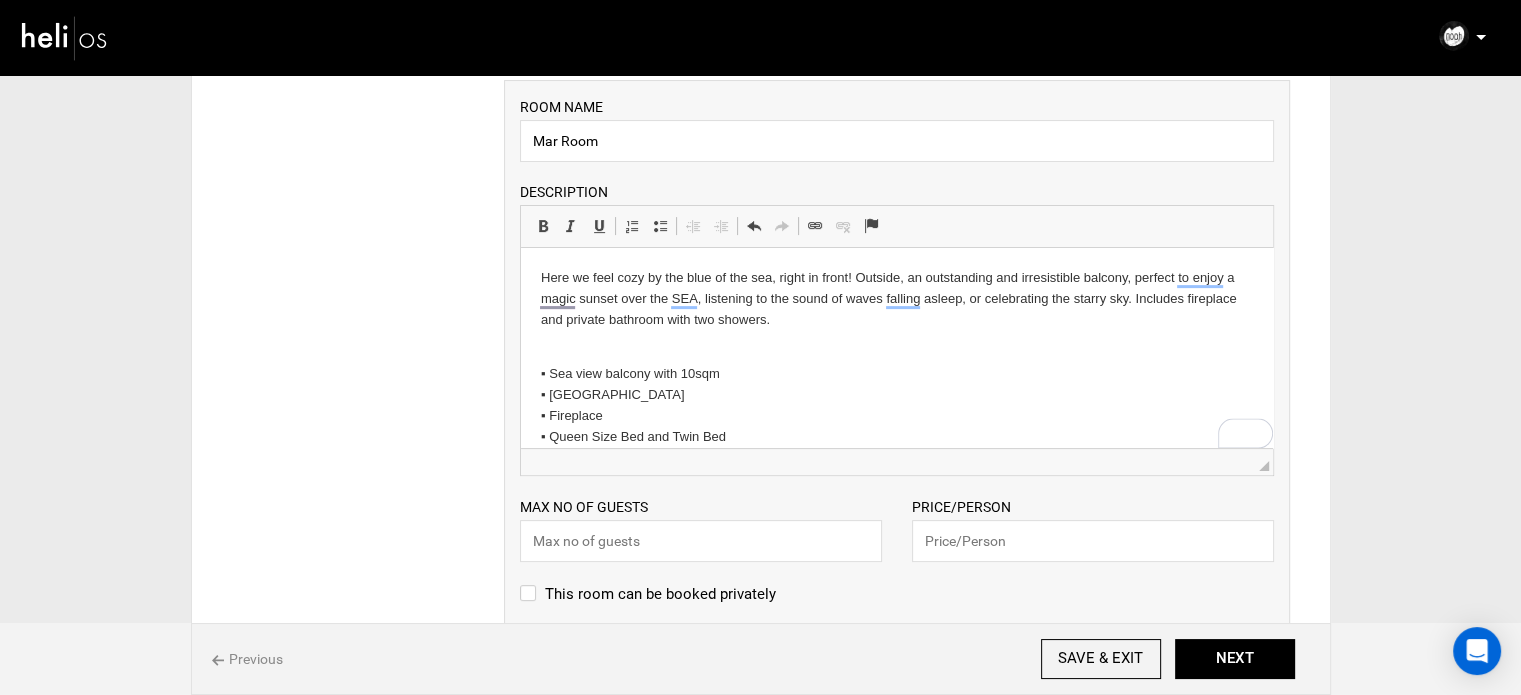 click on "Here we feel cozy by the blue of the sea, right in front! Outside, an outstanding and irresistible balcony, perfect to enjoy a magic sunset over the SEA, listening to the sound of waves falling asleep, or celebrating the starry sky. Includes fireplace and private bathroom with two showers. ▪ Sea view balcony with 10sqm ▪ Mezzanine ▪ Fireplace ▪ Queen Size Bed and Twin Bed ▪ Additional twin beds 0.90 x 2.00 m ▪ Digital safety box ▪ Bluetooth Speaker ▪ 2 shower heads, hand shower option ▪ Total area: 46 m2 (bedroom area: 36 m2, patio area: 10 m2) Note: Includes breakfast and free access to Liquid Balance Kids, Liquid Balance, Yoga Kids, Yoga, Pilates, Stretching, Skate Kids, Skate, Longboard Skate Kids, Longboard Skate, Animal Flow Kids, Animal Flow, Functional Training, HIIT, Slackline e Trekking, skate equipment, bicycles, skate park, trampoline, jacuzzi and pool." at bounding box center [896, 468] 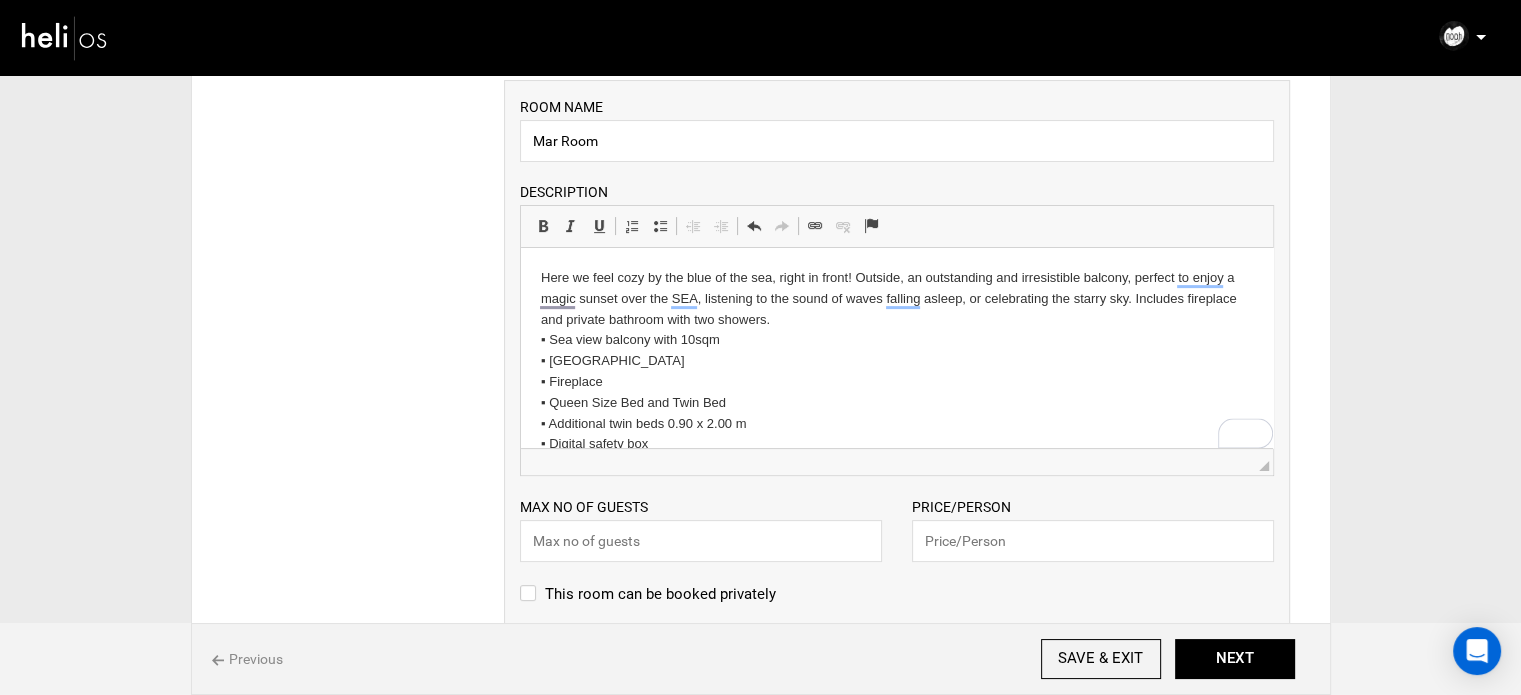 scroll, scrollTop: 206, scrollLeft: 0, axis: vertical 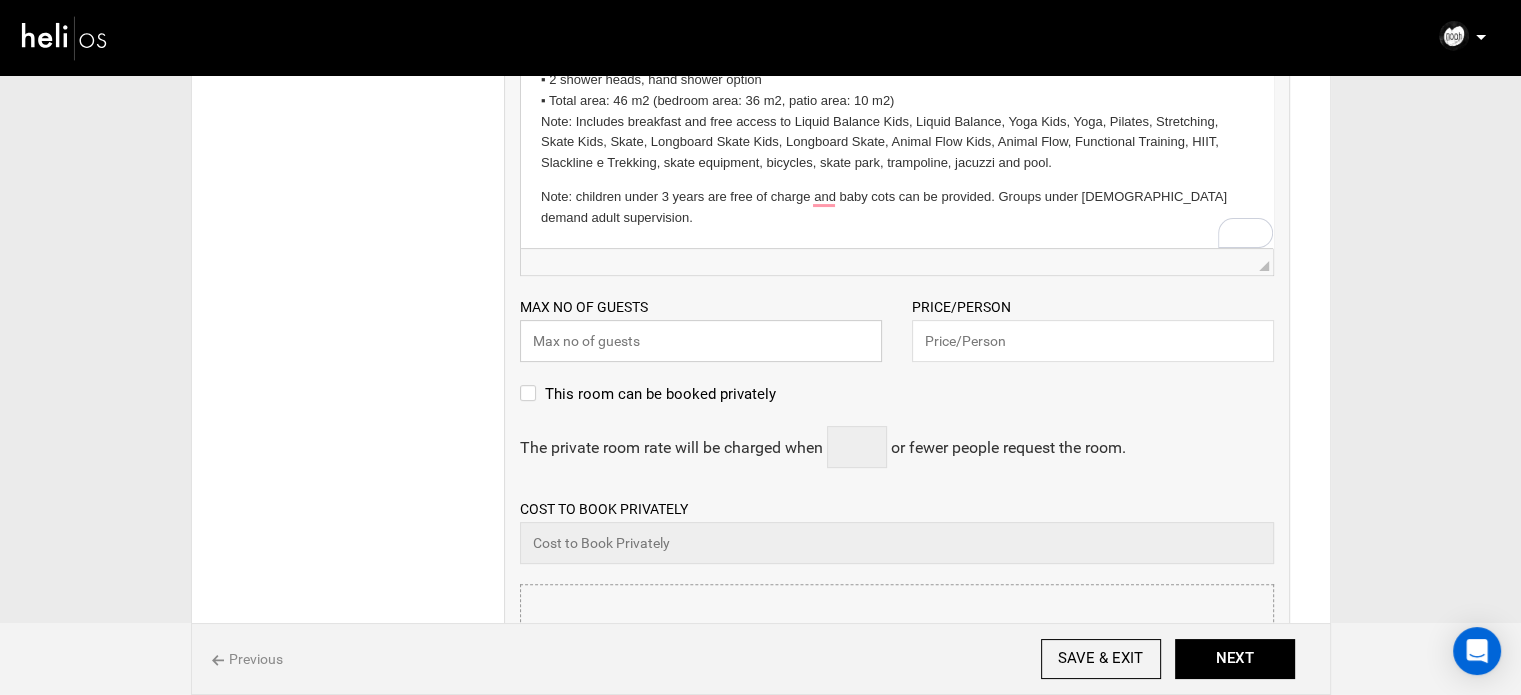 click at bounding box center [701, 341] 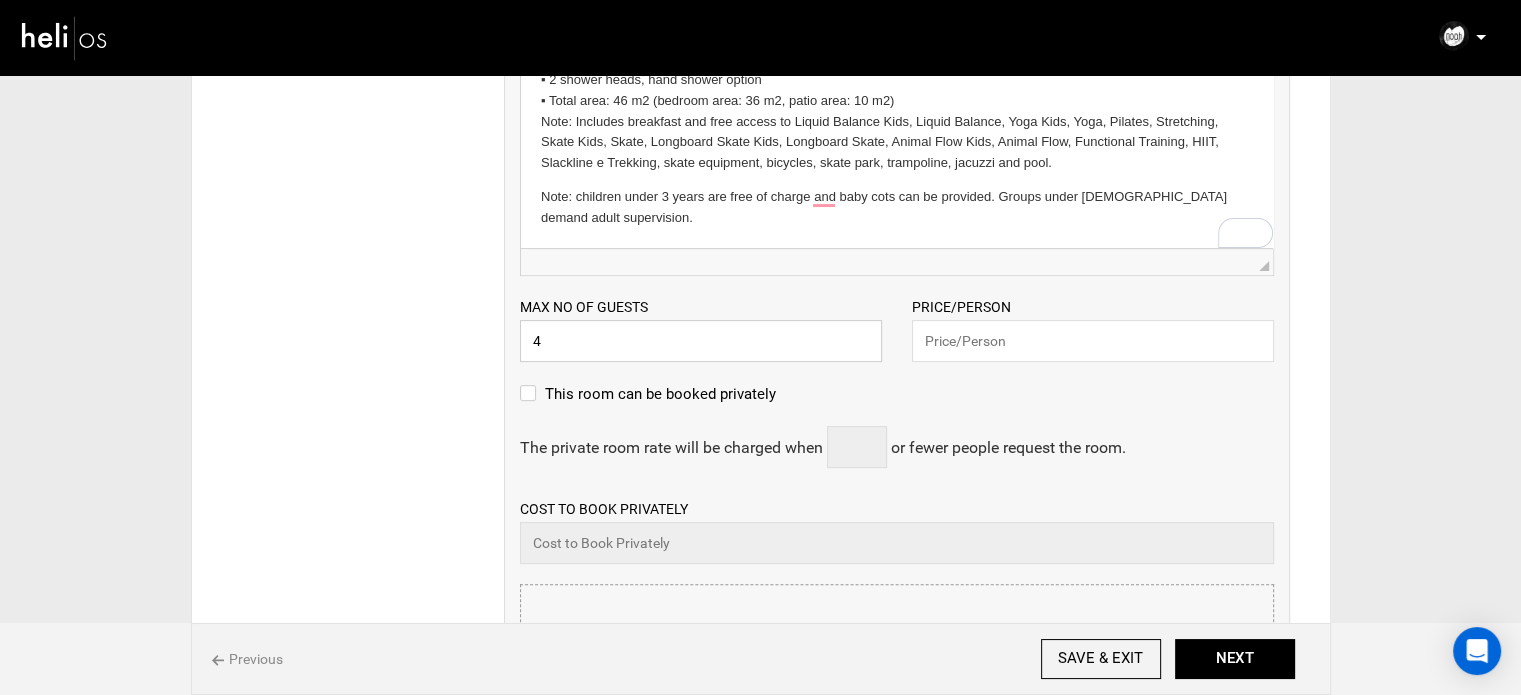 type on "4" 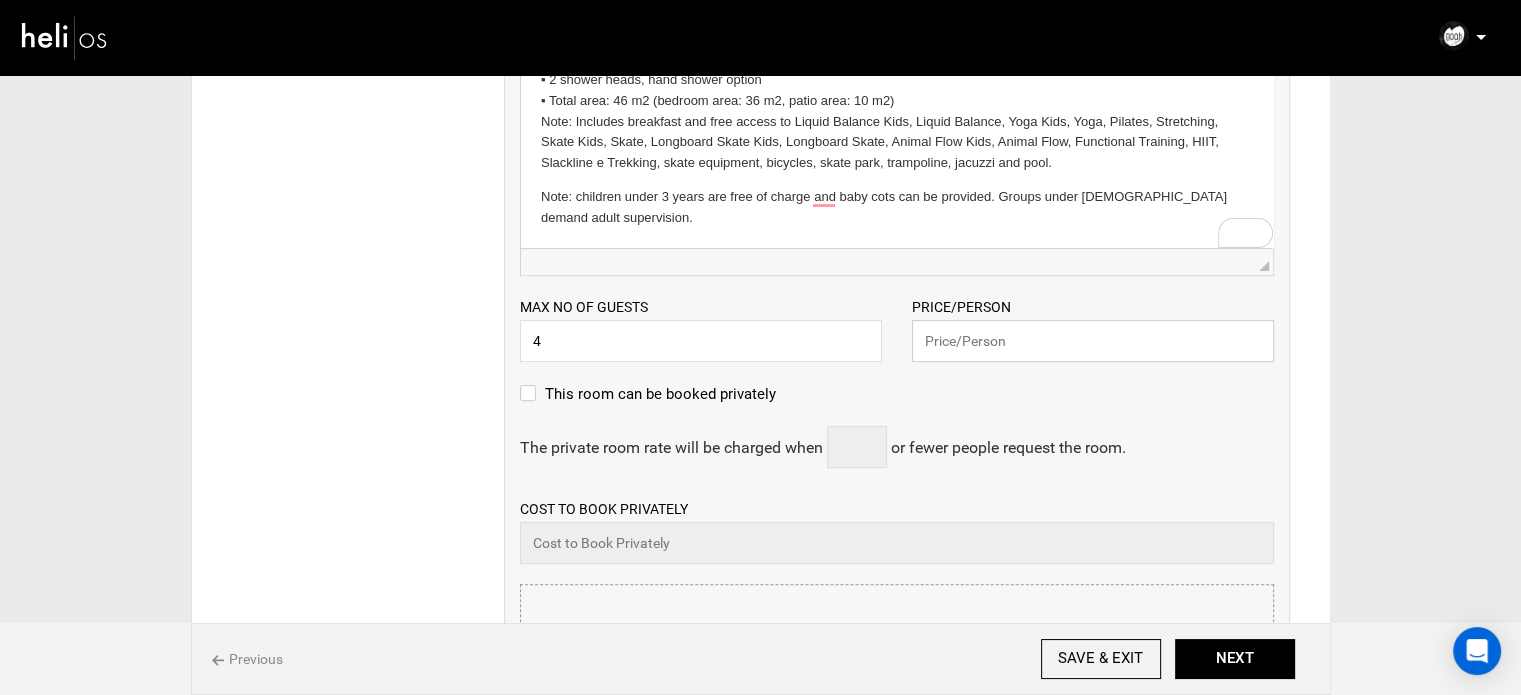 click at bounding box center (1093, 341) 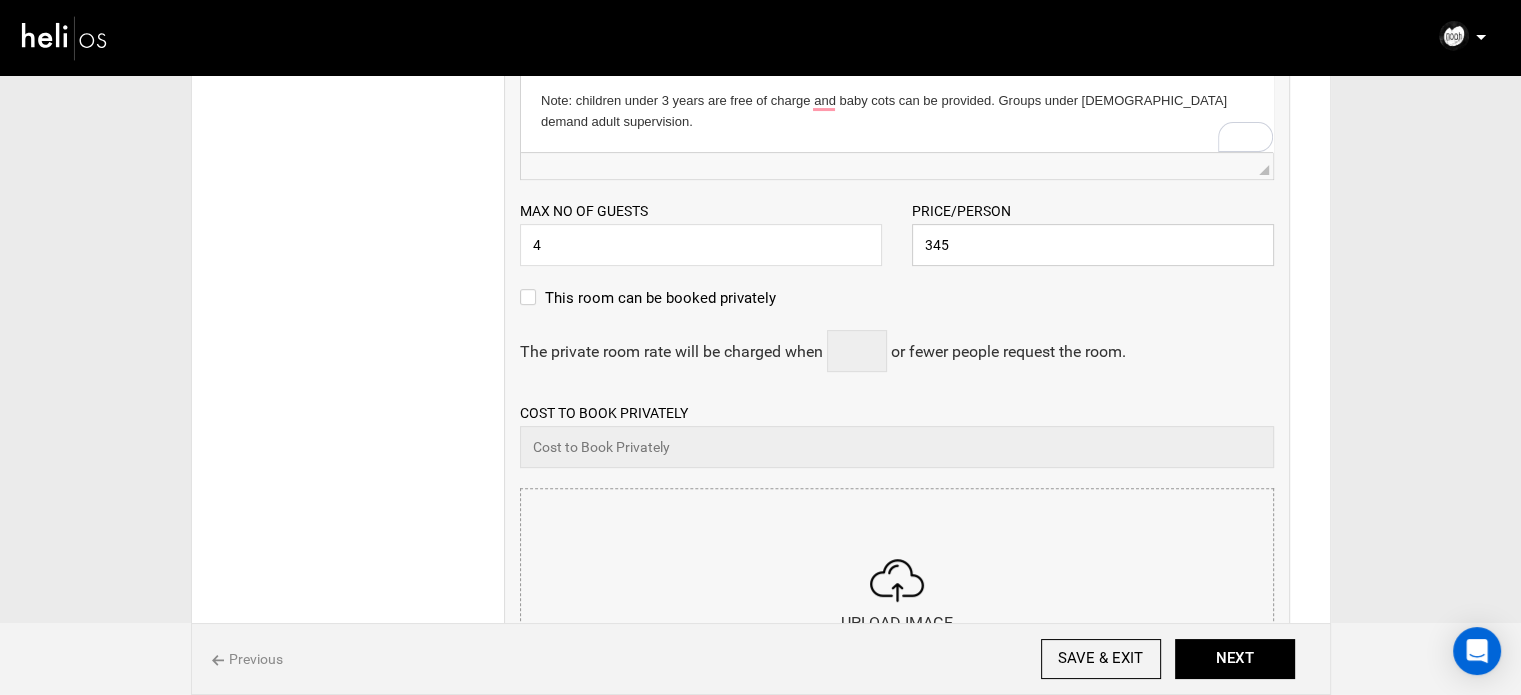 scroll, scrollTop: 900, scrollLeft: 0, axis: vertical 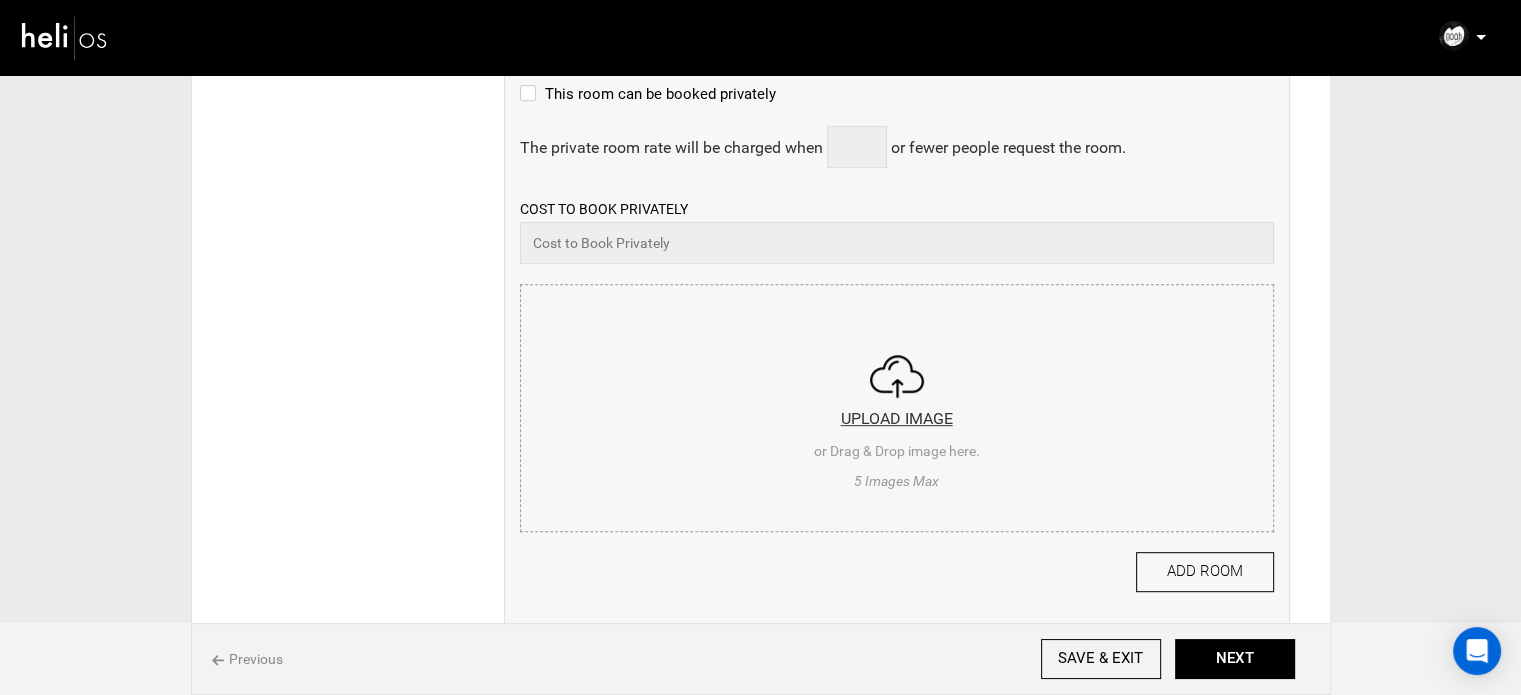 type on "345" 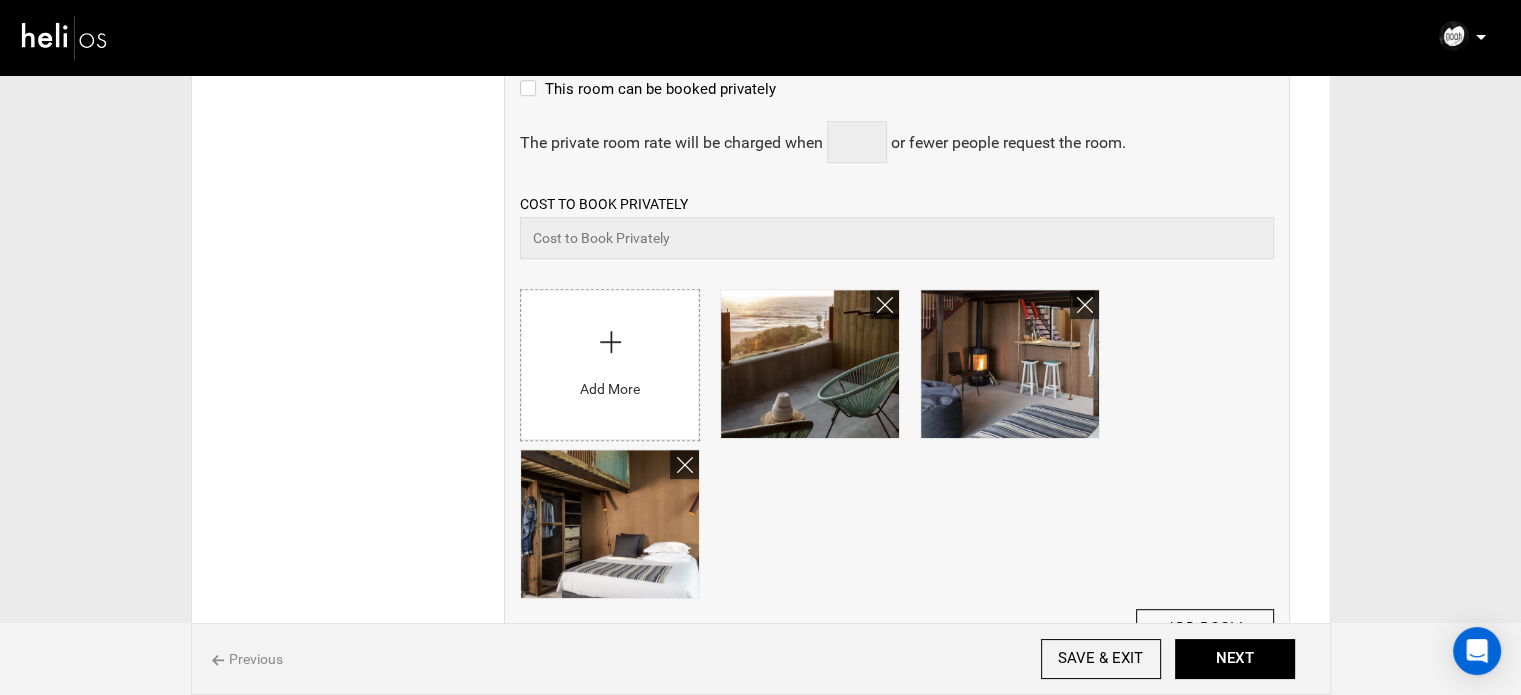 scroll, scrollTop: 1152, scrollLeft: 0, axis: vertical 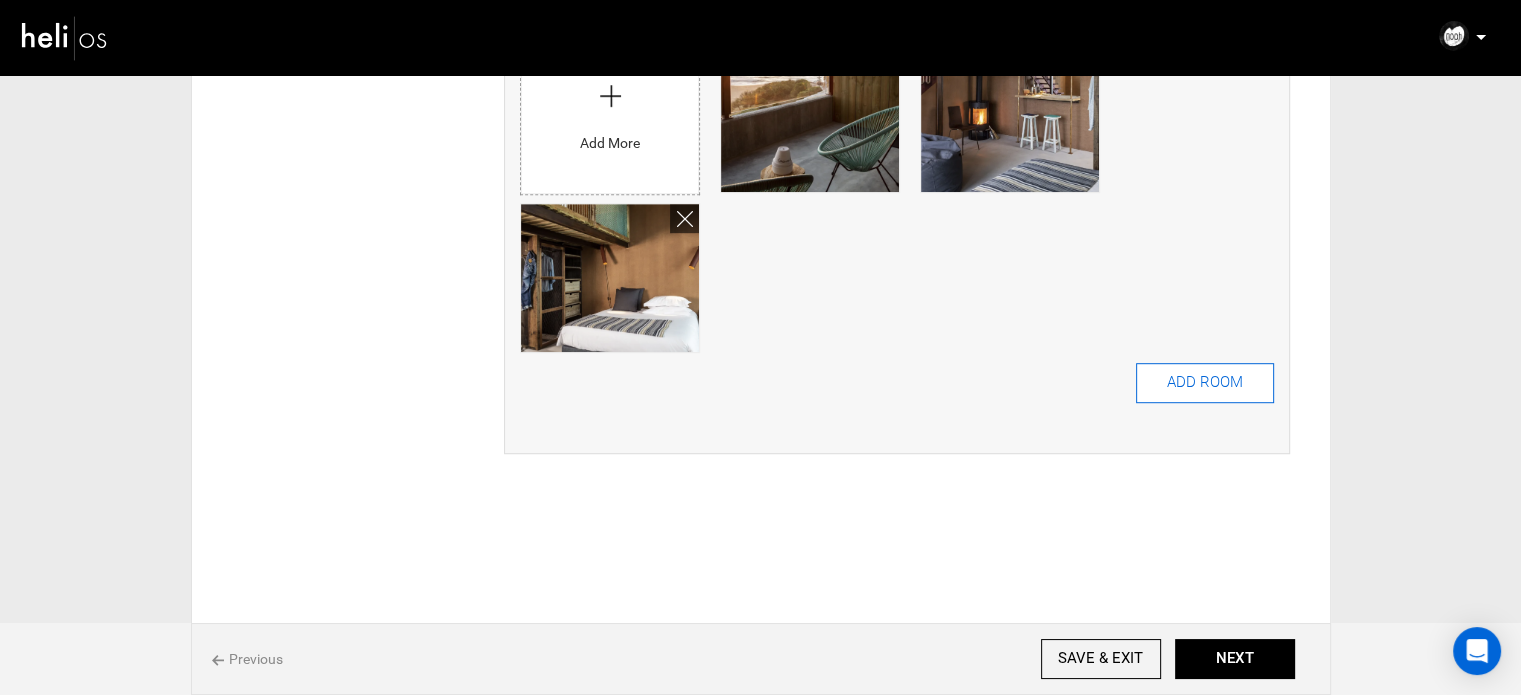 click on "ADD ROOM" at bounding box center [1205, 383] 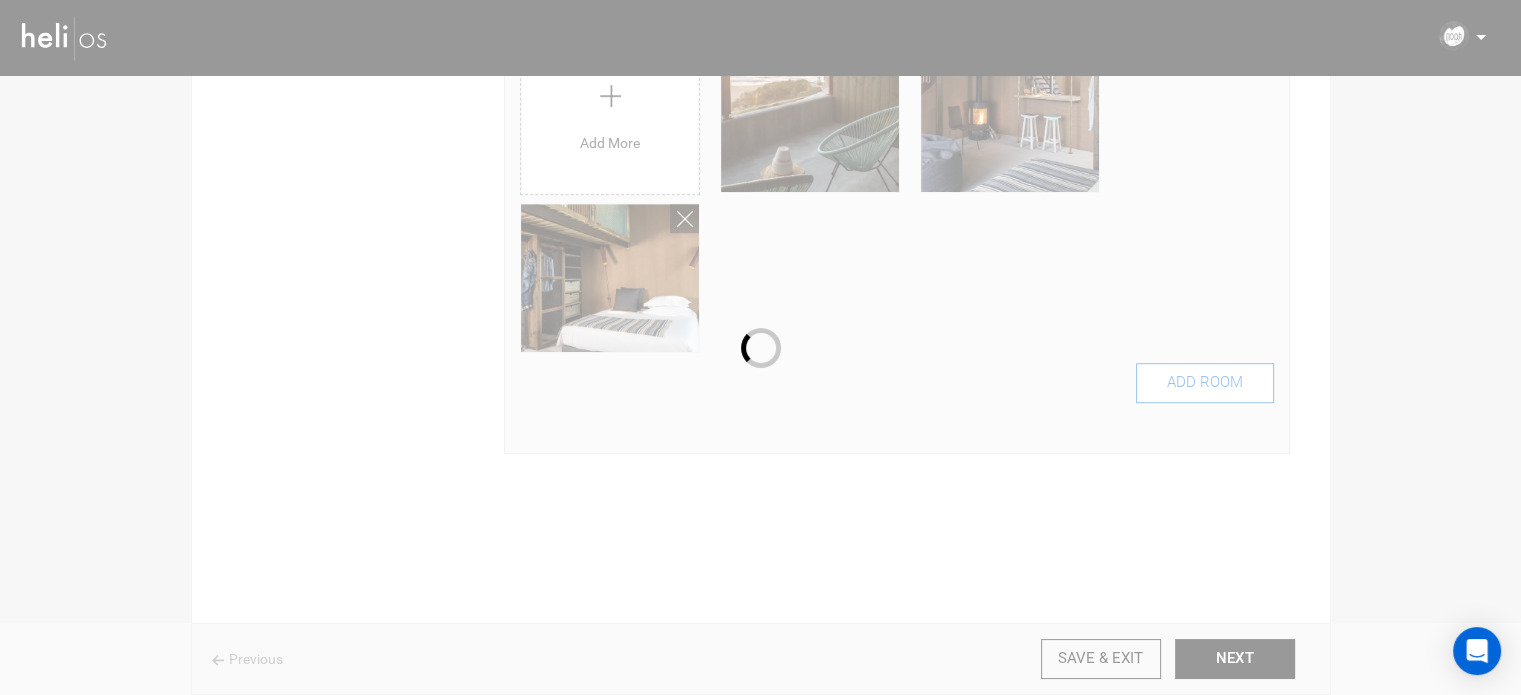 type 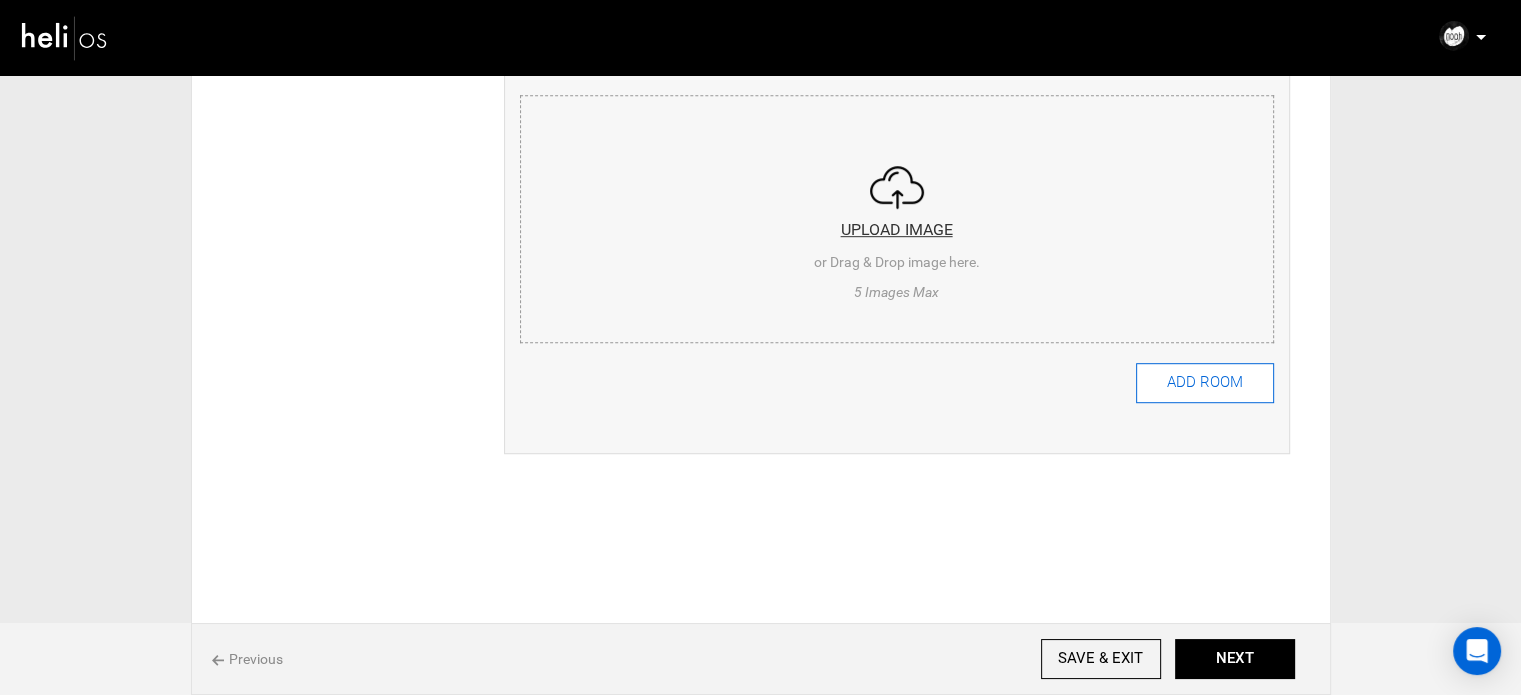 scroll, scrollTop: 0, scrollLeft: 0, axis: both 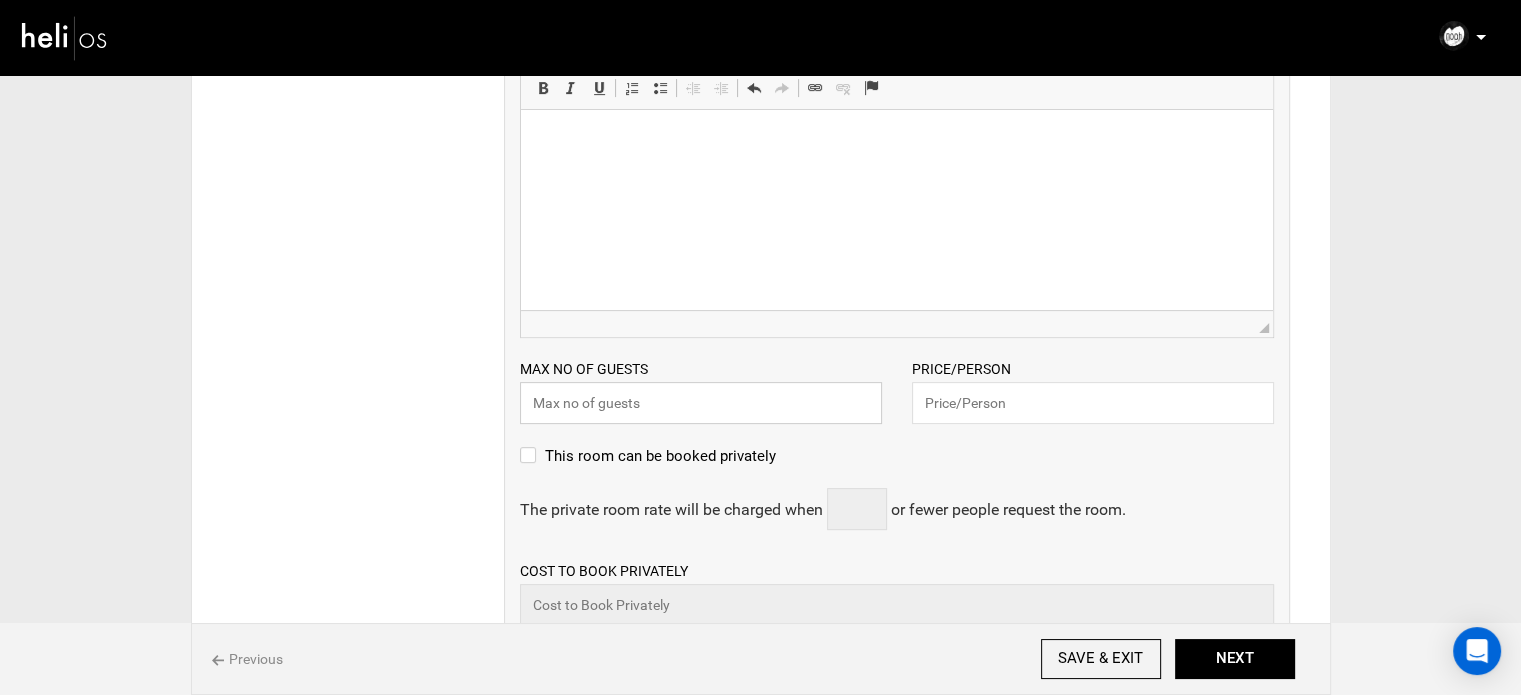 click at bounding box center [701, 403] 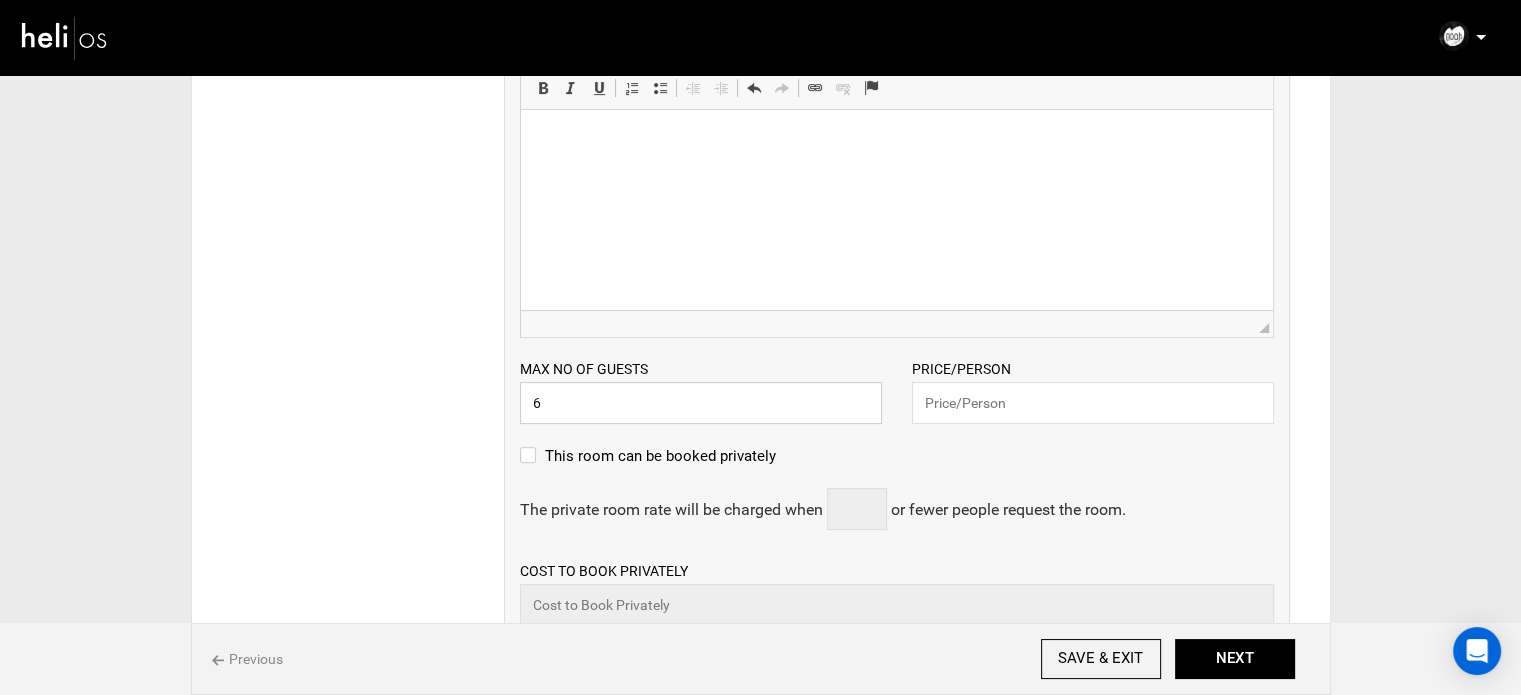 type on "6" 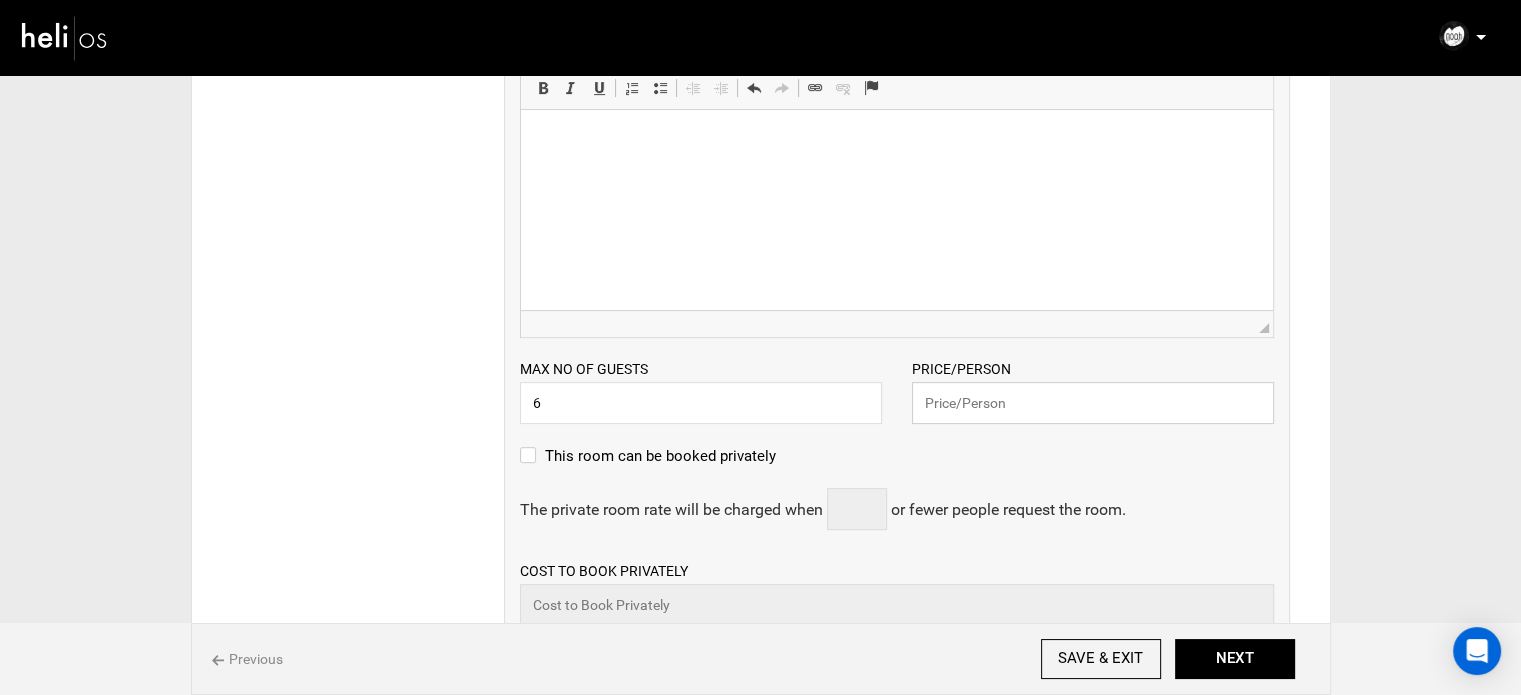 click at bounding box center [1093, 403] 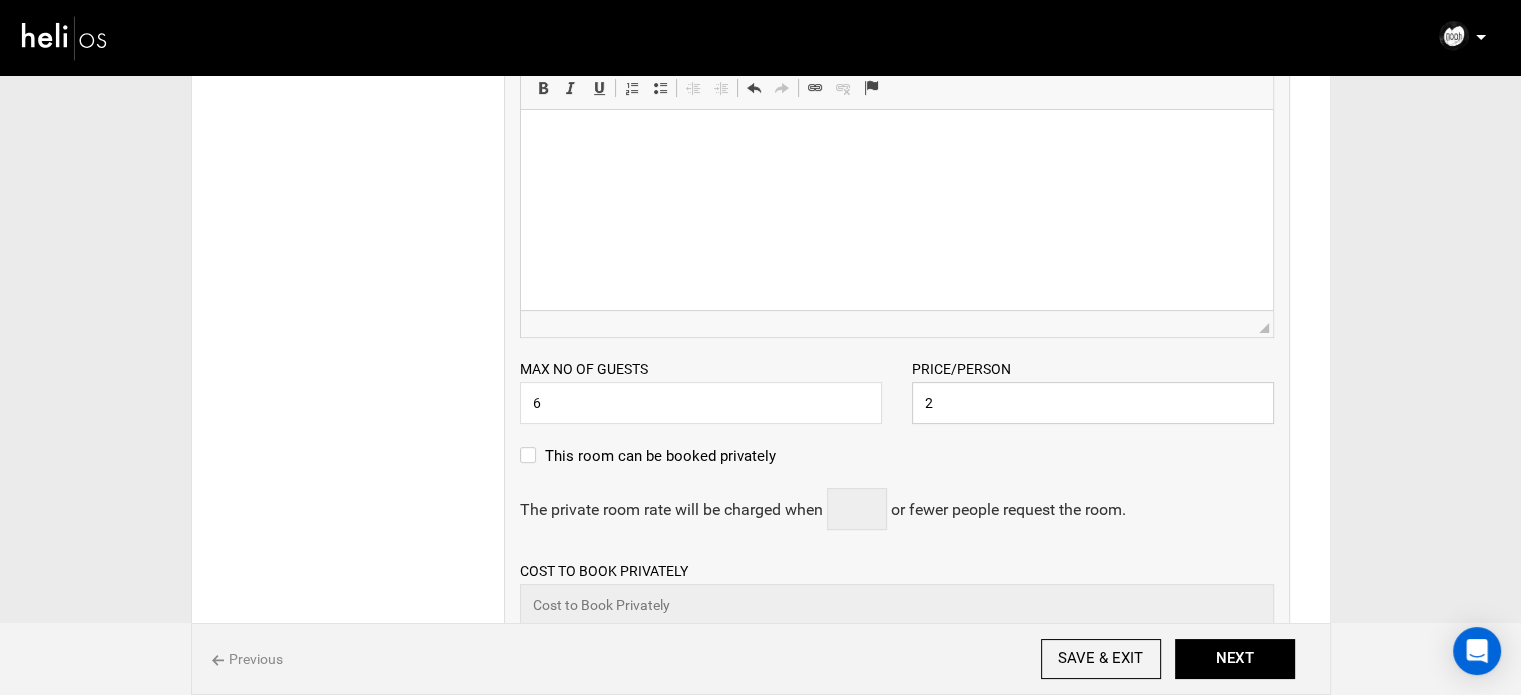 type on "2" 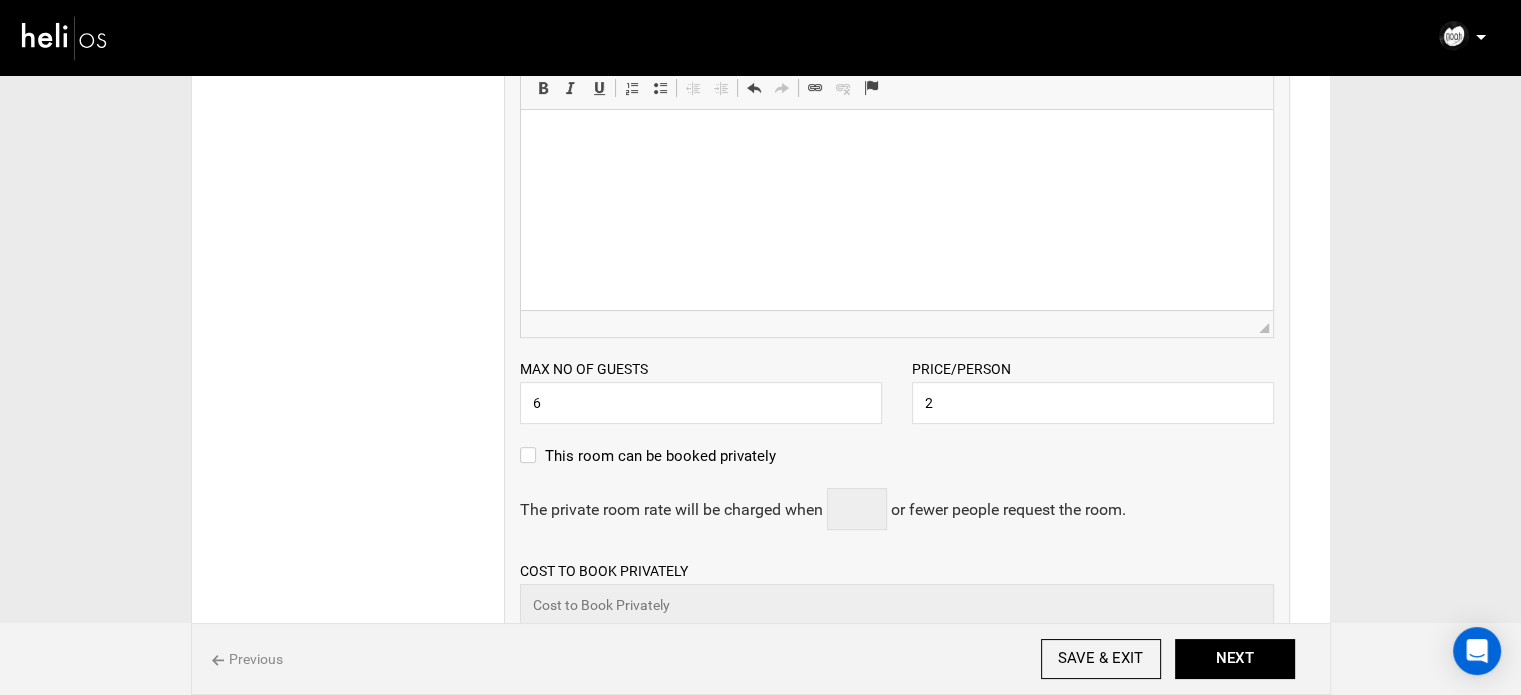 click at bounding box center (896, 140) 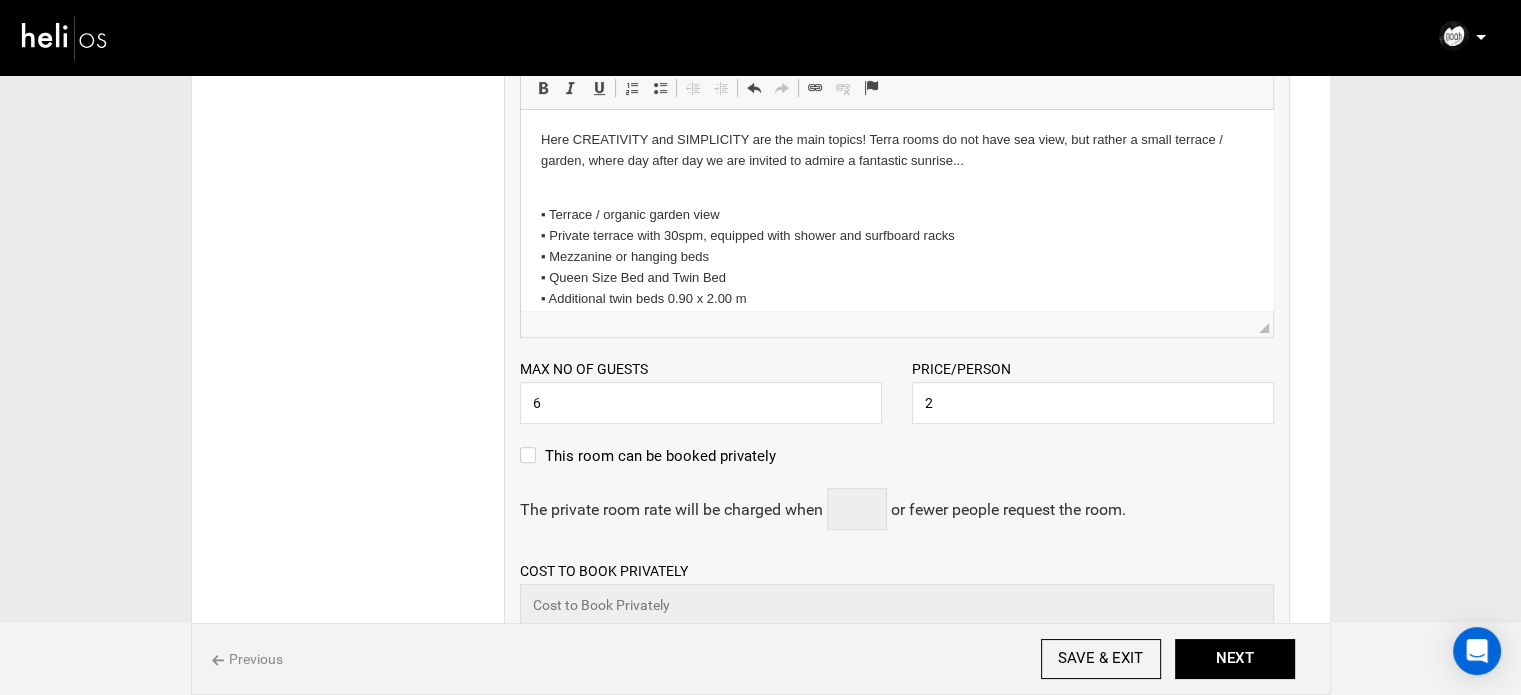 scroll, scrollTop: 250, scrollLeft: 0, axis: vertical 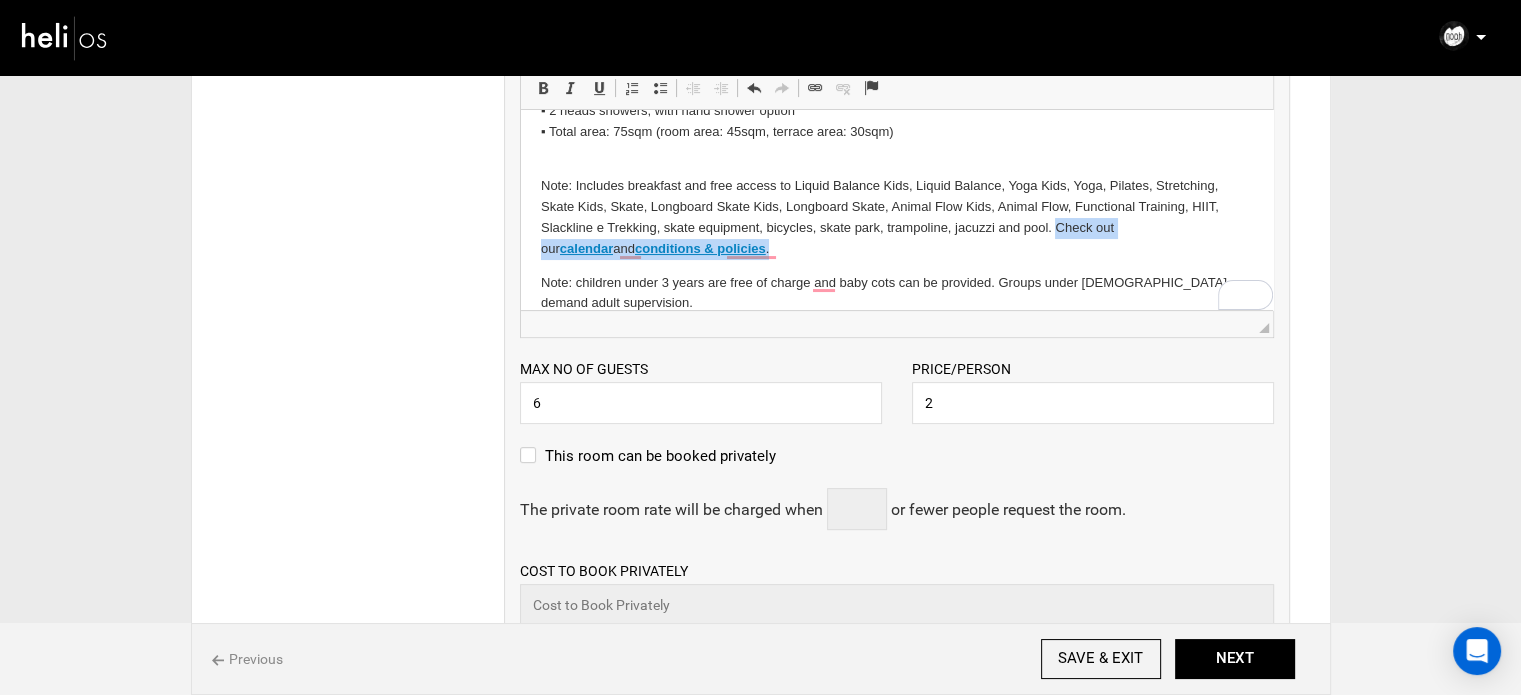drag, startPoint x: 1054, startPoint y: 235, endPoint x: 1072, endPoint y: 258, distance: 29.206163 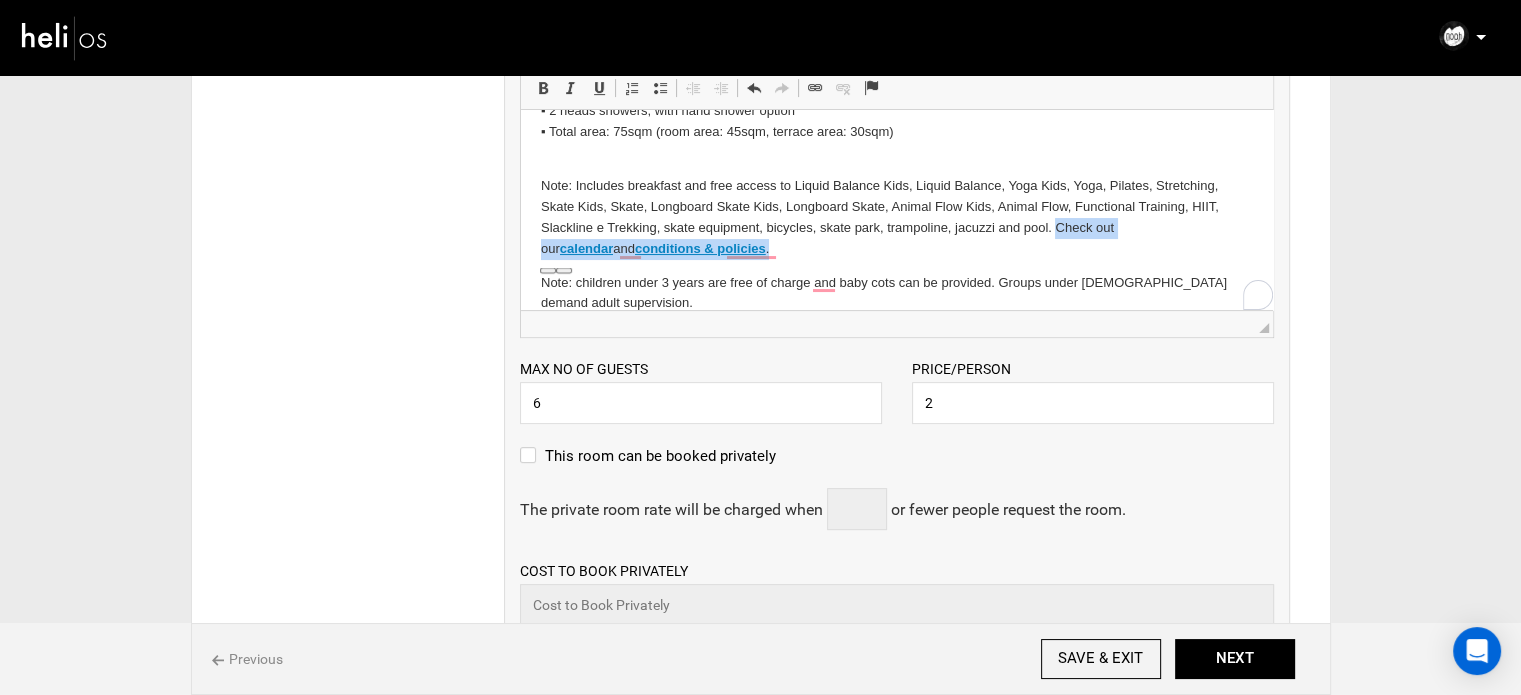 type 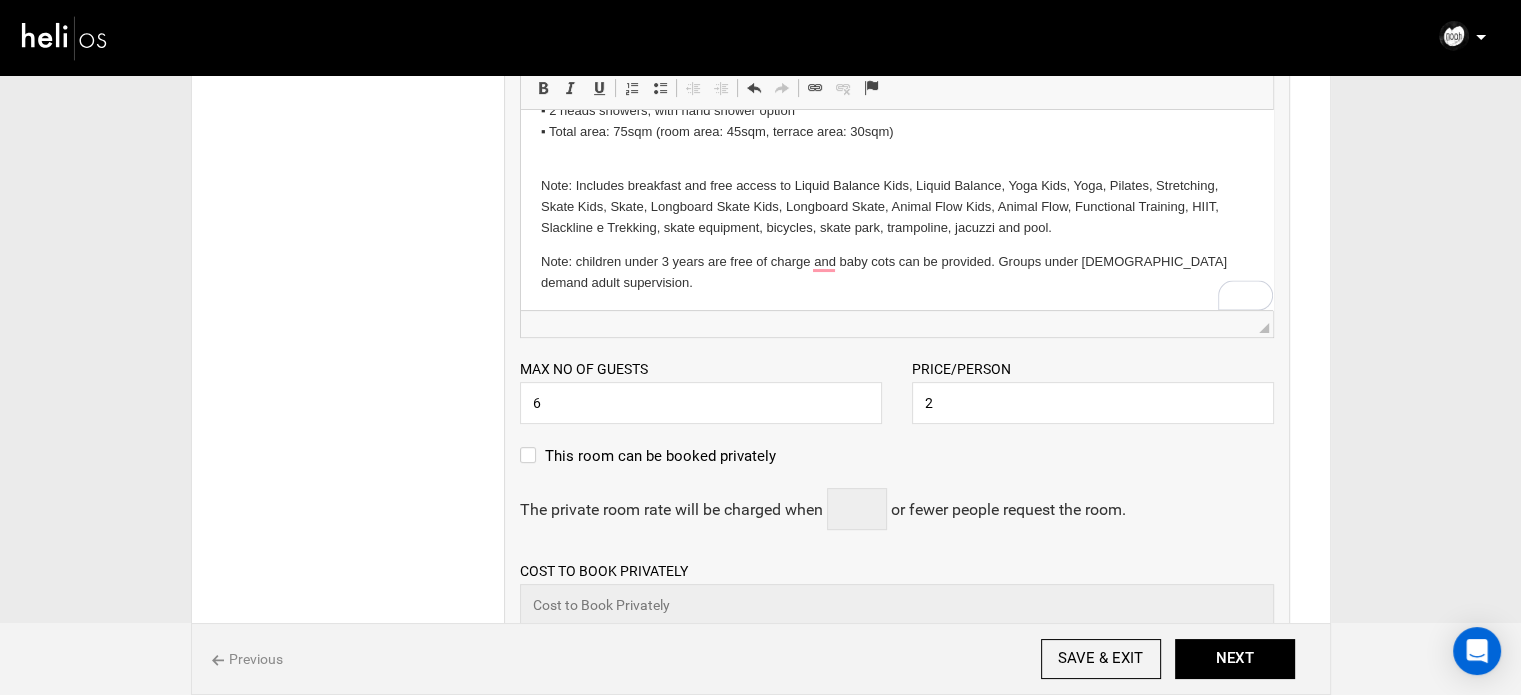 click on "Note: Includes breakfast and free access to Liquid Balance Kids, Liquid Balance, Yoga Kids, Yoga, Pilates, Stretching, Skate Kids, Skate, Longboard Skate Kids, Longboard Skate, Animal Flow Kids, Animal Flow, Functional Training, HIIT, Slackline e Trekking, skate equipment, bicycles, skate park, trampoline, jacuzzi and pool." at bounding box center (896, 197) 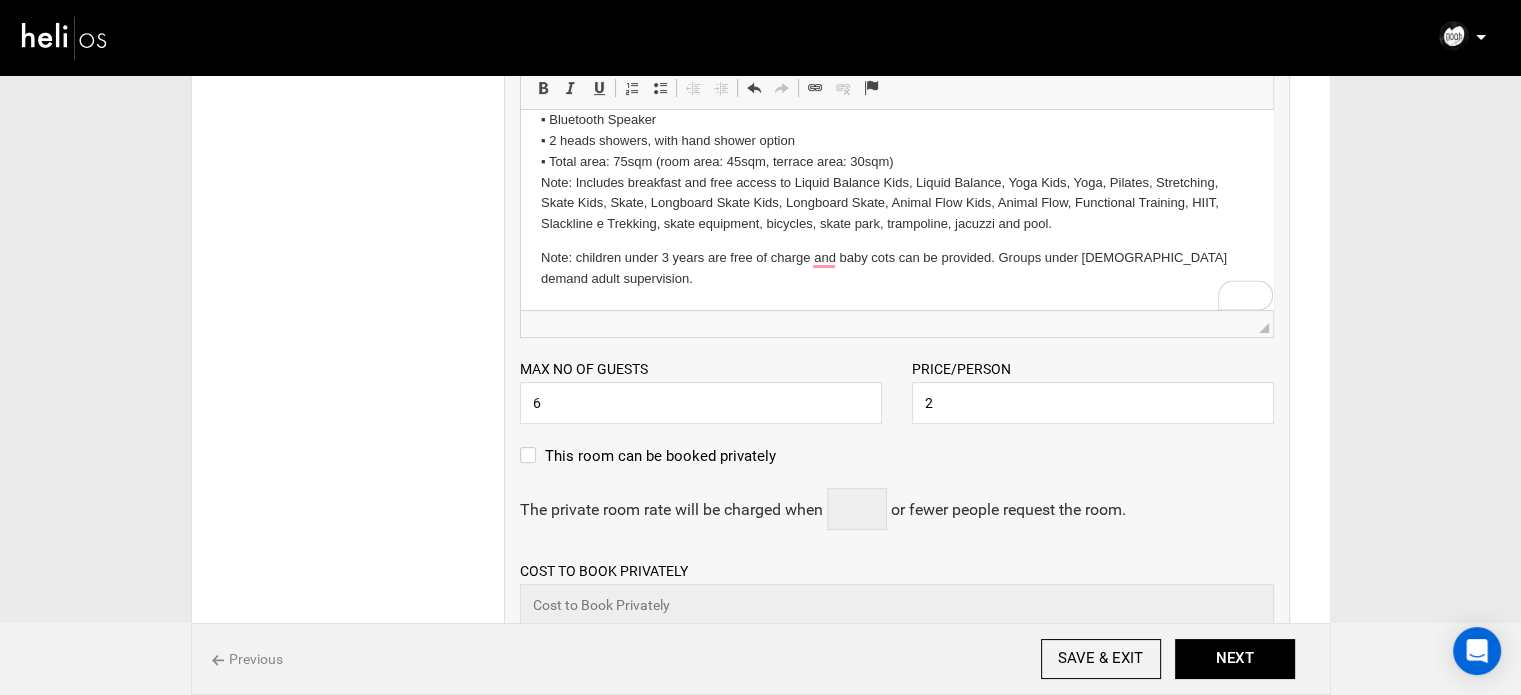 scroll, scrollTop: 20, scrollLeft: 0, axis: vertical 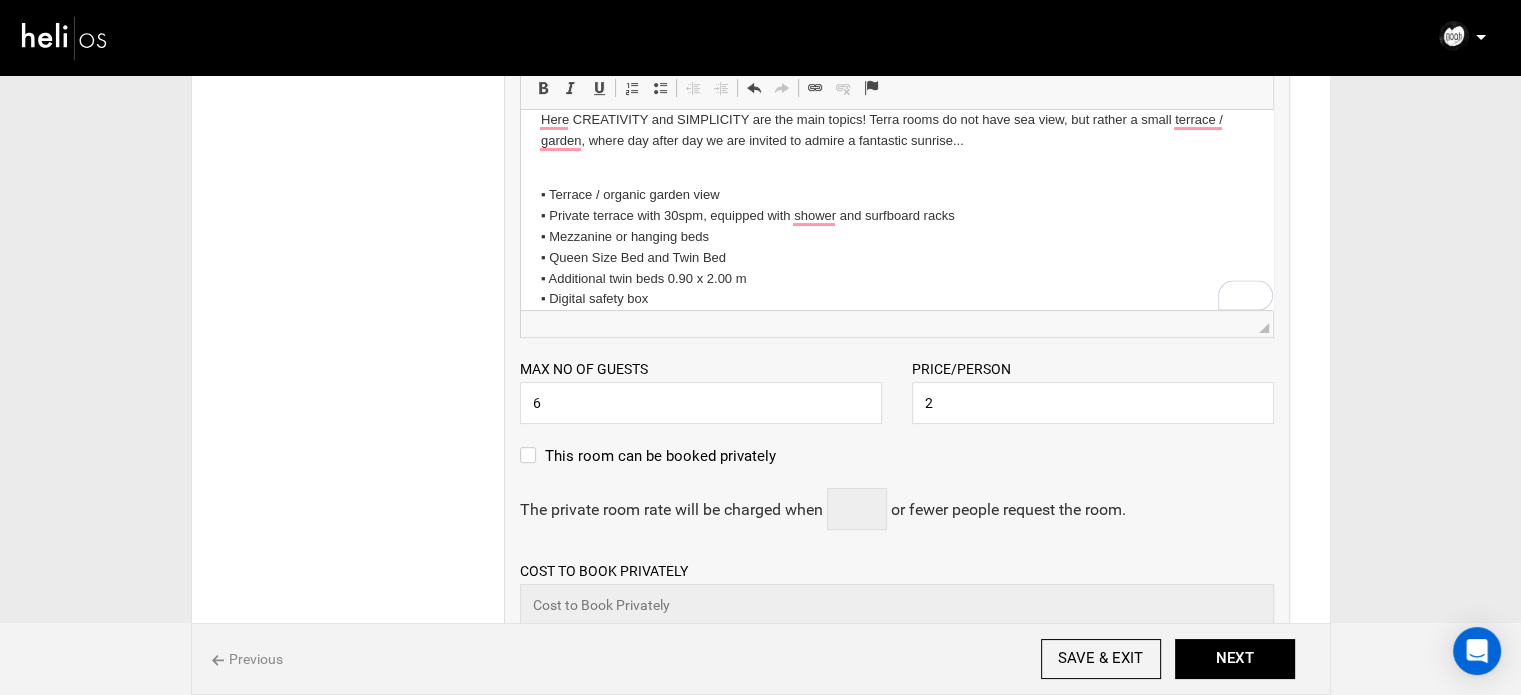 click on "Here CREATIVITY and SIMPLICITY are the main topics! Terra rooms do not have sea view, but rather a small terrace / garden, where day after day we are invited to admire a fantastic sunrise... ▪ Terrace / organic garden view ▪ Private terrace with 30spm, equipped with shower and surfboard racks ▪ Mezzanine or hanging beds ▪ Queen Size Bed and Twin Bed ▪ Additional twin beds 0.90 x 2.00 m ▪ Digital safety box ▪ Bluetooth Speaker ▪ 2 heads showers, with hand shower option ▪ Total area: 75sqm (room area: 45sqm, terrace area: 30sqm) Note: Includes breakfast and free access to Liquid Balance Kids, Liquid Balance, Yoga Kids, Yoga, Pilates, Stretching, Skate Kids, Skate, Longboard Skate Kids, Longboard Skate, Animal Flow Kids, Animal Flow, Functional Training, HIIT, Slackline e Trekking, skate equipment, bicycles, skate park, trampoline, jacuzzi and pool.  Note: children under 3 years are free of charge and baby cots can be provided. Groups under [DEMOGRAPHIC_DATA] demand adult supervision." at bounding box center [896, 300] 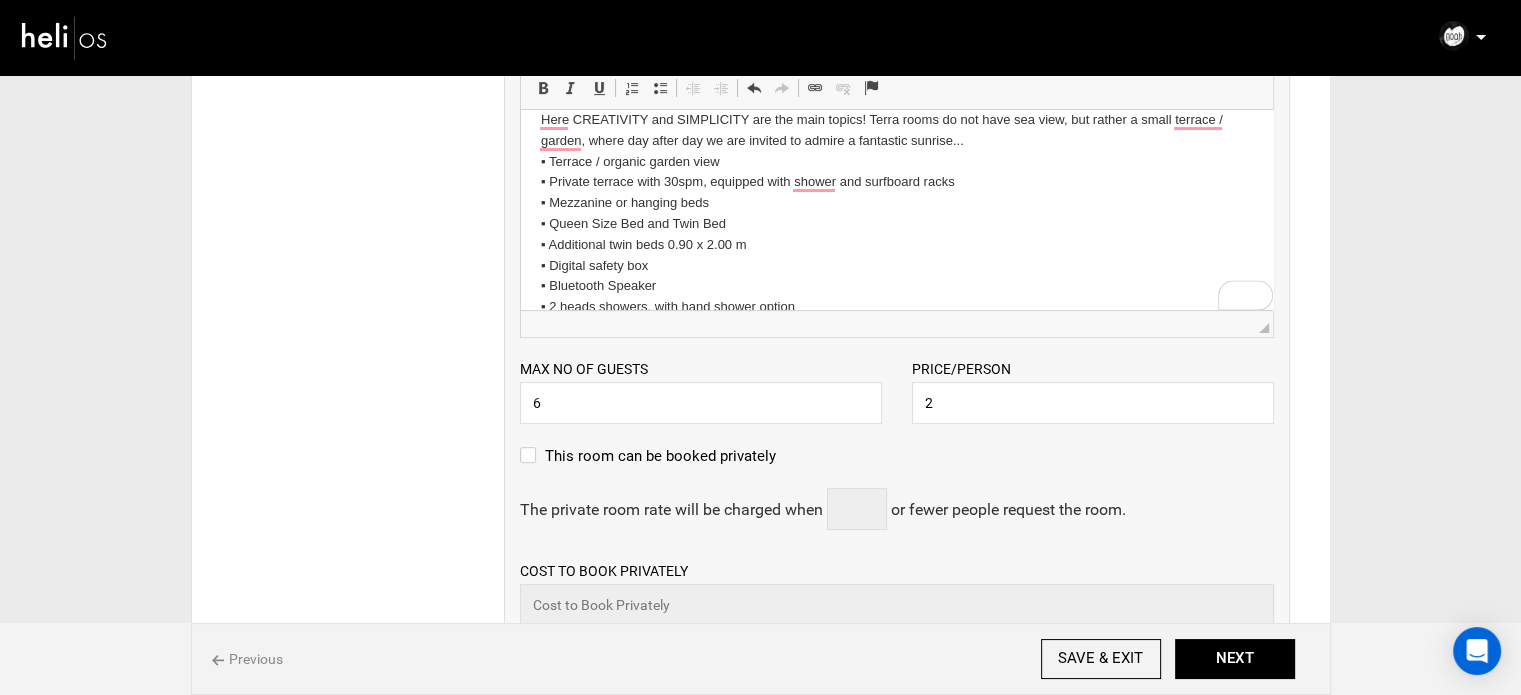 scroll, scrollTop: 4, scrollLeft: 0, axis: vertical 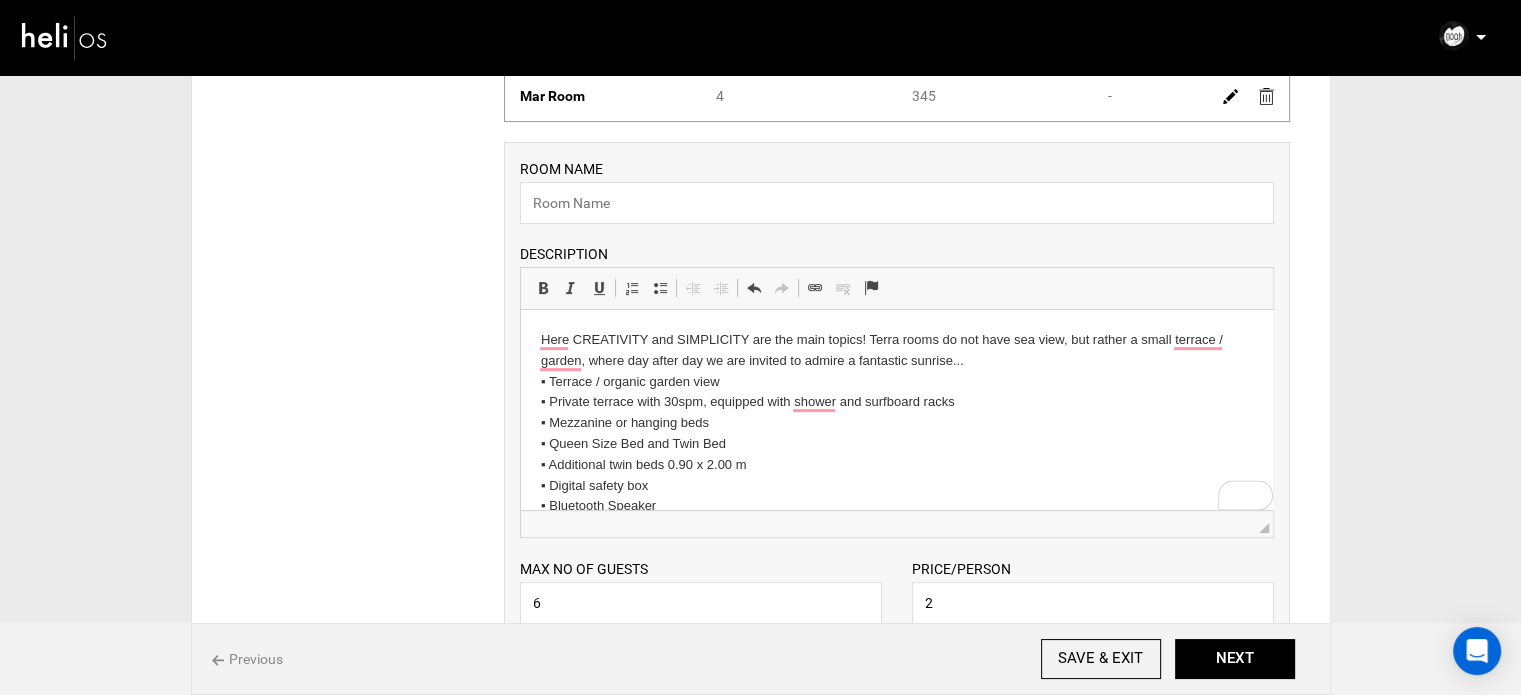click at bounding box center [897, 203] 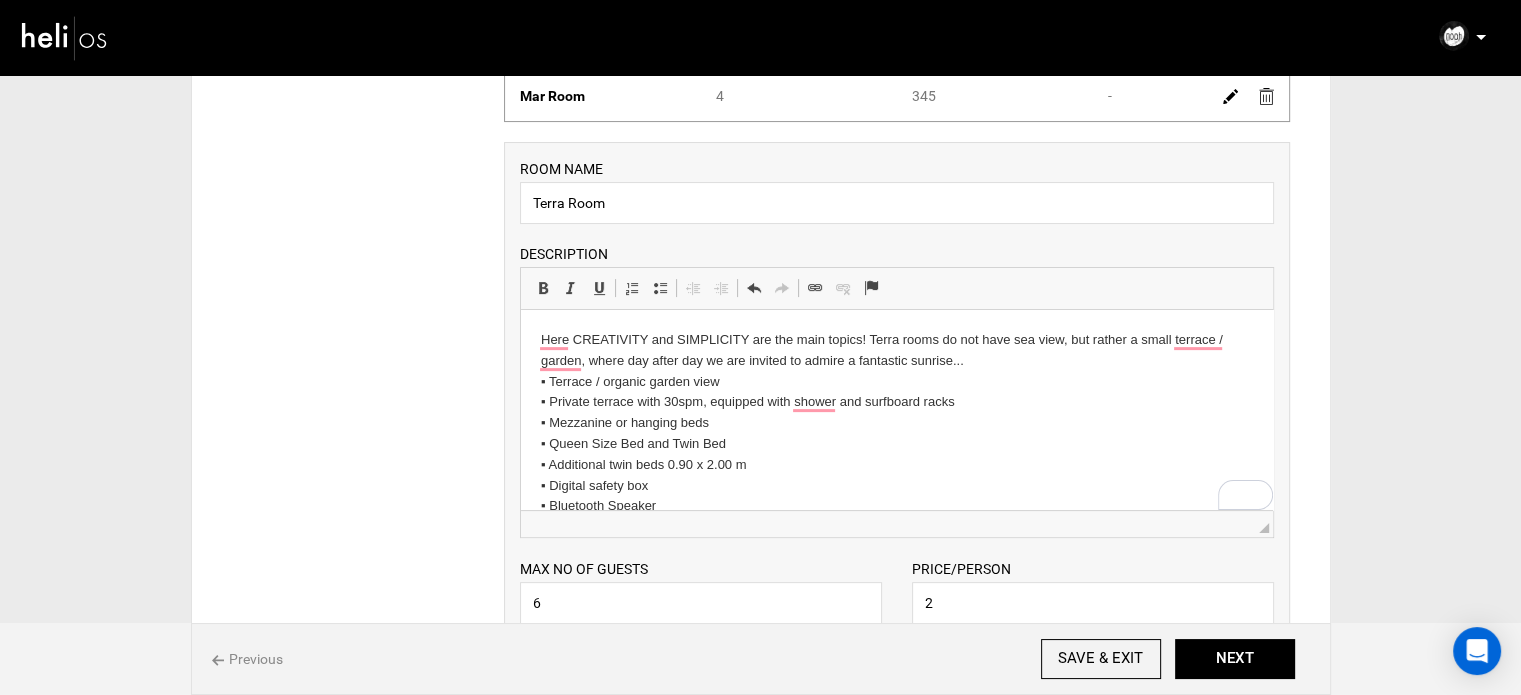 type on "Terra Room" 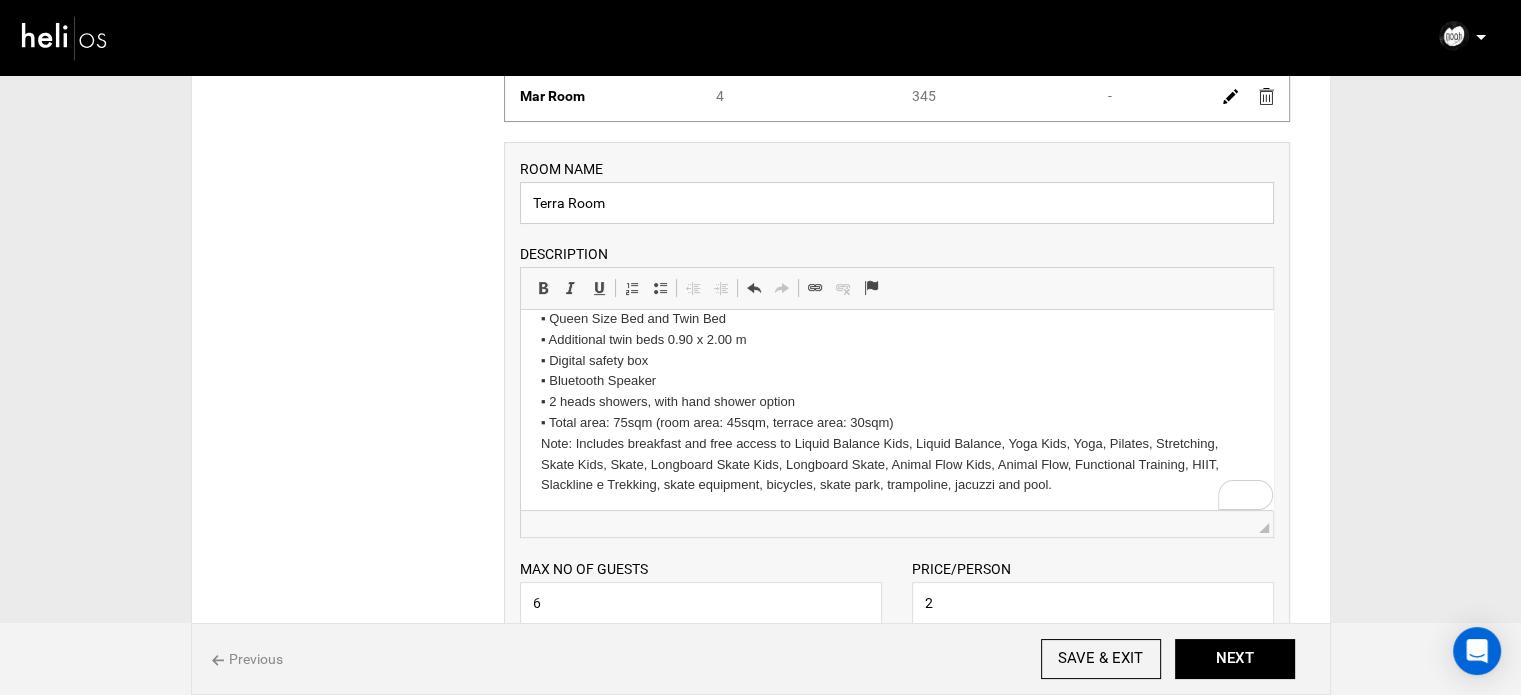 scroll, scrollTop: 185, scrollLeft: 0, axis: vertical 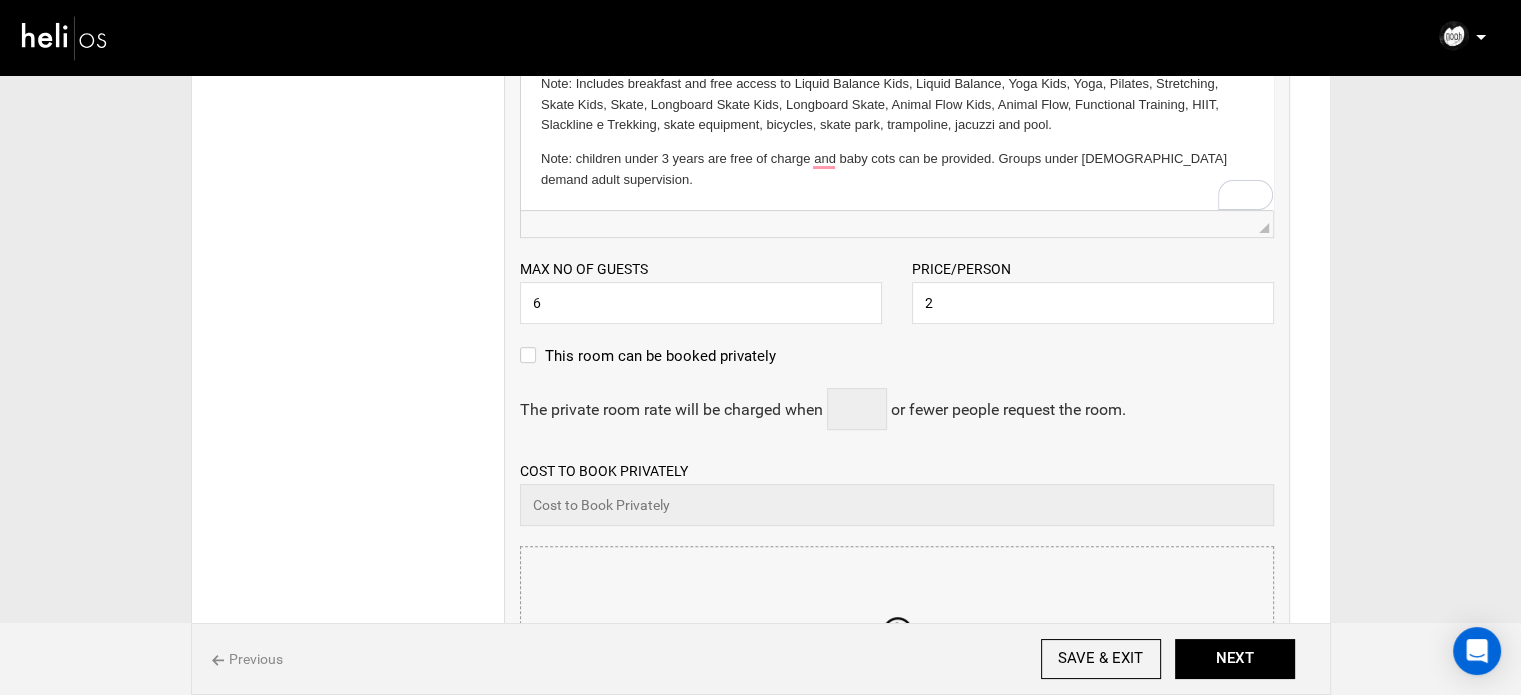click at bounding box center [897, 667] 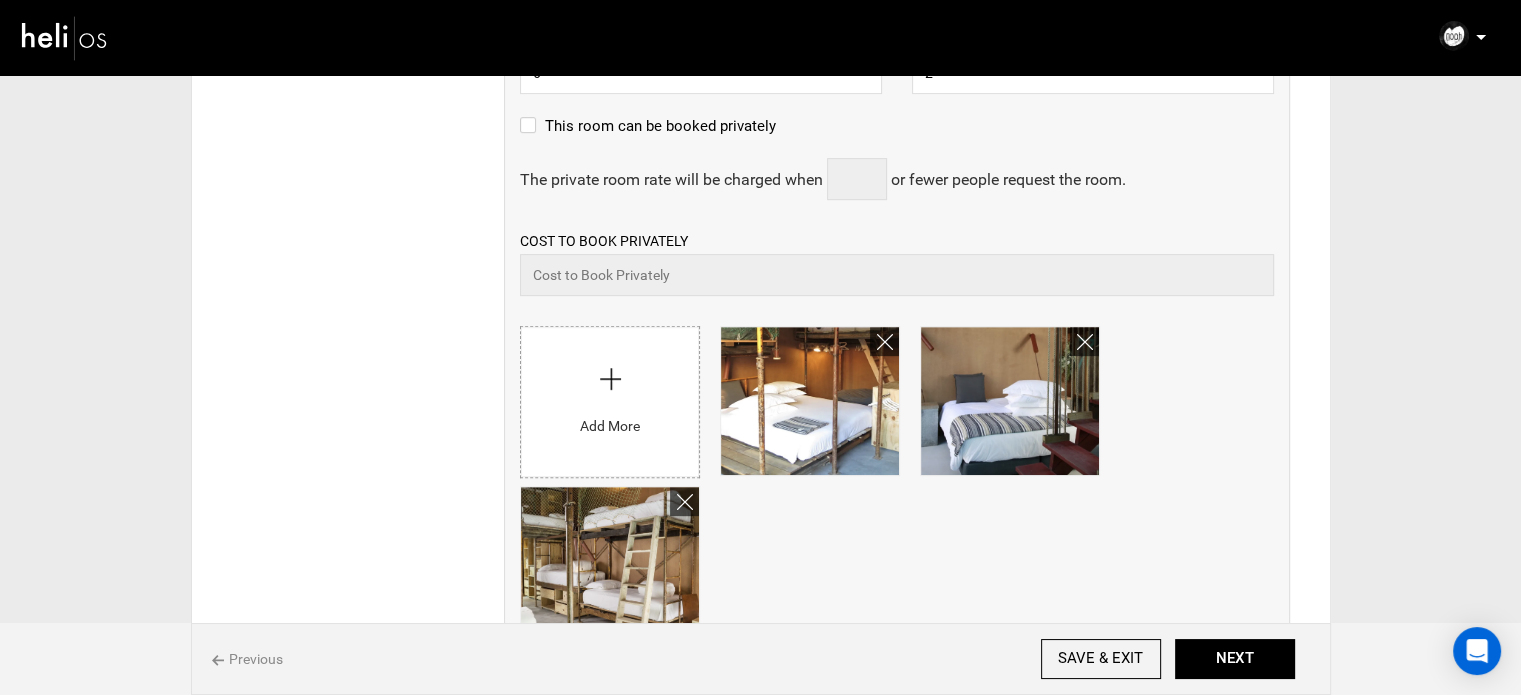 scroll, scrollTop: 1100, scrollLeft: 0, axis: vertical 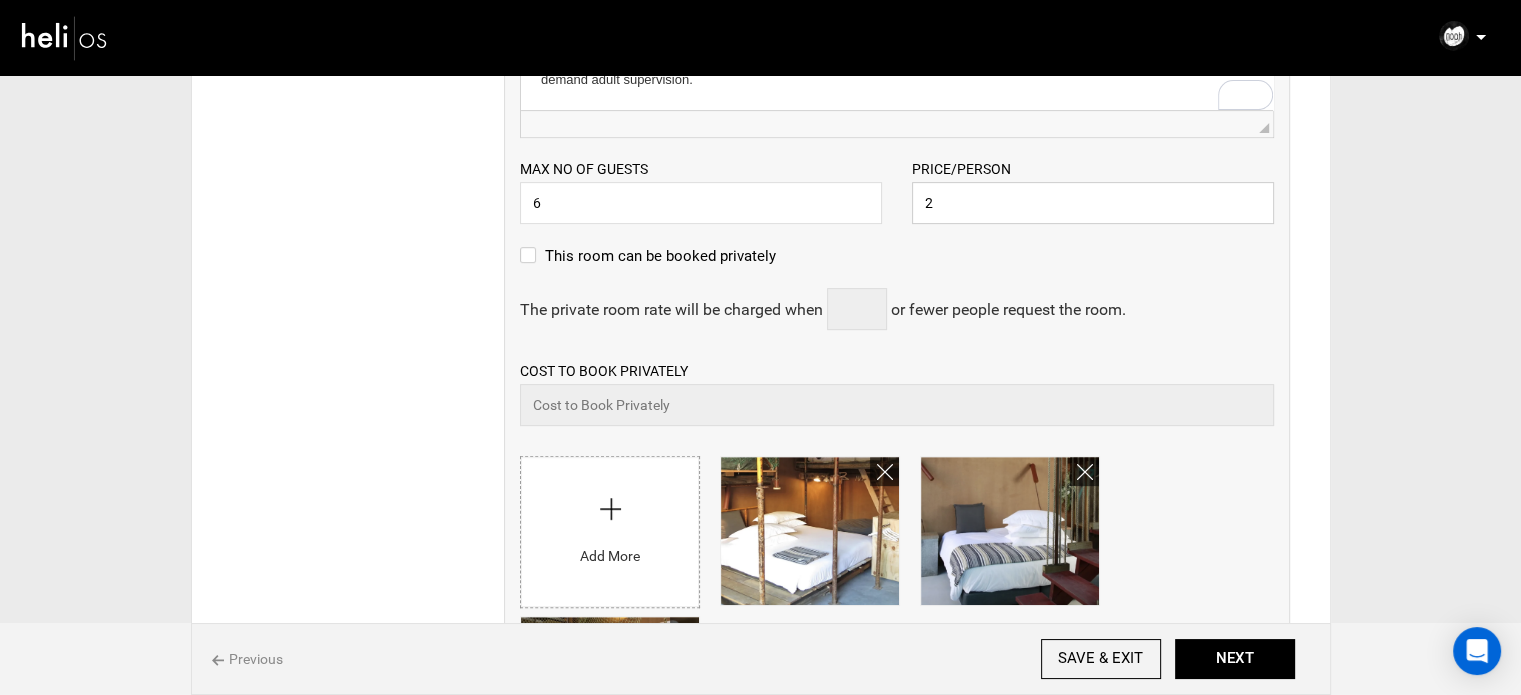 click on "2" at bounding box center (1093, 203) 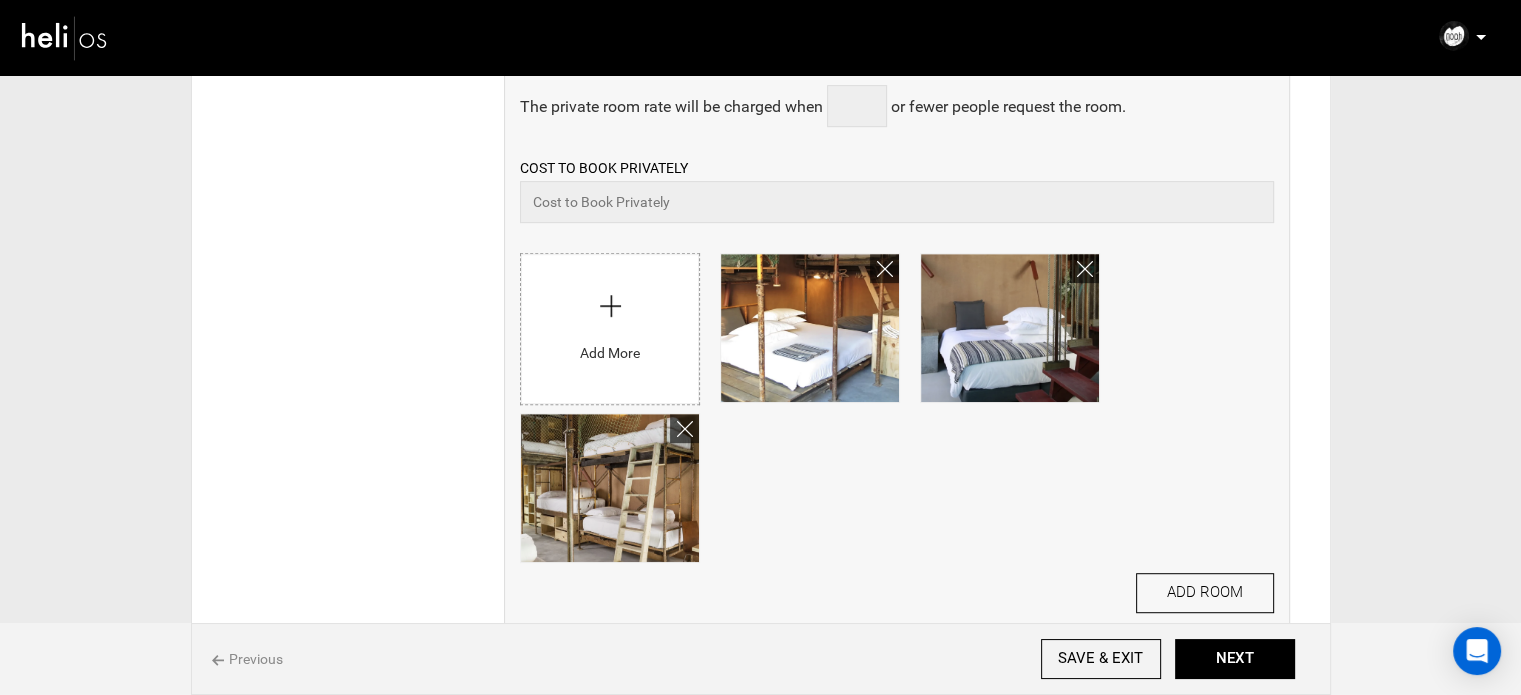 scroll, scrollTop: 1200, scrollLeft: 0, axis: vertical 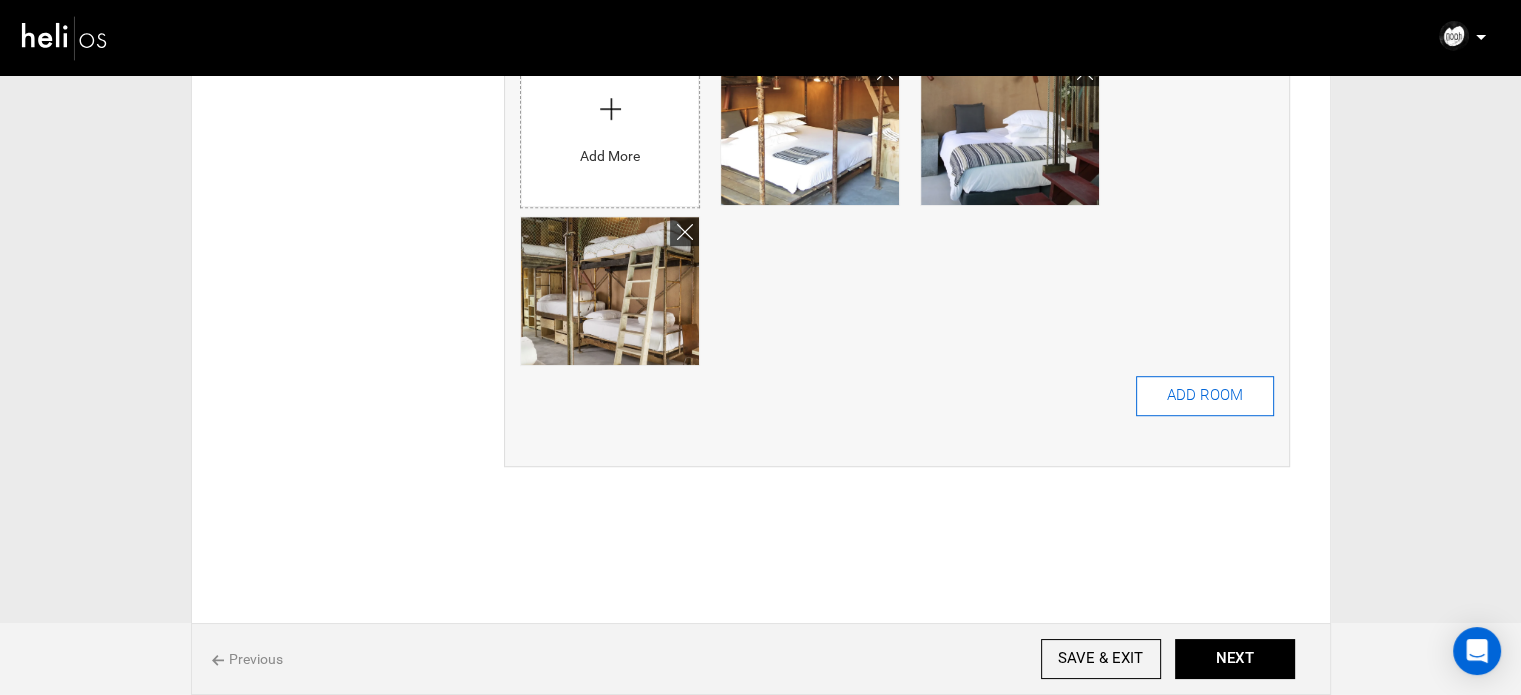 type on "265" 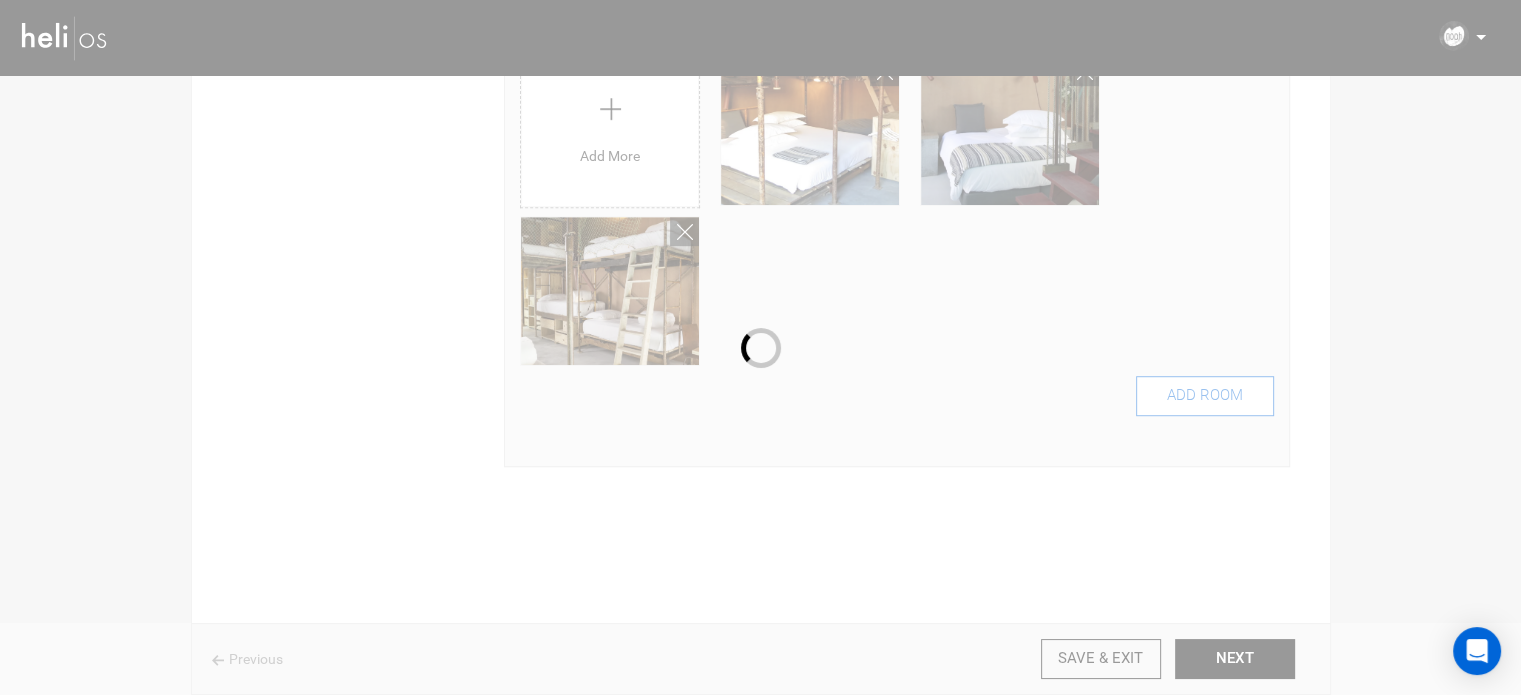 type 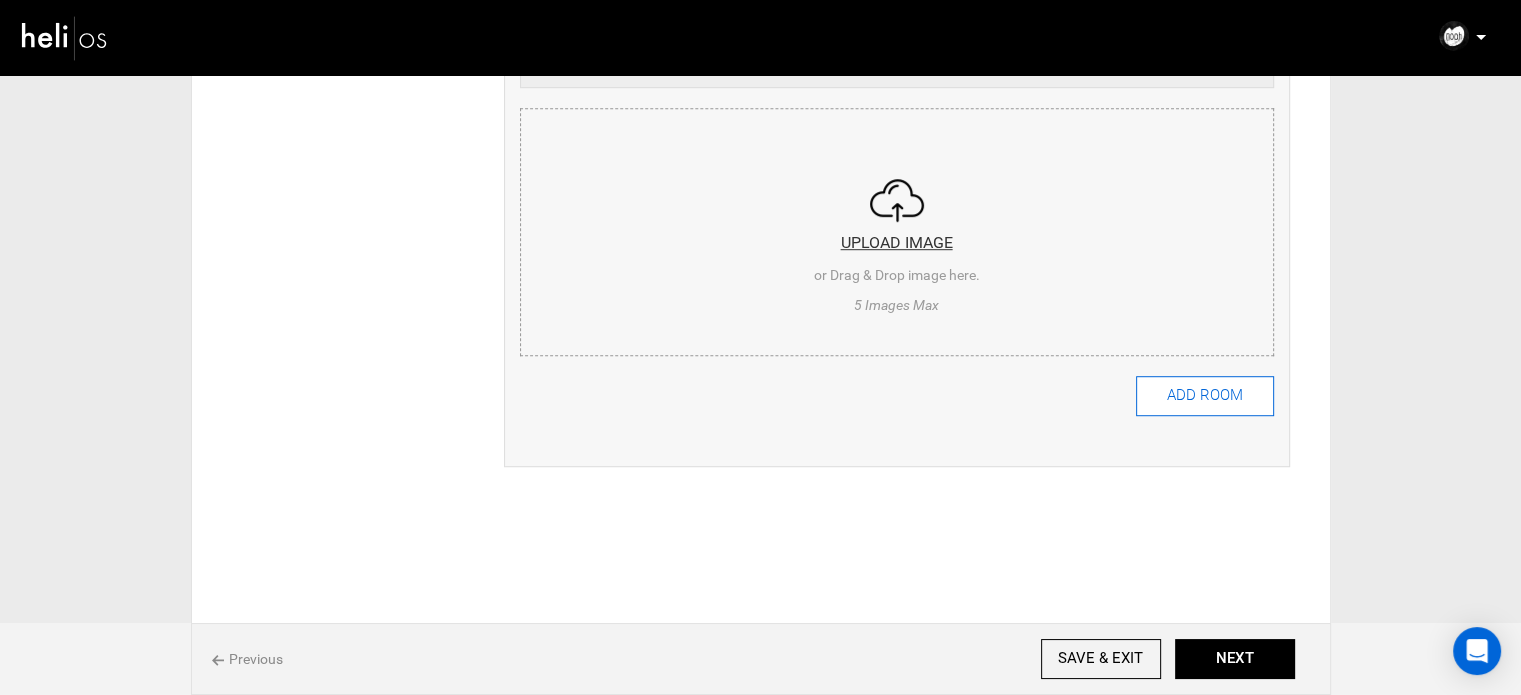 scroll, scrollTop: 0, scrollLeft: 0, axis: both 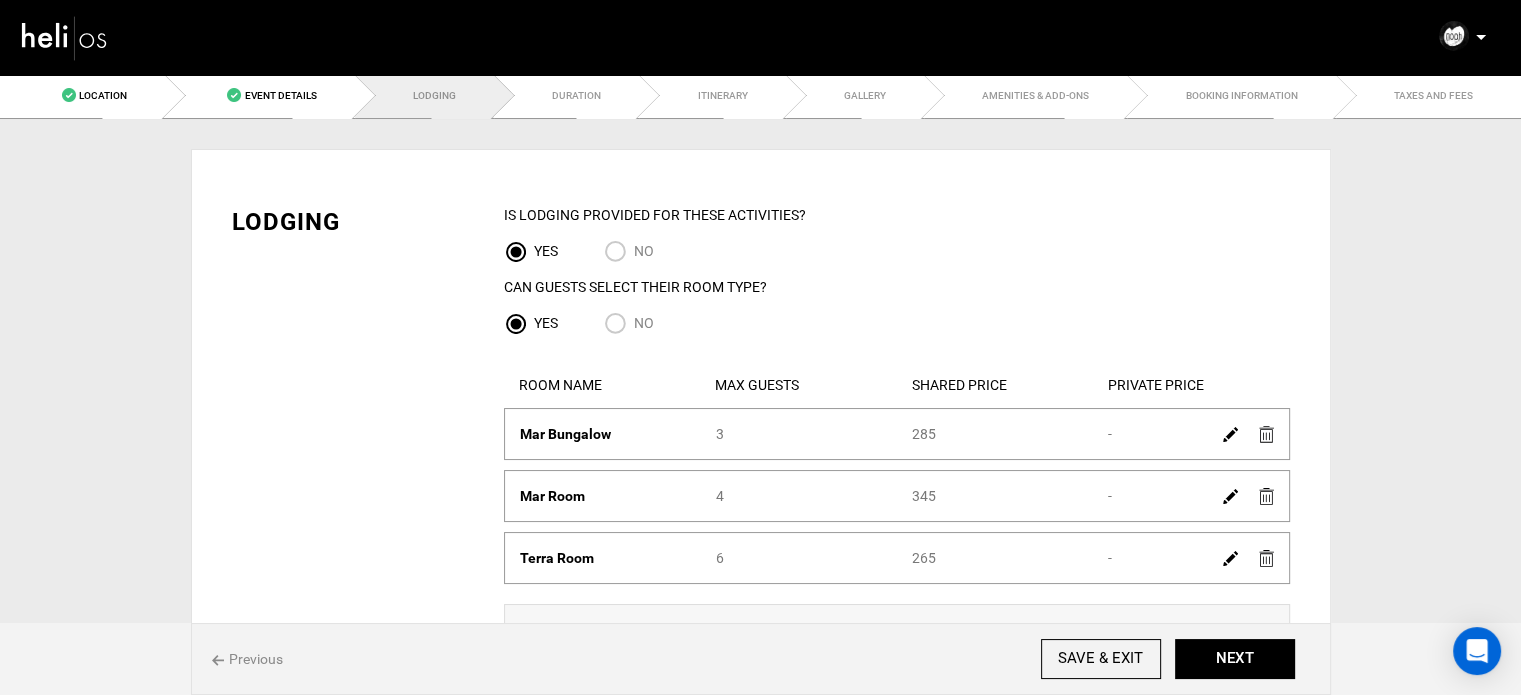 type 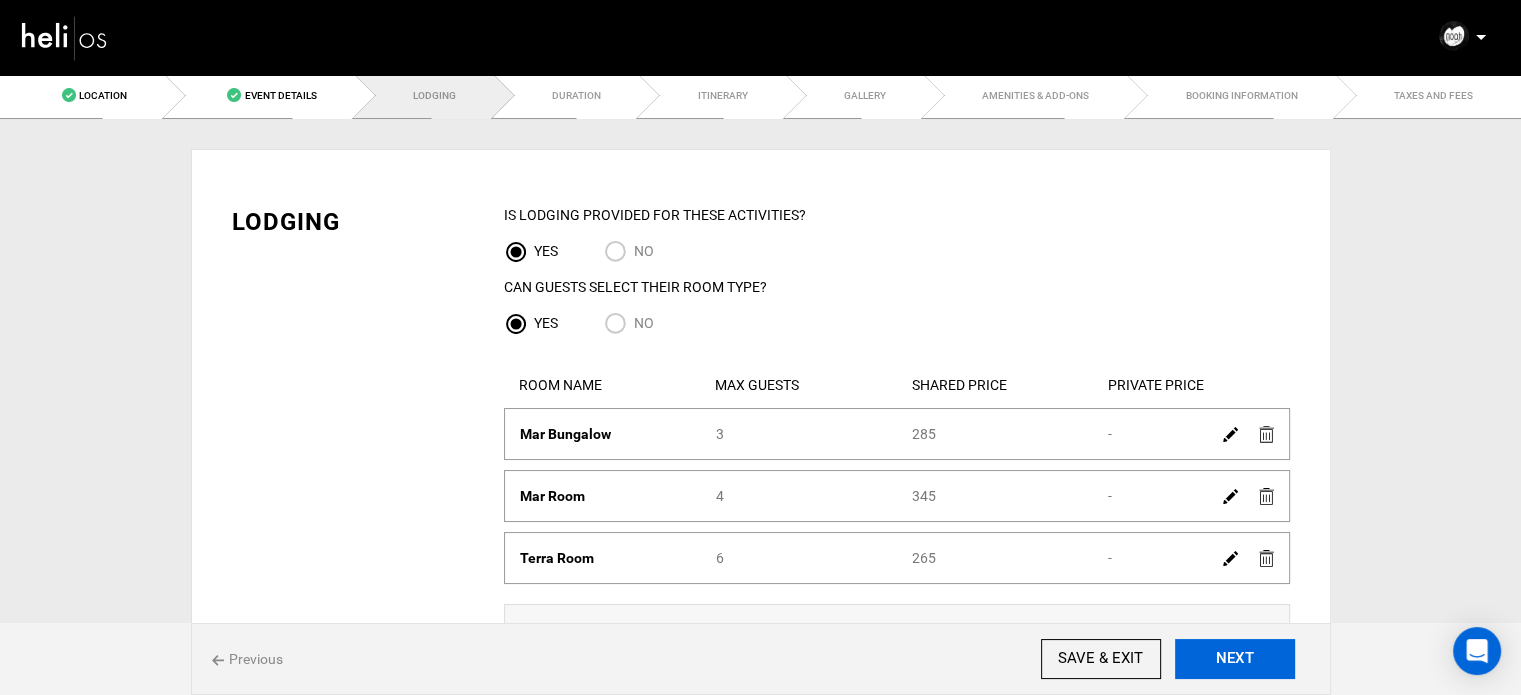 click on "NEXT" at bounding box center (1235, 659) 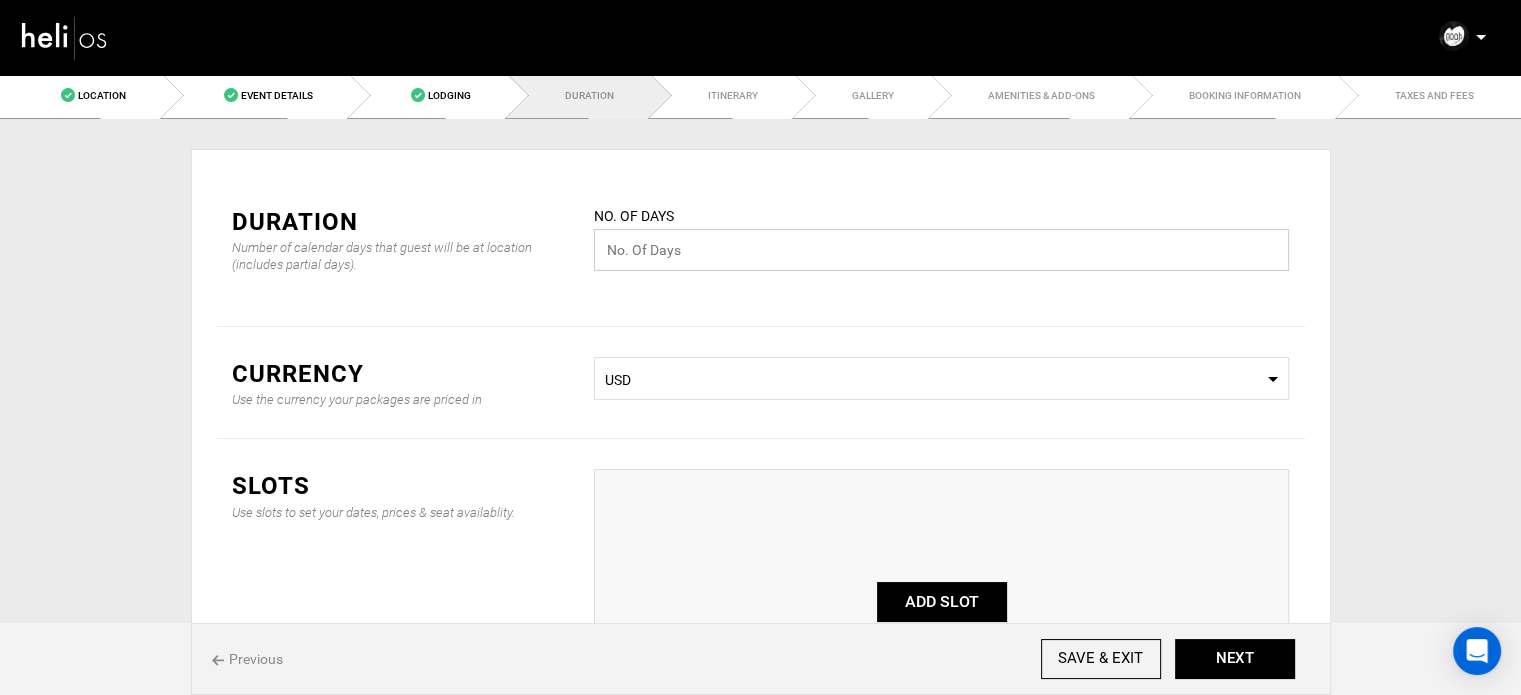 click at bounding box center (941, 250) 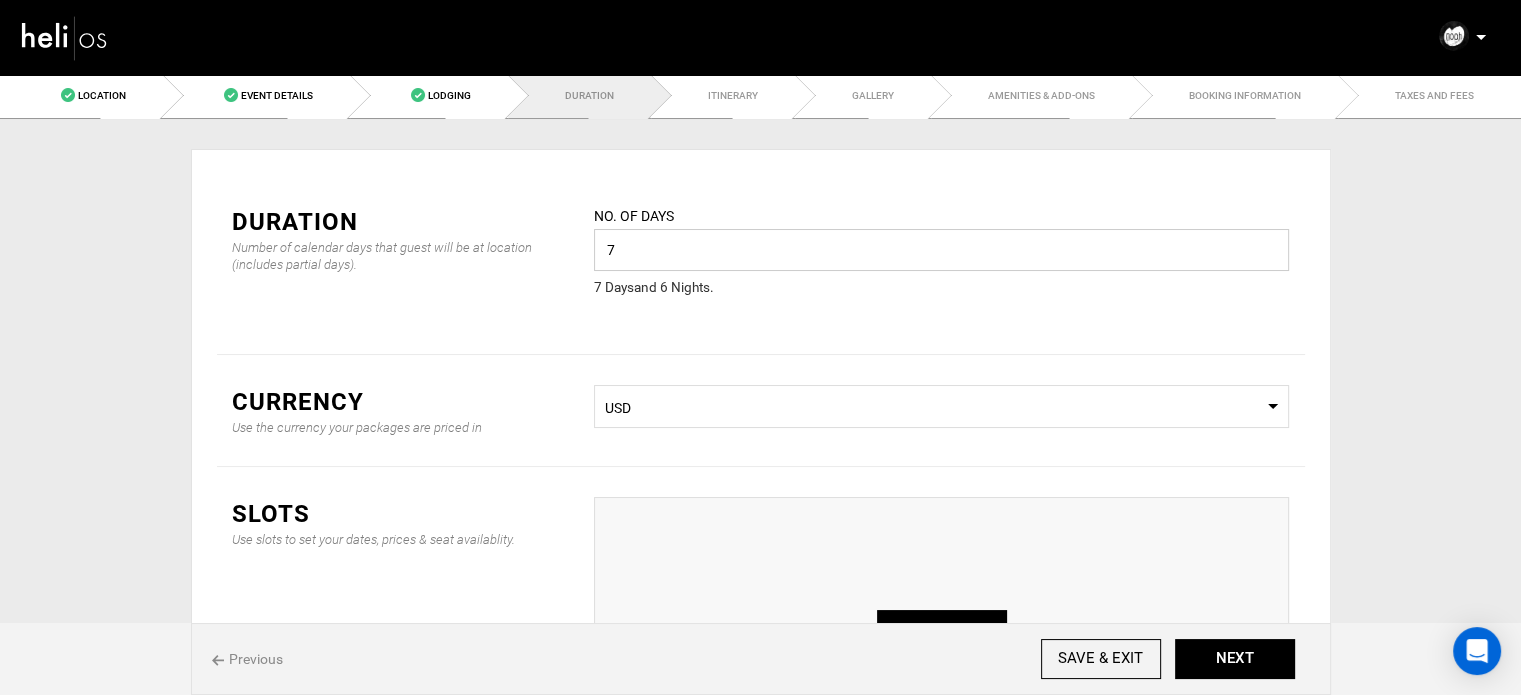 type on "7" 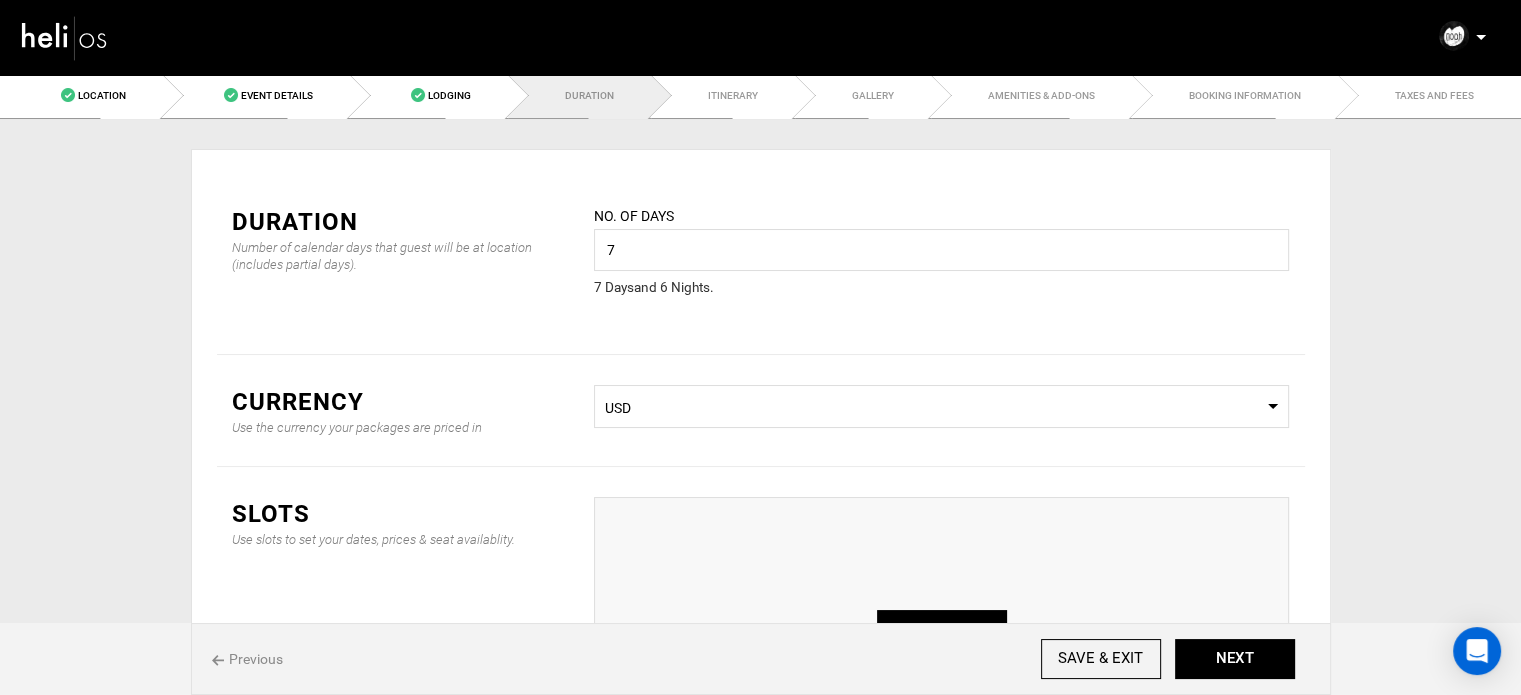 click on "USD" at bounding box center [941, 408] 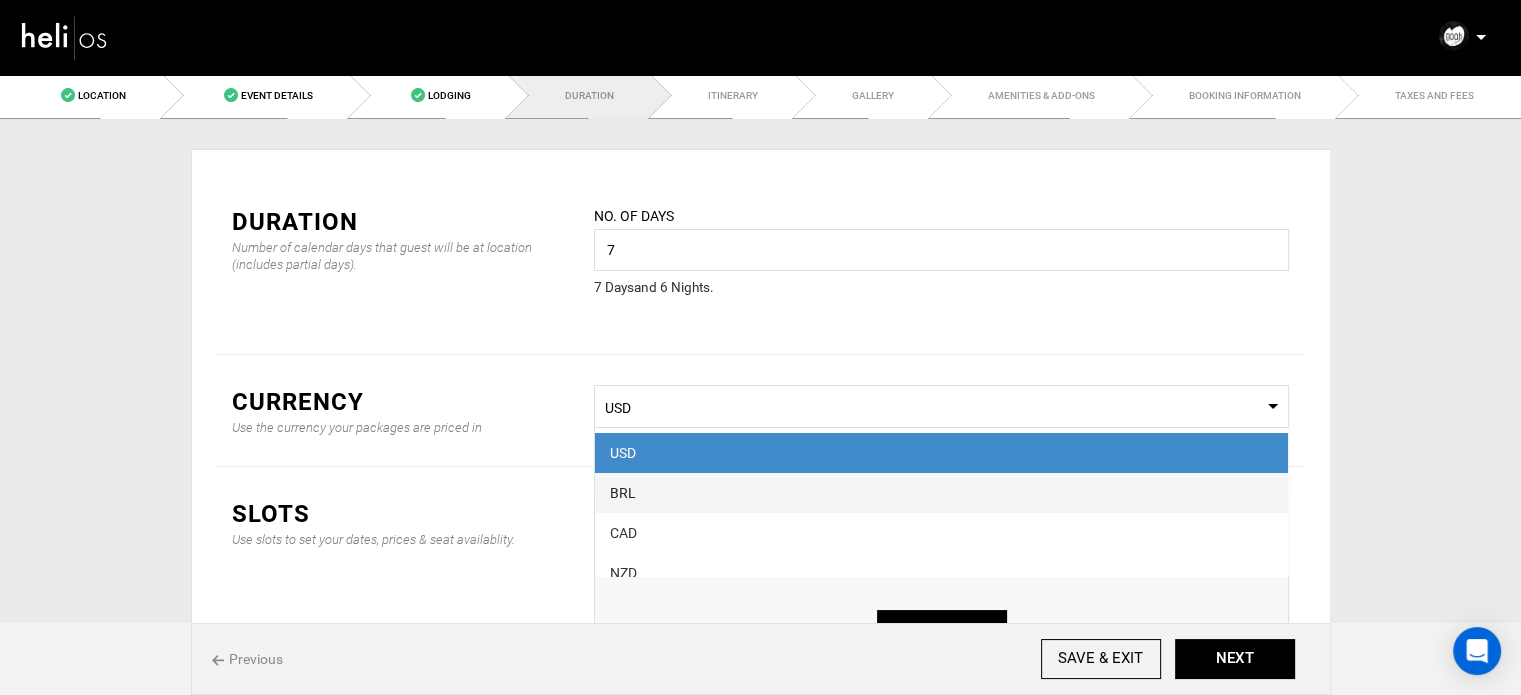 scroll, scrollTop: 100, scrollLeft: 0, axis: vertical 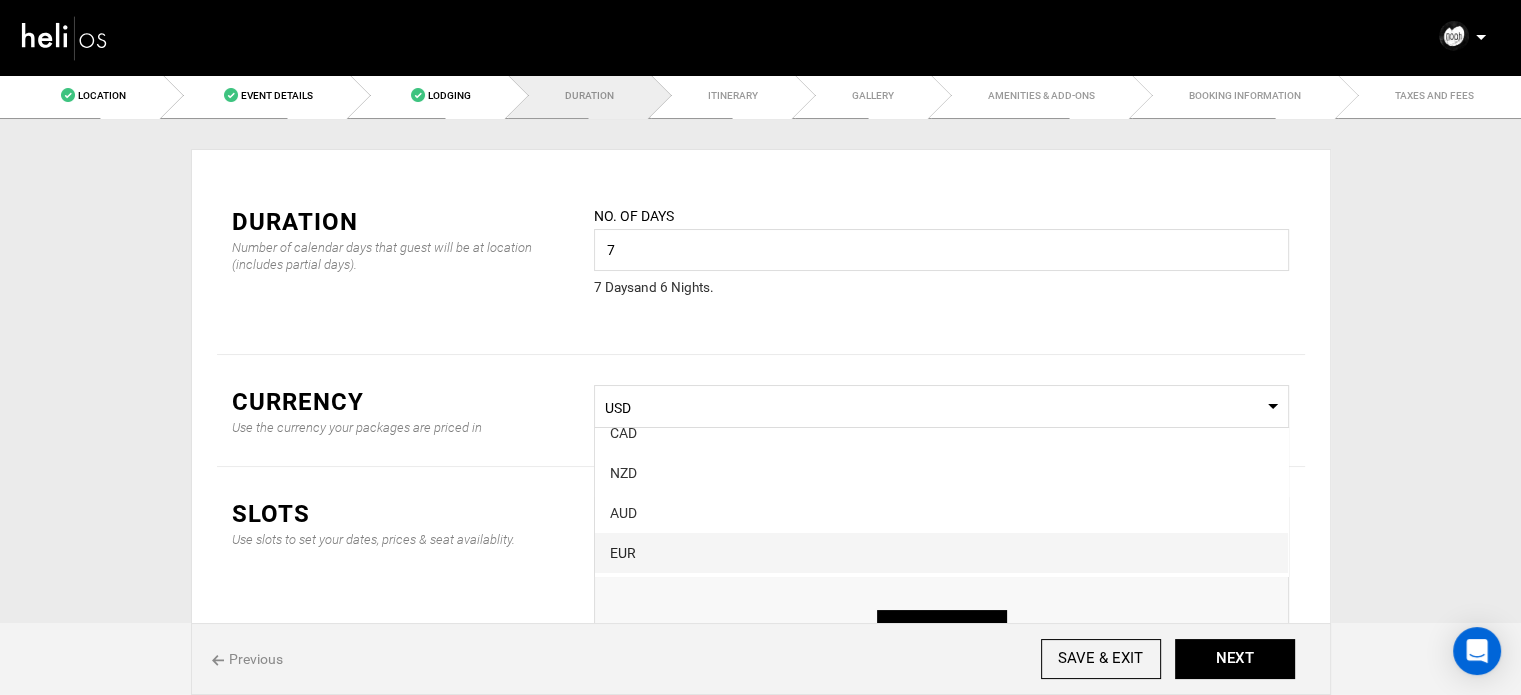 click on "EUR" at bounding box center [941, 553] 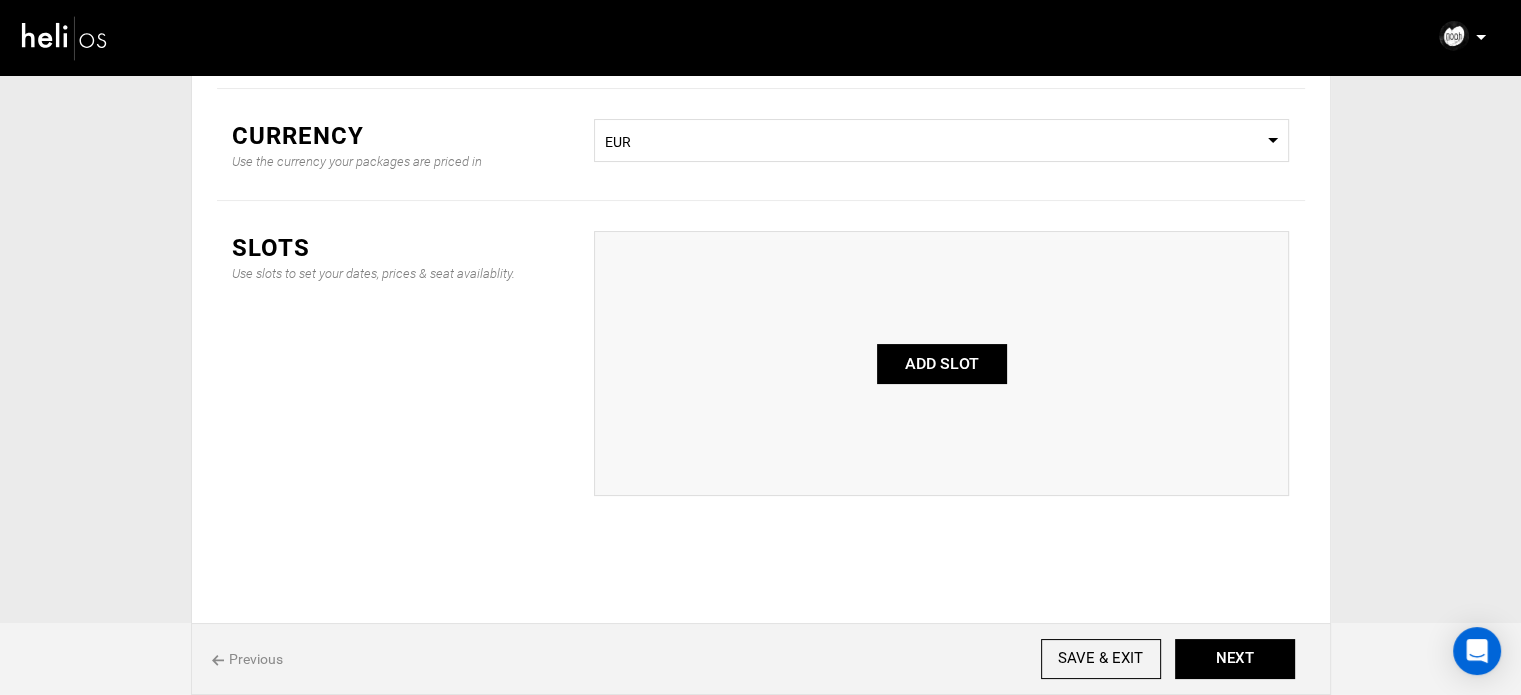 scroll, scrollTop: 267, scrollLeft: 0, axis: vertical 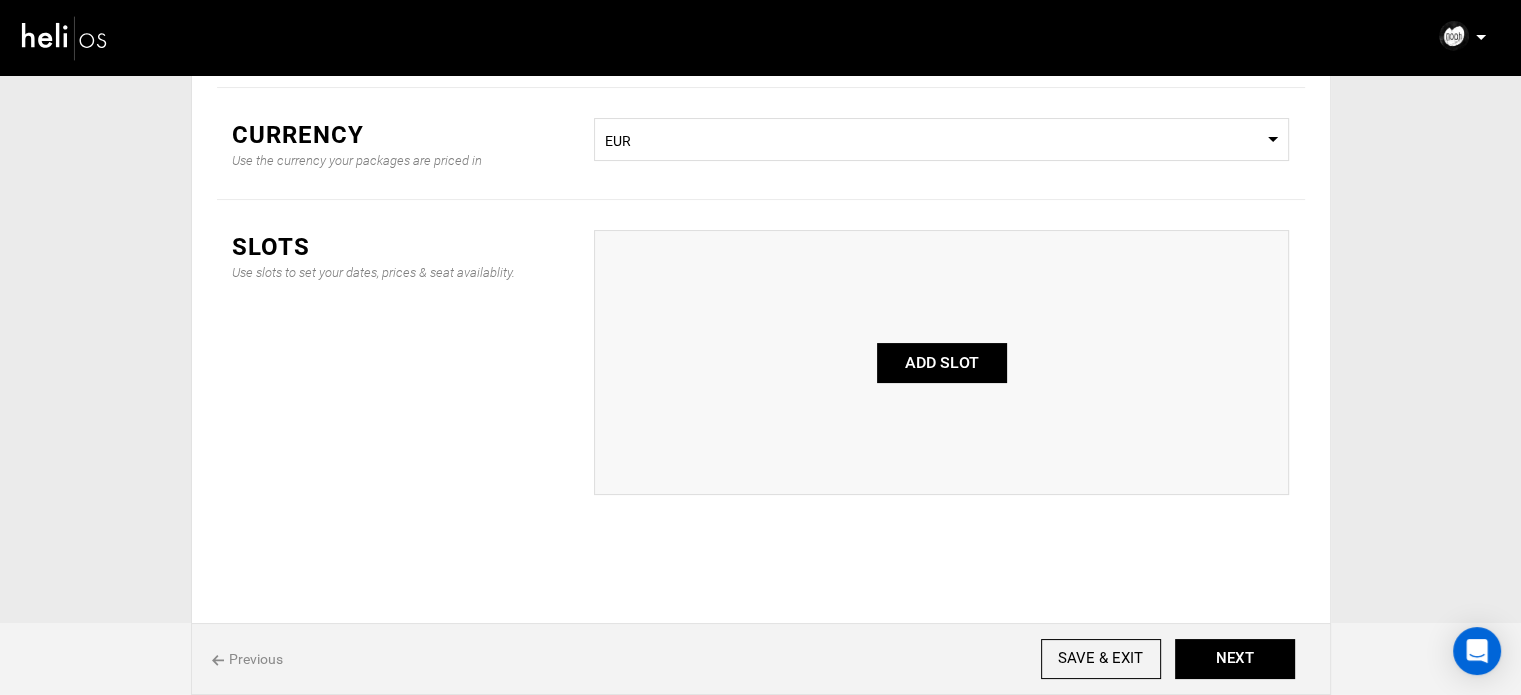 click on "ADD
SLOT" at bounding box center (942, 363) 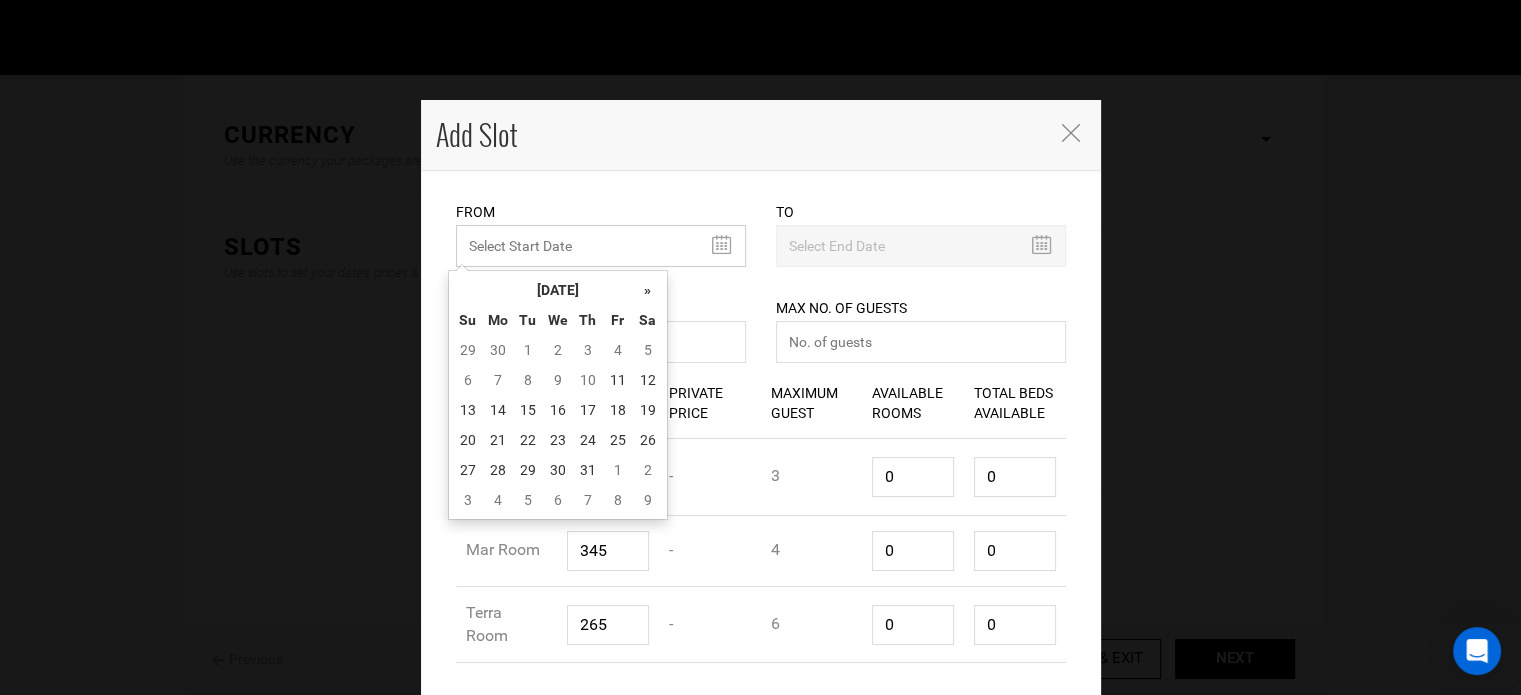 click on "MINIMUM NUMBER OF
NIGHTS" at bounding box center (601, 246) 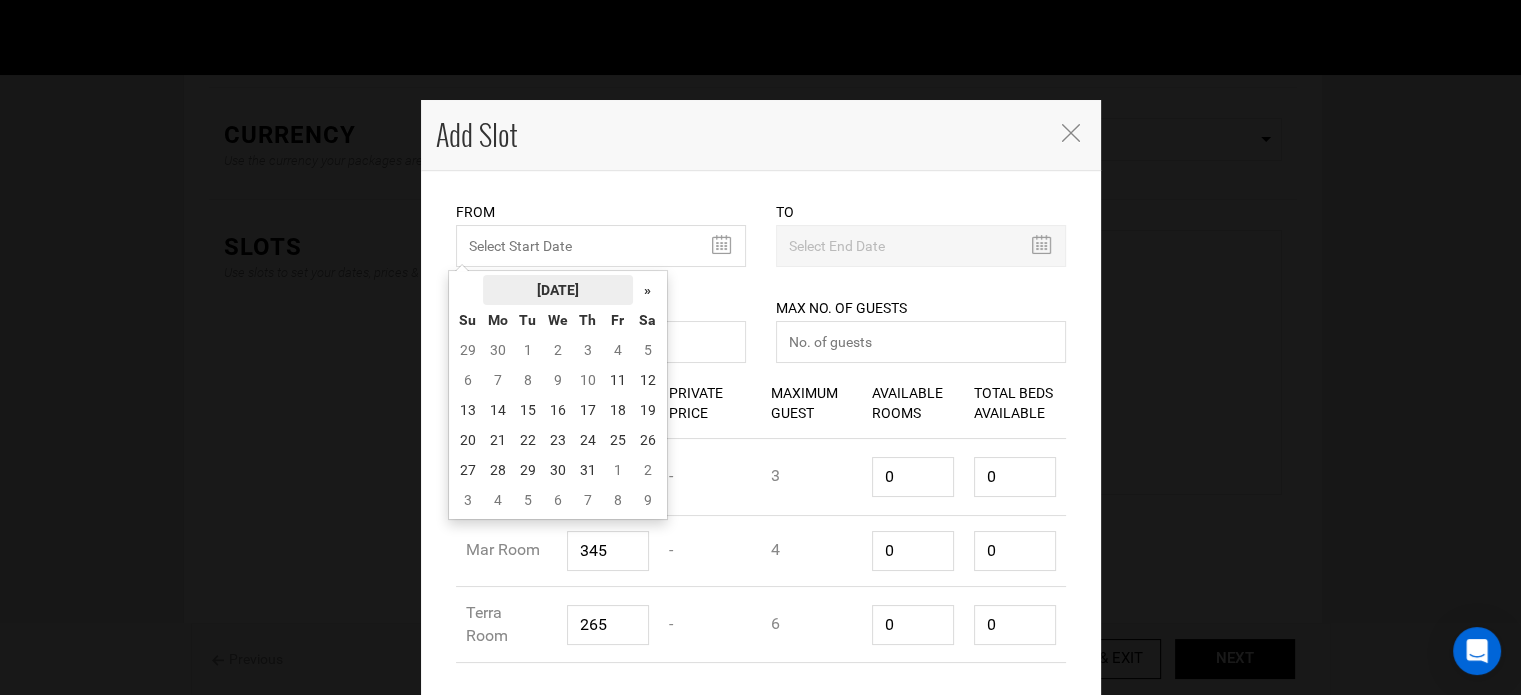 click on "July 2025" at bounding box center (558, 290) 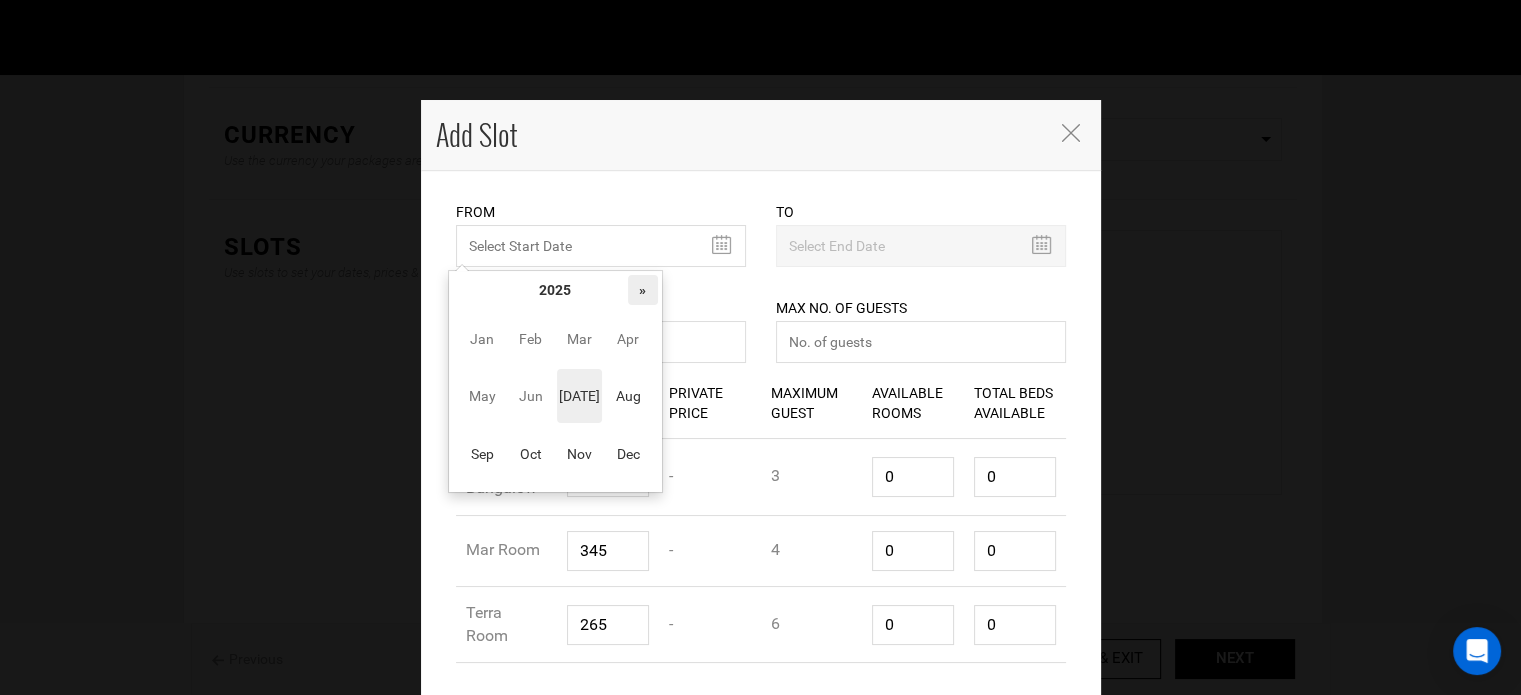 click on "»" at bounding box center (643, 290) 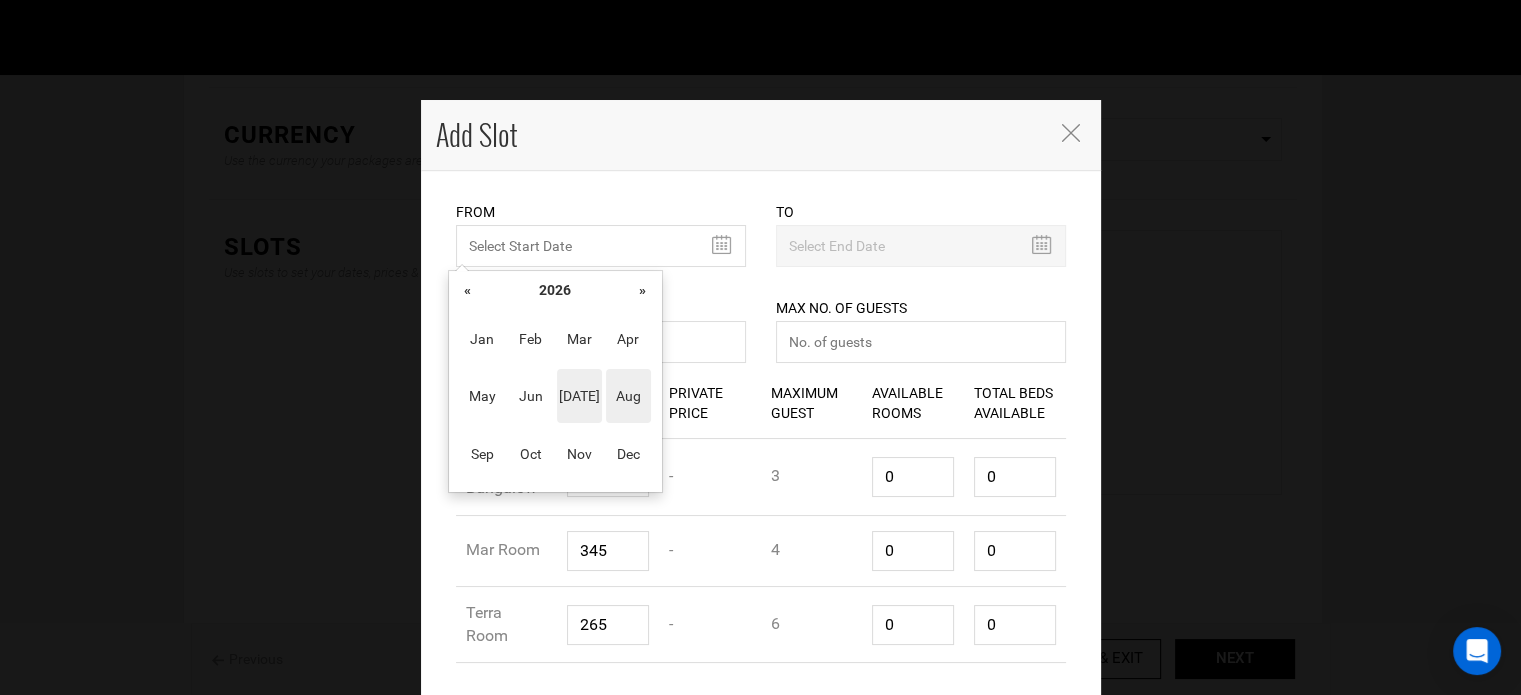 click on "Aug" at bounding box center [628, 396] 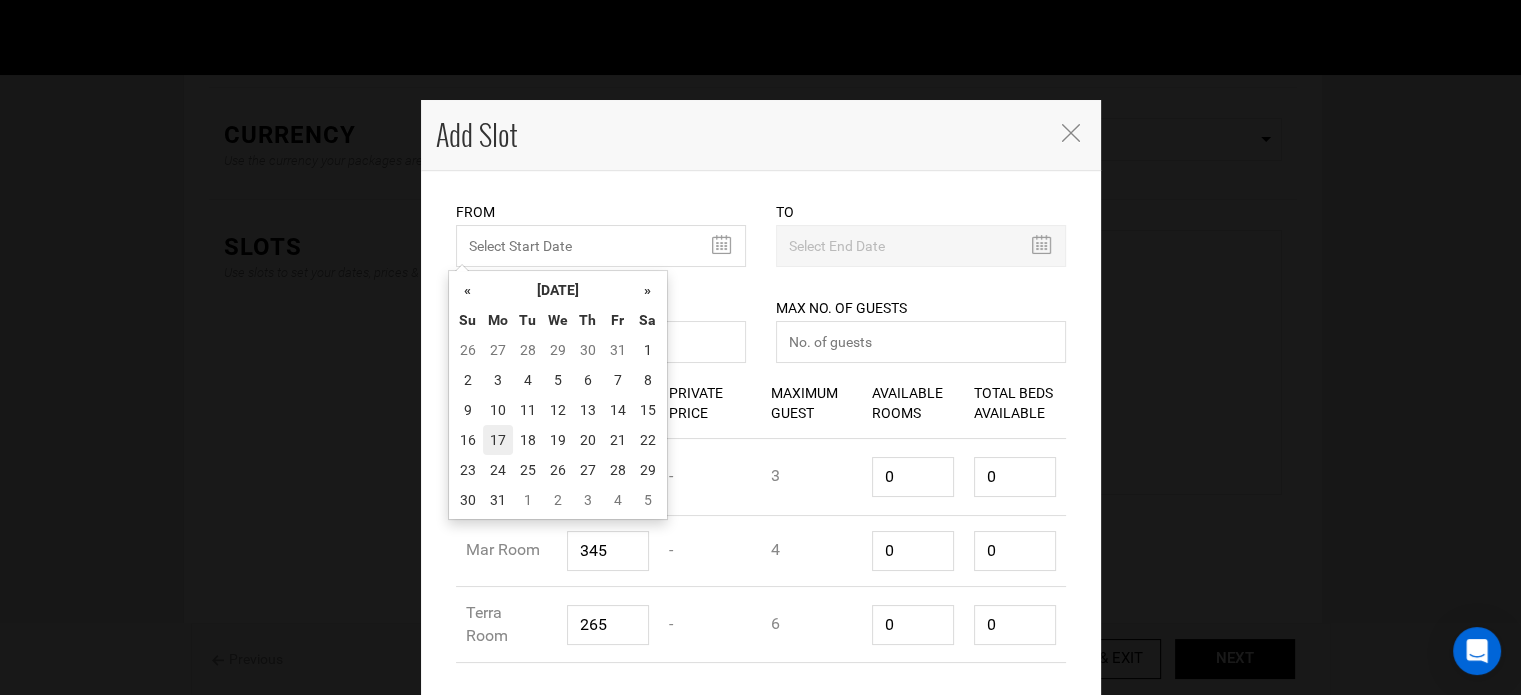 click on "17" at bounding box center [498, 440] 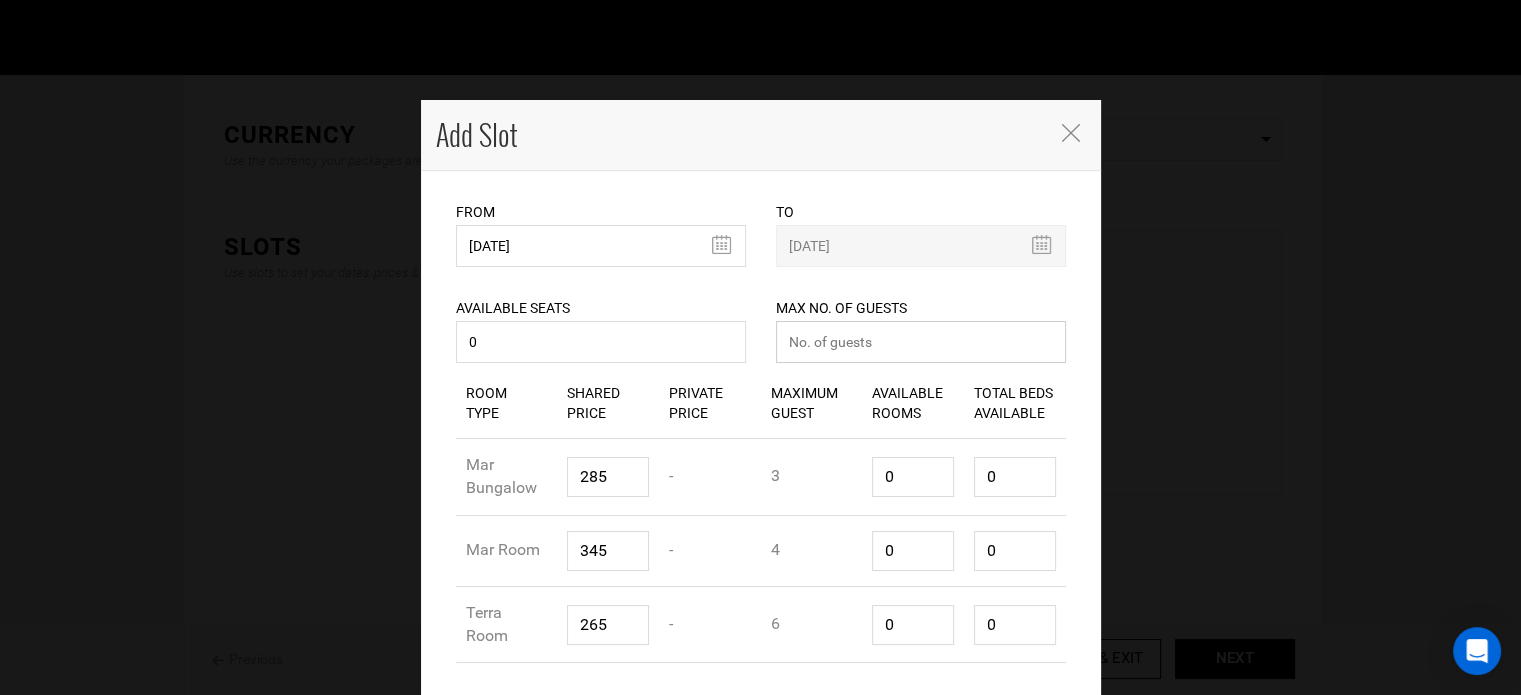 click at bounding box center (921, 342) 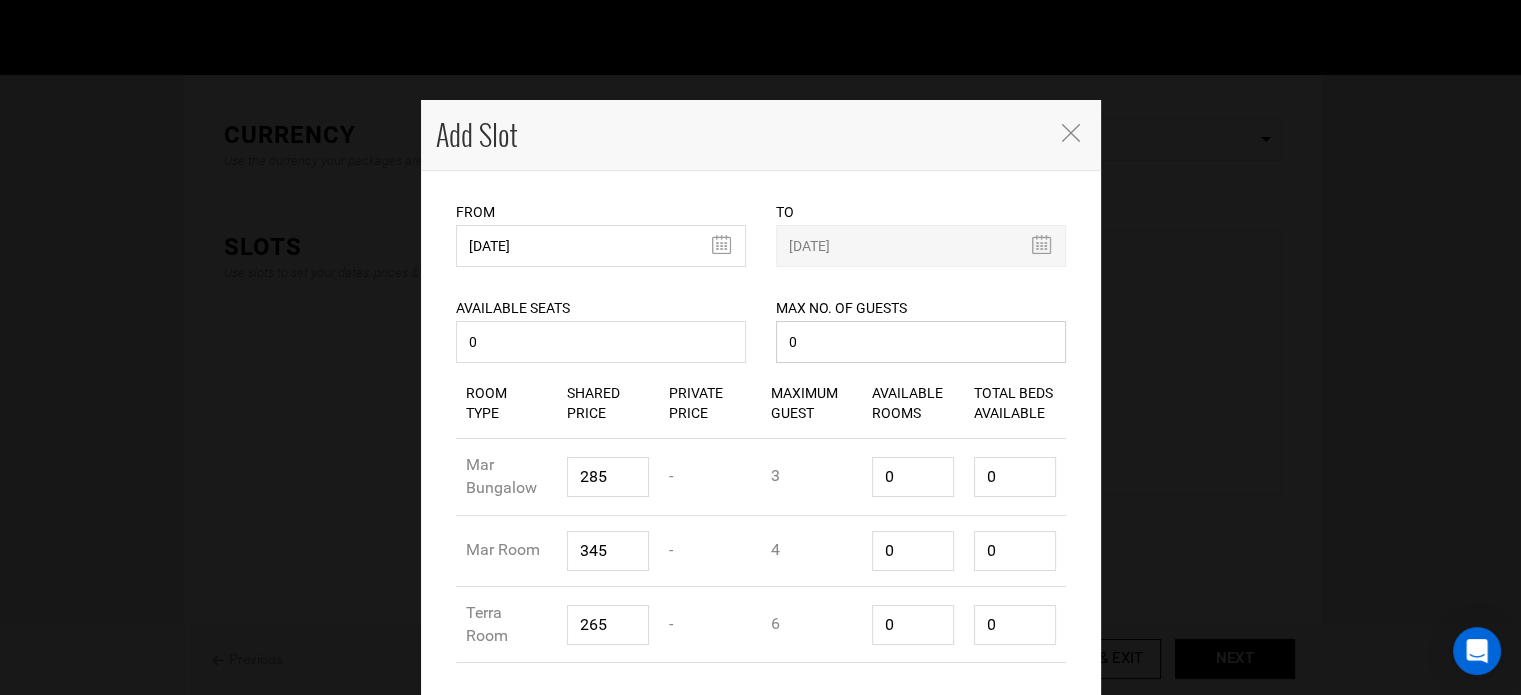 drag, startPoint x: 808, startPoint y: 346, endPoint x: 773, endPoint y: 348, distance: 35.057095 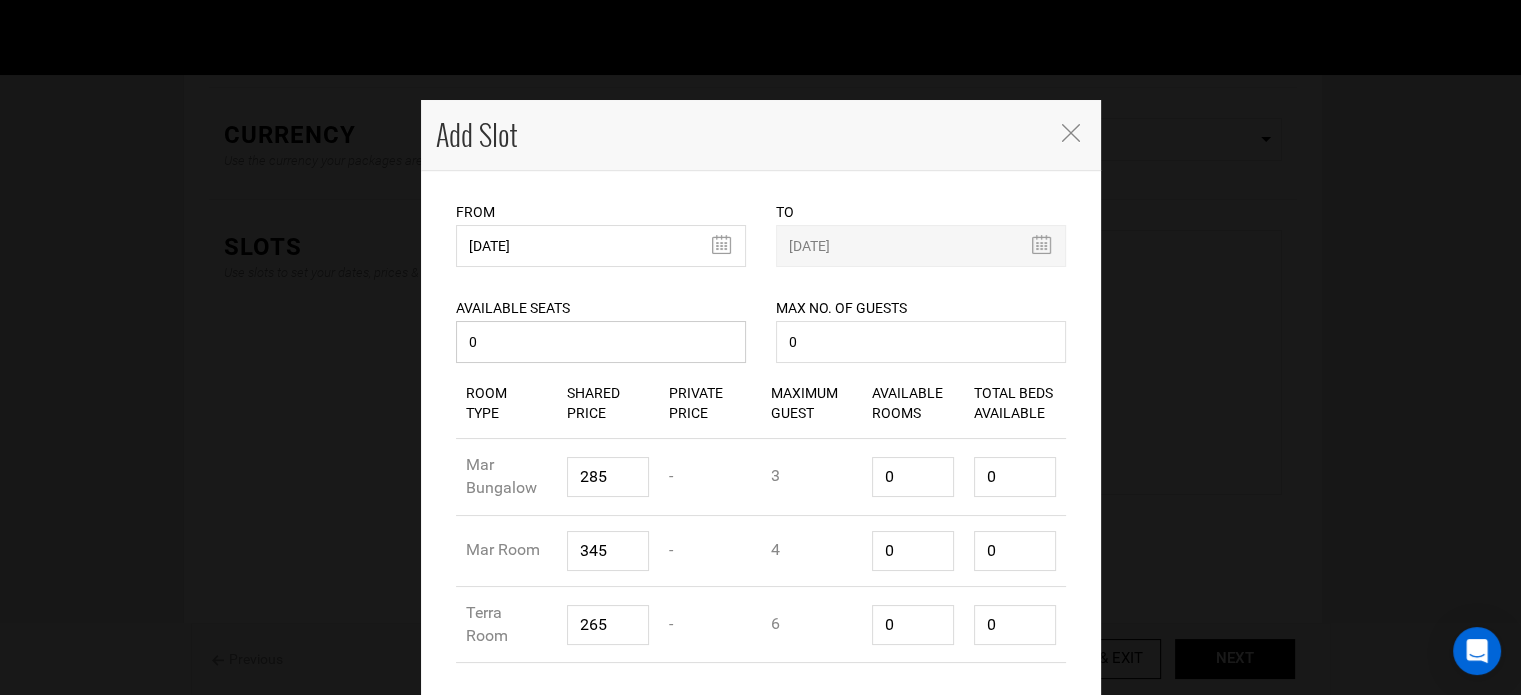 click on "0" at bounding box center [601, 342] 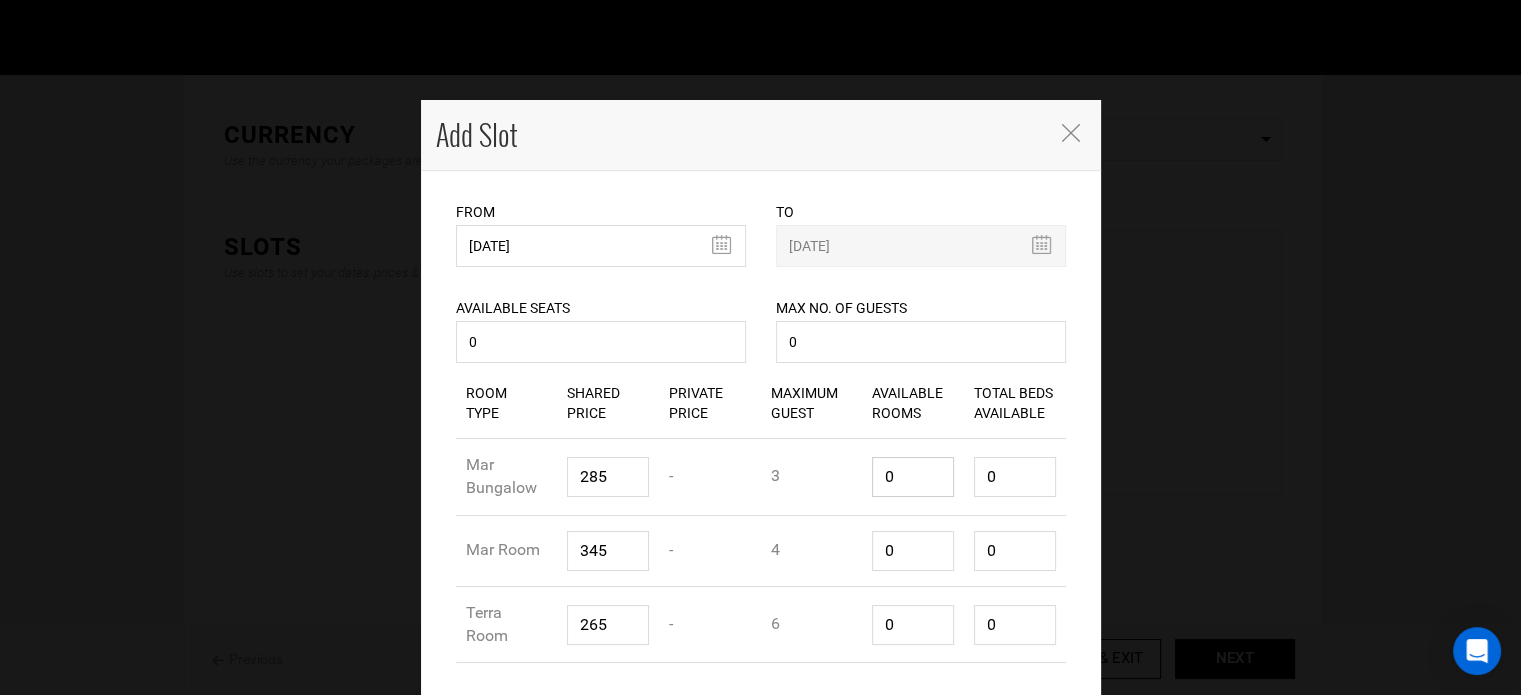 drag, startPoint x: 892, startPoint y: 464, endPoint x: 874, endPoint y: 471, distance: 19.313208 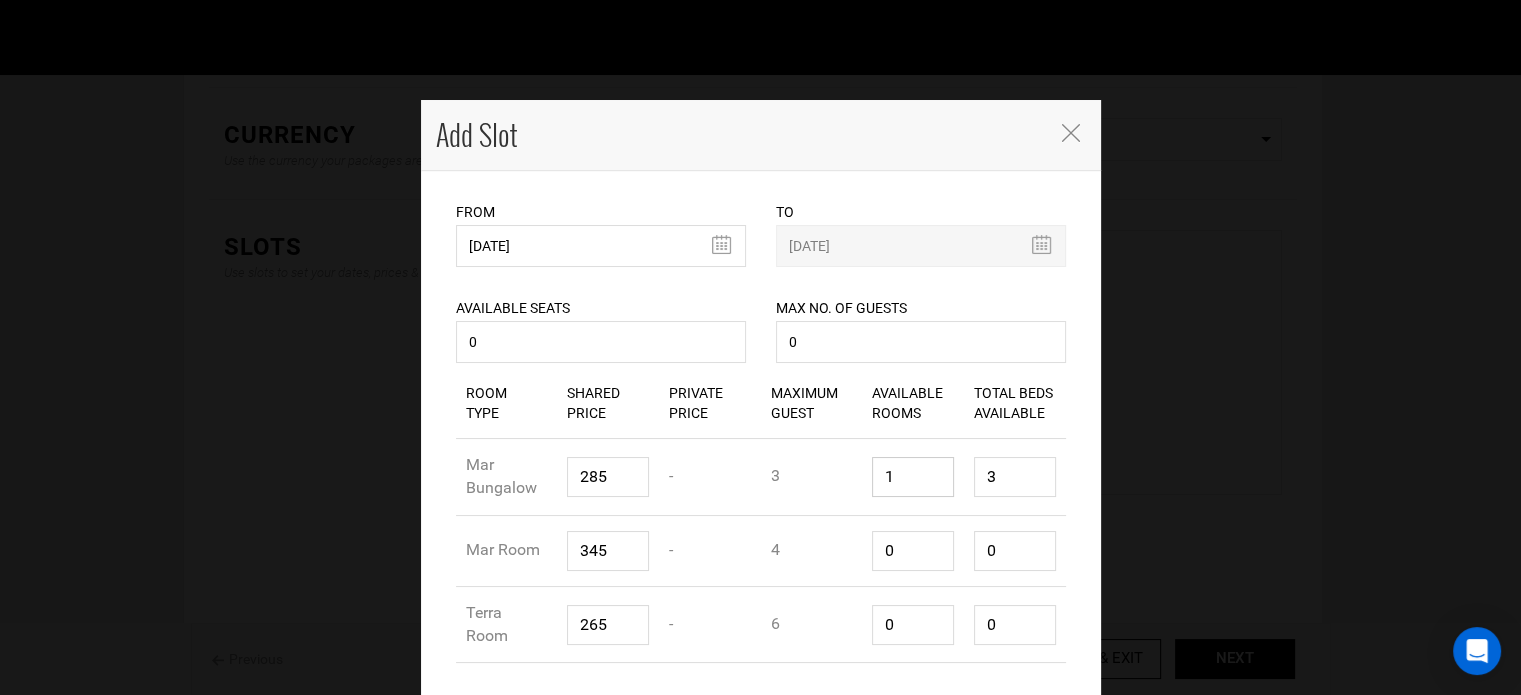 type on "1" 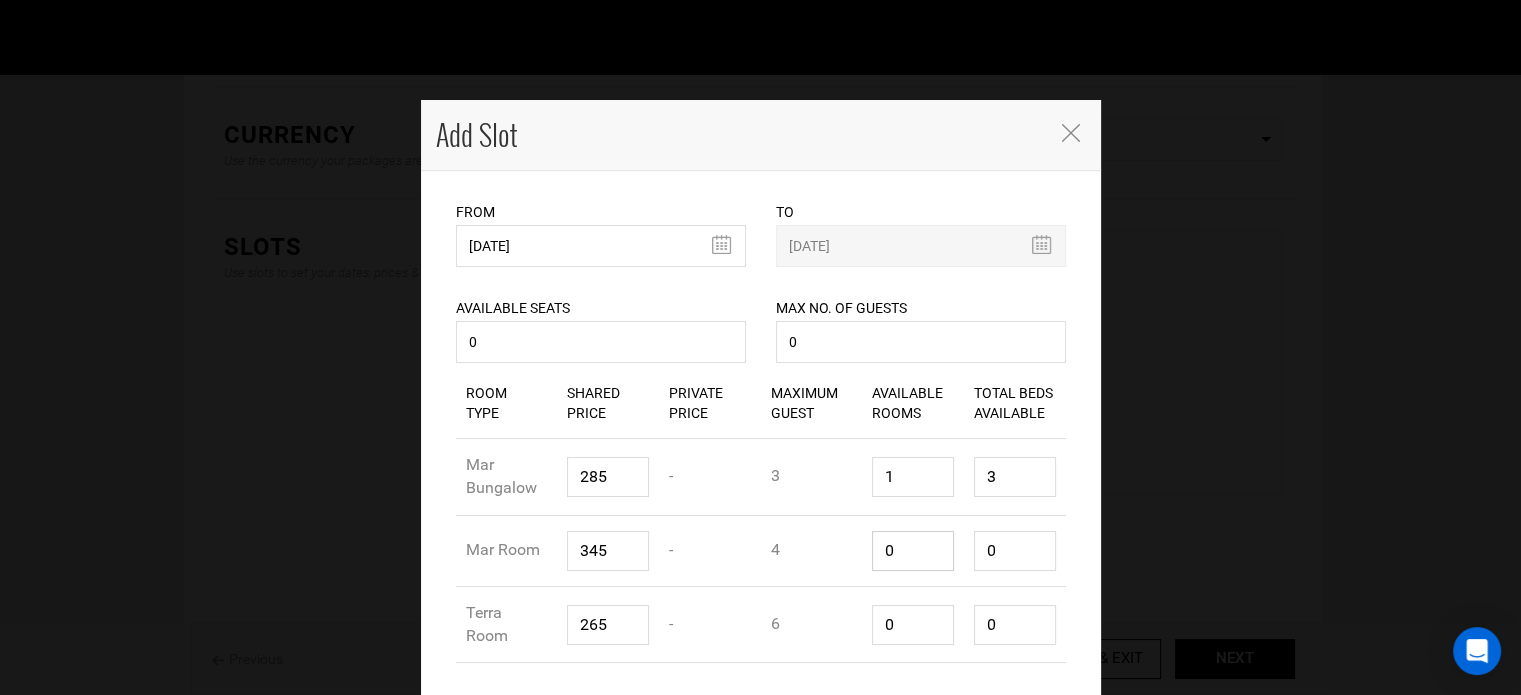 type on "01" 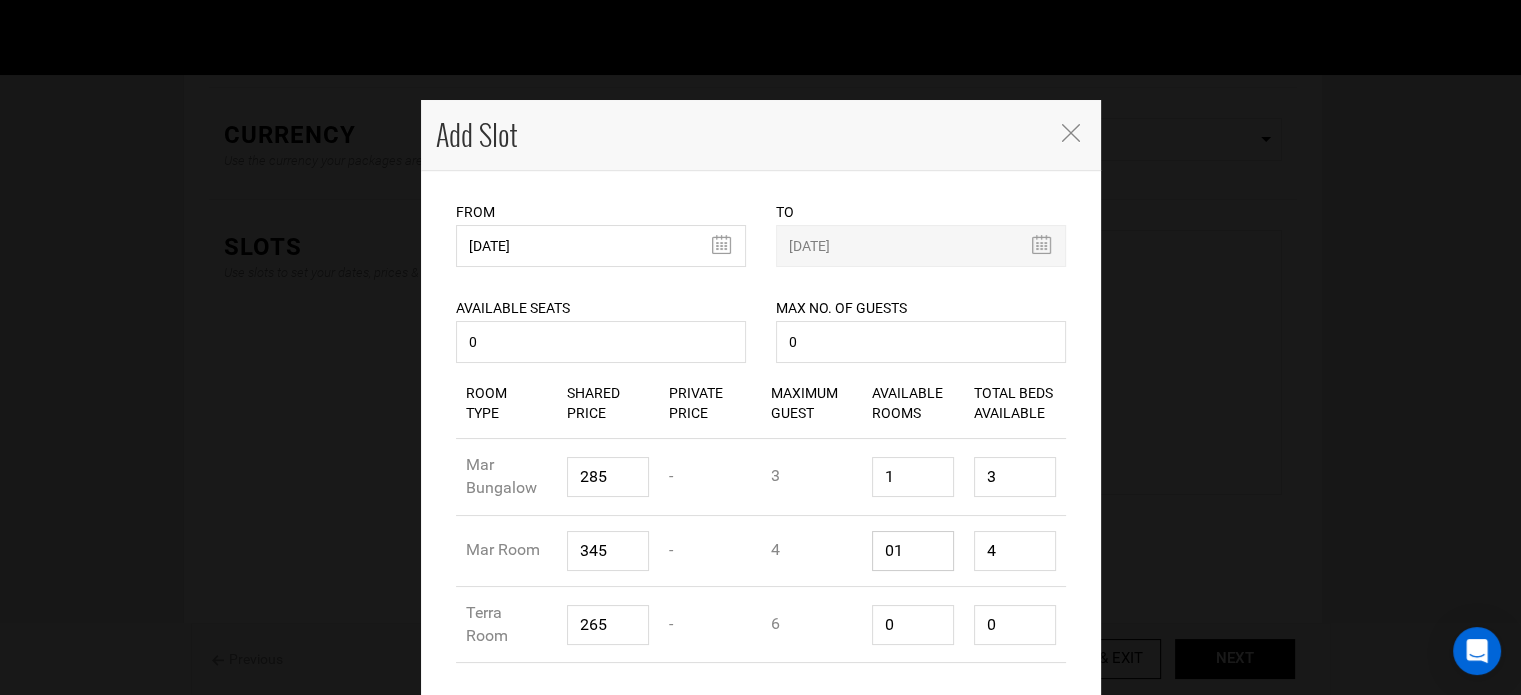 drag, startPoint x: 903, startPoint y: 554, endPoint x: 881, endPoint y: 553, distance: 22.022715 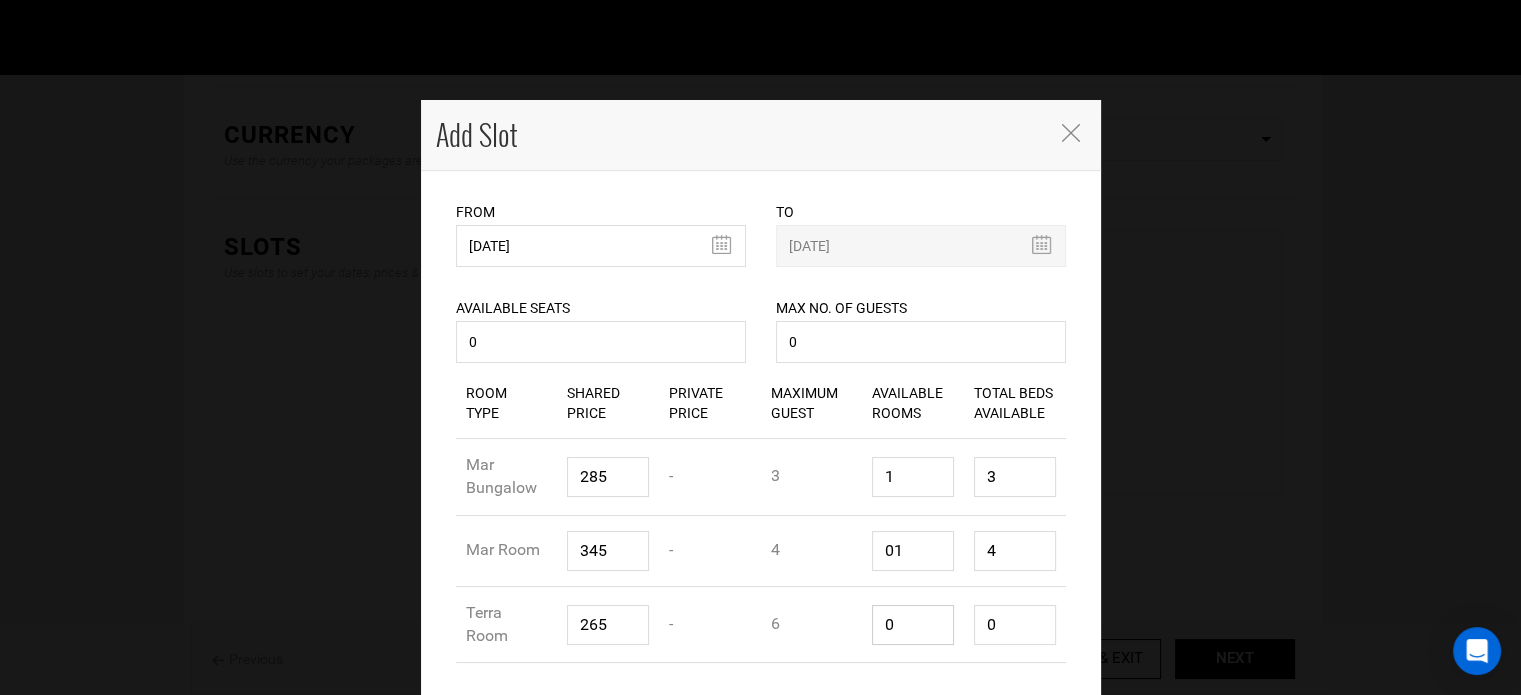 drag, startPoint x: 908, startPoint y: 622, endPoint x: 855, endPoint y: 623, distance: 53.009434 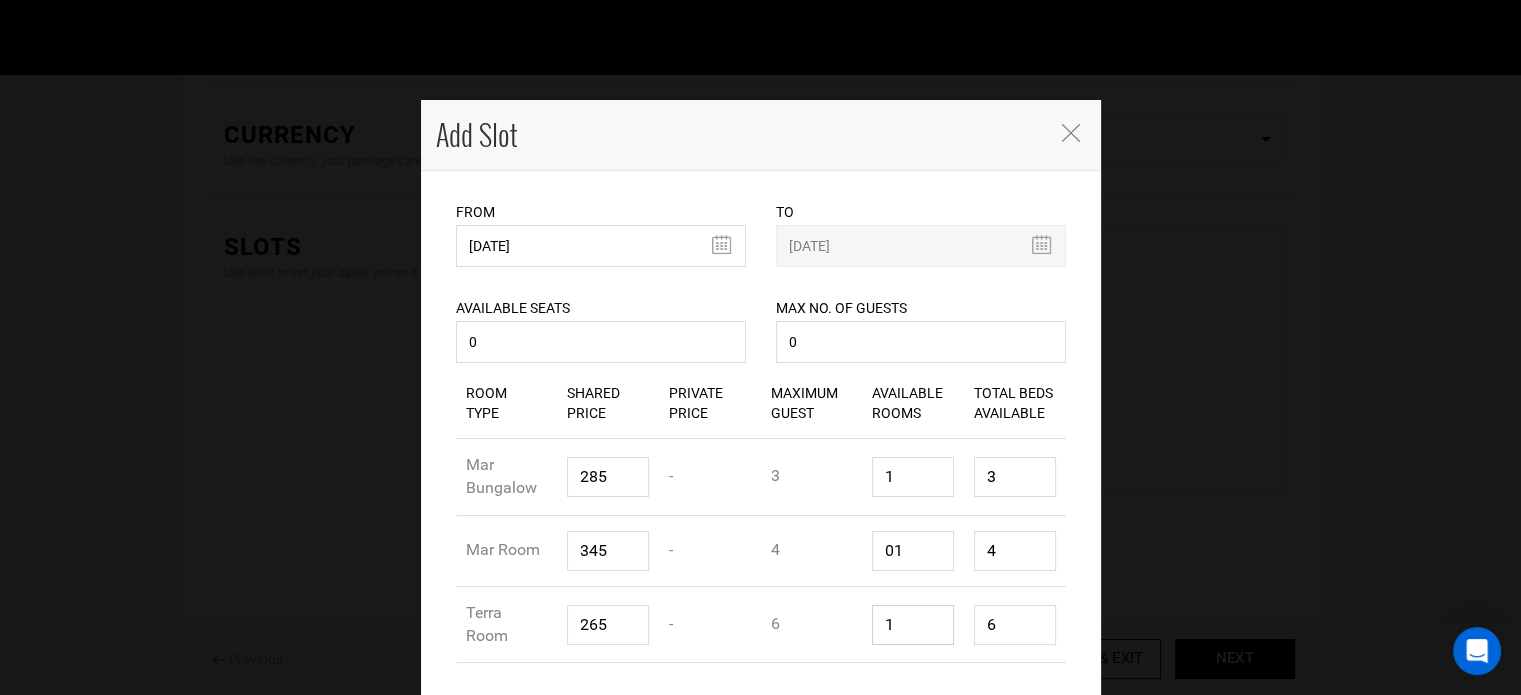type on "1" 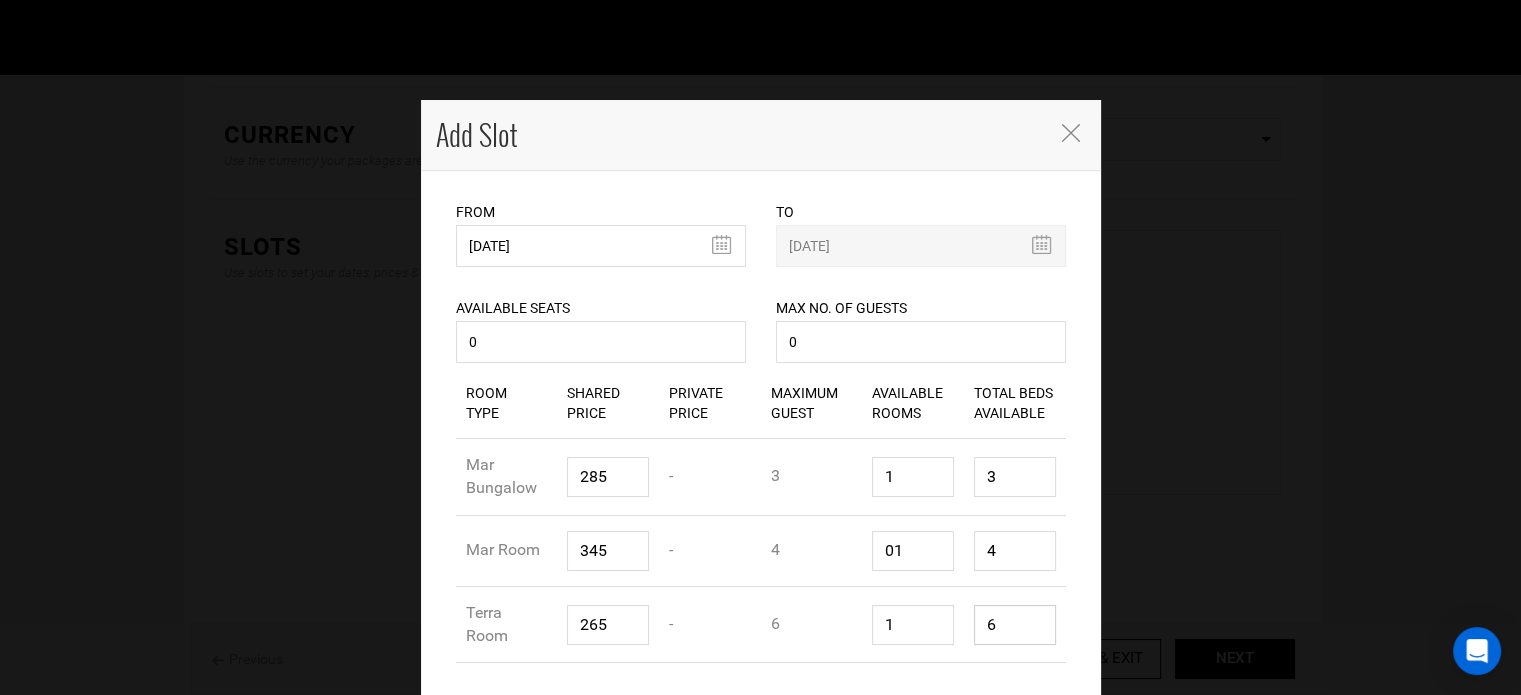 drag, startPoint x: 1009, startPoint y: 615, endPoint x: 948, endPoint y: 615, distance: 61 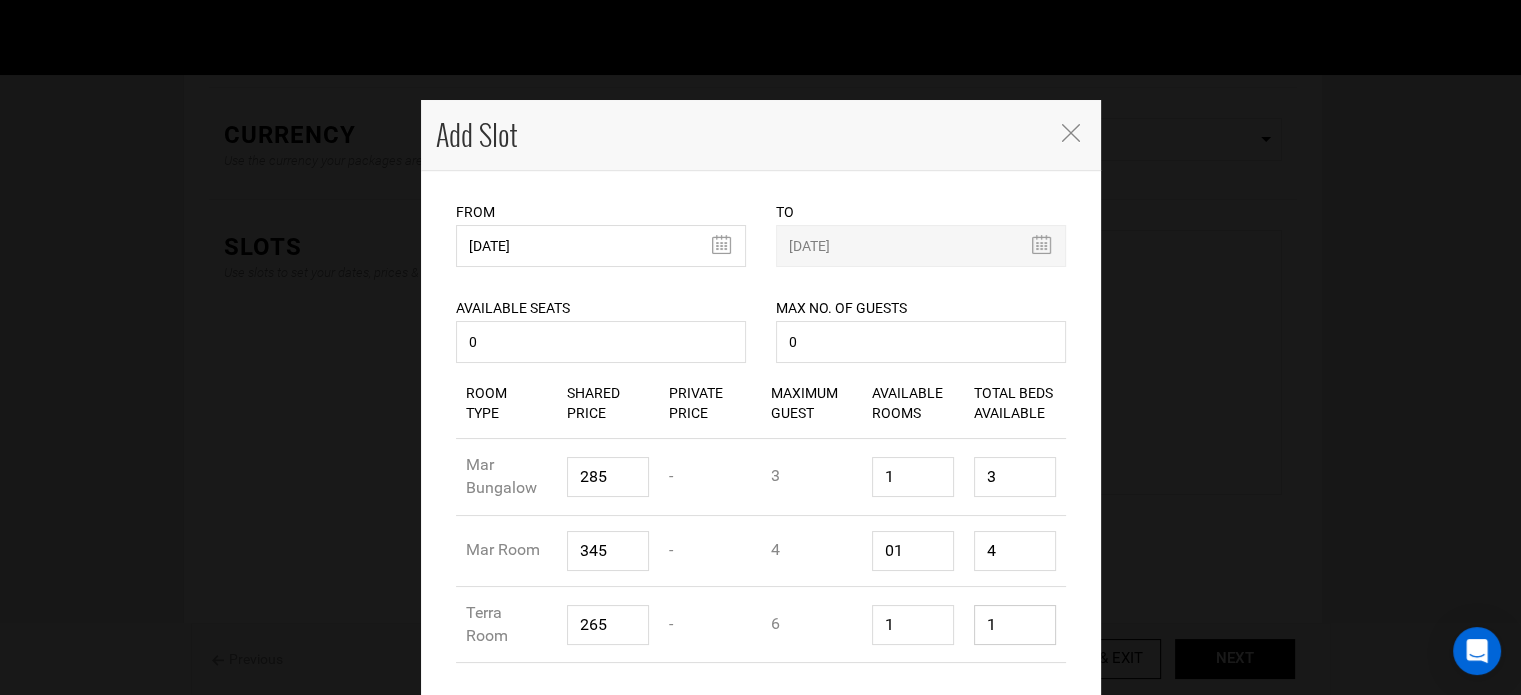 type on "1" 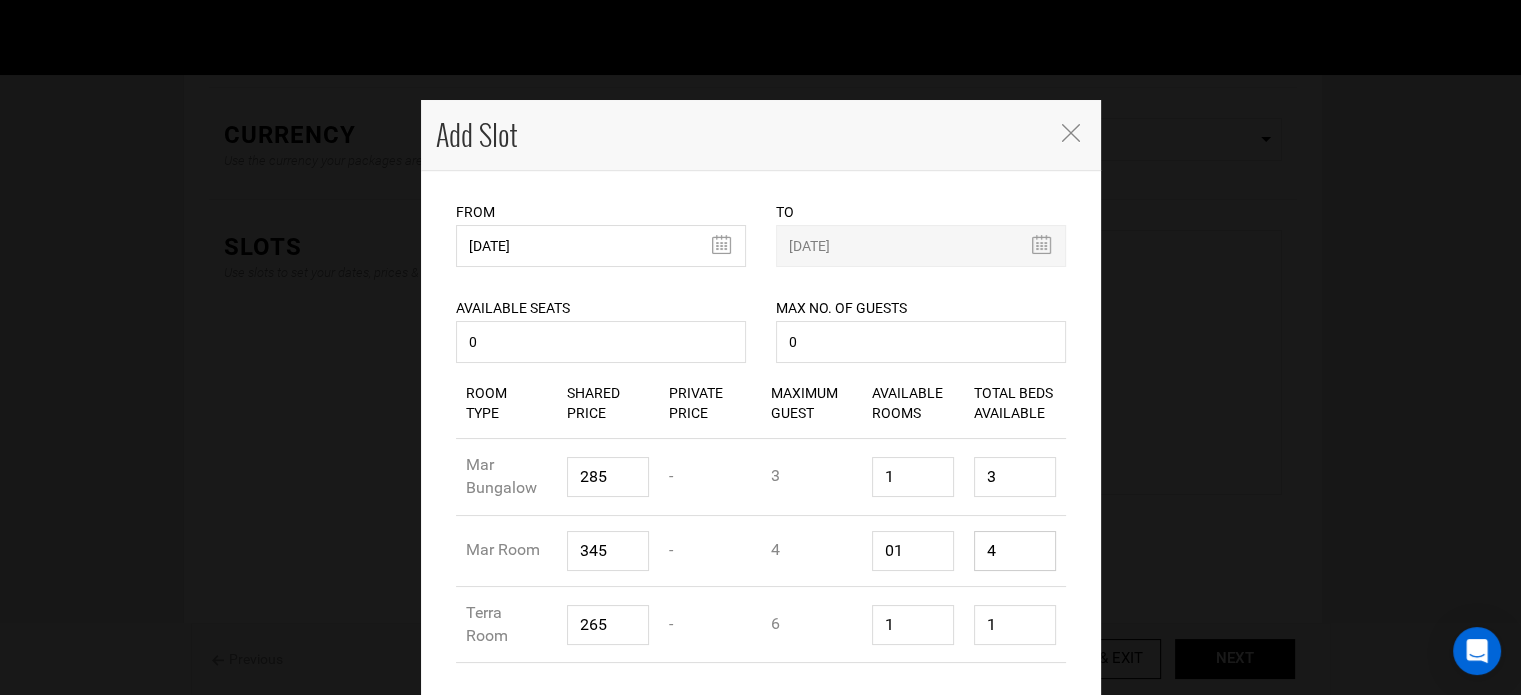 drag, startPoint x: 1004, startPoint y: 560, endPoint x: 971, endPoint y: 545, distance: 36.249138 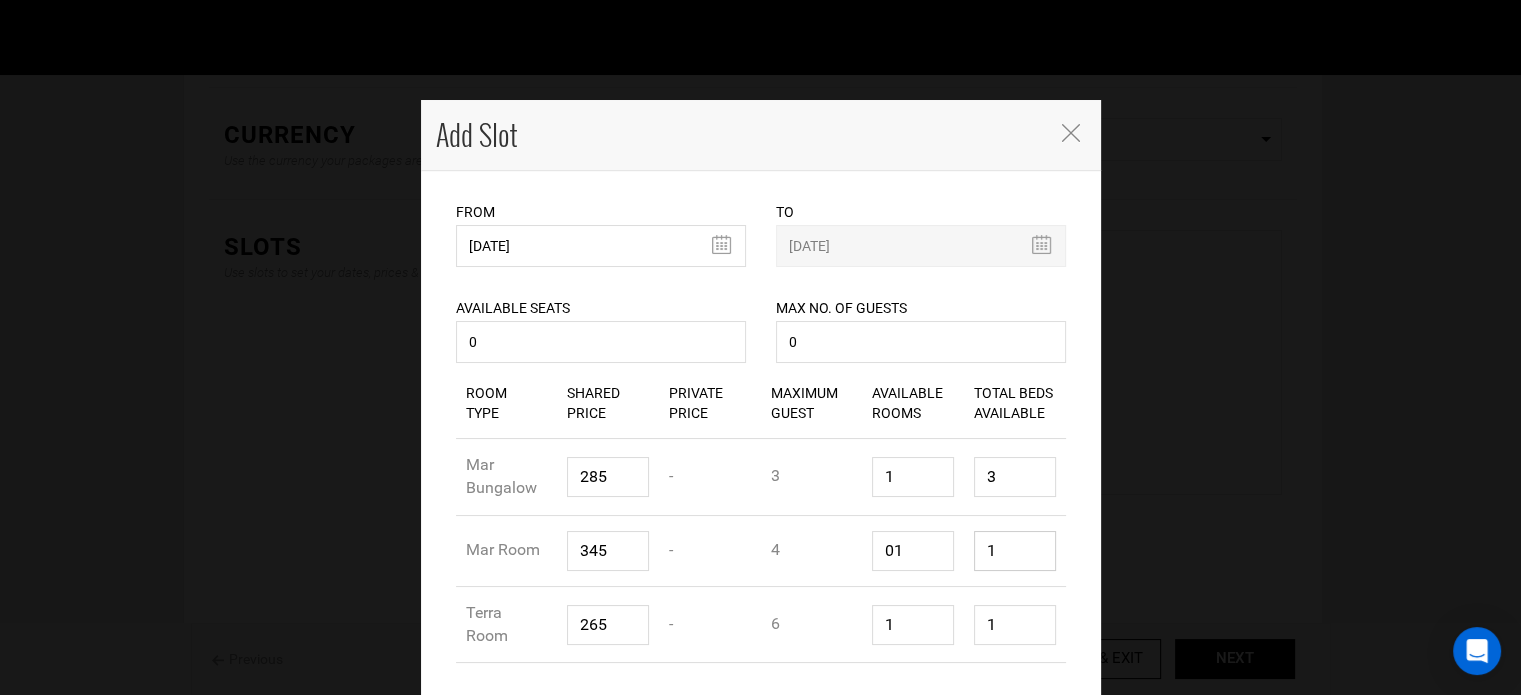 type on "1" 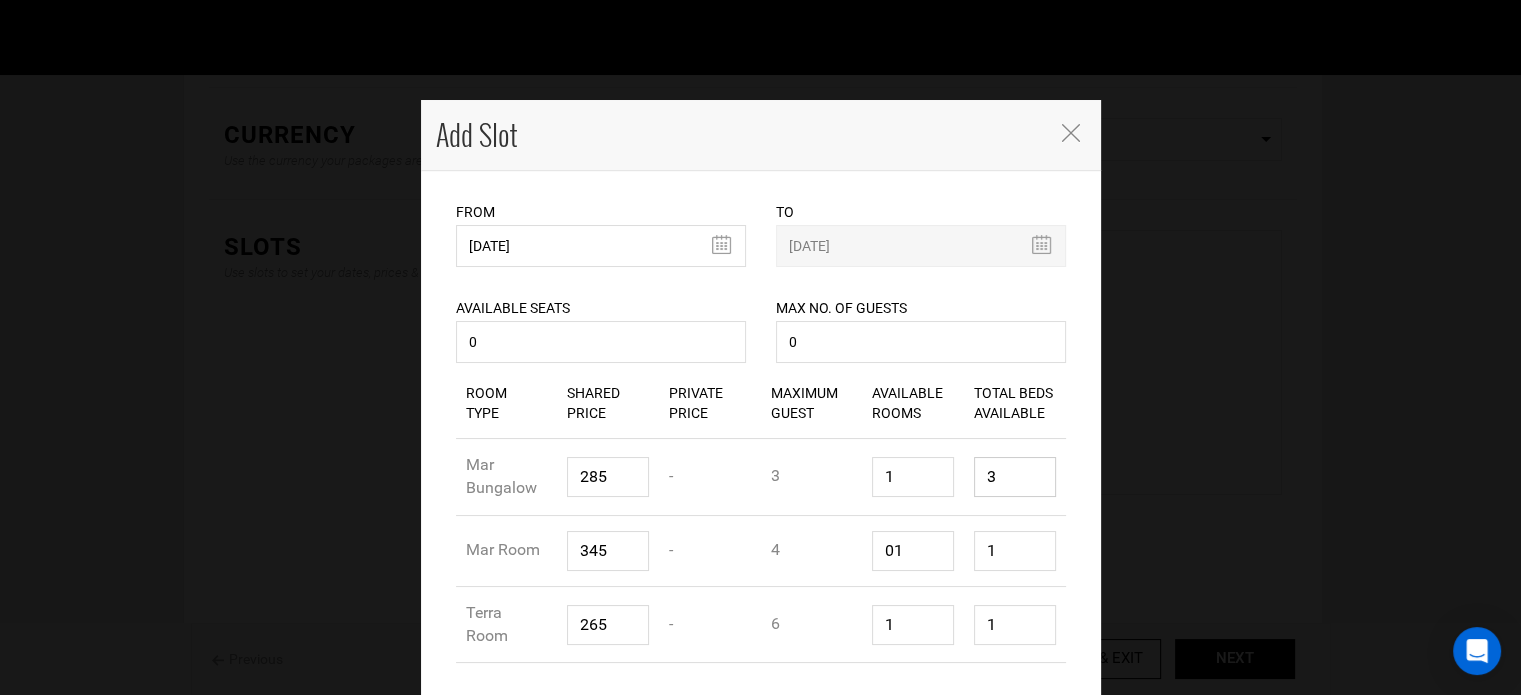 drag, startPoint x: 992, startPoint y: 483, endPoint x: 968, endPoint y: 481, distance: 24.083189 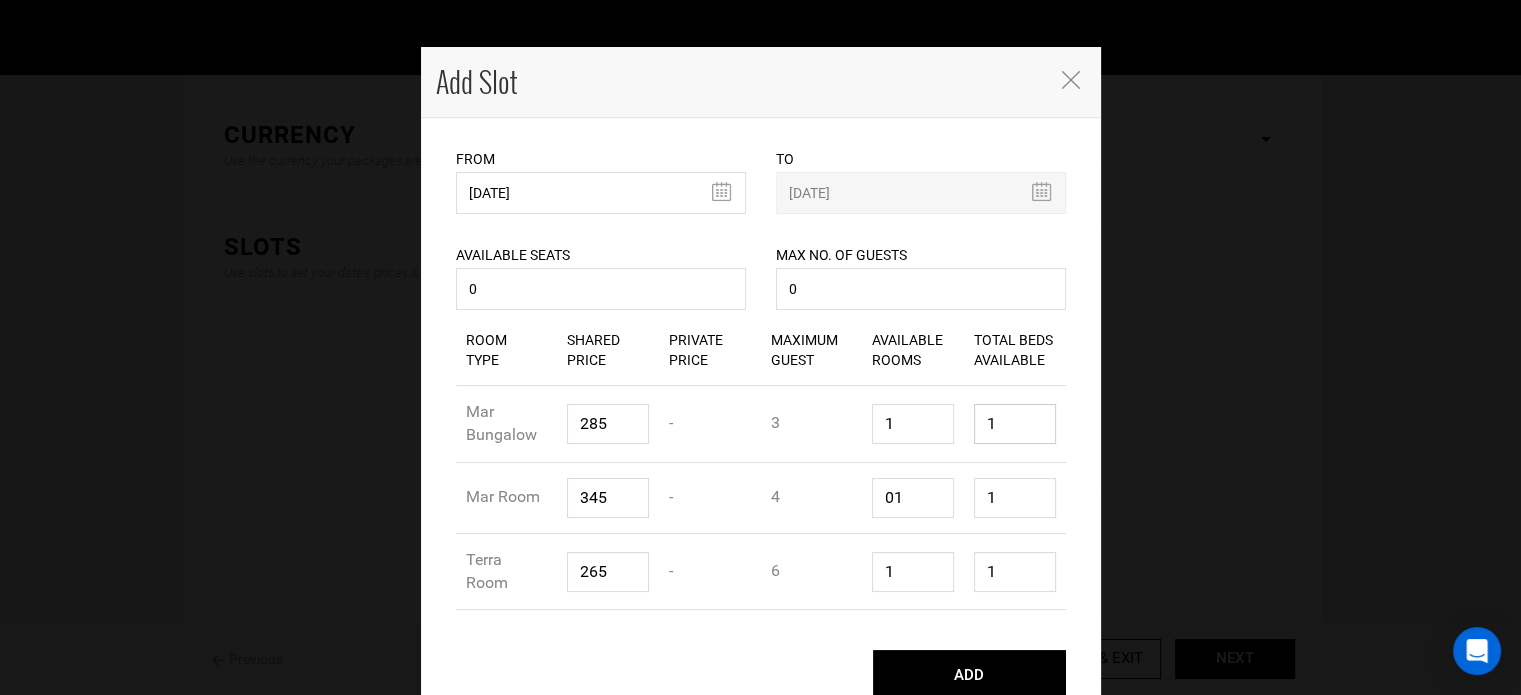 scroll, scrollTop: 78, scrollLeft: 0, axis: vertical 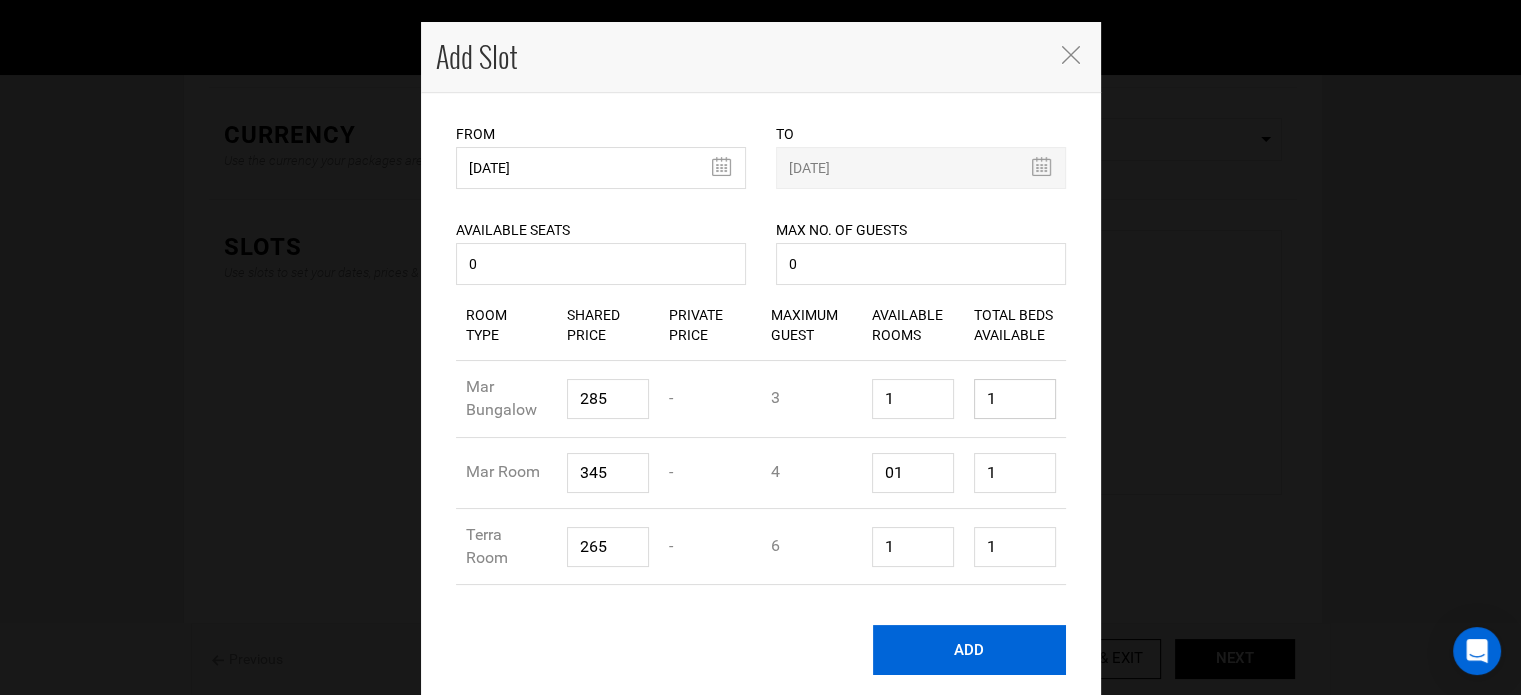 type on "1" 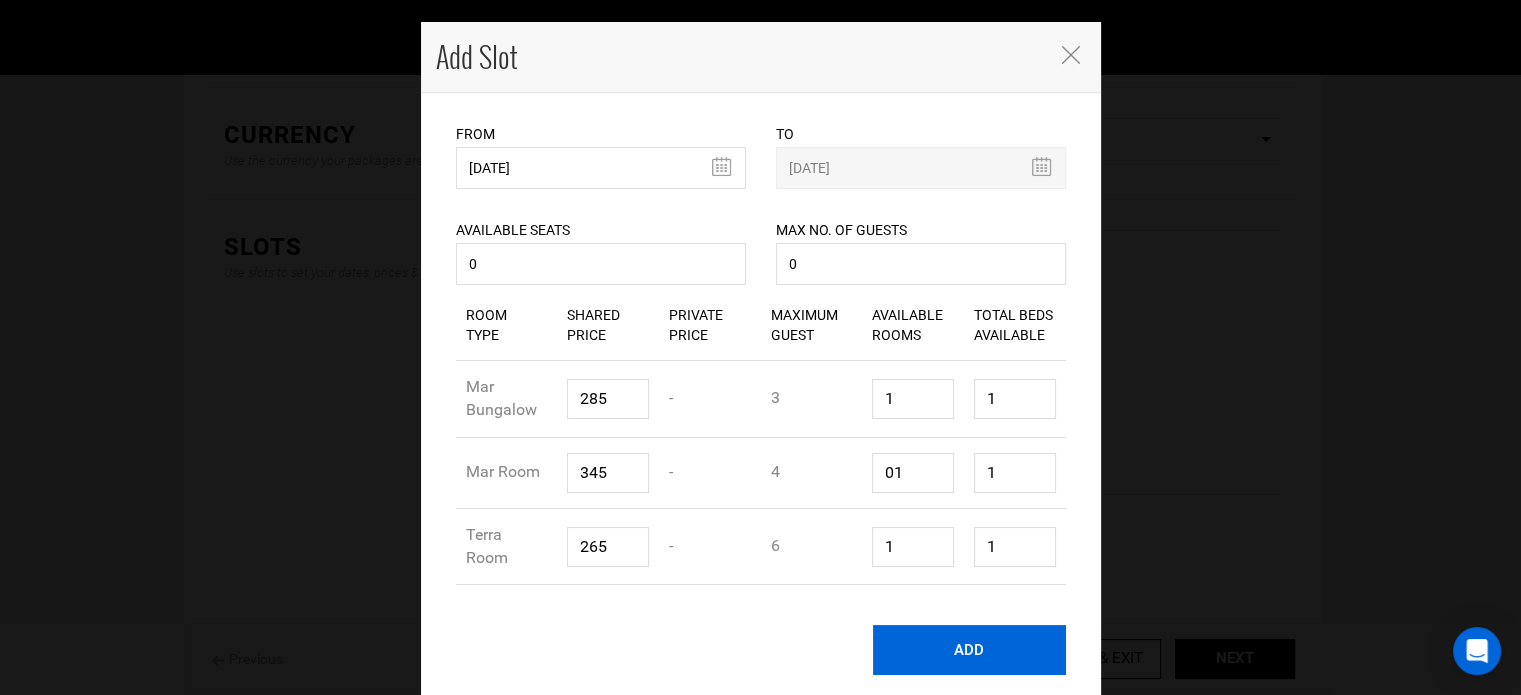 click on "ADD" at bounding box center (969, 650) 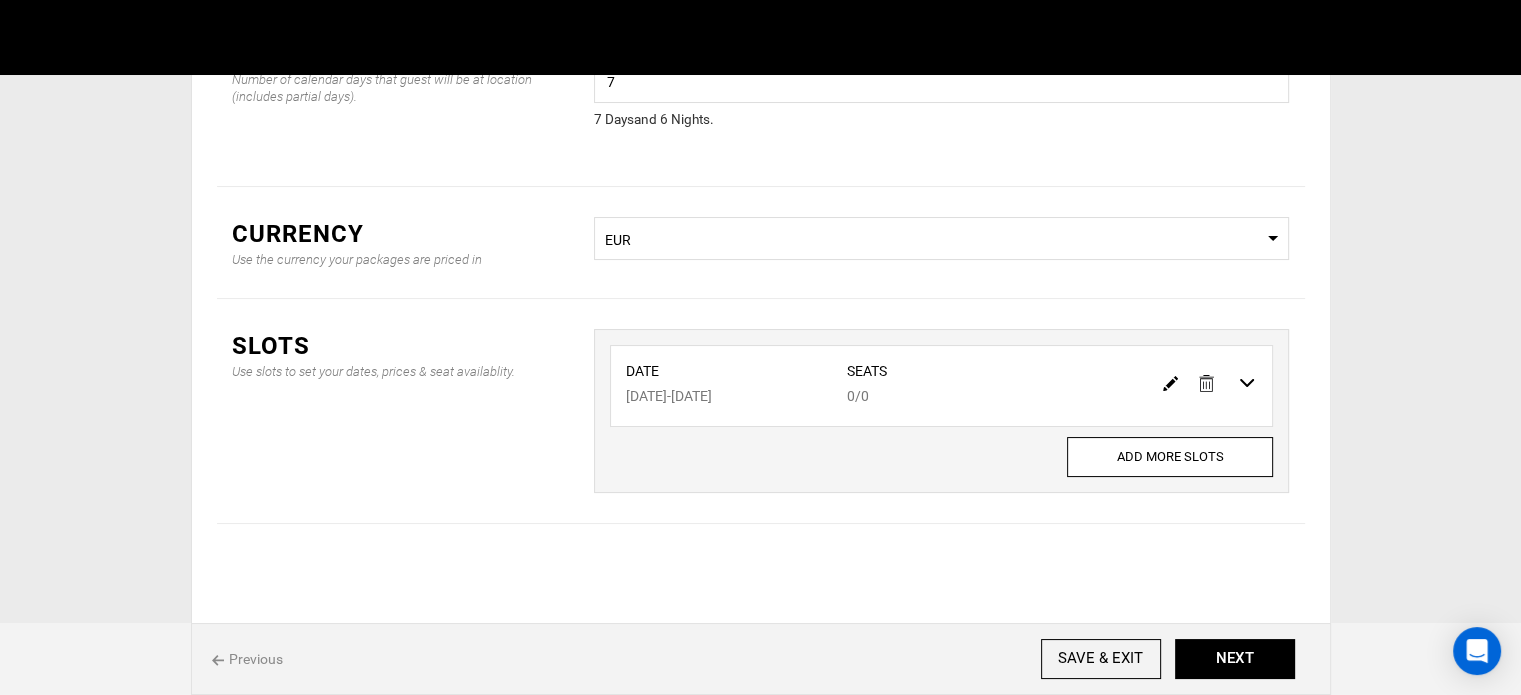 scroll, scrollTop: 166, scrollLeft: 0, axis: vertical 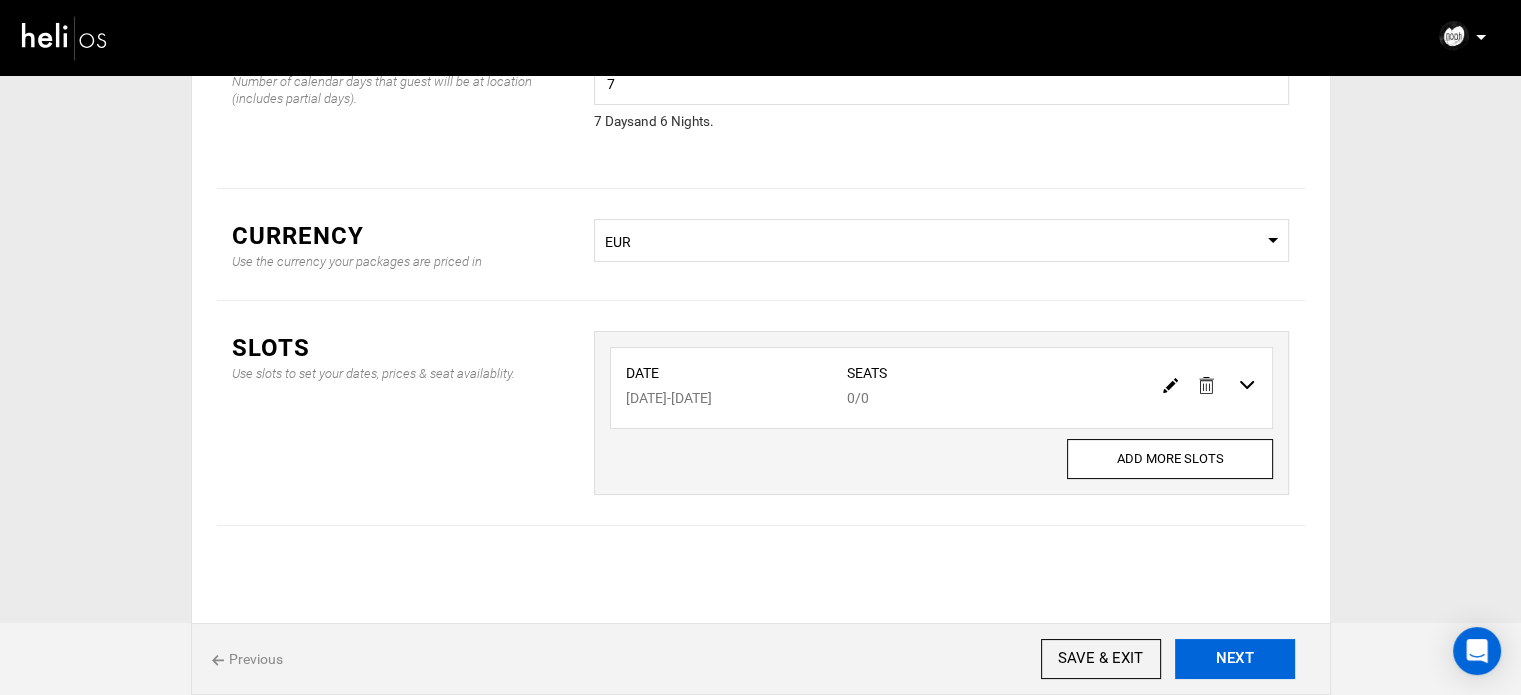 click on "NEXT" at bounding box center (1235, 659) 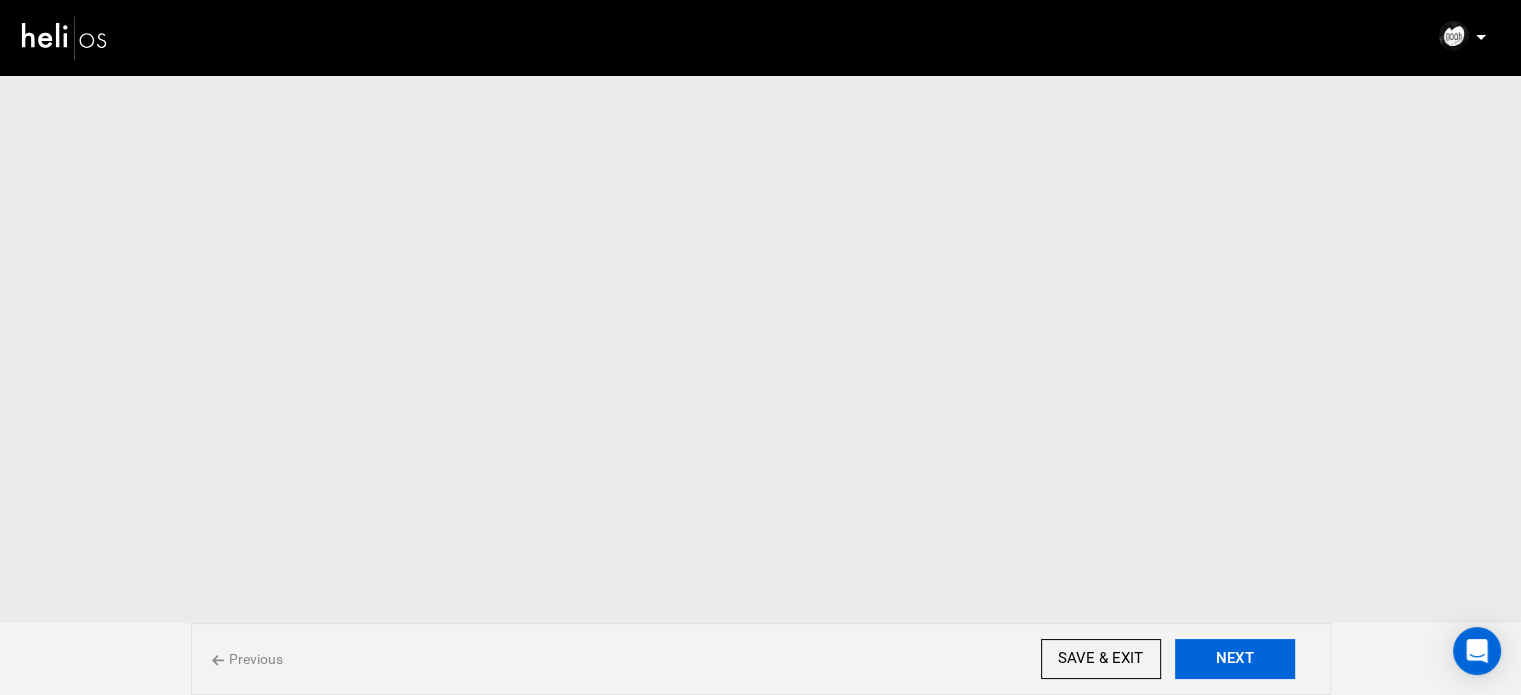 scroll, scrollTop: 0, scrollLeft: 0, axis: both 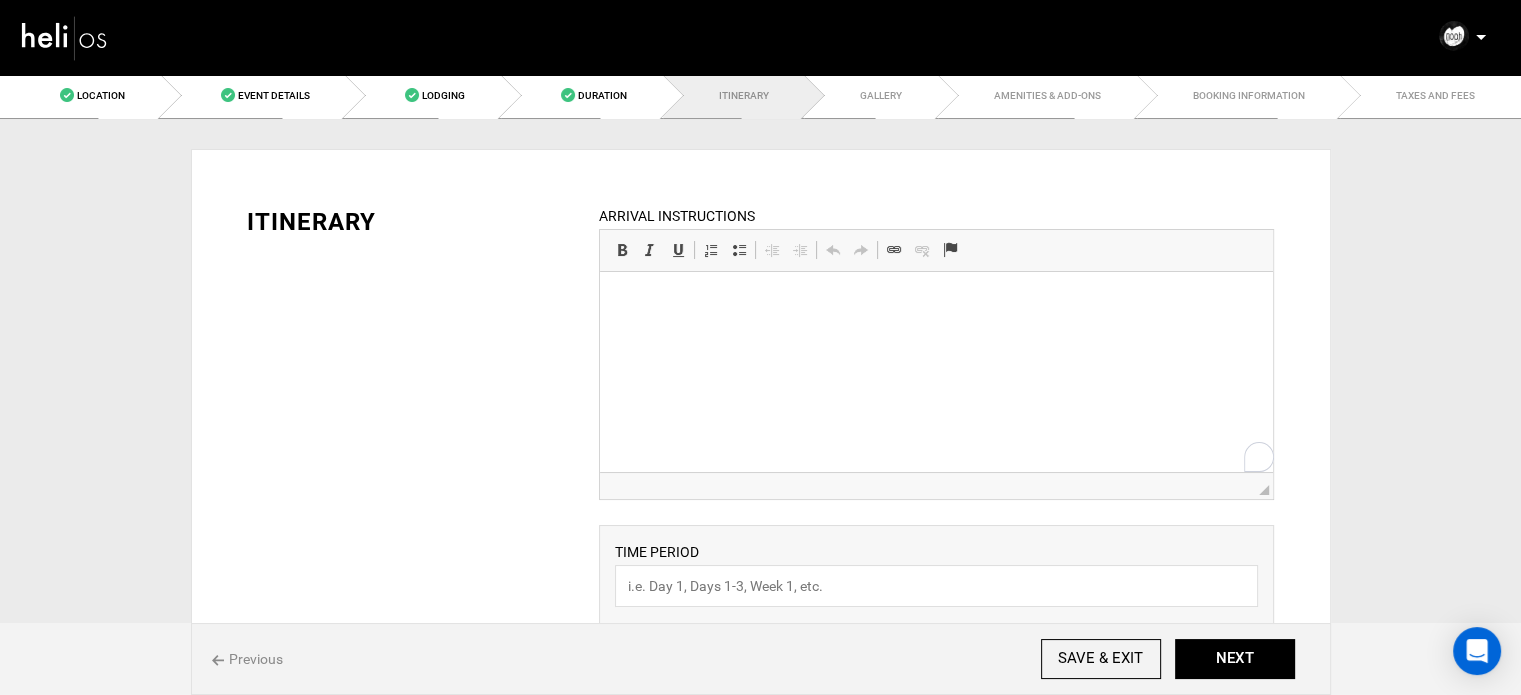 click at bounding box center [936, 302] 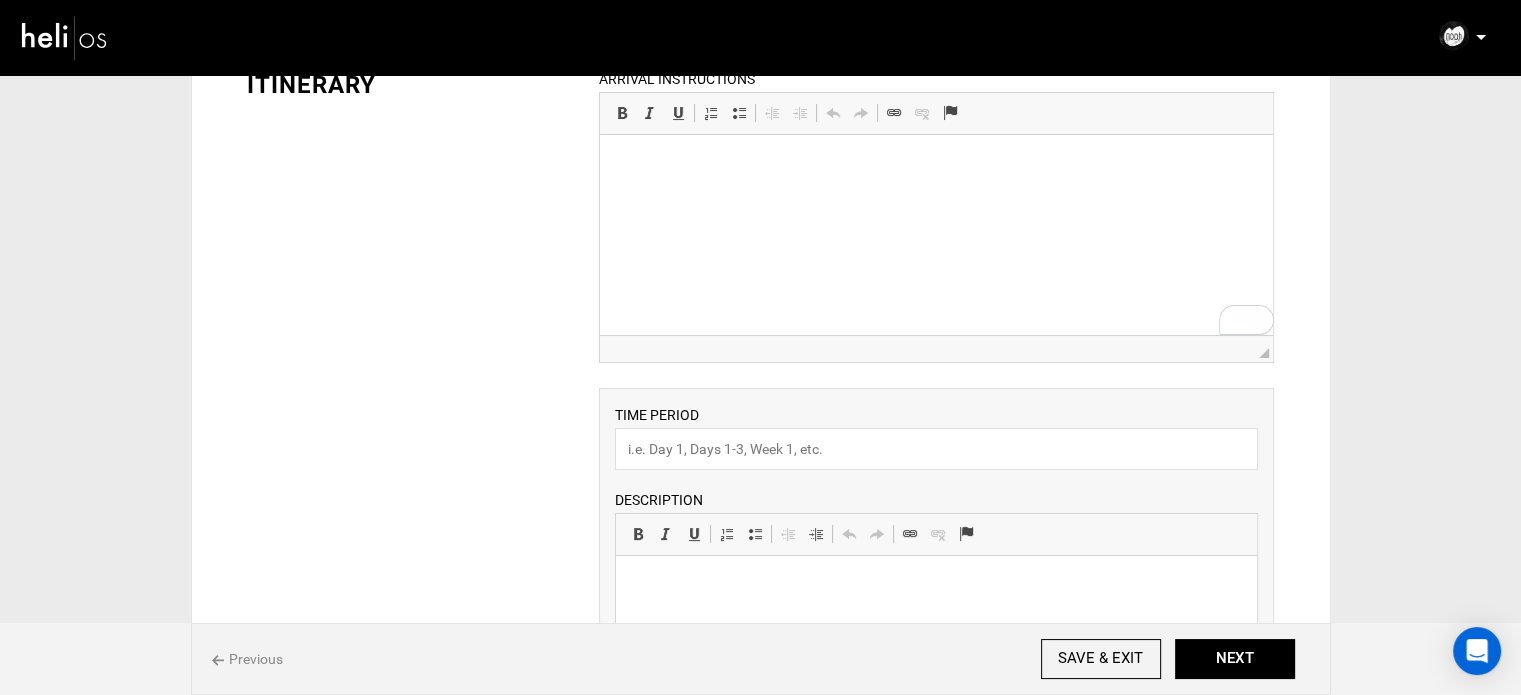 scroll, scrollTop: 300, scrollLeft: 0, axis: vertical 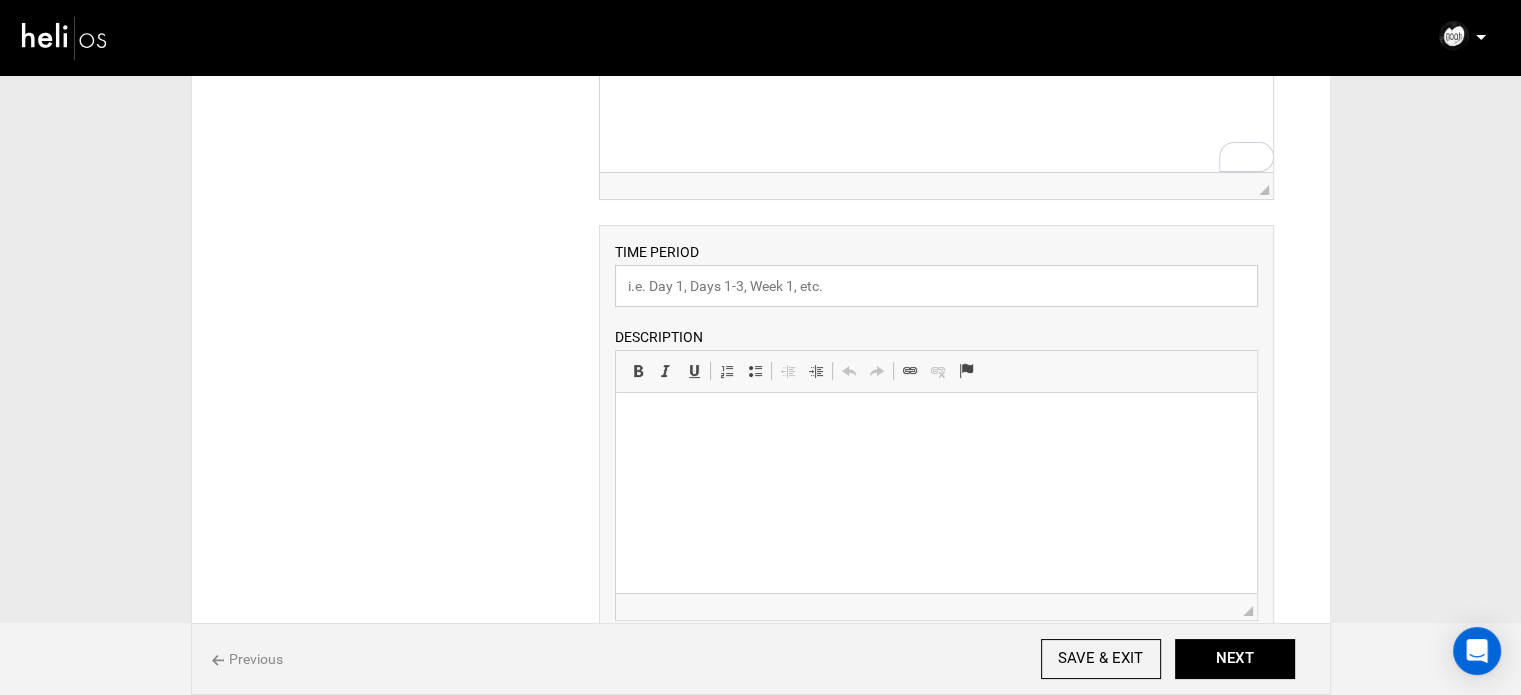 click at bounding box center (936, 286) 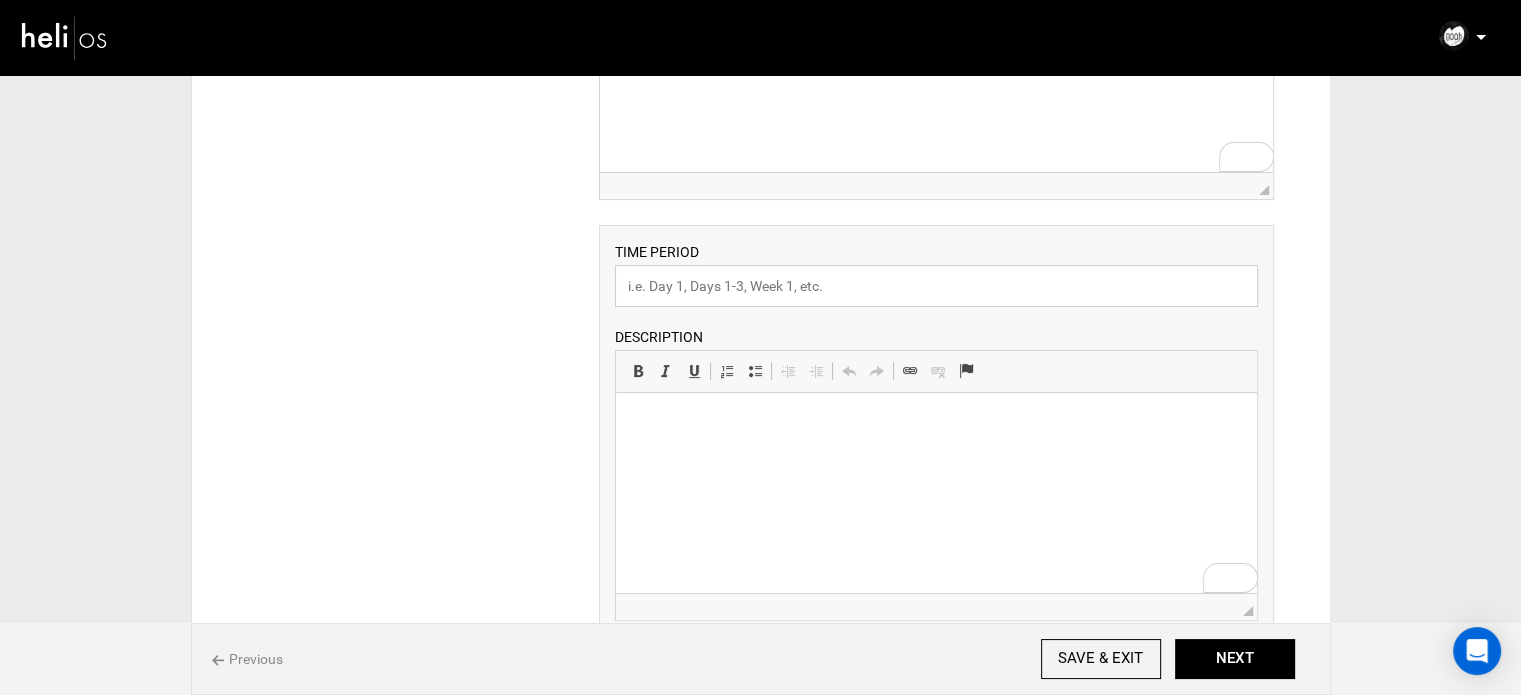 click at bounding box center [936, 286] 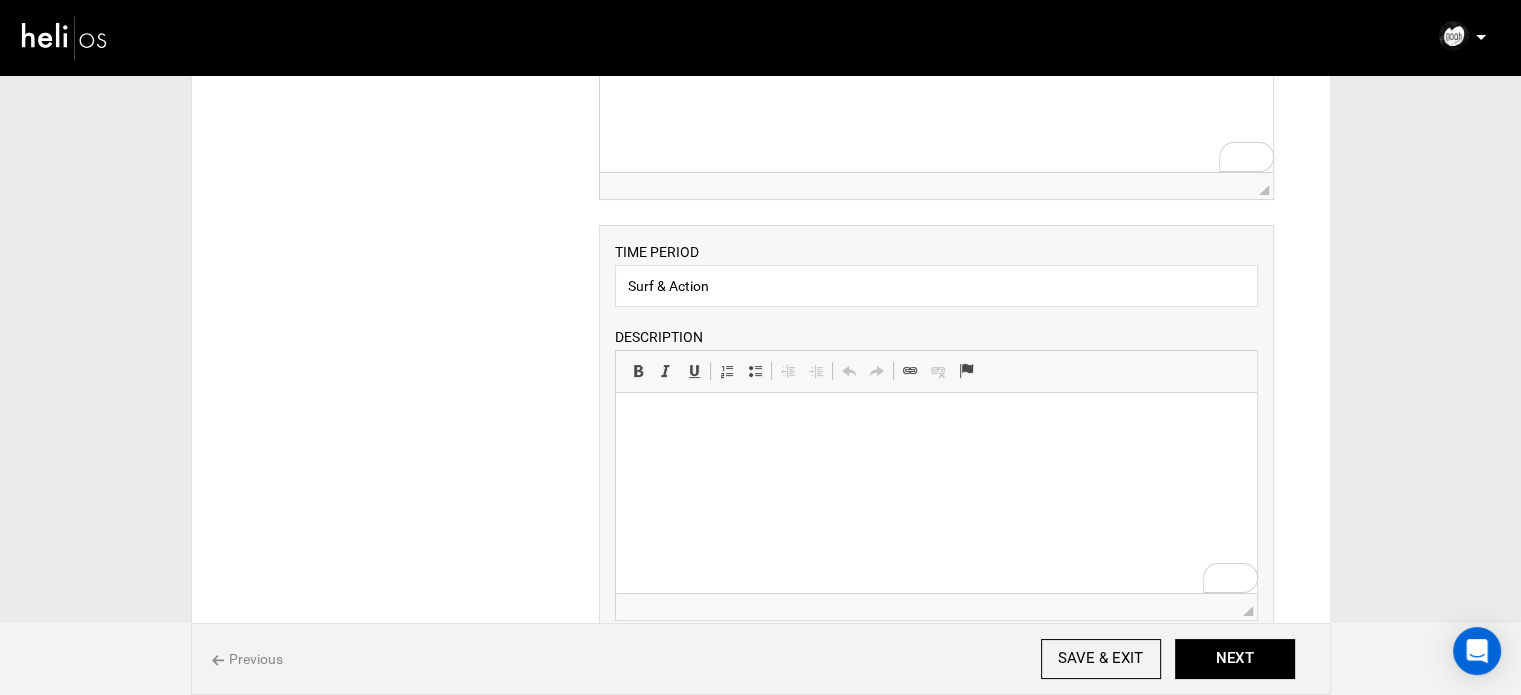 click at bounding box center (936, 423) 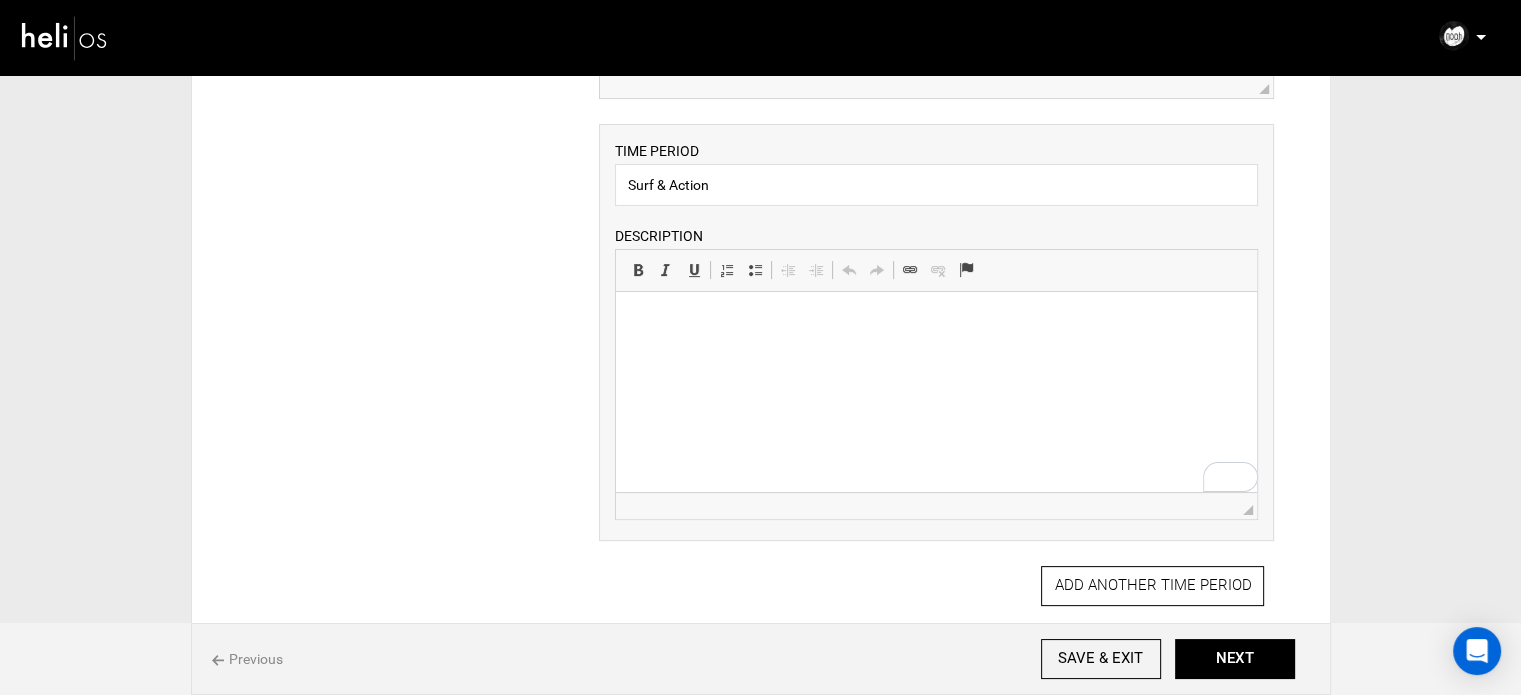 scroll, scrollTop: 400, scrollLeft: 0, axis: vertical 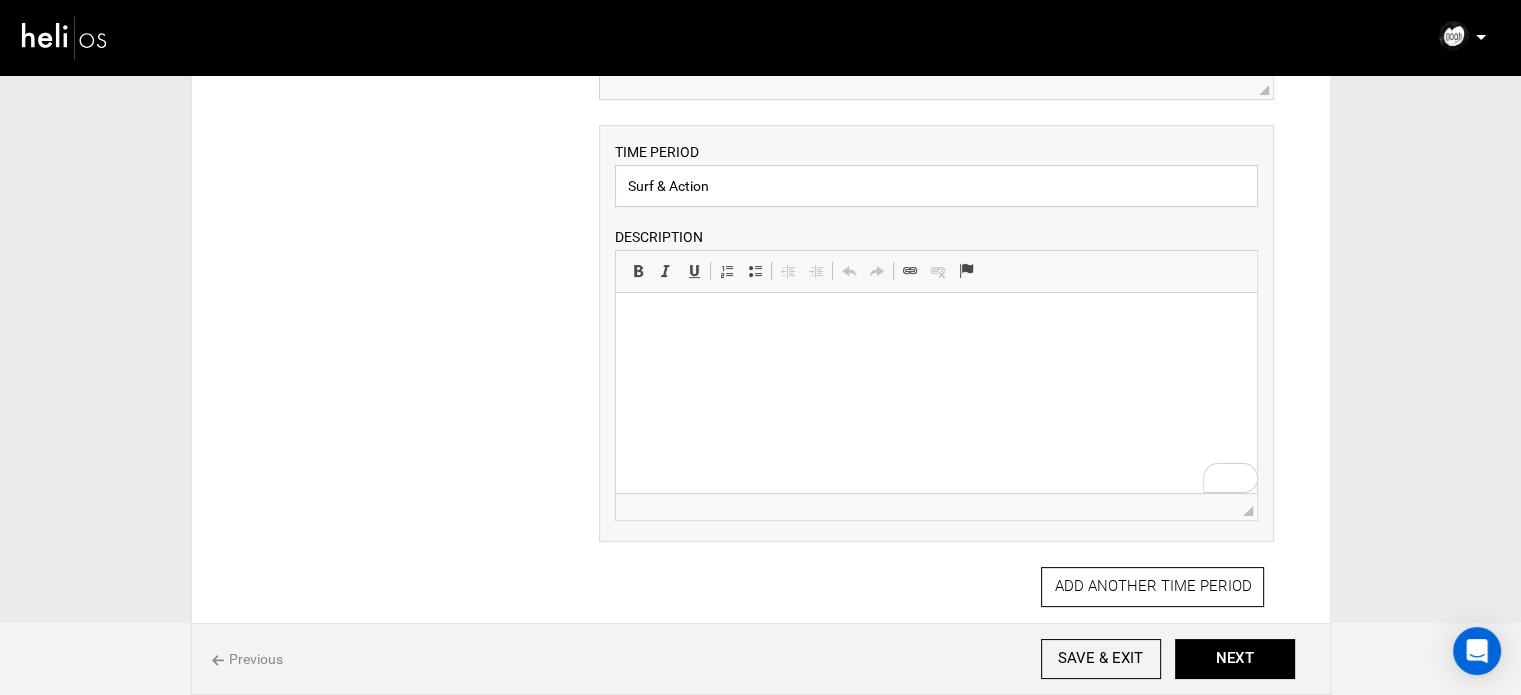 drag, startPoint x: 672, startPoint y: 190, endPoint x: 751, endPoint y: 195, distance: 79.15807 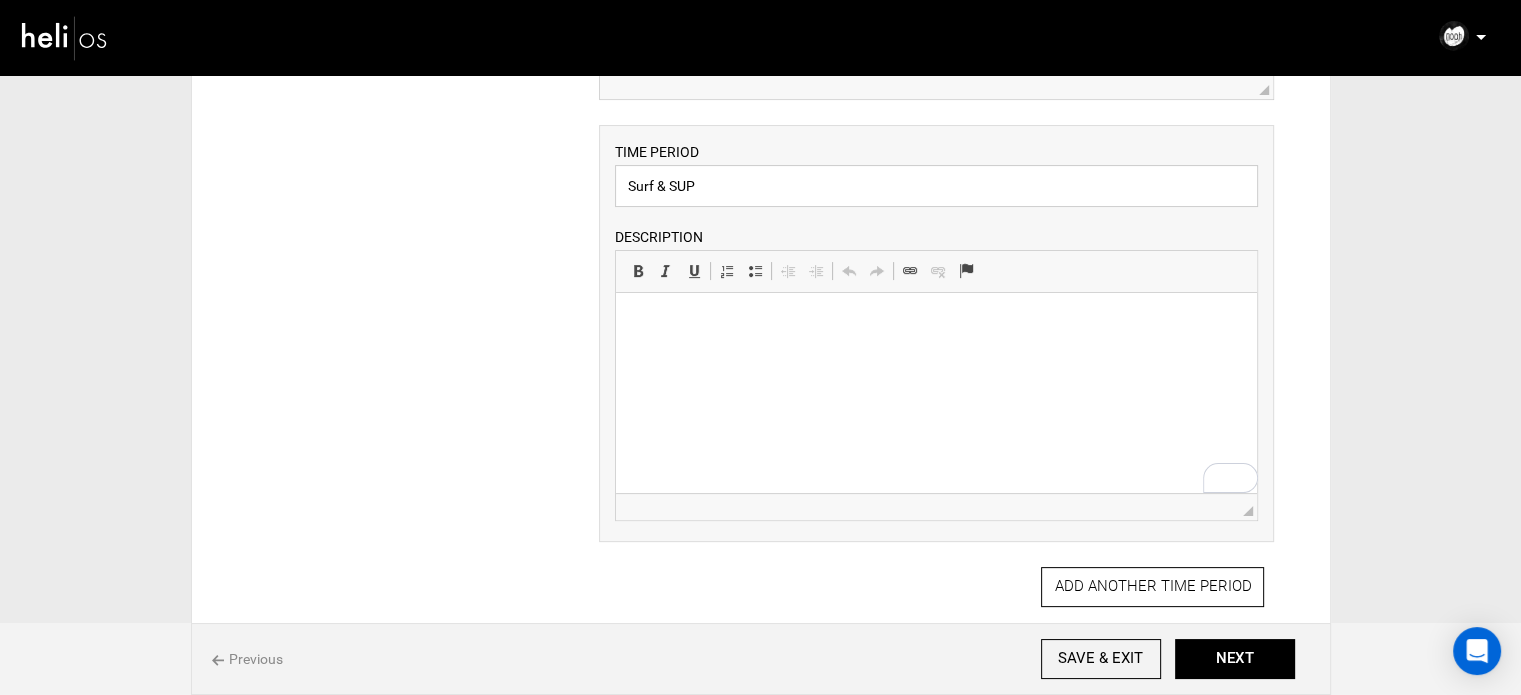 type on "Surf & SUP" 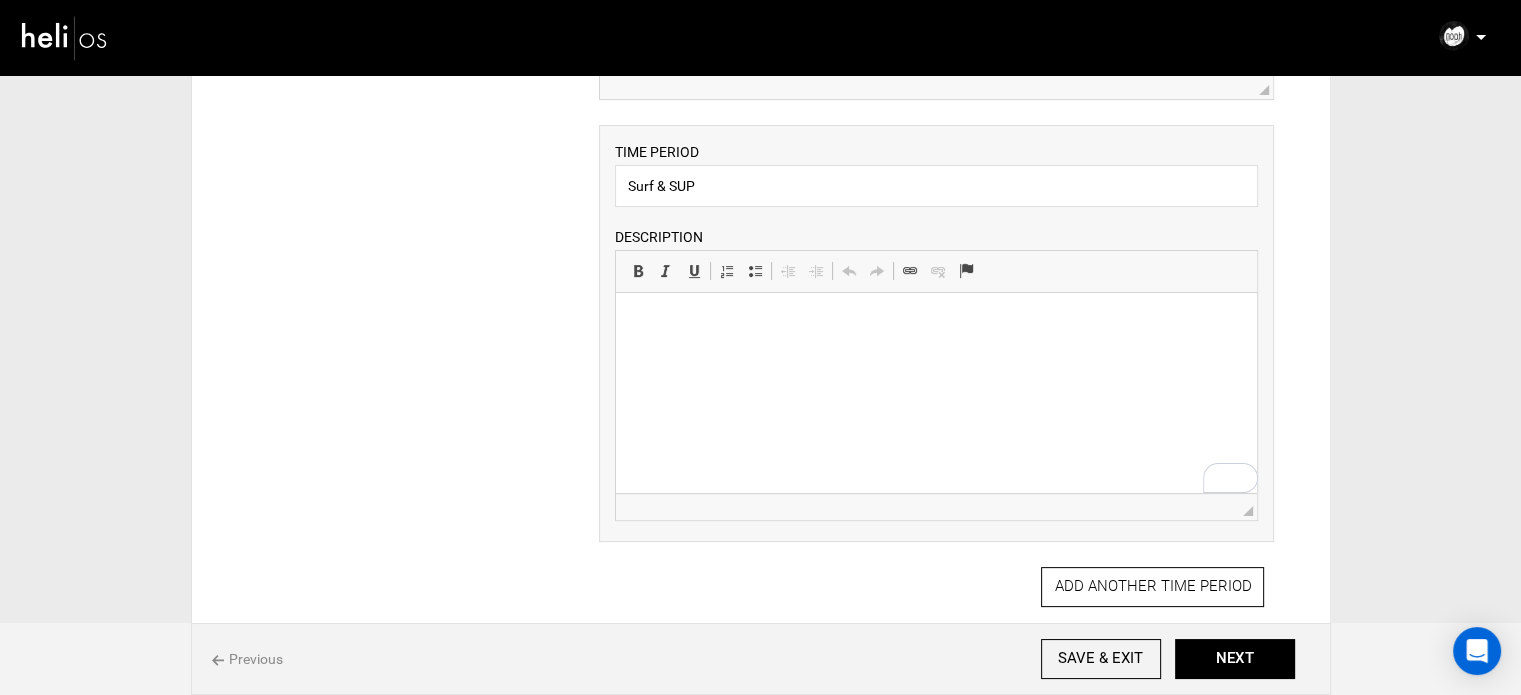 click at bounding box center (936, 323) 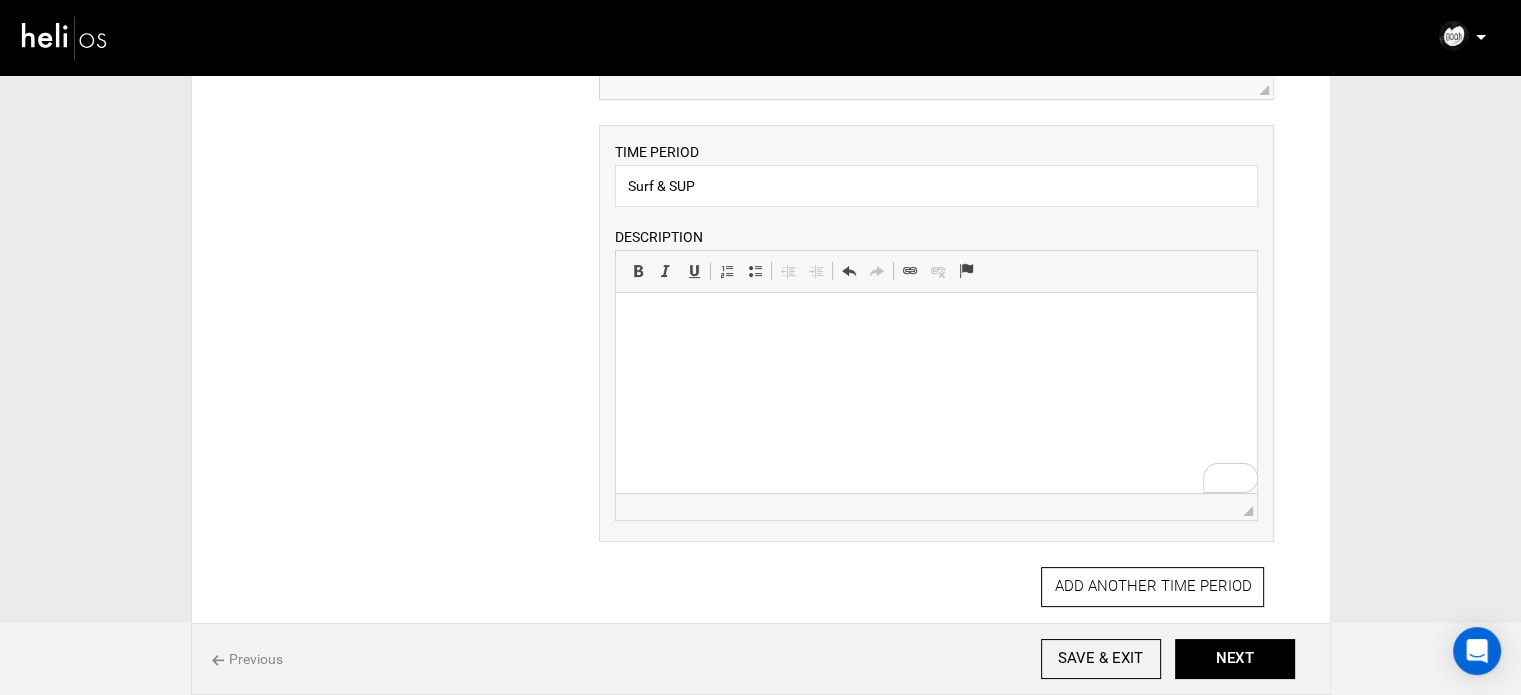 scroll, scrollTop: 352, scrollLeft: 0, axis: vertical 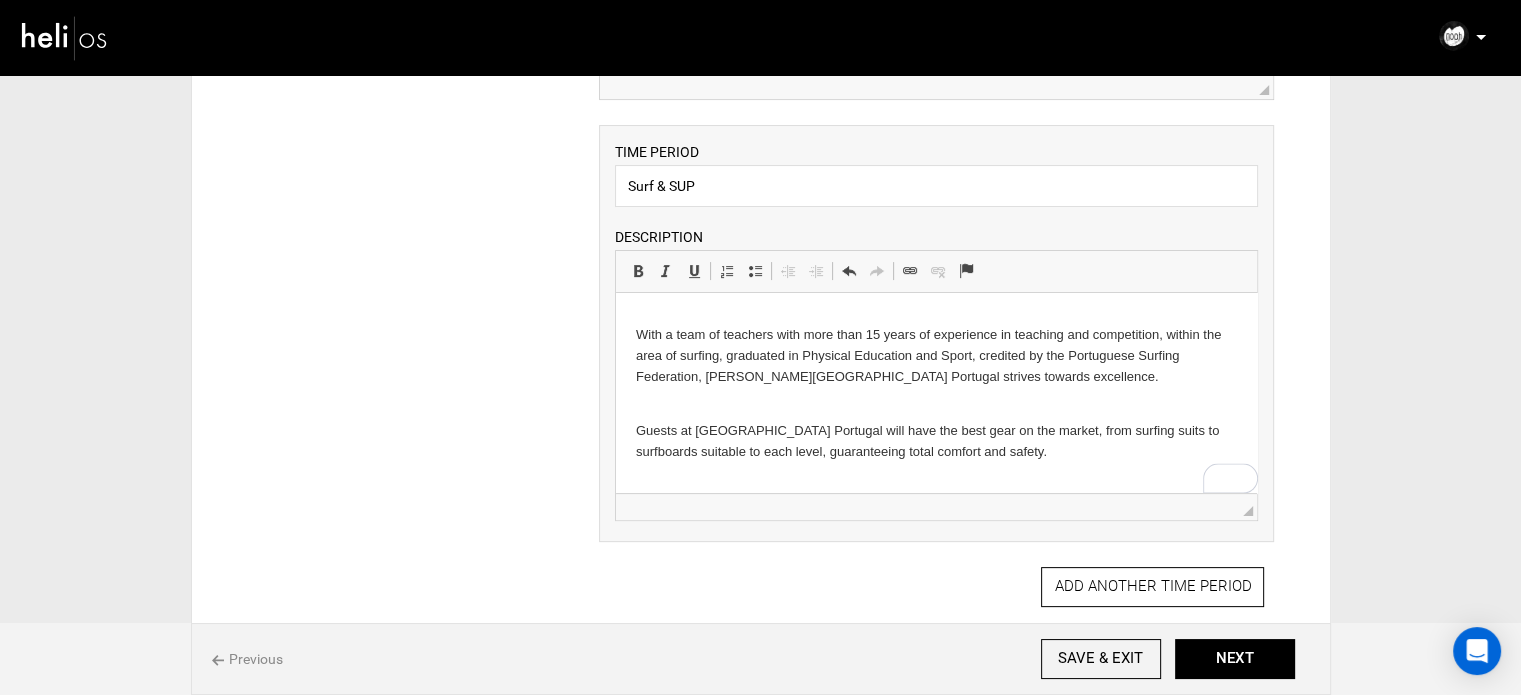 click on "Surfing classes are divided into three levels with different theoretical and practical goals. SUP classes will have 'flat water' and 'wave' components." at bounding box center (936, 507) 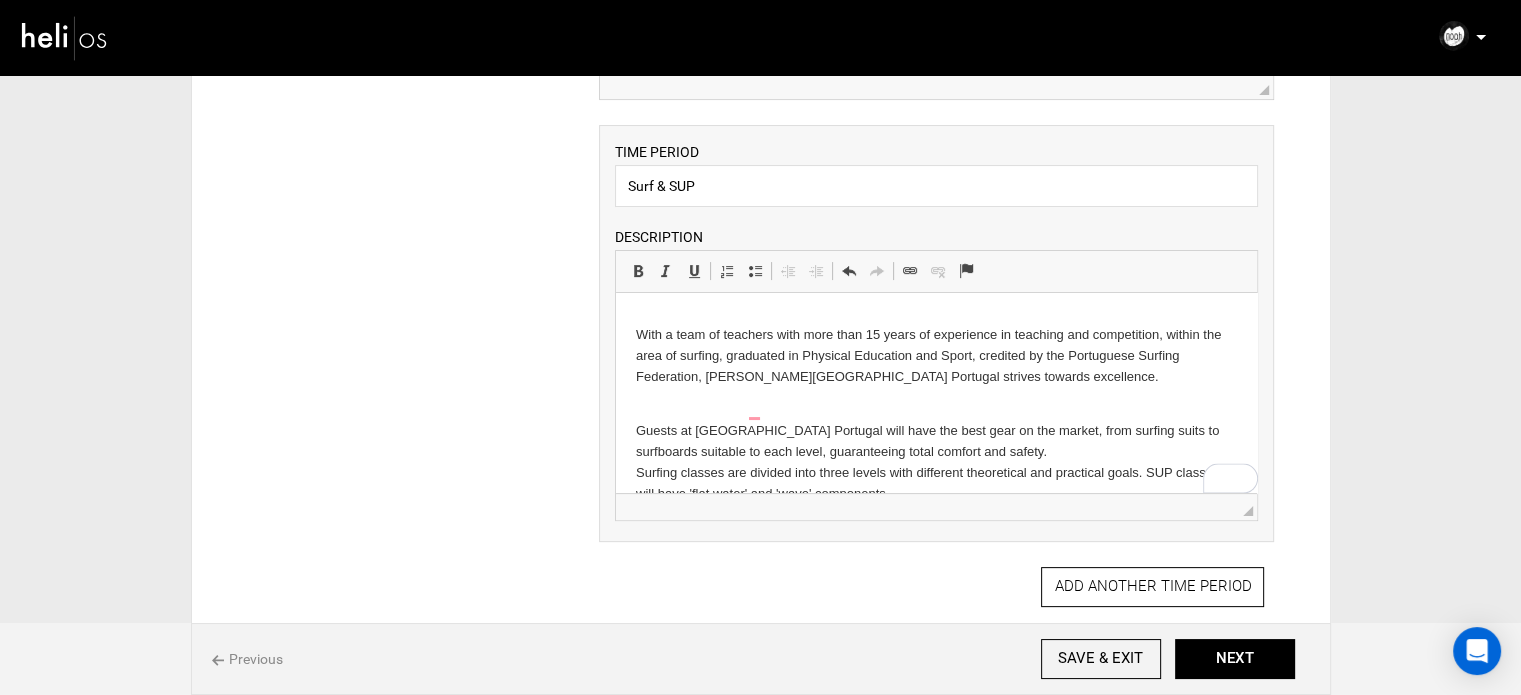 scroll, scrollTop: 341, scrollLeft: 0, axis: vertical 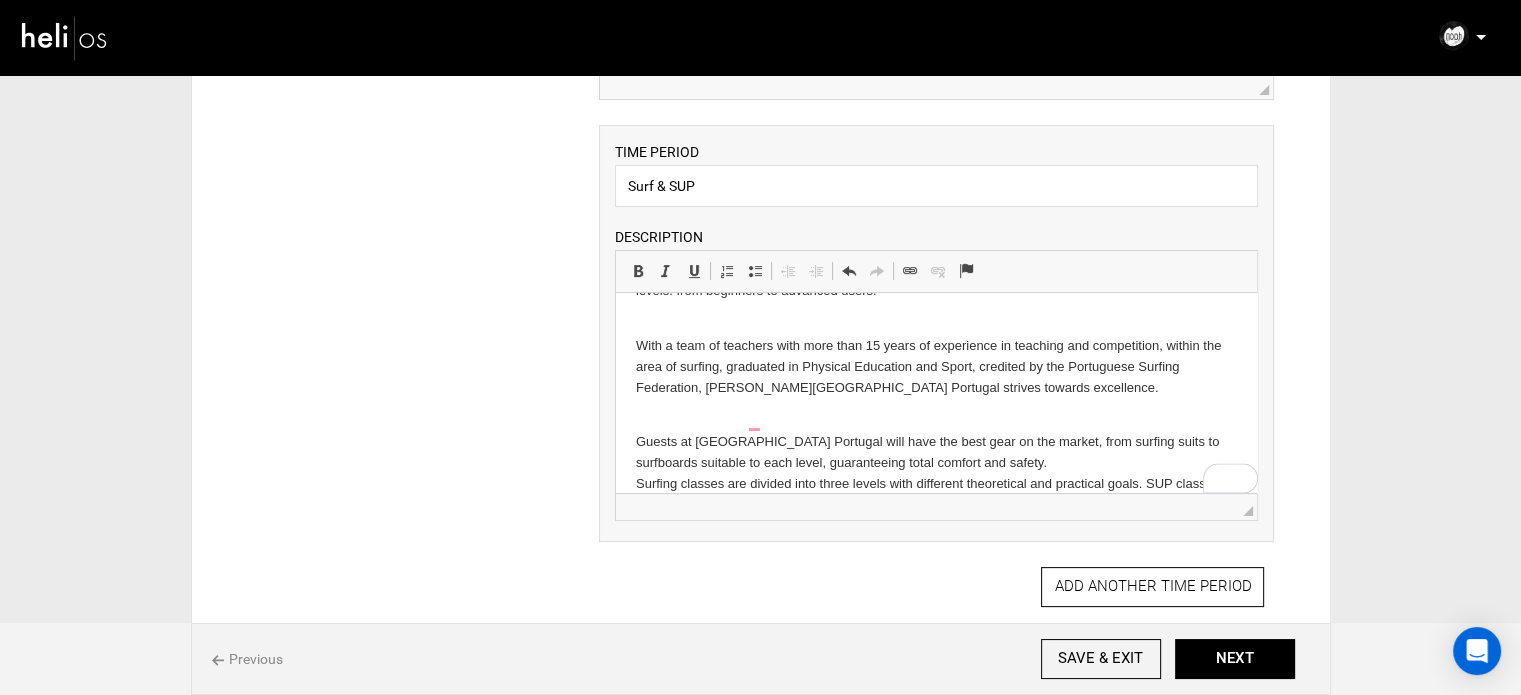click on "Our beach. Our waves. The west coast of Portugal is an unparalleled location offering unique conditions for surfing. Santa Cruz is at the centre of this coast with deserted beaches and crowdless waves, reserved just for you. Here you will be able to feel and live the true spirit of surfing and all of this very close (20 min) to the most famous peaks/spots in Europe, where the World Surfing Championships take place. Santa Cruz is an excellent showcase for the waves, beaches and surf in Portugal. You will find waves for all levels of surfing, with many point and beach breaks. At Noah Surf House Portugal we give Surf & SUP classes to people of all ages, providing classes for all levels: from beginners to advanced users. With a team of teachers with more than 15 years of experience in teaching and competition, within the area of surfing, graduated in Physical Education and Sport, credited by the Portuguese Surfing Federation, Noah Surf House Portugal strives towards excellence." at bounding box center (936, 243) 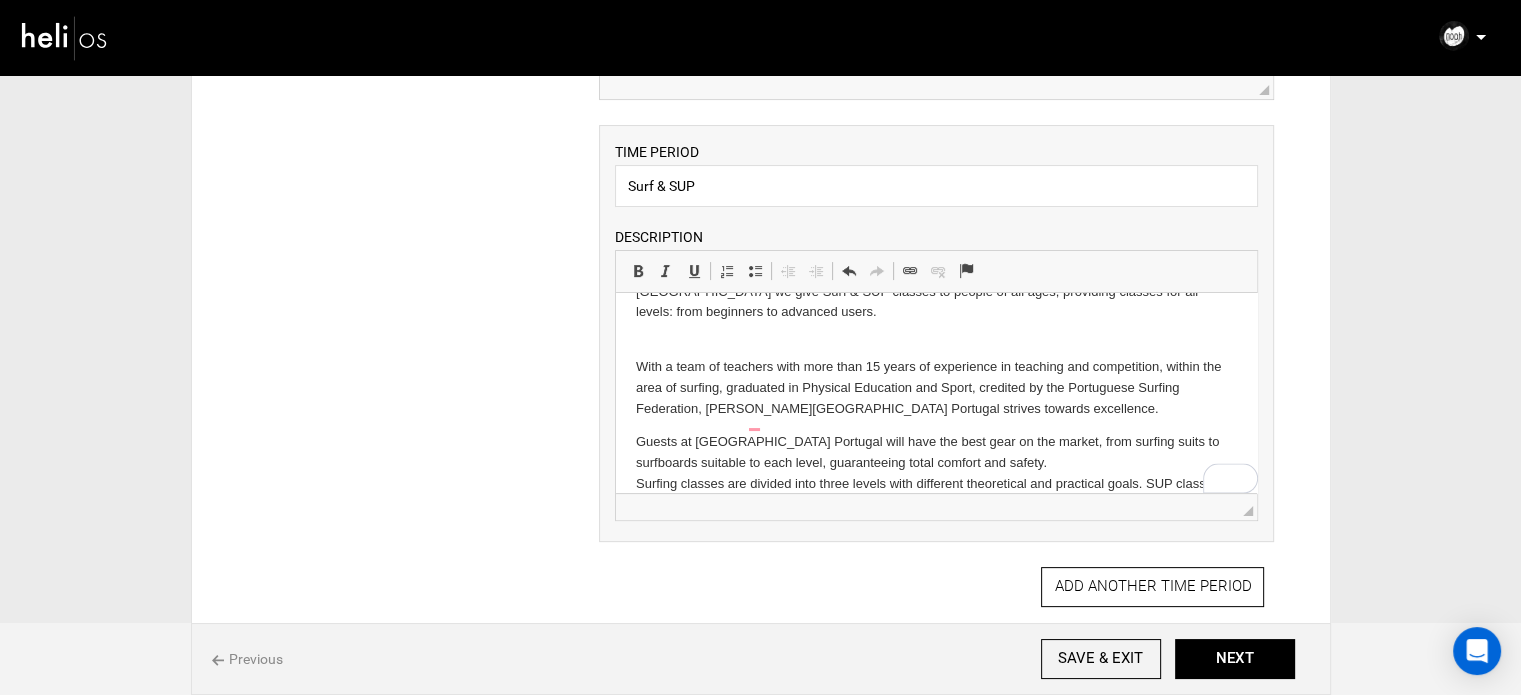 scroll, scrollTop: 308, scrollLeft: 0, axis: vertical 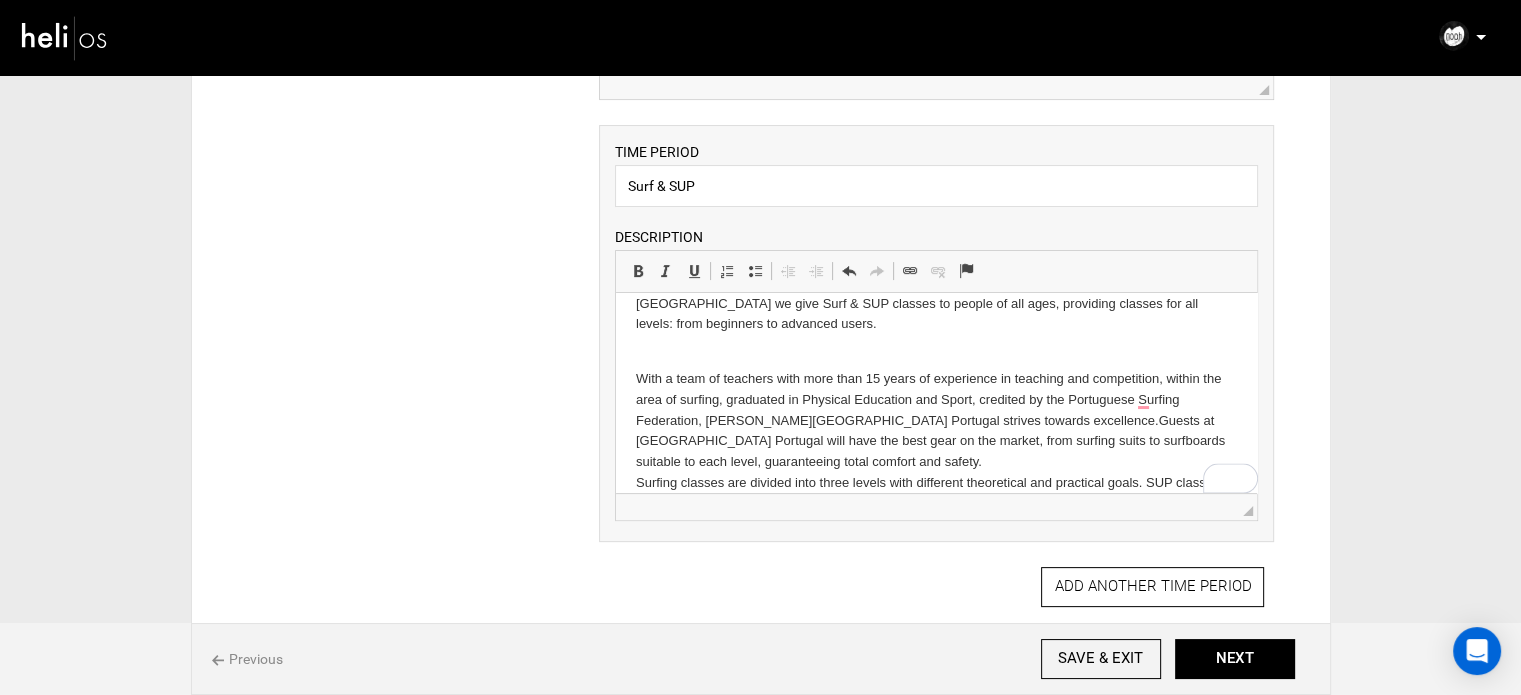 click on "Our beach. Our waves. The west coast of Portugal is an unparalleled location offering unique conditions for surfing. Santa Cruz is at the centre of this coast with deserted beaches and crowdless waves, reserved just for you. Here you will be able to feel and live the true spirit of surfing and all of this very close (20 min) to the most famous peaks/spots in Europe, where the World Surfing Championships take place. Santa Cruz is an excellent showcase for the waves, beaches and surf in Portugal. You will find waves for all levels of surfing, with many point and beach breaks. At Noah Surf House Portugal we give Surf & SUP classes to people of all ages, providing classes for all levels: from beginners to advanced users. With a team of teachers with more than 15 years of experience in teaching and competition, within the area of surfing, graduated in Physical Education and Sport, credited by the Portuguese Surfing Federation, Noah Surf House Portugal strives towards excellence." at bounding box center (936, 260) 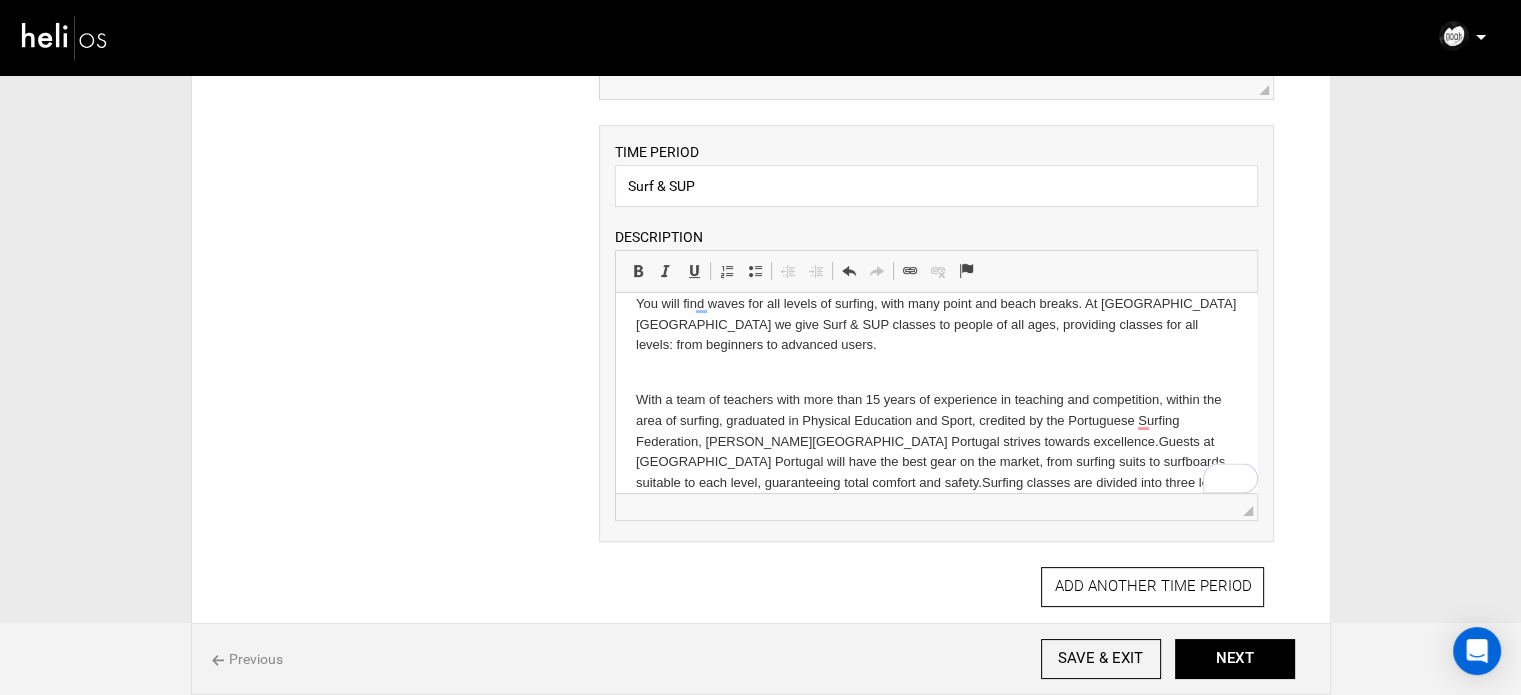 scroll, scrollTop: 81, scrollLeft: 0, axis: vertical 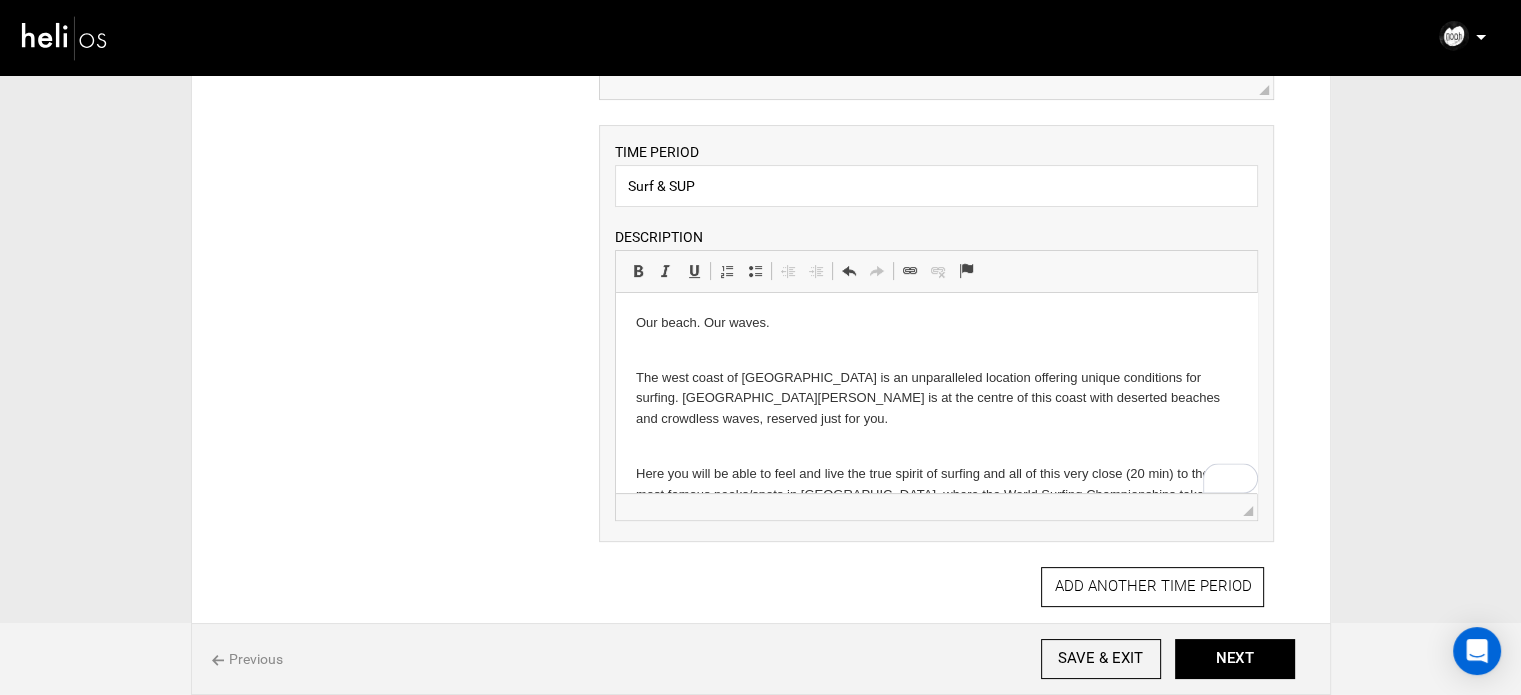 click on "Our beach. Our waves. The west coast of Portugal is an unparalleled location offering unique conditions for surfing. Santa Cruz is at the centre of this coast with deserted beaches and crowdless waves, reserved just for you. Here you will be able to feel and live the true spirit of surfing and all of this very close (20 min) to the most famous peaks/spots in Europe, where the World Surfing Championships take place. Santa Cruz is an excellent showcase for the waves, beaches and surf in Portugal. You will find waves for all levels of surfing, with many point and beach breaks. At Noah Surf House Portugal we give Surf & SUP classes to people of all ages, providing classes for all levels: from beginners to advanced users. With a team of teachers with more than 15 years of experience in teaching and competition, within the area of surfing, graduated in Physical Education and Sport, credited by the Portuguese Surfing Federation, Noah Surf House Portugal strives towards excellence." at bounding box center [936, 557] 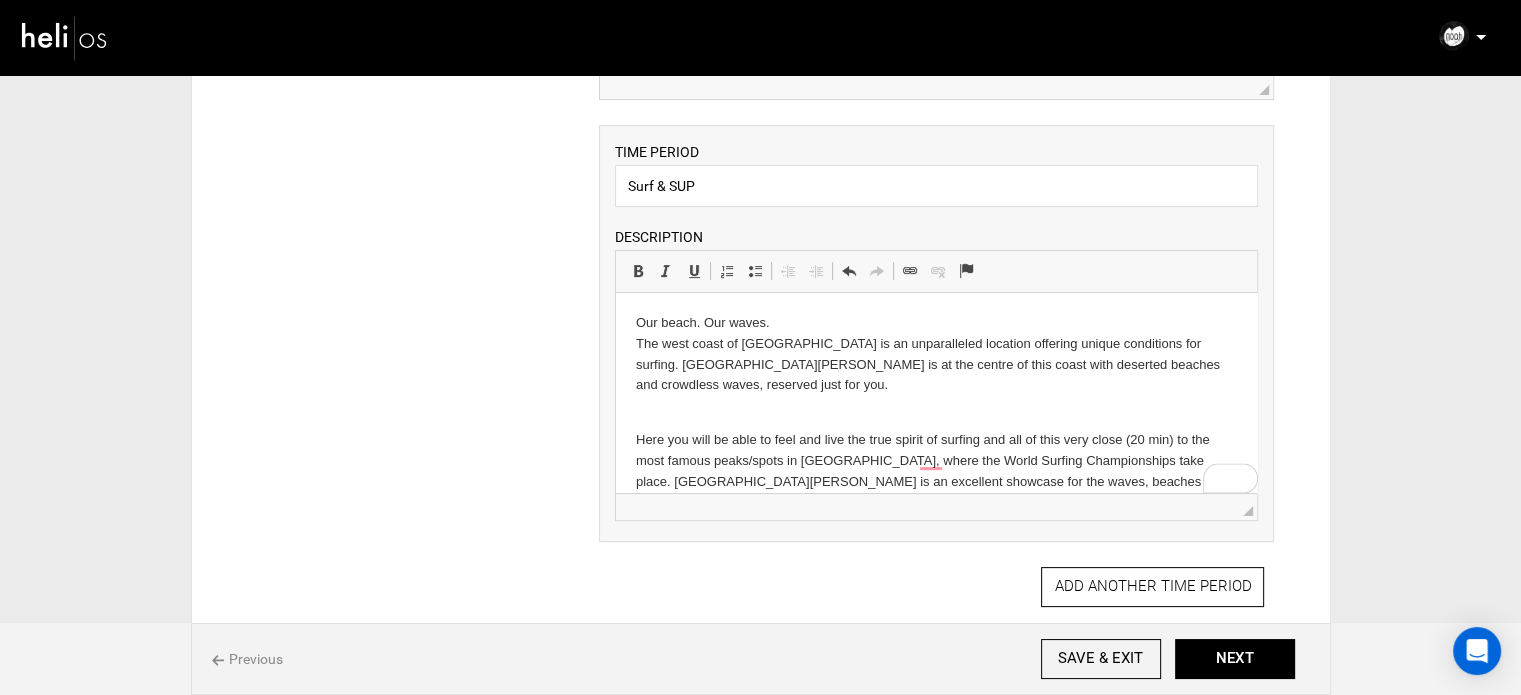 click on "Our beach. Our waves. The west coast of Portugal is an unparalleled location offering unique conditions for surfing. Santa Cruz is at the centre of this coast with deserted beaches and crowdless waves, reserved just for you. Here you will be able to feel and live the true spirit of surfing and all of this very close (20 min) to the most famous peaks/spots in Europe, where the World Surfing Championships take place. Santa Cruz is an excellent showcase for the waves, beaches and surf in Portugal. You will find waves for all levels of surfing, with many point and beach breaks. At Noah Surf House Portugal we give Surf & SUP classes to people of all ages, providing classes for all levels: from beginners to advanced users. With a team of teachers with more than 15 years of experience in teaching and competition, within the area of surfing, graduated in Physical Education and Sport, credited by the Portuguese Surfing Federation, Noah Surf House Portugal strives towards excellence." at bounding box center (936, 540) 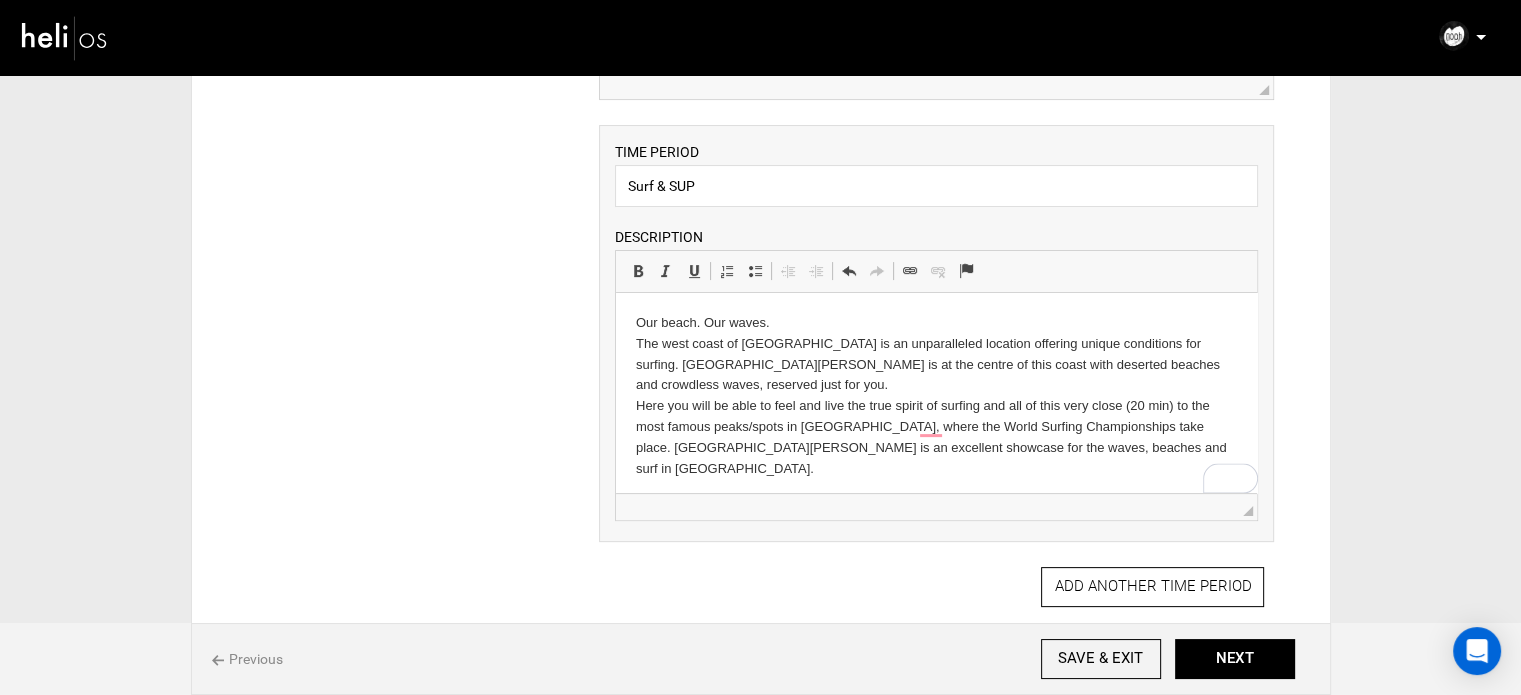 click on "Our beach. Our waves. The west coast of Portugal is an unparalleled location offering unique conditions for surfing. Santa Cruz is at the centre of this coast with deserted beaches and crowdless waves, reserved just for you. Here you will be able to feel and live the true spirit of surfing and all of this very close (20 min) to the most famous peaks/spots in Europe, where the World Surfing Championships take place. Santa Cruz is an excellent showcase for the waves, beaches and surf in Portugal. You will find waves for all levels of surfing, with many point and beach breaks. At Noah Surf House Portugal we give Surf & SUP classes to people of all ages, providing classes for all levels: from beginners to advanced users. With a team of teachers with more than 15 years of experience in teaching and competition, within the area of surfing, graduated in Physical Education and Sport, credited by the Portuguese Surfing Federation, Noah Surf House Portugal strives towards excellence." at bounding box center (936, 523) 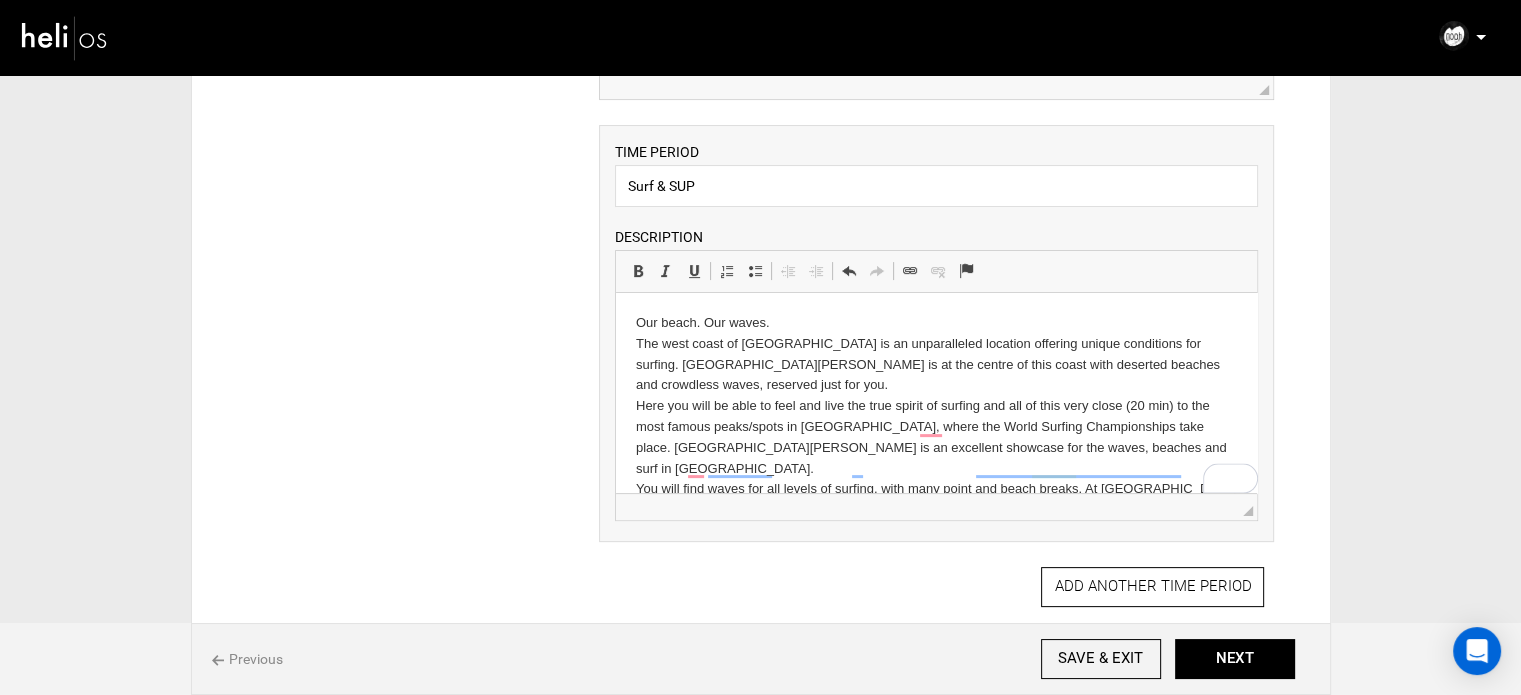 scroll, scrollTop: 145, scrollLeft: 0, axis: vertical 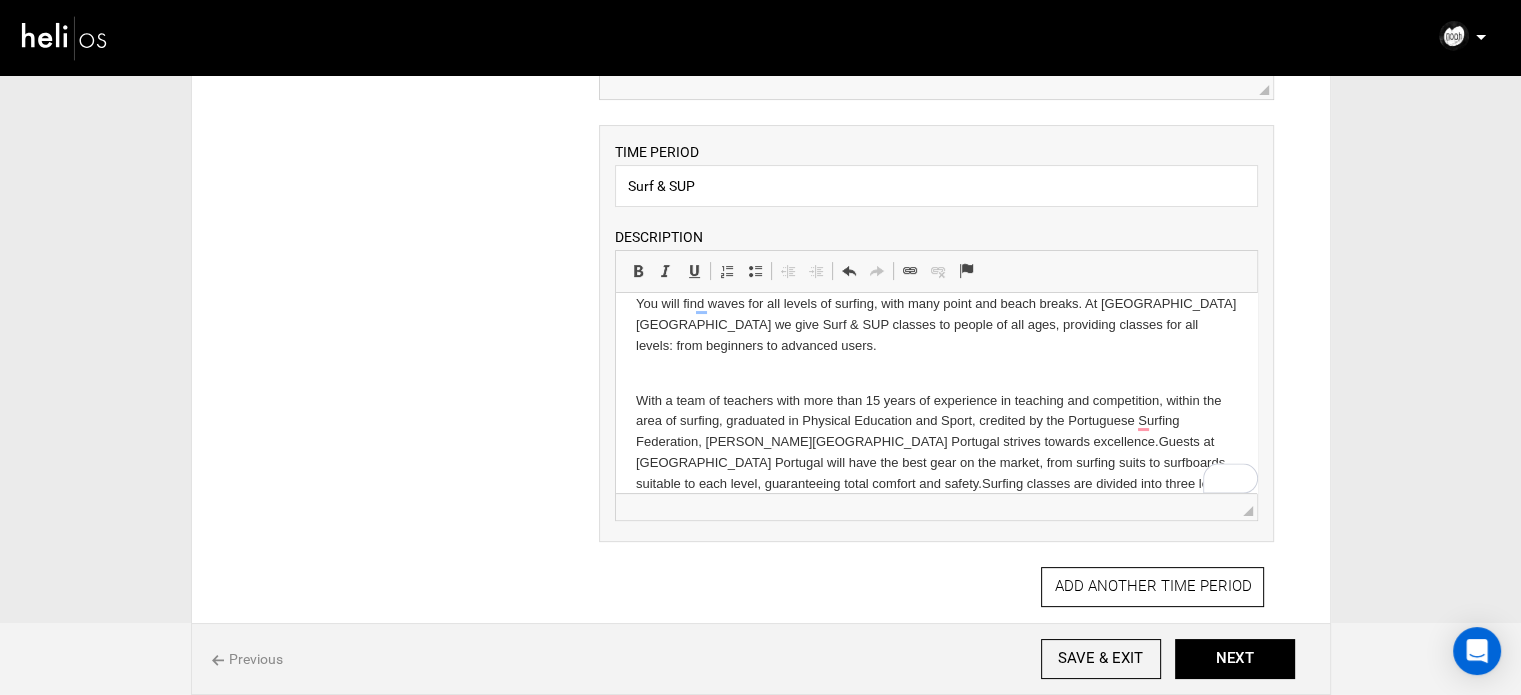 click on "Our beach. Our waves. The west coast of Portugal is an unparalleled location offering unique conditions for surfing. Santa Cruz is at the centre of this coast with deserted beaches and crowdless waves, reserved just for you. Here you will be able to feel and live the true spirit of surfing and all of this very close (20 min) to the most famous peaks/spots in Europe, where the World Surfing Championships take place. Santa Cruz is an excellent showcase for the waves, beaches and surf in Portugal. You will find waves for all levels of surfing, with many point and beach breaks. At Noah Surf House Portugal we give Surf & SUP classes to people of all ages, providing classes for all levels: from beginners to advanced users. With a team of teachers with more than 15 years of experience in teaching and competition, within the area of surfing, graduated in Physical Education and Sport, credited by the Portuguese Surfing Federation, Noah Surf House Portugal strives towards excellence." at bounding box center (936, 321) 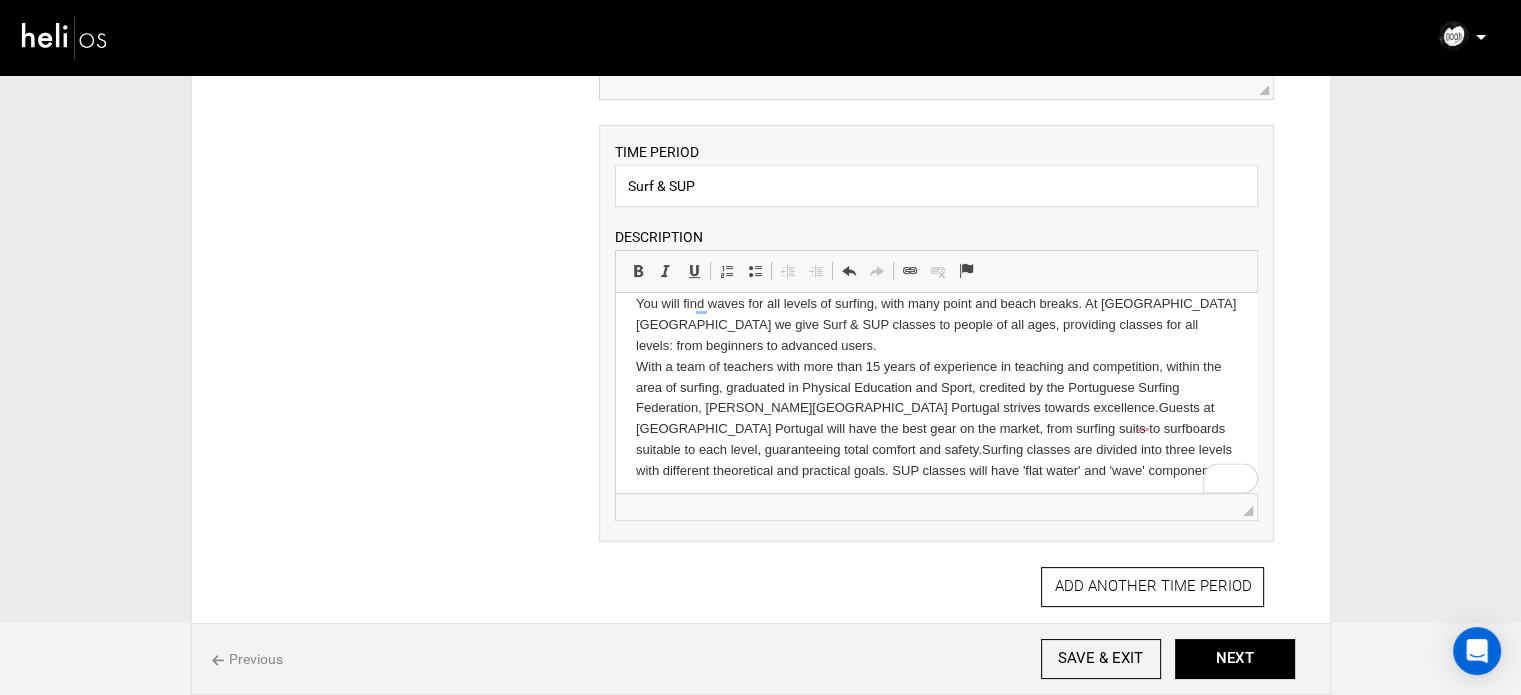 scroll, scrollTop: 152, scrollLeft: 0, axis: vertical 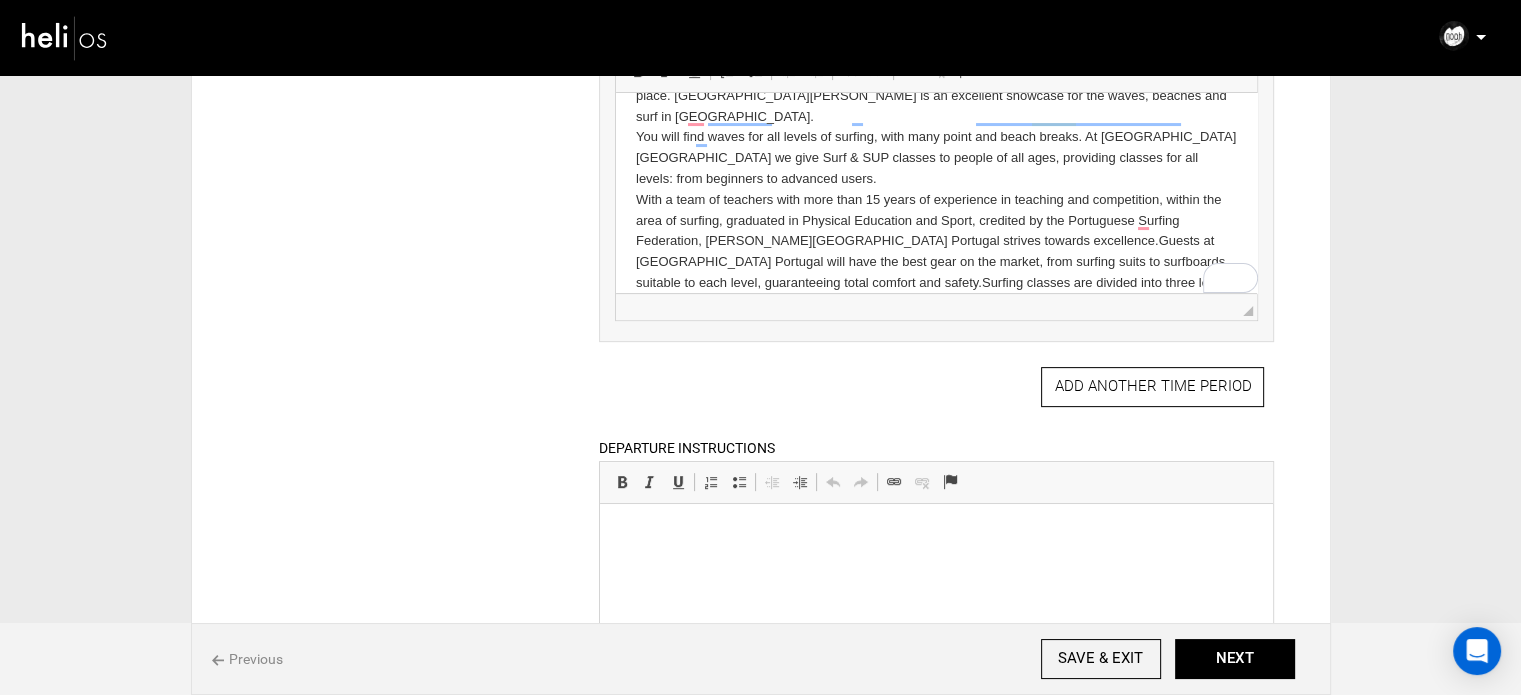 click on "Our beach. Our waves. The west coast of Portugal is an unparalleled location offering unique conditions for surfing. Santa Cruz is at the centre of this coast with deserted beaches and crowdless waves, reserved just for you. Here you will be able to feel and live the true spirit of surfing and all of this very close (20 min) to the most famous peaks/spots in Europe, where the World Surfing Championships take place. Santa Cruz is an excellent showcase for the waves, beaches and surf in Portugal. You will find waves for all levels of surfing, with many point and beach breaks. At Noah Surf House Portugal we give Surf & SUP classes to people of all ages, providing classes for all levels: from beginners to advanced users. With a team of teachers with more than 15 years of experience in teaching and competition, within the area of surfing, graduated in Physical Education and Sport, credited by the Portuguese Surfing Federation, Noah Surf House Portugal strives towards excellence." at bounding box center (936, 138) 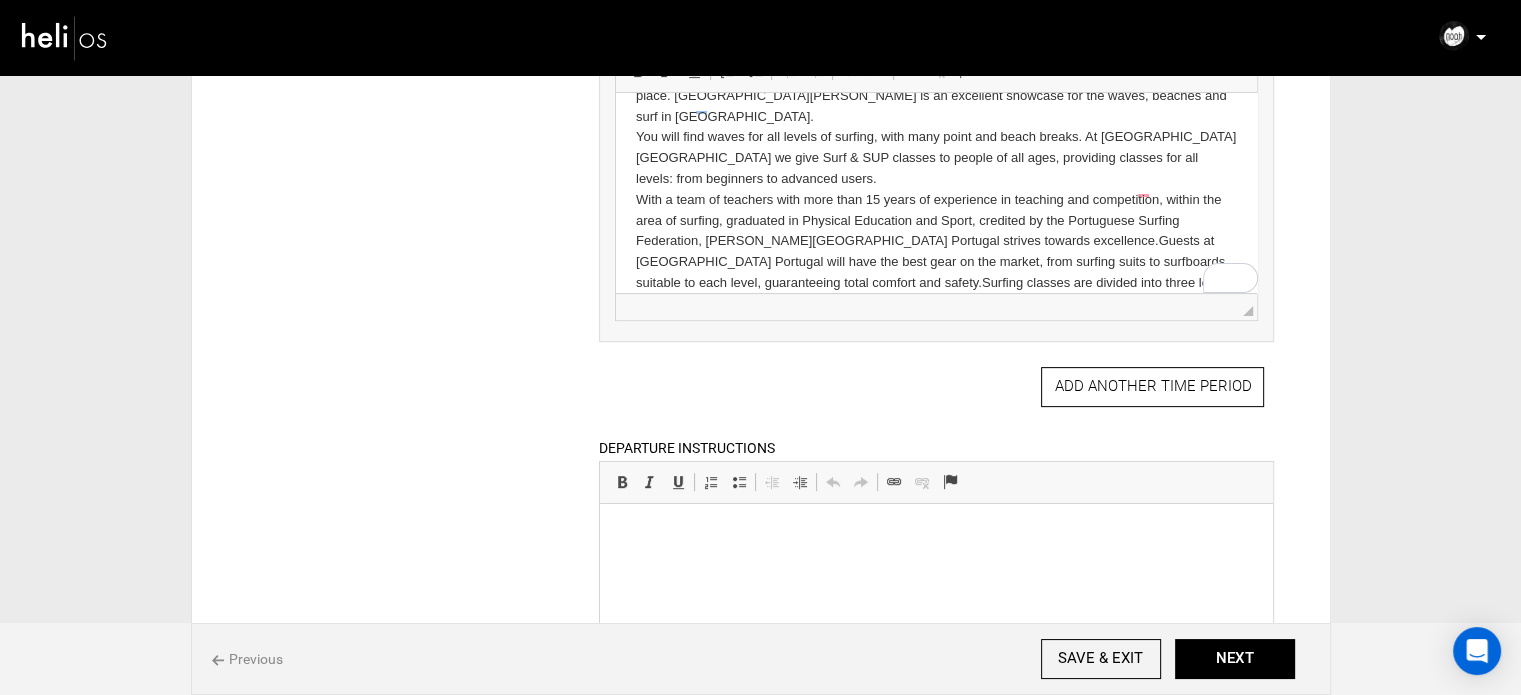 scroll, scrollTop: 185, scrollLeft: 0, axis: vertical 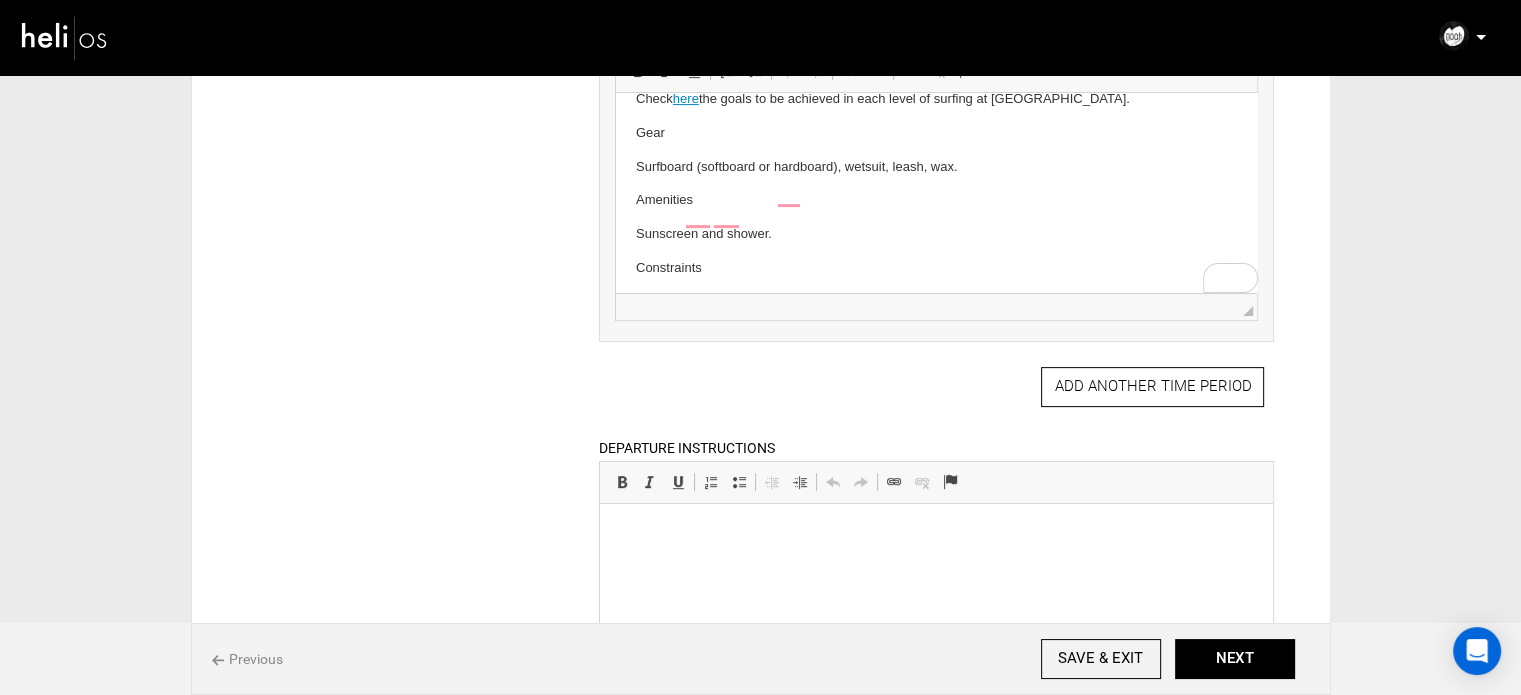 click on "Prices" at bounding box center (936, 356) 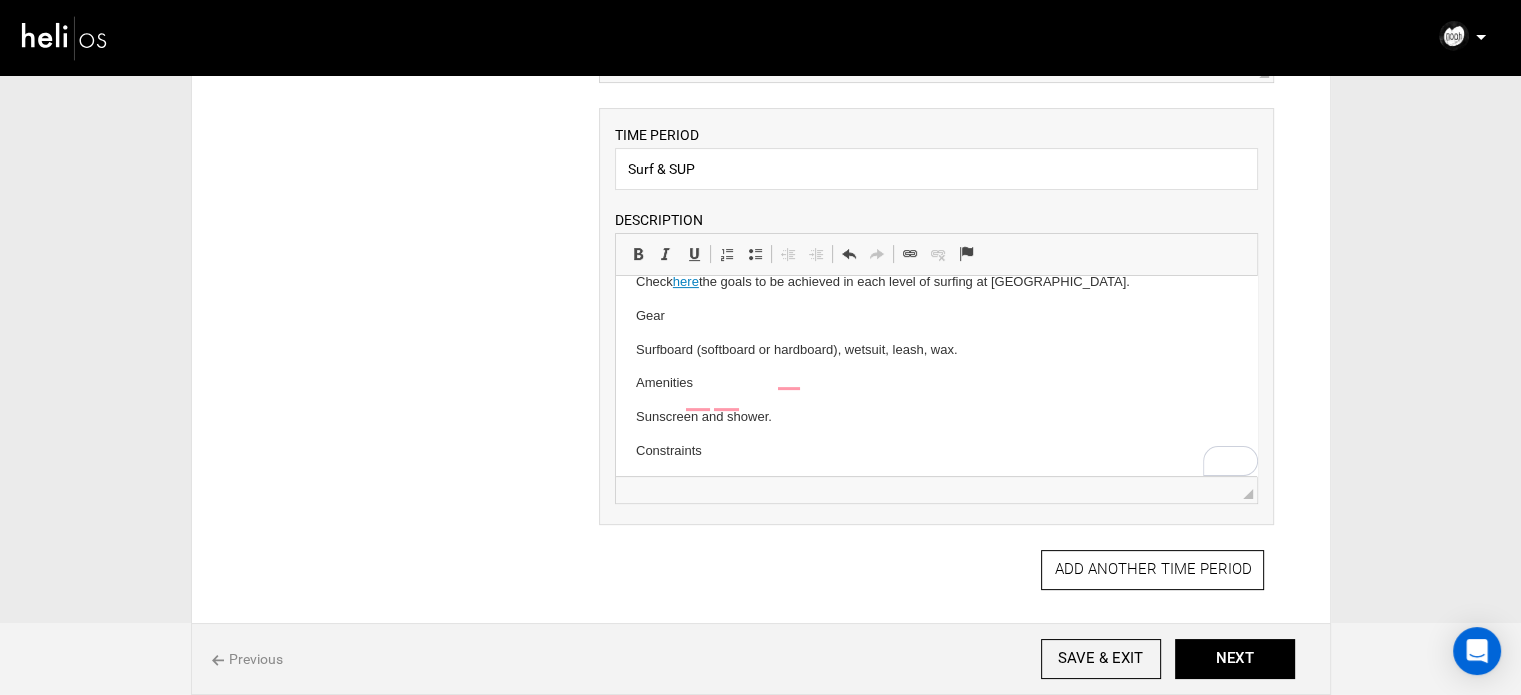 scroll, scrollTop: 400, scrollLeft: 0, axis: vertical 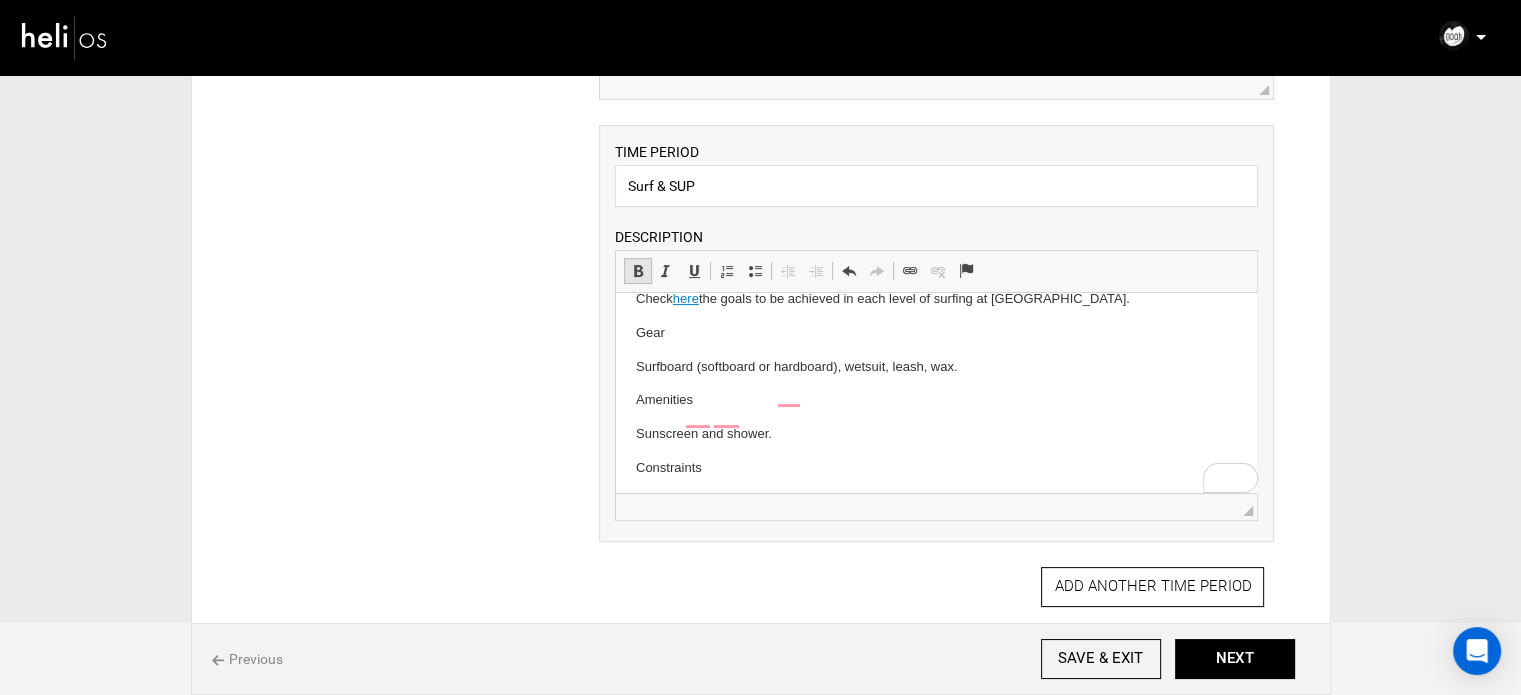click on "Bold Keyboard shortcut Ctrl+B" at bounding box center [638, 271] 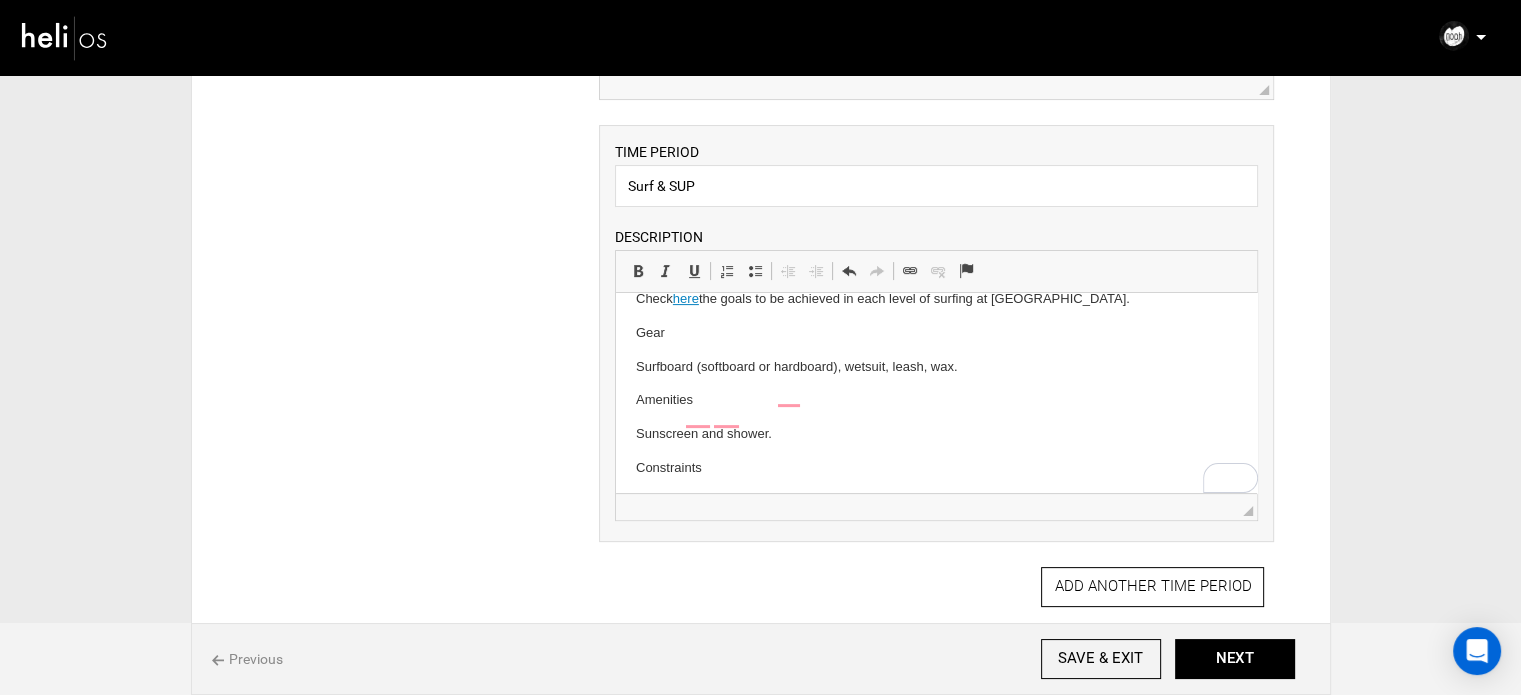 click on "Our beach. Our waves. The west coast of Portugal is an unparalleled location offering unique conditions for surfing. Santa Cruz is at the centre of this coast with deserted beaches and crowdless waves, reserved just for you. Here you will be able to feel and live the true spirit of surfing and all of this very close (20 min) to the most famous peaks/spots in Europe, where the World Surfing Championships take place. Santa Cruz is an excellent showcase for the waves, beaches and surf in Portugal. You will find waves for all levels of surfing, with many point and beach breaks. At Noah Surf House Portugal we give Surf & SUP classes to people of all ages, providing classes for all levels: from beginners to advanced users. With a team of teachers with more than 15 years of experience in teaching and competition, within the area of surfing, graduated in Physical Education and Sport, credited by the Portuguese Surfing Federation, Noah Surf House Portugal strives towards excellence.  Location Duration Surf Levels here" at bounding box center (936, 87) 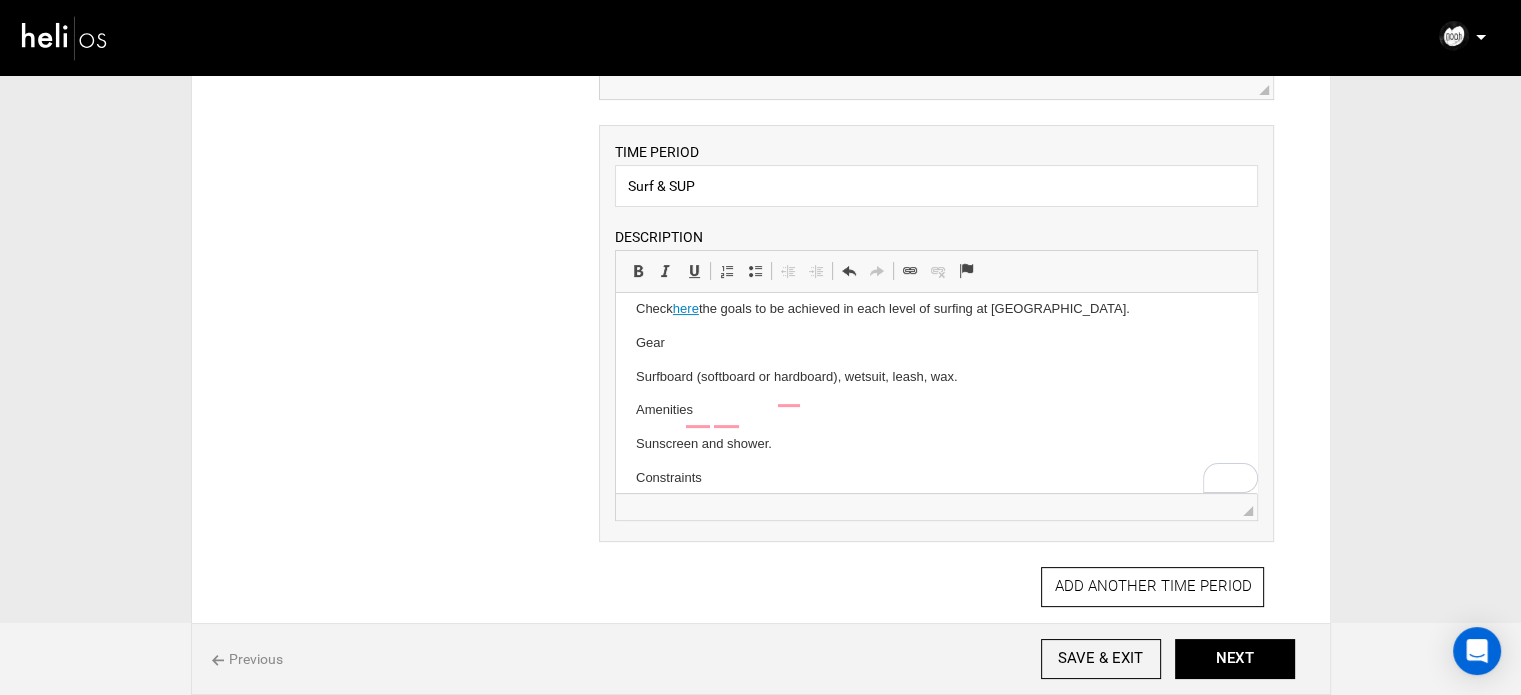 scroll, scrollTop: 729, scrollLeft: 0, axis: vertical 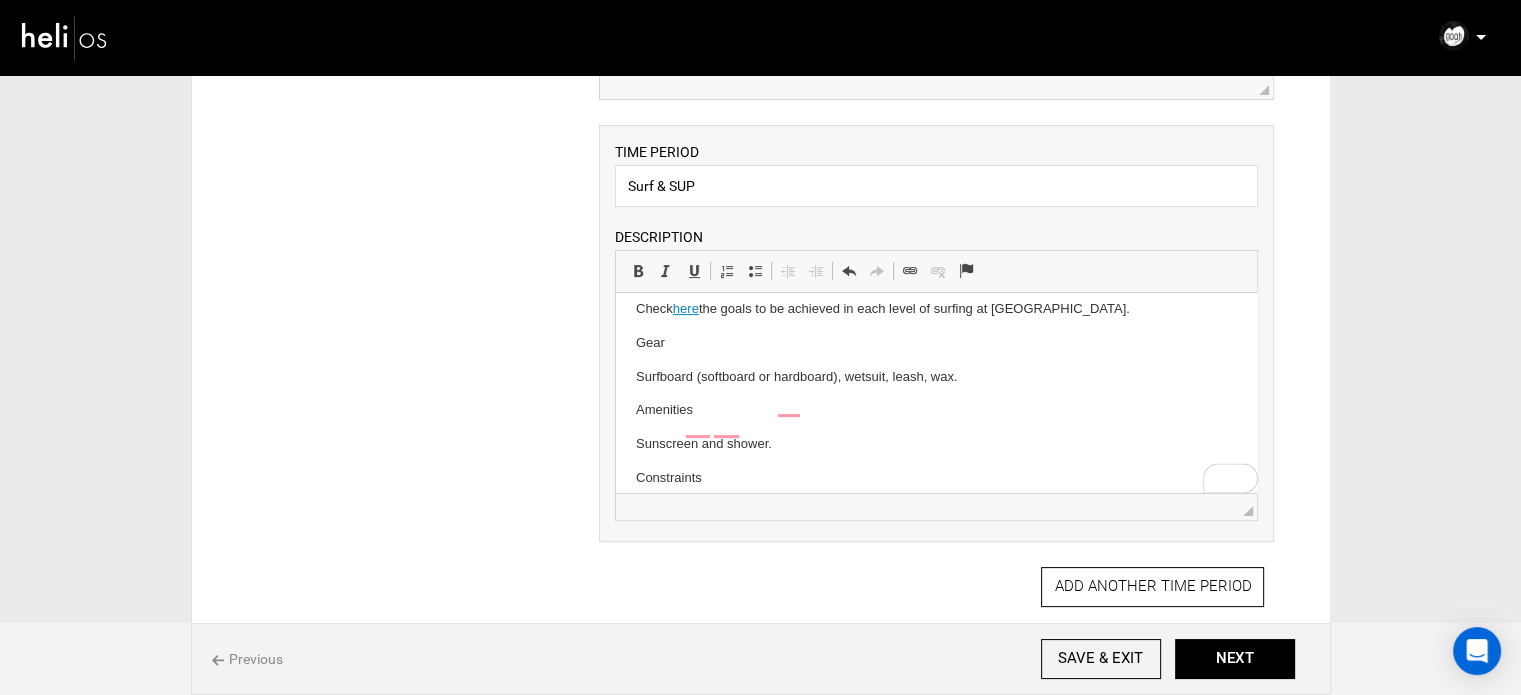 click on "Our beach. Our waves. The west coast of Portugal is an unparalleled location offering unique conditions for surfing. Santa Cruz is at the centre of this coast with deserted beaches and crowdless waves, reserved just for you. Here you will be able to feel and live the true spirit of surfing and all of this very close (20 min) to the most famous peaks/spots in Europe, where the World Surfing Championships take place. Santa Cruz is an excellent showcase for the waves, beaches and surf in Portugal. You will find waves for all levels of surfing, with many point and beach breaks. At Noah Surf House Portugal we give Surf & SUP classes to people of all ages, providing classes for all levels: from beginners to advanced users. With a team of teachers with more than 15 years of experience in teaching and competition, within the area of surfing, graduated in Physical Education and Sport, credited by the Portuguese Surfing Federation, Noah Surf House Portugal strives towards excellence.  Location Duration Surf Levels here" at bounding box center [936, 80] 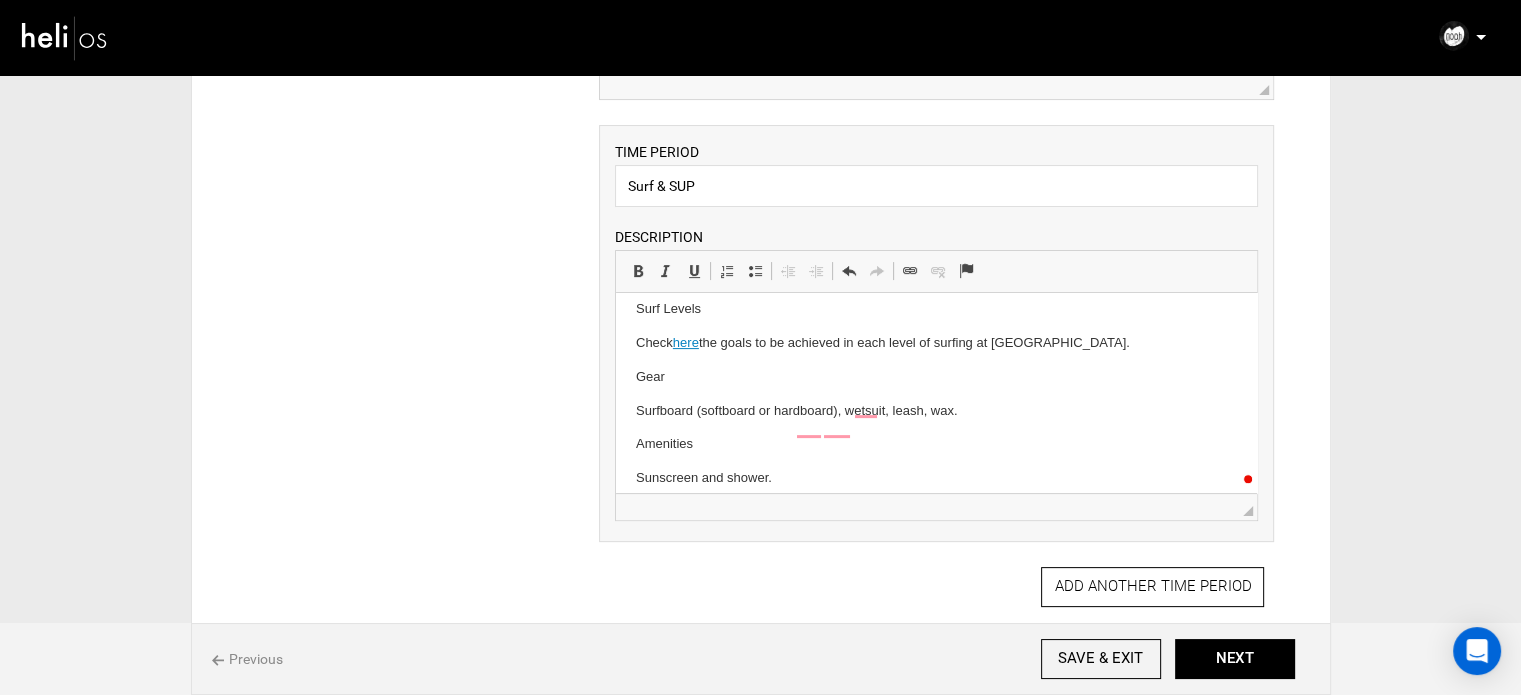 click on "Sunscreen and shower." at bounding box center (936, 478) 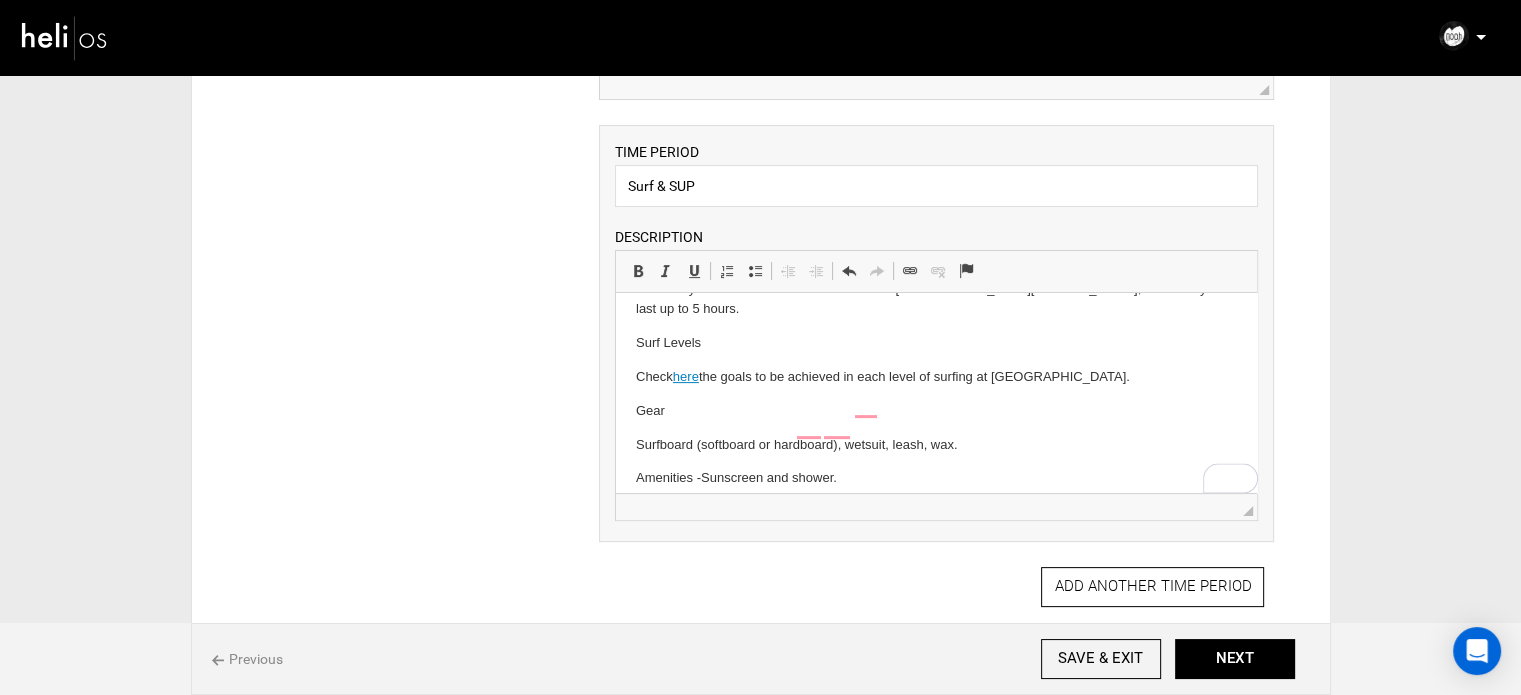 click on "Our beach. Our waves. The west coast of Portugal is an unparalleled location offering unique conditions for surfing. Santa Cruz is at the centre of this coast with deserted beaches and crowdless waves, reserved just for you. Here you will be able to feel and live the true spirit of surfing and all of this very close (20 min) to the most famous peaks/spots in Europe, where the World Surfing Championships take place. Santa Cruz is an excellent showcase for the waves, beaches and surf in Portugal. You will find waves for all levels of surfing, with many point and beach breaks. At Noah Surf House Portugal we give Surf & SUP classes to people of all ages, providing classes for all levels: from beginners to advanced users. With a team of teachers with more than 15 years of experience in teaching and competition, within the area of surfing, graduated in Physical Education and Sport, credited by the Portuguese Surfing Federation, Noah Surf House Portugal strives towards excellence.  Location Duration Surf Levels here" at bounding box center [936, 114] 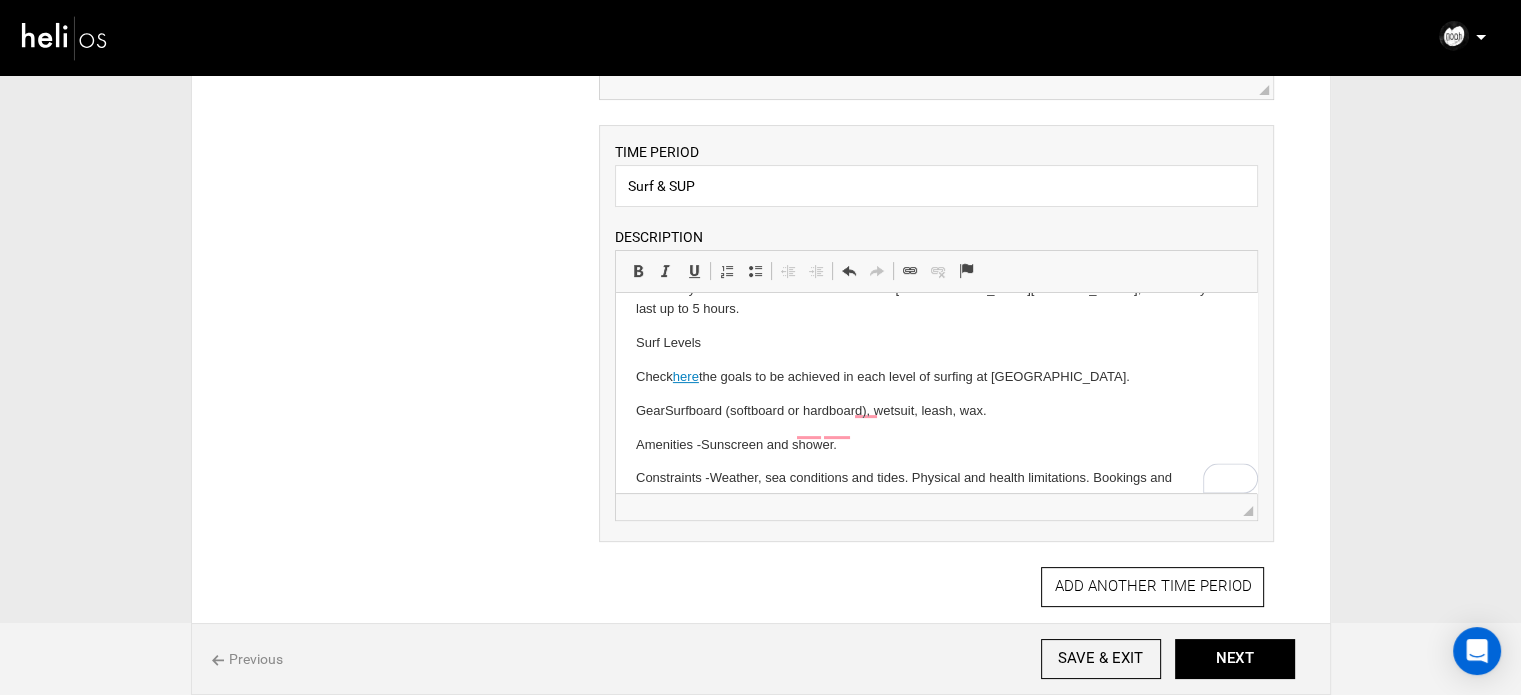 scroll, scrollTop: 628, scrollLeft: 0, axis: vertical 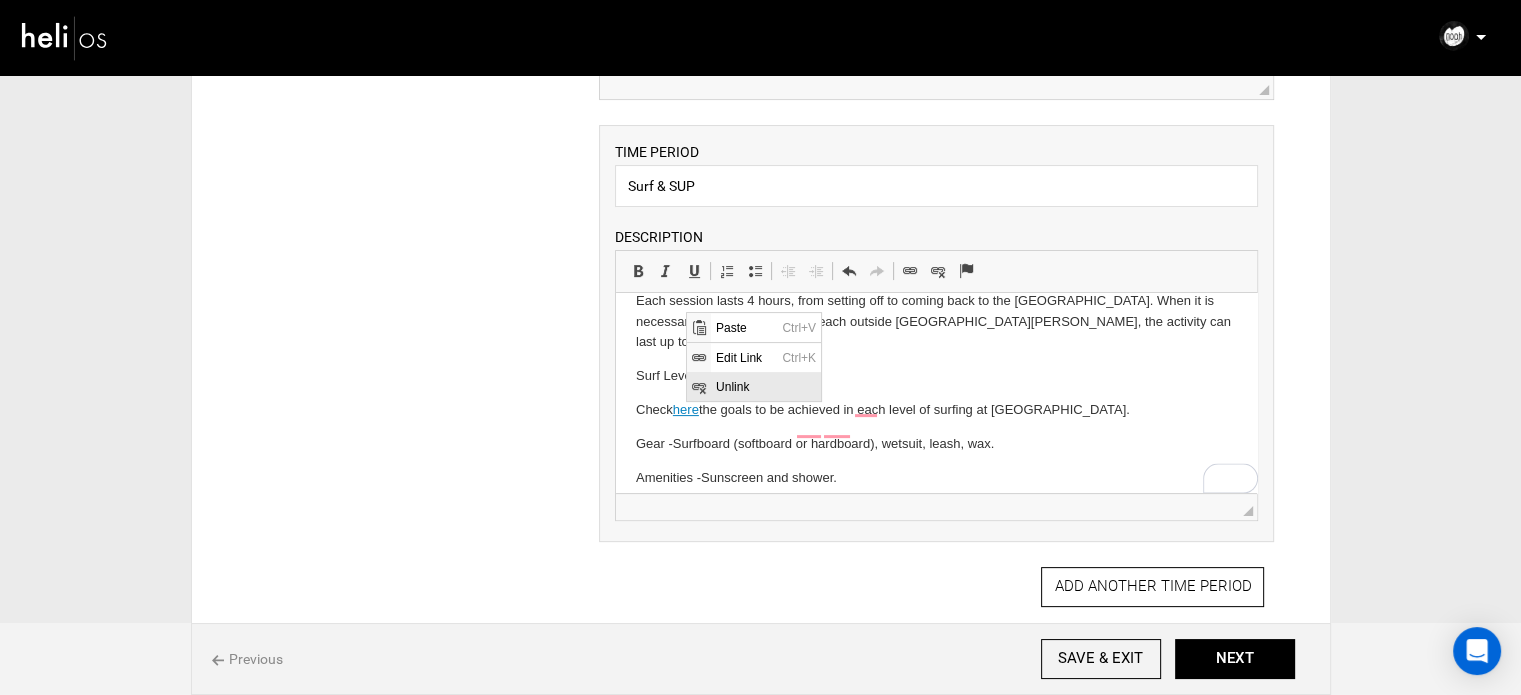 click on "Unlink" at bounding box center [765, 385] 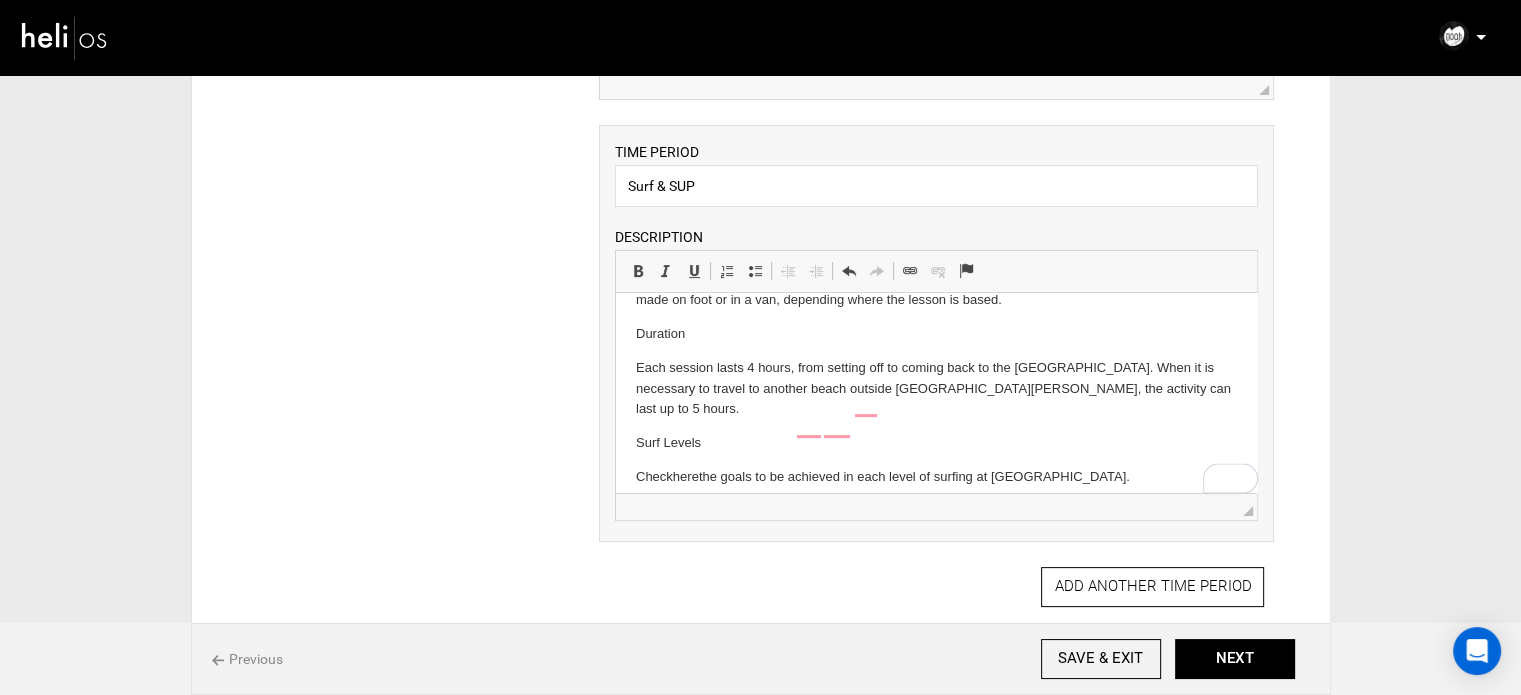 scroll, scrollTop: 528, scrollLeft: 0, axis: vertical 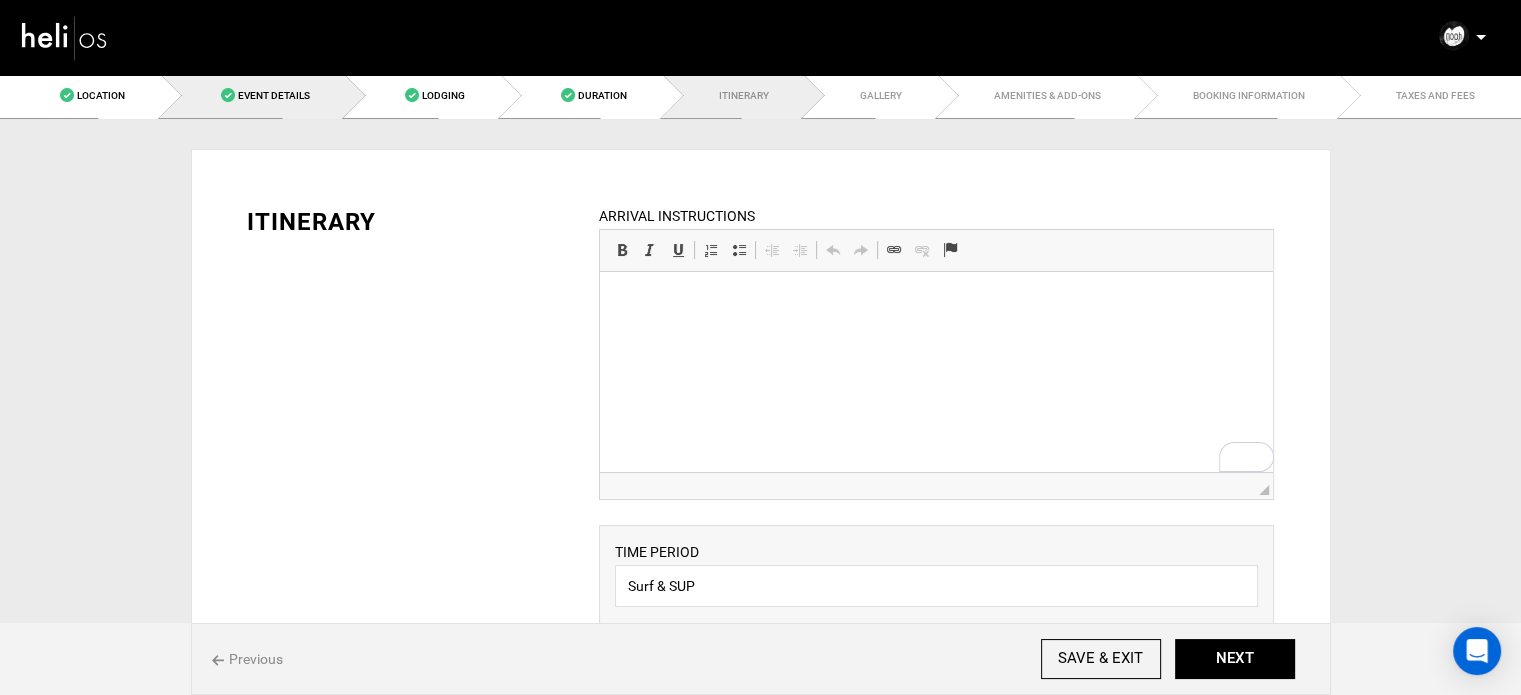 click on "Event Details" at bounding box center [253, 95] 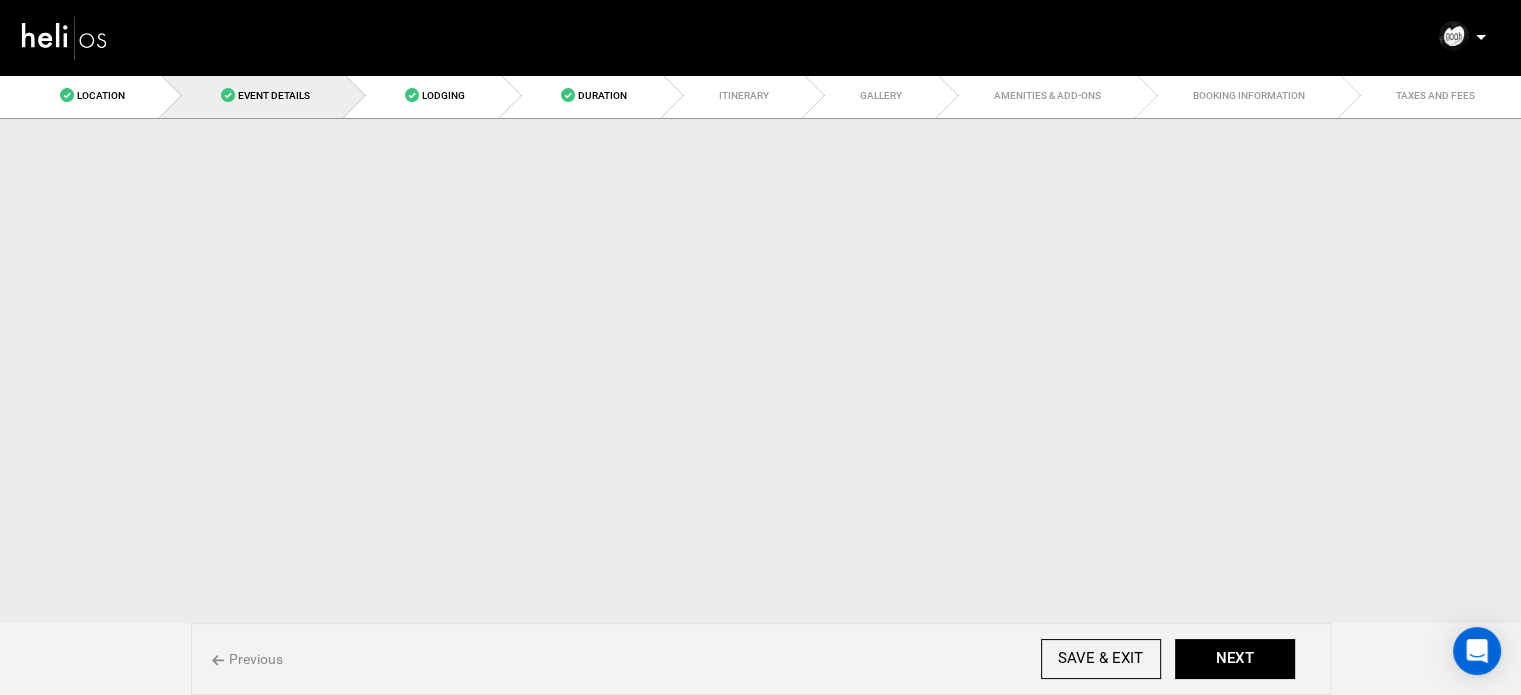 scroll, scrollTop: 0, scrollLeft: 0, axis: both 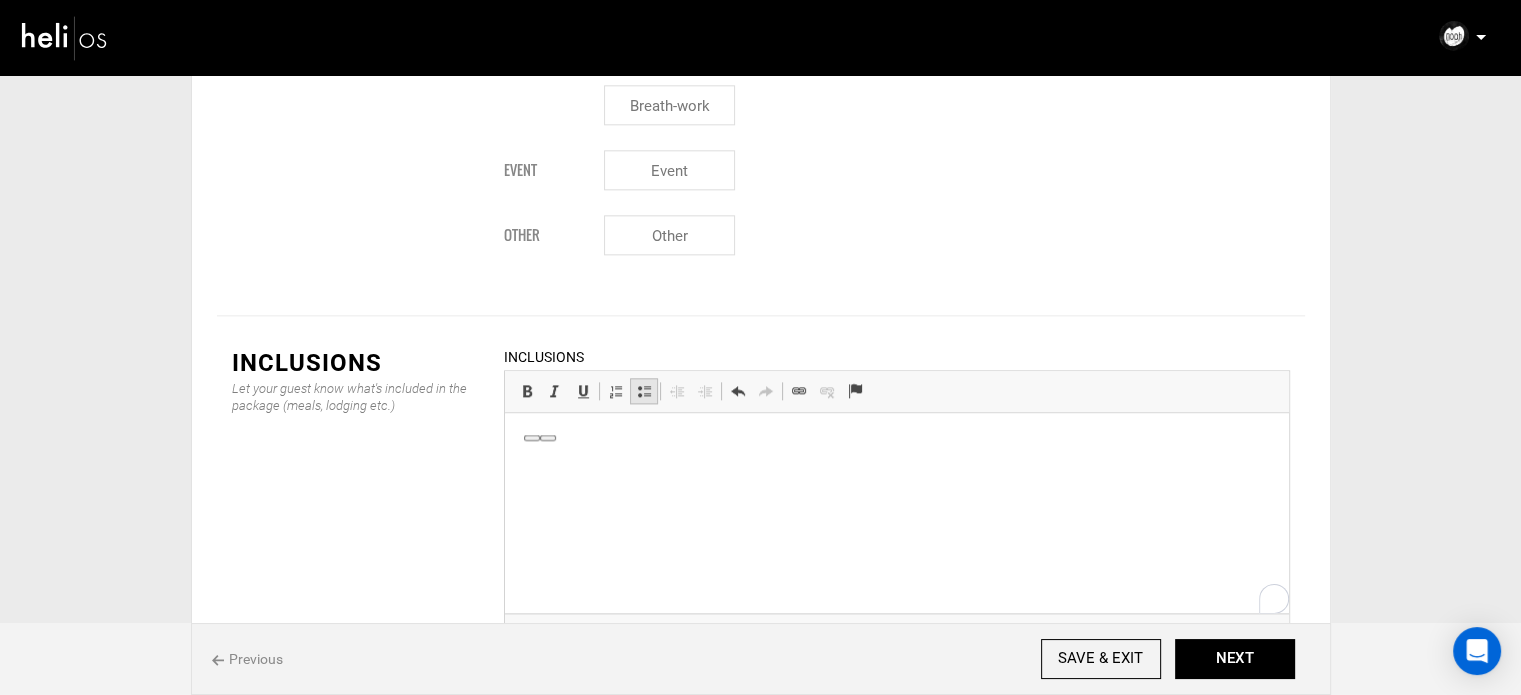 click at bounding box center (644, 391) 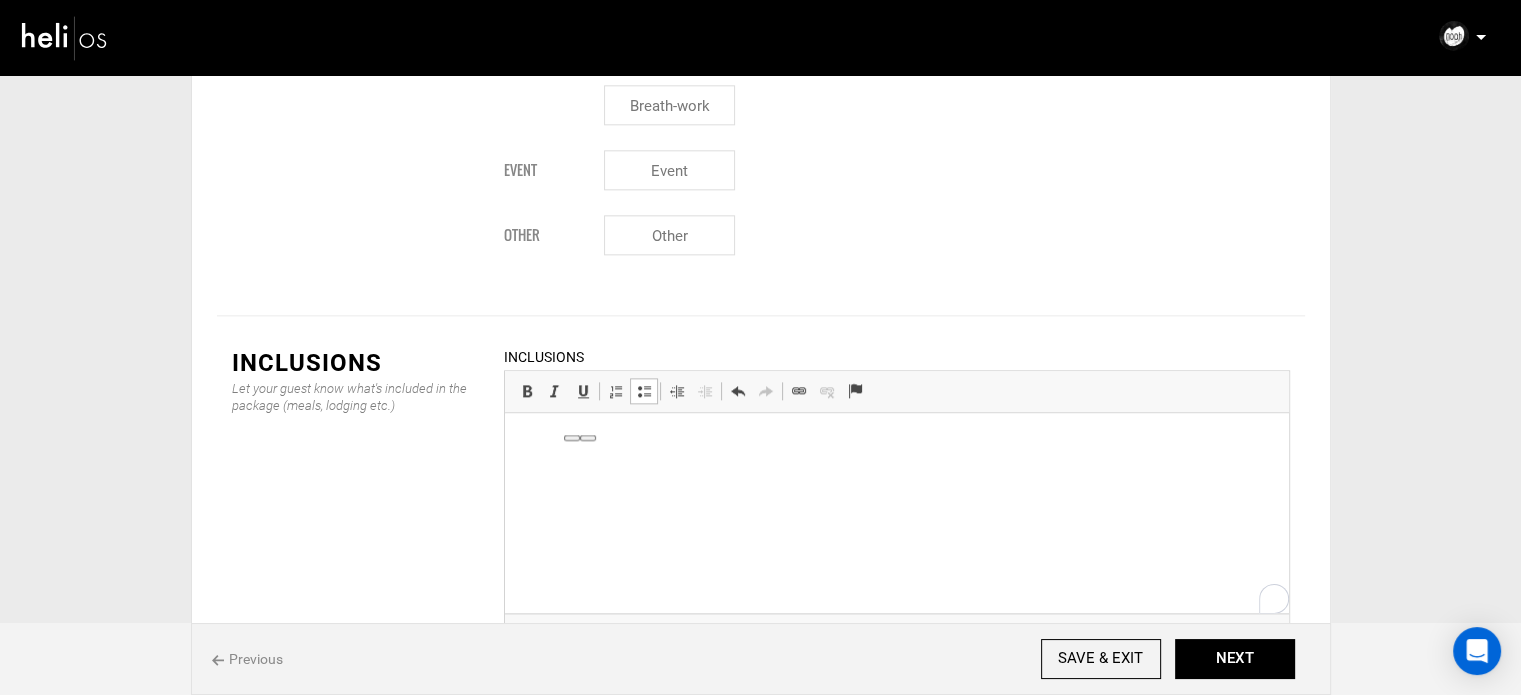 click at bounding box center [644, 391] 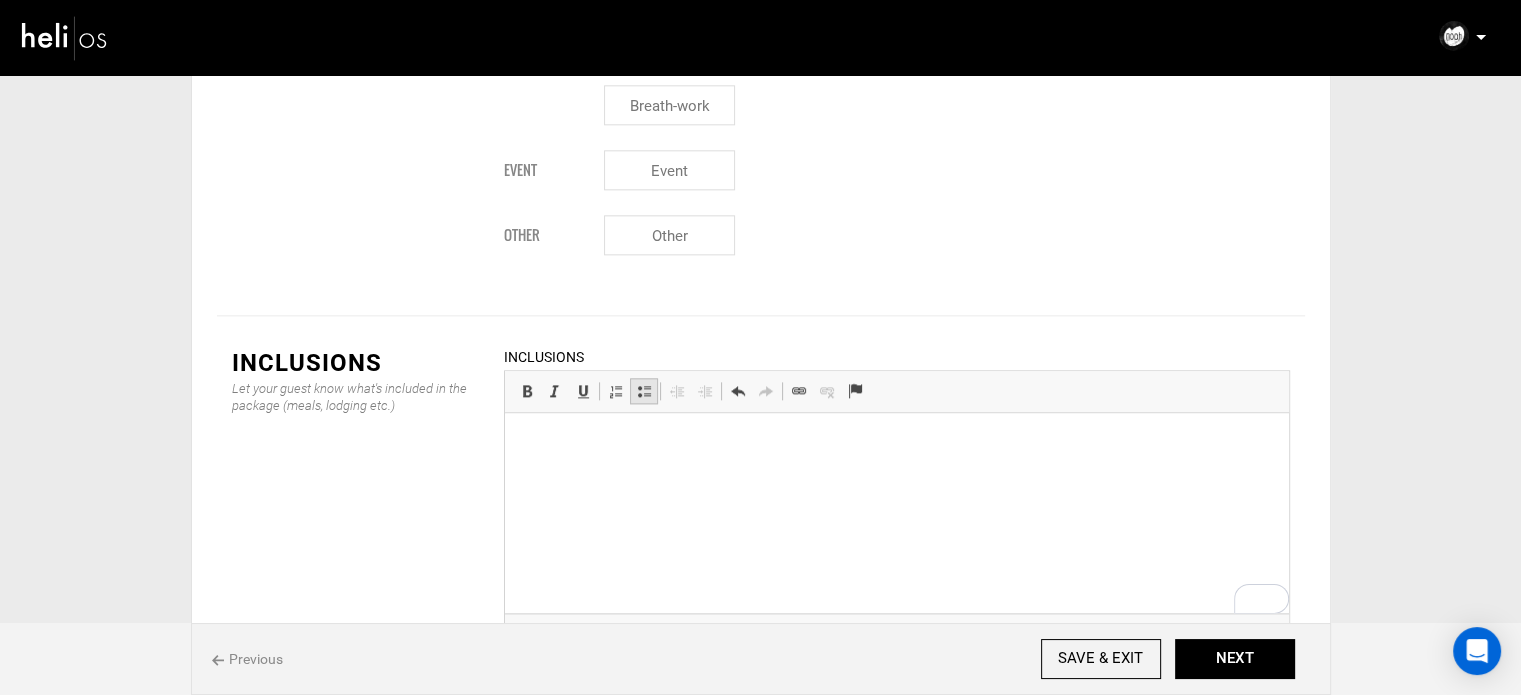 click at bounding box center (644, 391) 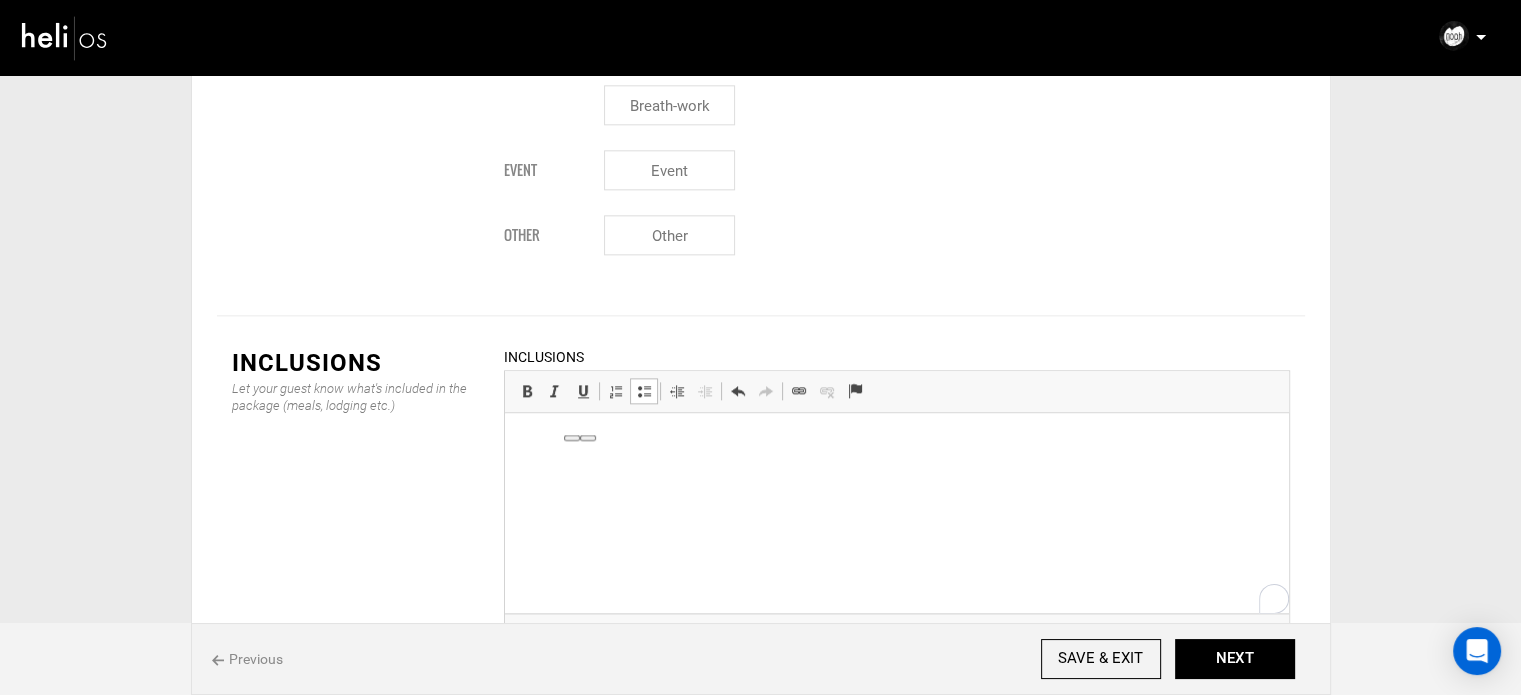 scroll, scrollTop: 60, scrollLeft: 0, axis: vertical 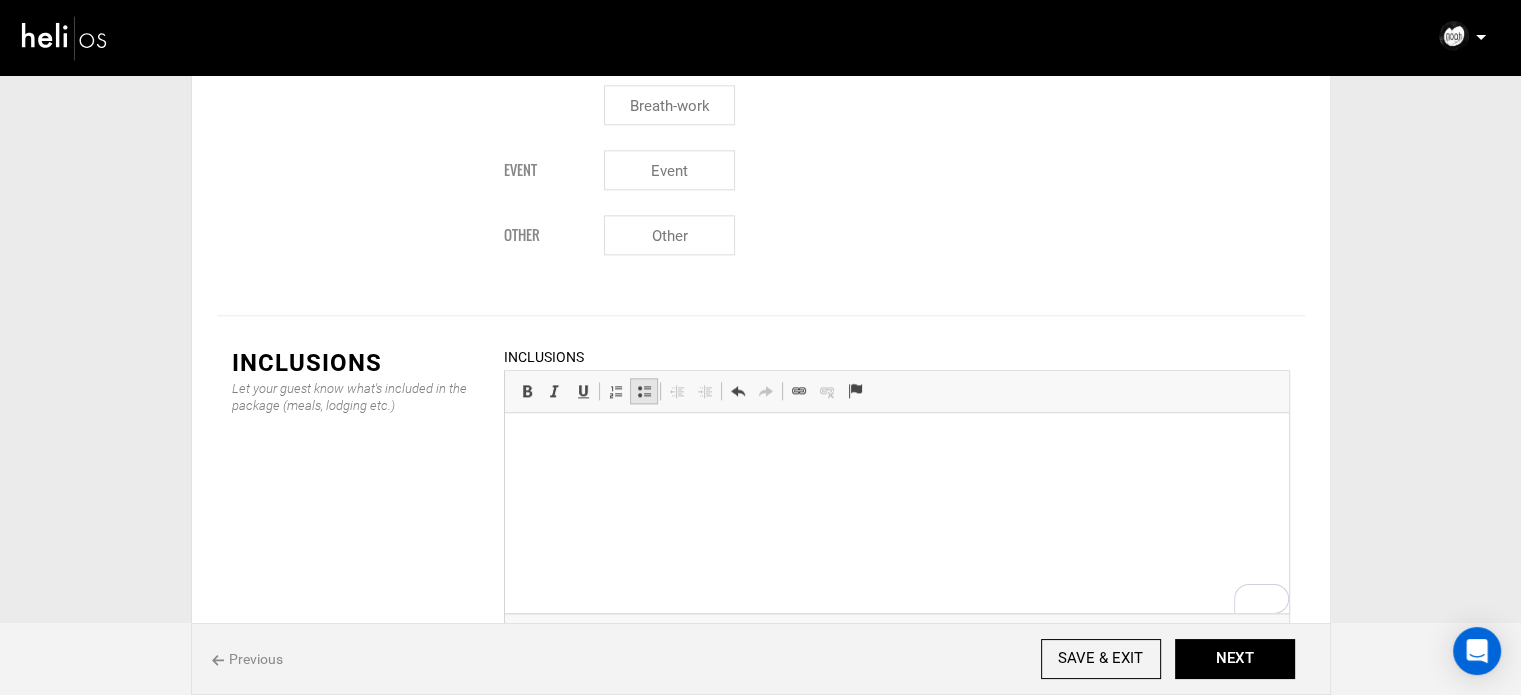 click at bounding box center [644, 391] 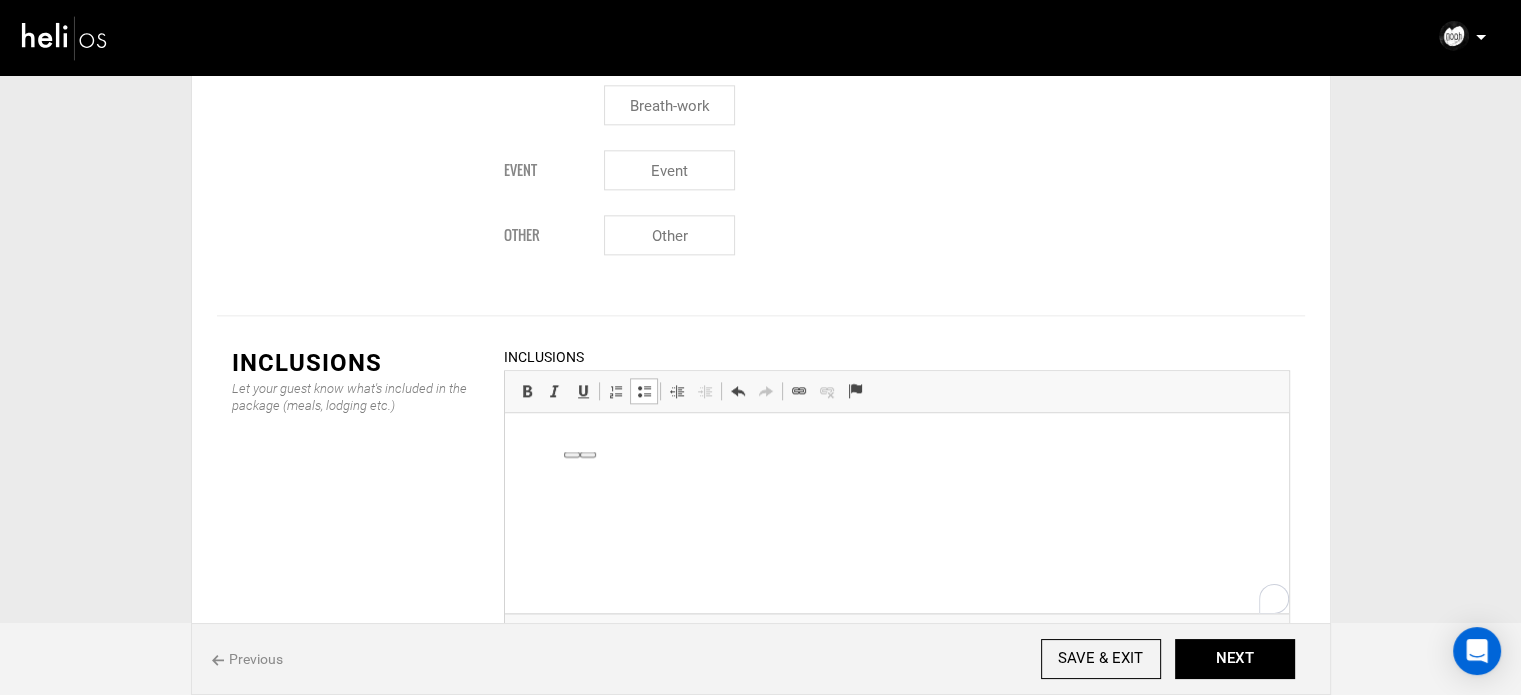 scroll, scrollTop: 0, scrollLeft: 0, axis: both 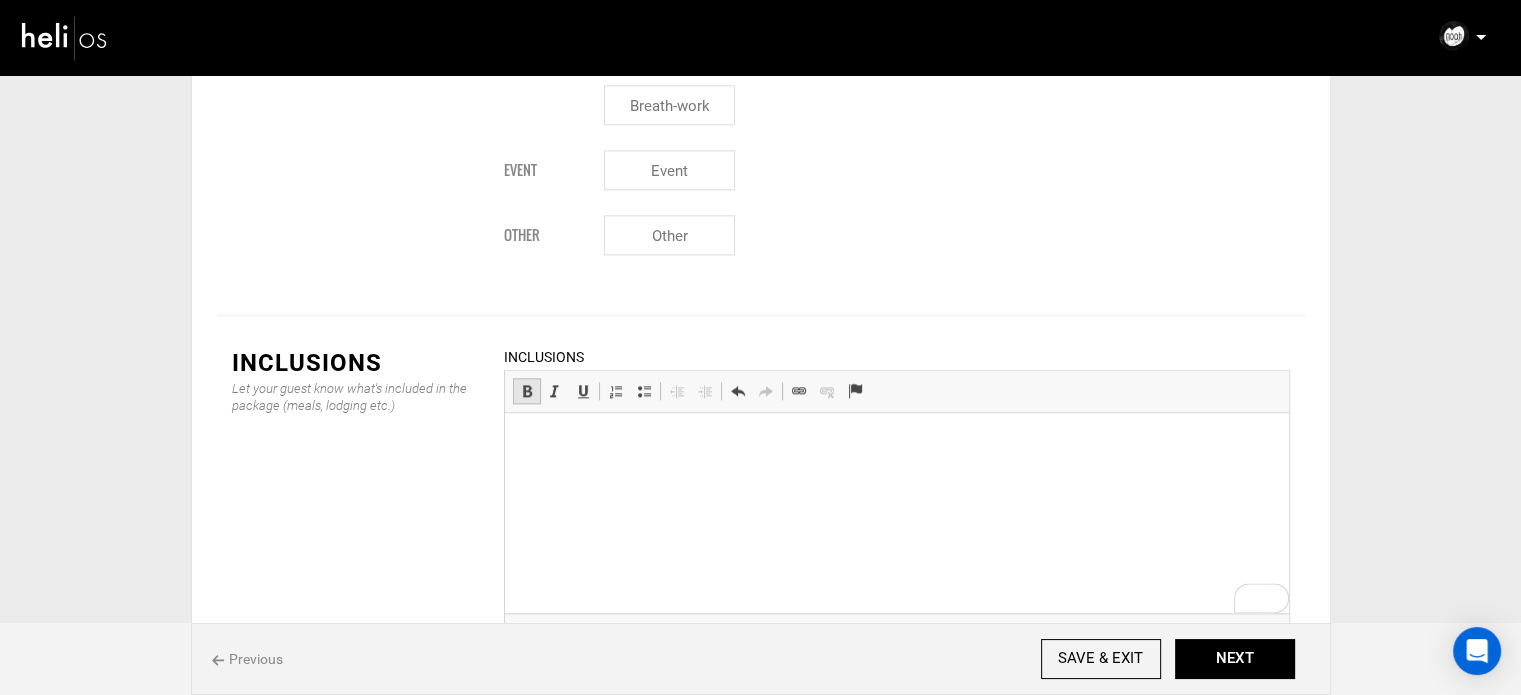 click at bounding box center [527, 391] 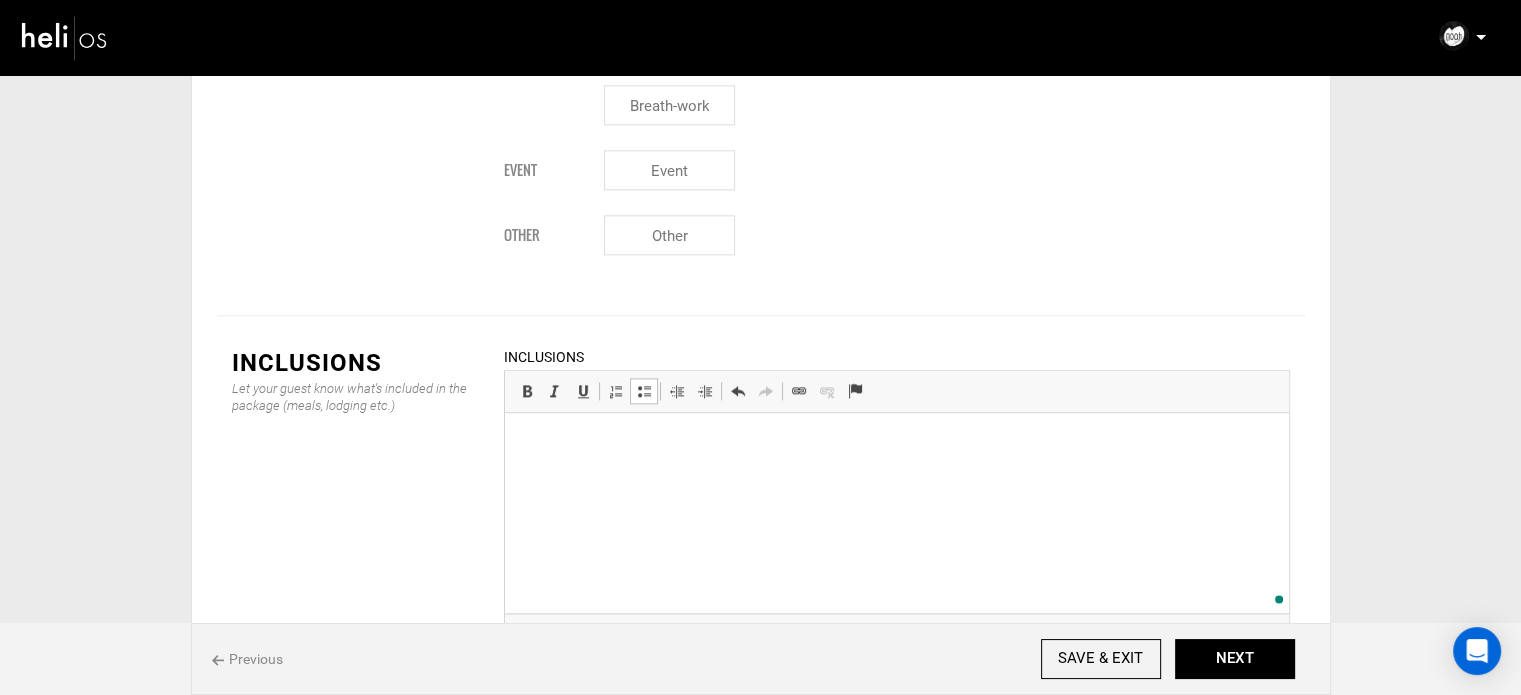 scroll, scrollTop: 60, scrollLeft: 0, axis: vertical 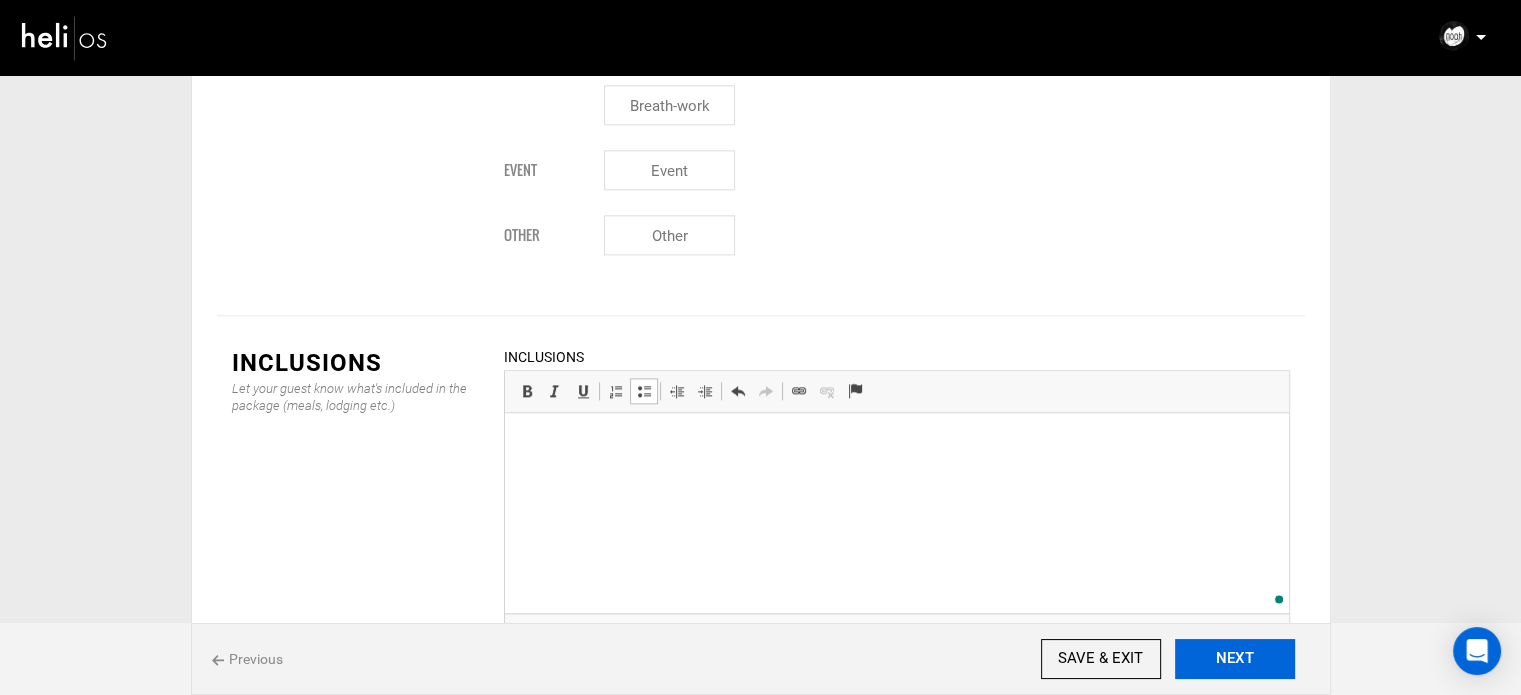 click on "NEXT" at bounding box center [1235, 659] 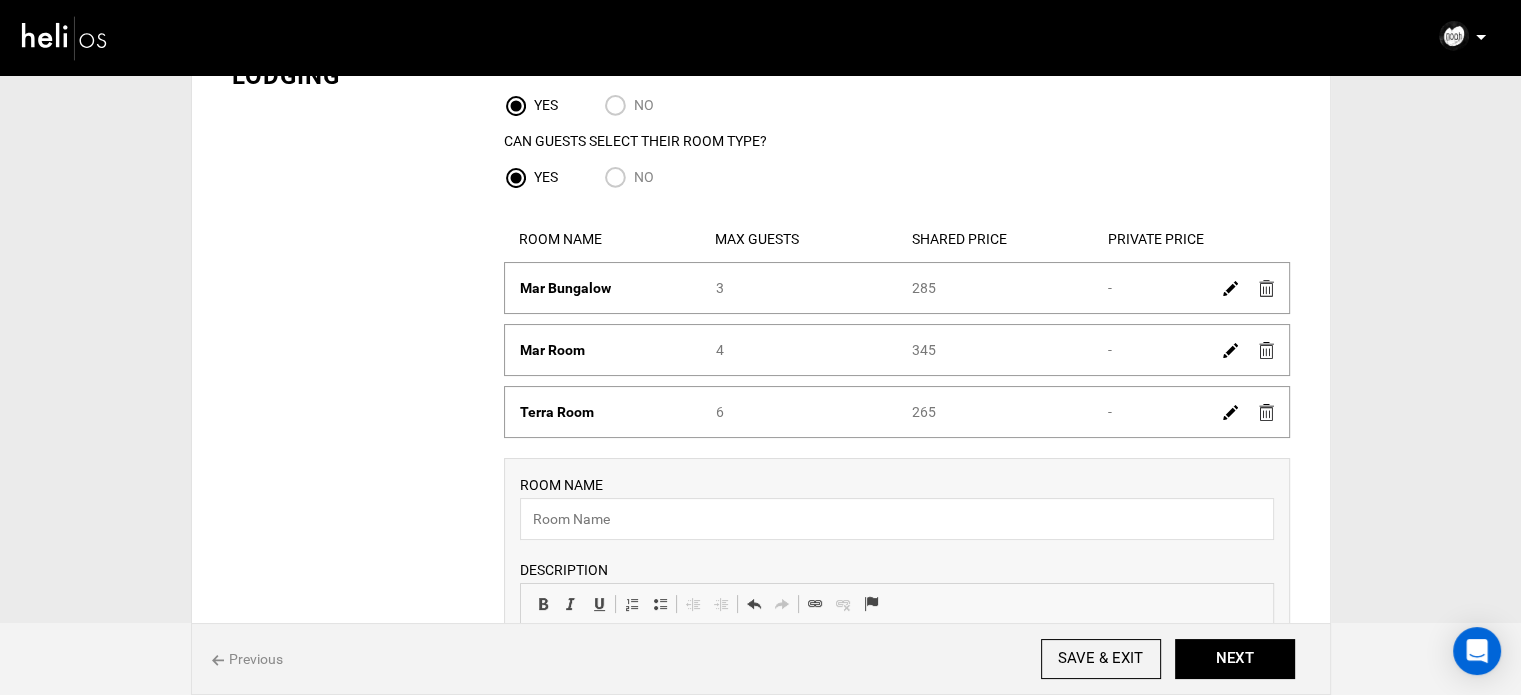 scroll, scrollTop: 500, scrollLeft: 0, axis: vertical 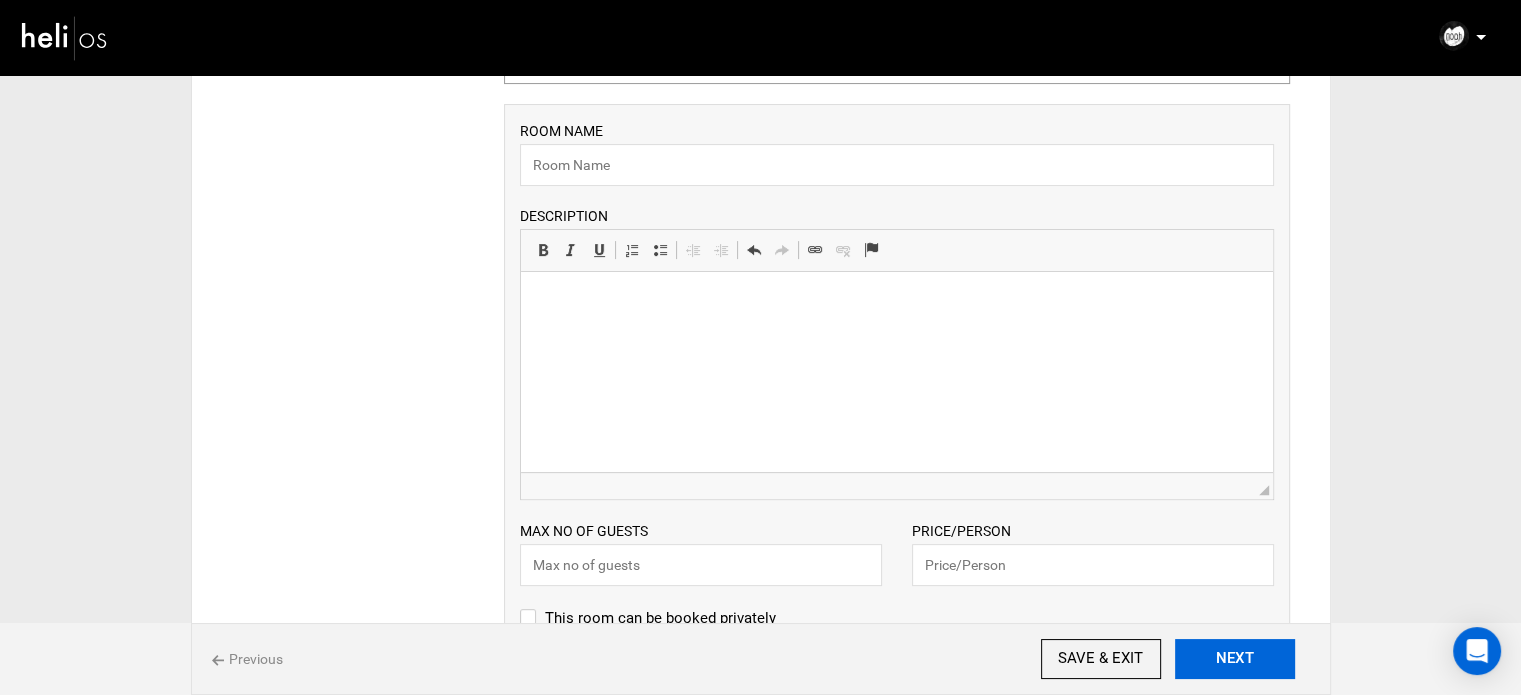 click on "NEXT" at bounding box center [1235, 659] 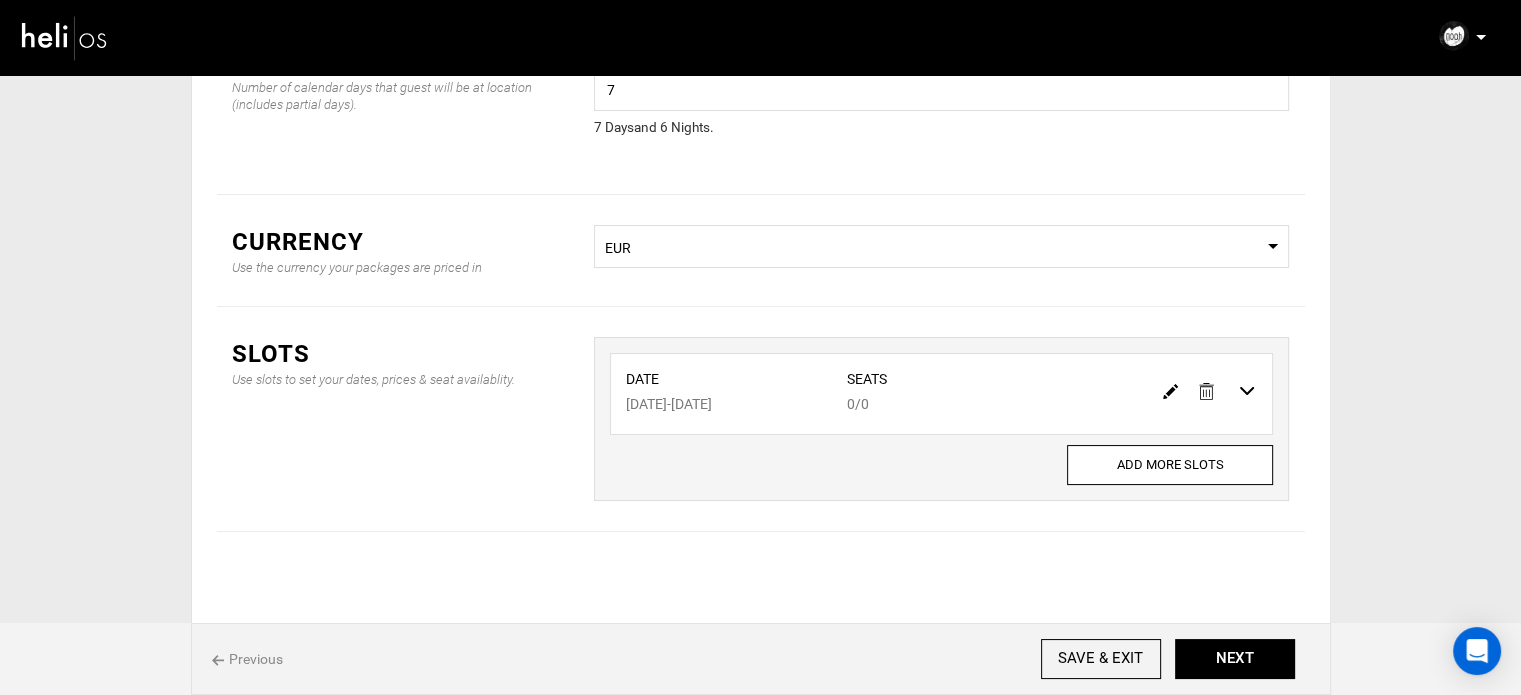 scroll, scrollTop: 166, scrollLeft: 0, axis: vertical 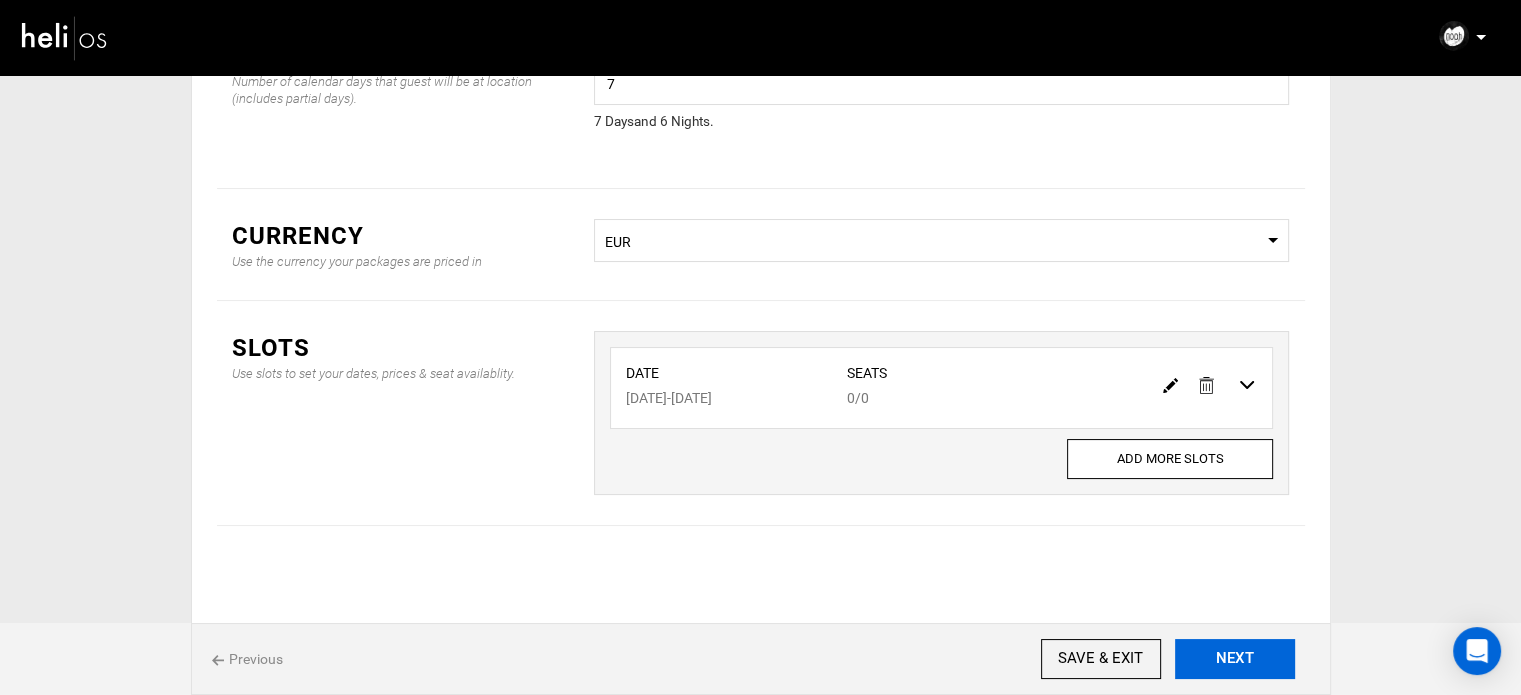 click on "NEXT" at bounding box center (1235, 659) 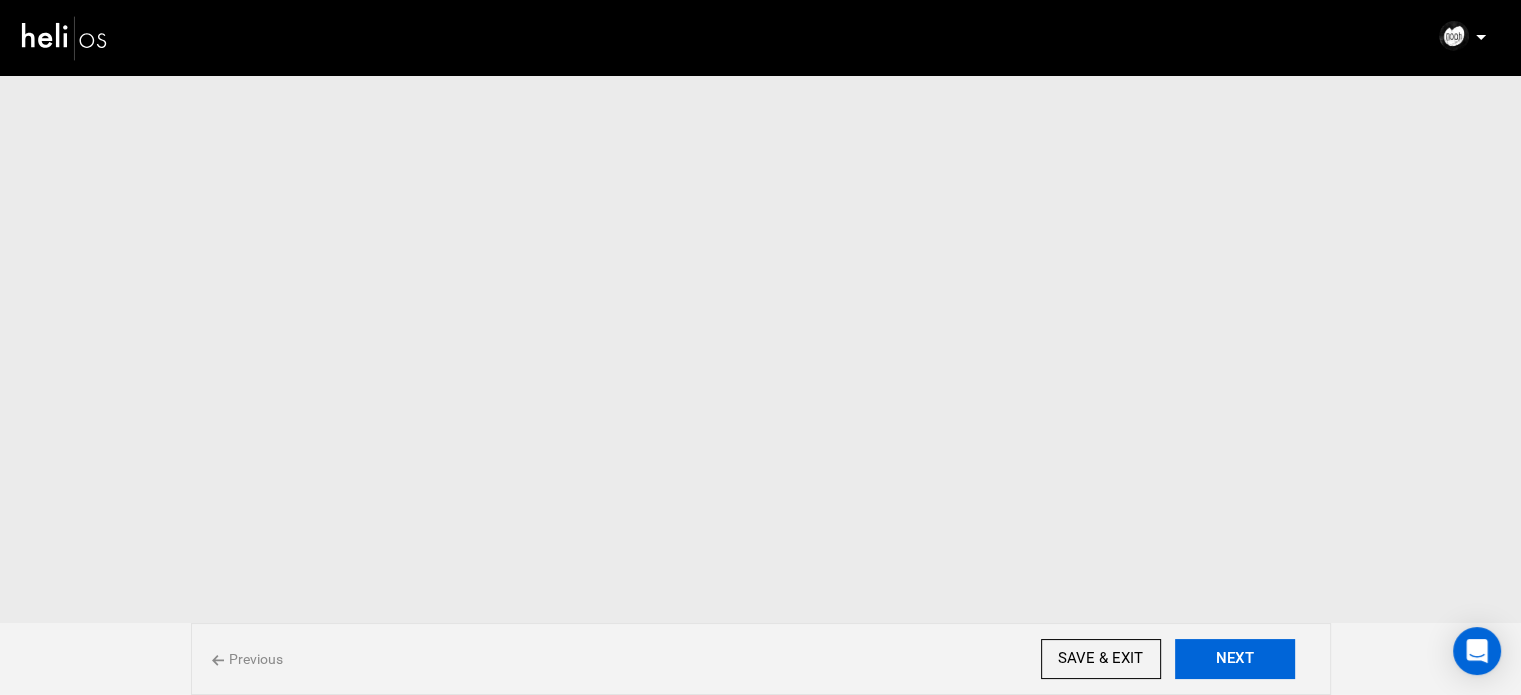 scroll, scrollTop: 0, scrollLeft: 0, axis: both 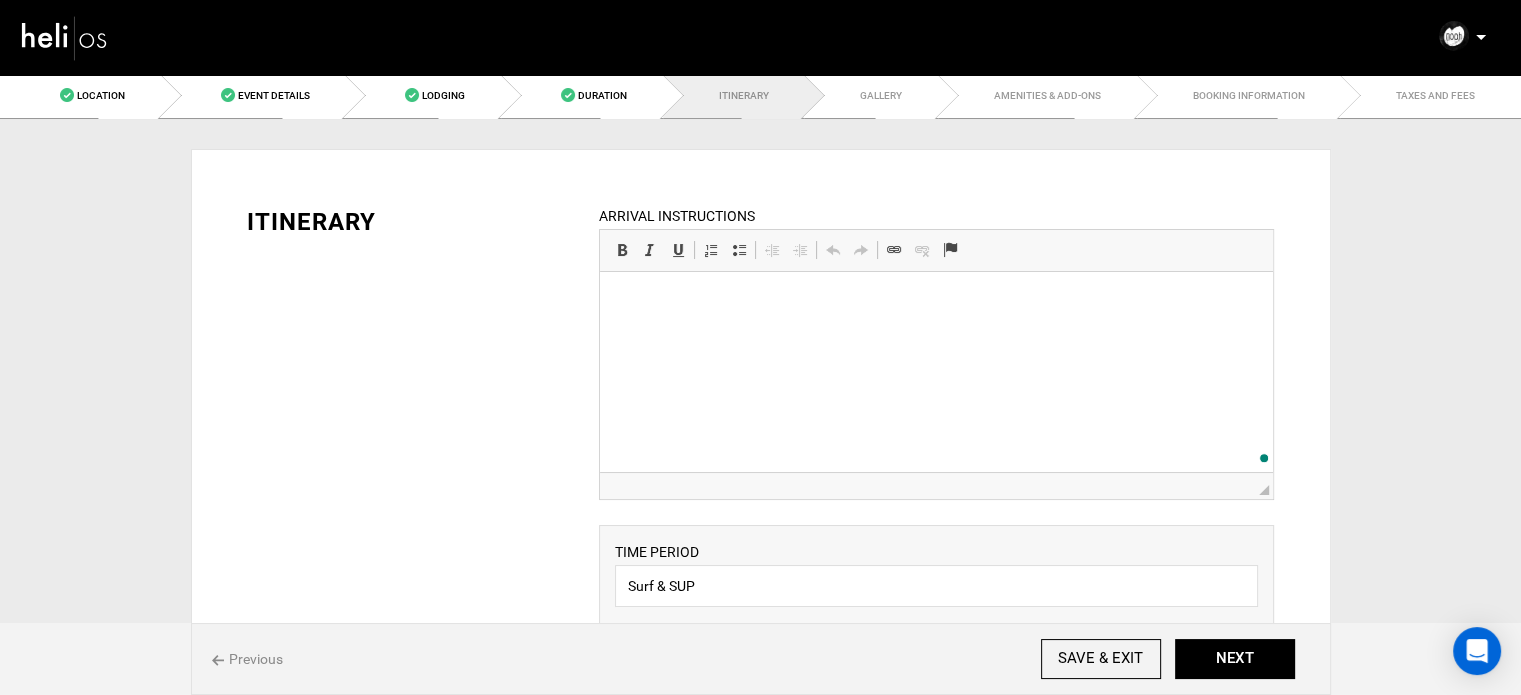 click at bounding box center (936, 302) 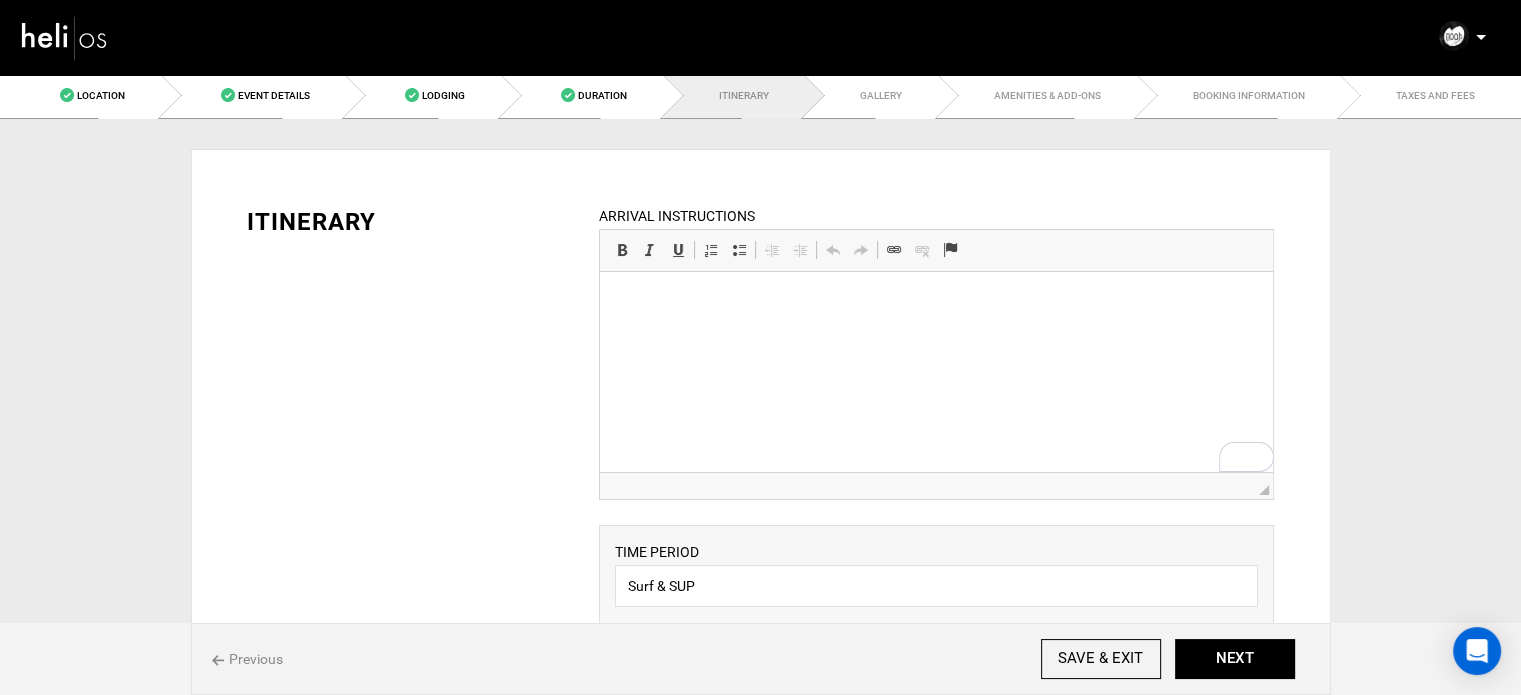 type 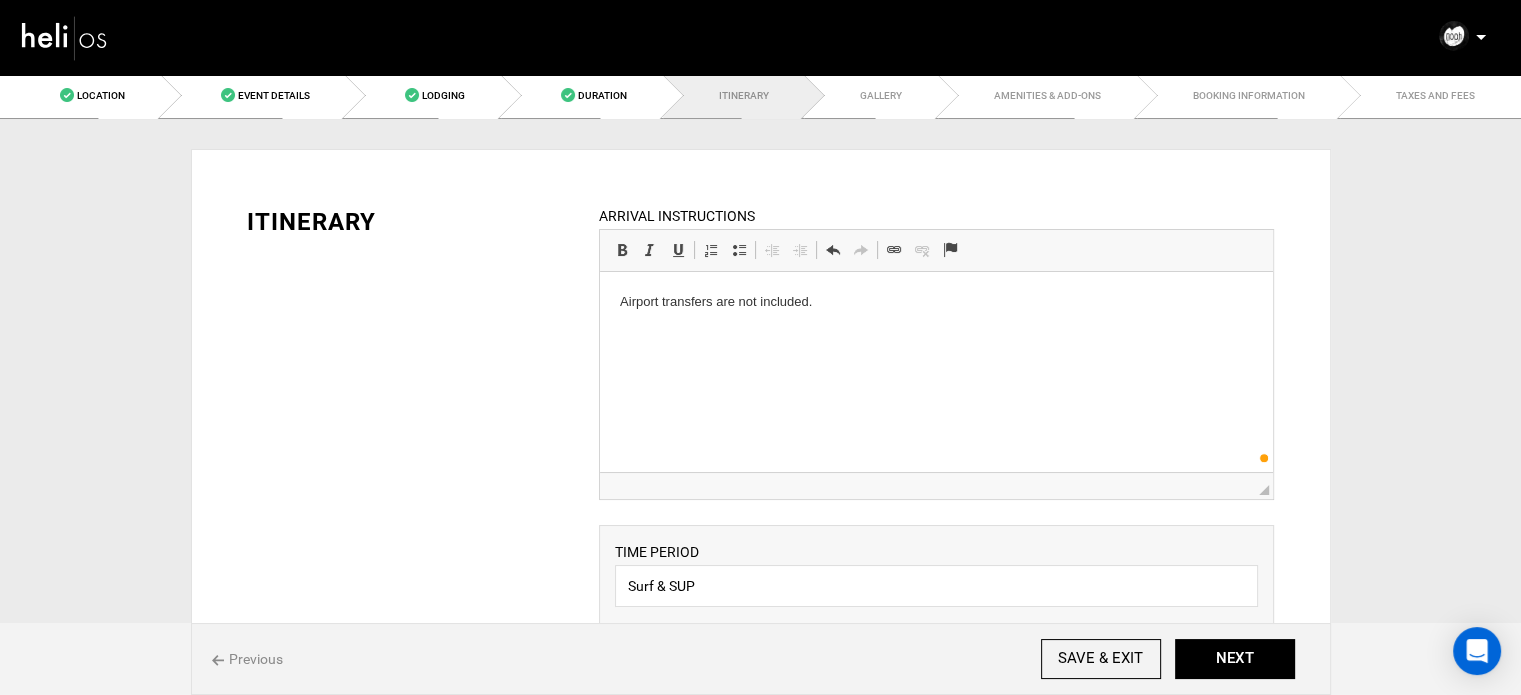 click on "Airport transfers are not included." at bounding box center [936, 302] 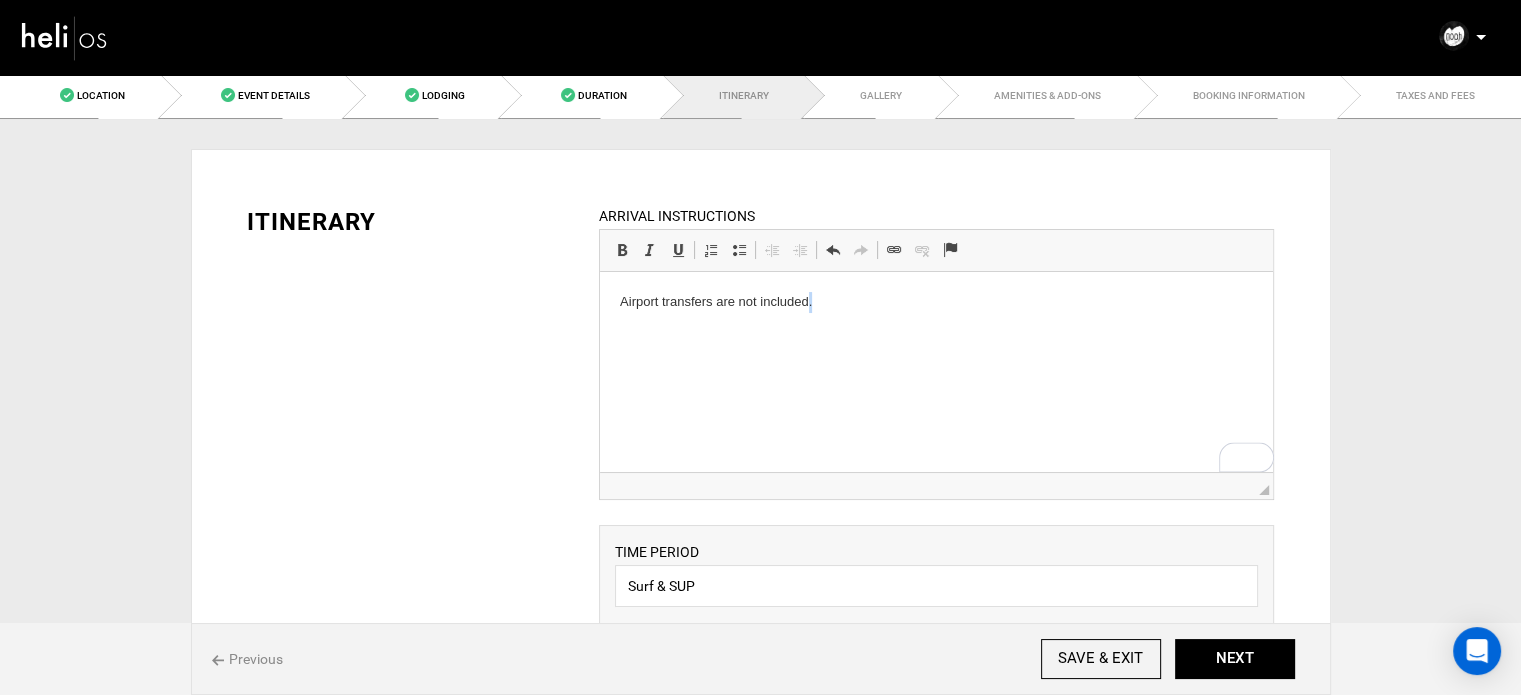 click on "Airport transfers are not included." at bounding box center (936, 302) 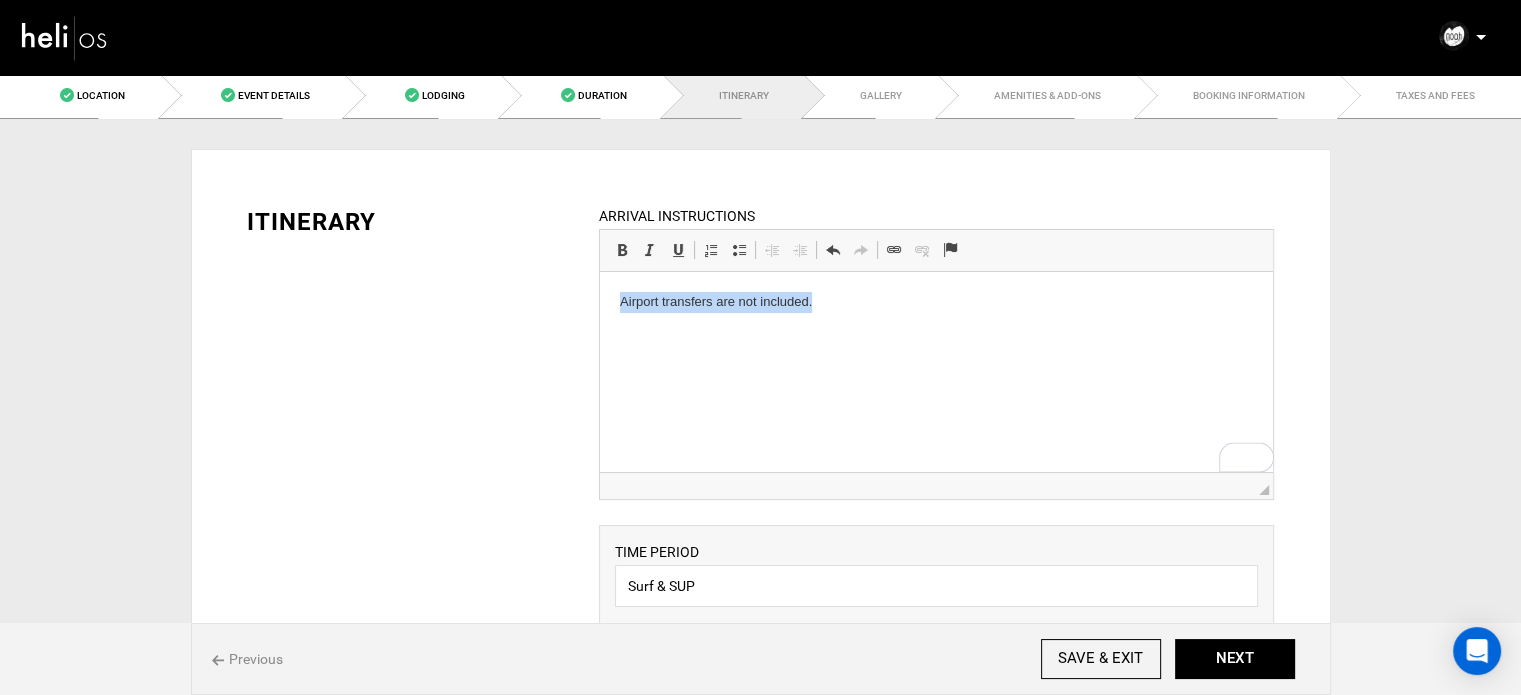click on "Airport transfers are not included." at bounding box center [936, 302] 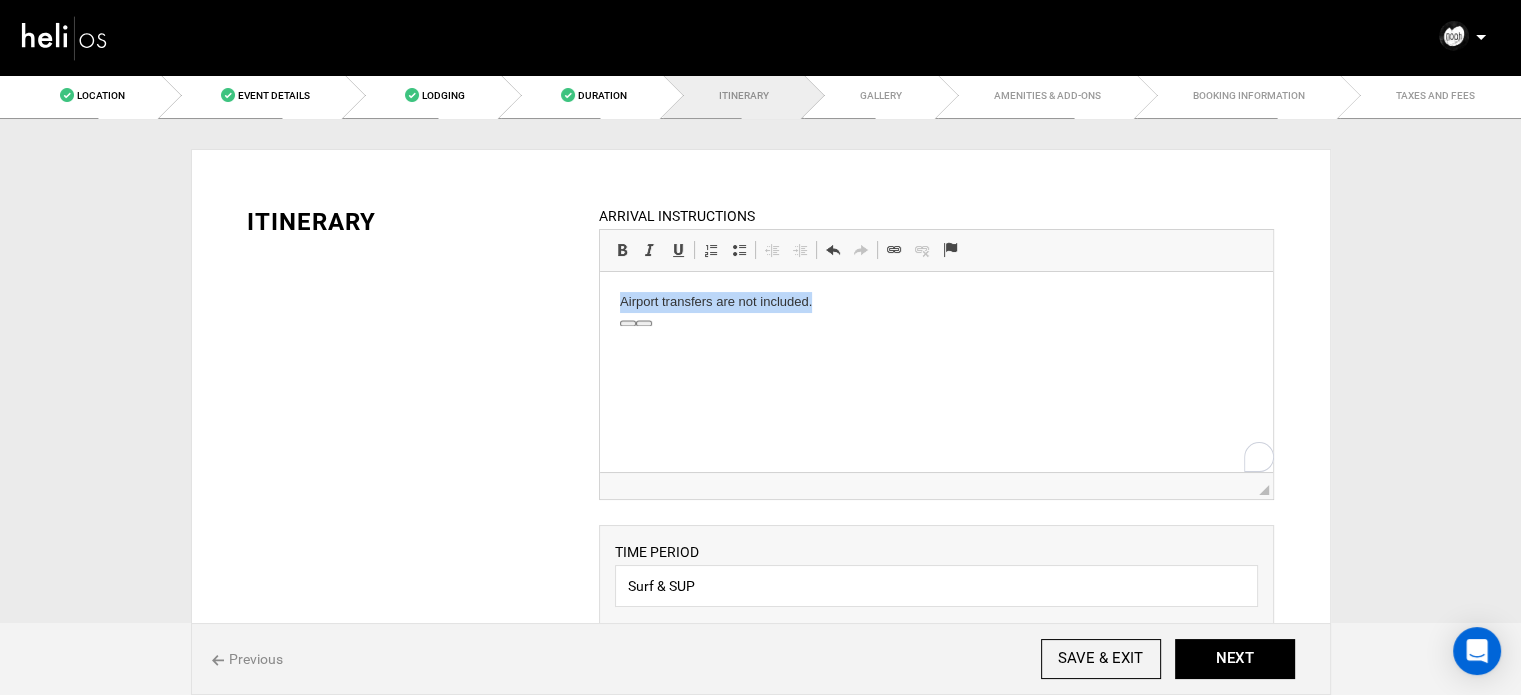 copy on "Airport transfers are not included." 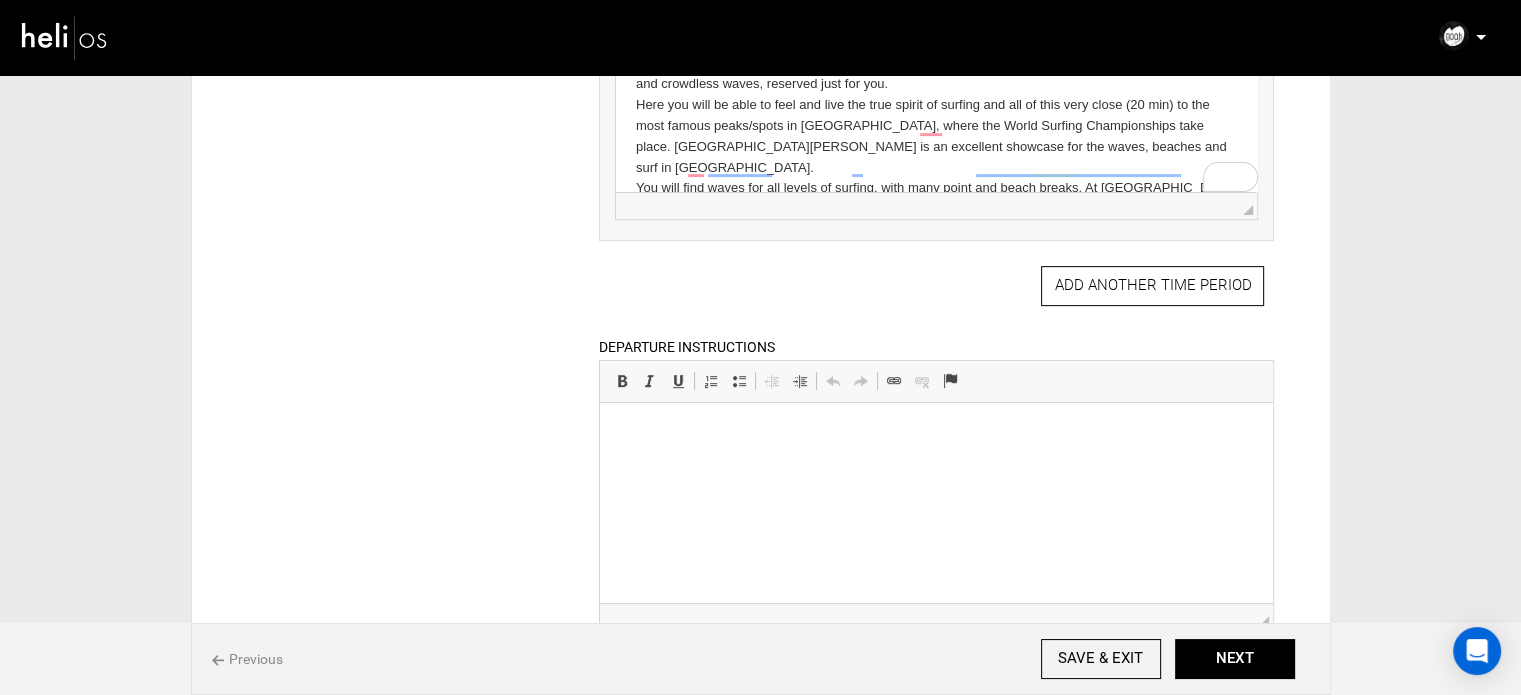 scroll, scrollTop: 800, scrollLeft: 0, axis: vertical 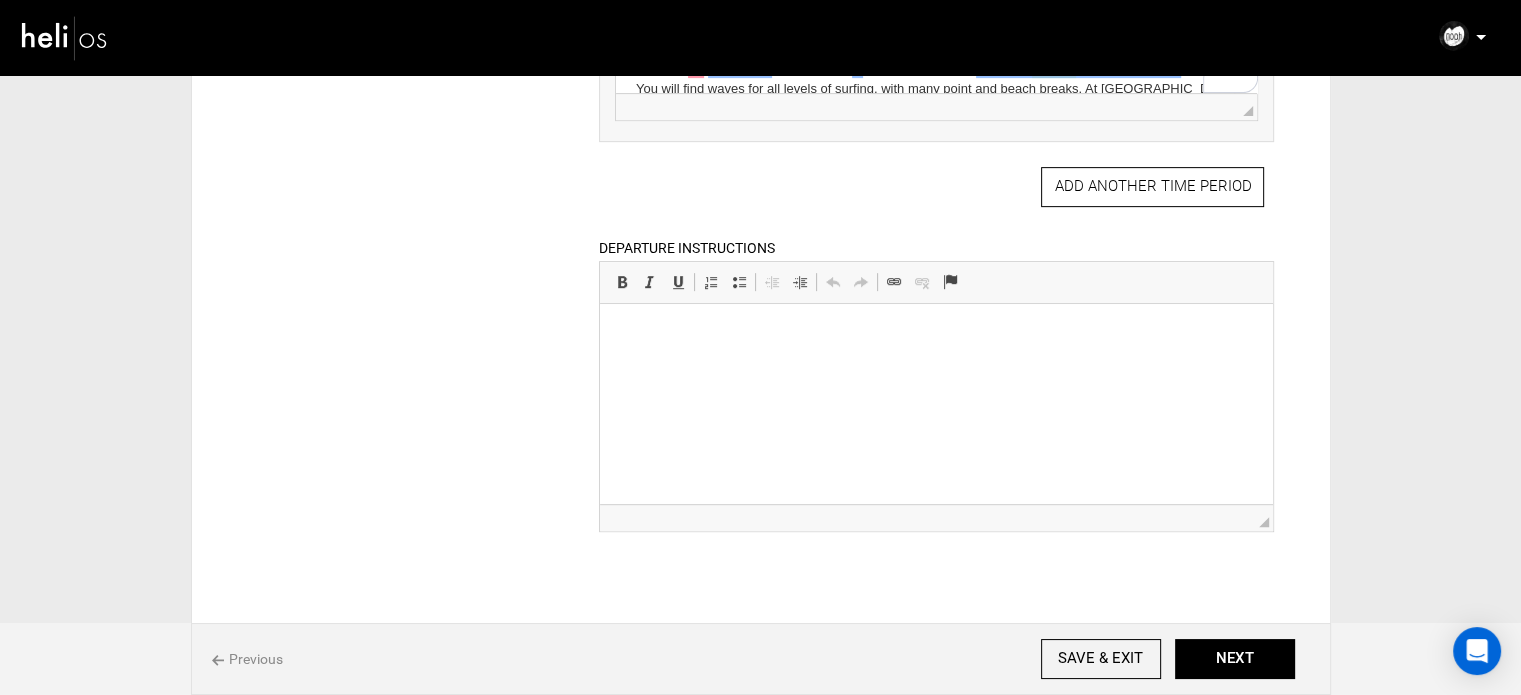 click at bounding box center (936, 334) 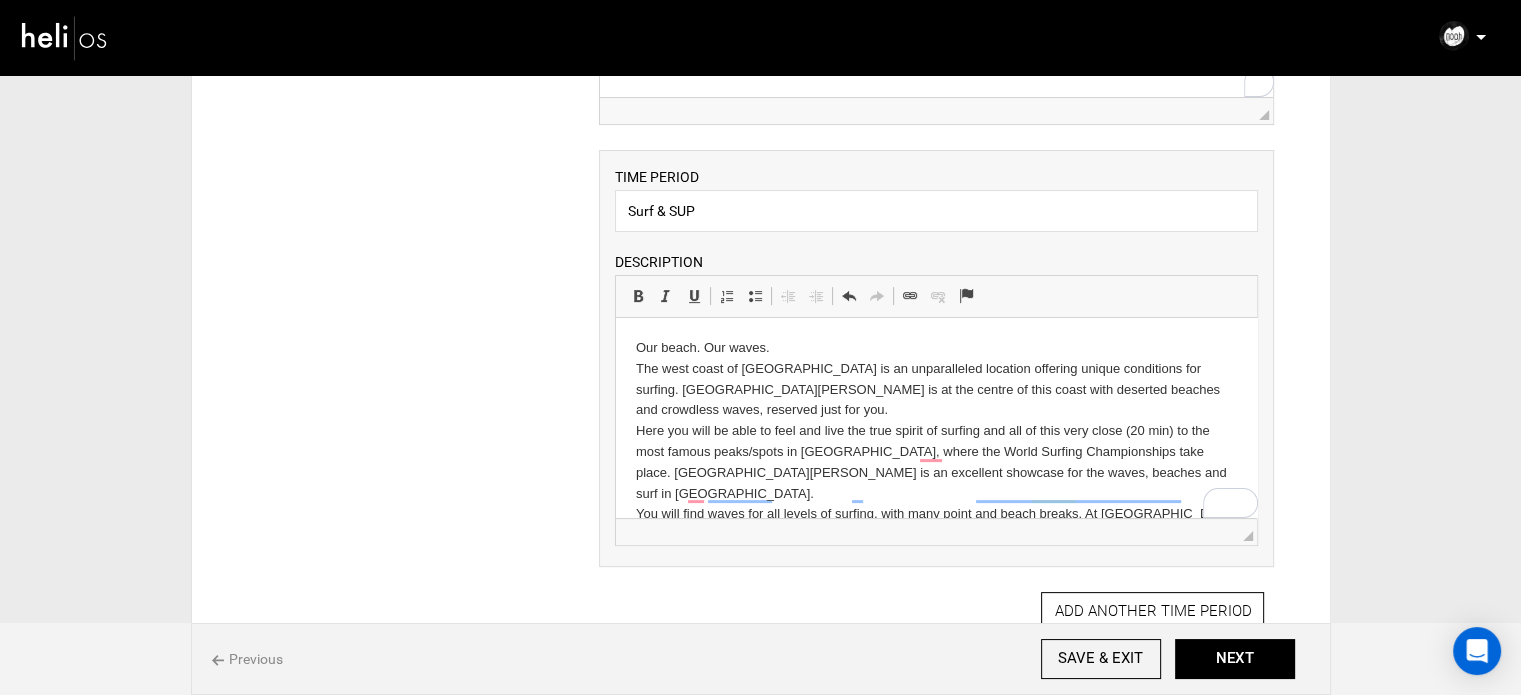 scroll, scrollTop: 500, scrollLeft: 0, axis: vertical 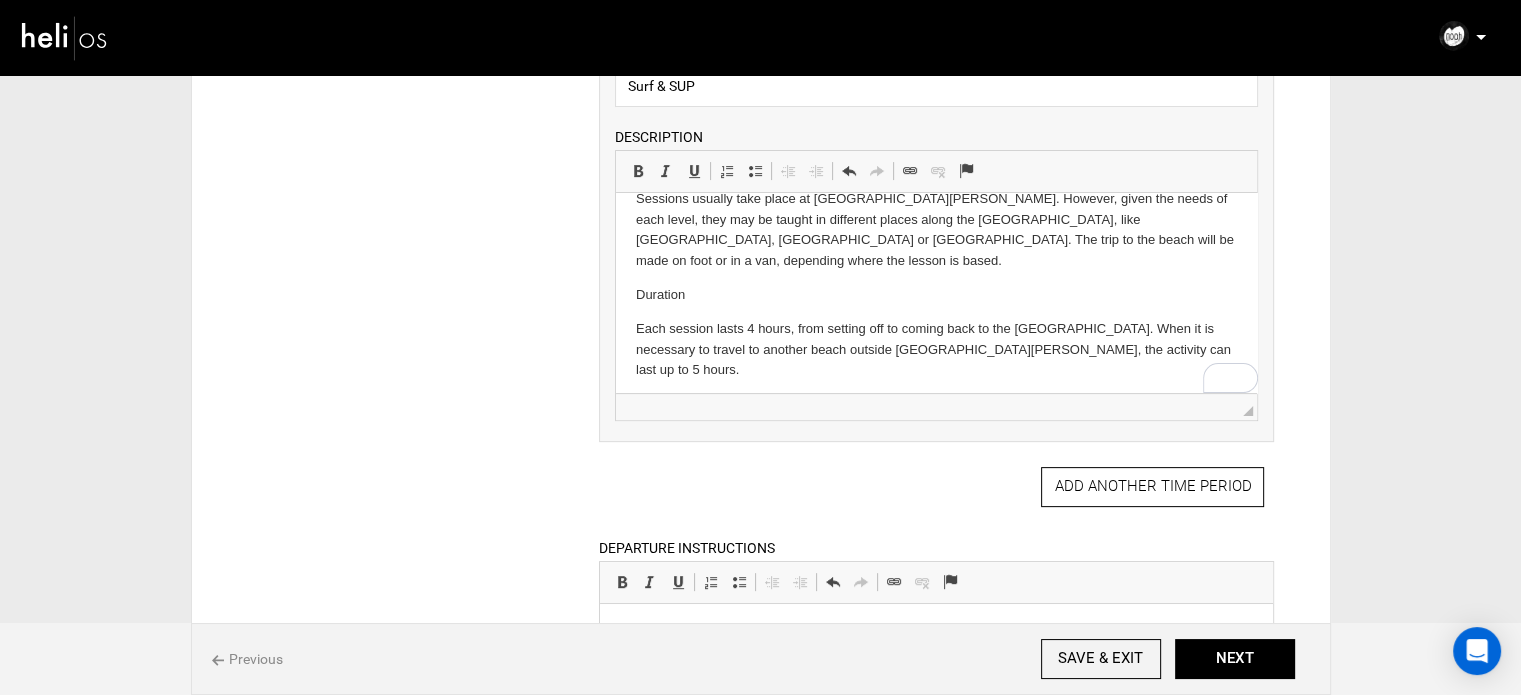 drag, startPoint x: 634, startPoint y: 301, endPoint x: 702, endPoint y: 293, distance: 68.46897 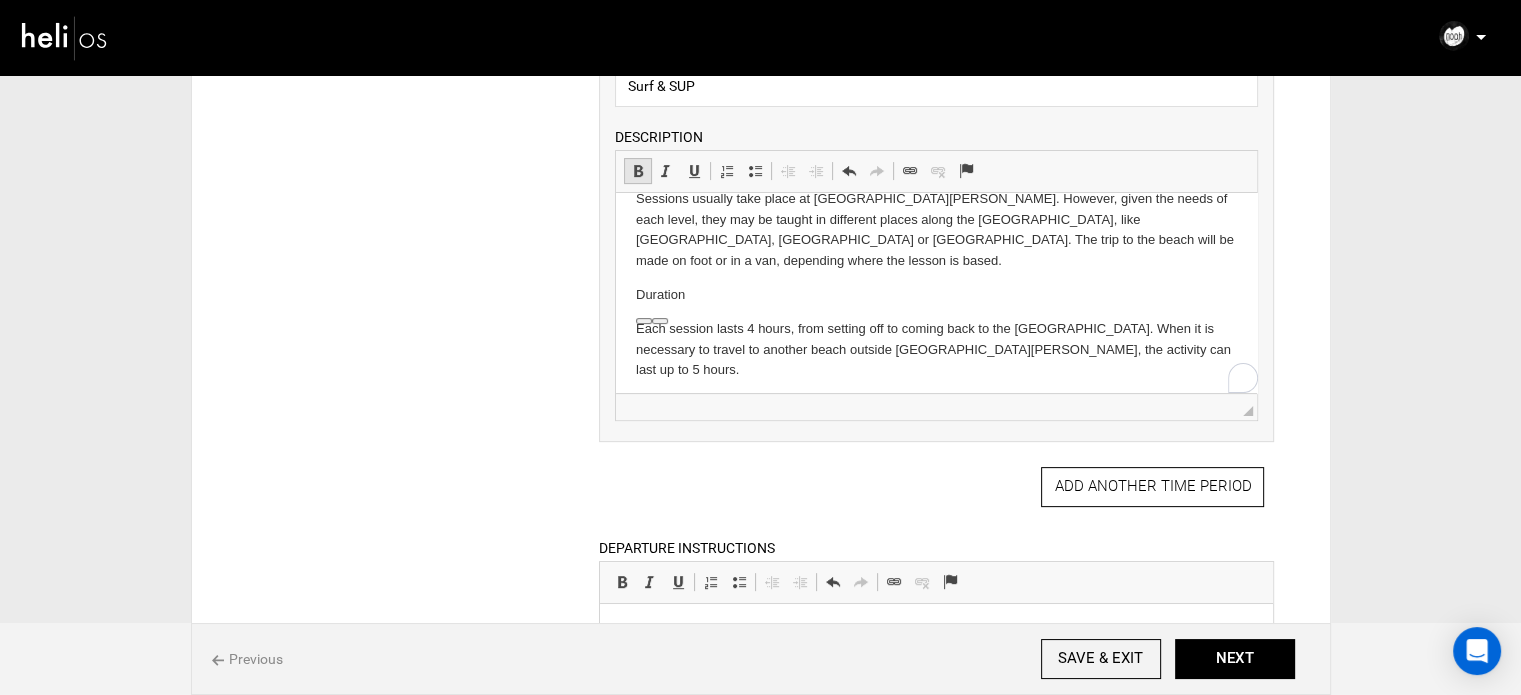 click at bounding box center (638, 171) 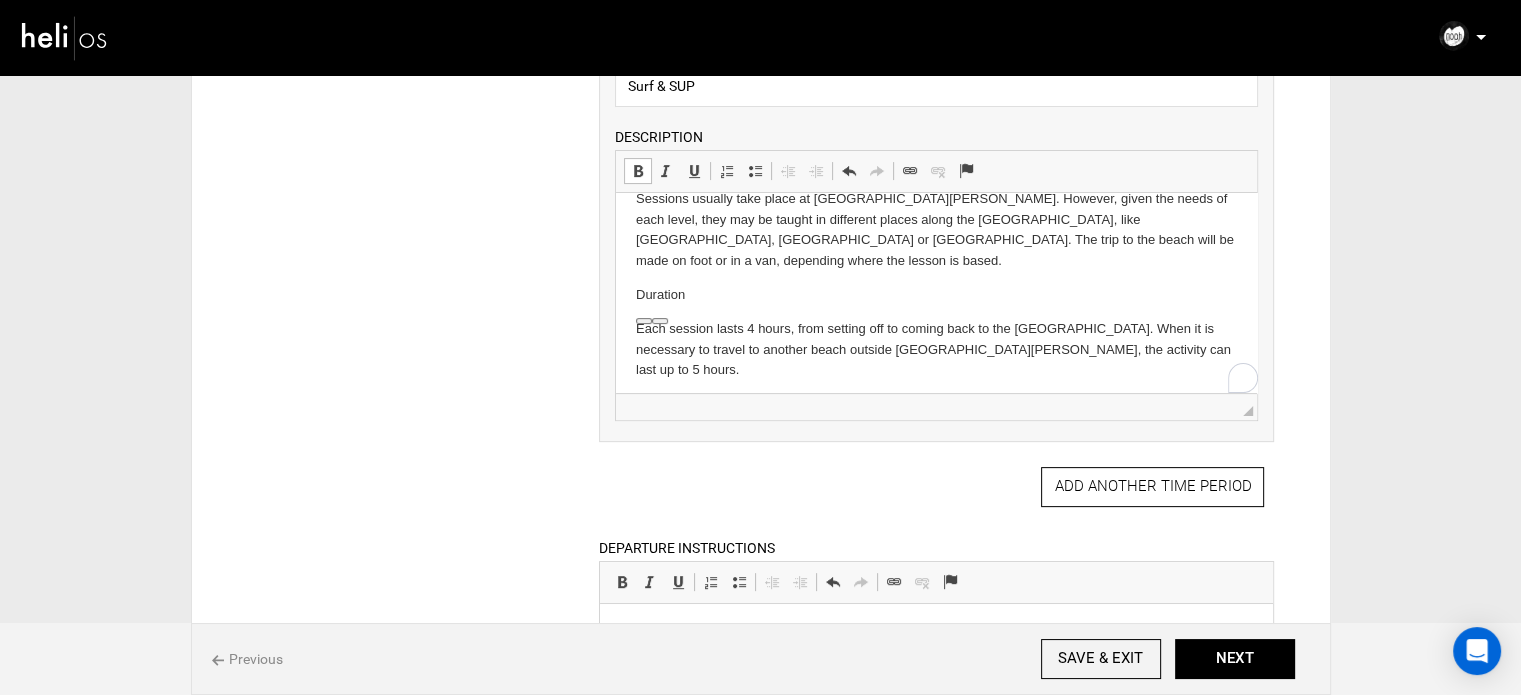 click on "Our beach. Our waves. The west coast of Portugal is an unparalleled location offering unique conditions for surfing. Santa Cruz is at the centre of this coast with deserted beaches and crowdless waves, reserved just for you. Here you will be able to feel and live the true spirit of surfing and all of this very close (20 min) to the most famous peaks/spots in Europe, where the World Surfing Championships take place. Santa Cruz is an excellent showcase for the waves, beaches and surf in Portugal. You will find waves for all levels of surfing, with many point and beach breaks. At Noah Surf House Portugal we give Surf & SUP classes to people of all ages, providing classes for all levels: from beginners to advanced users. With a team of teachers with more than 15 years of experience in teaching and competition, within the area of surfing, graduated in Physical Education and Sport, credited by the Portuguese Surfing Federation, Noah Surf House Portugal strives towards excellence.  Location Duration Surf Levels h" at bounding box center [936, 159] 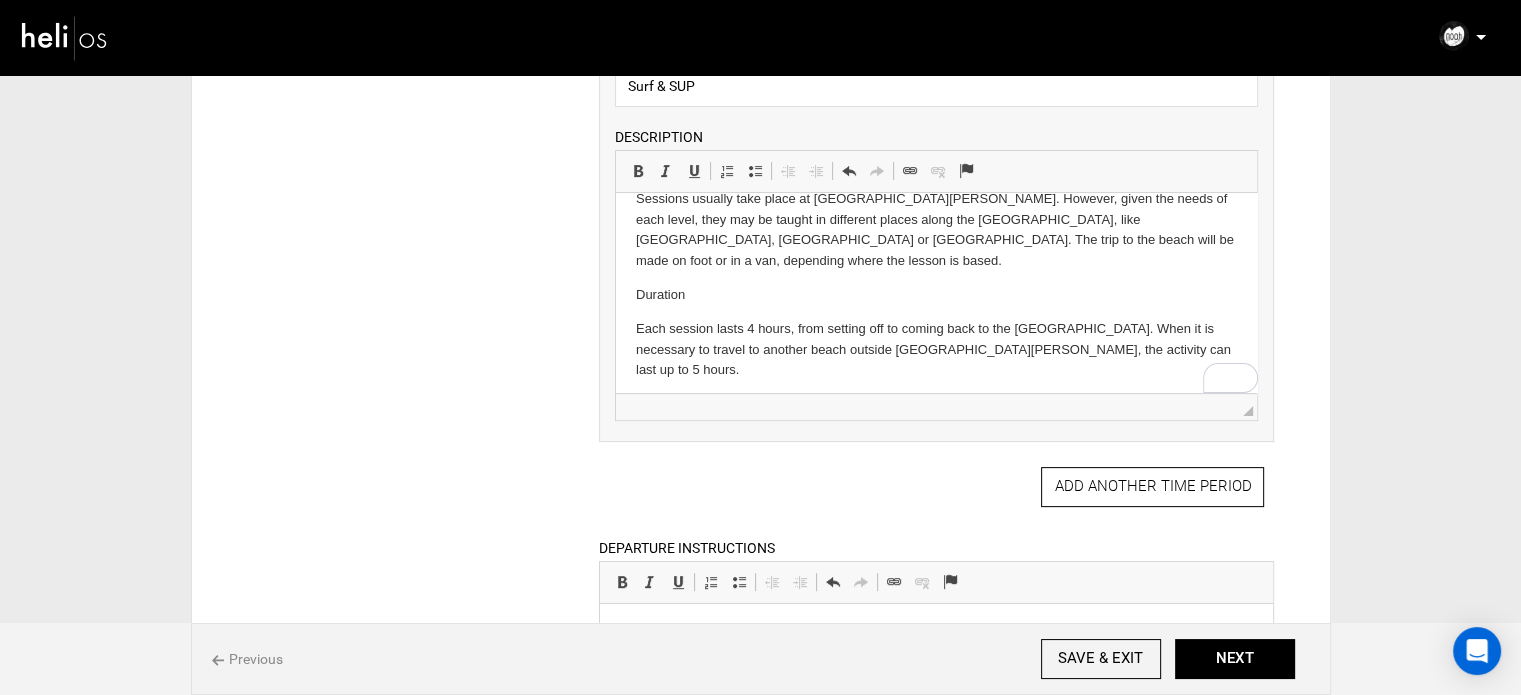 click on "Check  h ere  the goals to be achieved in each level of surfing at Noah Surf House." at bounding box center [936, 438] 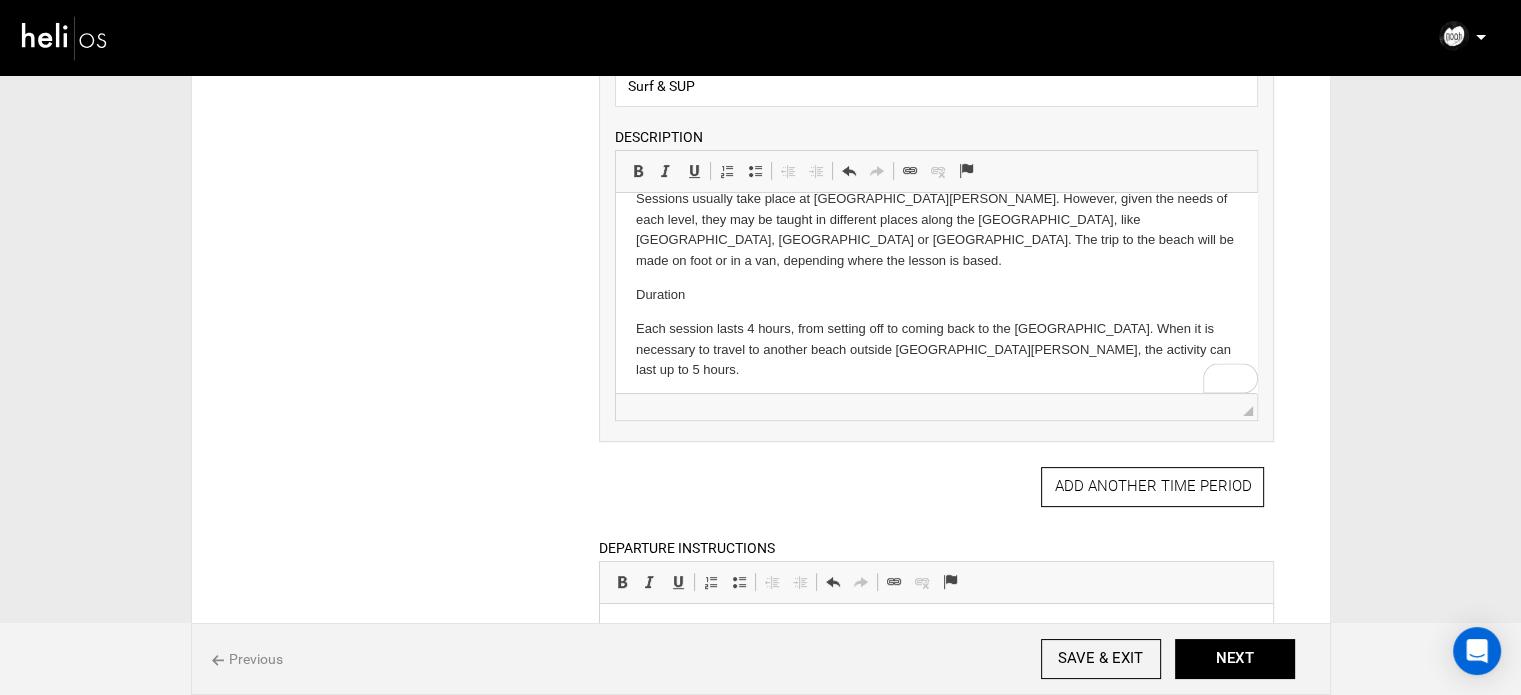 scroll, scrollTop: 594, scrollLeft: 0, axis: vertical 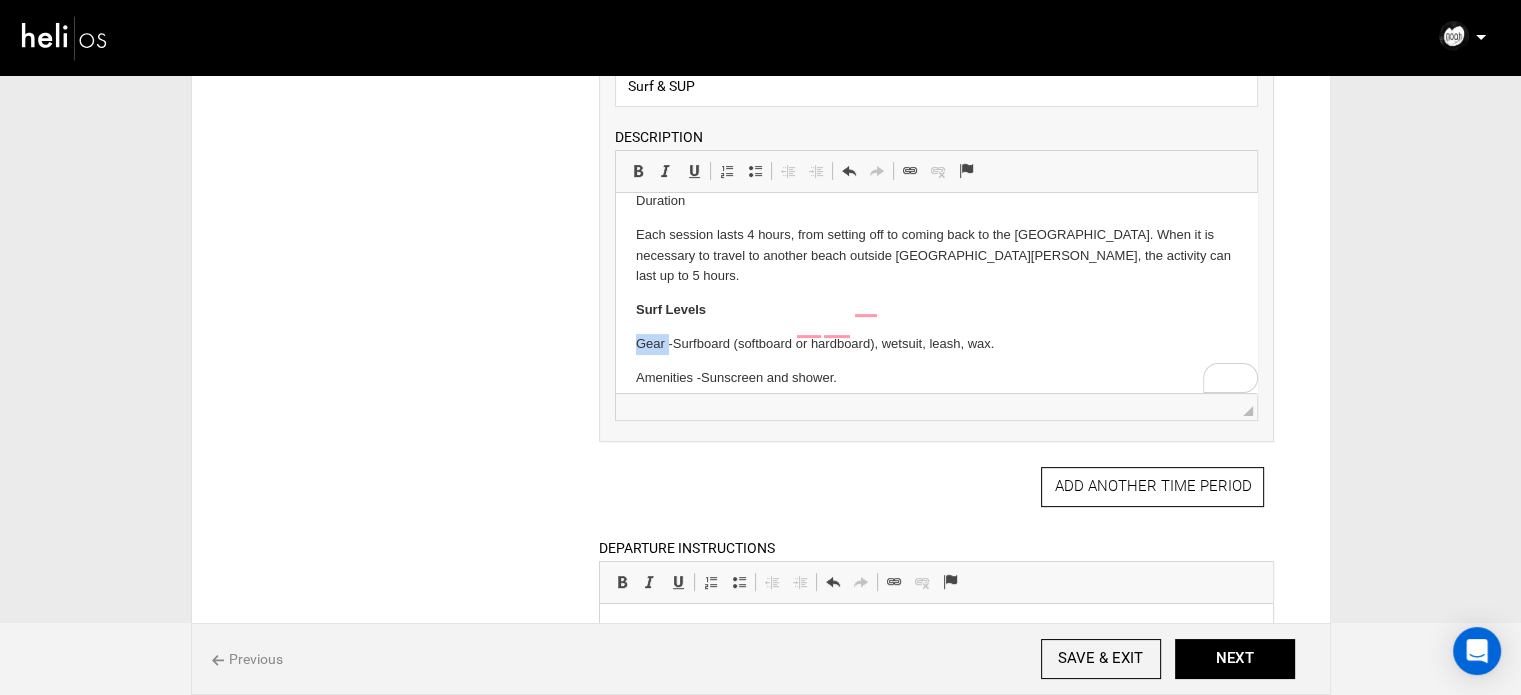 drag, startPoint x: 666, startPoint y: 237, endPoint x: 626, endPoint y: 227, distance: 41.231056 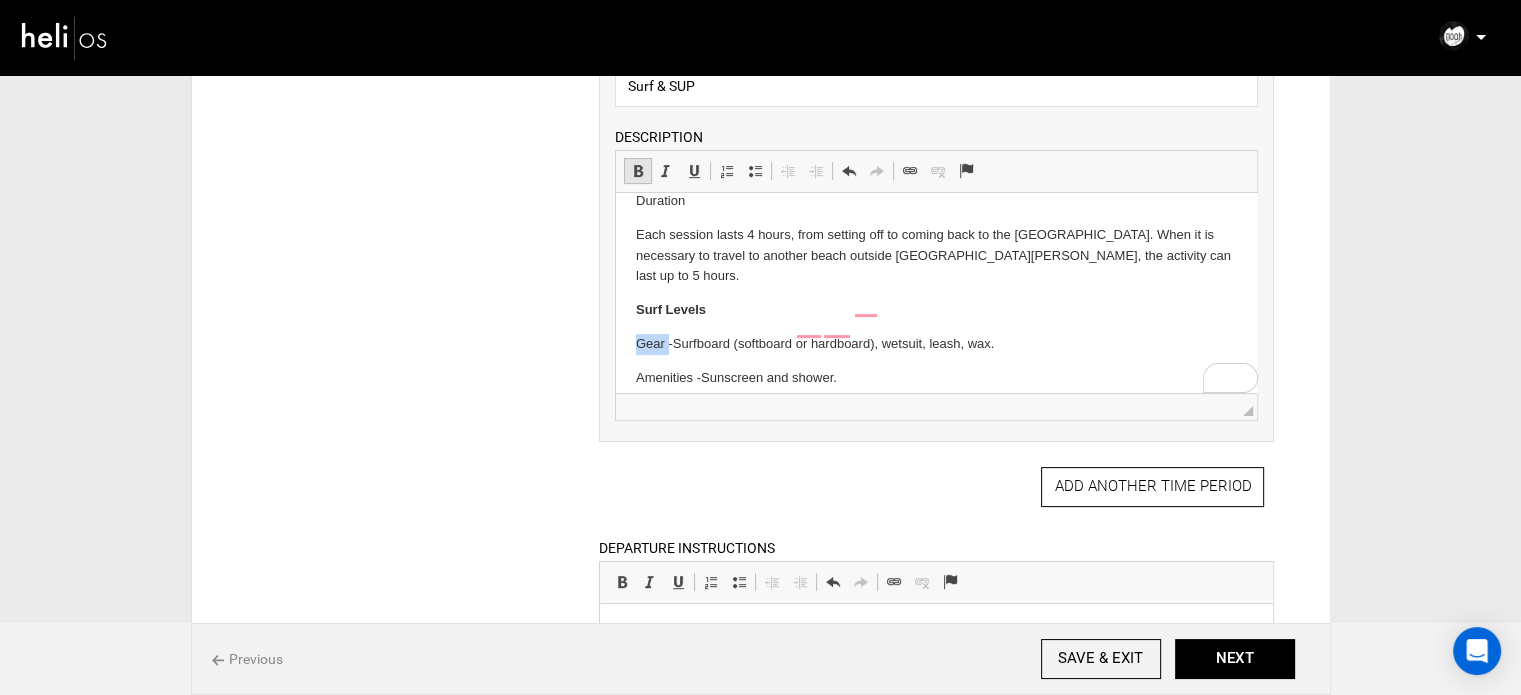 click at bounding box center [638, 171] 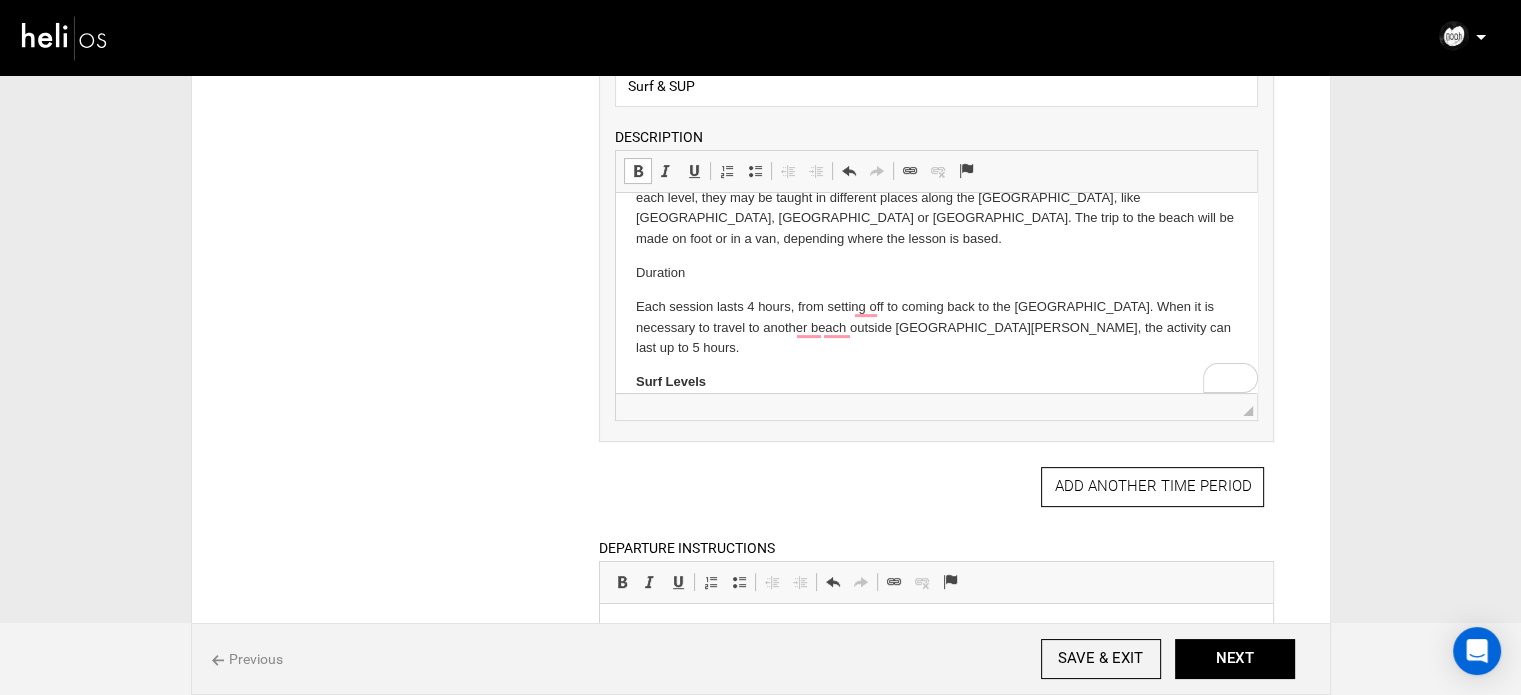 scroll, scrollTop: 510, scrollLeft: 0, axis: vertical 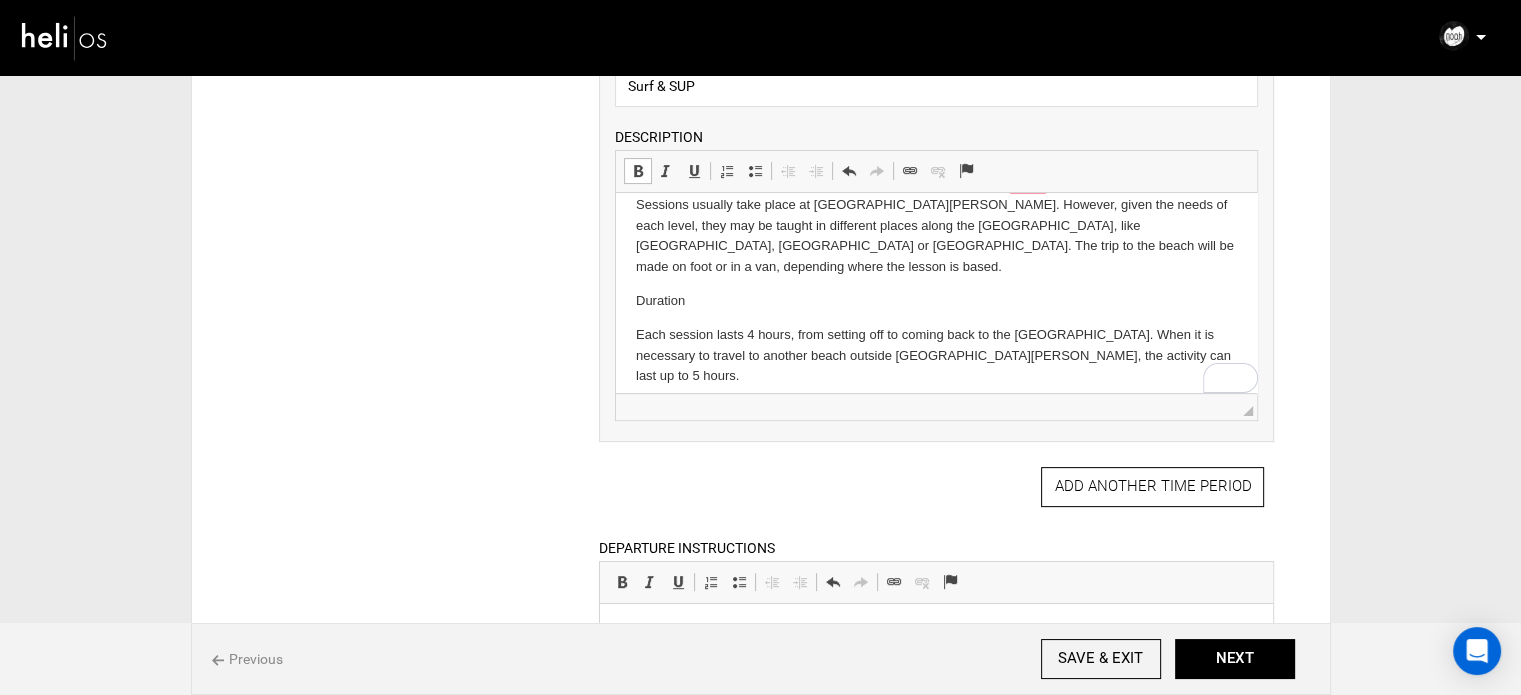 drag, startPoint x: 700, startPoint y: 305, endPoint x: 621, endPoint y: 296, distance: 79.51101 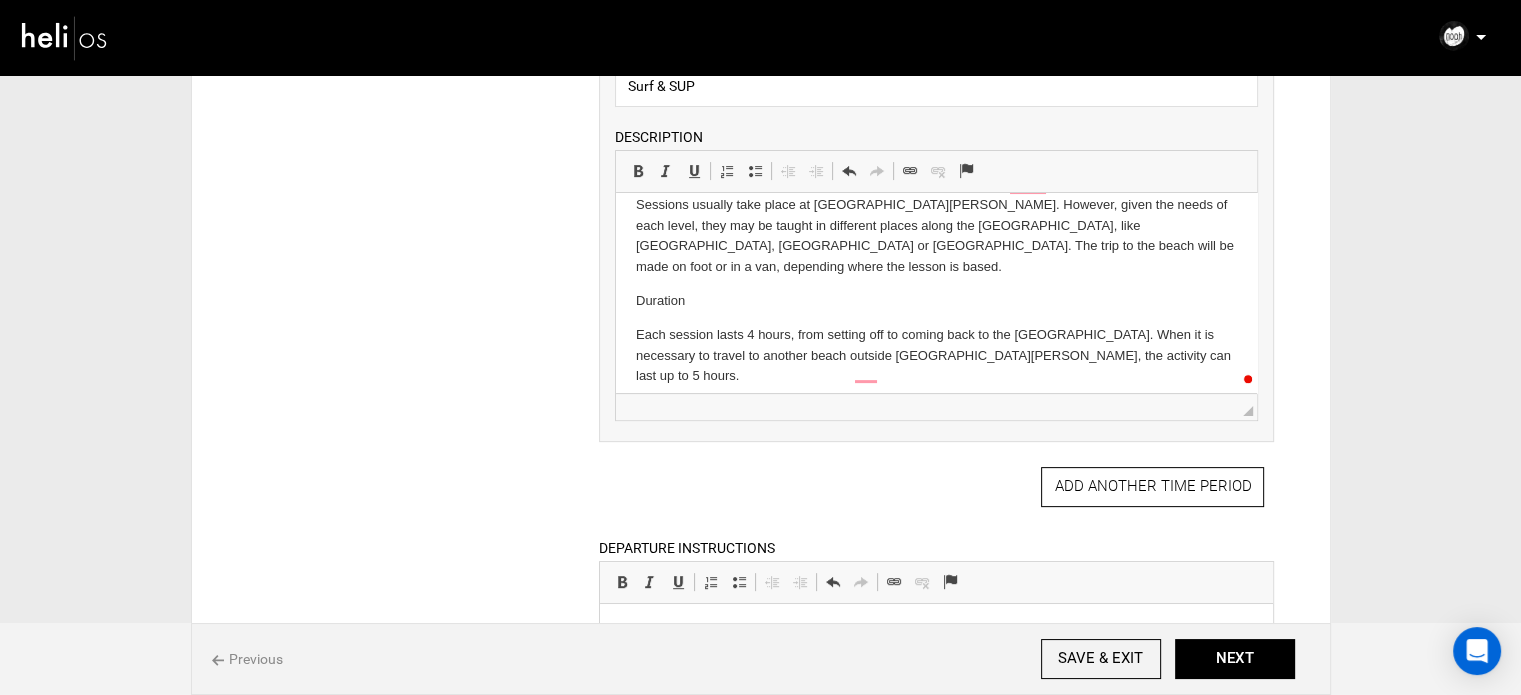 click on "Duration" at bounding box center (936, 301) 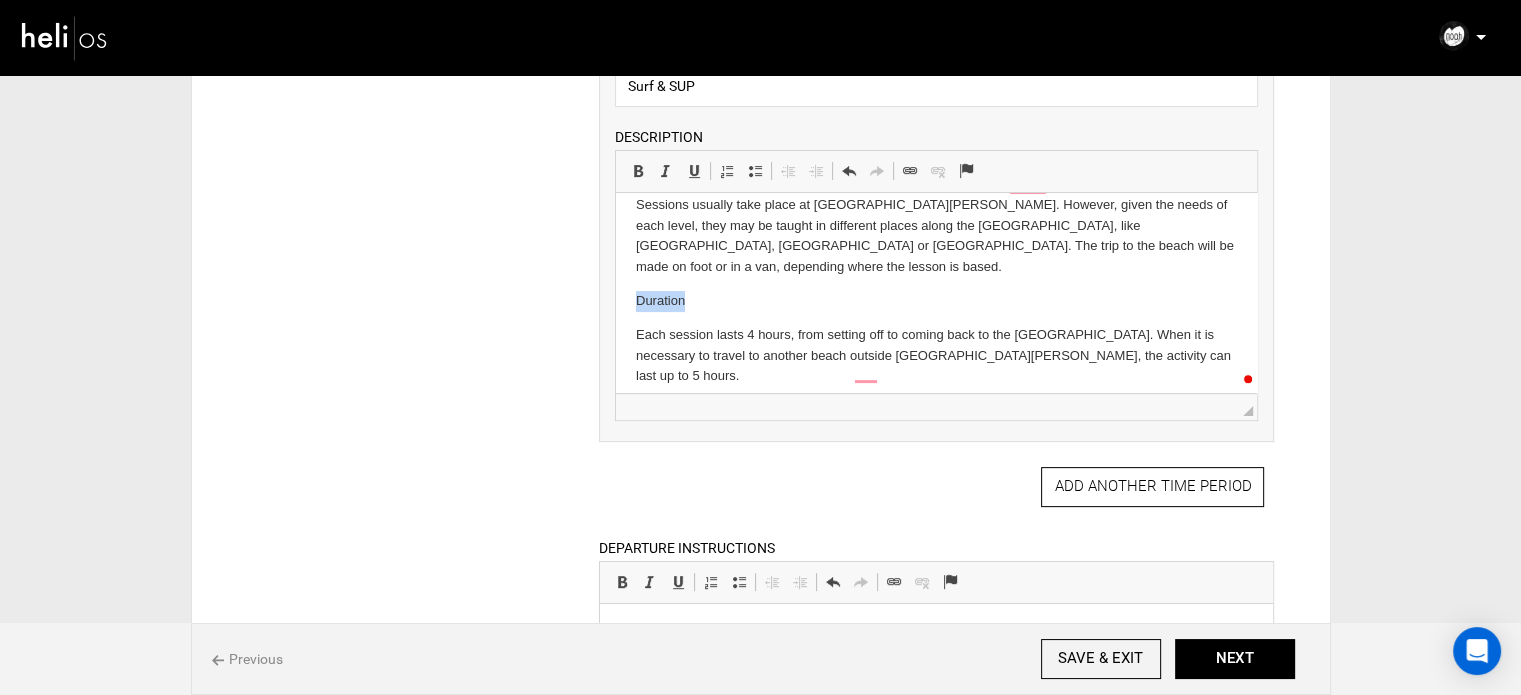 click on "Duration" at bounding box center (936, 301) 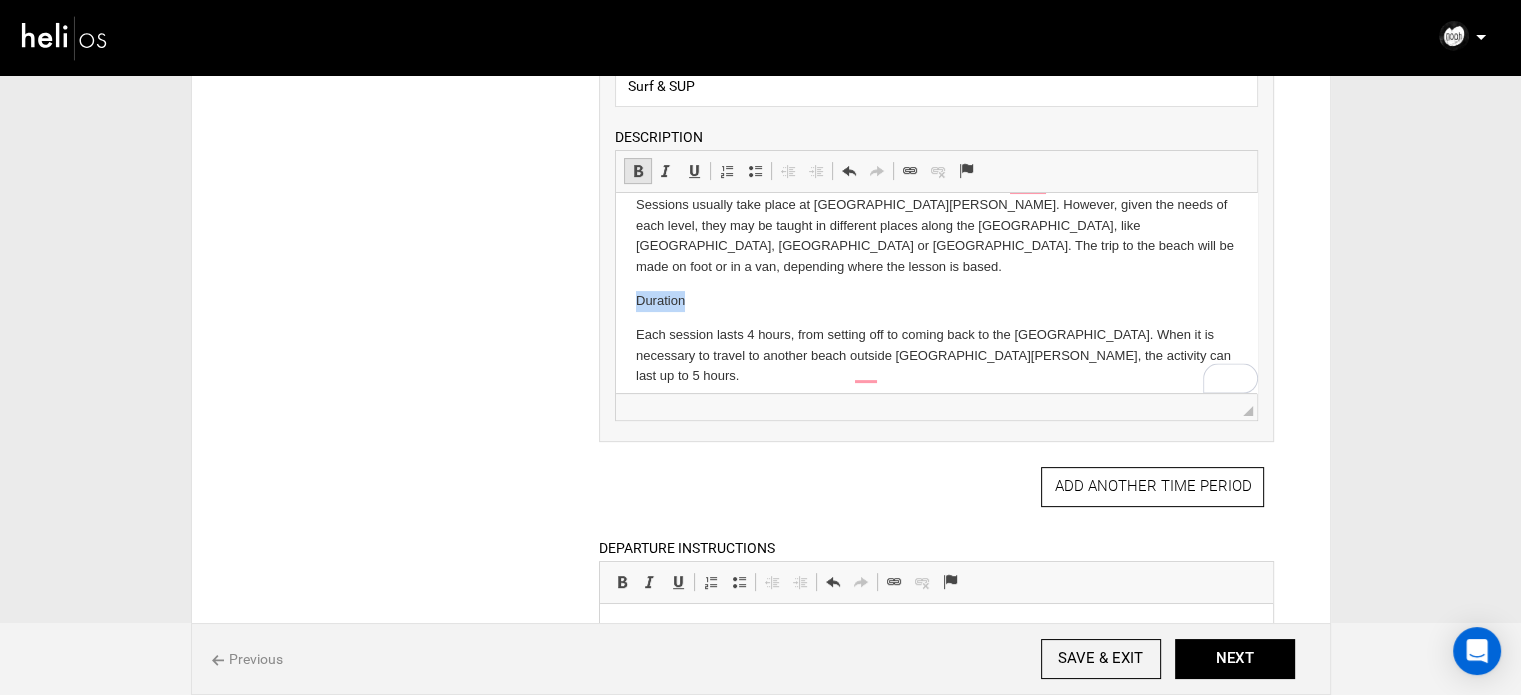 click at bounding box center (638, 171) 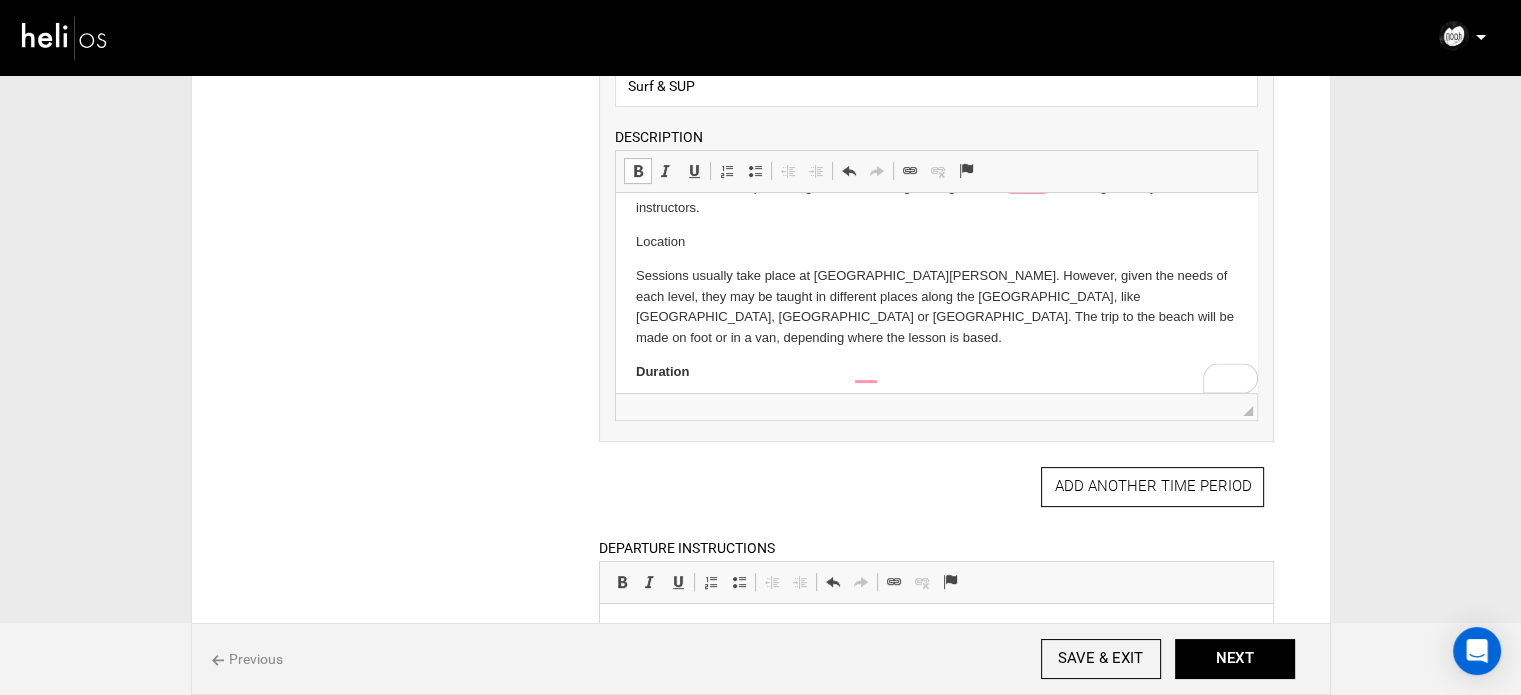 scroll, scrollTop: 394, scrollLeft: 0, axis: vertical 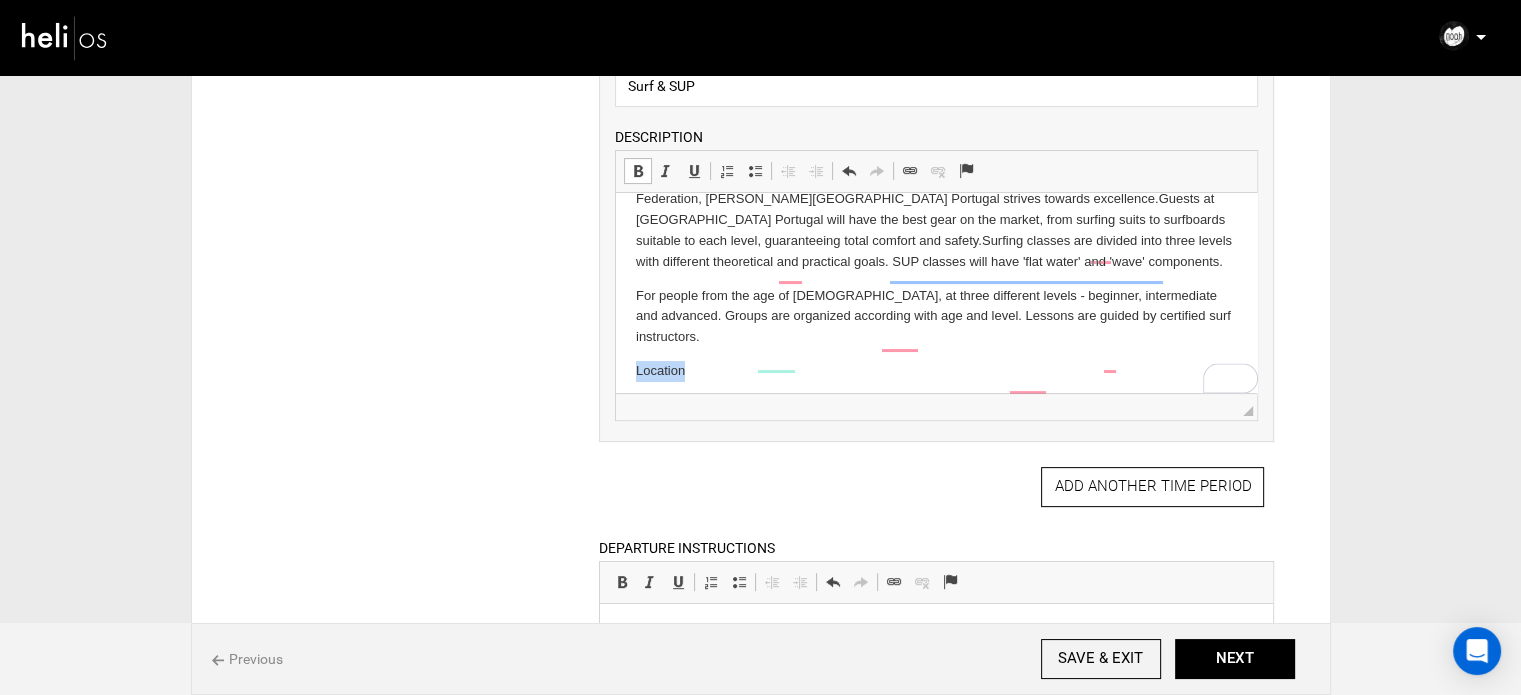 drag, startPoint x: 694, startPoint y: 305, endPoint x: 606, endPoint y: 300, distance: 88.14193 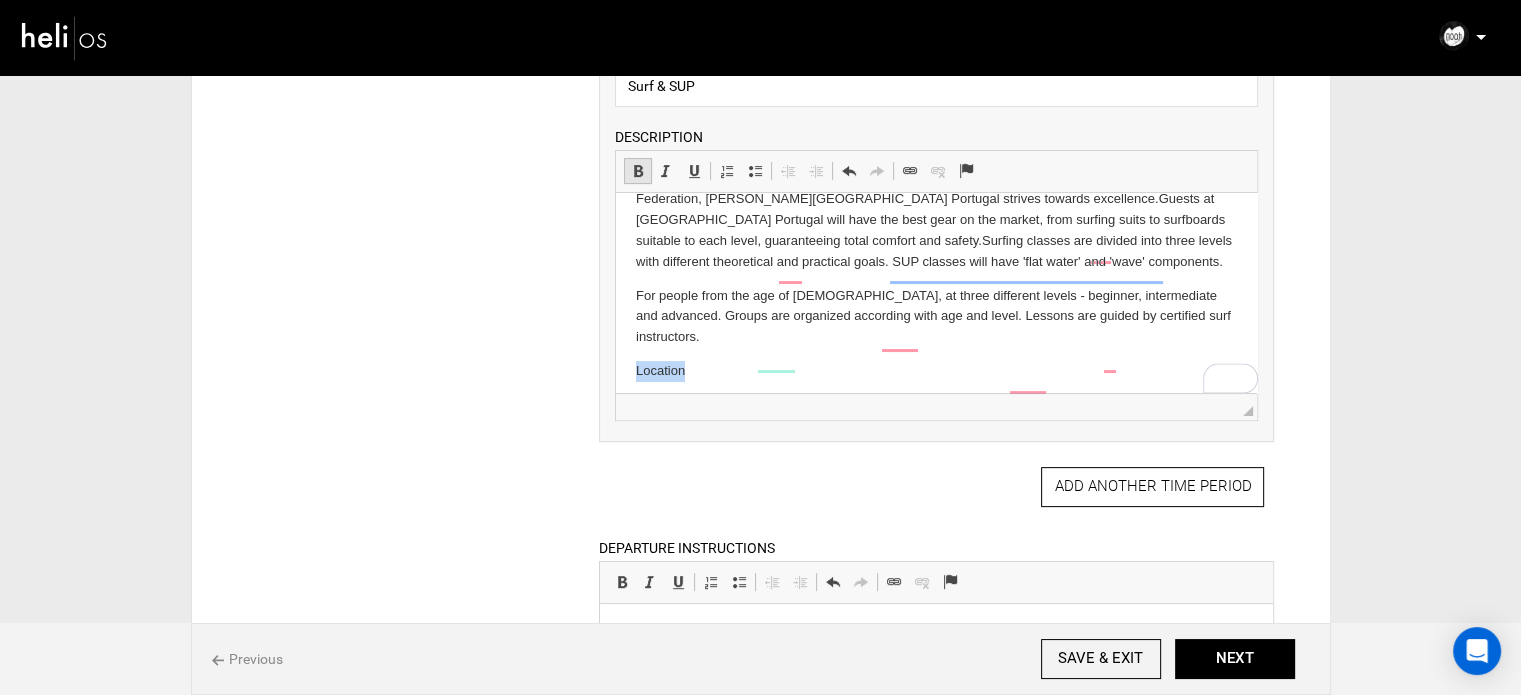 click at bounding box center [638, 171] 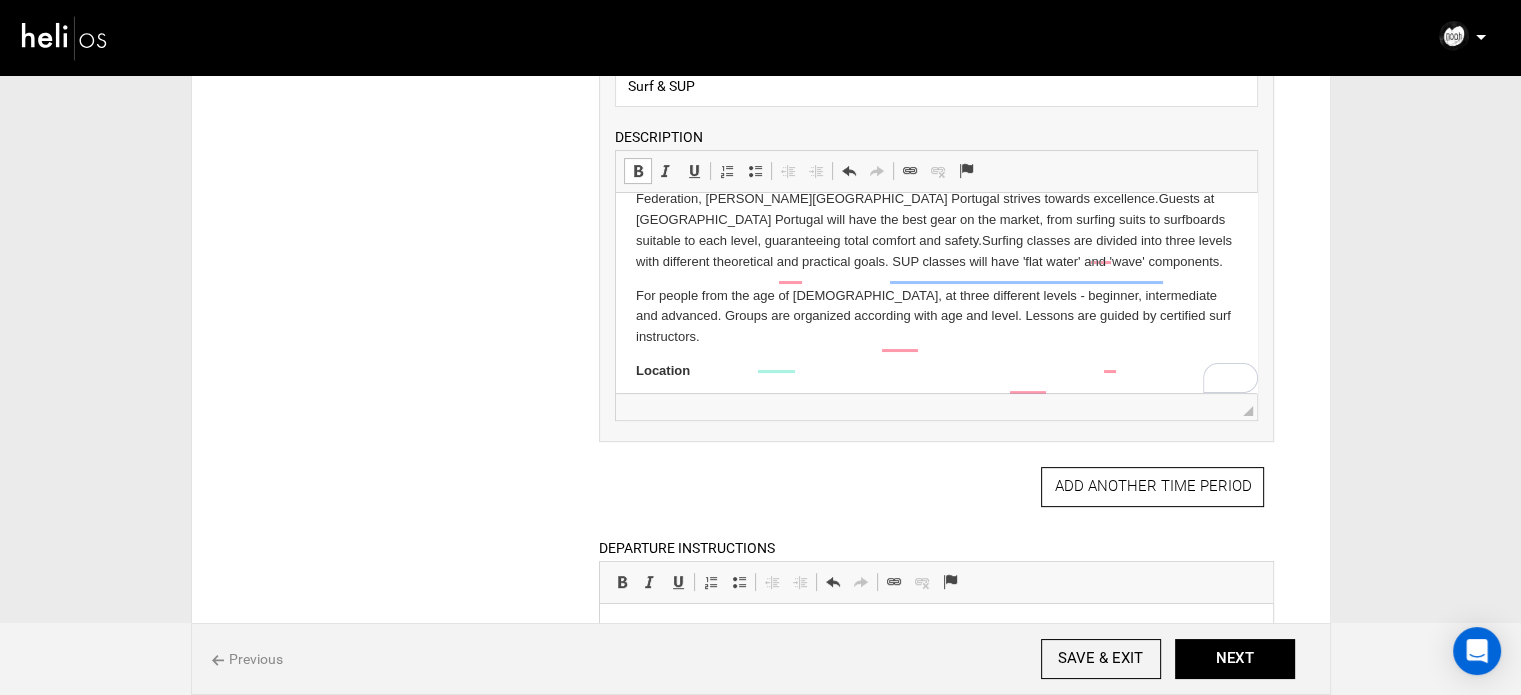 click on "Our beach. Our waves. The west coast of Portugal is an unparalleled location offering unique conditions for surfing. Santa Cruz is at the centre of this coast with deserted beaches and crowdless waves, reserved just for you. Here you will be able to feel and live the true spirit of surfing and all of this very close (20 min) to the most famous peaks/spots in Europe, where the World Surfing Championships take place. Santa Cruz is an excellent showcase for the waves, beaches and surf in Portugal. You will find waves for all levels of surfing, with many point and beach breaks. At Noah Surf House Portugal we give Surf & SUP classes to people of all ages, providing classes for all levels: from beginners to advanced users. With a team of teachers with more than 15 years of experience in teaching and competition, within the area of surfing, graduated in Physical Education and Sport, credited by the Portuguese Surfing Federation, Noah Surf House Portugal strives towards excellence.  Location Duration Gear  -  Prices" at bounding box center (936, 331) 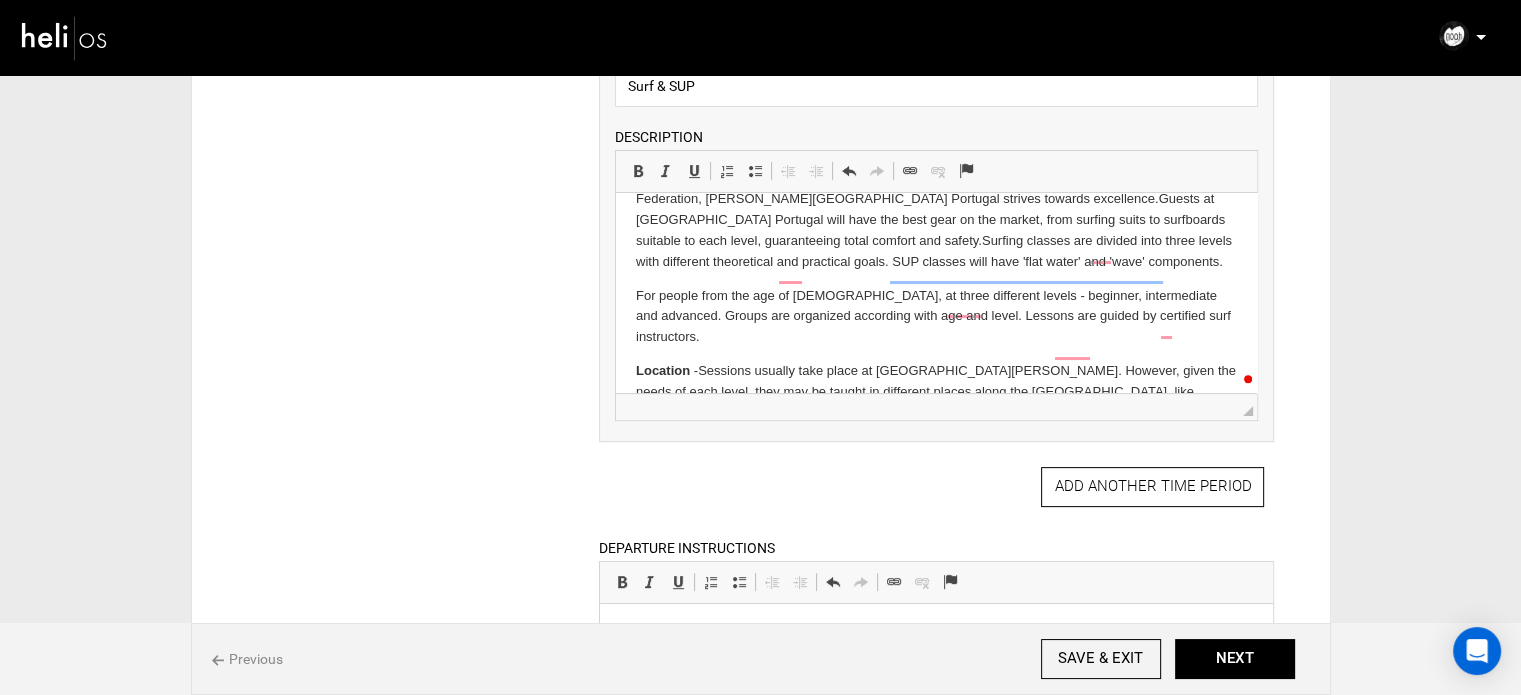 scroll, scrollTop: 364, scrollLeft: 0, axis: vertical 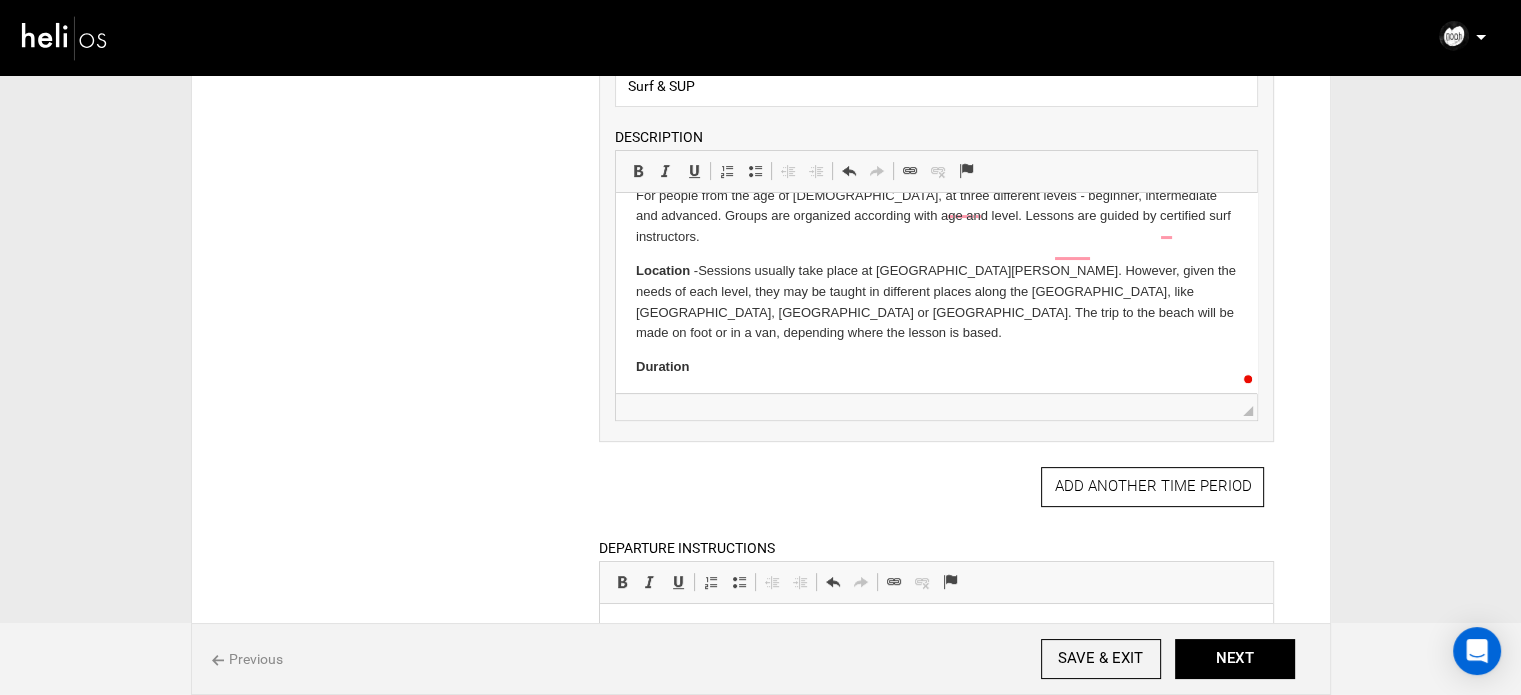 click on "Each session lasts 4 hours, from setting off to coming back to the Surf House. When it is necessary to travel to another beach outside Santa Cruz, the activity can last up to 5 hours." at bounding box center (936, 422) 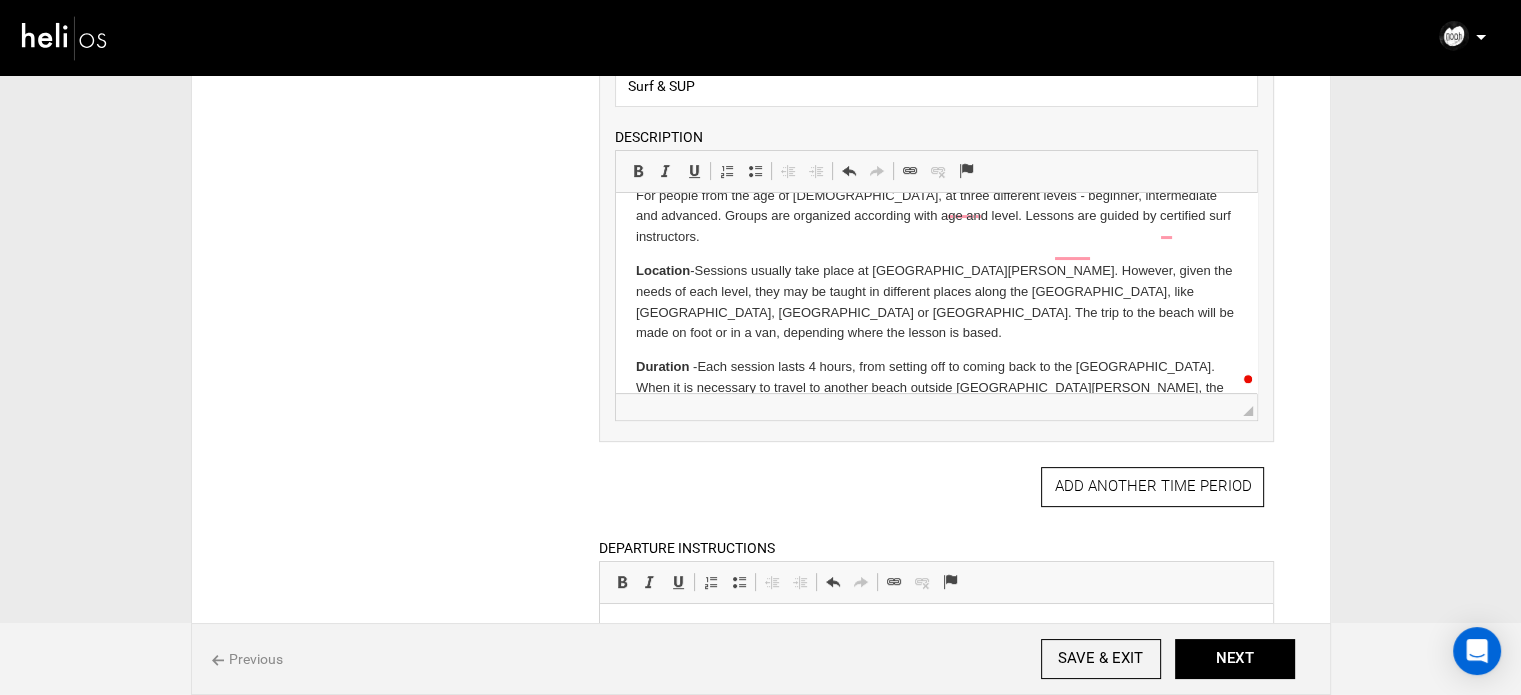 scroll, scrollTop: 492, scrollLeft: 0, axis: vertical 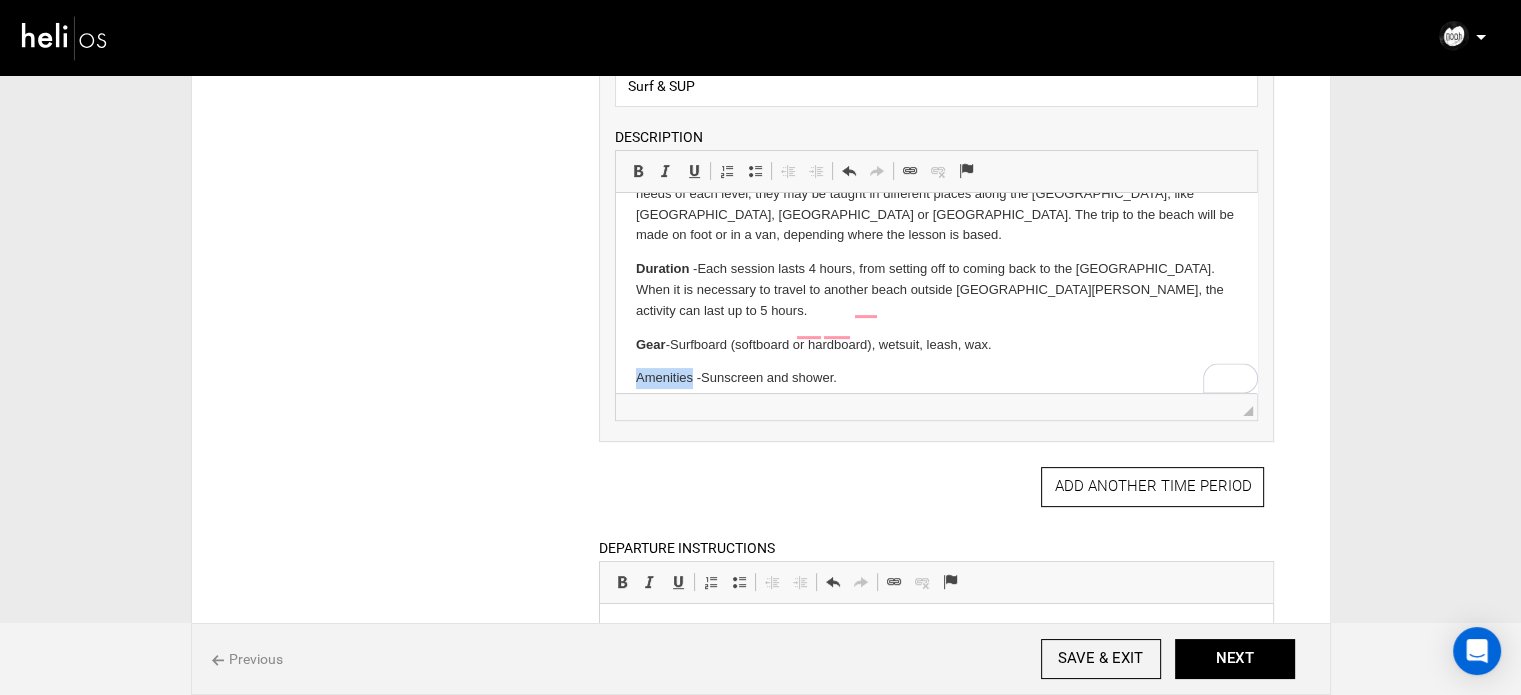 drag, startPoint x: 653, startPoint y: 278, endPoint x: 690, endPoint y: 278, distance: 37 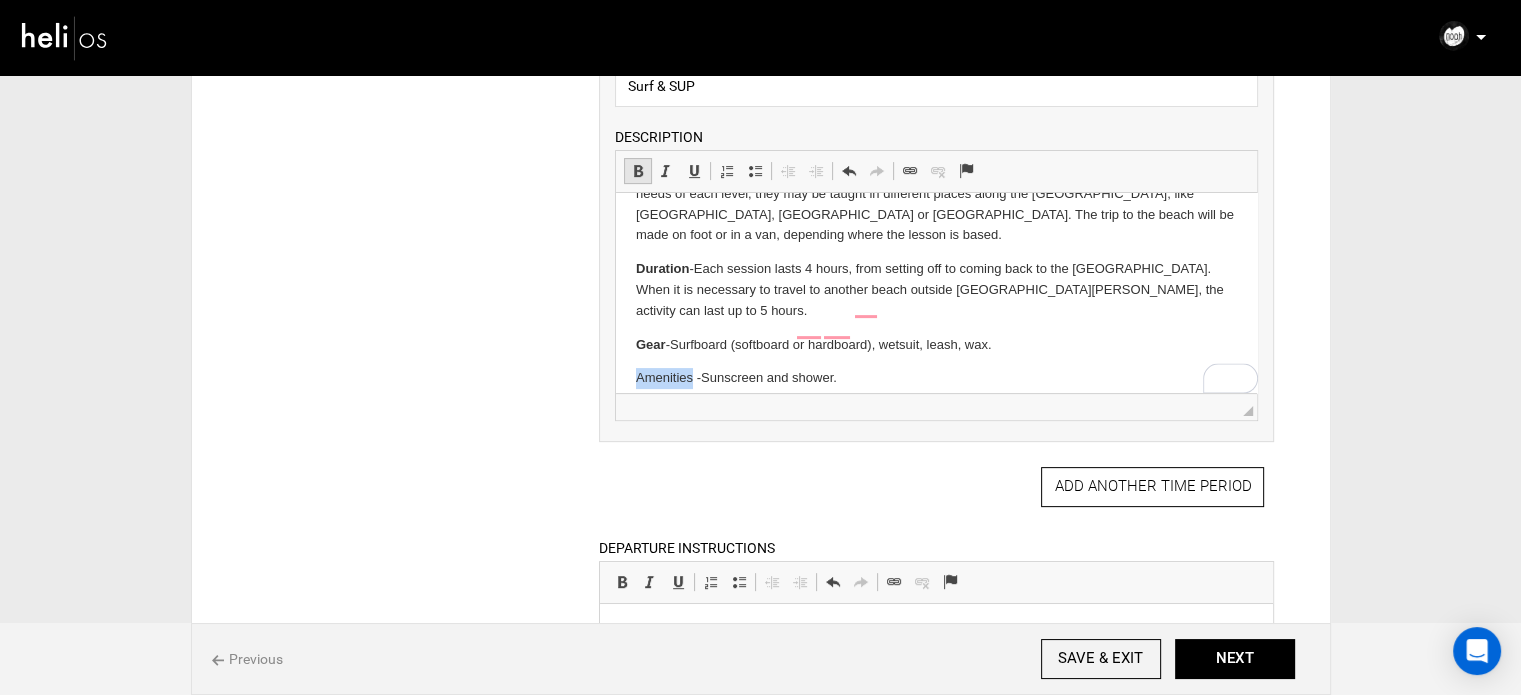 click at bounding box center [638, 171] 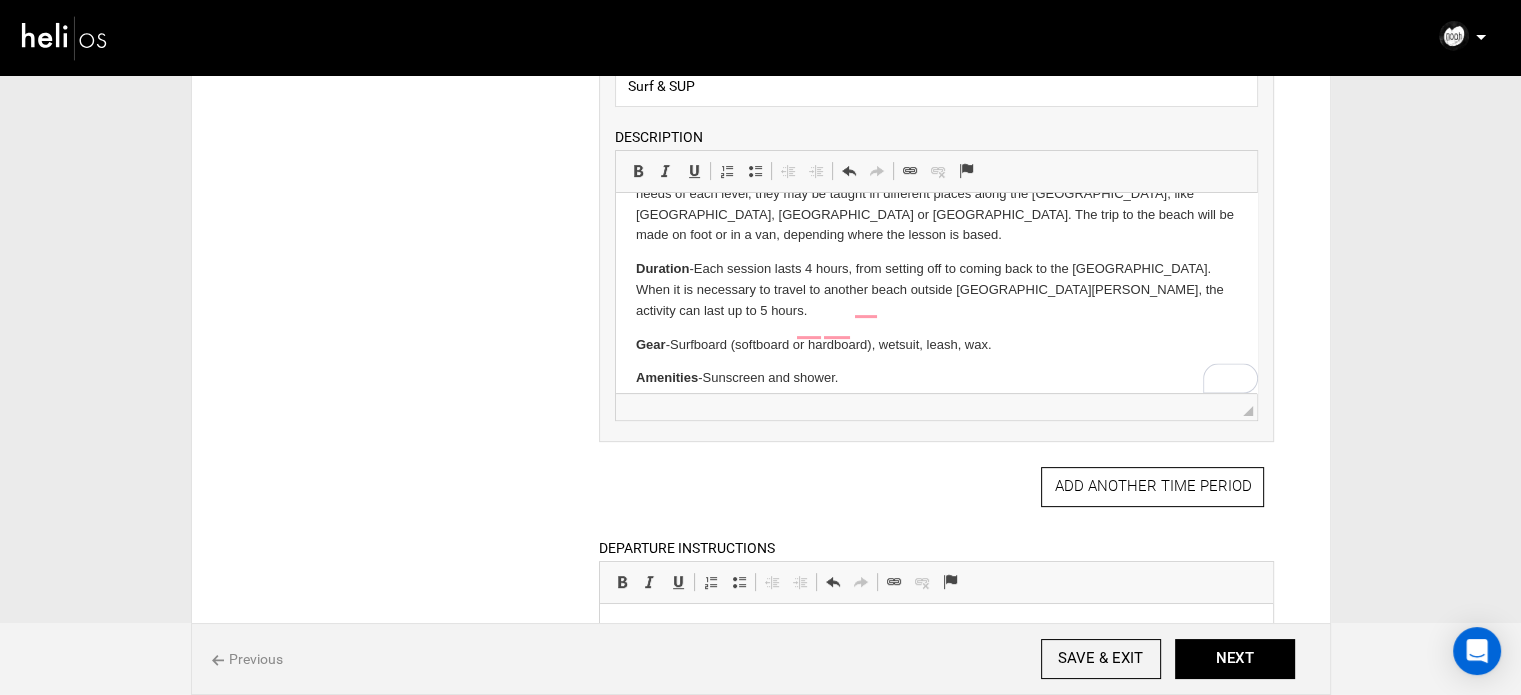 drag, startPoint x: 633, startPoint y: 306, endPoint x: 704, endPoint y: 310, distance: 71.11259 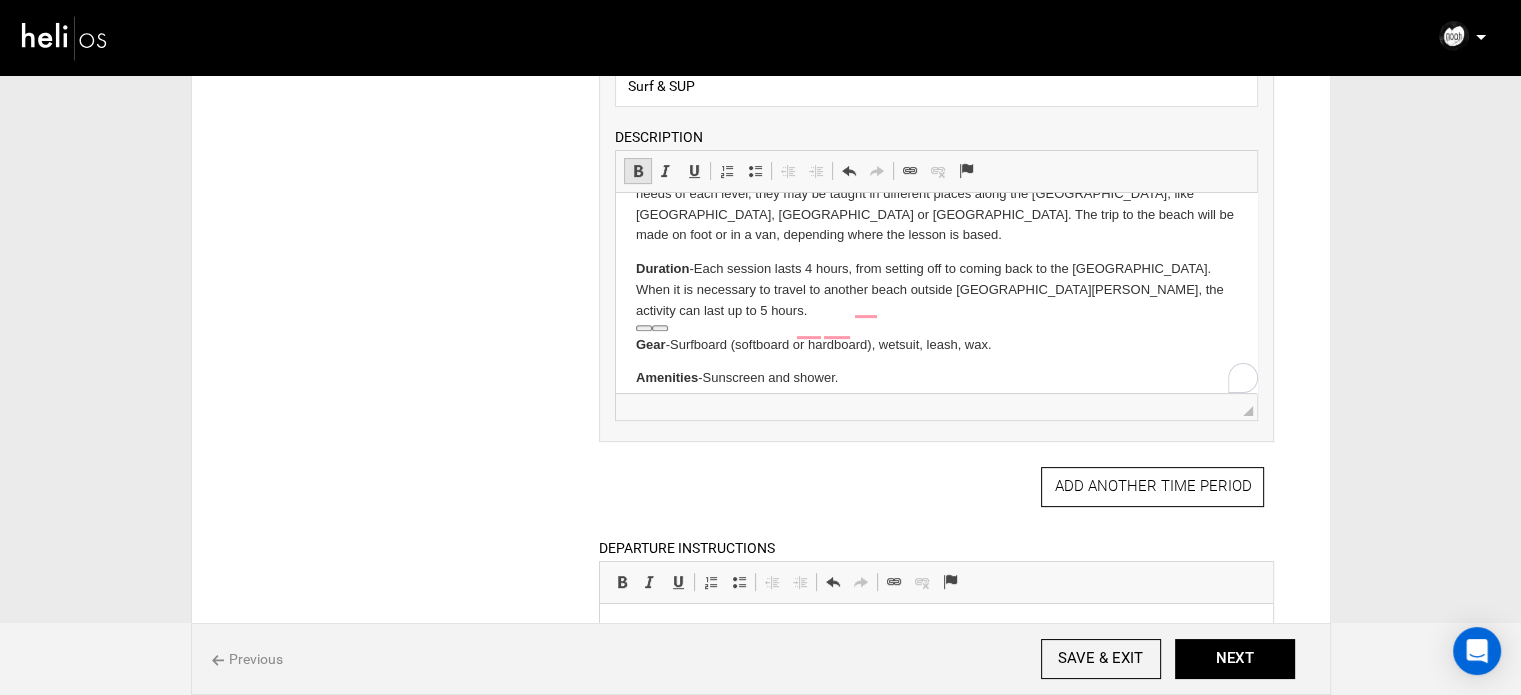click at bounding box center (638, 171) 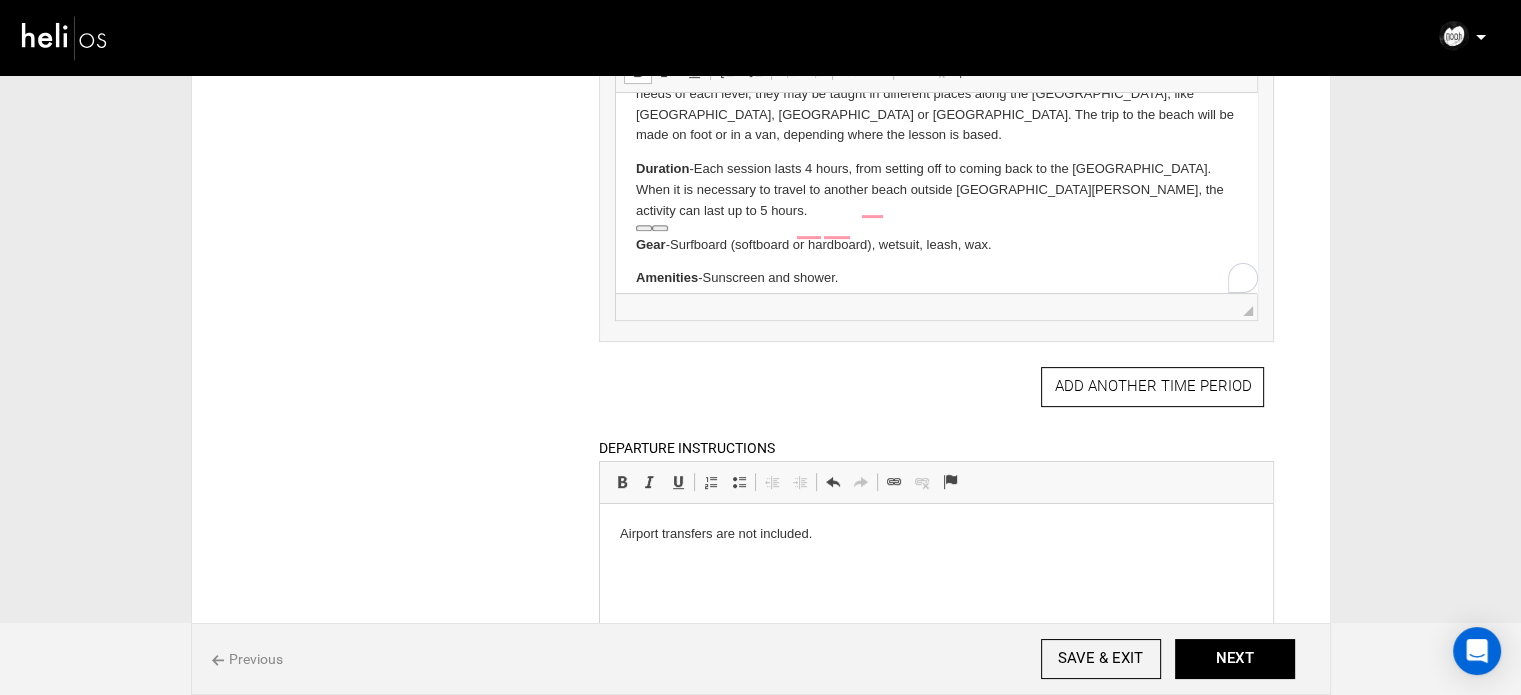 scroll, scrollTop: 424, scrollLeft: 0, axis: vertical 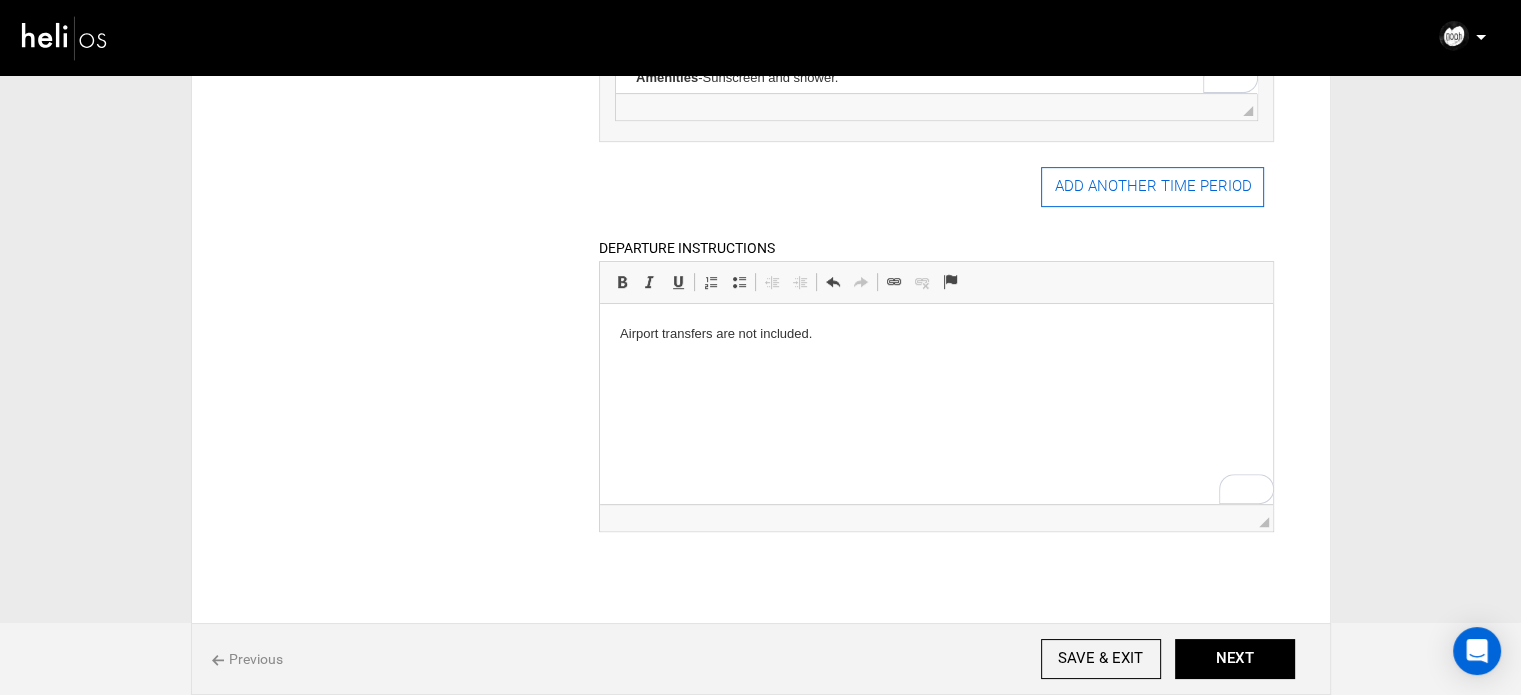 click on "ADD ANOTHER TIME PERIOD" at bounding box center [1152, 187] 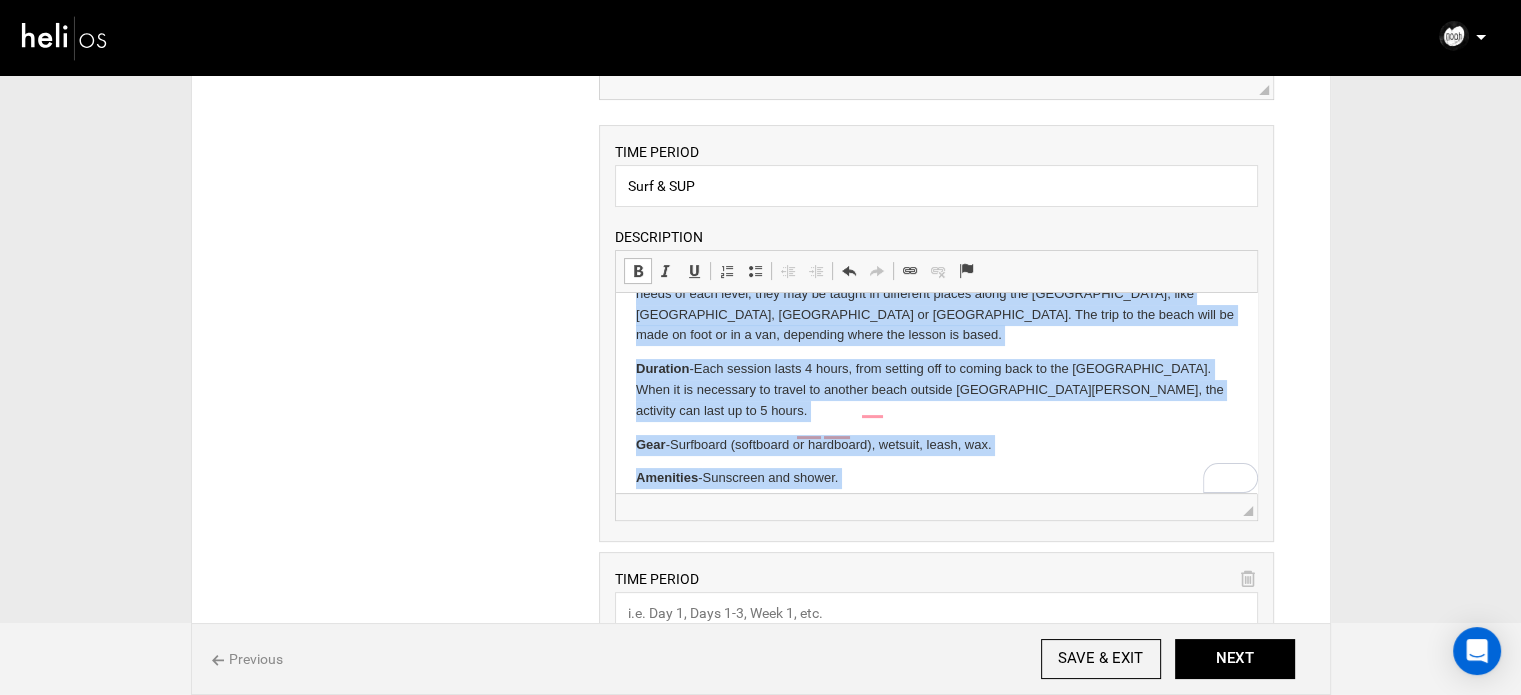 drag, startPoint x: 632, startPoint y: 408, endPoint x: 962, endPoint y: 485, distance: 338.8643 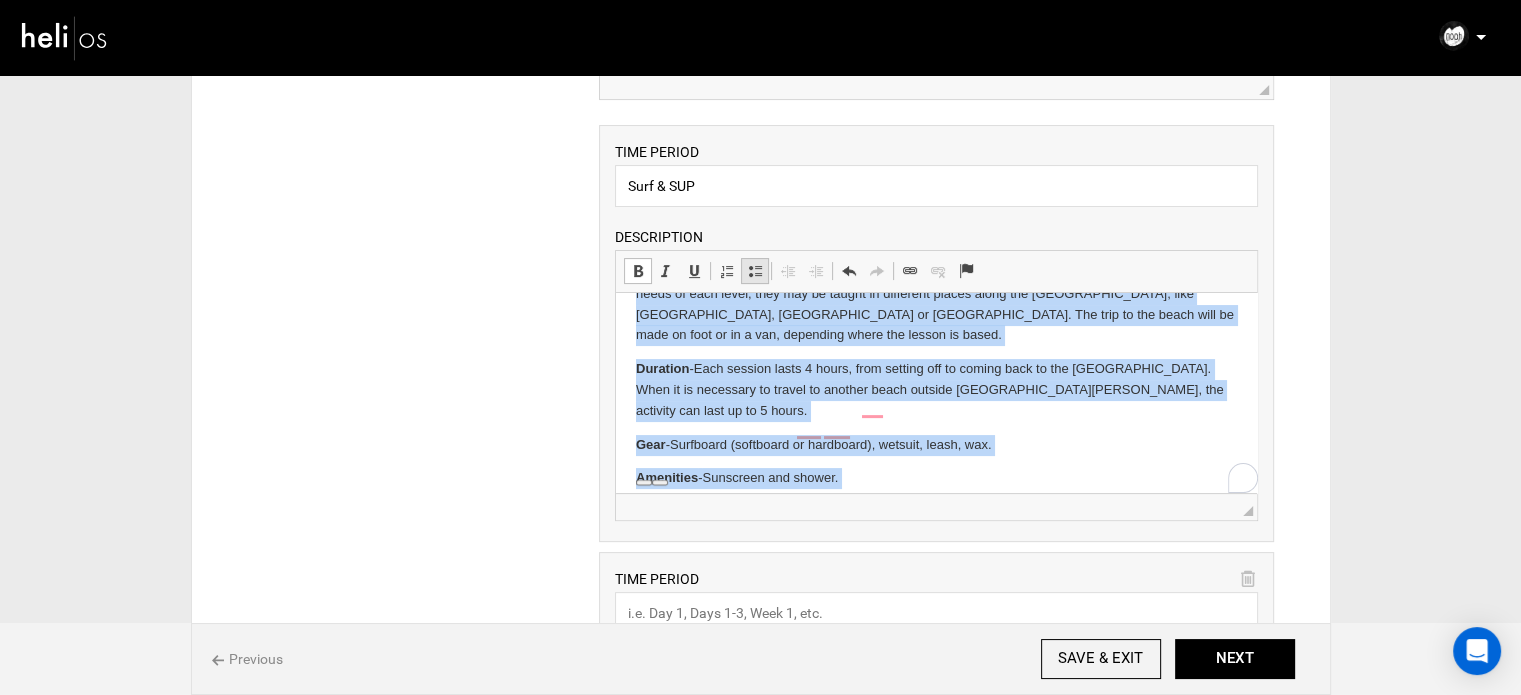 click at bounding box center (755, 271) 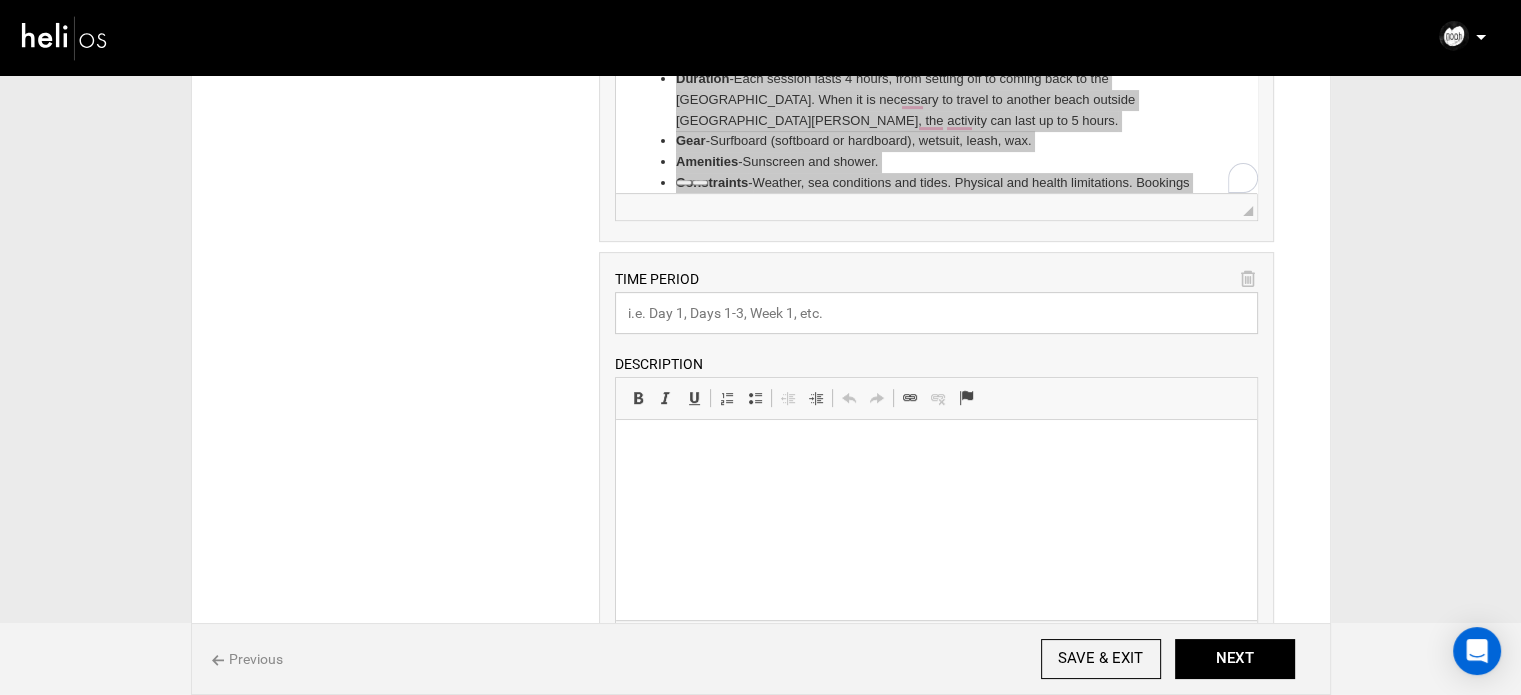 click at bounding box center [936, 313] 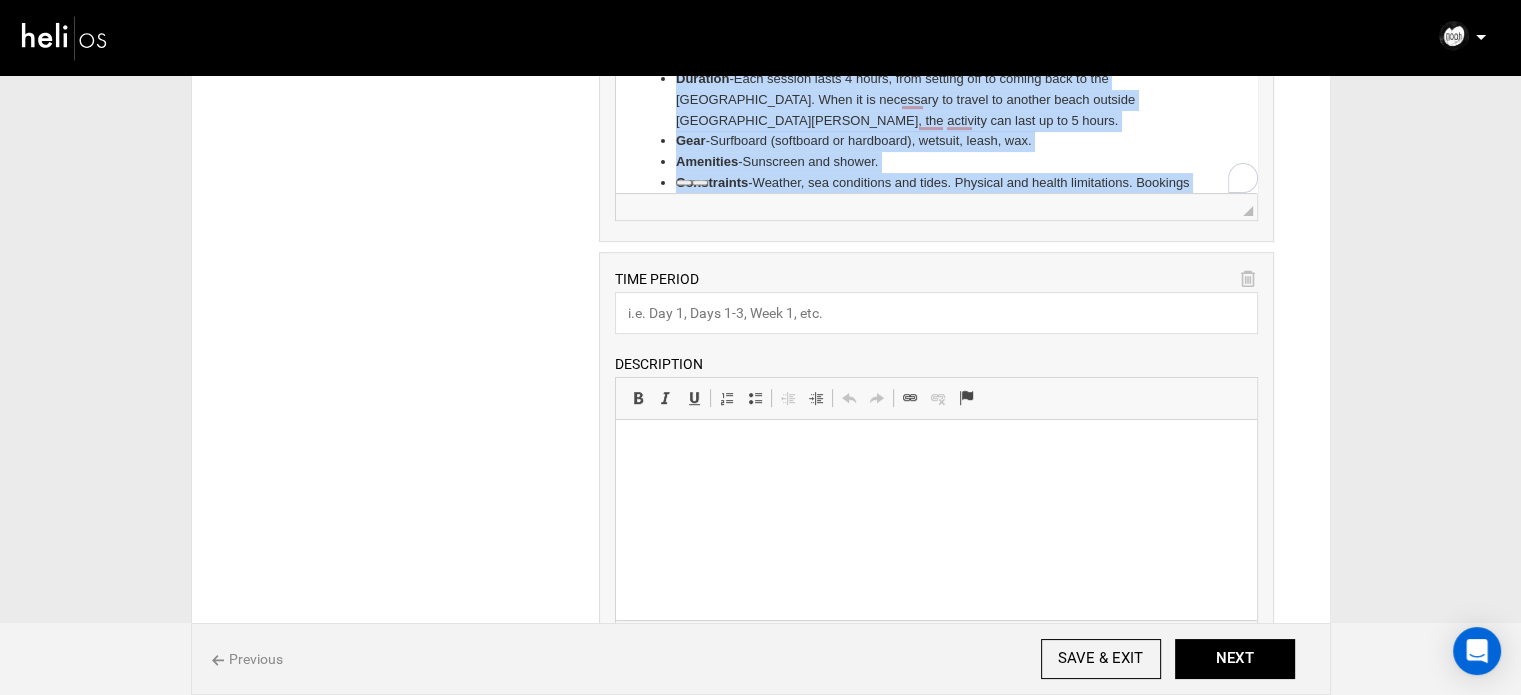 click on "Our beach. Our waves. The west coast of Portugal is an unparalleled location offering unique conditions for surfing. Santa Cruz is at the centre of this coast with deserted beaches and crowdless waves, reserved just for you. Here you will be able to feel and live the true spirit of surfing and all of this very close (20 min) to the most famous peaks/spots in Europe, where the World Surfing Championships take place. Santa Cruz is an excellent showcase for the waves, beaches and surf in Portugal. You will find waves for all levels of surfing, with many point and beach breaks. At Noah Surf House Portugal we give Surf & SUP classes to people of all ages, providing classes for all levels: from beginners to advanced users. With a team of teachers with more than 15 years of experience in teaching and competition, within the area of surfing, graduated in Physical Education and Sport, credited by the Portuguese Surfing Federation, Noah Surf House Portugal strives towards excellence.  Location  -  Duration  -  Gear" at bounding box center (936, -121) 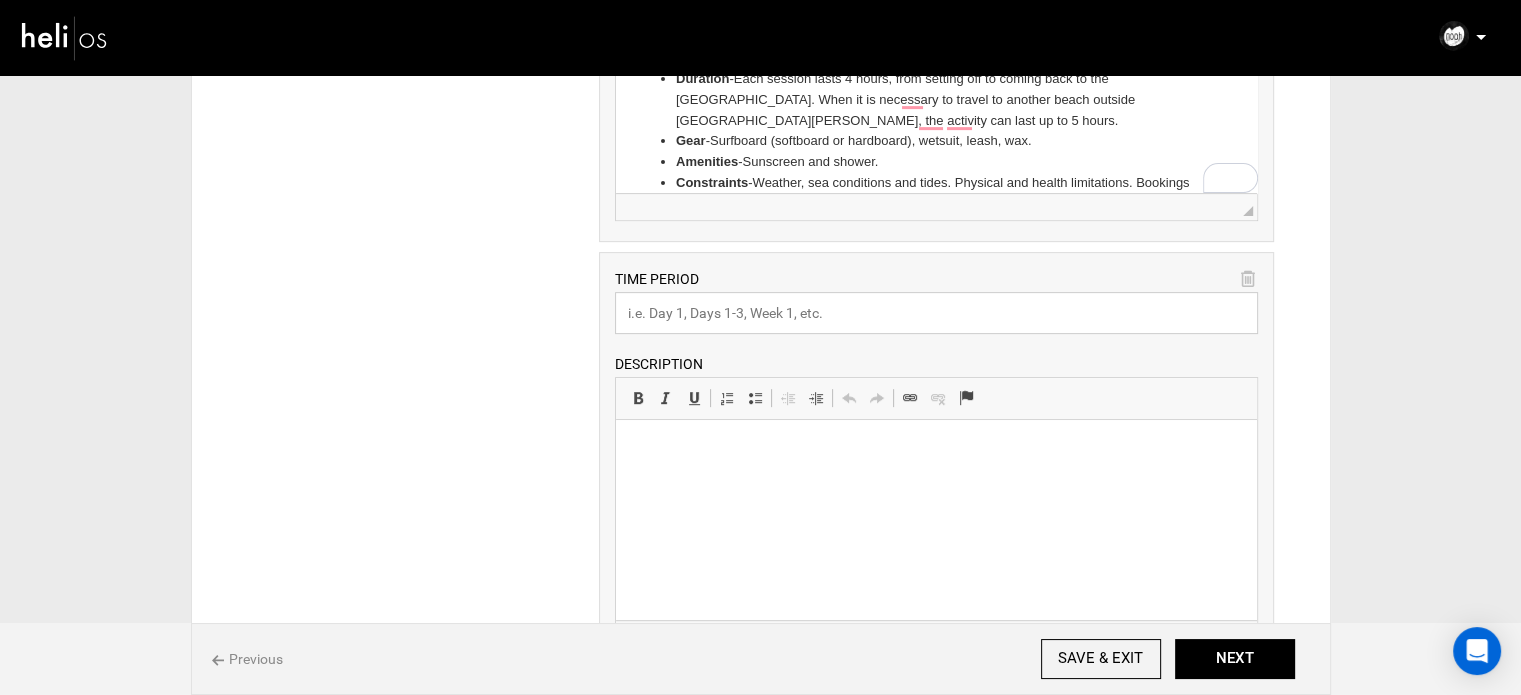 click at bounding box center (936, 313) 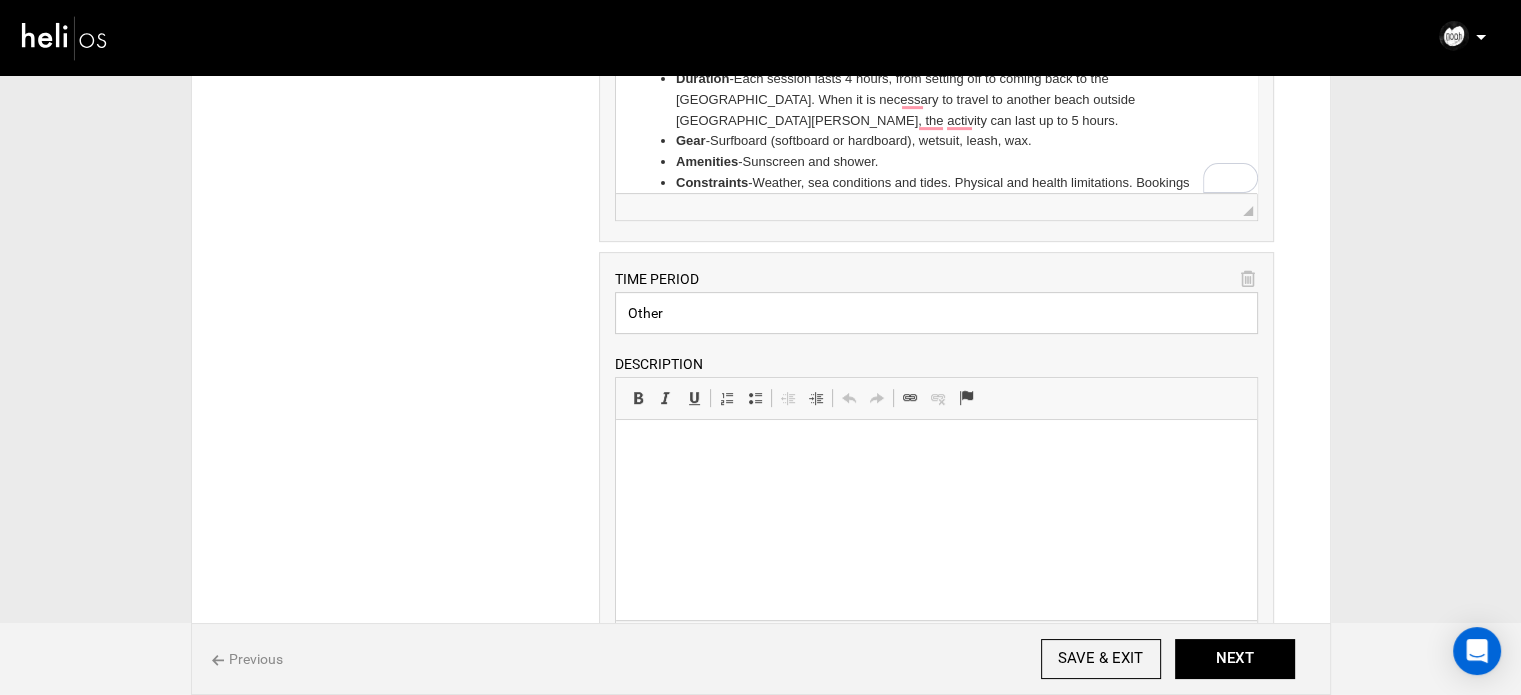 type on "Other Activities" 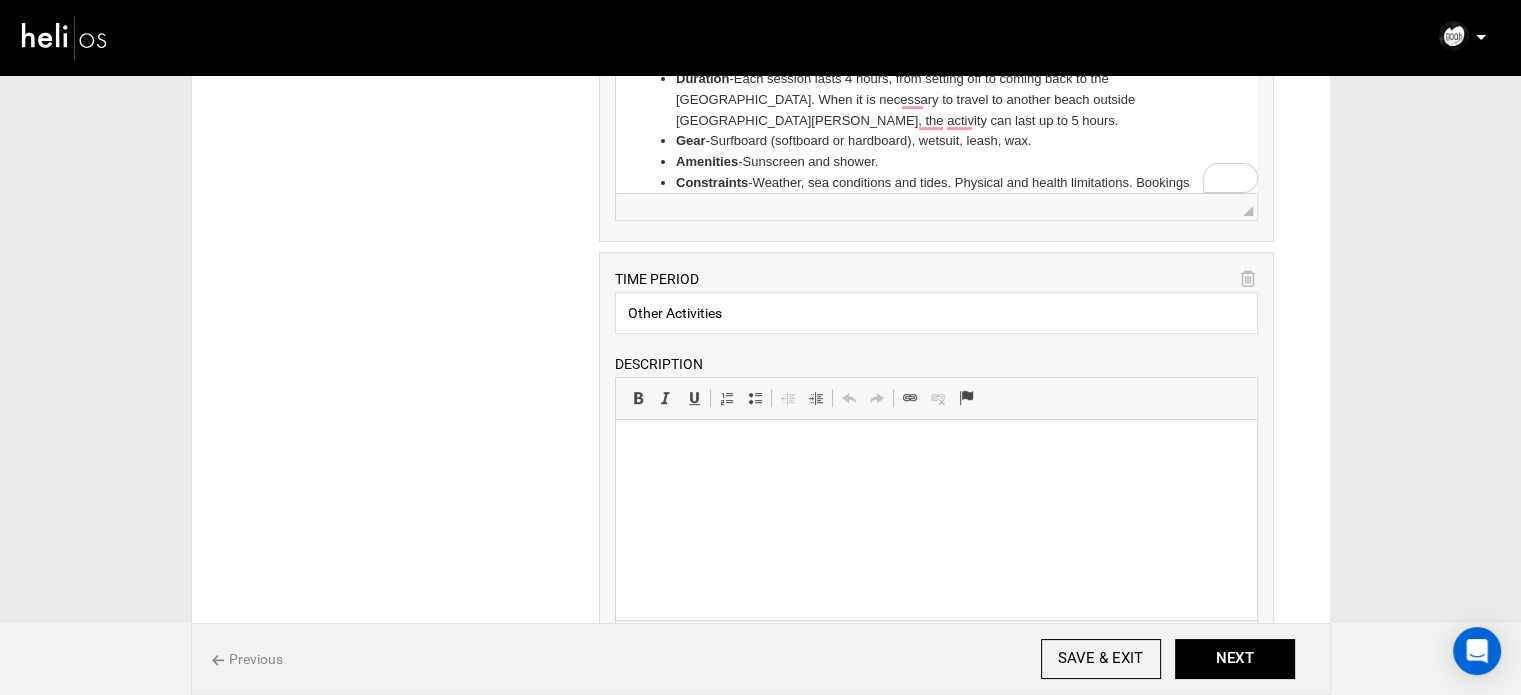 click at bounding box center (936, 450) 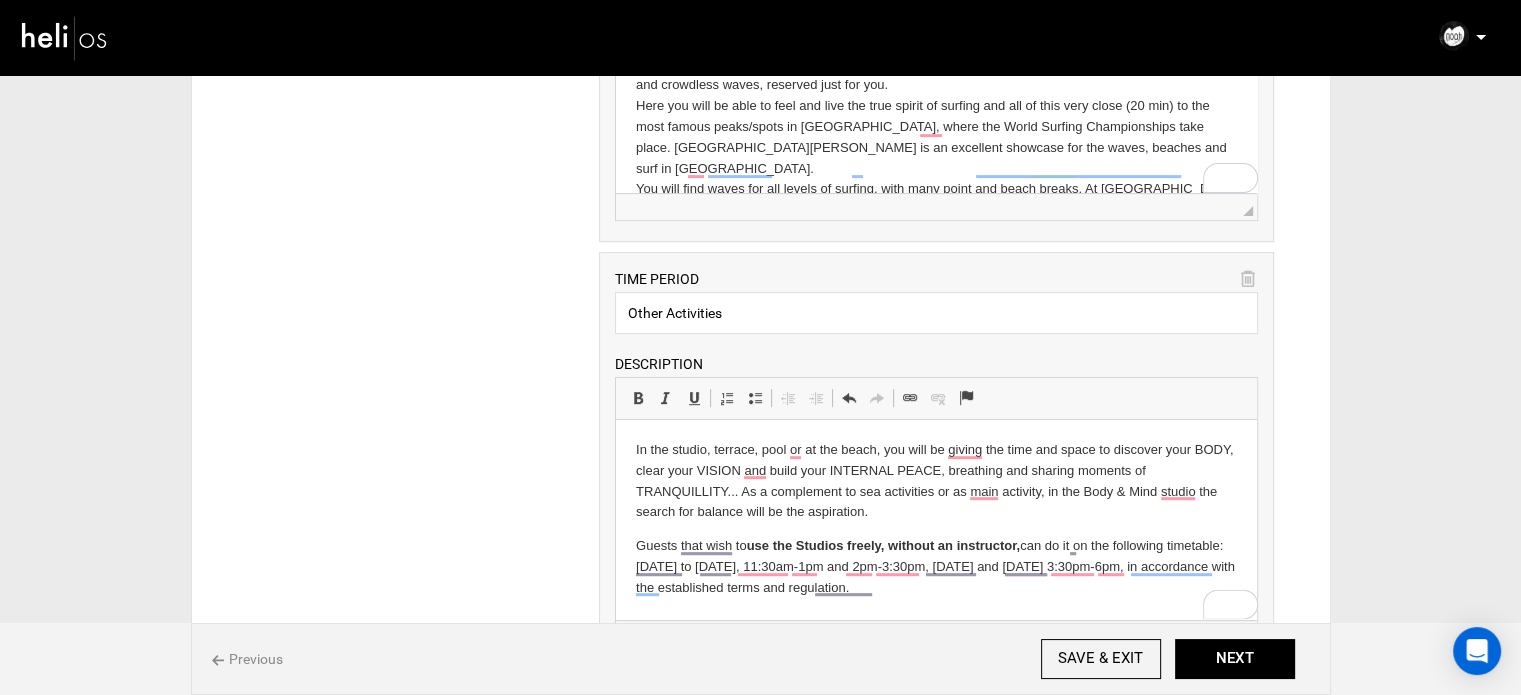 scroll, scrollTop: 700, scrollLeft: 0, axis: vertical 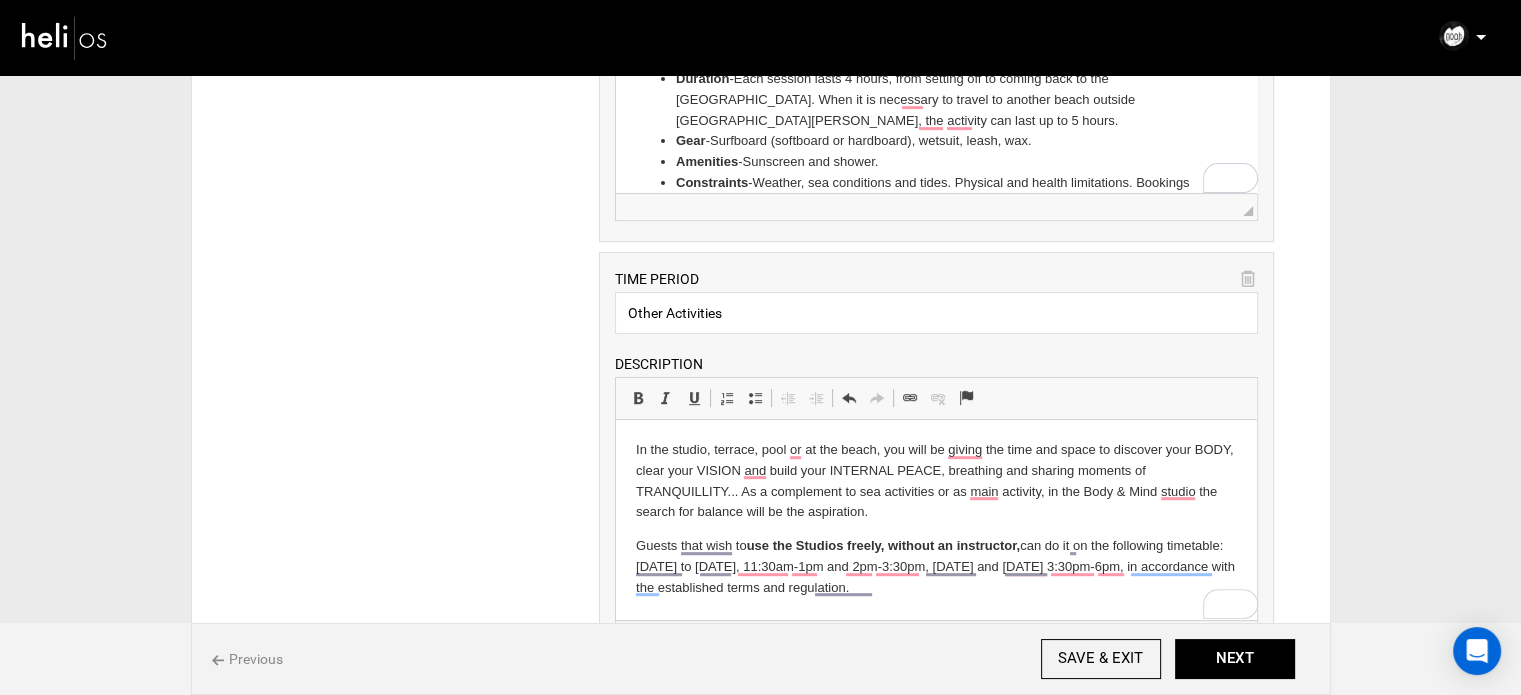drag, startPoint x: 634, startPoint y: 550, endPoint x: 890, endPoint y: 606, distance: 262.05344 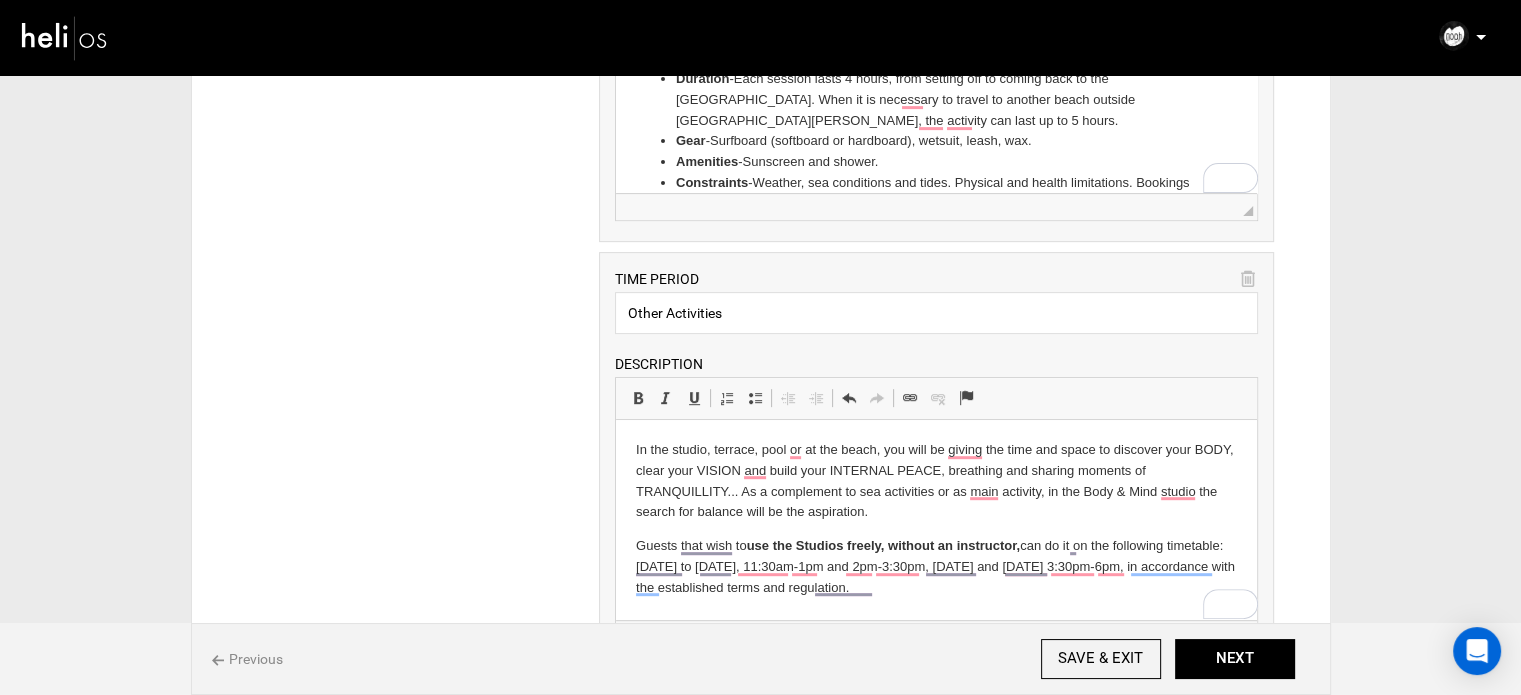 click on "In the studio, terrace, pool or at the beach, you will be giving the time and space to discover your BODY, clear your VISION and build your INTERNAL PEACE, breathing and sharing moments of TRANQUILLITY... As a complement to sea activities or as main activity, in the Body & Mind studio the search for balance will be the aspiration. Guests that wish to  use the Studios freely, without an instructor,  can do it on the following timetable: monday to friday, 11:30am-1pm and 2pm-3:30pm, saturday and sunday 3:30pm-6pm, in accordance with the established terms and regulation." at bounding box center (936, 519) 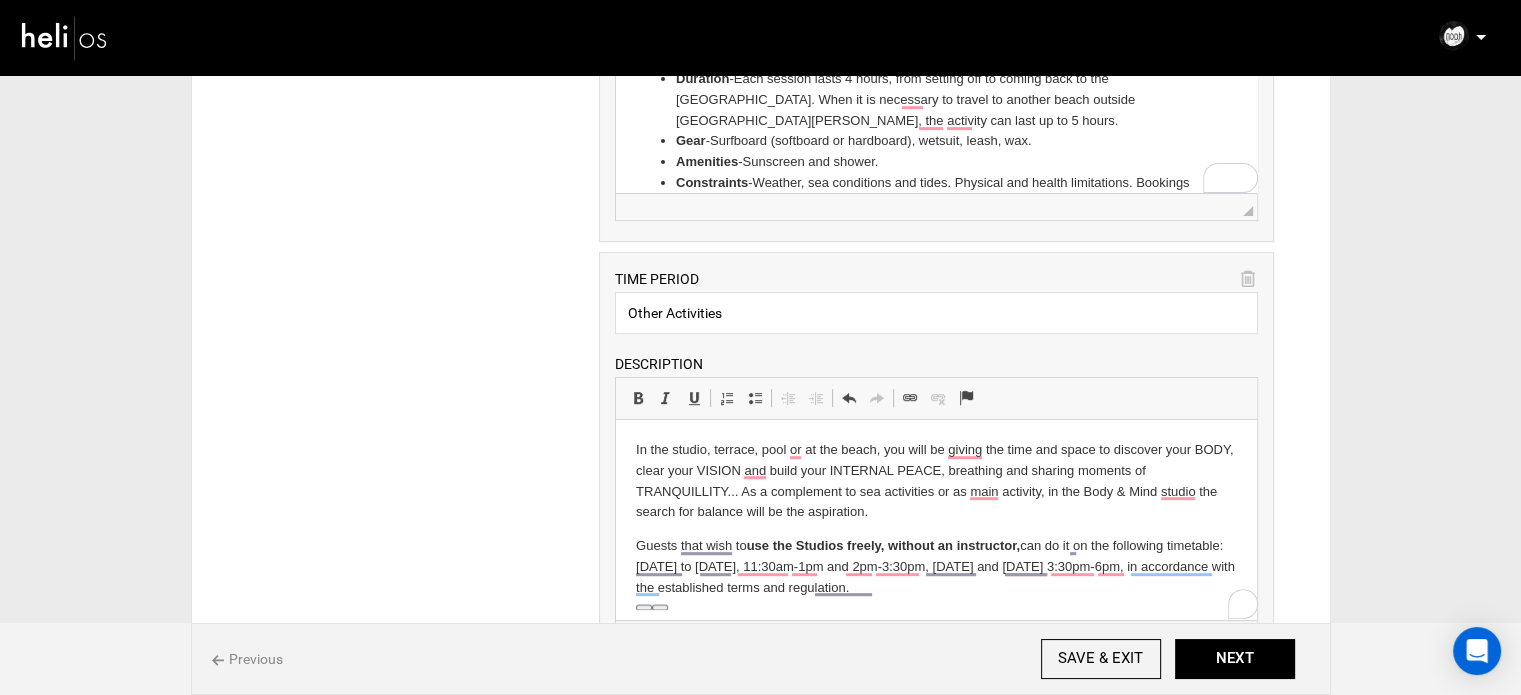 type 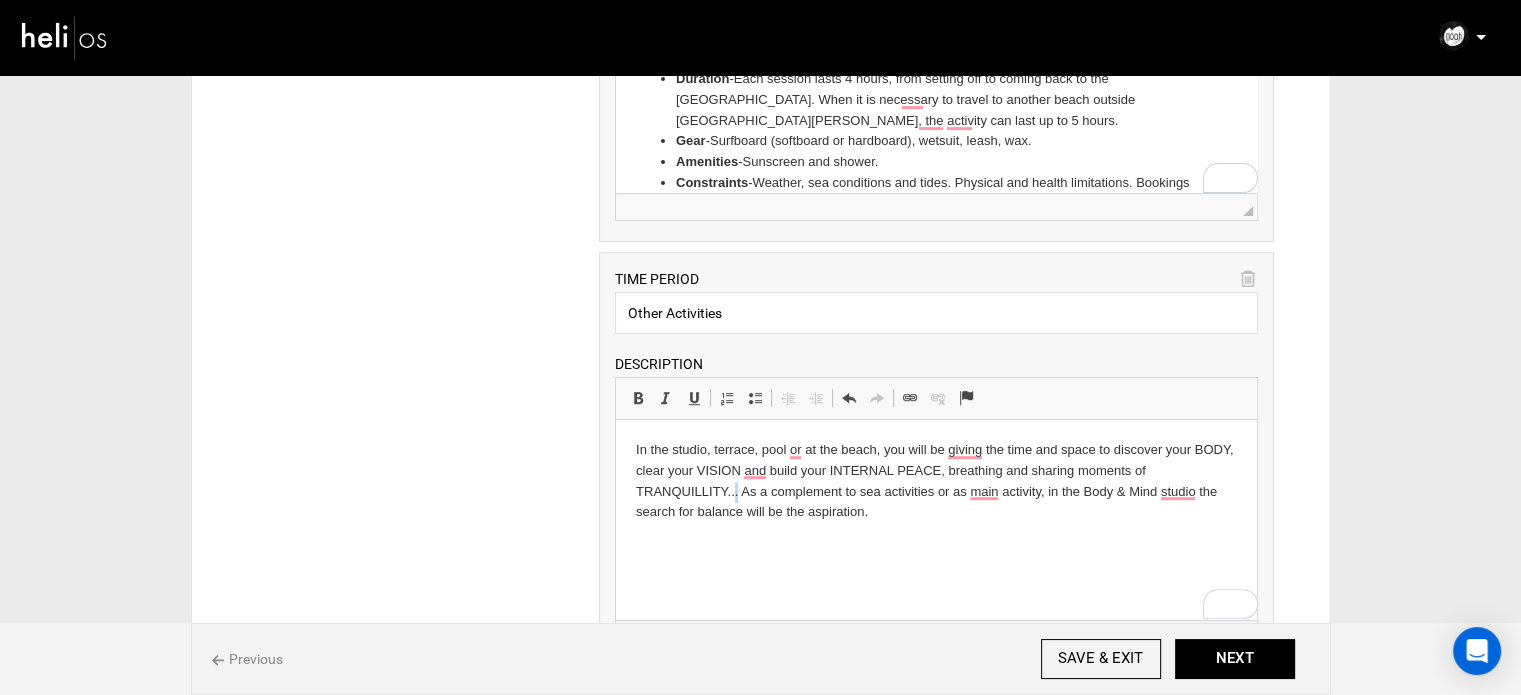 click on "In the studio, terrace, pool or at the beach, you will be giving the time and space to discover your BODY, clear your VISION and build your INTERNAL PEACE, breathing and sharing moments of TRANQUILLITY... As a complement to sea activities or as main activity, in the Body & Mind studio the search for balance will be the aspiration." at bounding box center (936, 481) 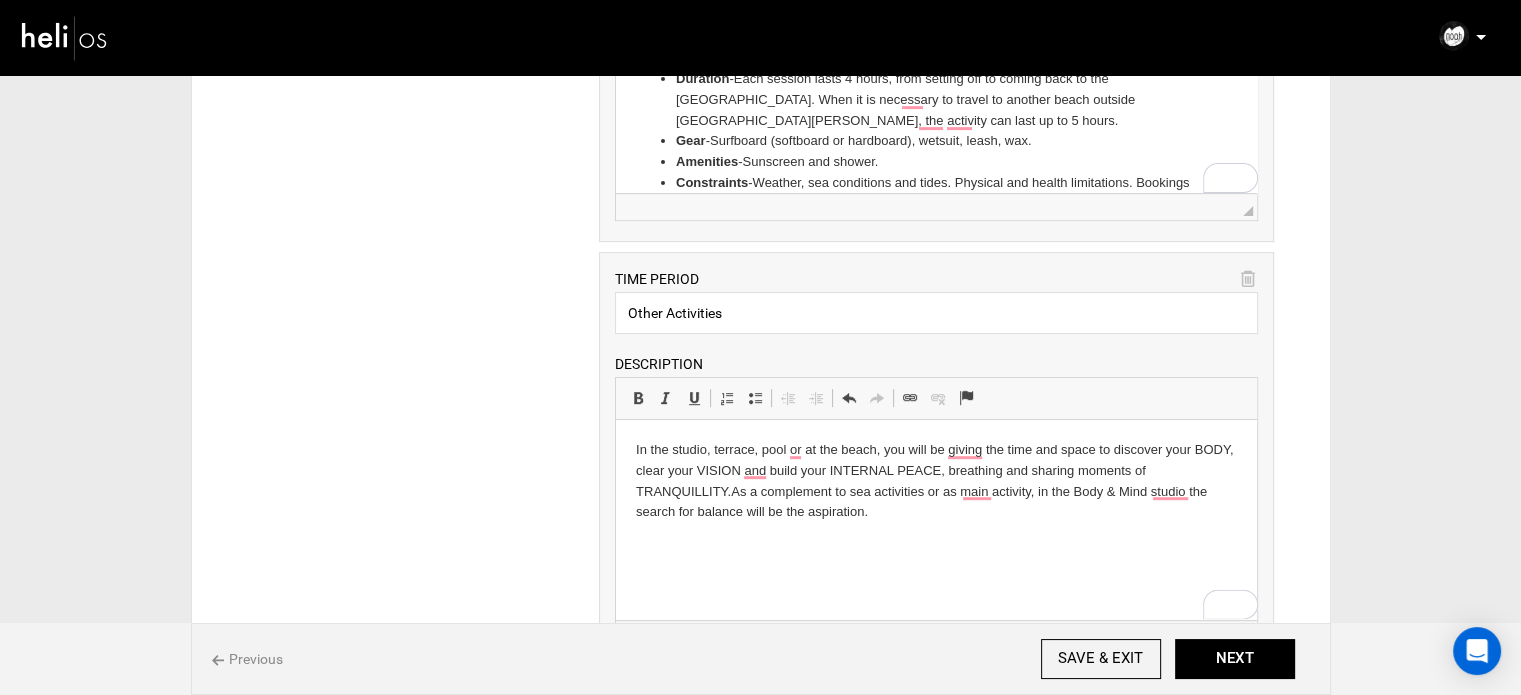click on "In the studio, terrace, pool or at the beach, you will be giving the time and space to discover your BODY, clear your VISION and build your INTERNAL PEACE, breathing and sharing moments of TRANQUILLITY.  As a complement to sea activities or as main activity, in the Body & Mind studio the search for balance will be the aspiration." at bounding box center (936, 481) 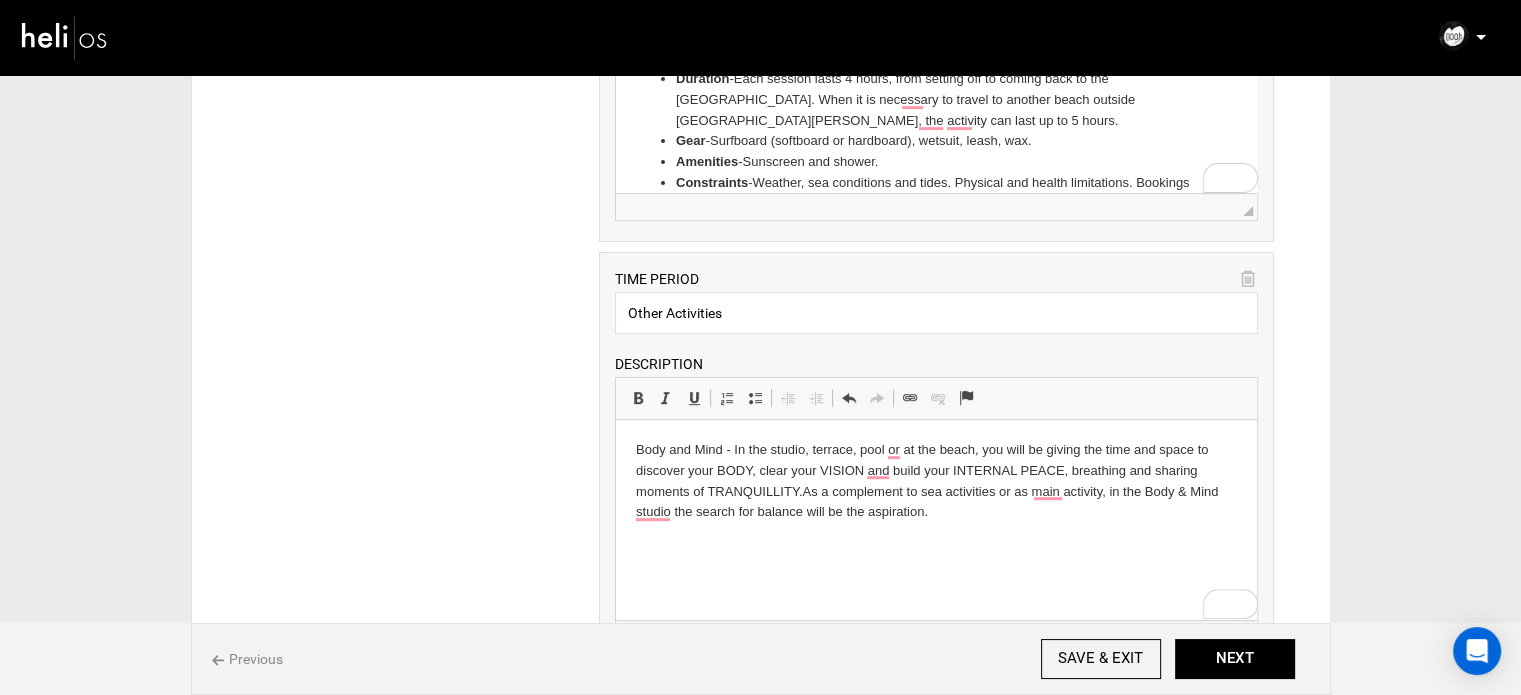 click on "Body and Mind - In the studio, terrace, pool or at the beach, you will be giving the time and space to discover your BODY, clear your VISION and build your INTERNAL PEACE, breathing and sharing moments of TRANQUILLITY.  As a complement to sea activities or as main activity, in the Body & Mind studio the search for balance will be the aspiration." at bounding box center (936, 481) 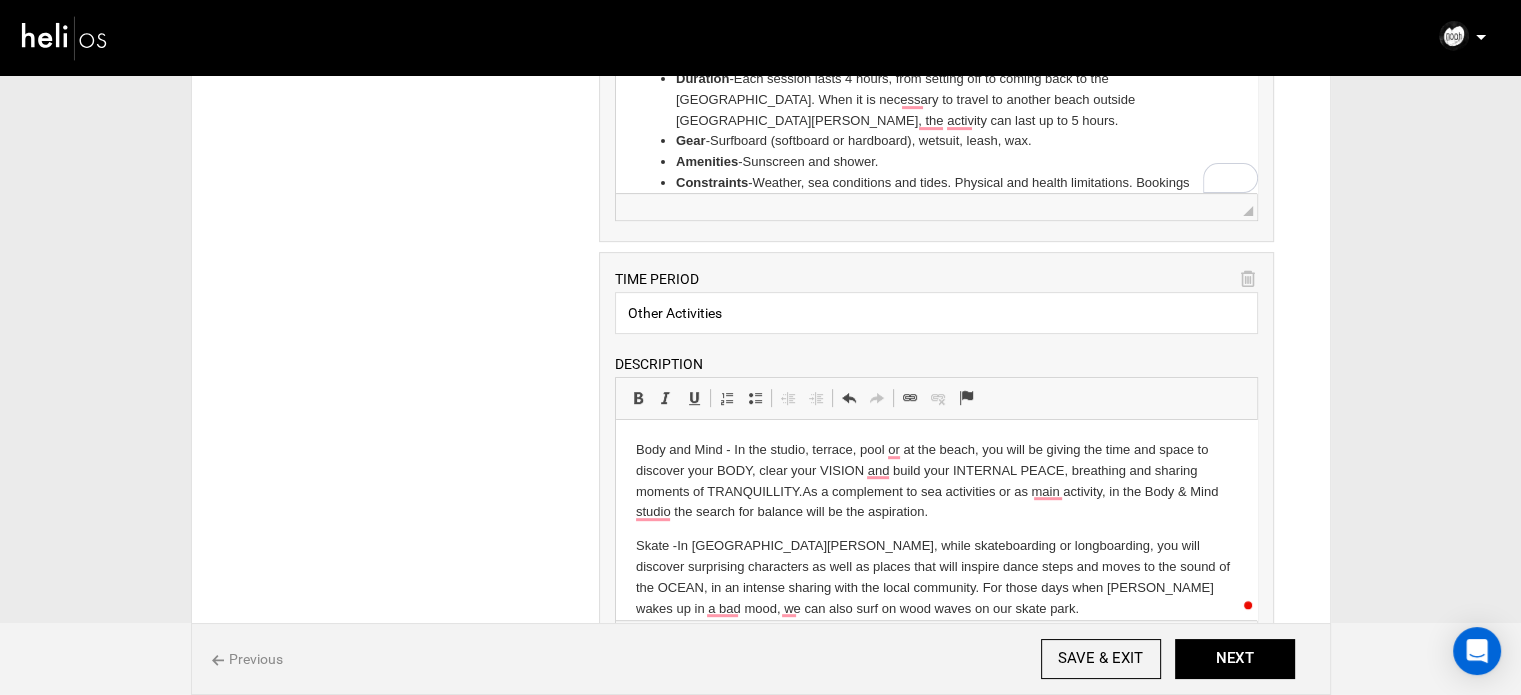 scroll, scrollTop: 19, scrollLeft: 0, axis: vertical 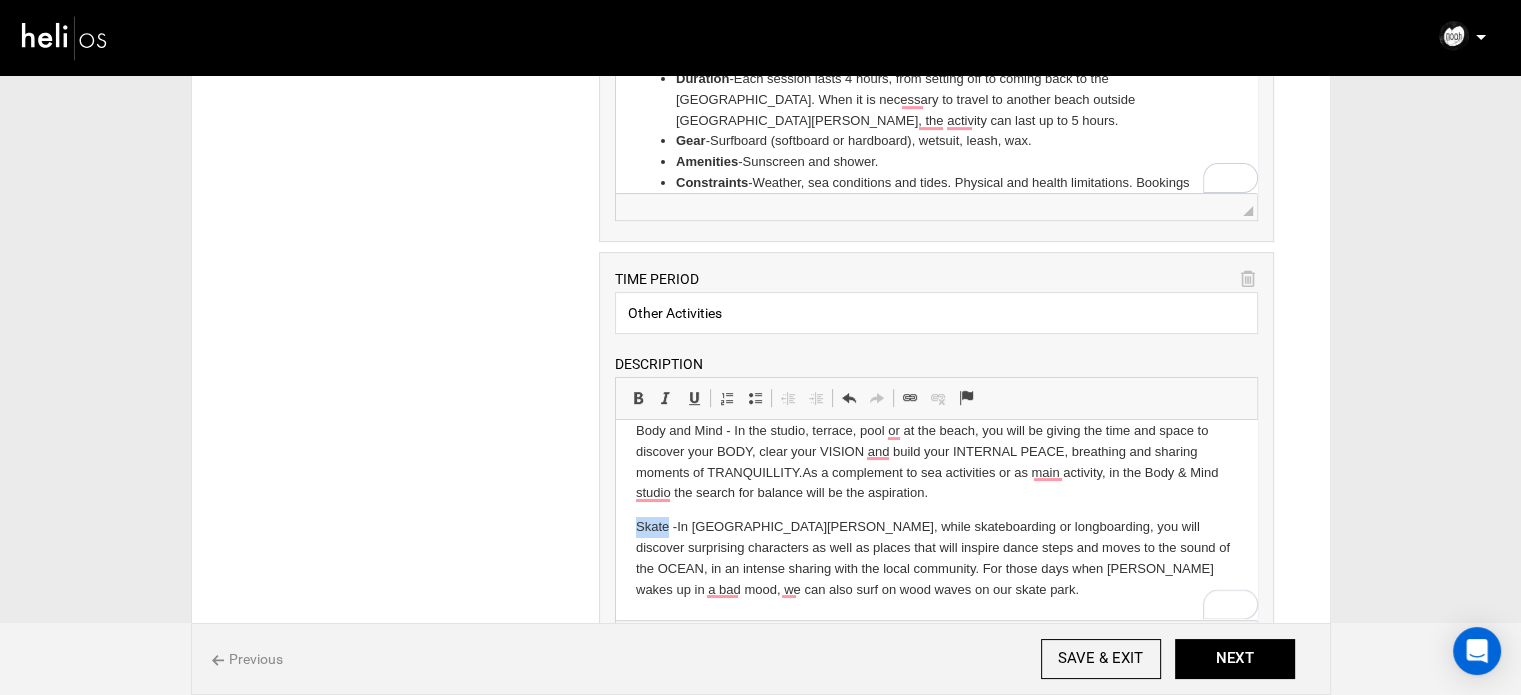 drag, startPoint x: 627, startPoint y: 524, endPoint x: 666, endPoint y: 526, distance: 39.051247 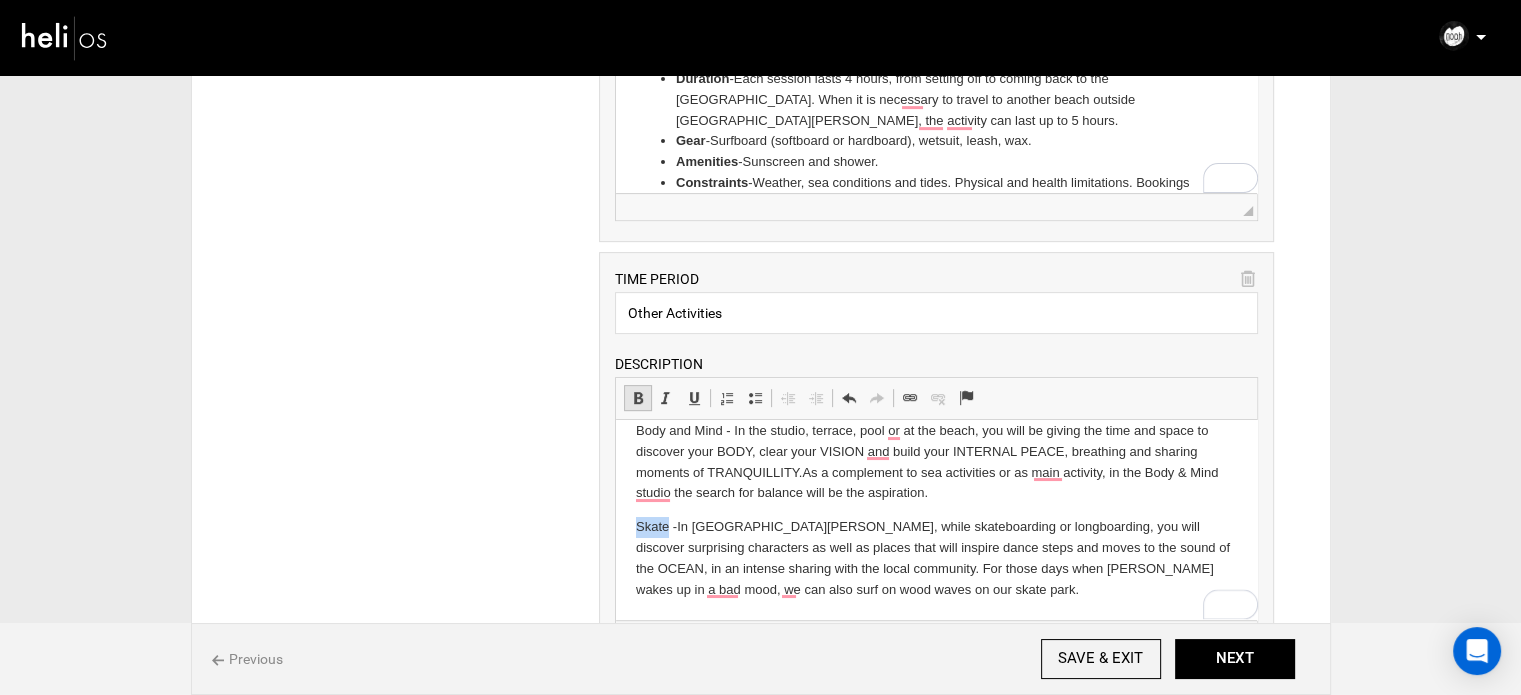 click at bounding box center [638, 398] 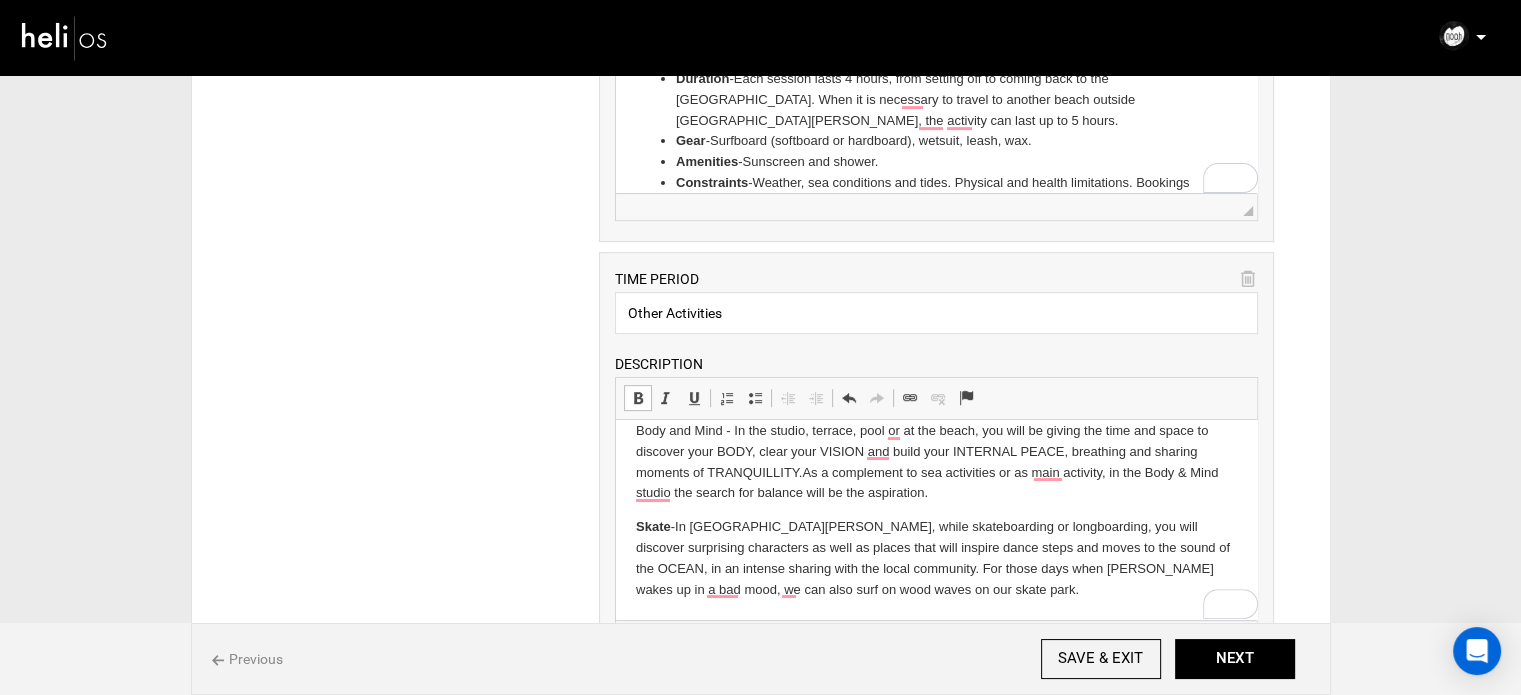 scroll, scrollTop: 0, scrollLeft: 0, axis: both 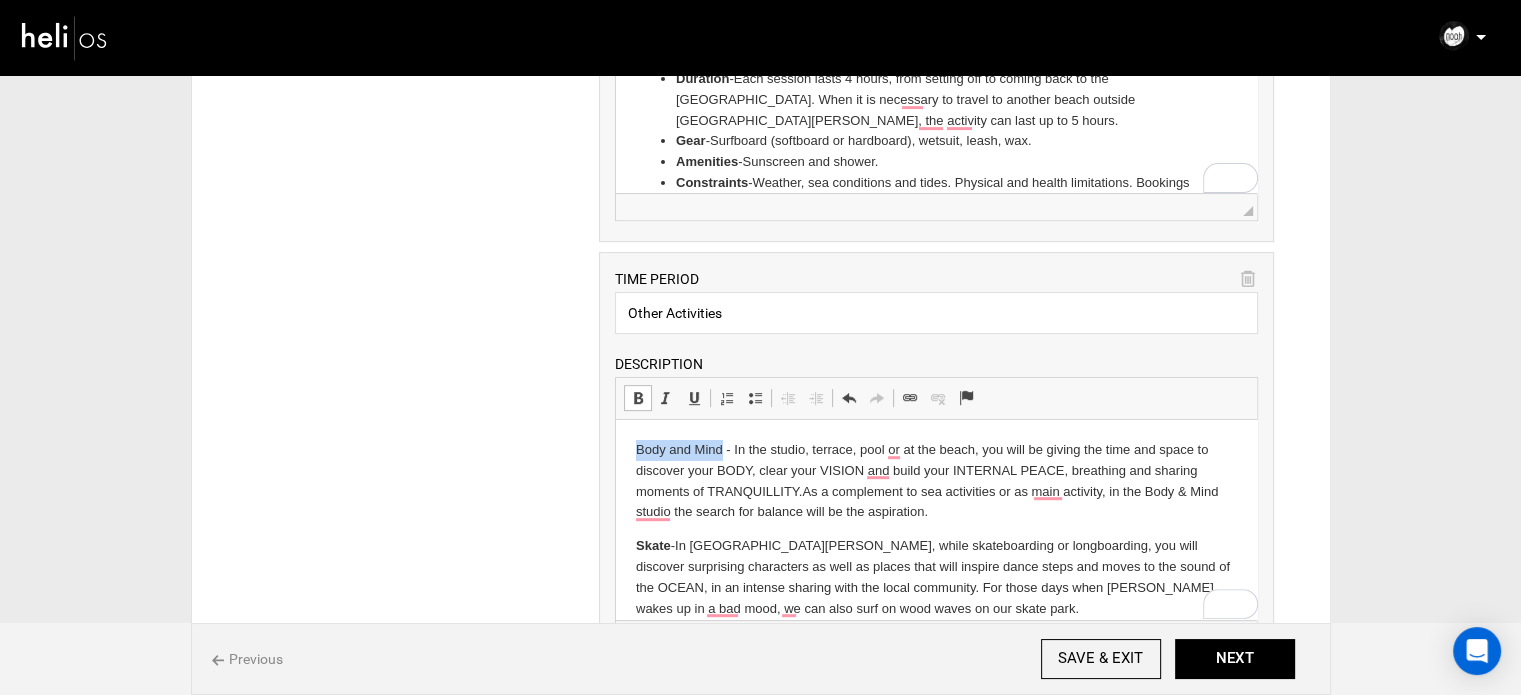drag, startPoint x: 641, startPoint y: 433, endPoint x: 711, endPoint y: 429, distance: 70.11419 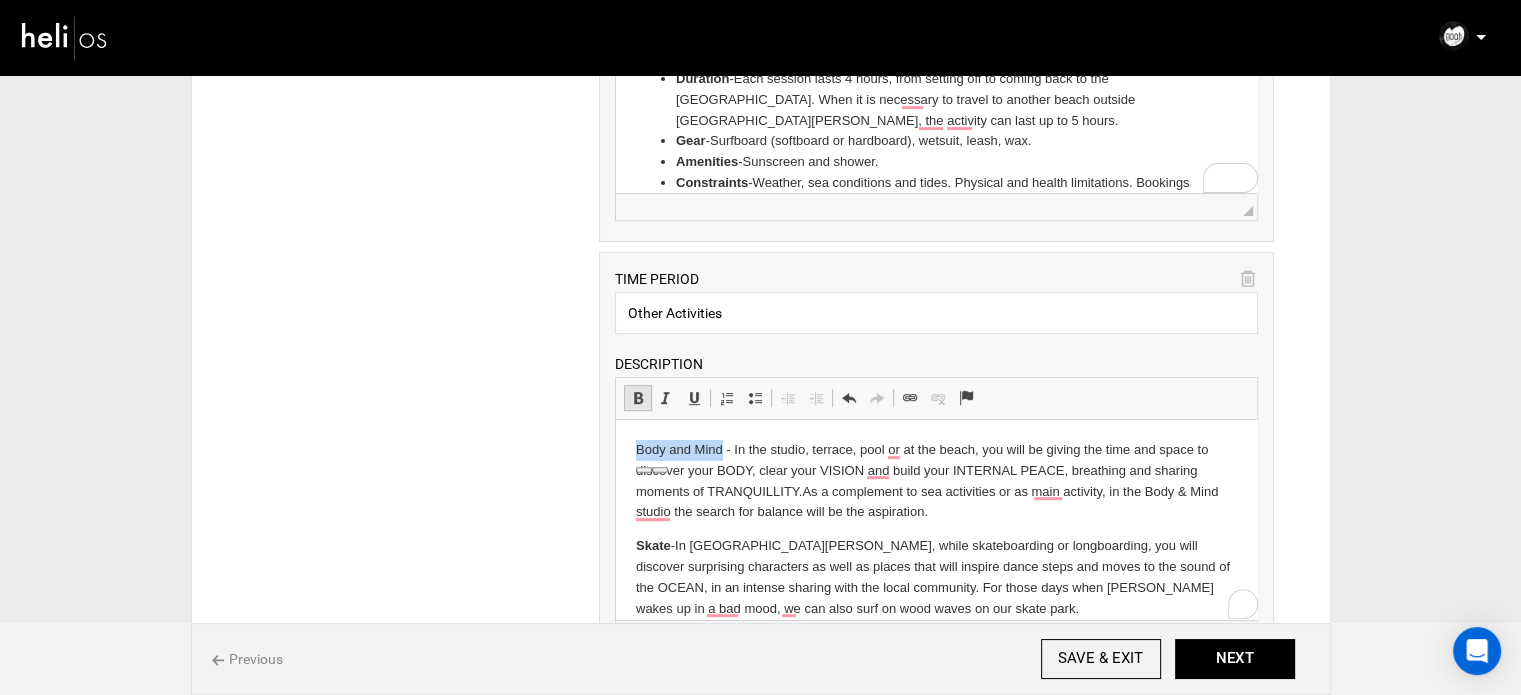 click at bounding box center (638, 398) 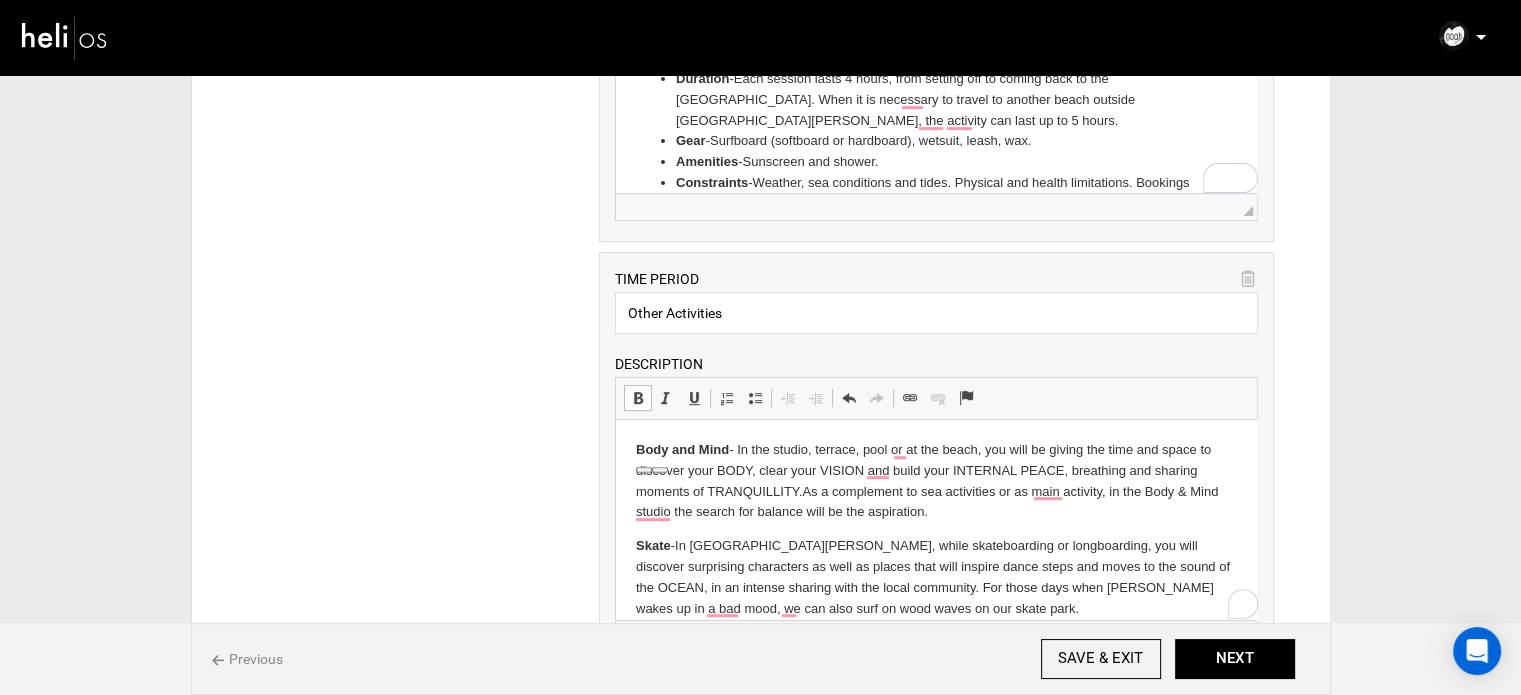 click on "Skate  -  In Santa Cruz, while skateboarding or longboarding, you will discover surprising characters as well as places that will inspire dance steps and moves to the sound of the OCEAN, in an intense sharing with the local community. For those days when NEPTUNE wakes up in a bad mood, we can also surf on wood waves on our skate park." at bounding box center (936, 577) 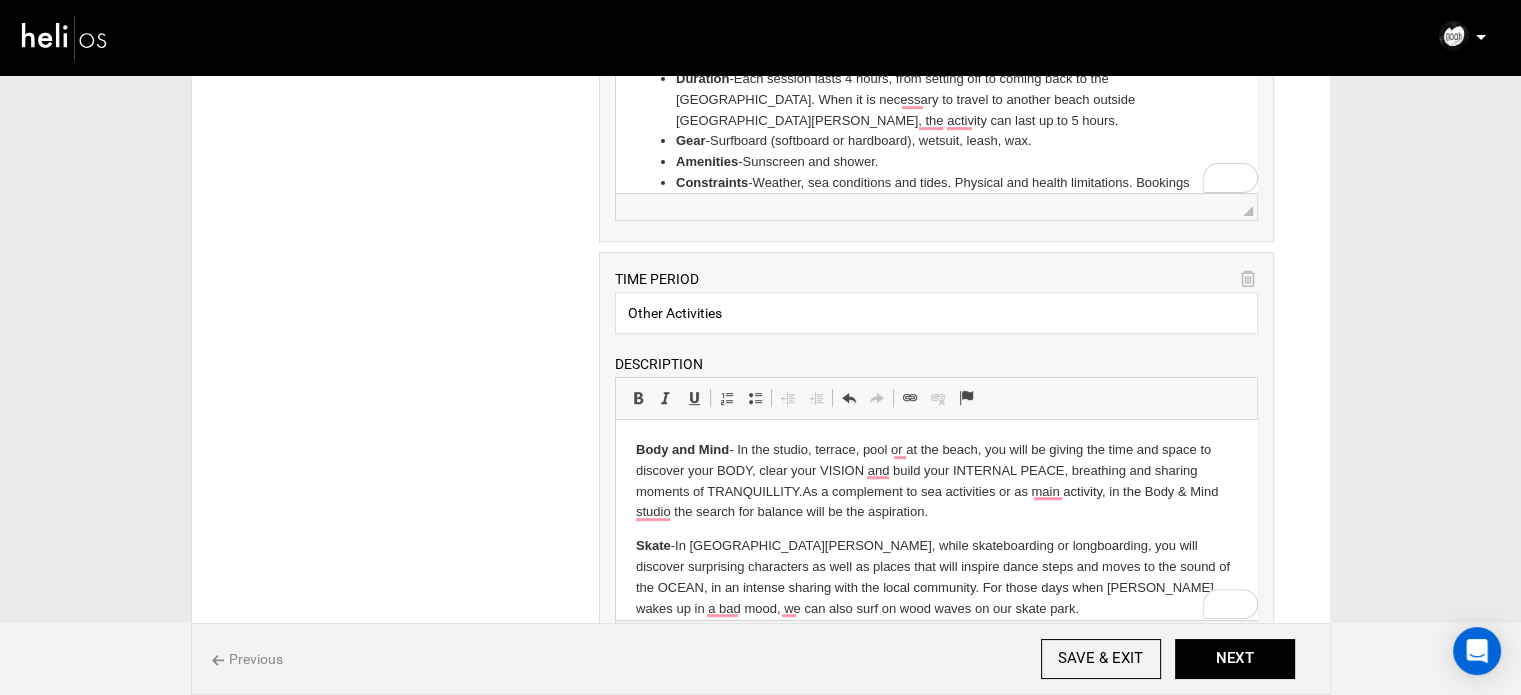 scroll, scrollTop: 29, scrollLeft: 0, axis: vertical 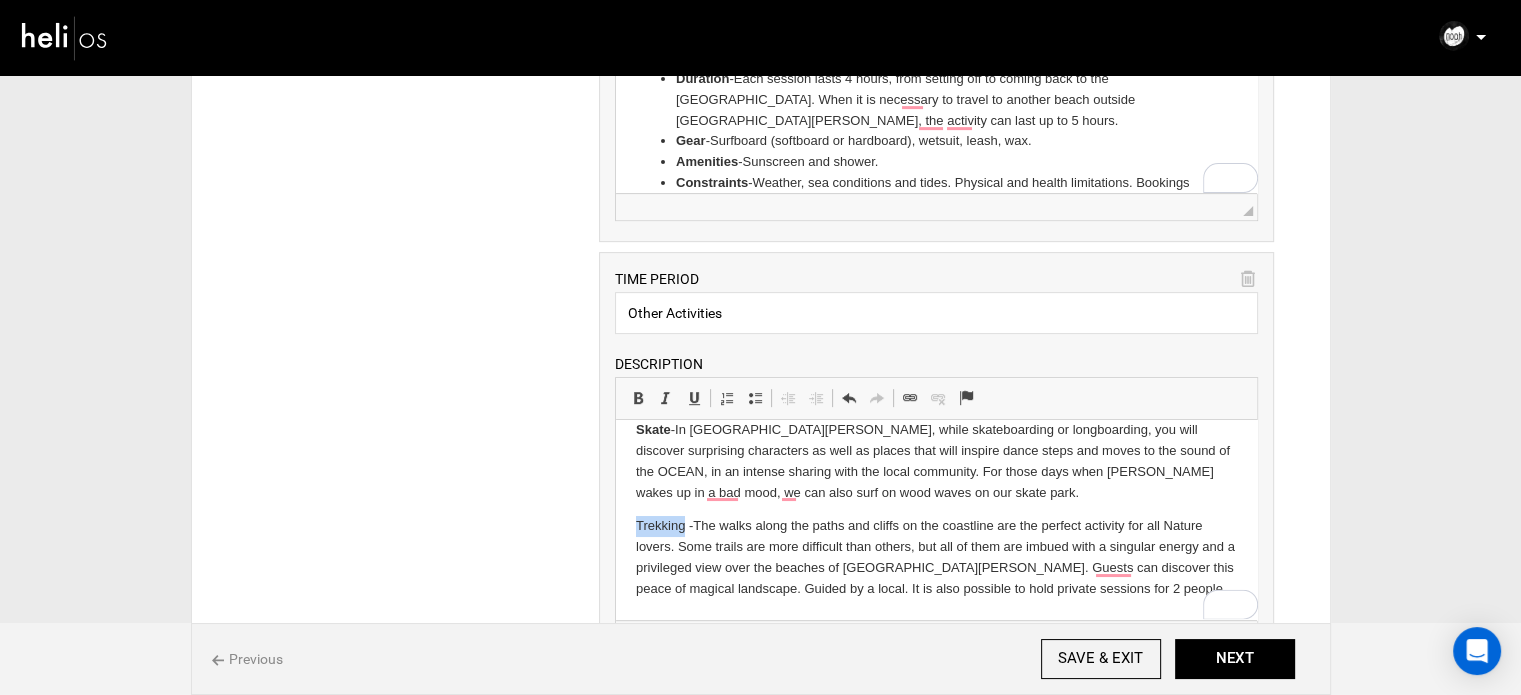 drag, startPoint x: 634, startPoint y: 522, endPoint x: 682, endPoint y: 525, distance: 48.09366 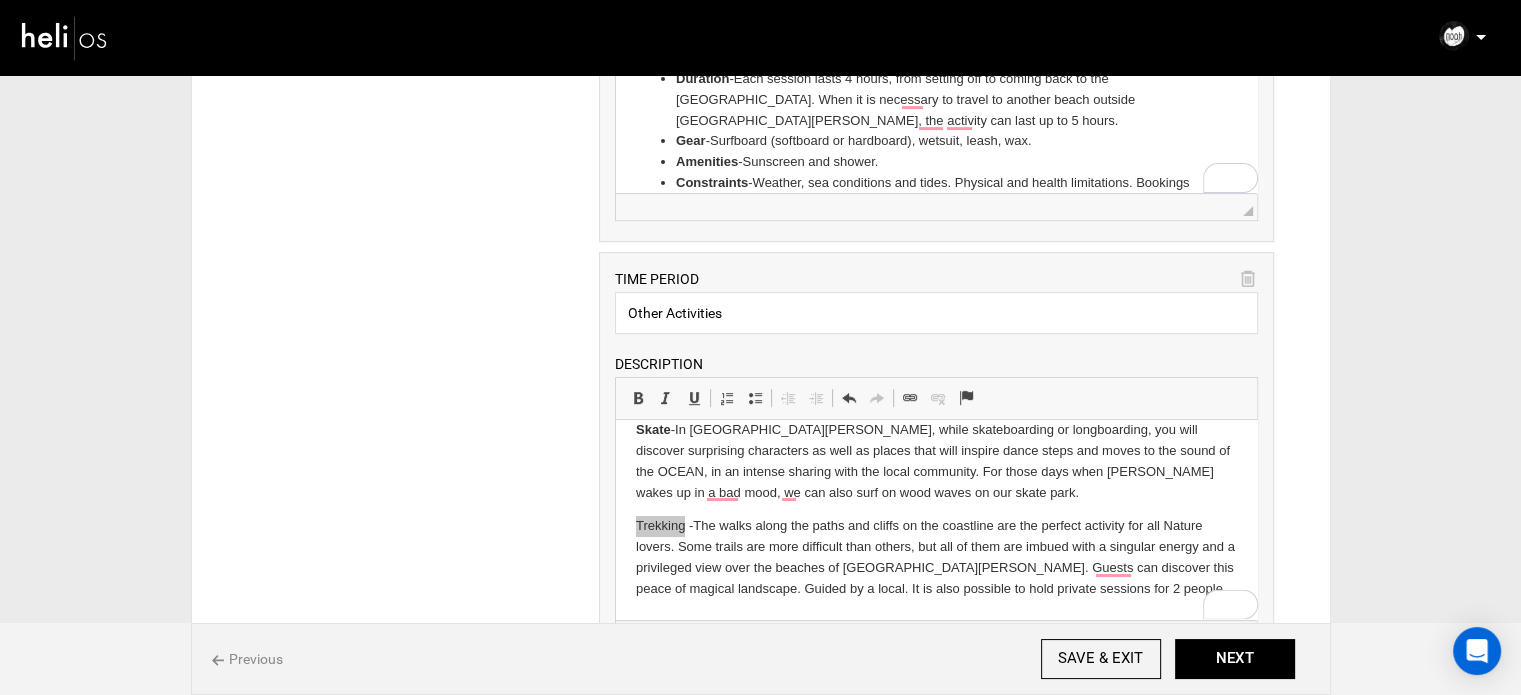 click on "DESCRIPTION" at bounding box center [659, 364] 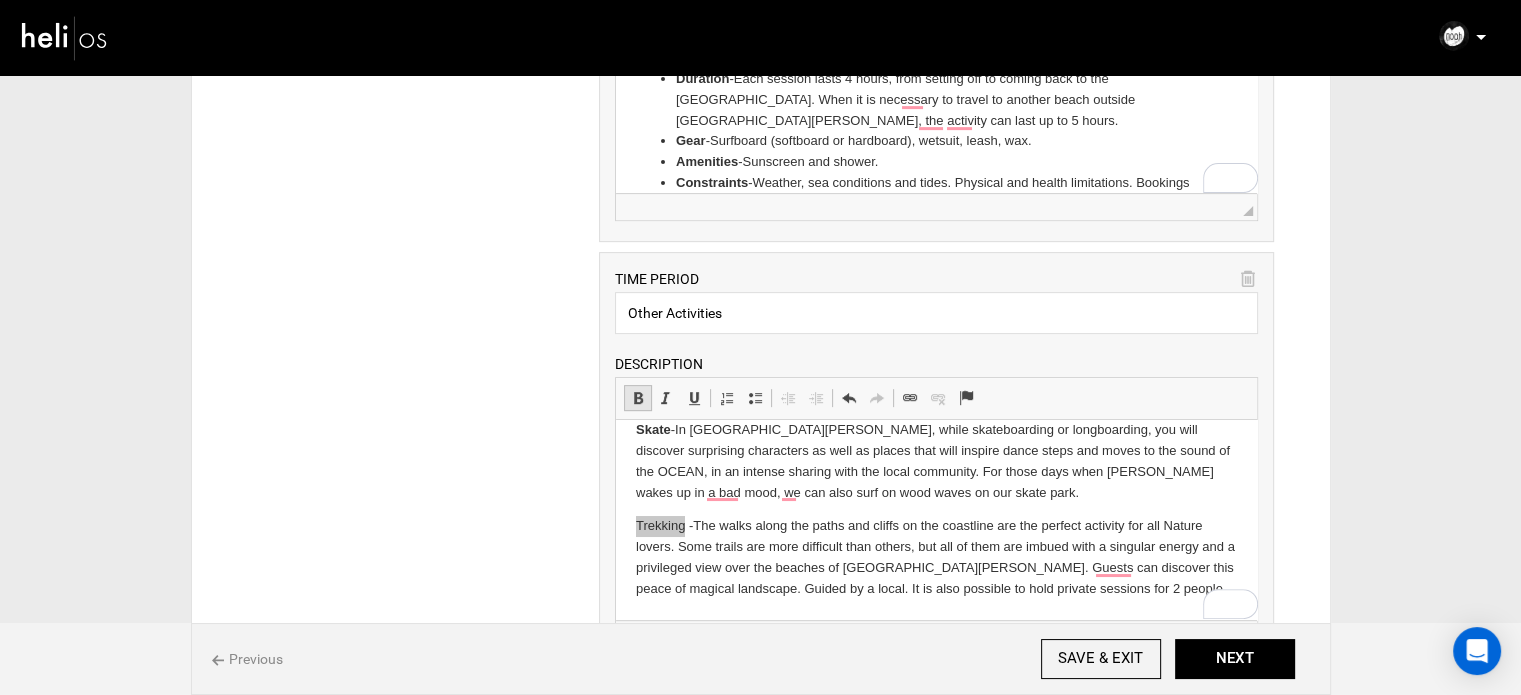click at bounding box center [638, 398] 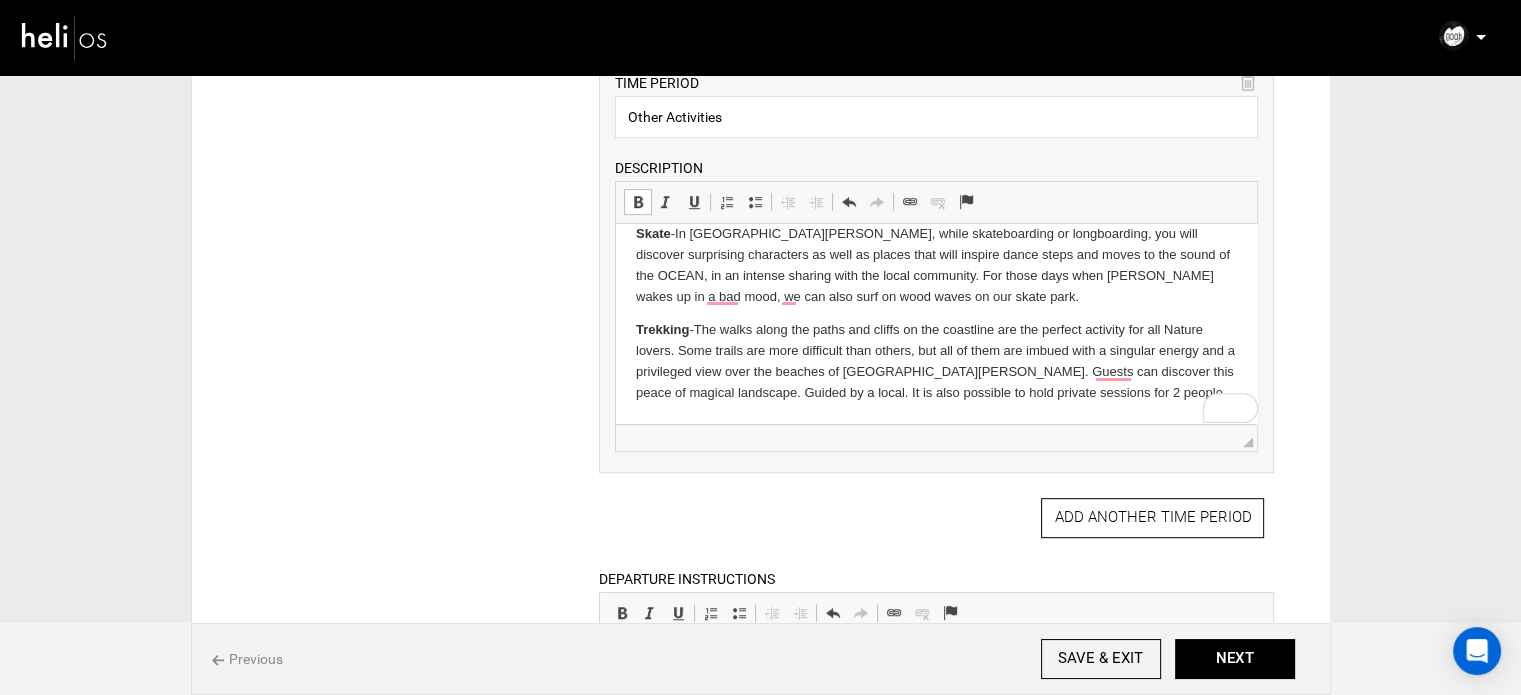 scroll, scrollTop: 900, scrollLeft: 0, axis: vertical 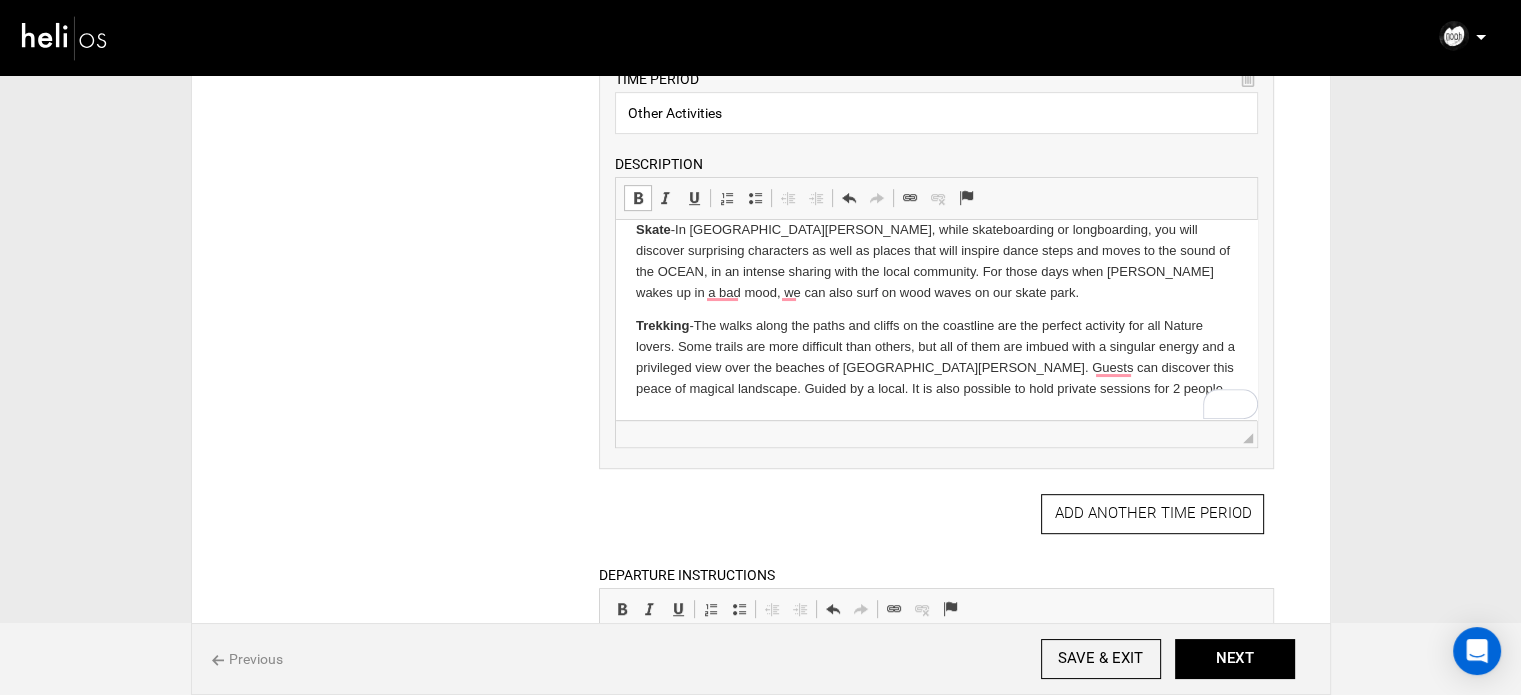 click on "Body and Mind  - In the studio, terrace, pool or at the beach, you will be giving the time and space to discover your BODY, clear your VISION and build your INTERNAL PEACE, breathing and sharing moments of TRANQUILLITY.  As a complement to sea activities or as main activity, in the Body & Mind studio the search for balance will be the aspiration. Skate  -  In Santa Cruz, while skateboarding or longboarding, you will discover surprising characters as well as places that will inspire dance steps and moves to the sound of the OCEAN, in an intense sharing with the local community. For those days when NEPTUNE wakes up in a bad mood, we can also surf on wood waves on our skate park. Trekking  -" at bounding box center (936, 262) 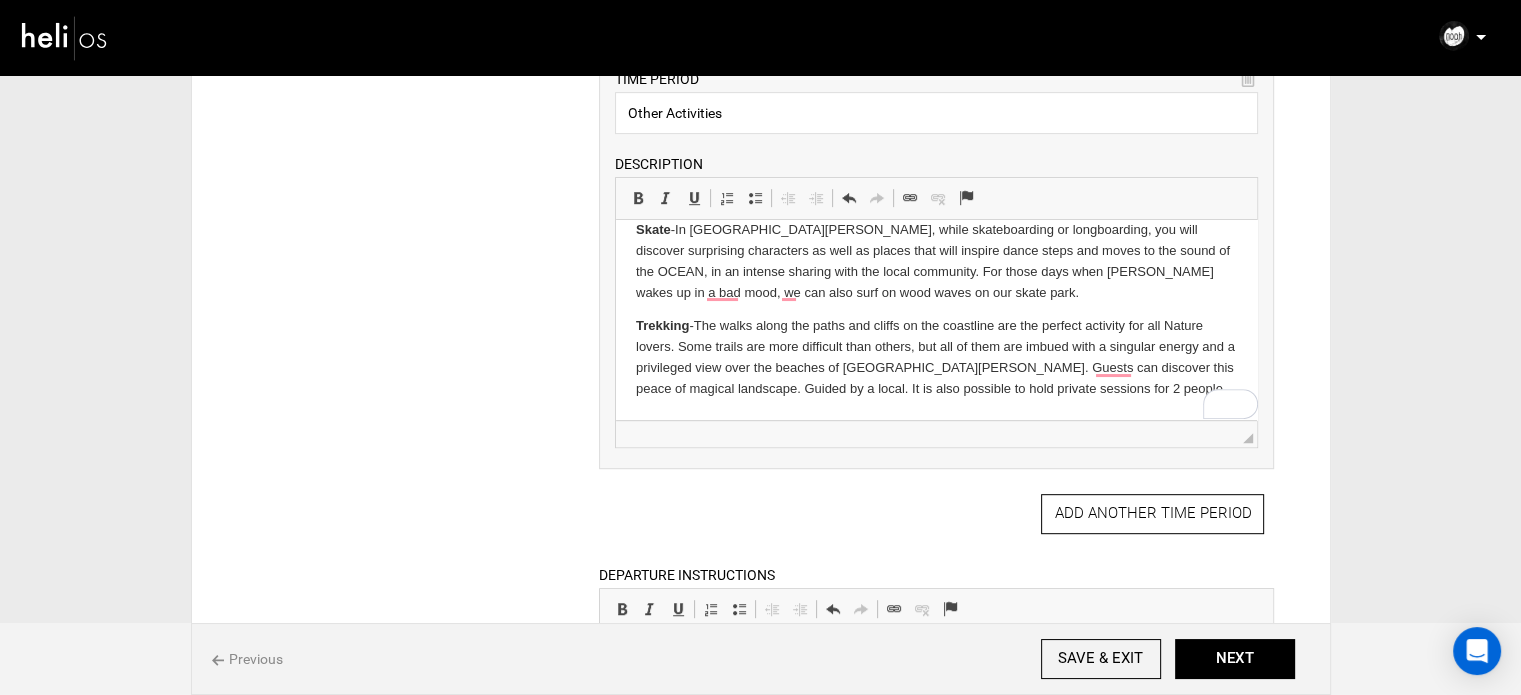 scroll, scrollTop: 125, scrollLeft: 0, axis: vertical 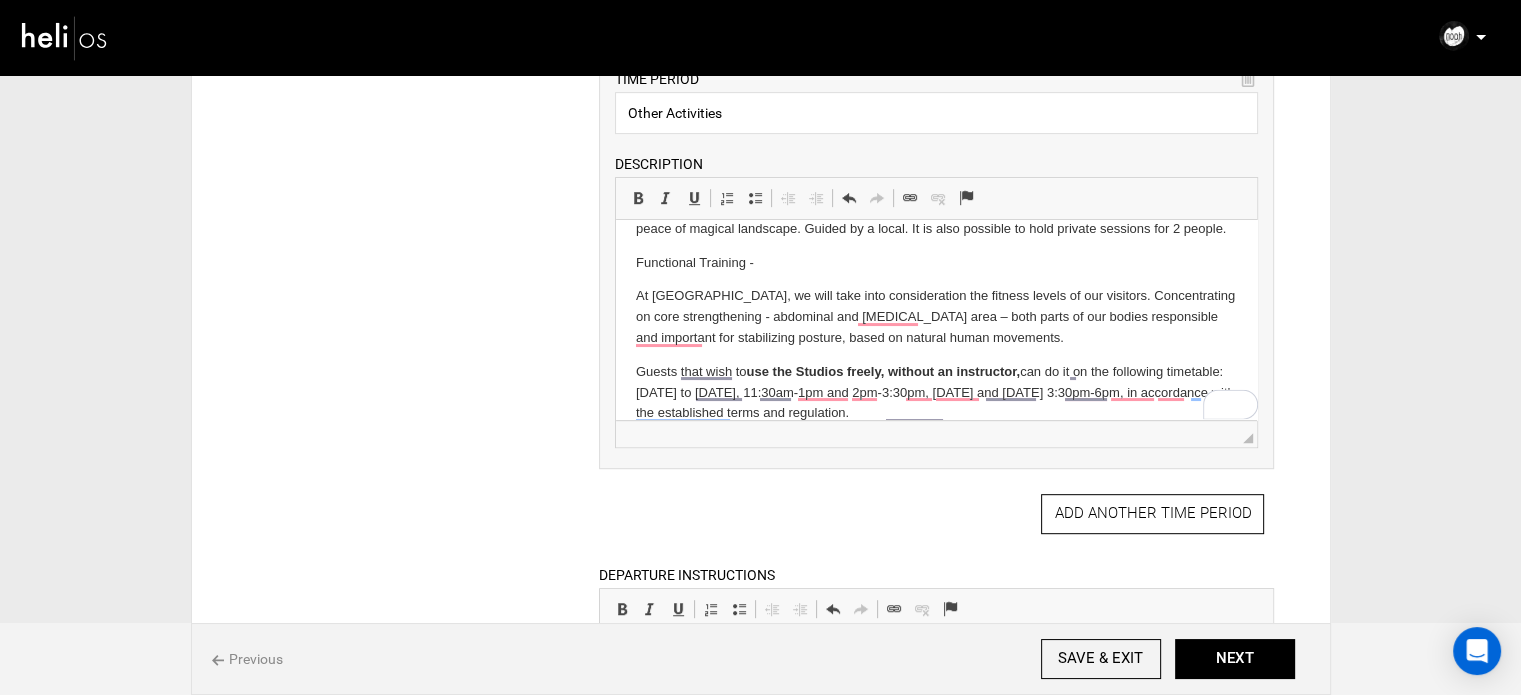 click on "Body and Mind  - In the studio, terrace, pool or at the beach, you will be giving the time and space to discover your BODY, clear your VISION and build your INTERNAL PEACE, breathing and sharing moments of TRANQUILLITY.  As a complement to sea activities or as main activity, in the Body & Mind studio the search for balance will be the aspiration. Skate  -  In Santa Cruz, while skateboarding or longboarding, you will discover surprising characters as well as places that will inspire dance steps and moves to the sound of the OCEAN, in an intense sharing with the local community. For those days when NEPTUNE wakes up in a bad mood, we can also surf on wood waves on our skate park. Trekking  -  Functional Training -  At Noah Surf House's studios, we will take into consideration the fitness levels of our visitors. Concentrating on core strengthening - abdominal and lumbar area – both parts of our bodies responsible and important for stabilizing posture, based on natural human movements. Guests that wish to" at bounding box center (936, 194) 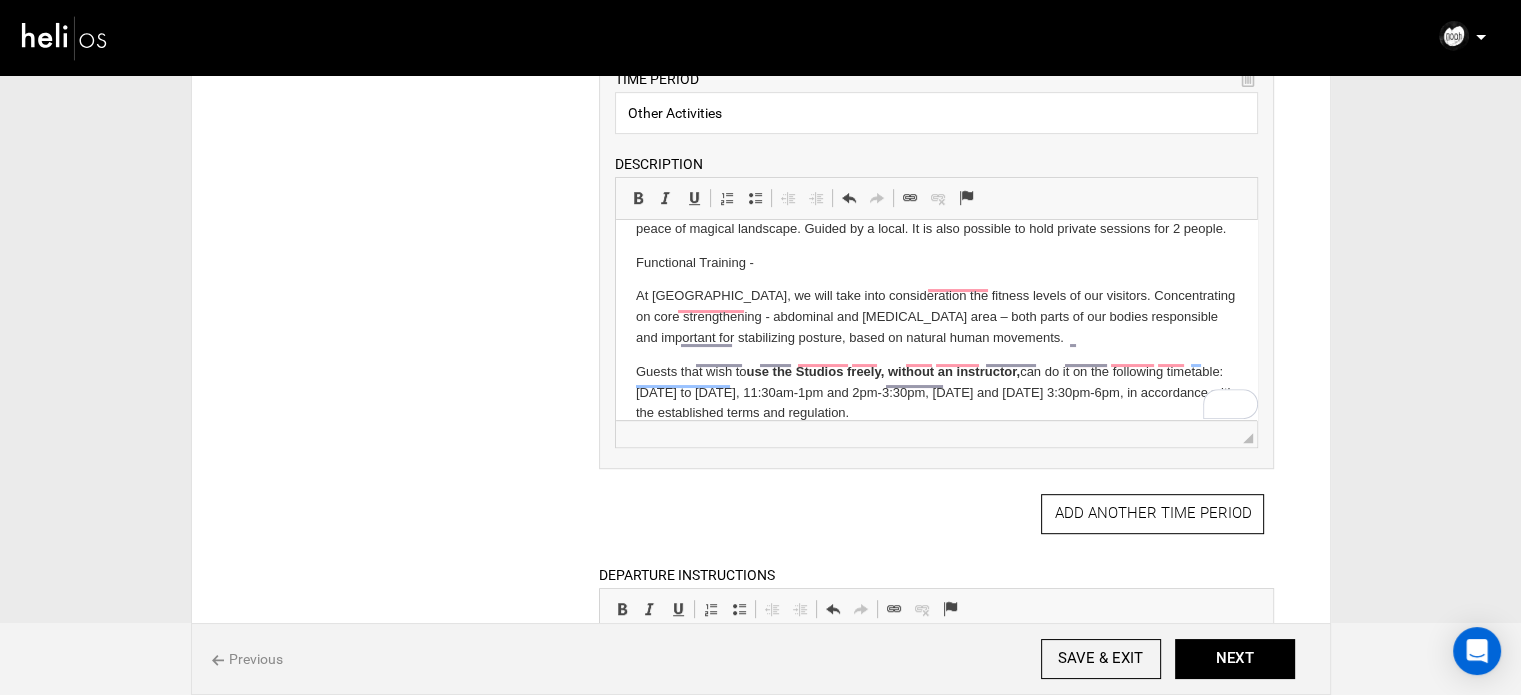 scroll, scrollTop: 266, scrollLeft: 0, axis: vertical 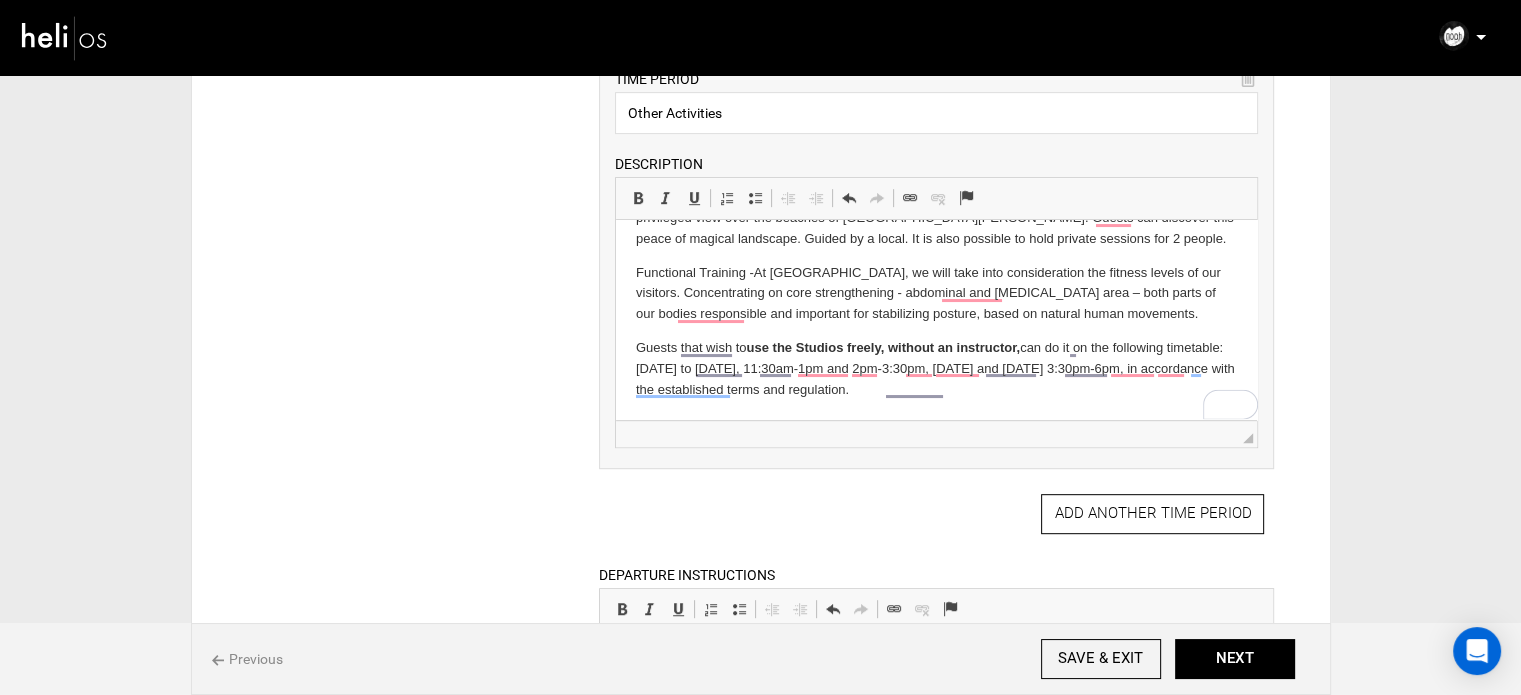 drag, startPoint x: 636, startPoint y: 345, endPoint x: 974, endPoint y: 403, distance: 342.94022 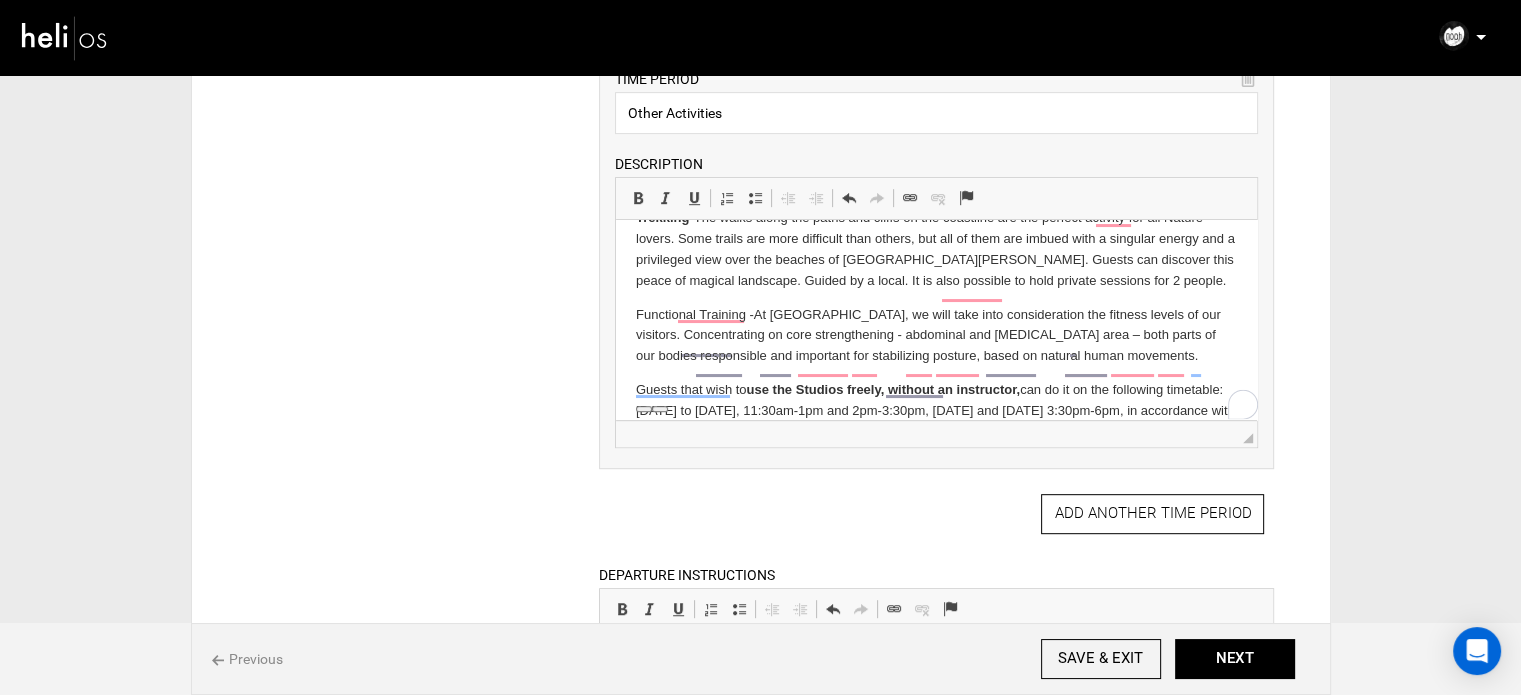 scroll, scrollTop: 224, scrollLeft: 0, axis: vertical 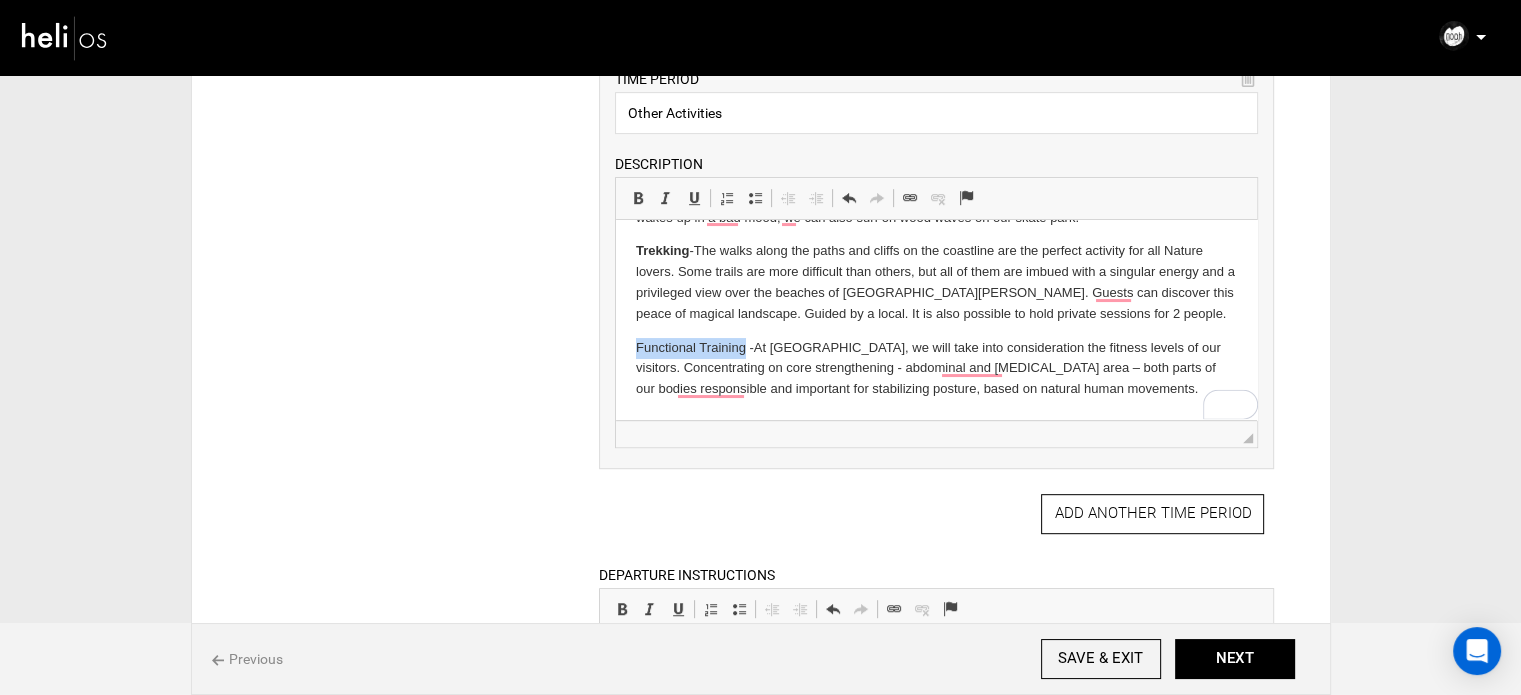drag, startPoint x: 646, startPoint y: 348, endPoint x: 746, endPoint y: 350, distance: 100.02 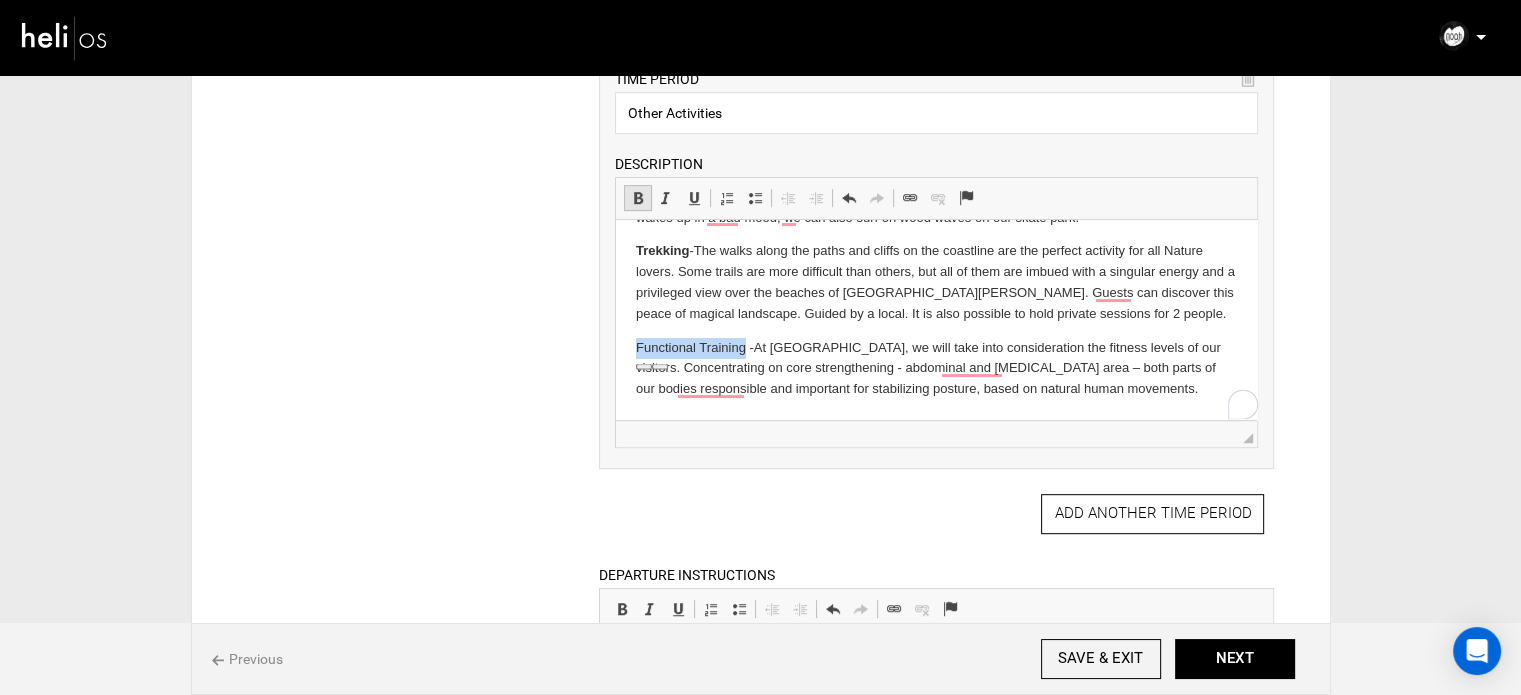 click at bounding box center [638, 198] 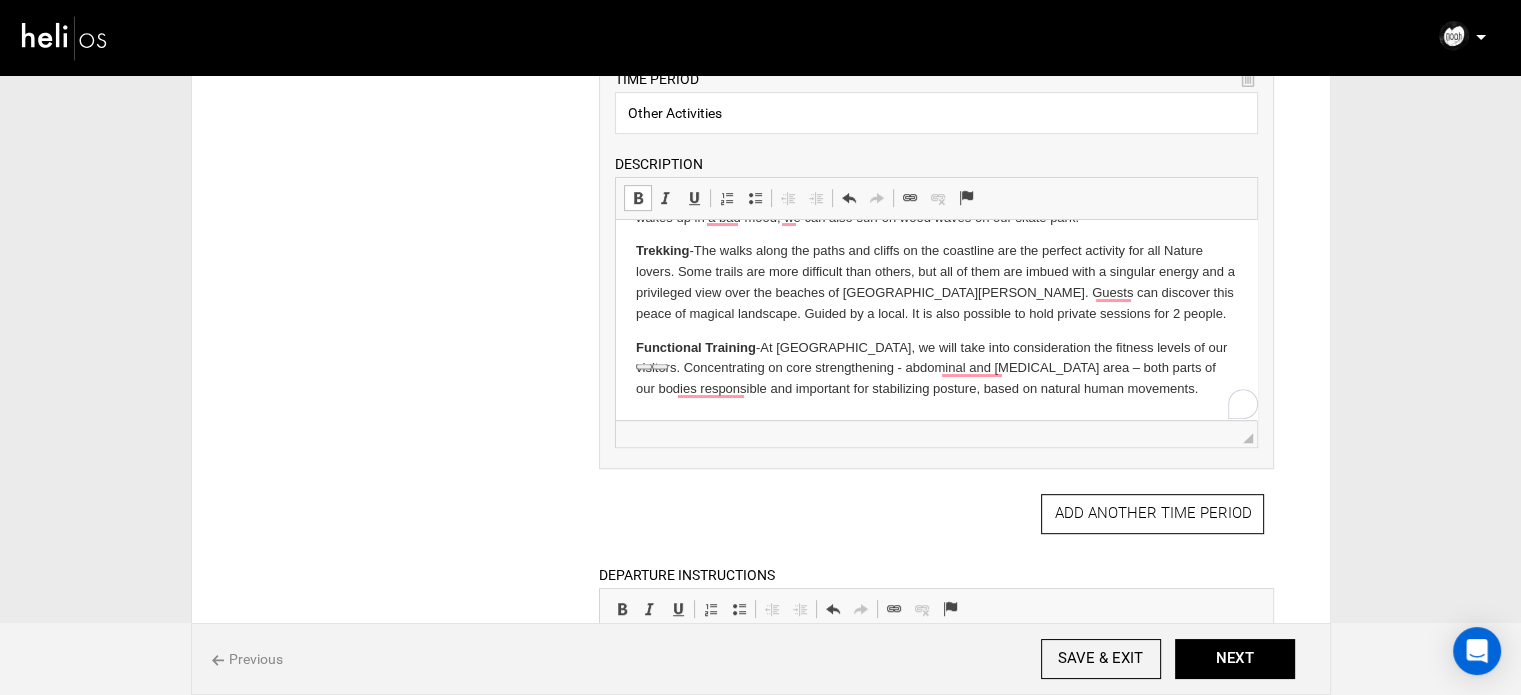 scroll, scrollTop: 123, scrollLeft: 0, axis: vertical 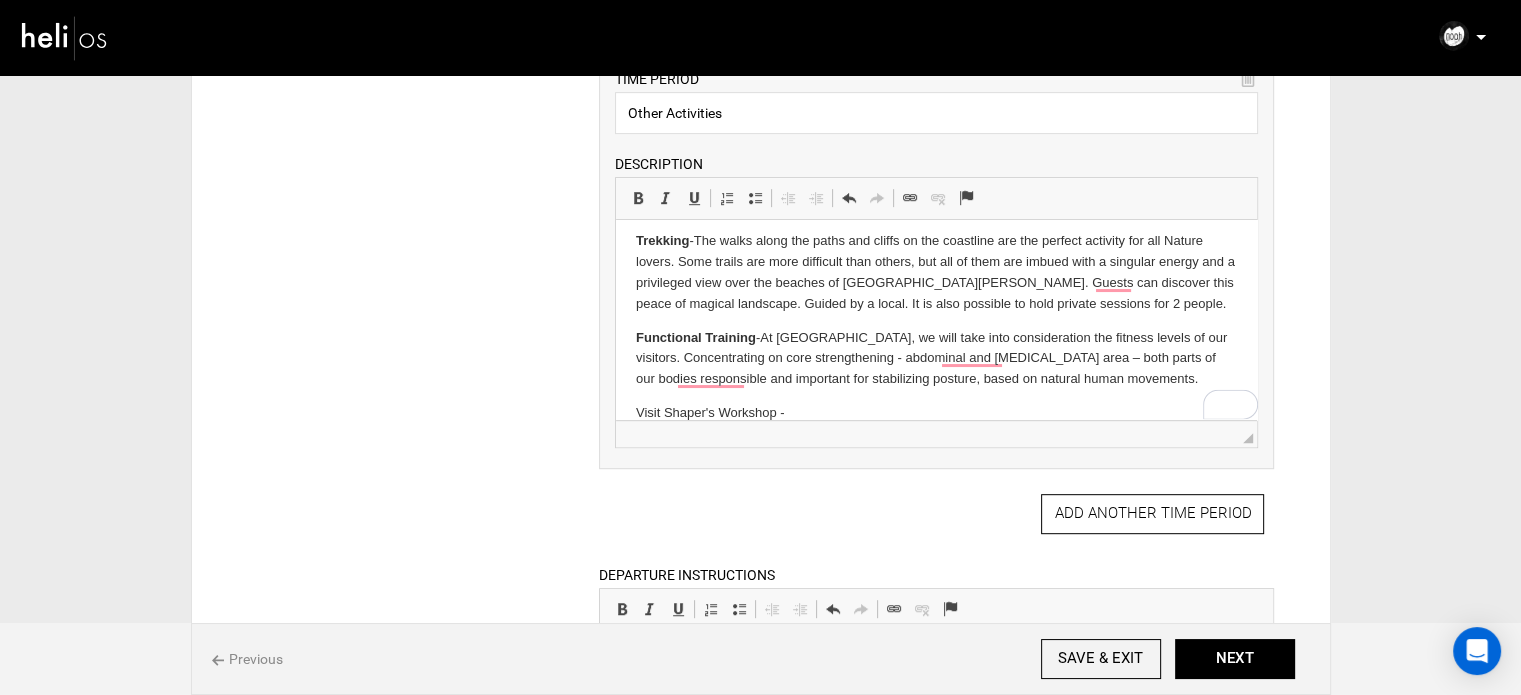 click on "Visit Shaper's Workshop -" at bounding box center (936, 413) 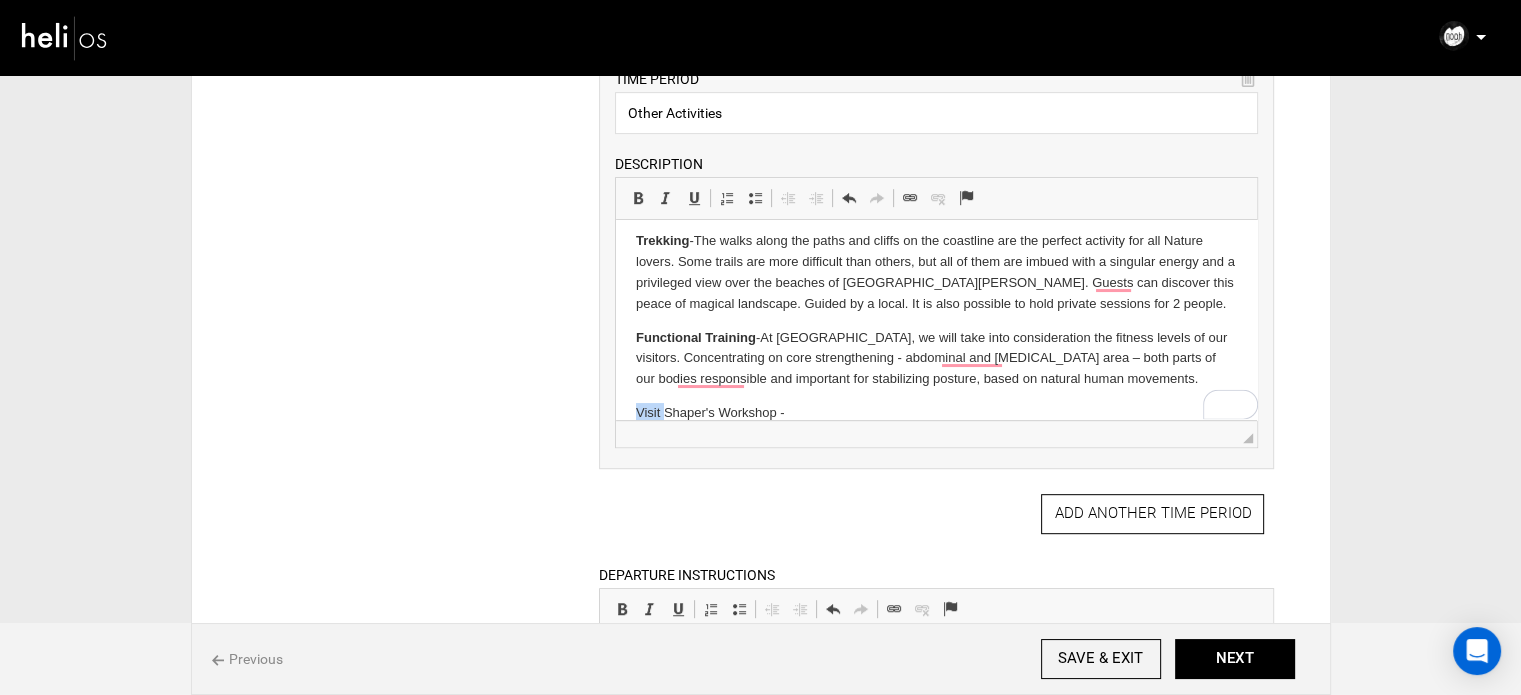 click on "Visit Shaper's Workshop -" at bounding box center [936, 413] 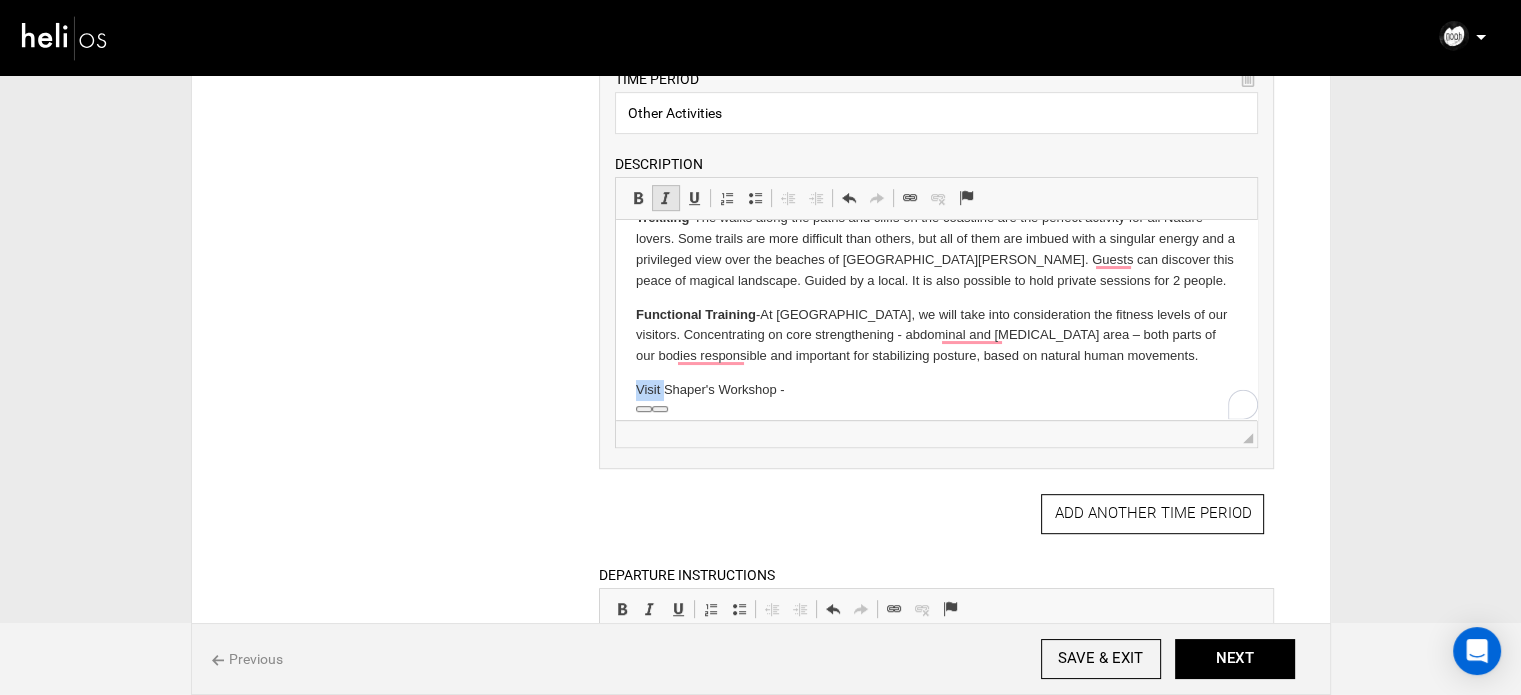 click on "Italic Keyboard shortcut Ctrl+I" at bounding box center (666, 198) 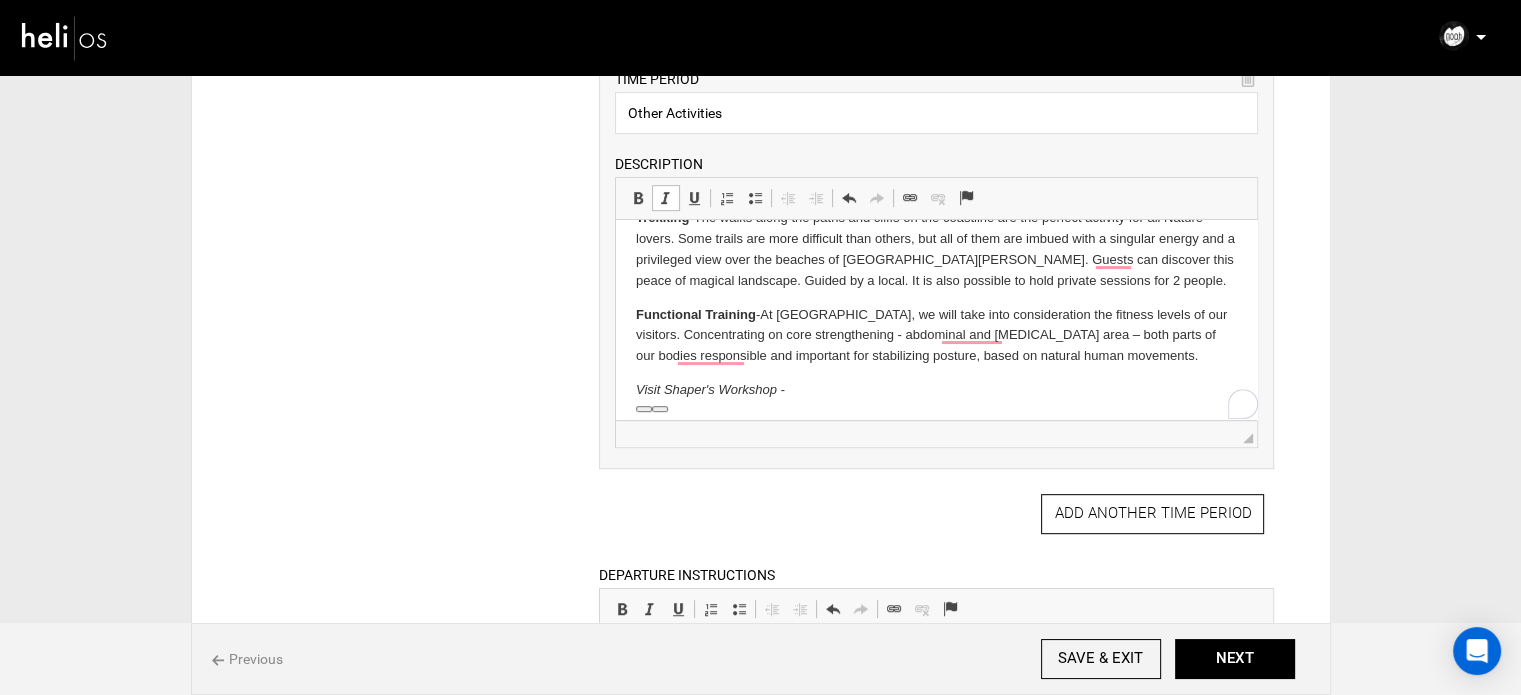 click at bounding box center (666, 198) 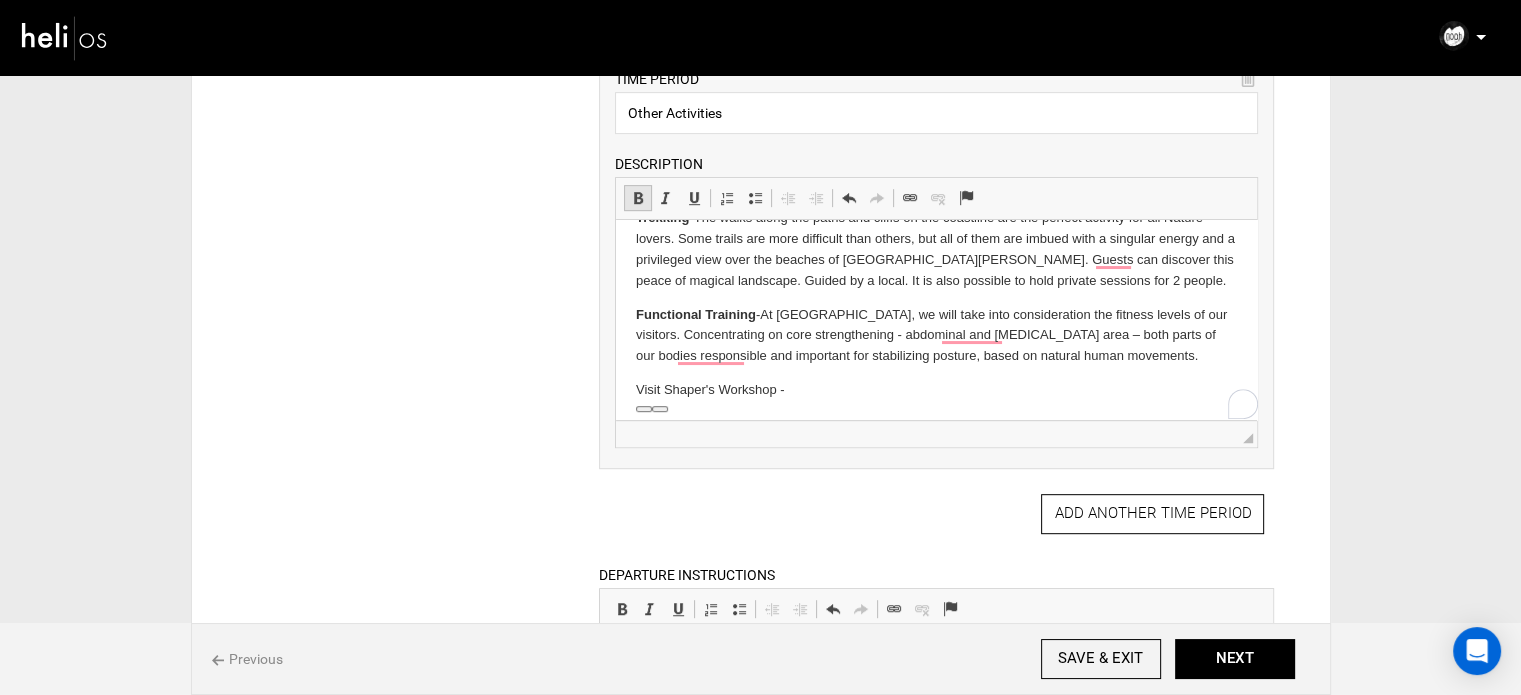 click at bounding box center (638, 198) 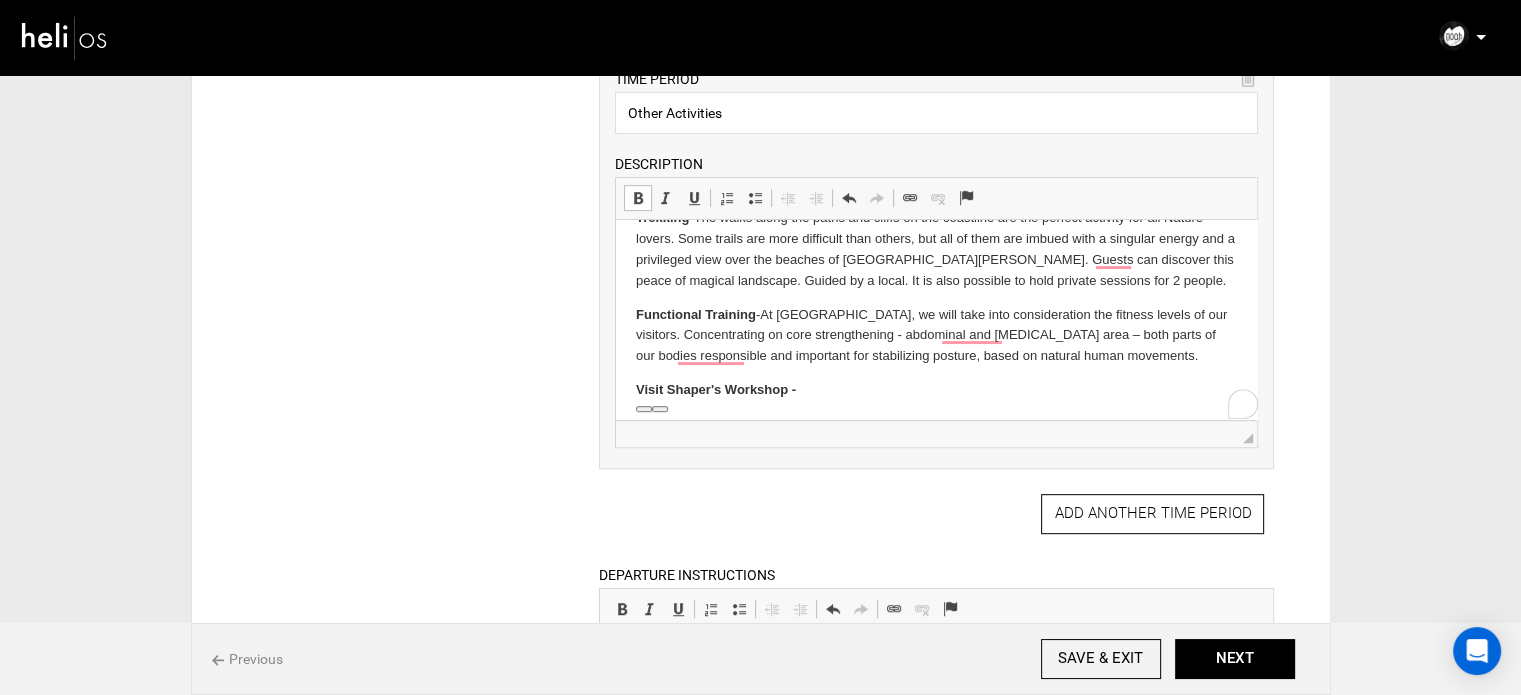 click on "Visit Shaper's Workshop -" at bounding box center [936, 390] 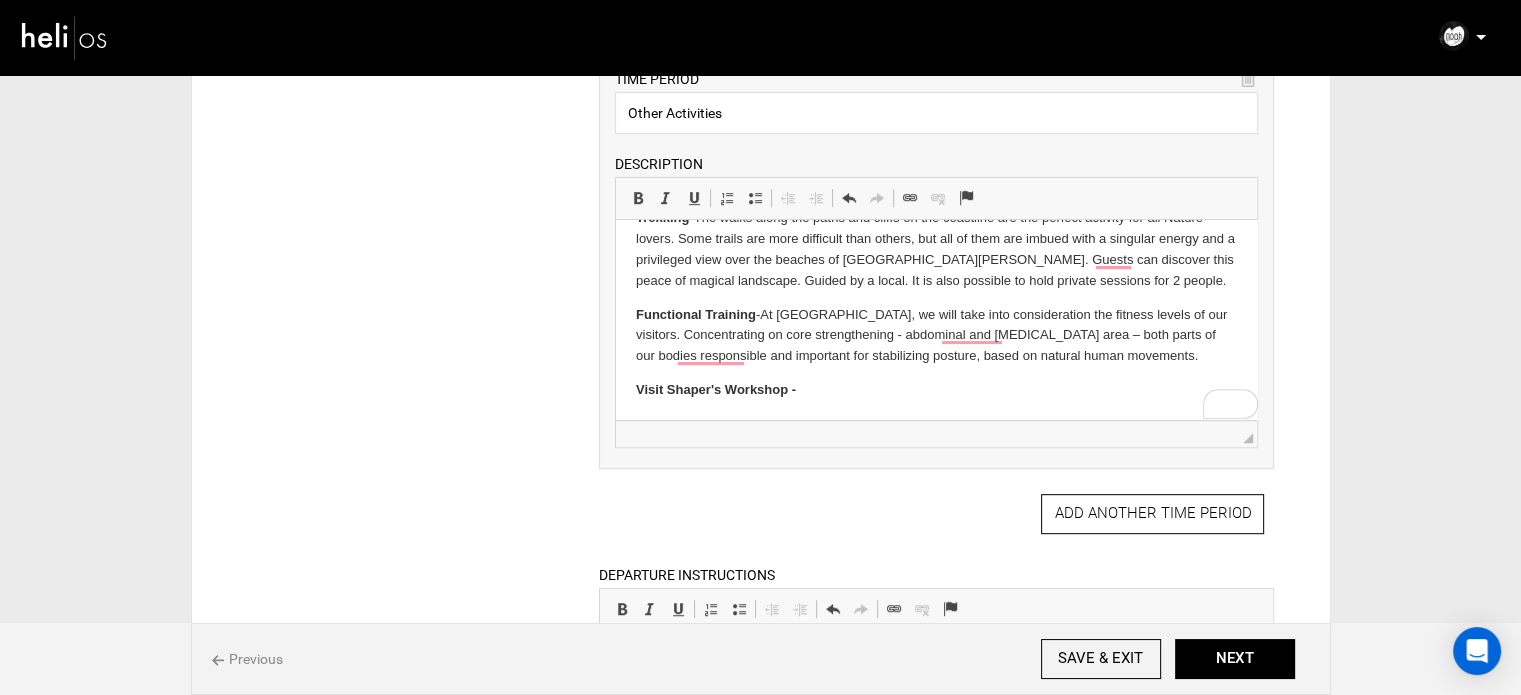 scroll, scrollTop: 256, scrollLeft: 0, axis: vertical 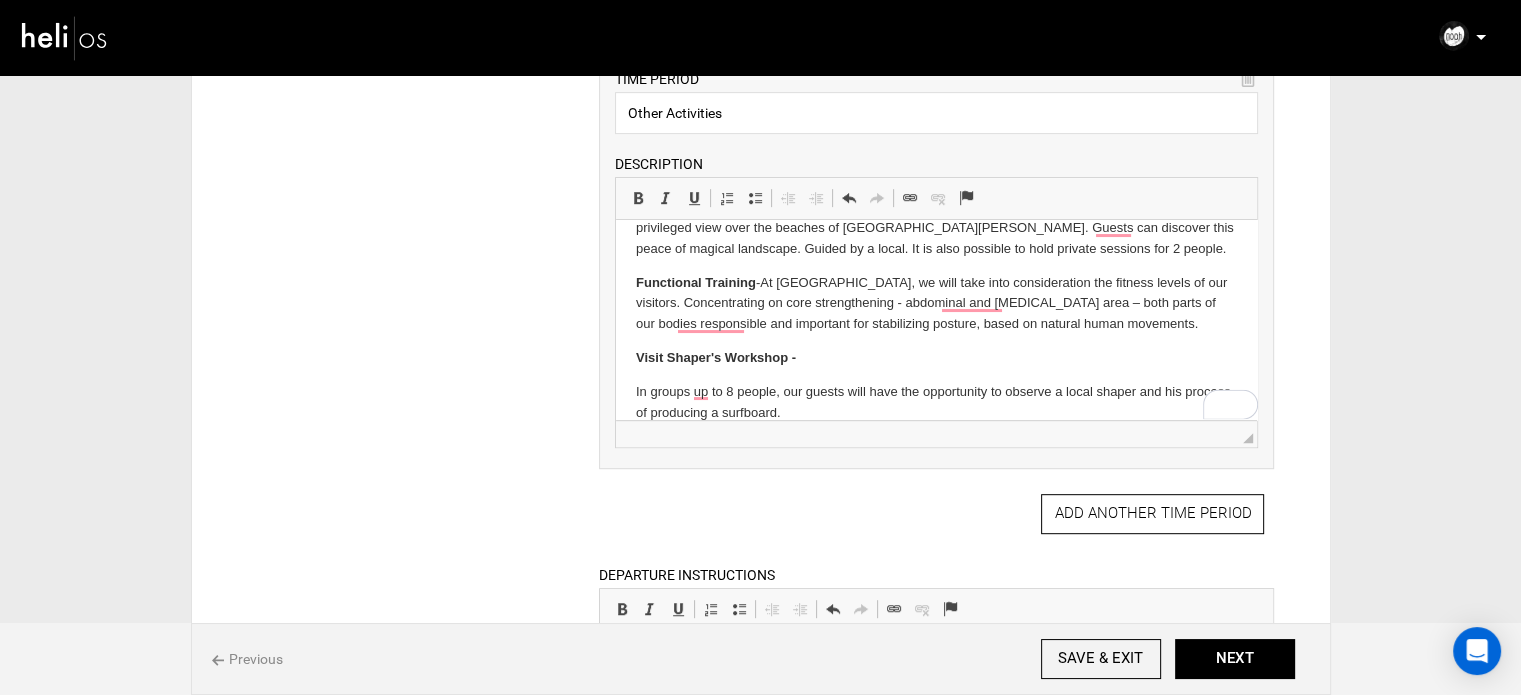 click on "Body and Mind  - In the studio, terrace, pool or at the beach, you will be giving the time and space to discover your BODY, clear your VISION and build your INTERNAL PEACE, breathing and sharing moments of TRANQUILLITY.  As a complement to sea activities or as main activity, in the Body & Mind studio the search for balance will be the aspiration. Skate  -  In Santa Cruz, while skateboarding or longboarding, you will discover surprising characters as well as places that will inspire dance steps and moves to the sound of the OCEAN, in an intense sharing with the local community. For those days when NEPTUNE wakes up in a bad mood, we can also surf on wood waves on our skate park. Trekking  -  Functional Training  -   At Noah Surf House's studios, we will take into consideration the fitness levels of our visitors. Concentrating on core strengthening - abdominal and lumbar area – both parts of our bodies responsible and important for stabilizing posture, based on natural human movements." at bounding box center (936, 203) 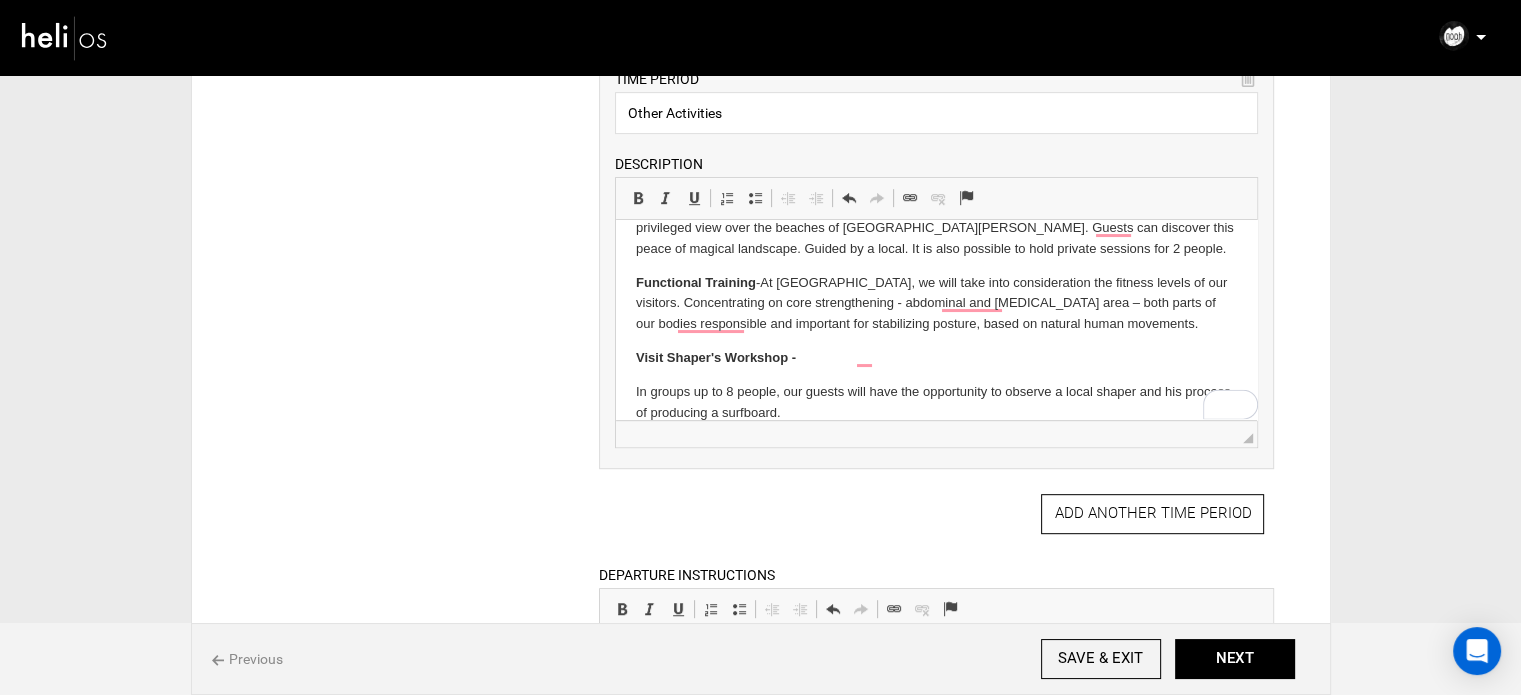 scroll, scrollTop: 245, scrollLeft: 0, axis: vertical 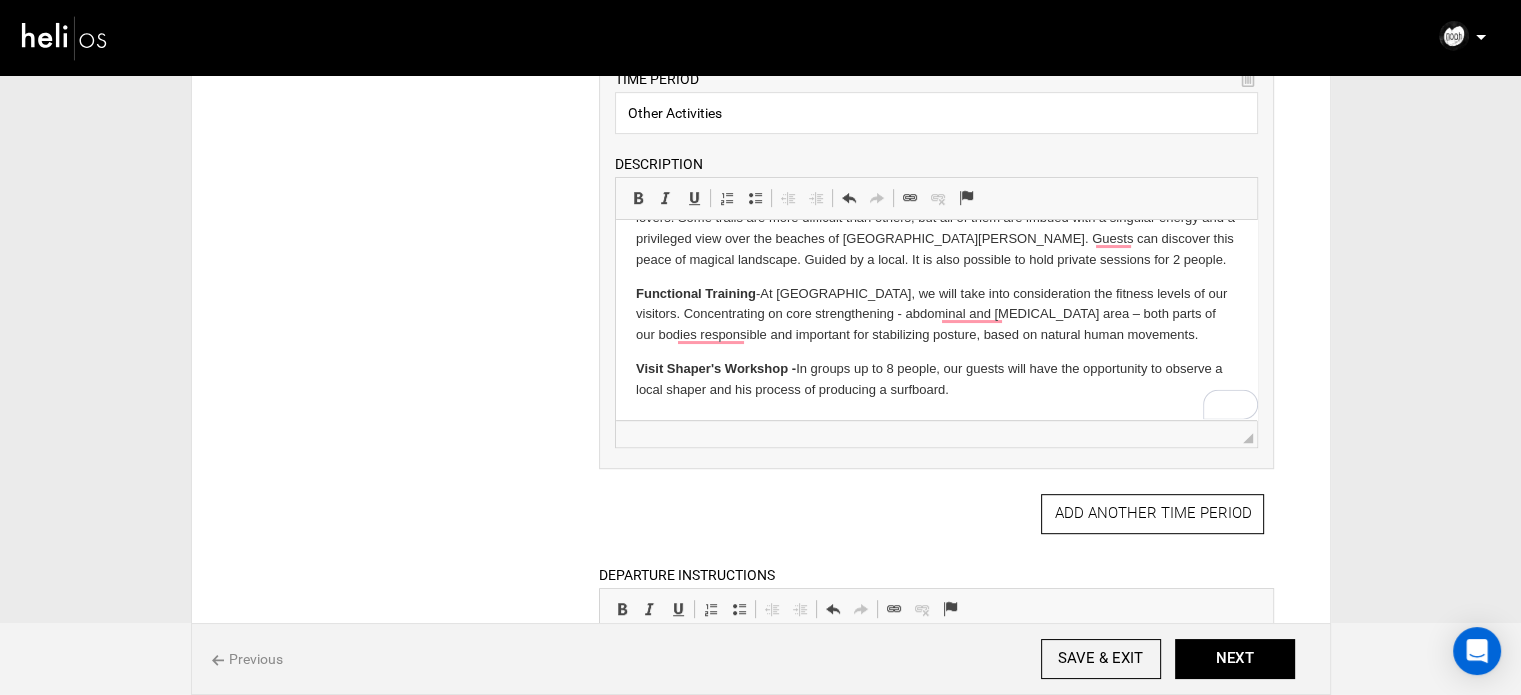 click on "Visit Shaper's Workshop -  ​​​​​​​ In groups up to 8 people, our guests will have the opportunity to observe a local shaper and his process of producing a surfboard." at bounding box center [936, 380] 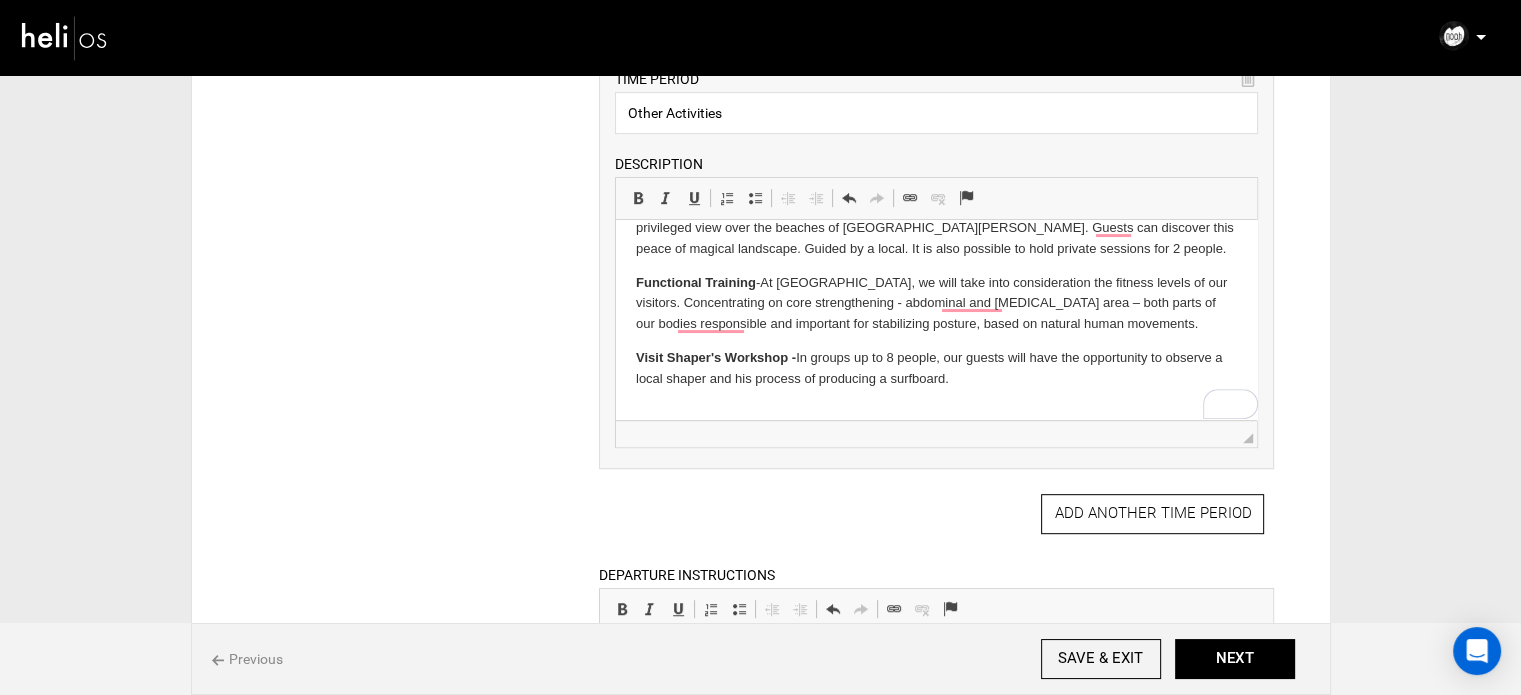 scroll, scrollTop: 245, scrollLeft: 0, axis: vertical 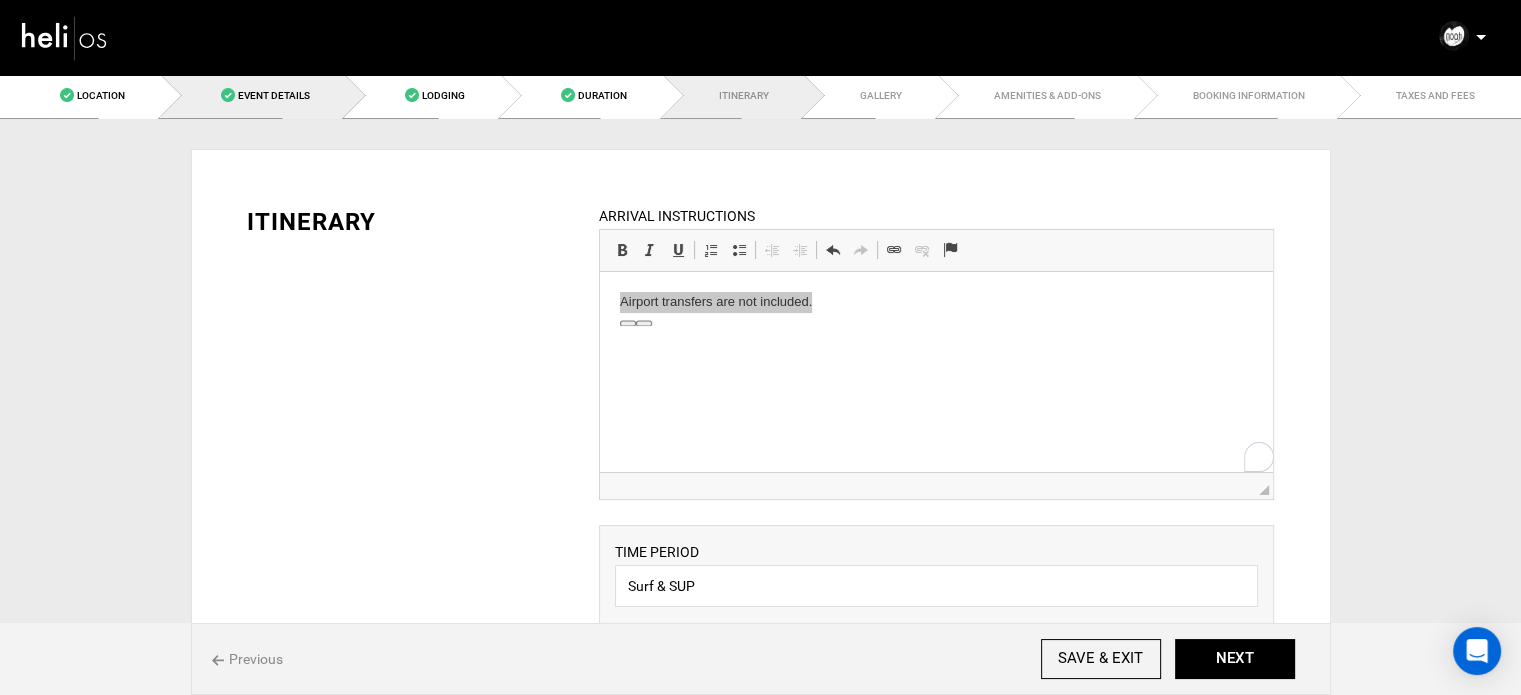 click on "Event Details" at bounding box center (274, 95) 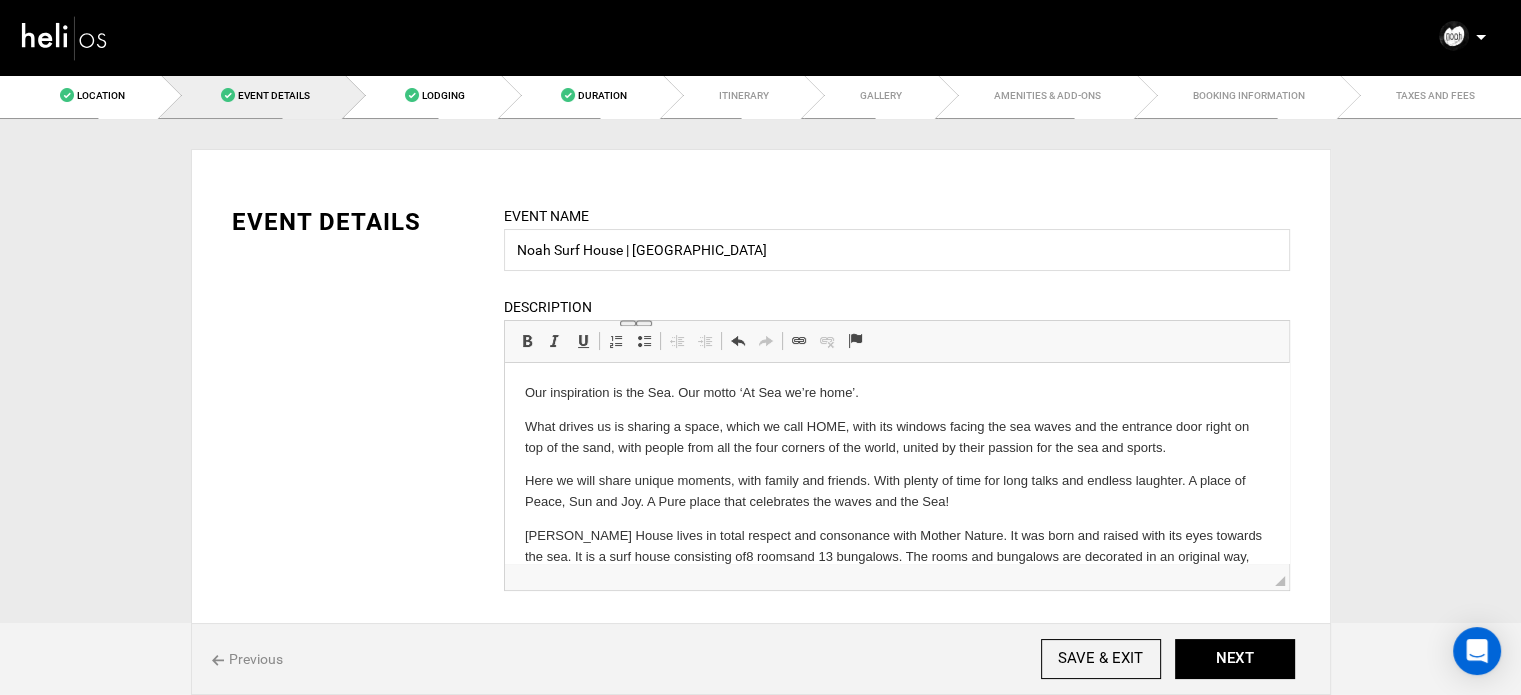scroll, scrollTop: 0, scrollLeft: 0, axis: both 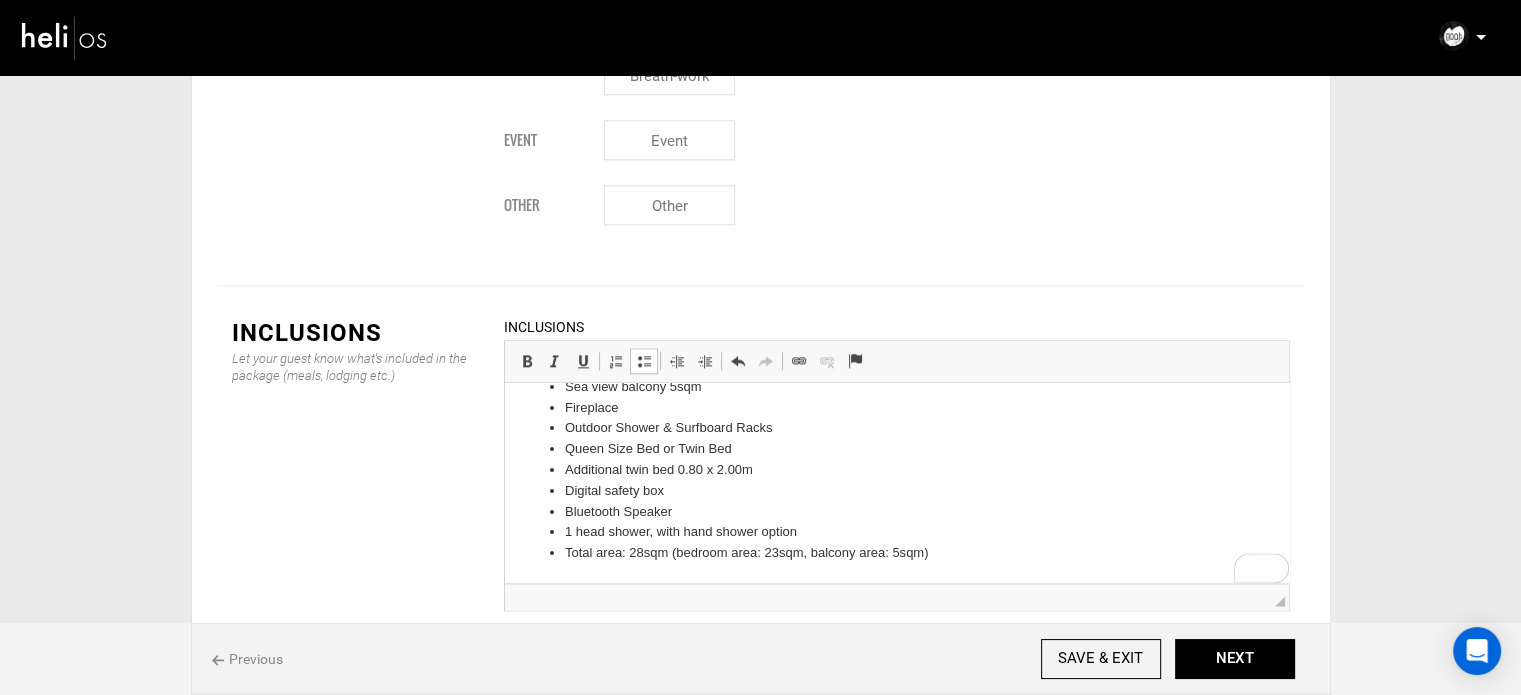 click on "Total area: 28sqm (bedroom area: 23sqm, balcony area: 5sqm)" at bounding box center [896, 553] 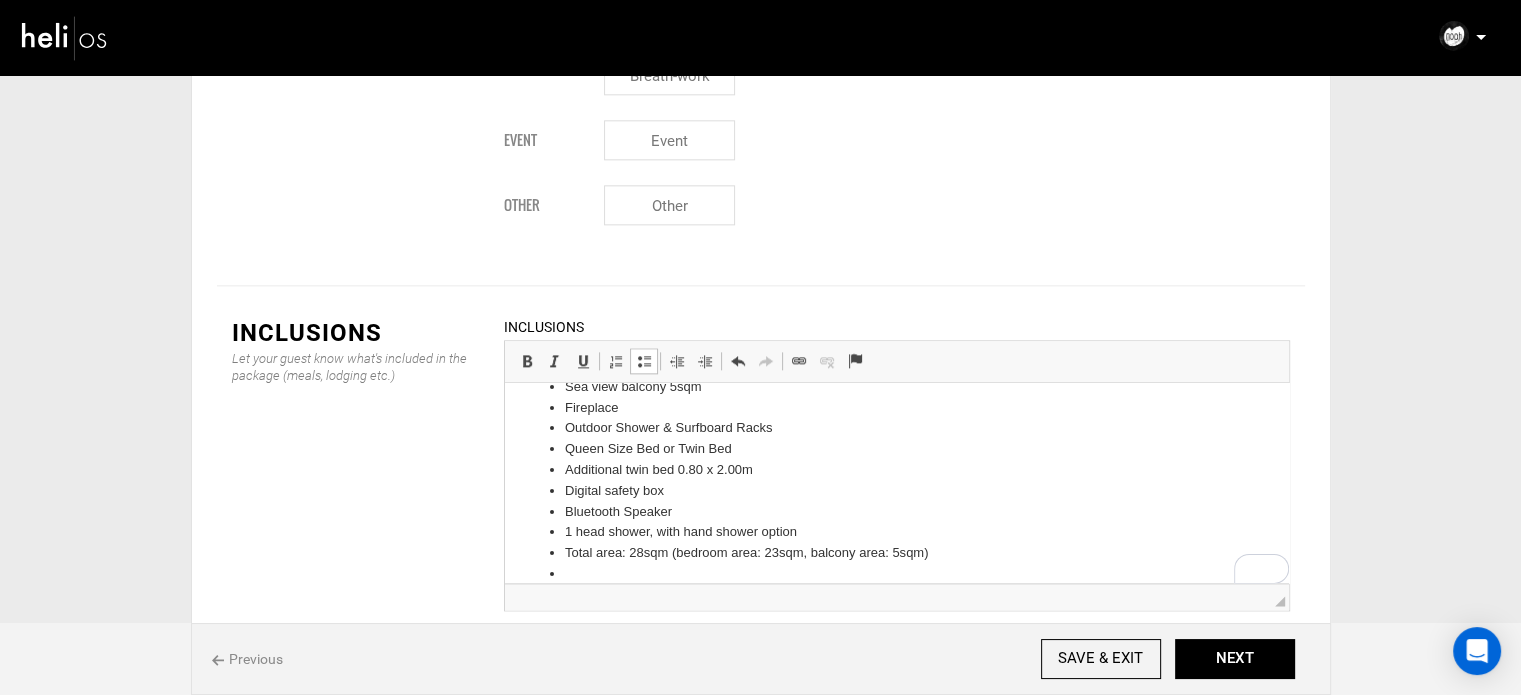 click at bounding box center [644, 361] 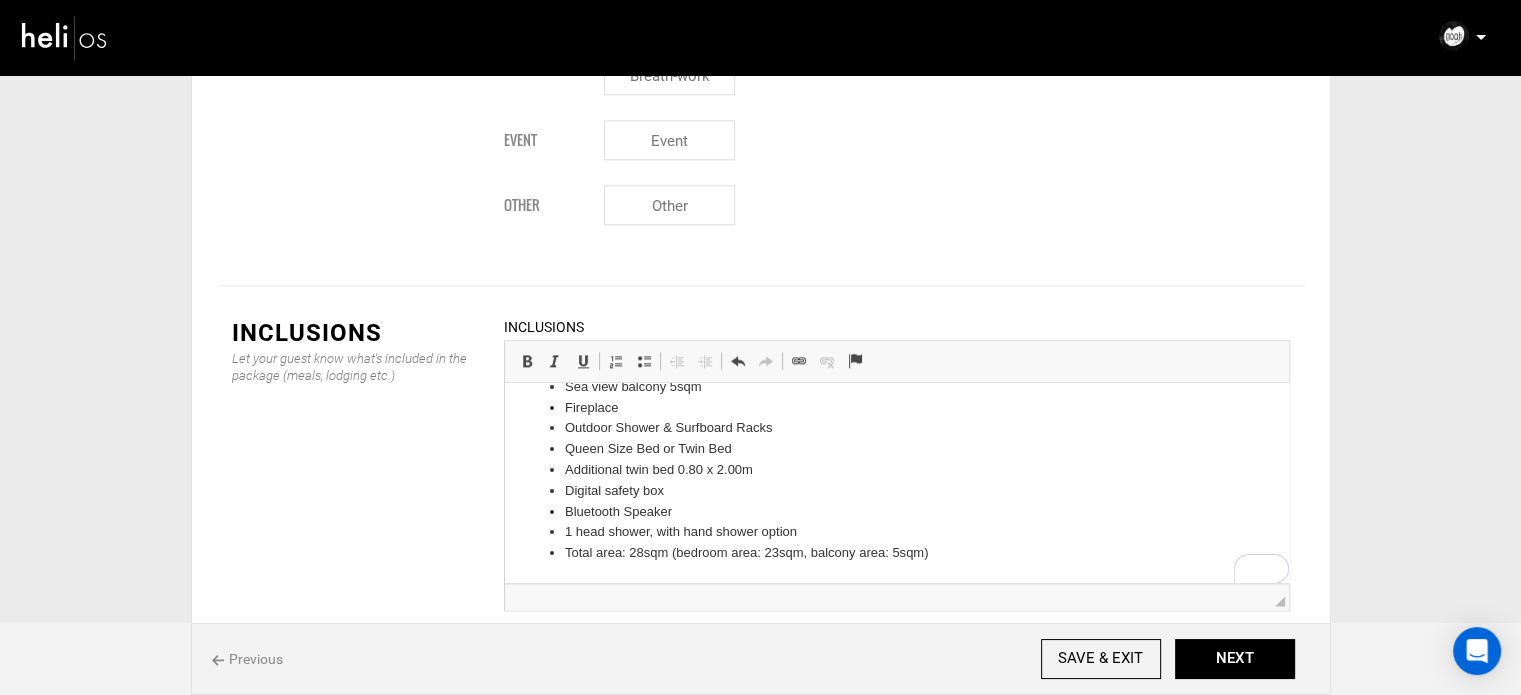 type 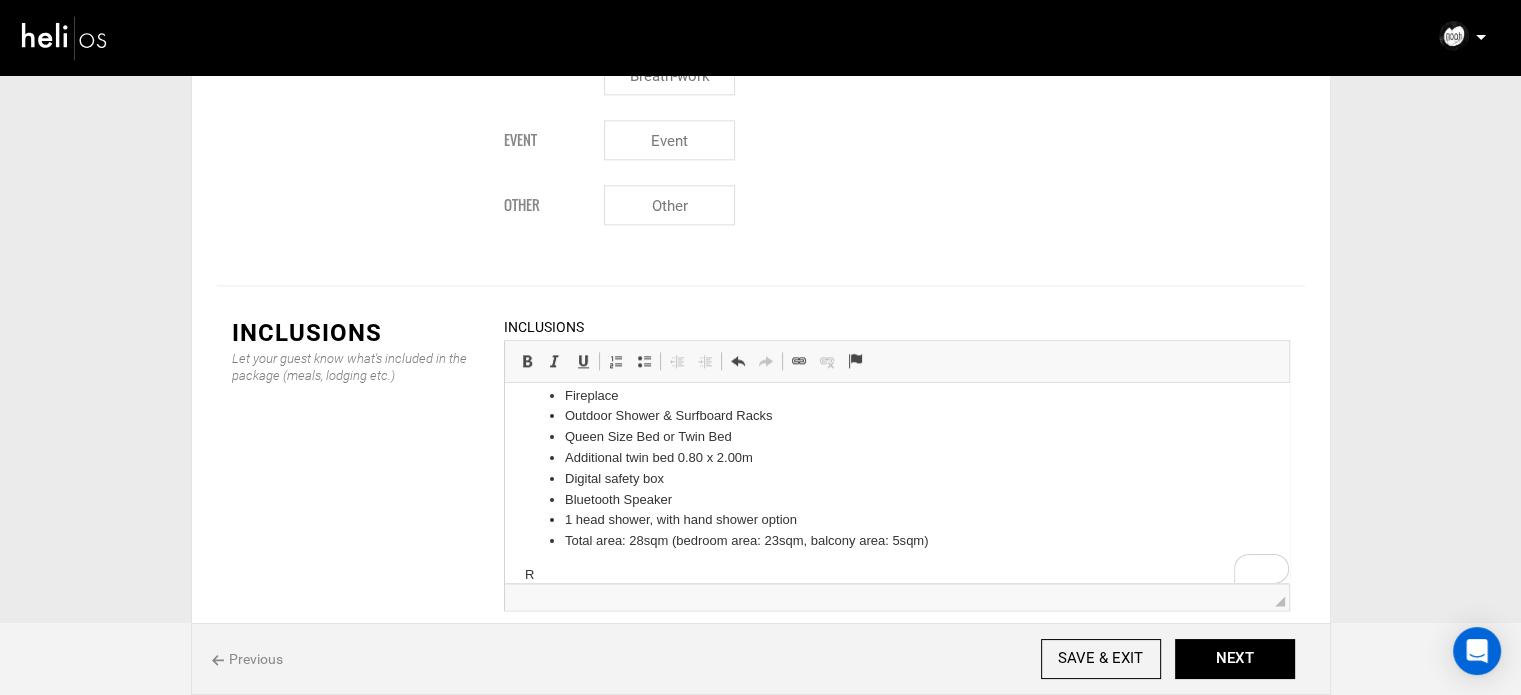 scroll, scrollTop: 72, scrollLeft: 0, axis: vertical 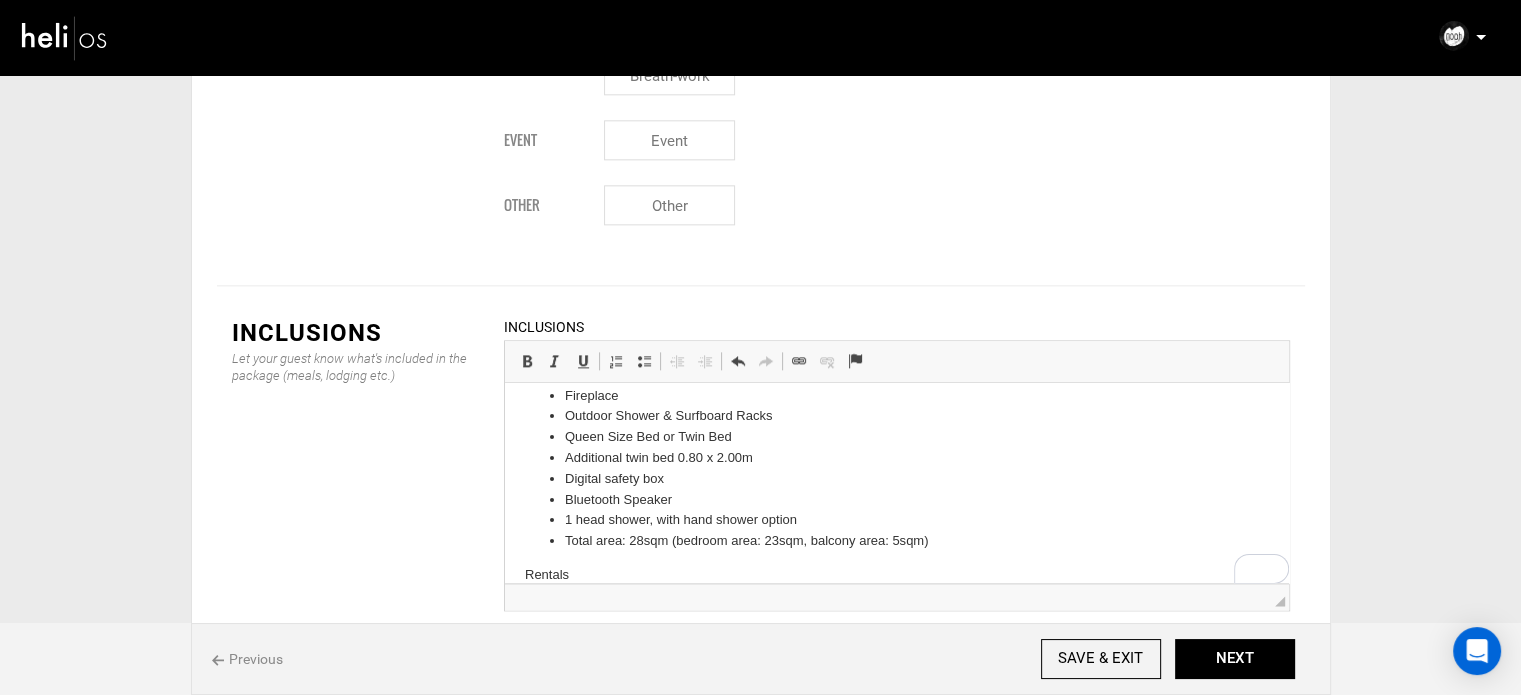 click on "Rentals" at bounding box center (896, 575) 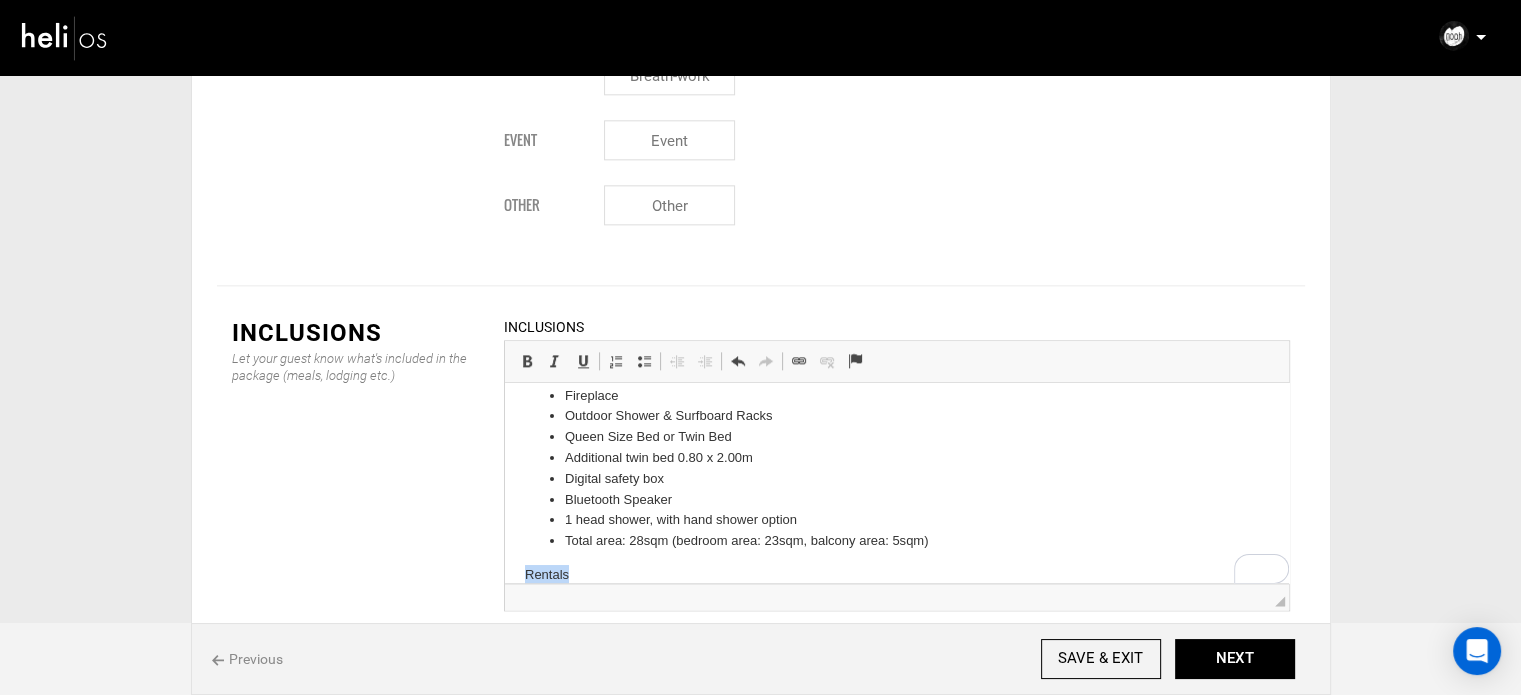 click on "Rentals" at bounding box center [896, 575] 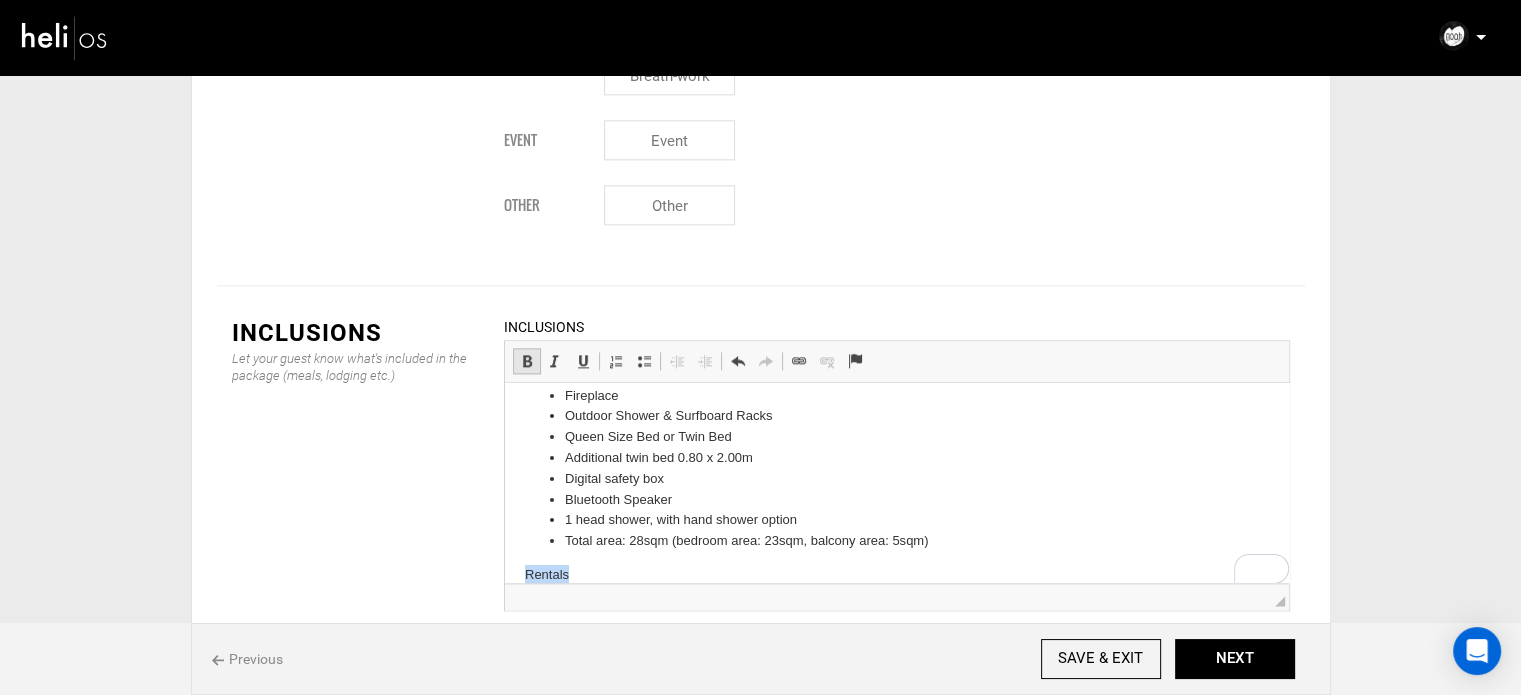 click on "Bold Keyboard shortcut Ctrl+B" at bounding box center (527, 361) 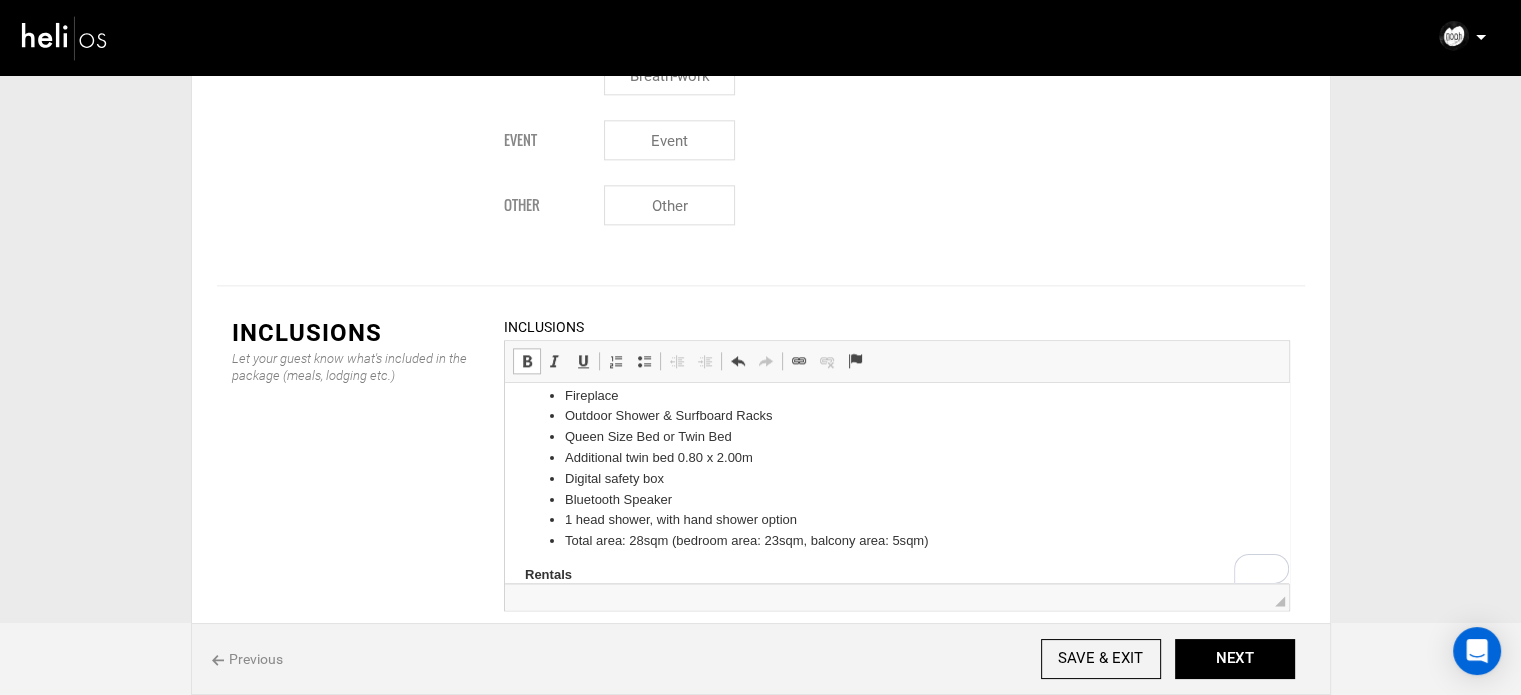click on "Room Amenities Sea view balcony 5sqm Fireplace Outdoor Shower & Surfboard Racks Queen Size Bed or Twin Bed Additional twin bed 0.80 x 2.00m Digital safety box Bluetooth Speaker 1 head shower, with hand shower option Total area: 28sqm (bedroom area: 23sqm, balcony area: 5sqm) Rentals" at bounding box center [896, 458] 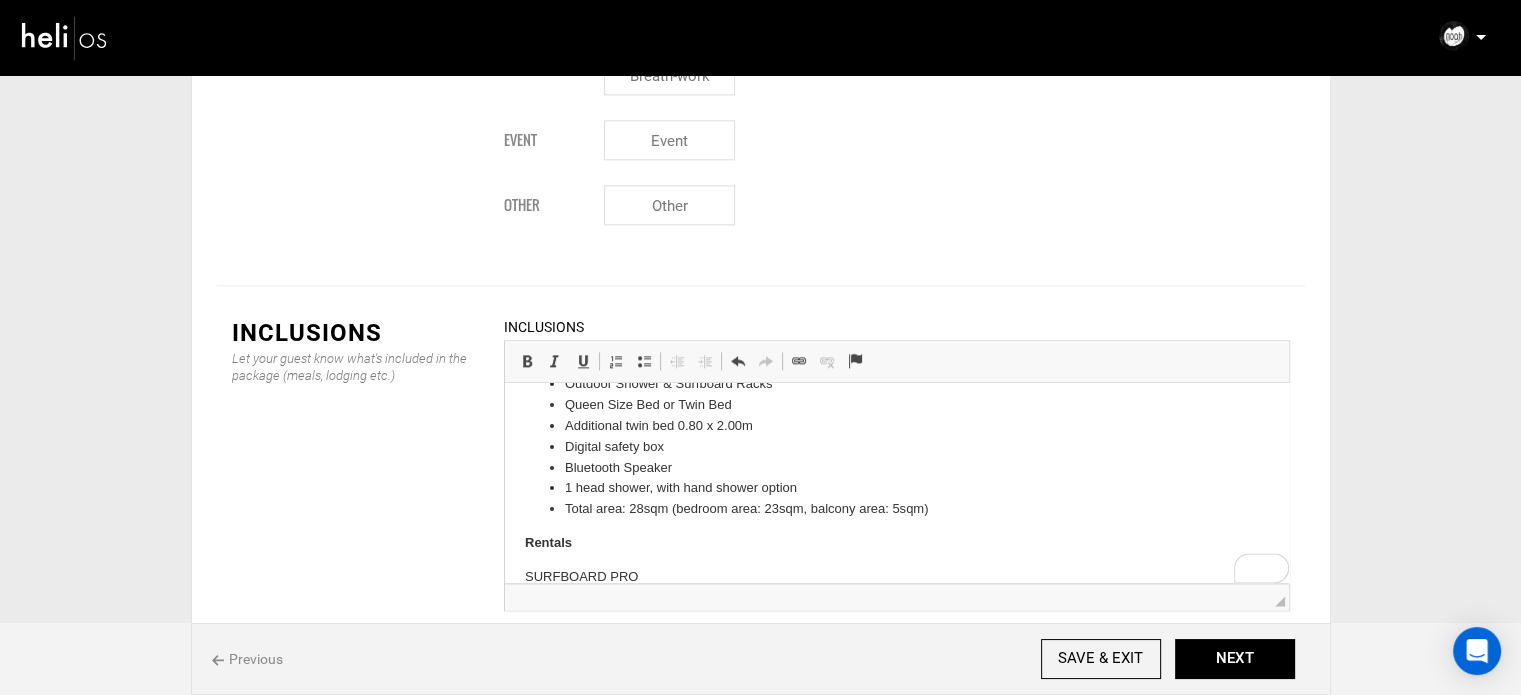 scroll, scrollTop: 1144, scrollLeft: 0, axis: vertical 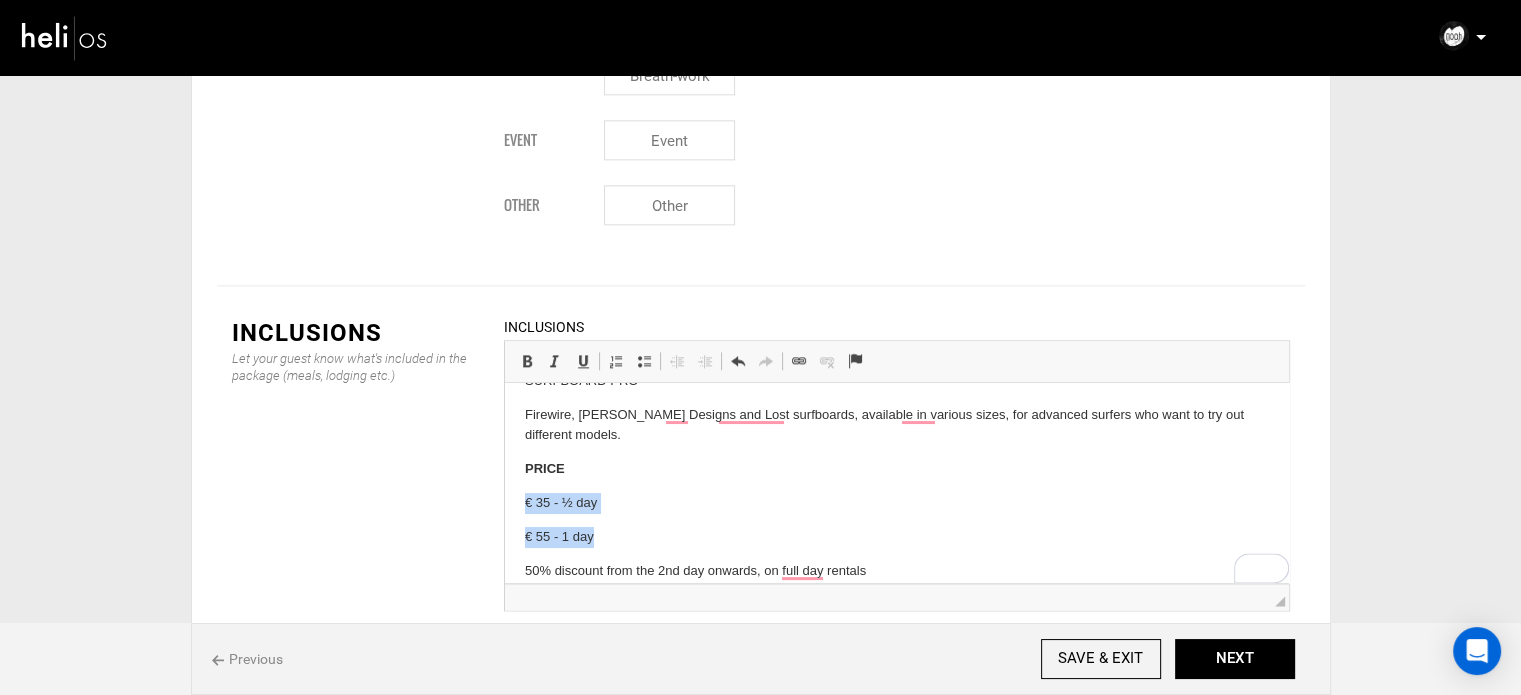 drag, startPoint x: 532, startPoint y: 506, endPoint x: 618, endPoint y: 528, distance: 88.76936 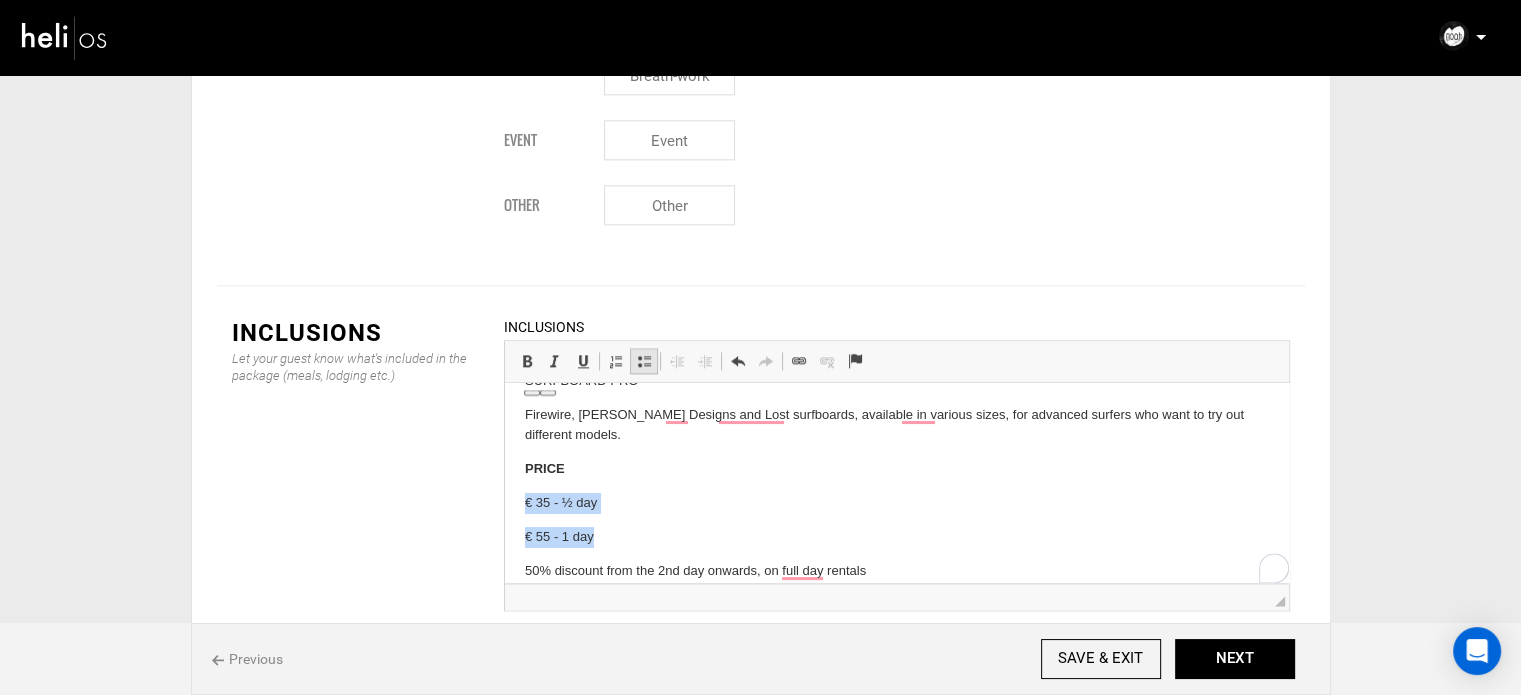 click at bounding box center (644, 361) 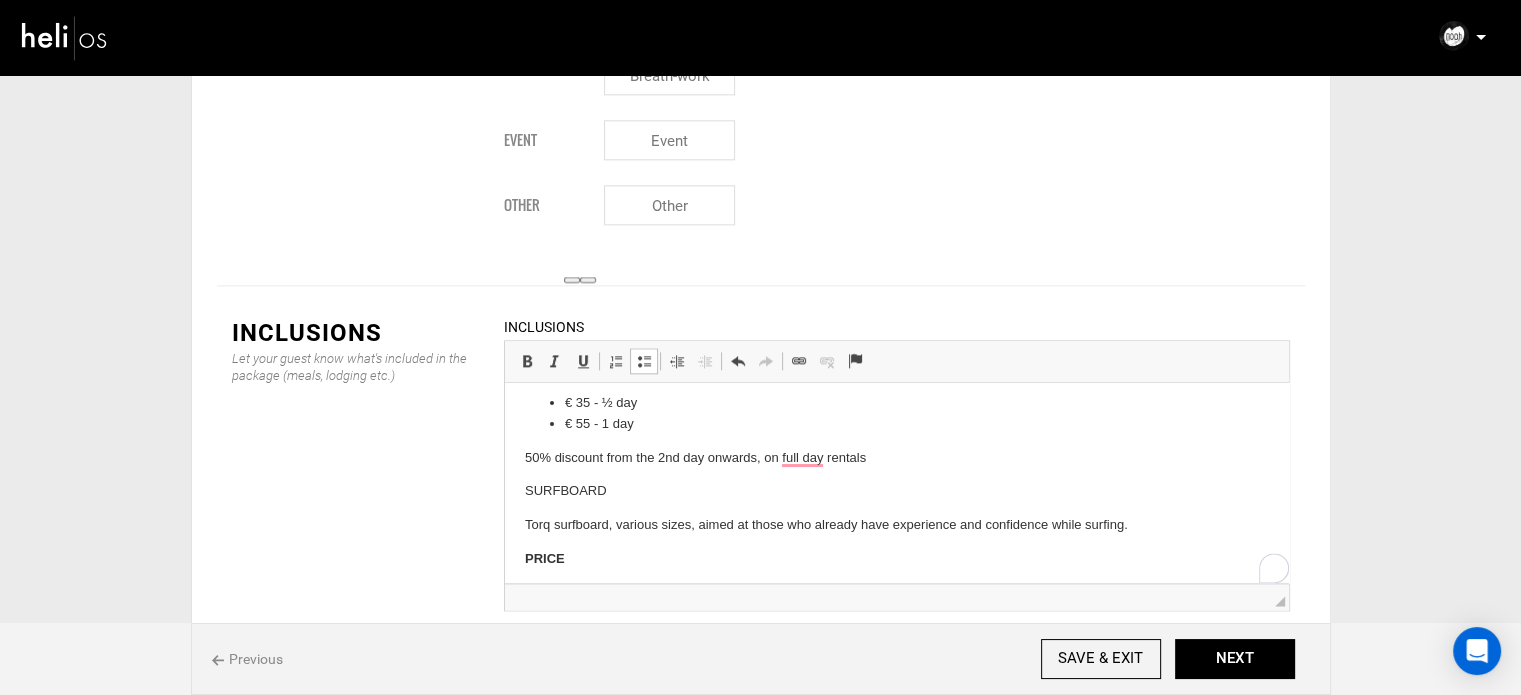 click on "50% discount from the 2nd day onwards, on full day rentals" at bounding box center (896, 458) 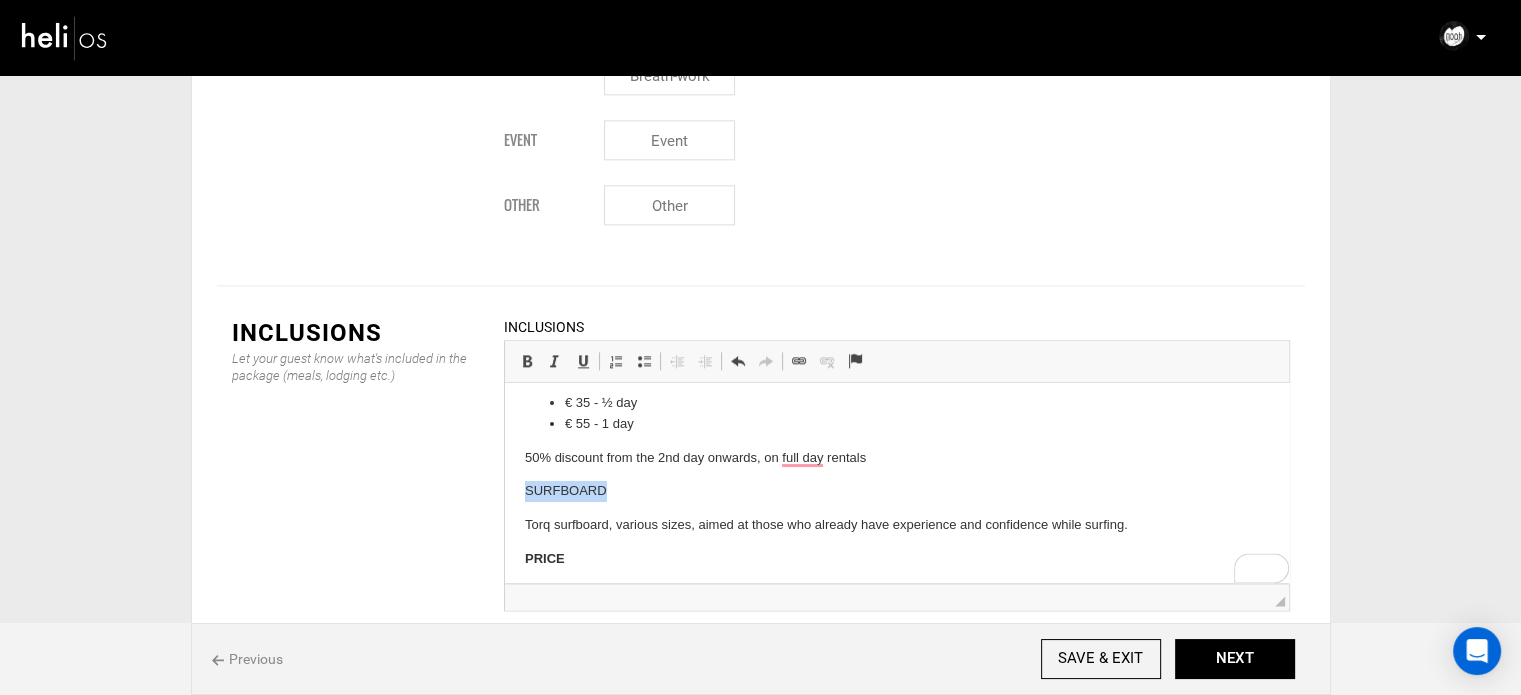 drag, startPoint x: 521, startPoint y: 495, endPoint x: 613, endPoint y: 490, distance: 92.13577 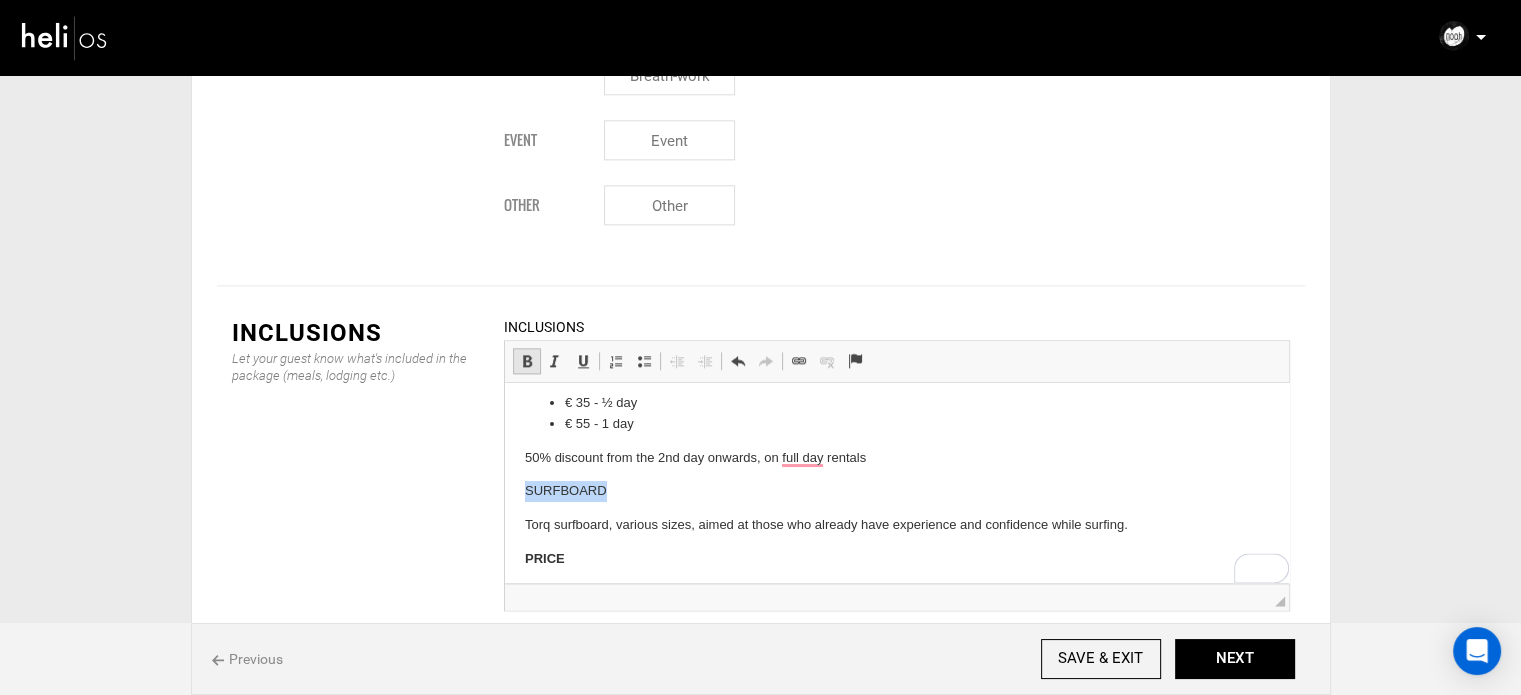 click at bounding box center [527, 361] 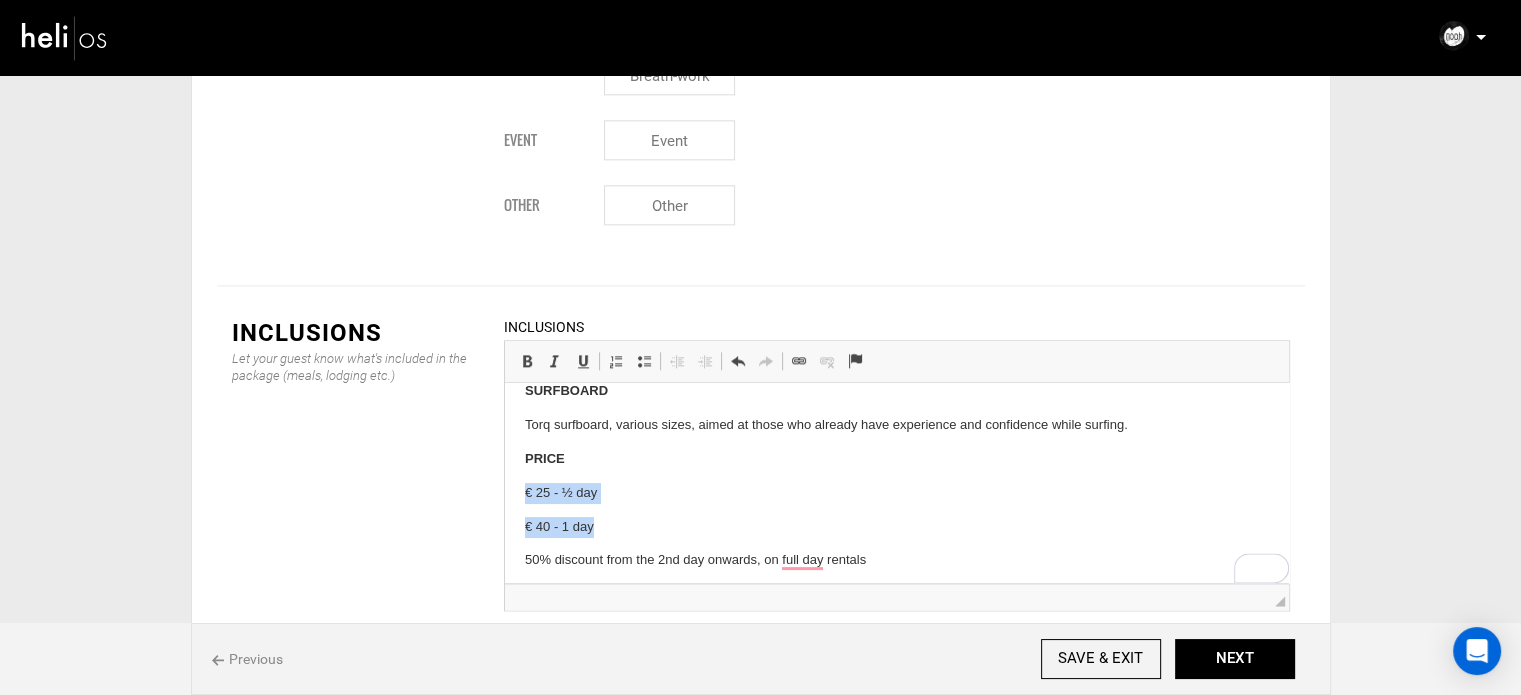 drag, startPoint x: 521, startPoint y: 485, endPoint x: 629, endPoint y: 515, distance: 112.08925 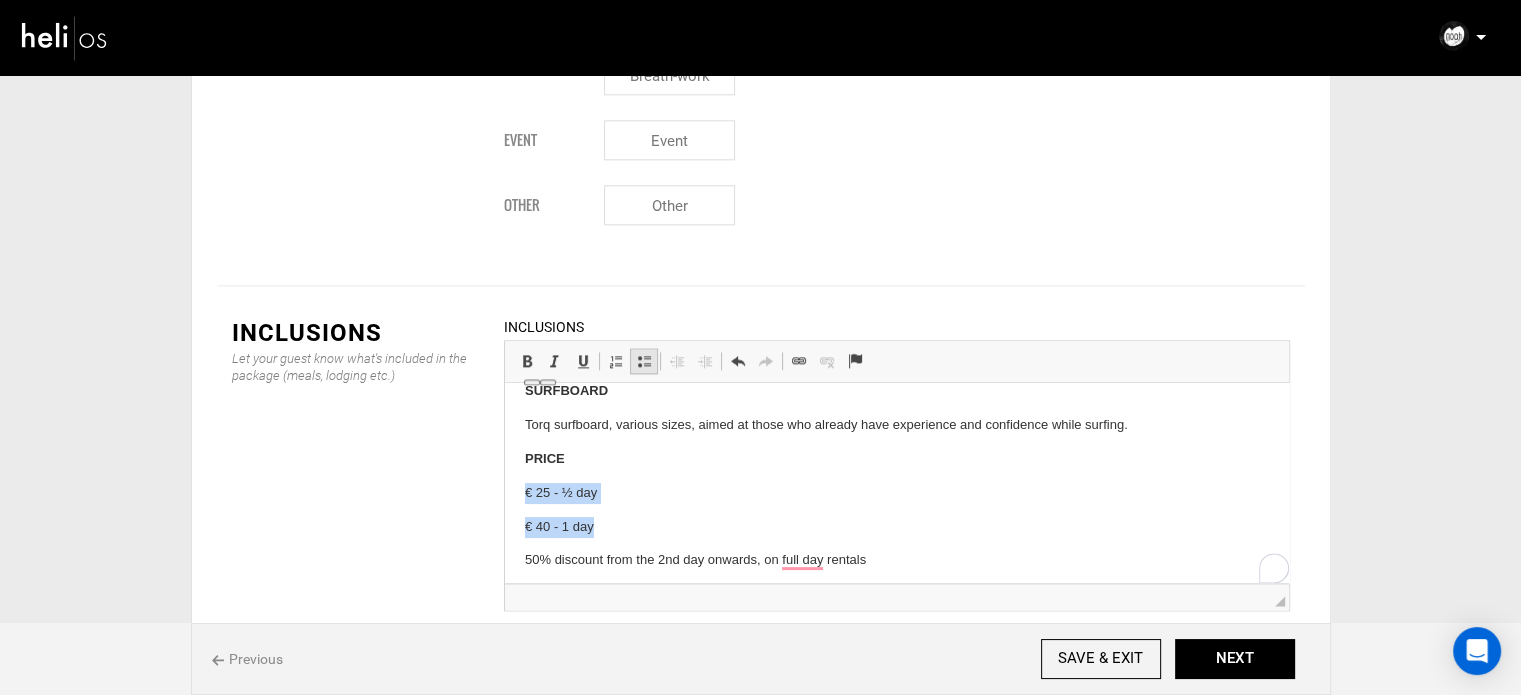 click at bounding box center [644, 361] 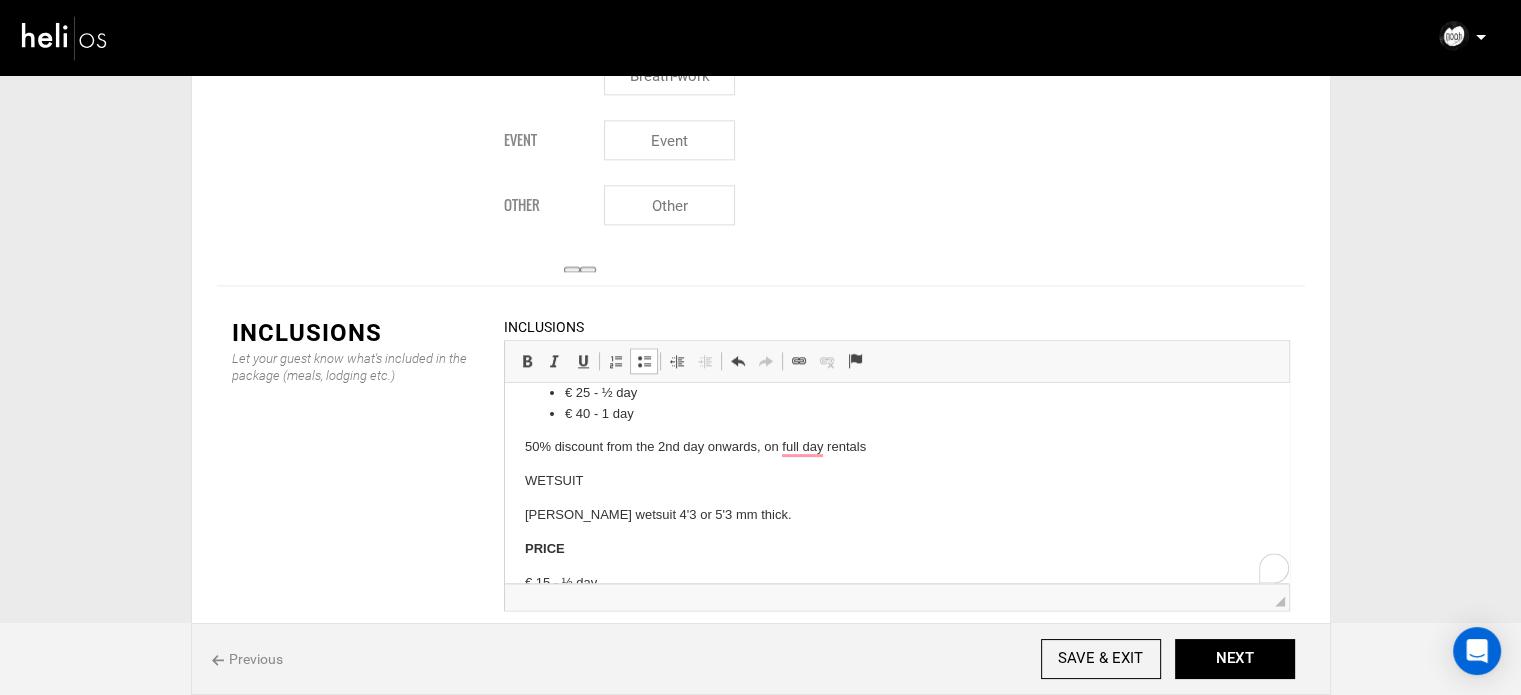 click on "WETSUIT" at bounding box center [896, 481] 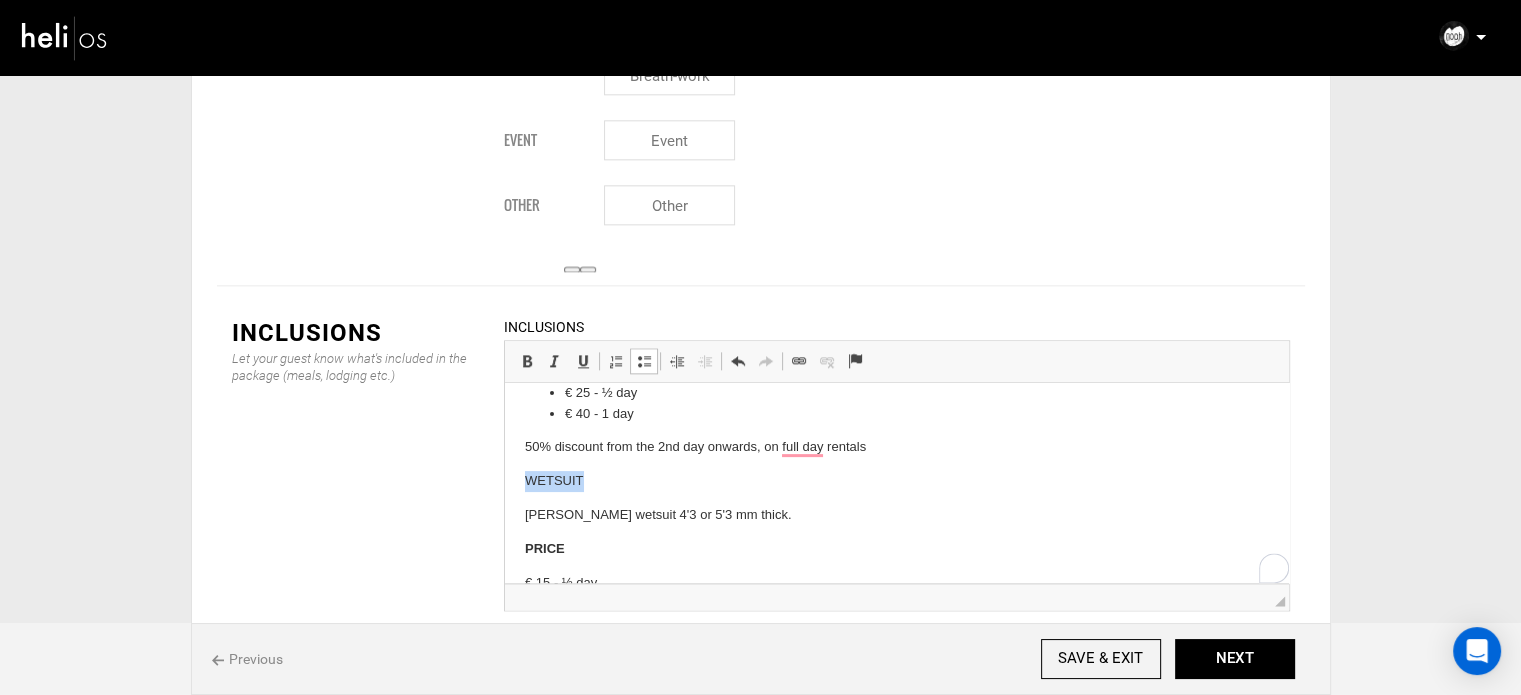 click on "WETSUIT" at bounding box center (896, 481) 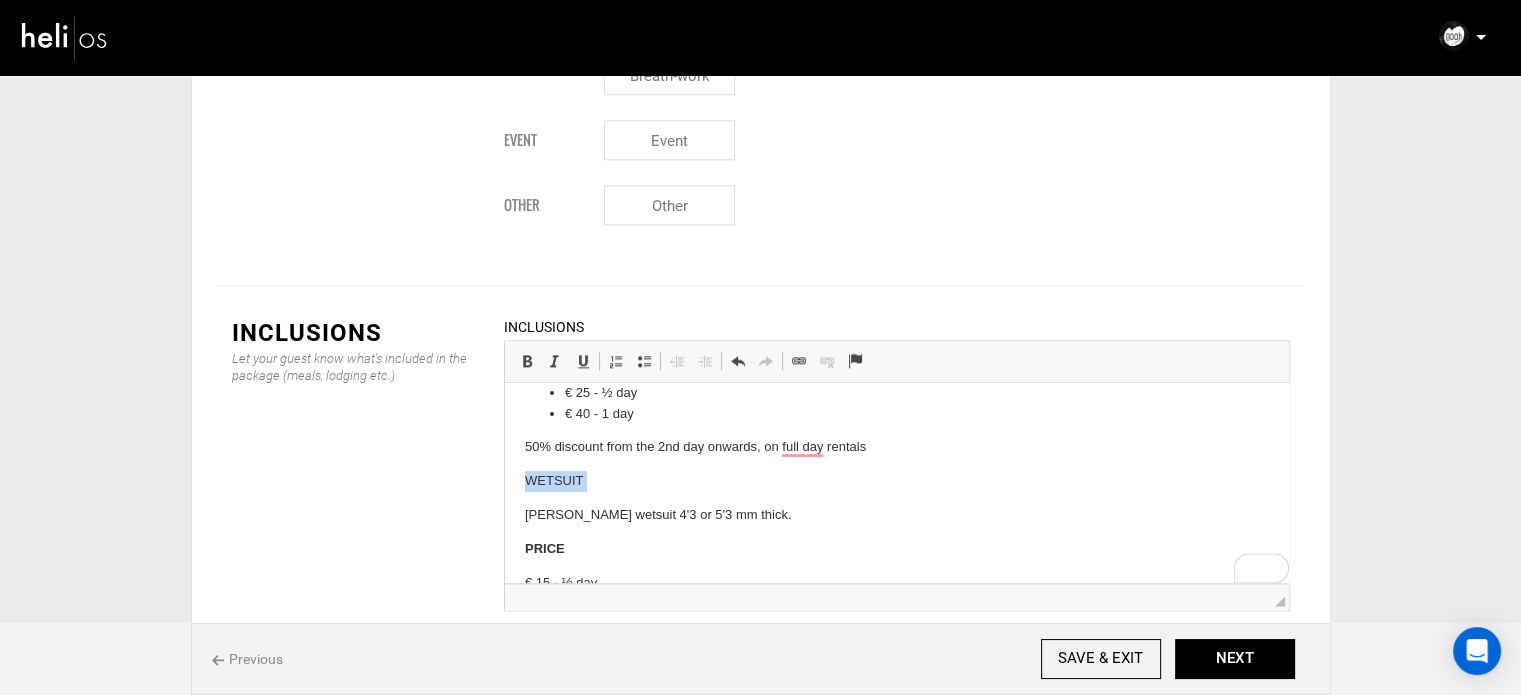 click on "WETSUIT" at bounding box center (896, 481) 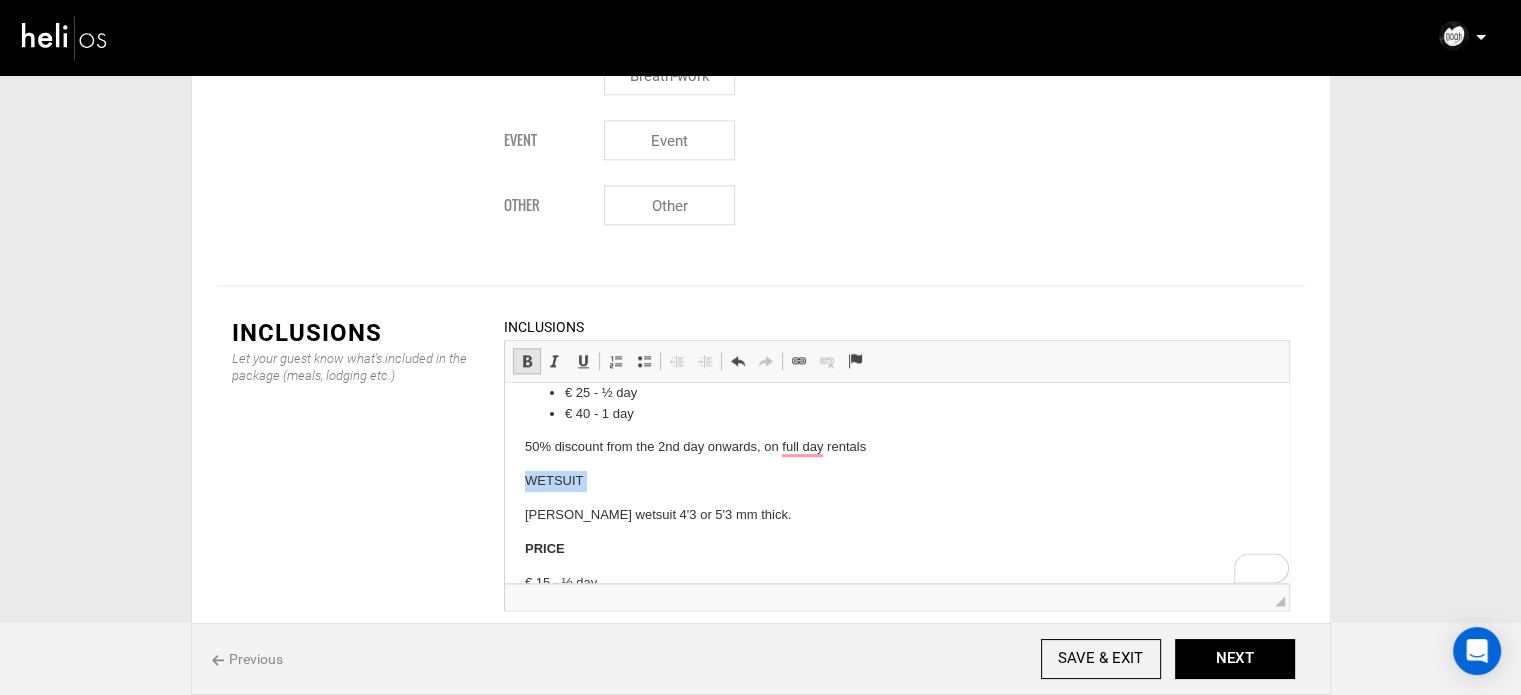 click at bounding box center [527, 361] 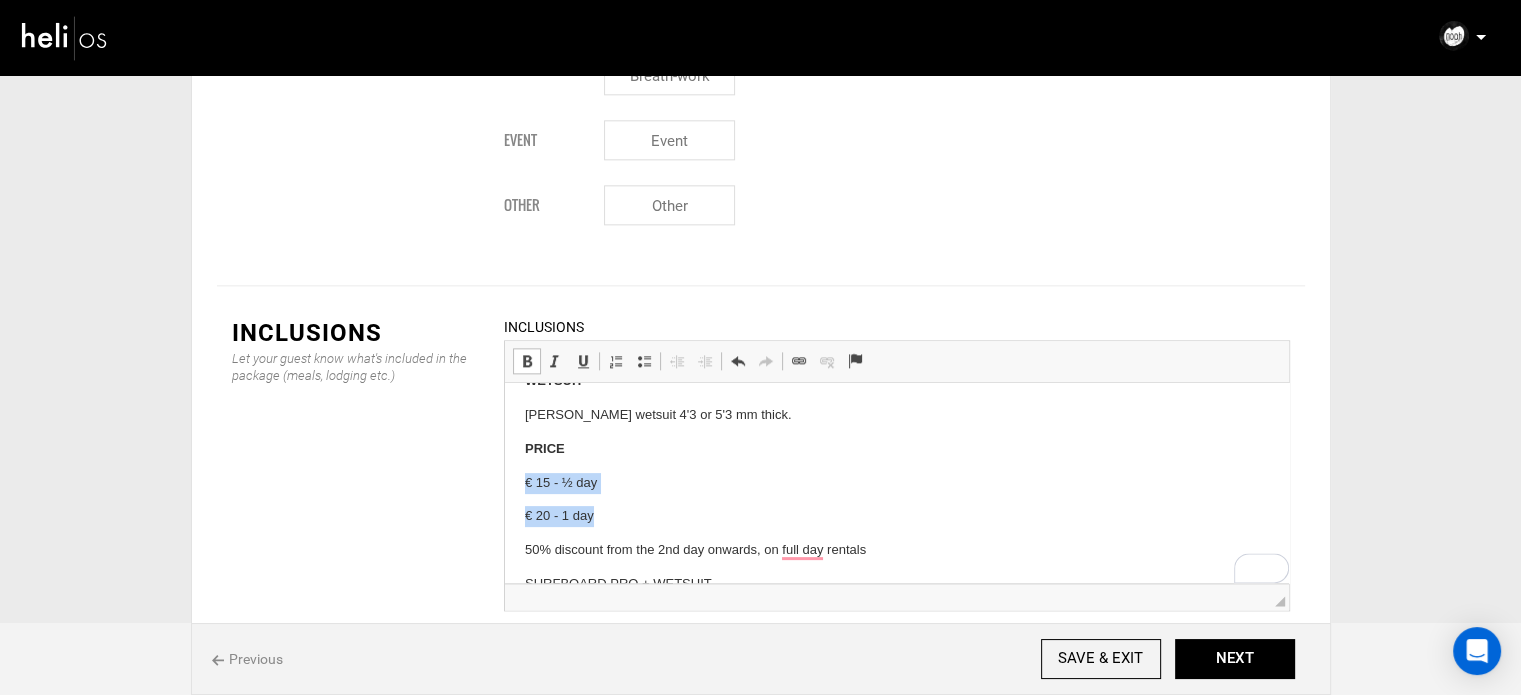 drag, startPoint x: 593, startPoint y: 520, endPoint x: 525, endPoint y: 487, distance: 75.58439 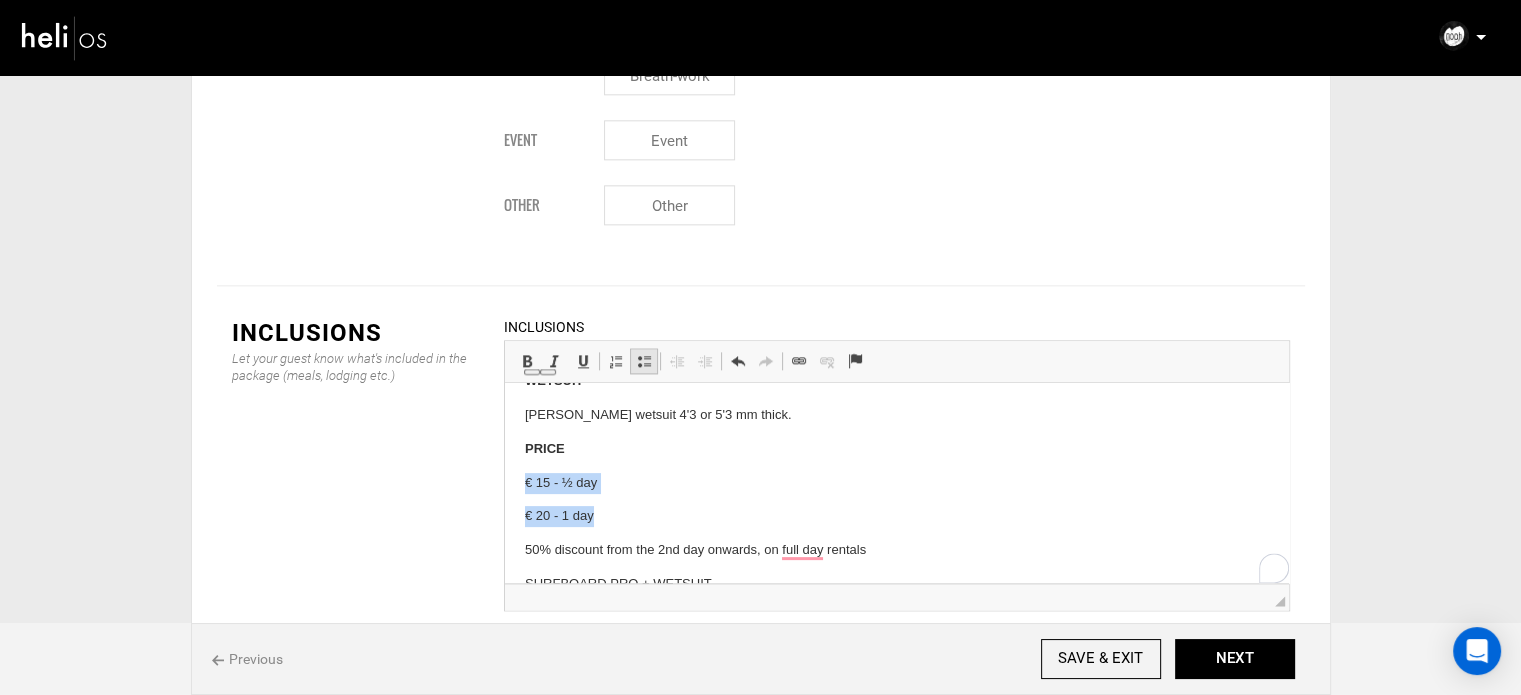 click at bounding box center [644, 361] 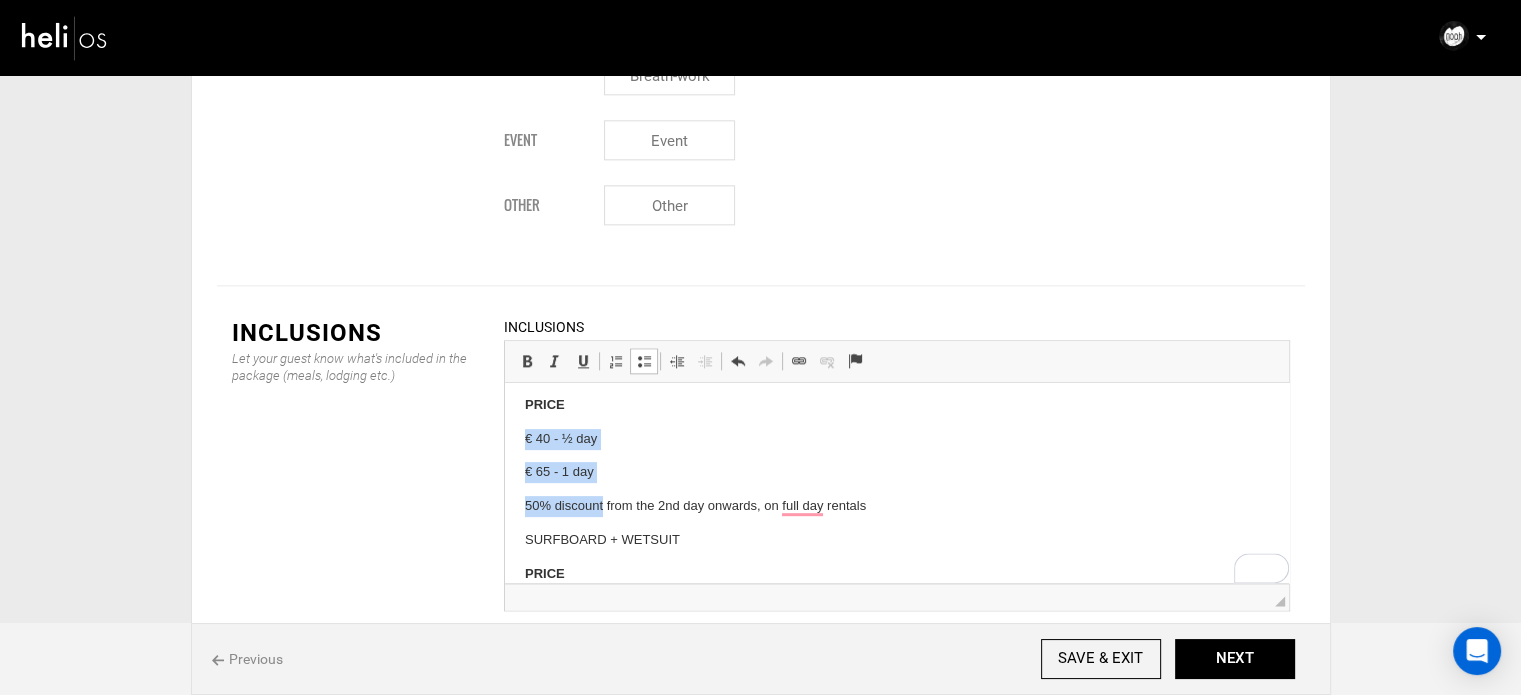 drag, startPoint x: 583, startPoint y: 475, endPoint x: 517, endPoint y: 435, distance: 77.175125 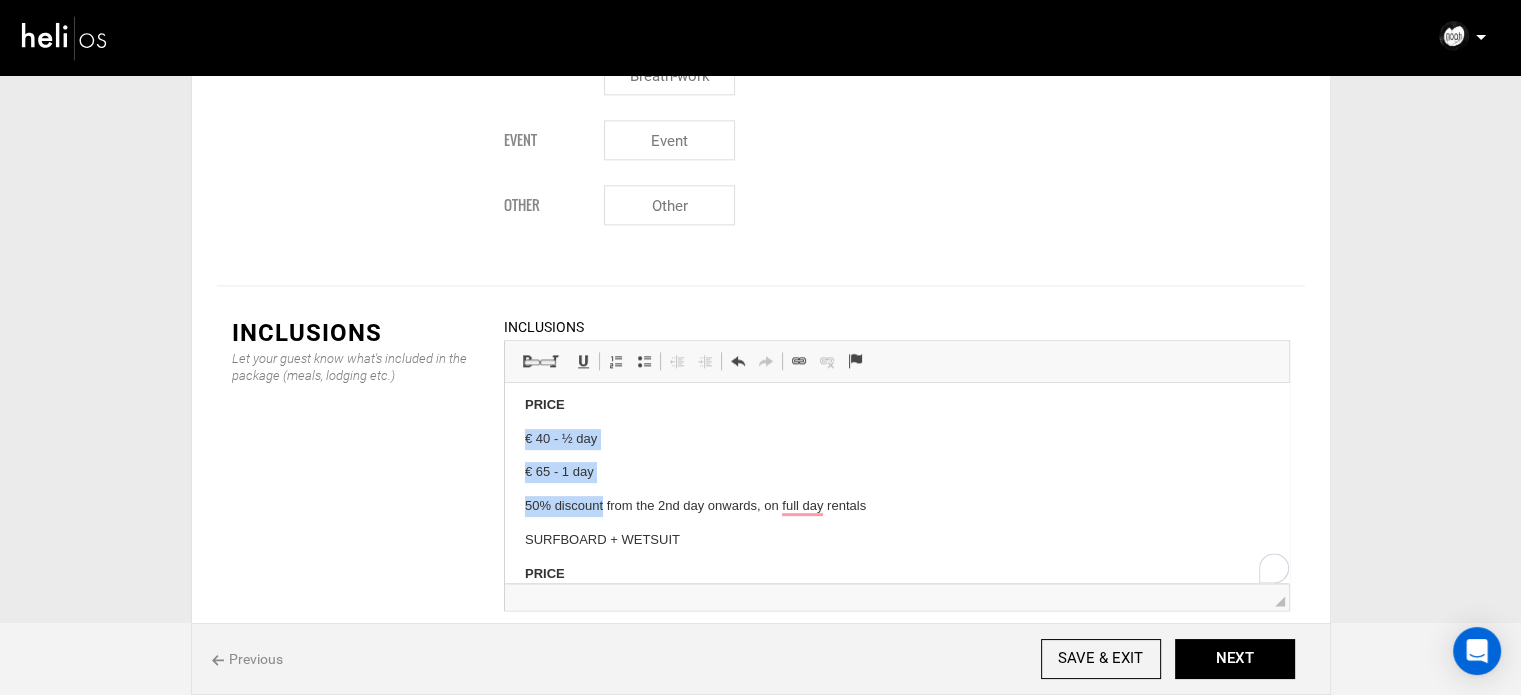 click on "€ 65 - 1 day" at bounding box center [896, 472] 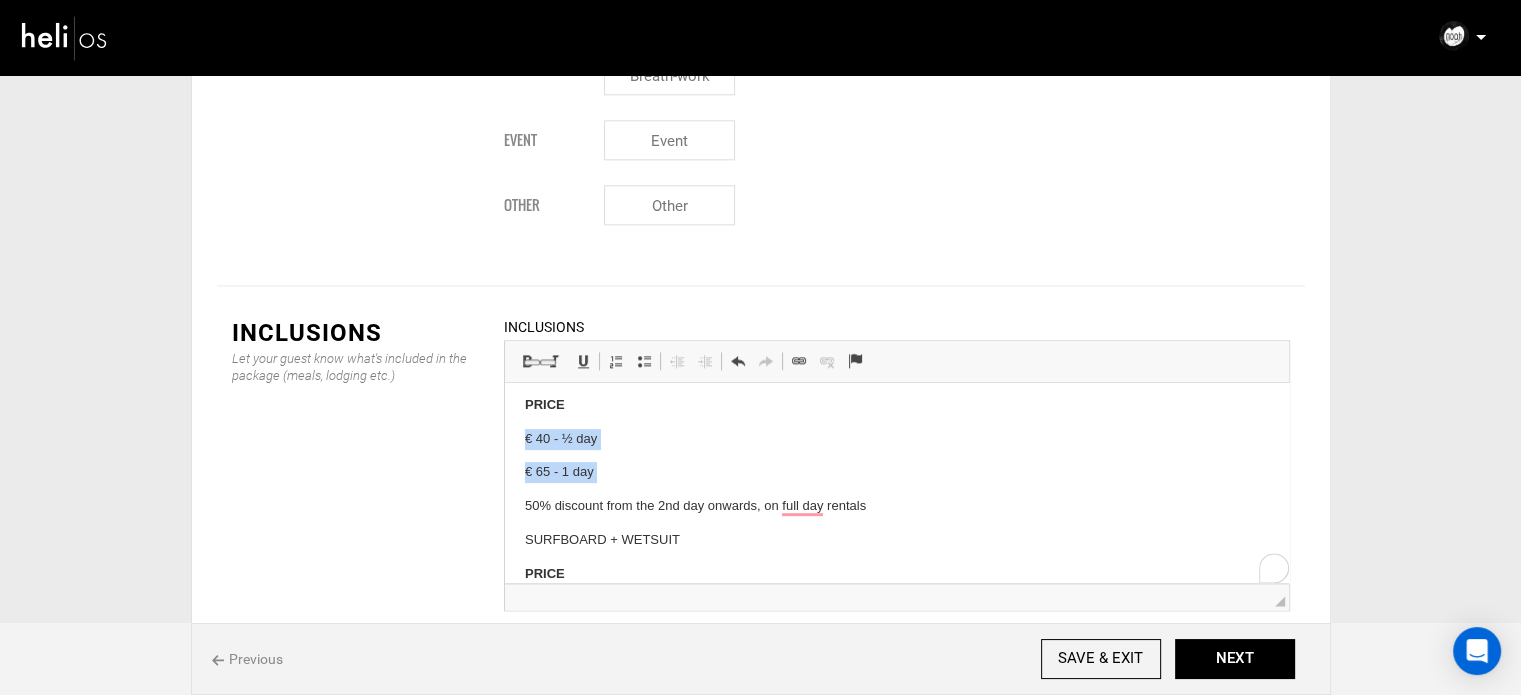 drag, startPoint x: 596, startPoint y: 476, endPoint x: 522, endPoint y: 437, distance: 83.64807 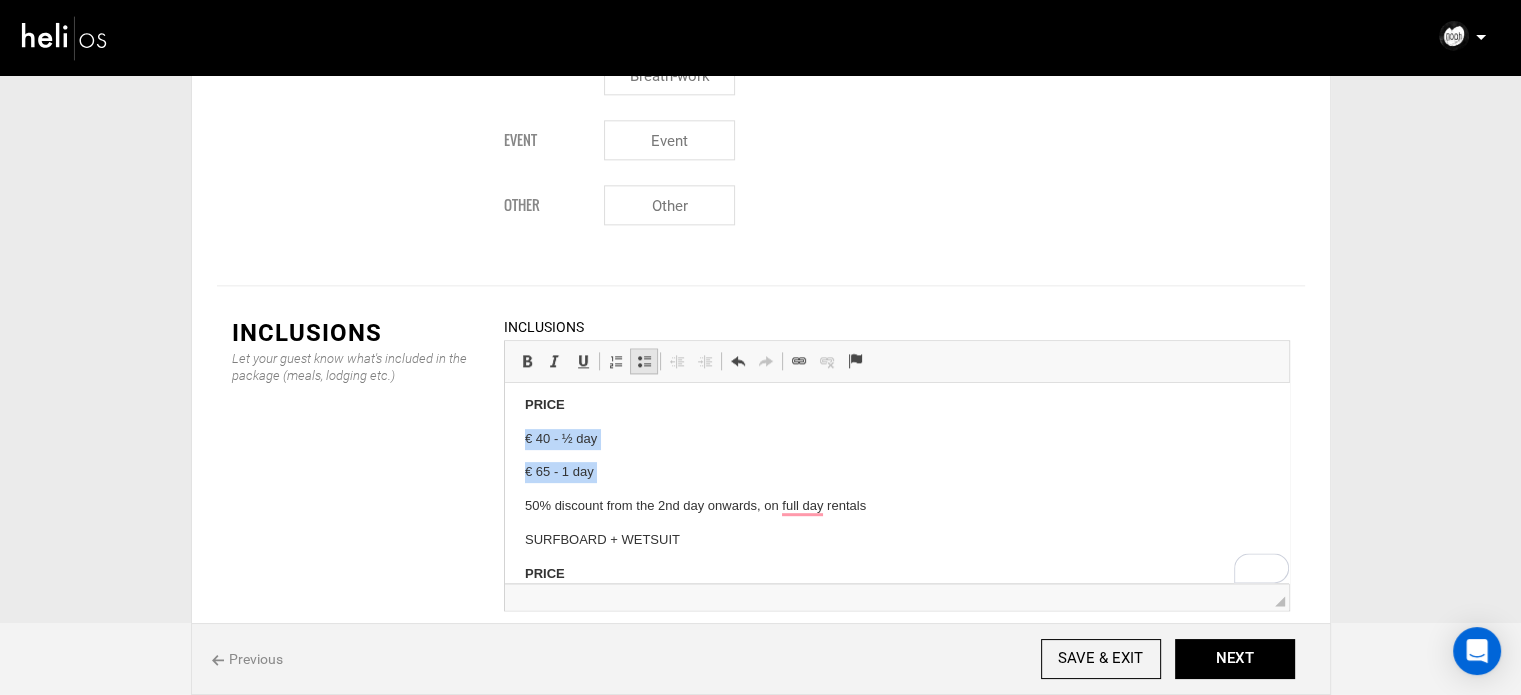 click at bounding box center (644, 361) 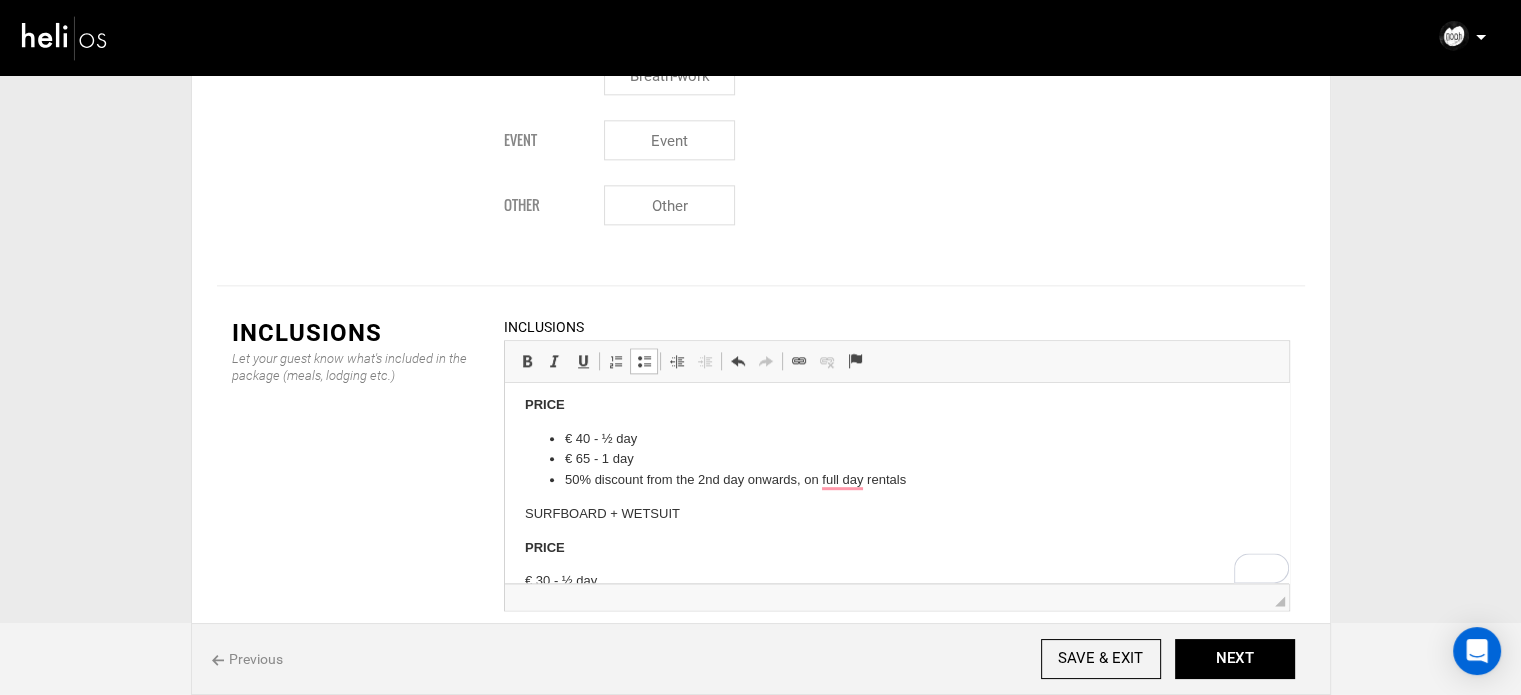 click on "50% discount from the 2nd day onwards, on full day rentals" at bounding box center [896, 480] 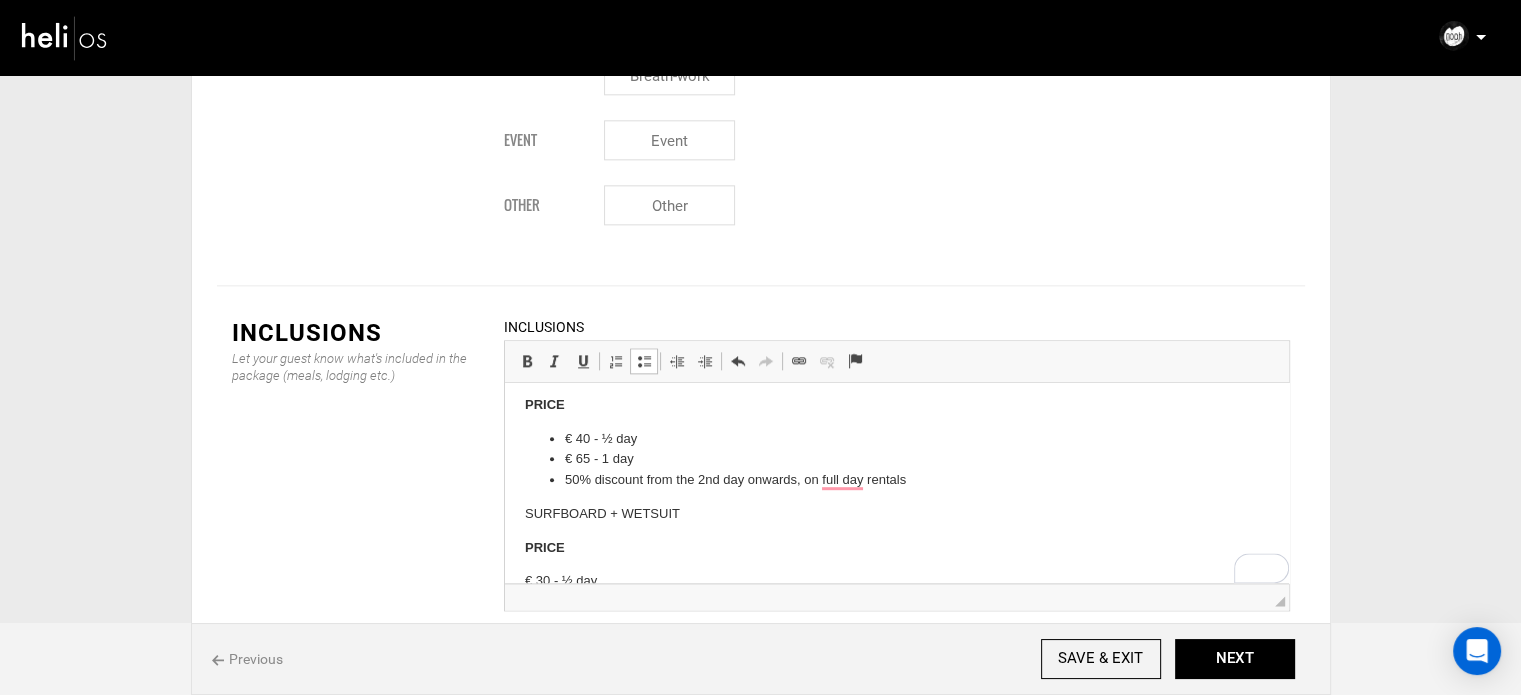 click on "Insert/Remove Bulleted List" at bounding box center [644, 361] 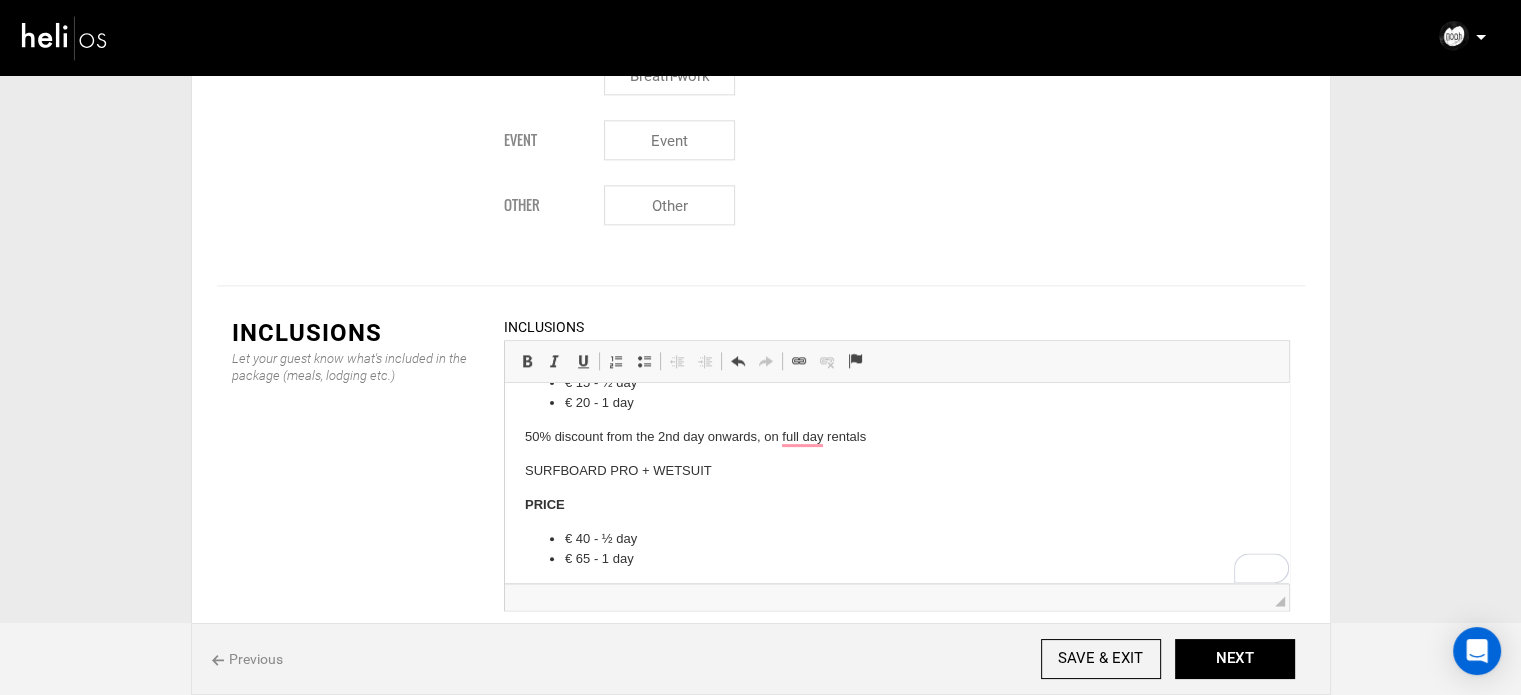 click on "SURFBOARD PRO + WETSUIT" at bounding box center [896, 471] 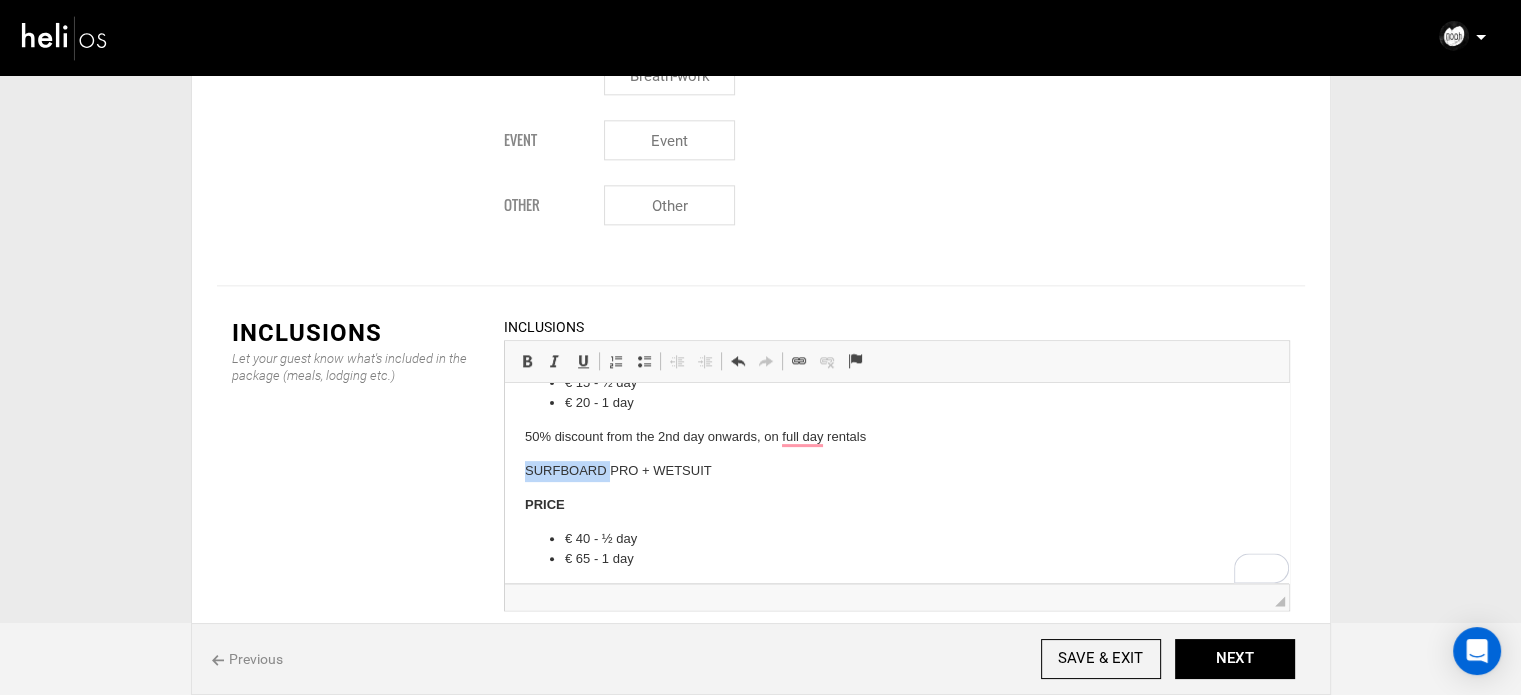 click on "SURFBOARD PRO + WETSUIT" at bounding box center [896, 471] 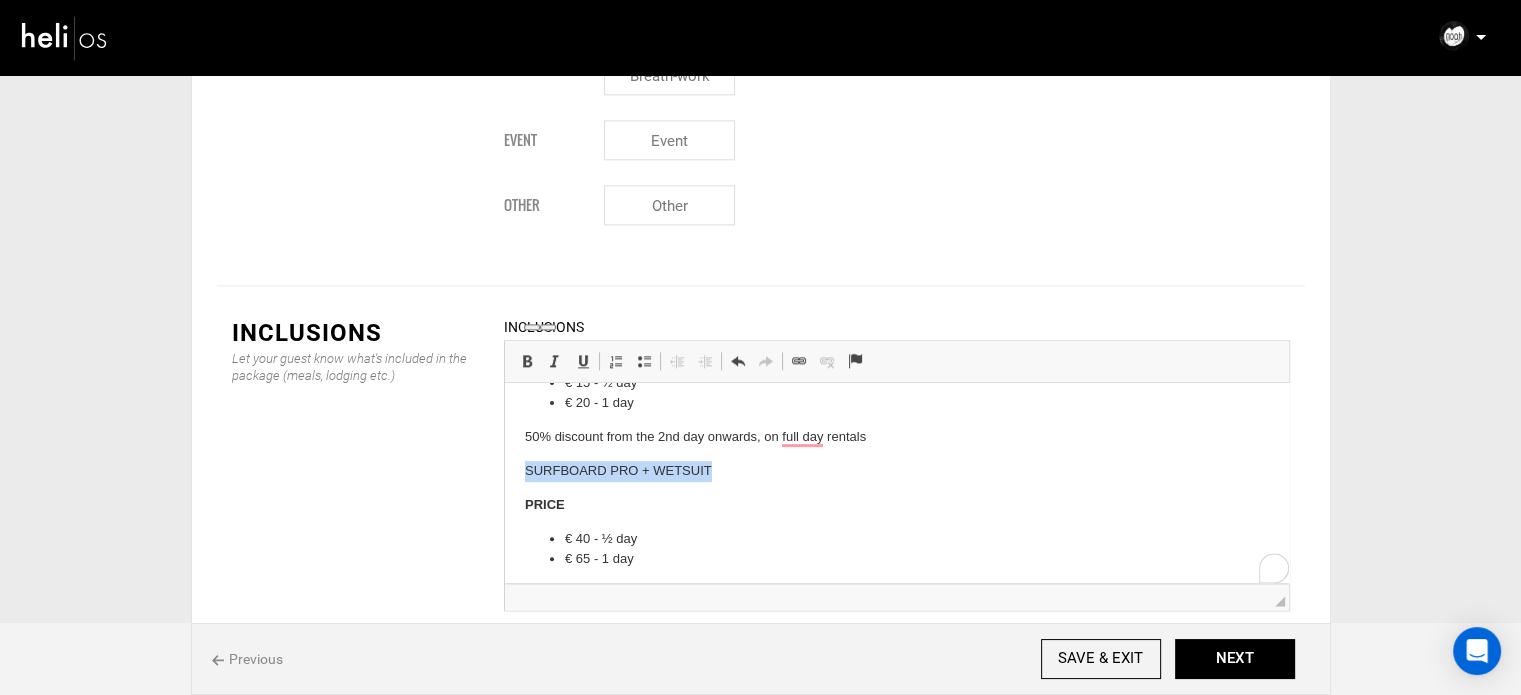 click on "SURFBOARD PRO + WETSUIT" at bounding box center (896, 471) 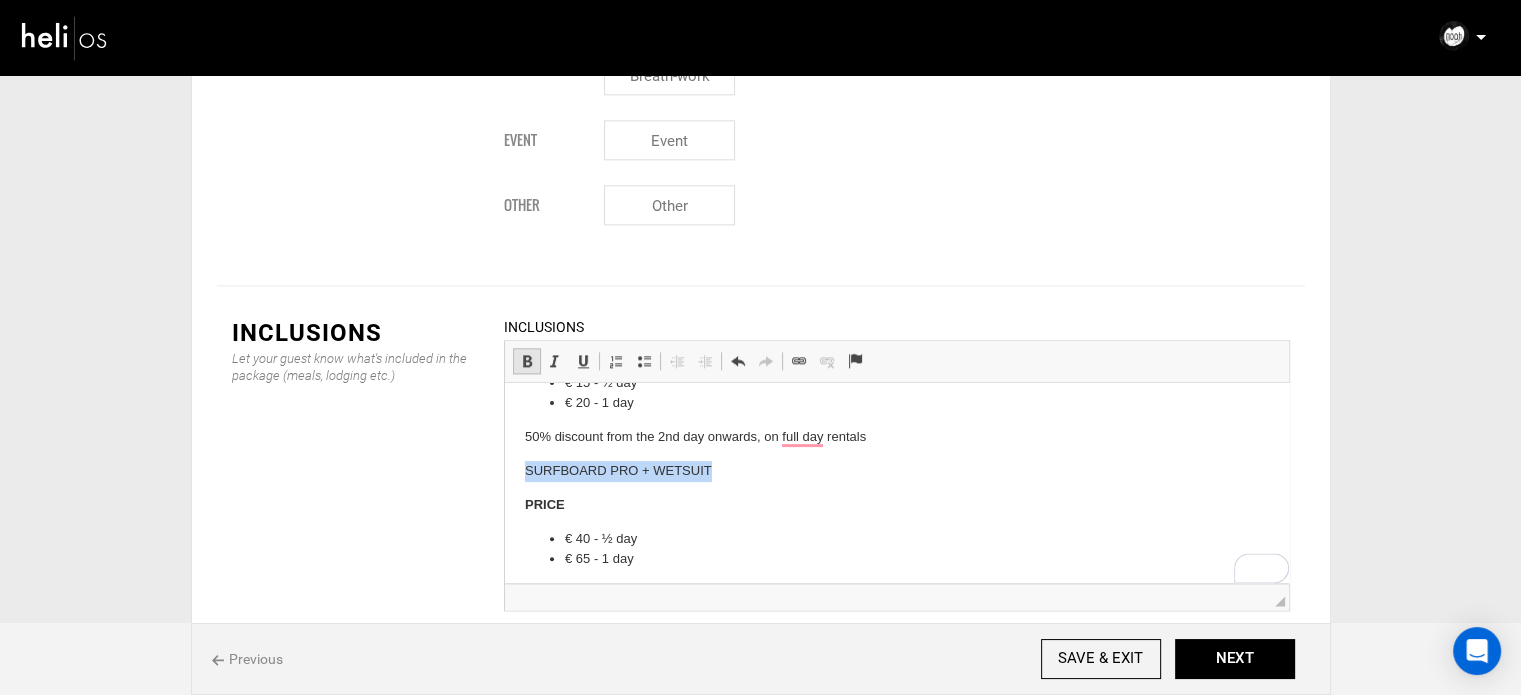 click on "Bold Keyboard shortcut Ctrl+B" at bounding box center [527, 361] 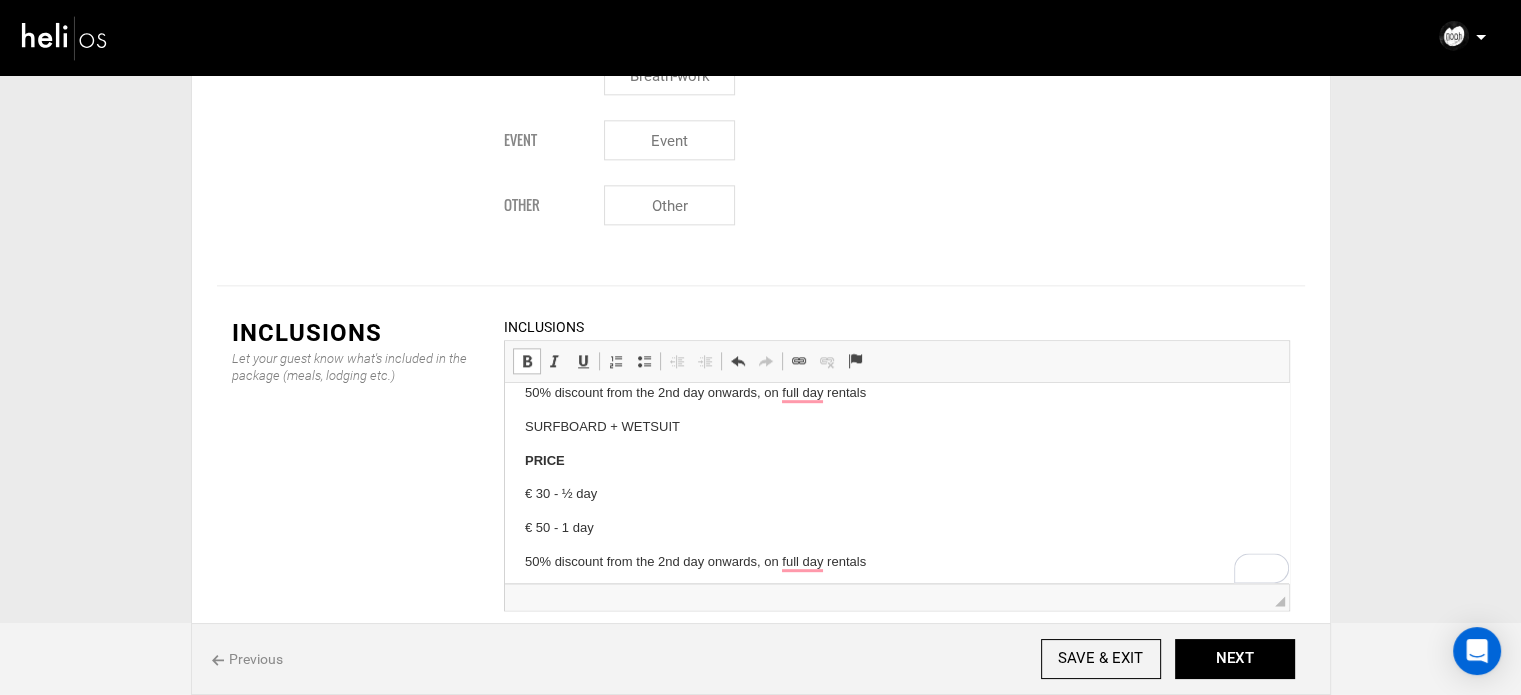 click on "SURFBOARD + WETSUIT" at bounding box center [896, 427] 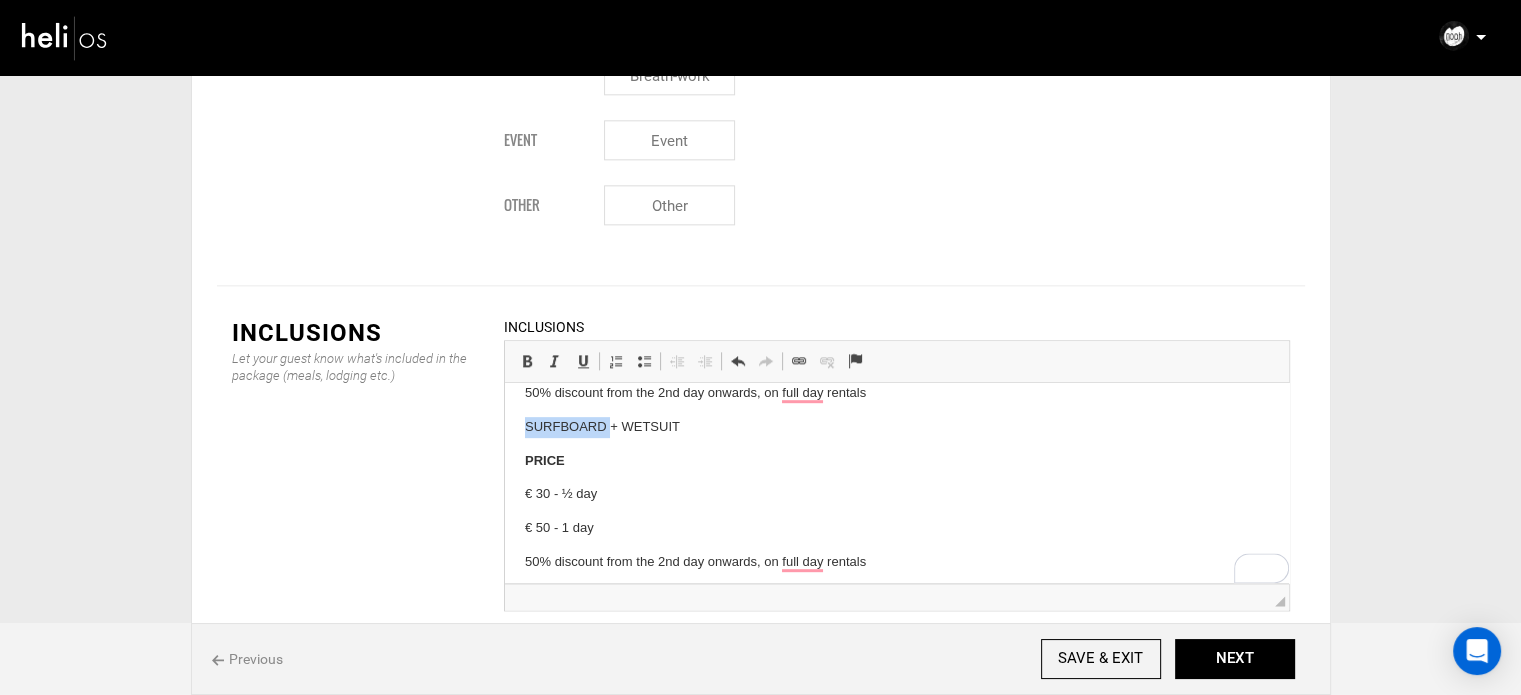 click on "SURFBOARD + WETSUIT" at bounding box center (896, 427) 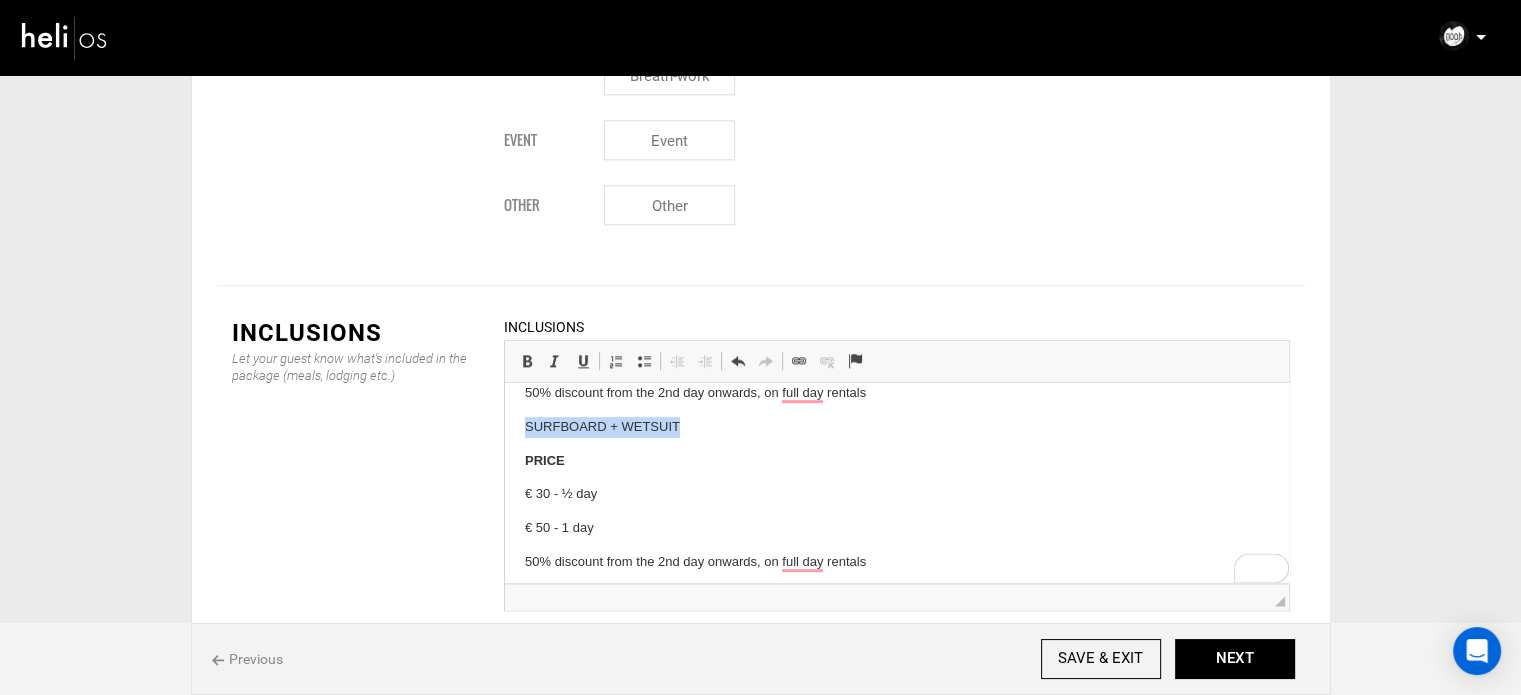 click on "SURFBOARD + WETSUIT" at bounding box center (896, 427) 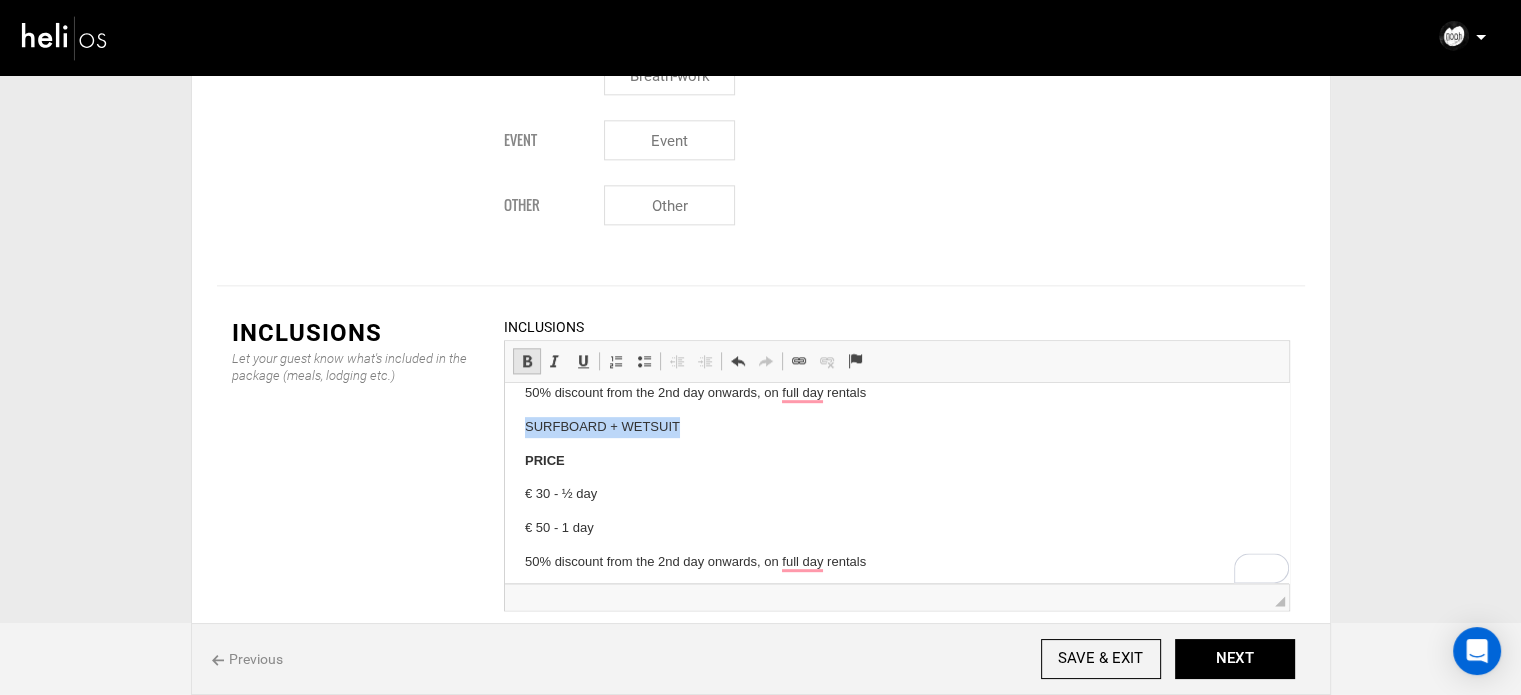 click on "Bold Keyboard shortcut Ctrl+B" at bounding box center (527, 361) 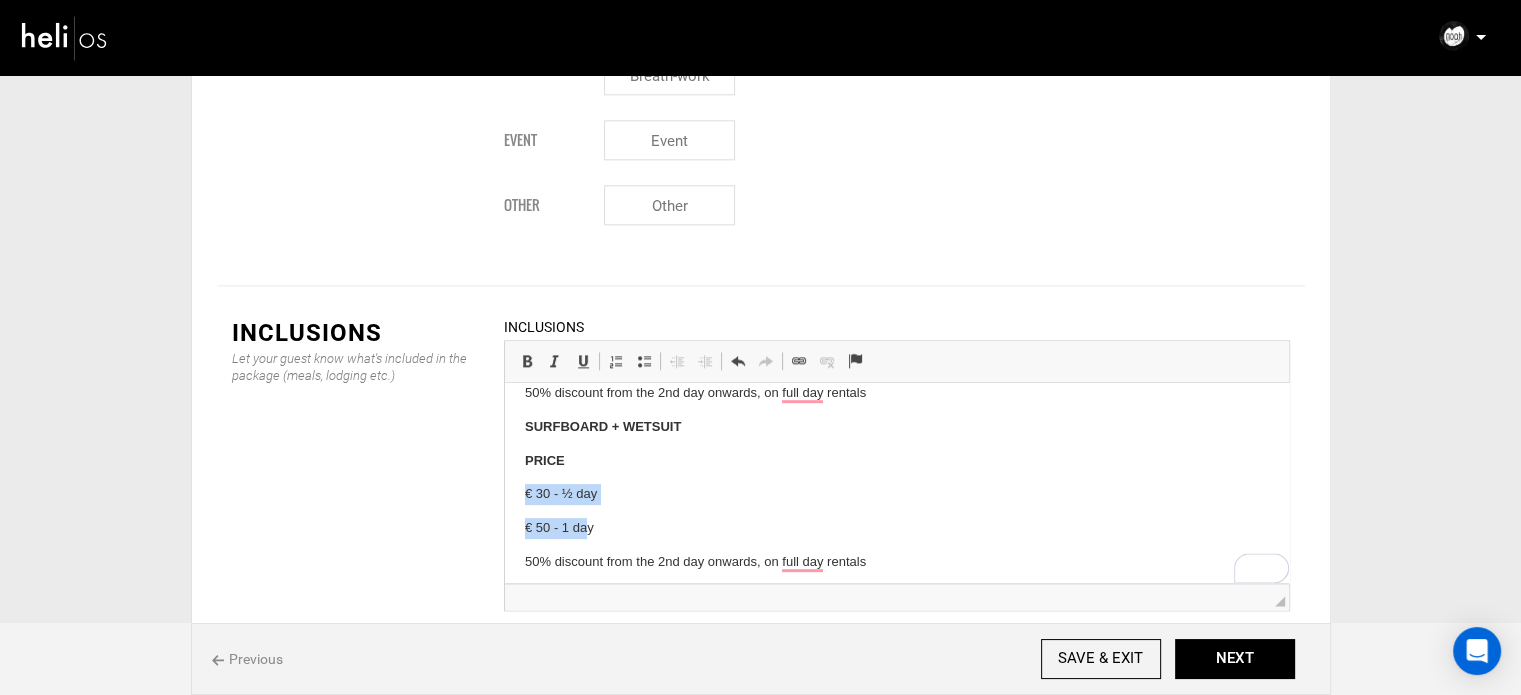 drag, startPoint x: 519, startPoint y: 497, endPoint x: 587, endPoint y: 521, distance: 72.11102 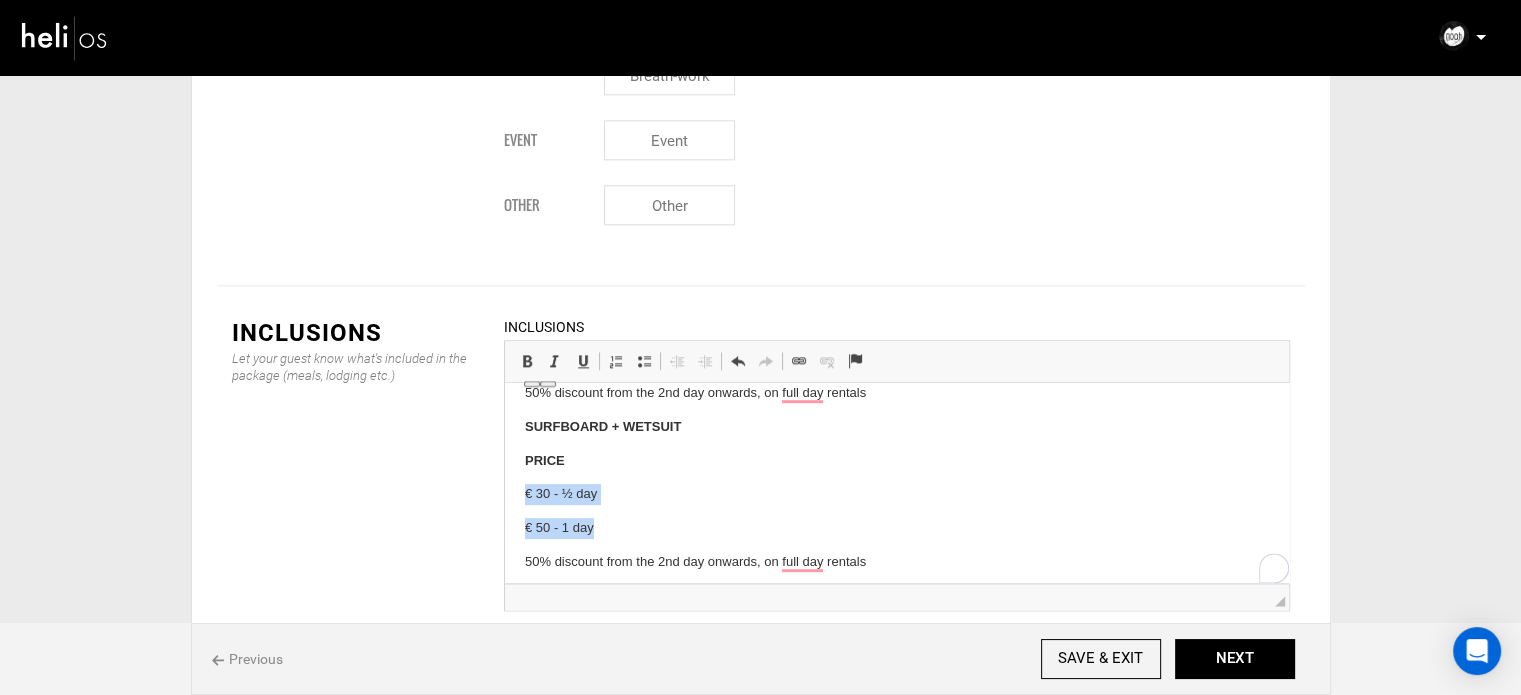 drag, startPoint x: 595, startPoint y: 525, endPoint x: 507, endPoint y: 488, distance: 95.462036 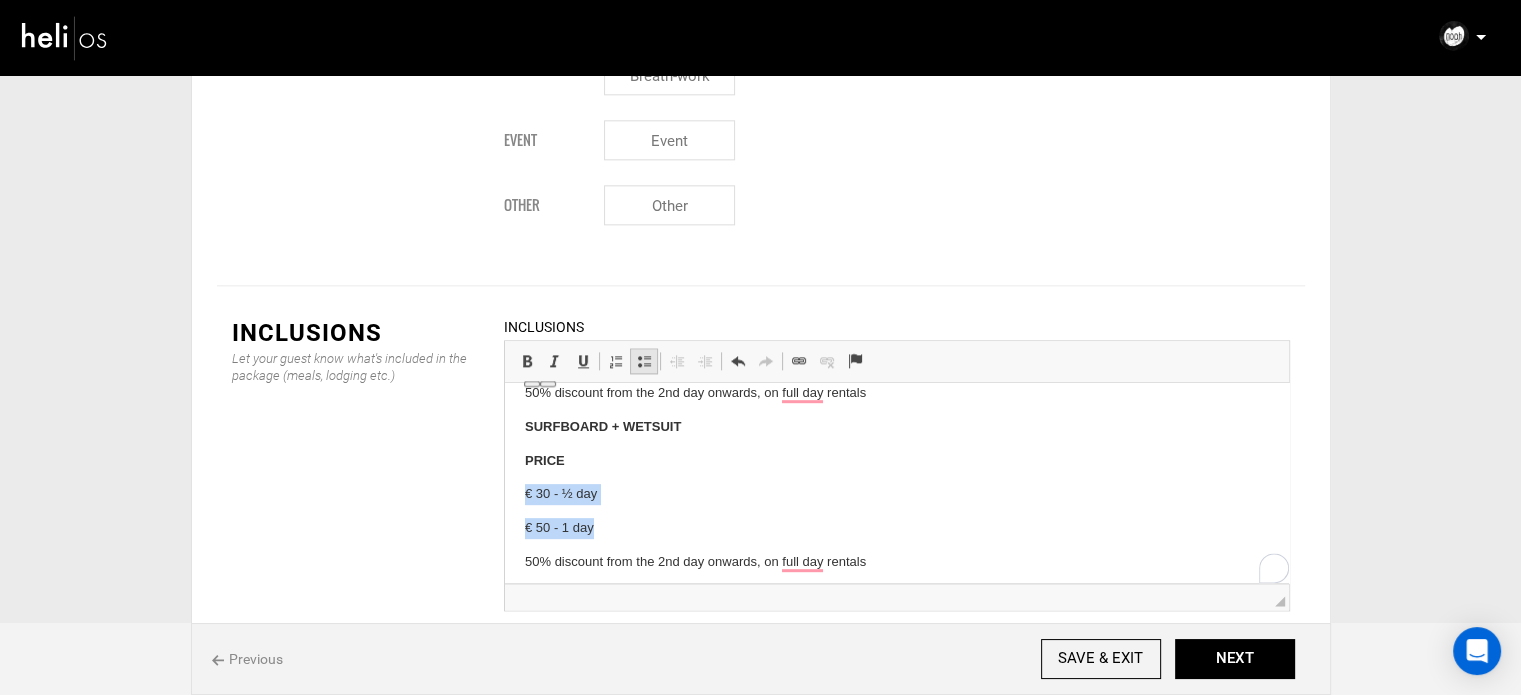 click at bounding box center (644, 361) 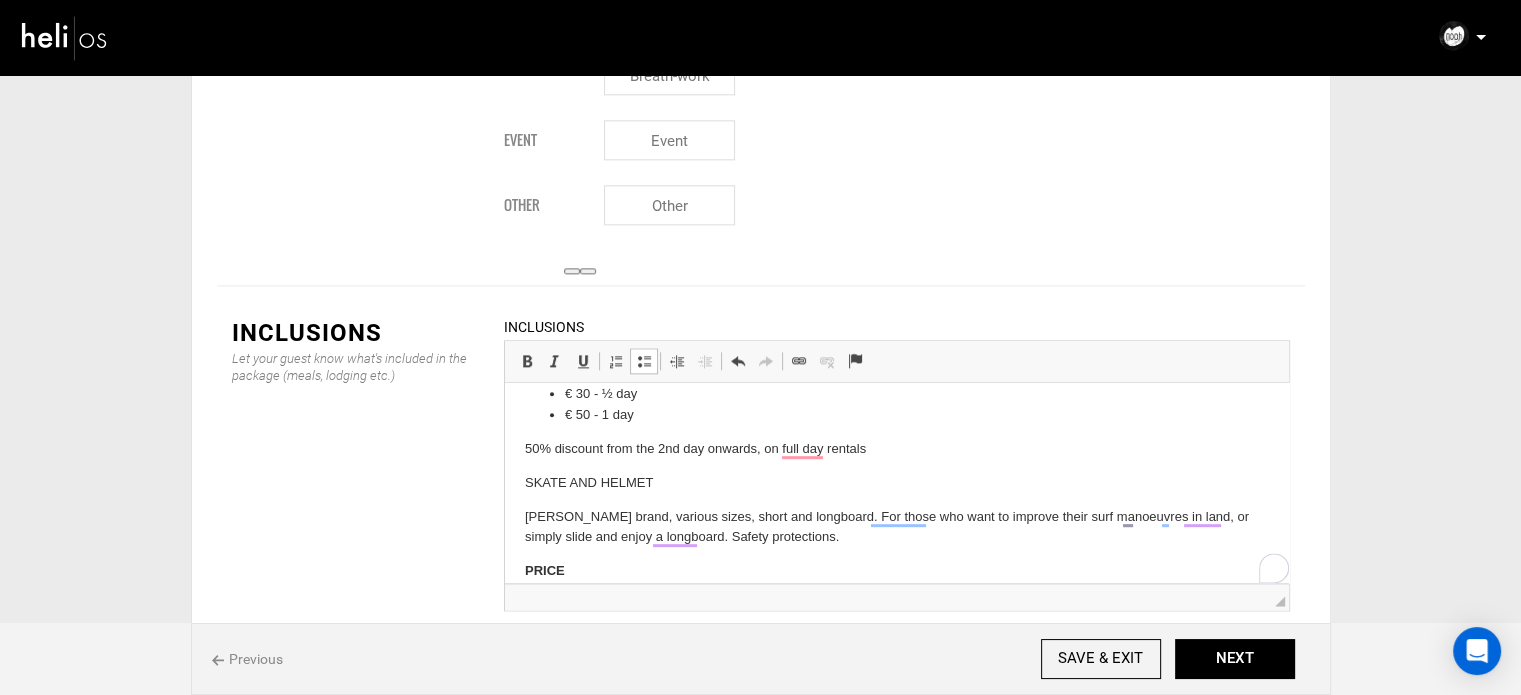 drag, startPoint x: 654, startPoint y: 488, endPoint x: 525, endPoint y: 477, distance: 129.46814 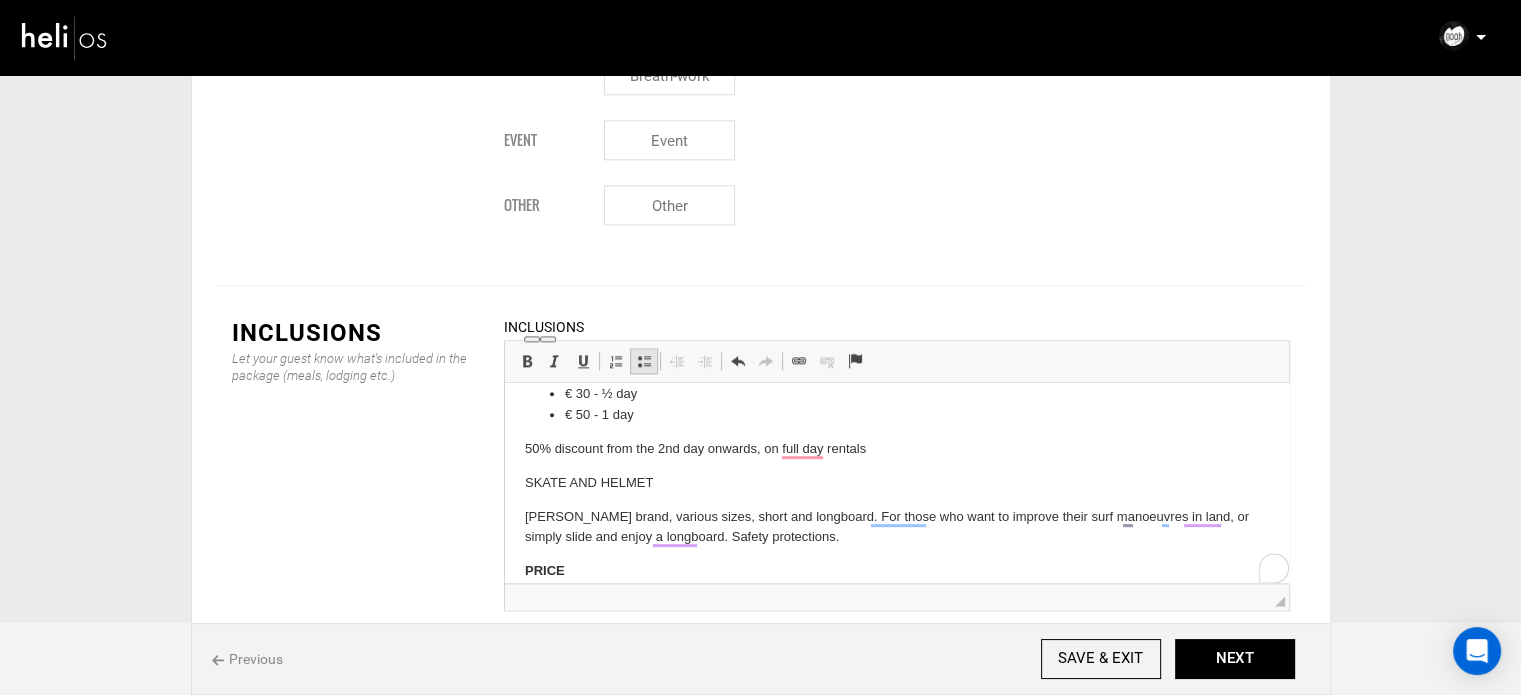 click on "Insert/Remove Bulleted List" at bounding box center (644, 361) 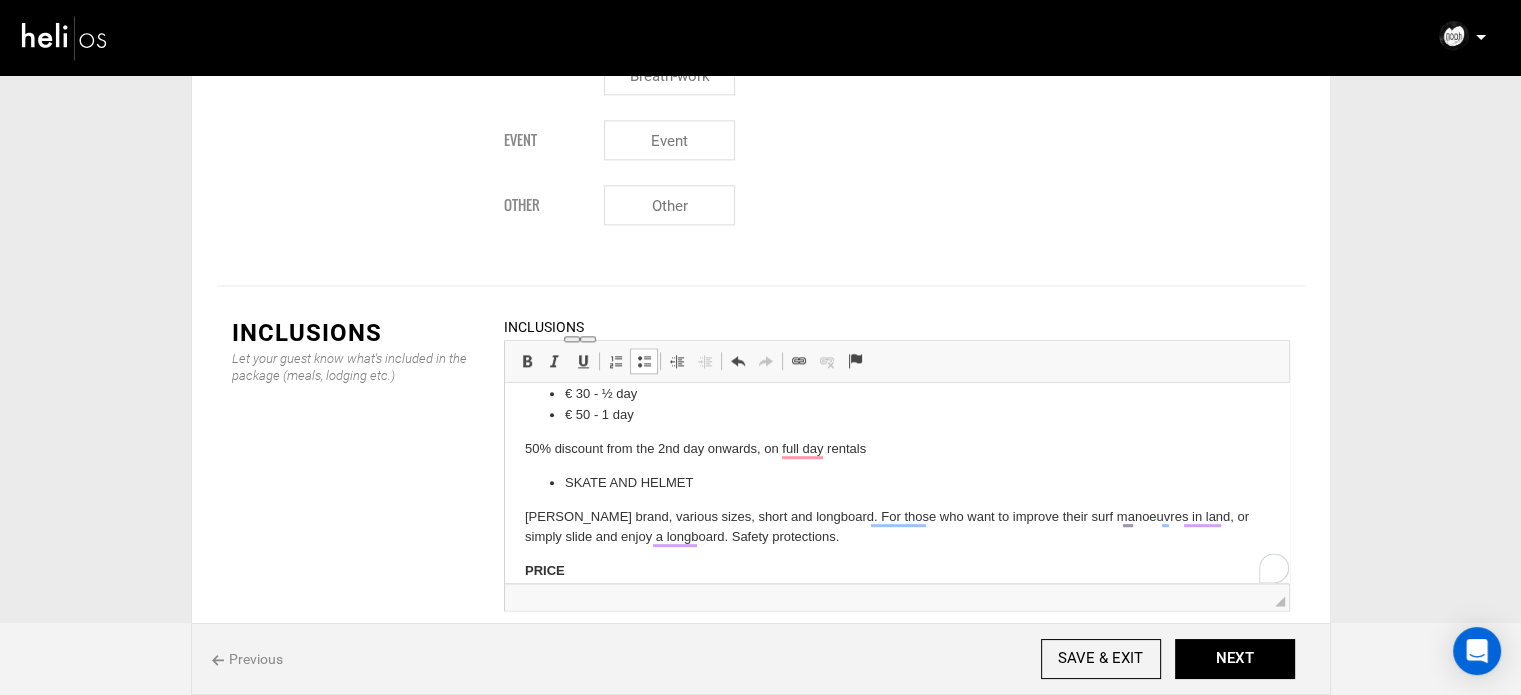 click on "Insert/Remove Bulleted List" at bounding box center (644, 361) 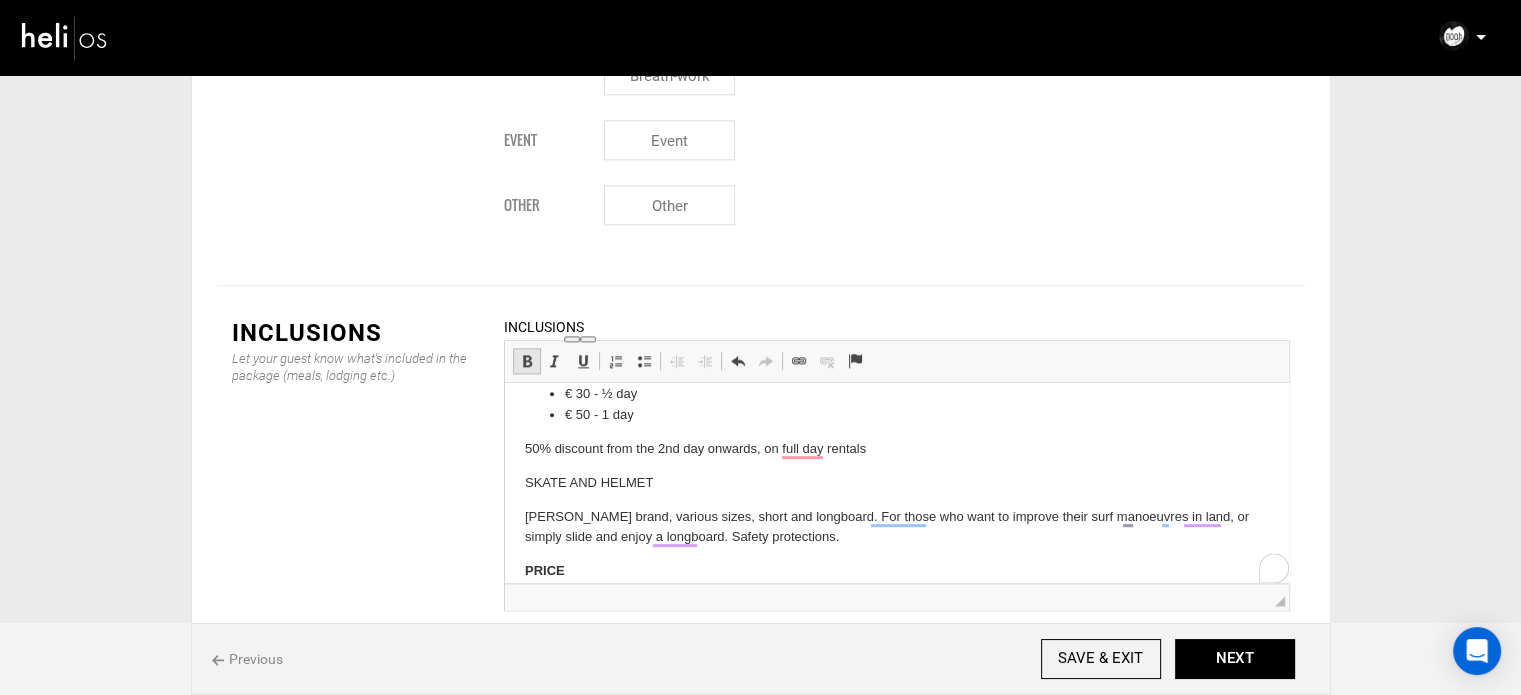 click at bounding box center [527, 361] 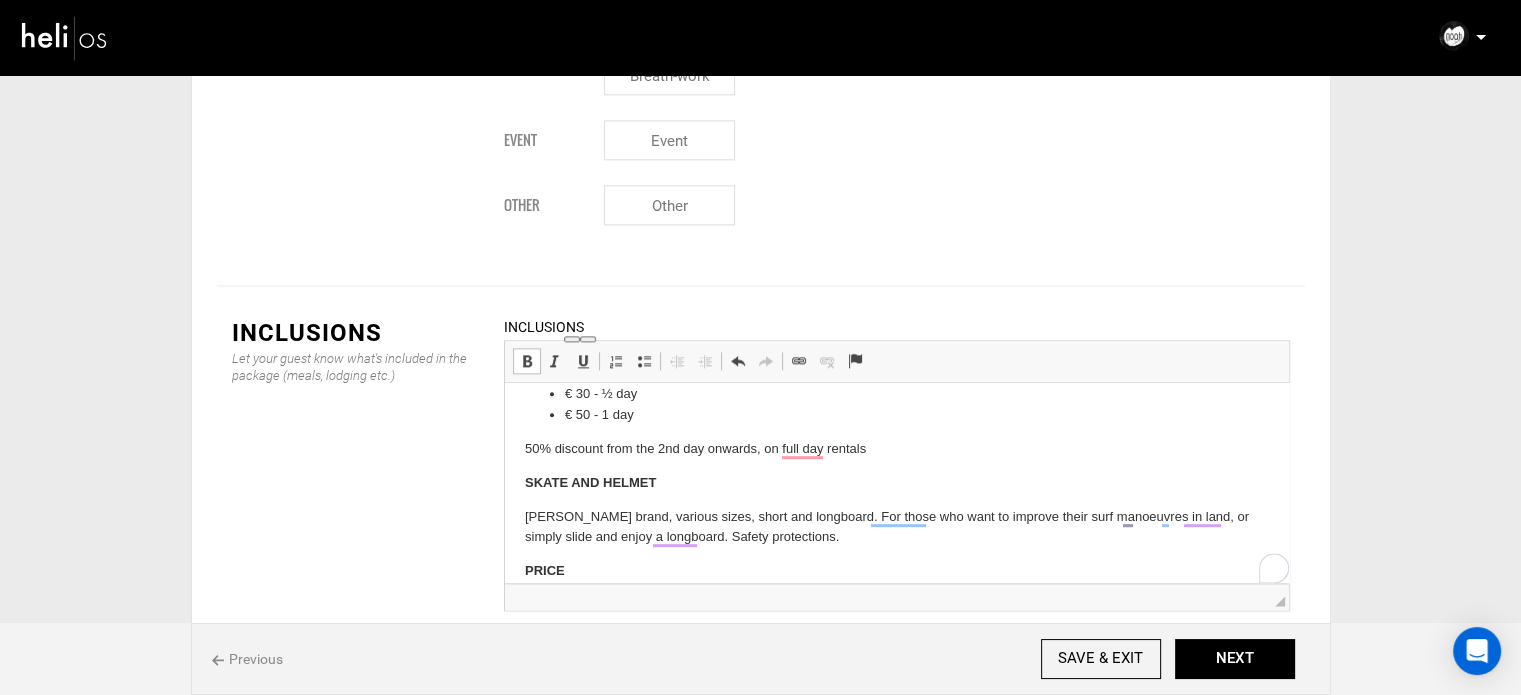 click on "PRICE" at bounding box center [896, 571] 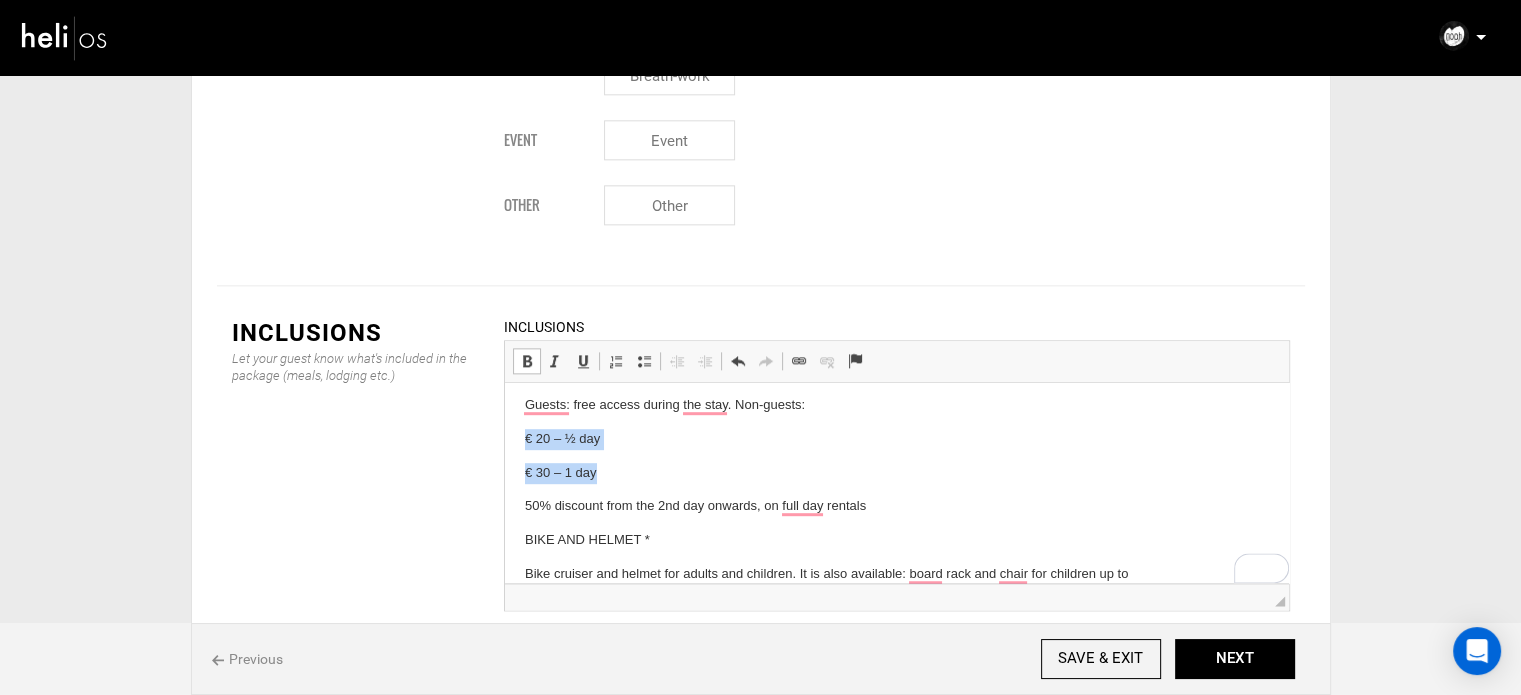 drag, startPoint x: 597, startPoint y: 472, endPoint x: 522, endPoint y: 439, distance: 81.939 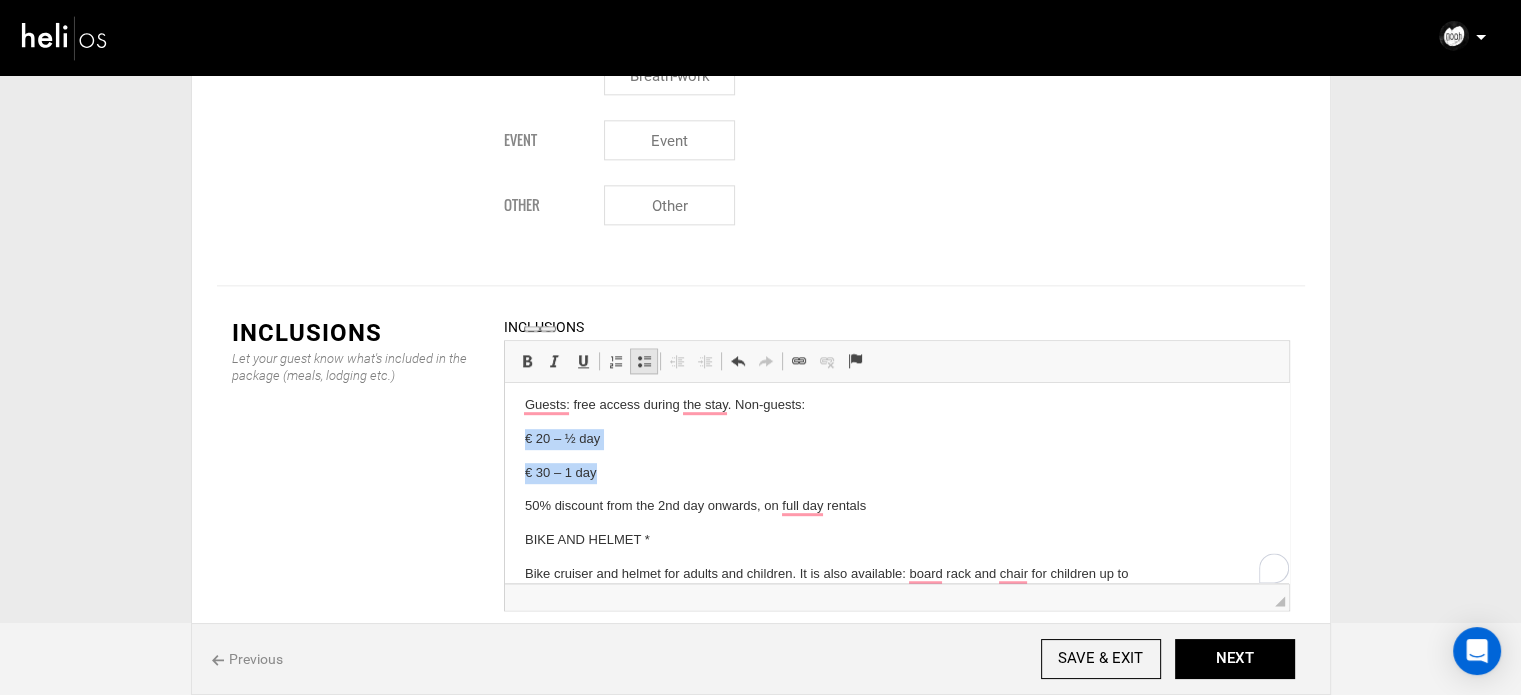 click at bounding box center [644, 361] 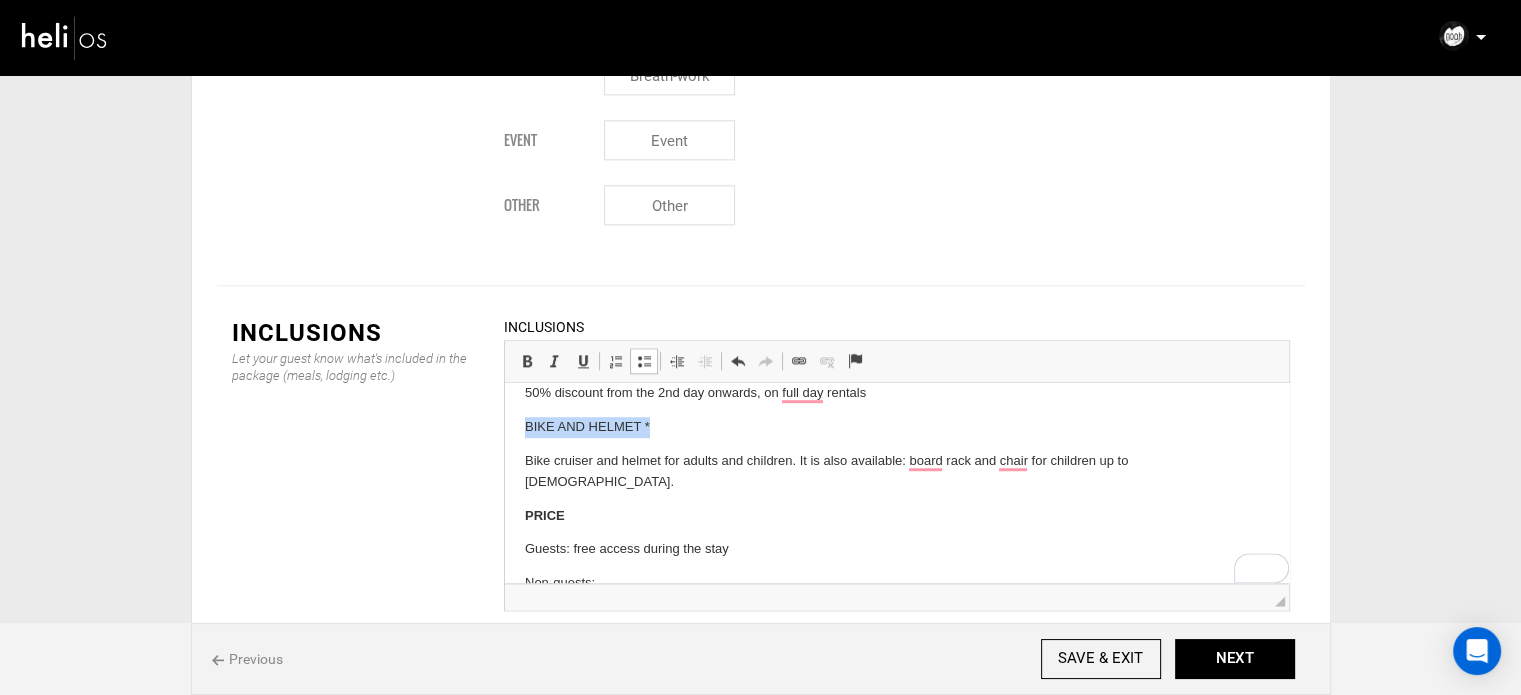 drag, startPoint x: 652, startPoint y: 424, endPoint x: 519, endPoint y: 427, distance: 133.03383 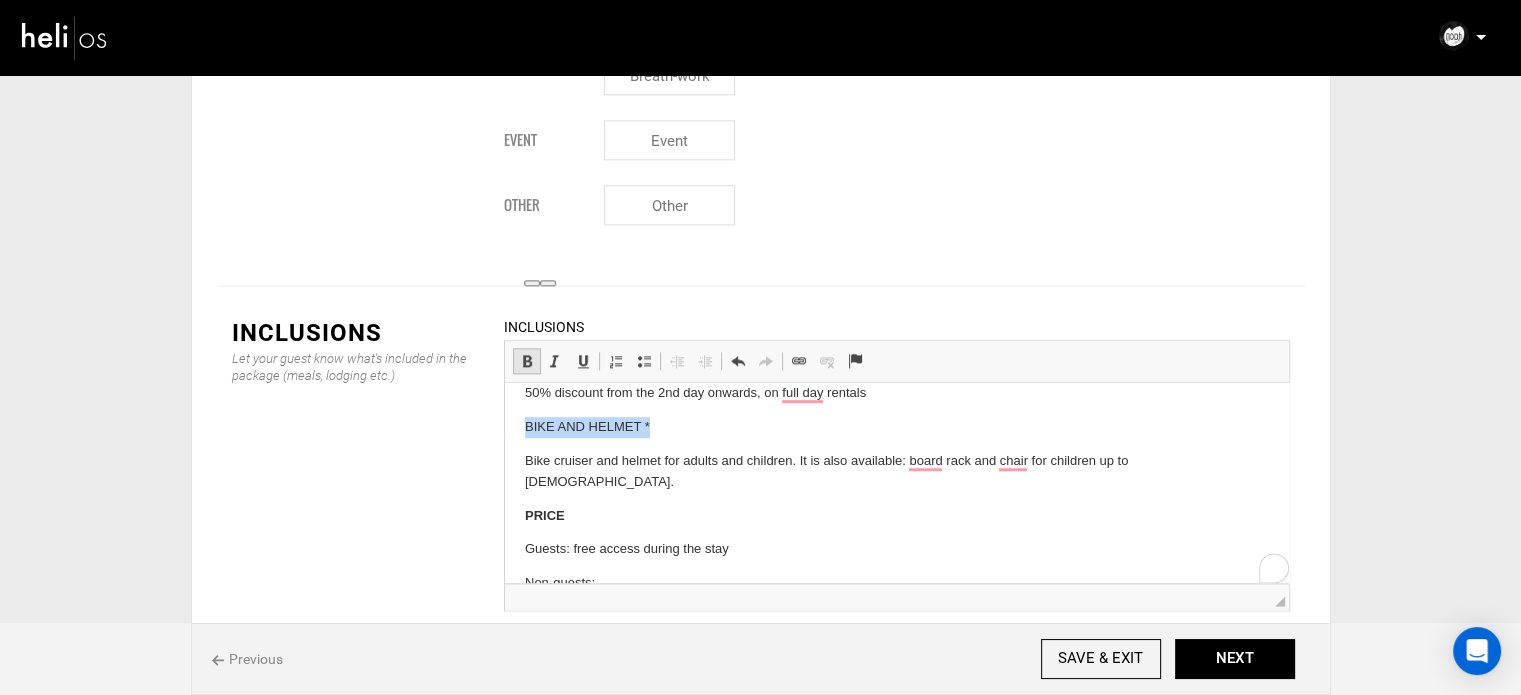 click at bounding box center [527, 361] 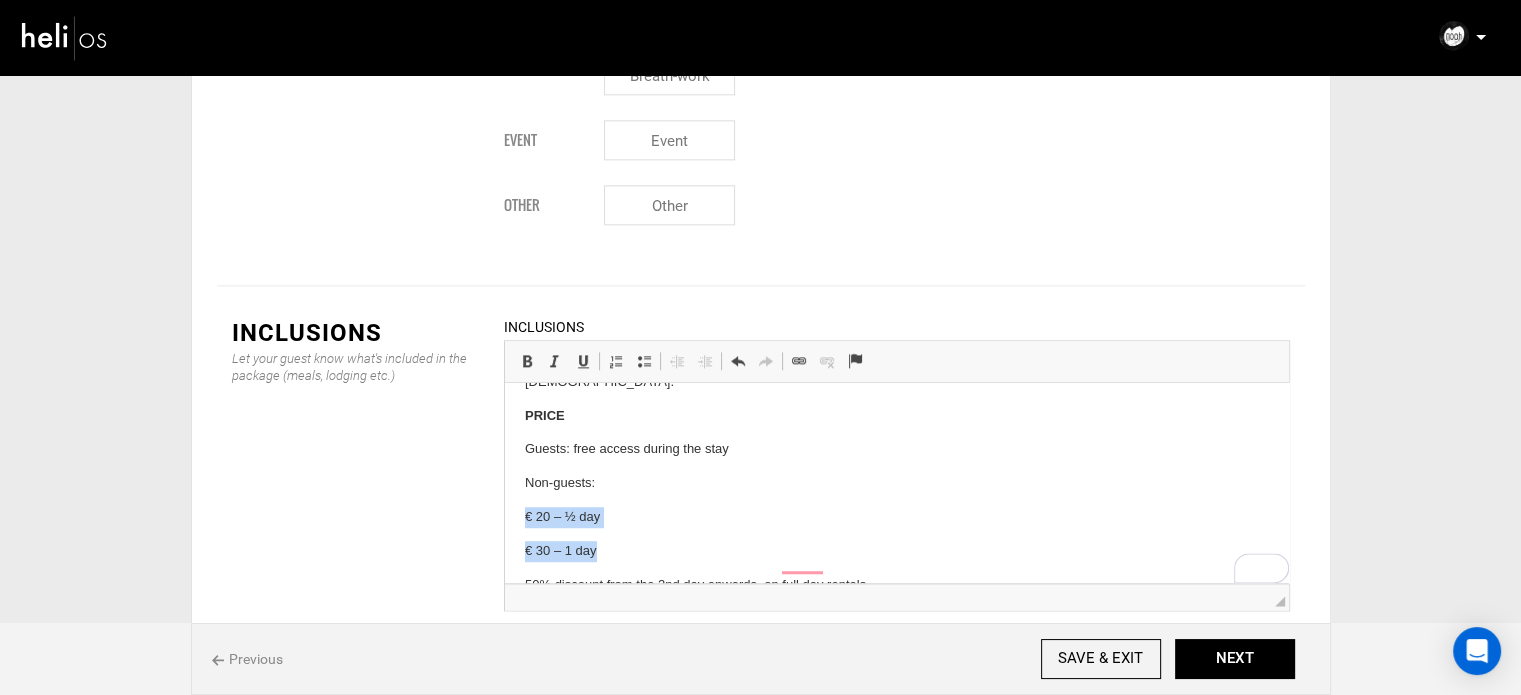 drag, startPoint x: 521, startPoint y: 495, endPoint x: 611, endPoint y: 519, distance: 93.14505 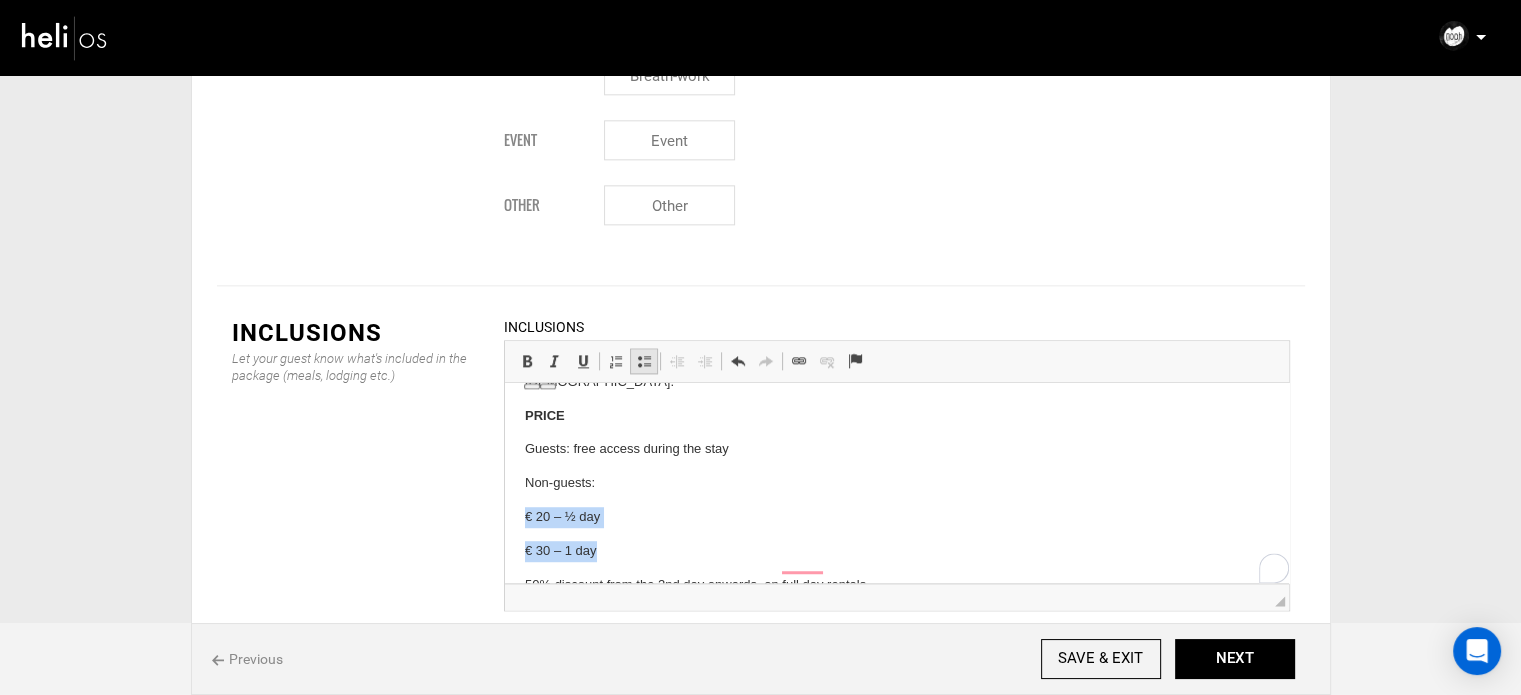 click at bounding box center (644, 361) 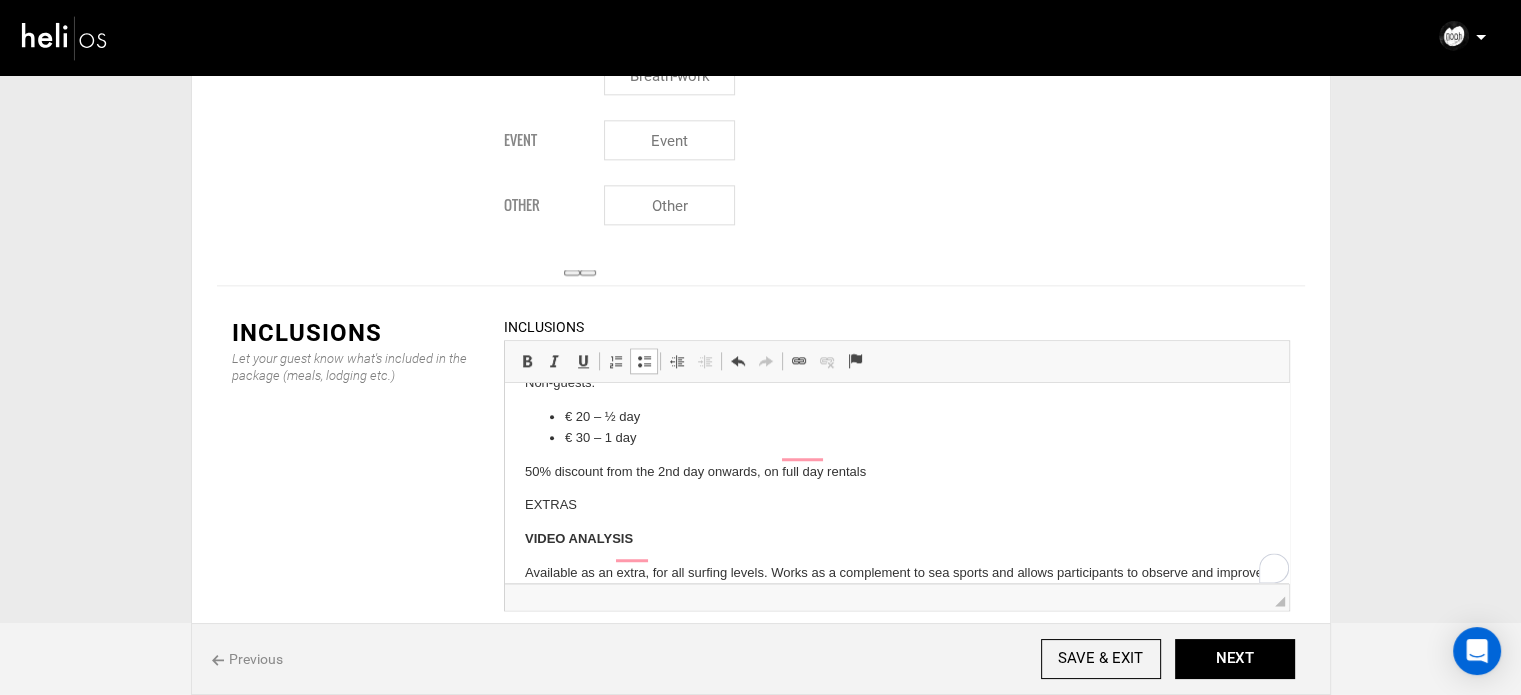 click on "EXTRAS" at bounding box center (896, 505) 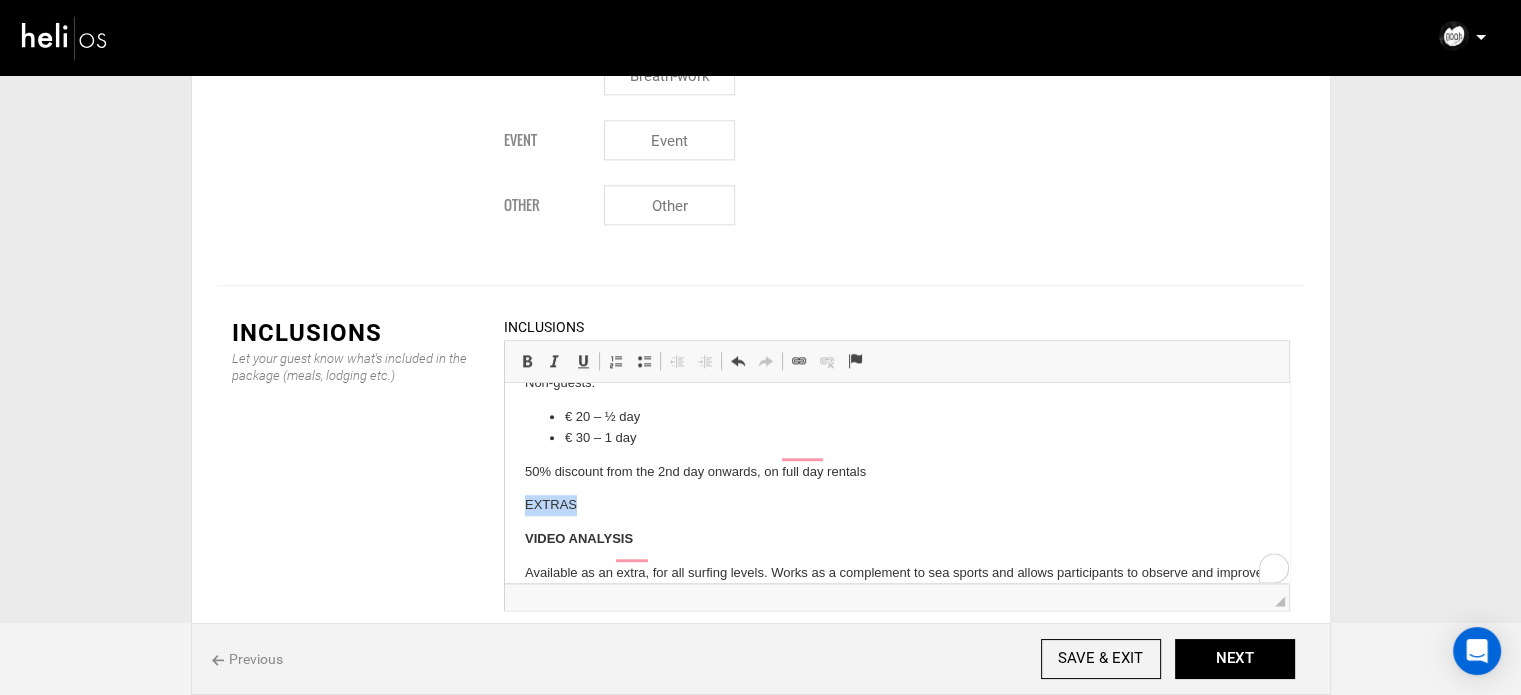 click on "EXTRAS" at bounding box center (896, 505) 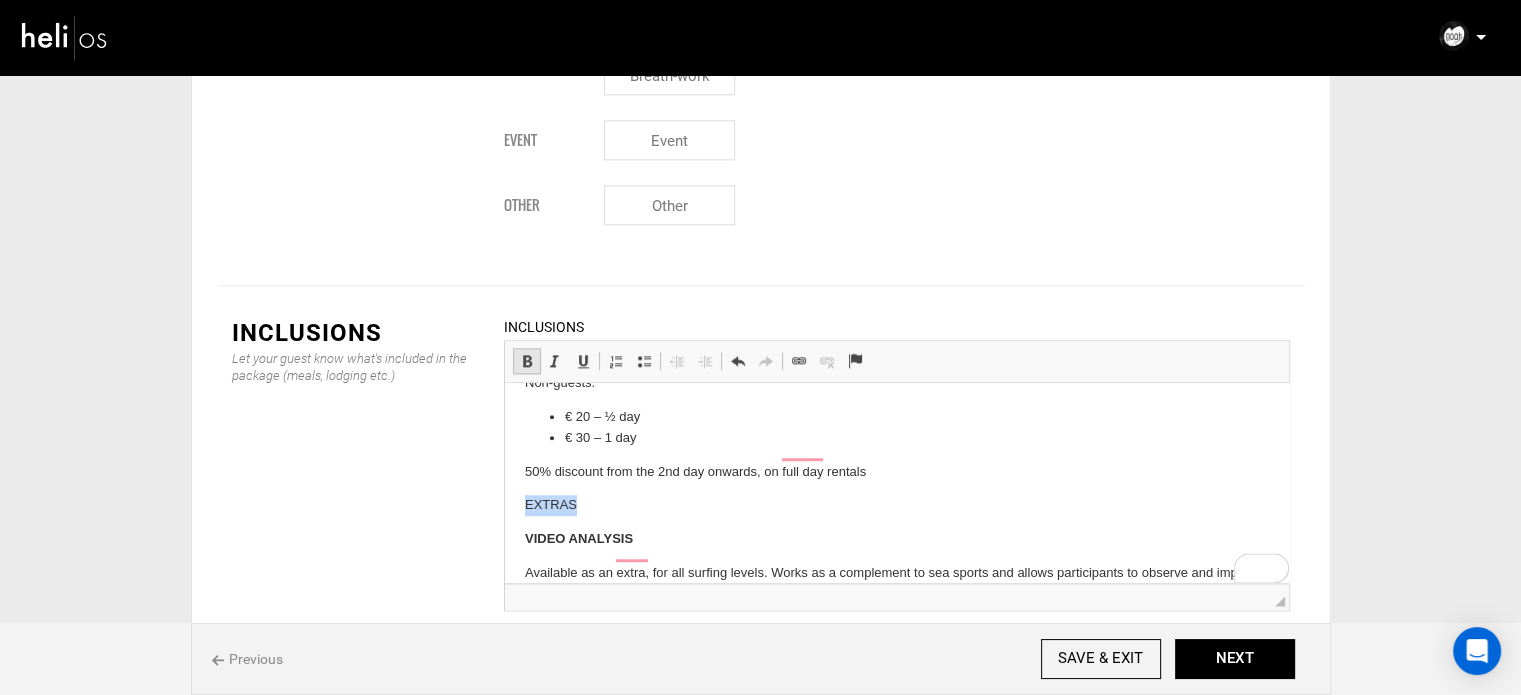 click at bounding box center [527, 361] 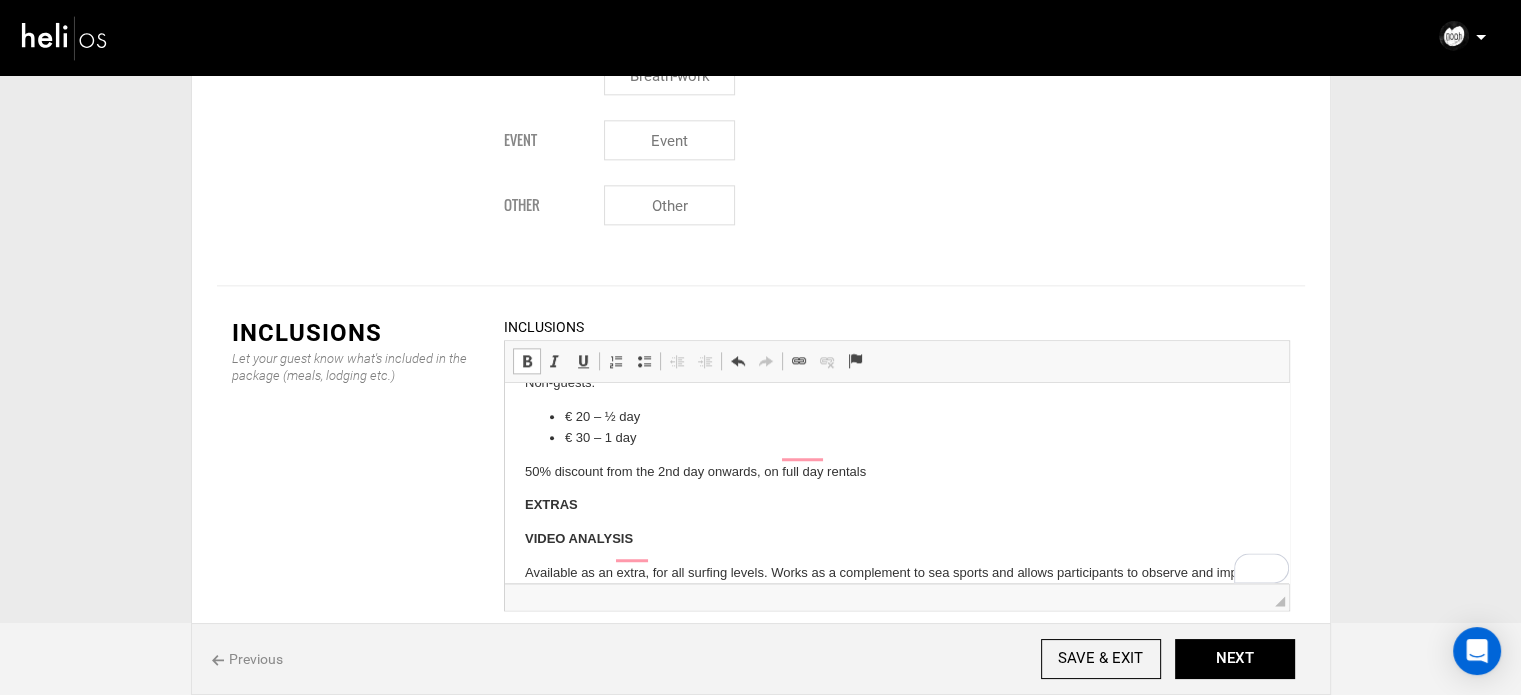 click on "Room Amenities Sea view balcony 5sqm Fireplace Outdoor Shower & Surfboard Racks Queen Size Bed or Twin Bed Additional twin bed 0.80 x 2.00m Digital safety box Bluetooth Speaker 1 head shower, with hand shower option Total area: 28sqm (bedroom area: 23sqm, balcony area: 5sqm) Rentals SURFBOARD PRO Firewire, Slater Designs and Lost surfboards, available in various sizes, for advanced surfers who want to try out different models. PRICE € 35 - ½ day € 55 - 1 day 50% discount from the 2nd day onwards, on full day rentals SURFBOARD Torq surfboard, various sizes, aimed at those who already have experience and confidence while surfing. PRICE € 25 - ½ day € 40 - 1 day 50% discount from the 2nd day onwards, on full day rentals WETSUIT O'Neill wetsuit 4'3 or 5'3 mm thick. PRICE € 15 - ½ day € 20 - 1 day 50% discount from the 2nd day onwards, on full day rentals SURFBOARD PRO + WETSUIT PRICE € 40 - ½ day € 65 - 1 day 50% discount from the 2nd day onwards, on full day rentals SURFBOARD + WETSUIT" at bounding box center (896, -252) 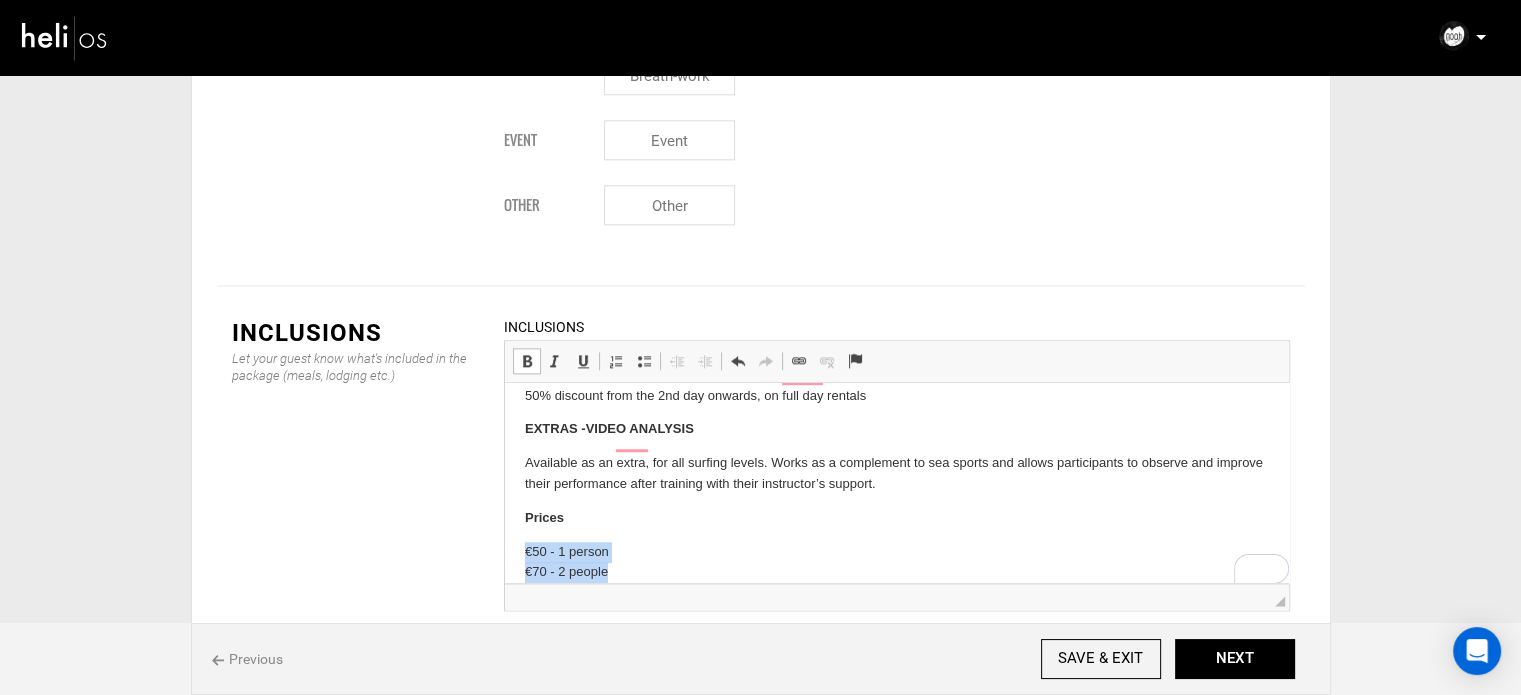drag, startPoint x: 621, startPoint y: 558, endPoint x: 515, endPoint y: 529, distance: 109.89541 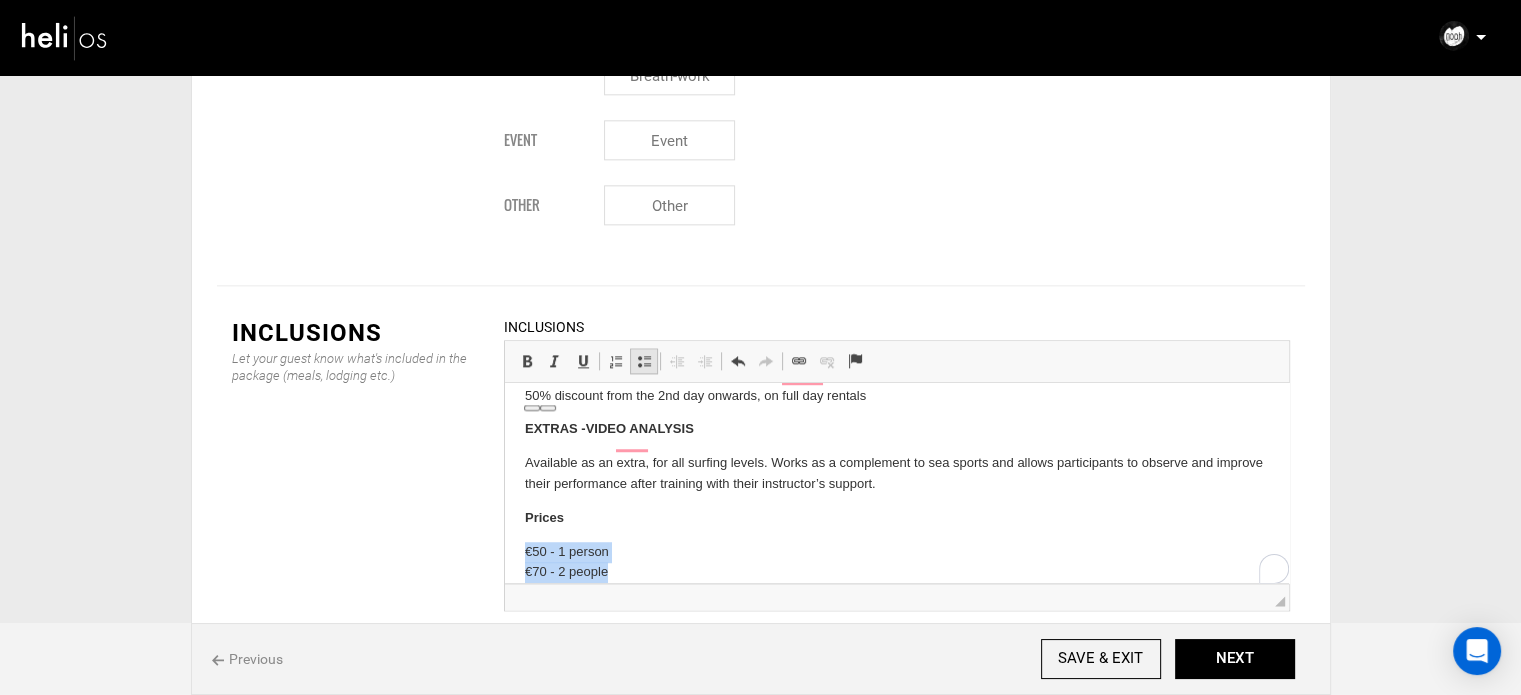 click at bounding box center [644, 361] 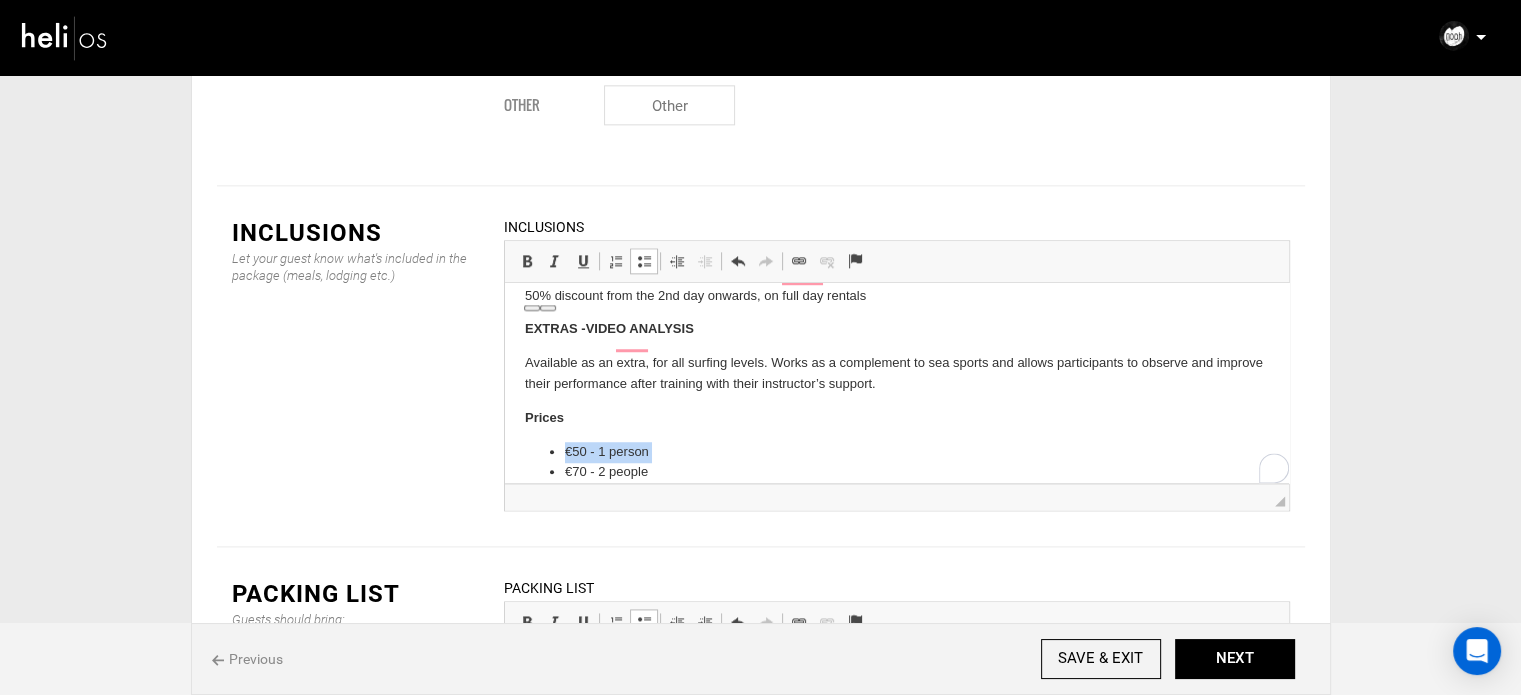click on "€70 - 2 people" at bounding box center [896, 472] 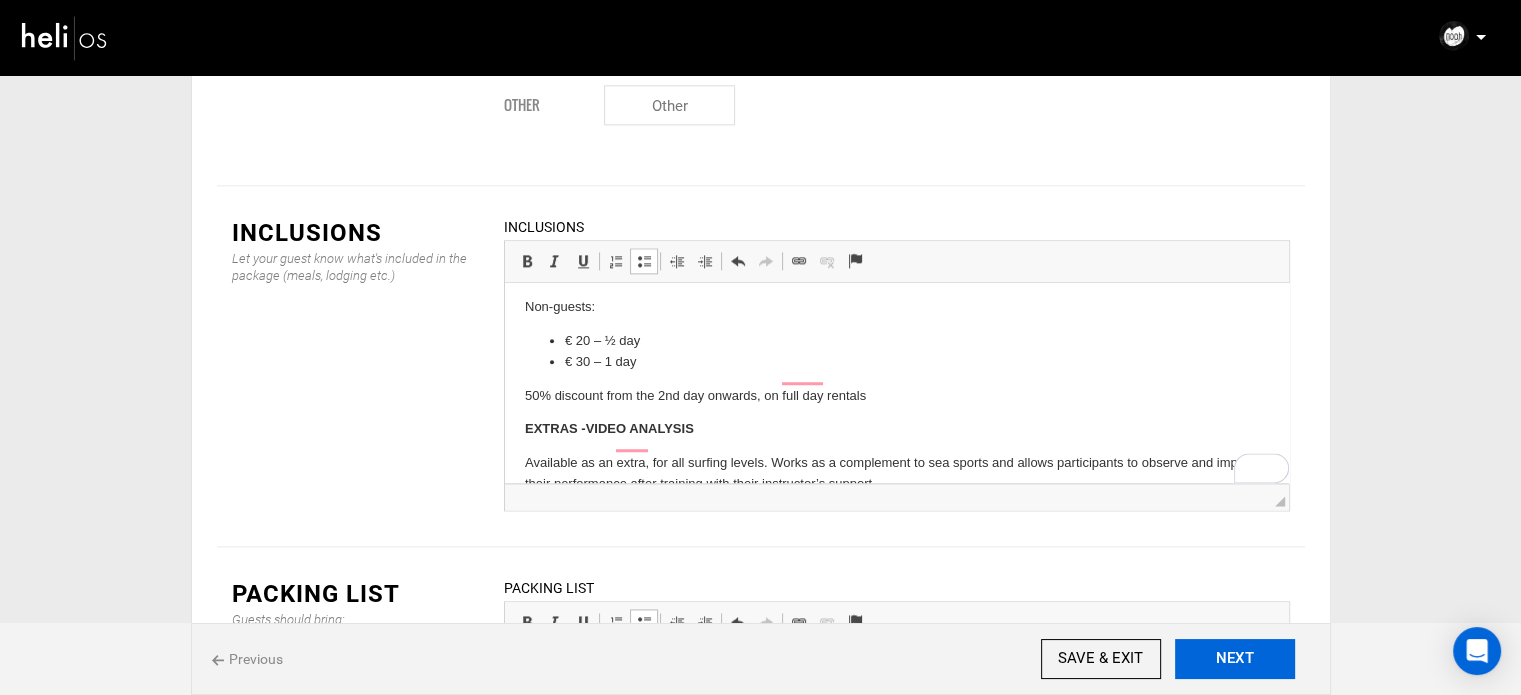 click on "NEXT" at bounding box center (1235, 659) 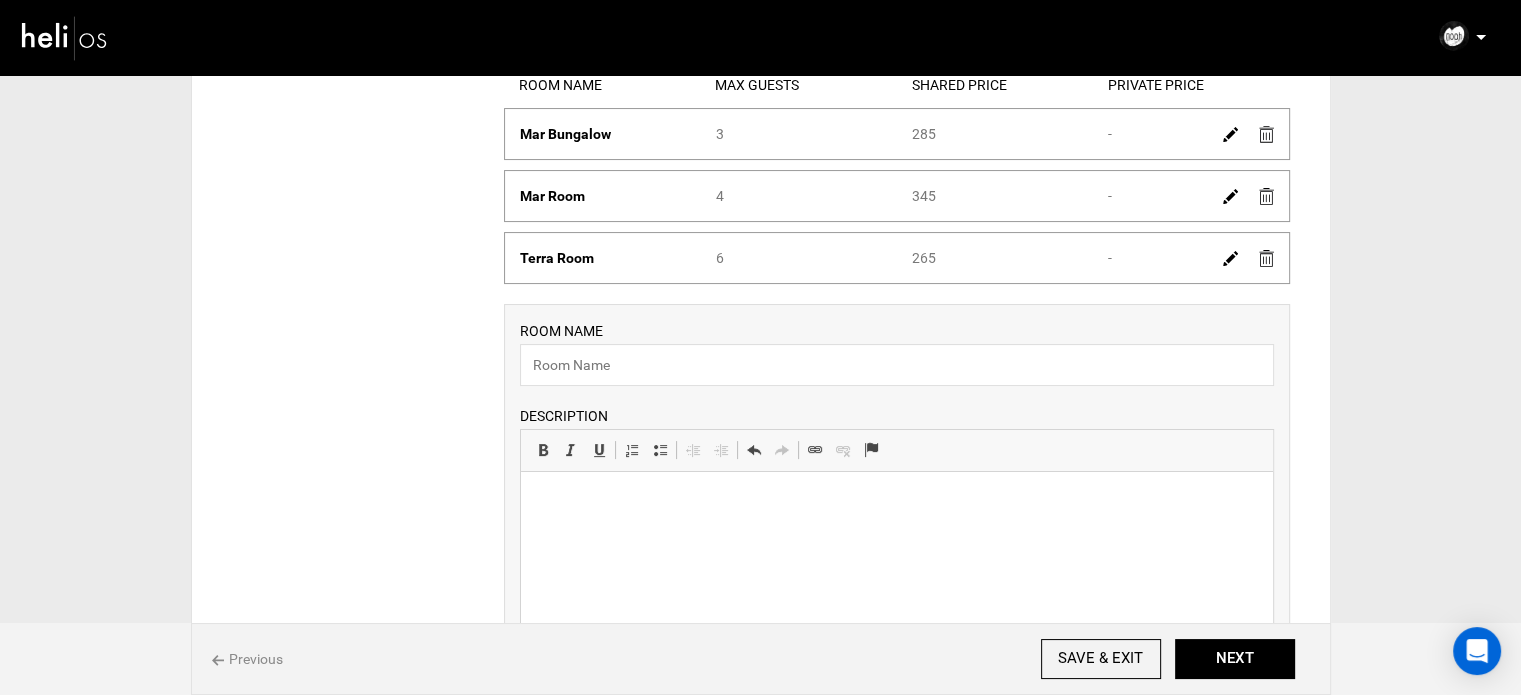 click at bounding box center [1230, 134] 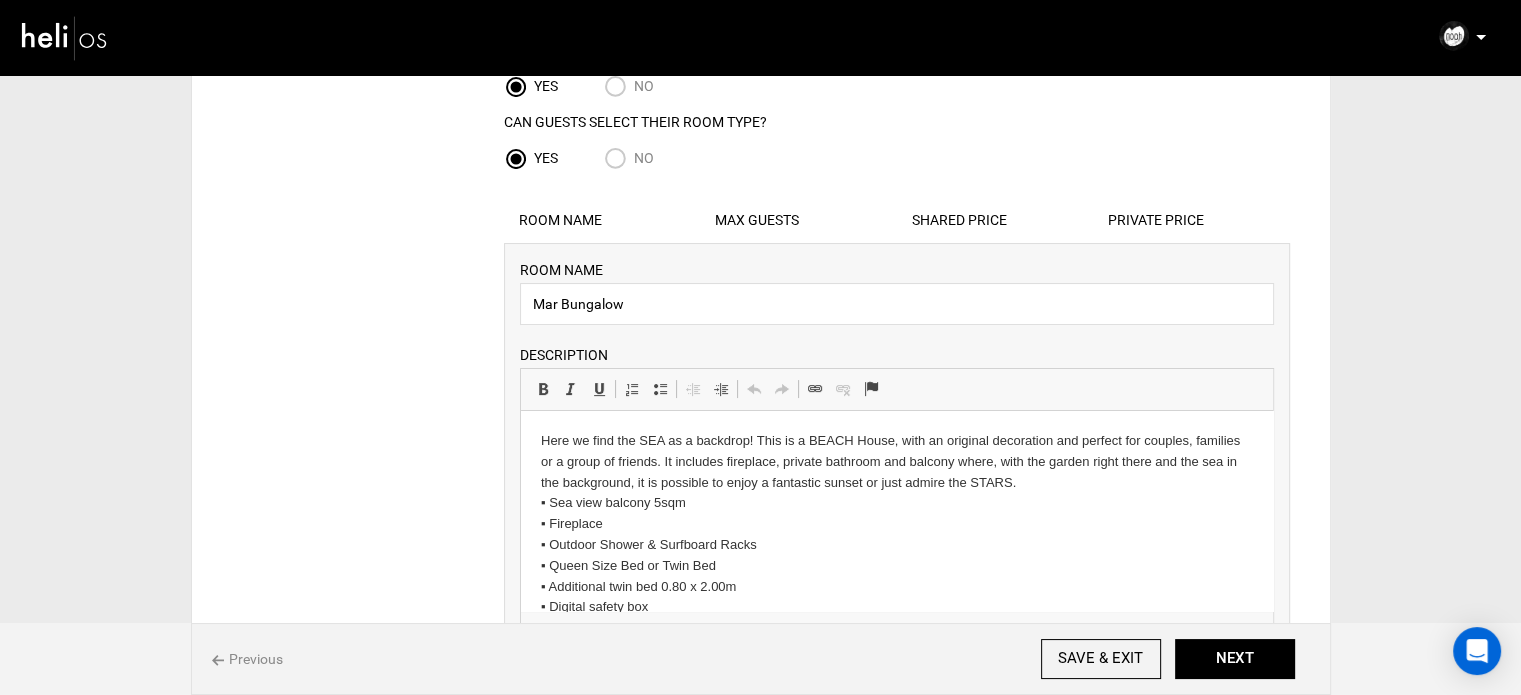 scroll, scrollTop: 200, scrollLeft: 0, axis: vertical 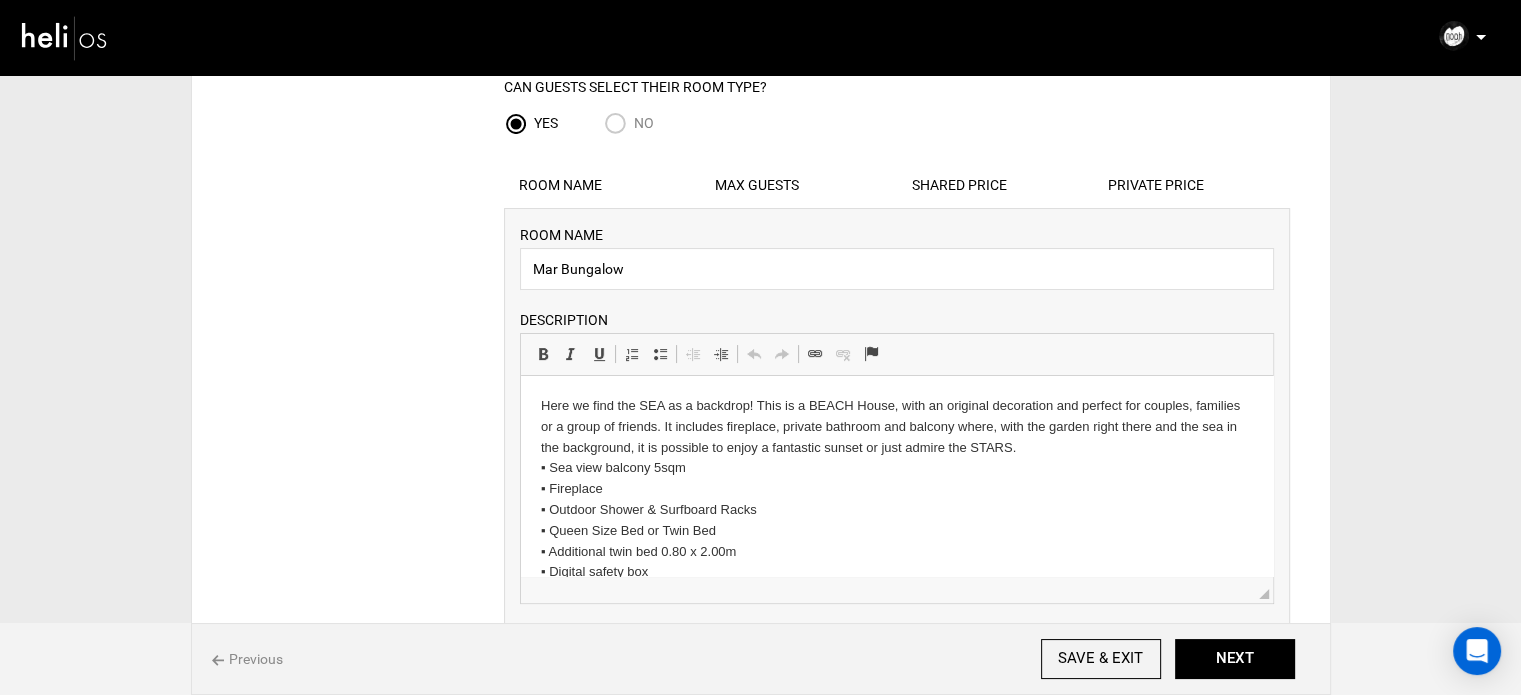 click on "Lodging
IS Lodging Provided for These activities?
YES
NO
Can Guests Select Their Room Type?
Yes
No
Room Name   Bold" at bounding box center [761, 1207] 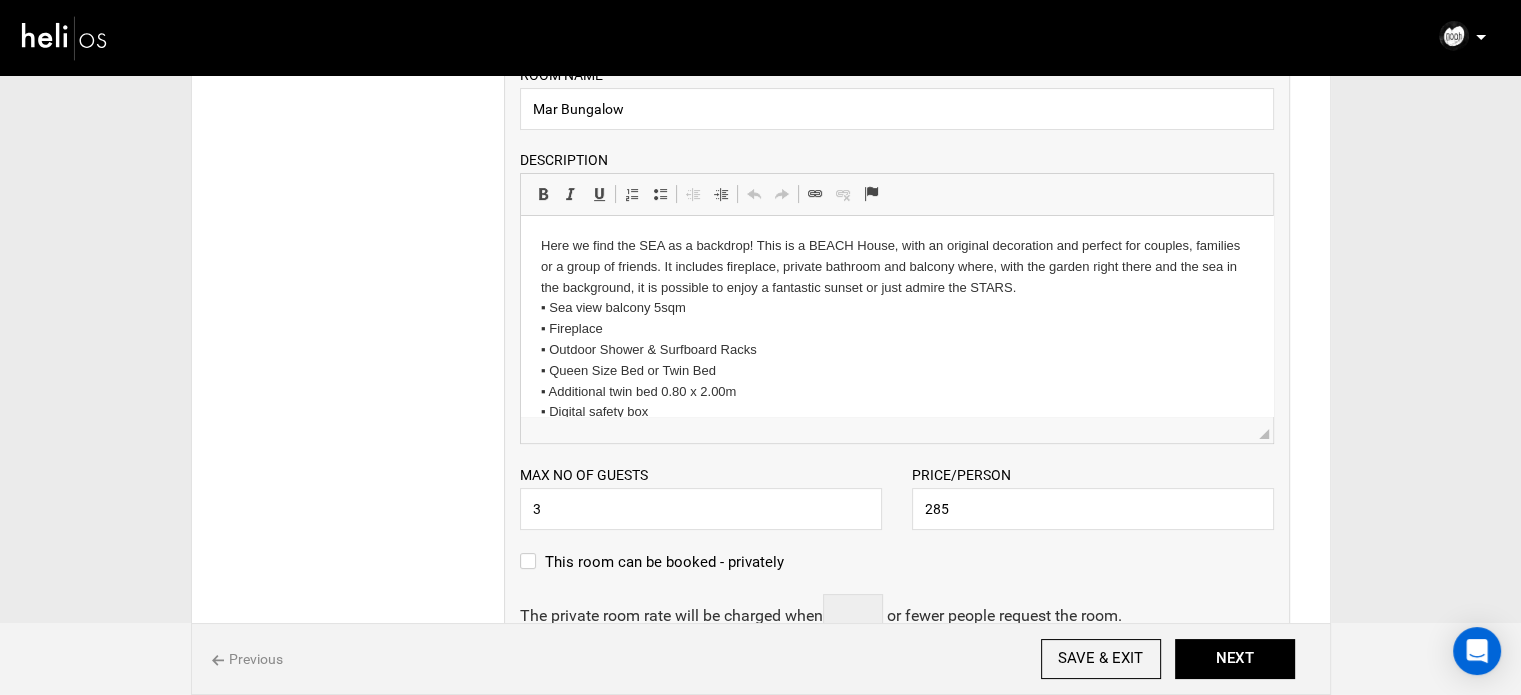 scroll, scrollTop: 600, scrollLeft: 0, axis: vertical 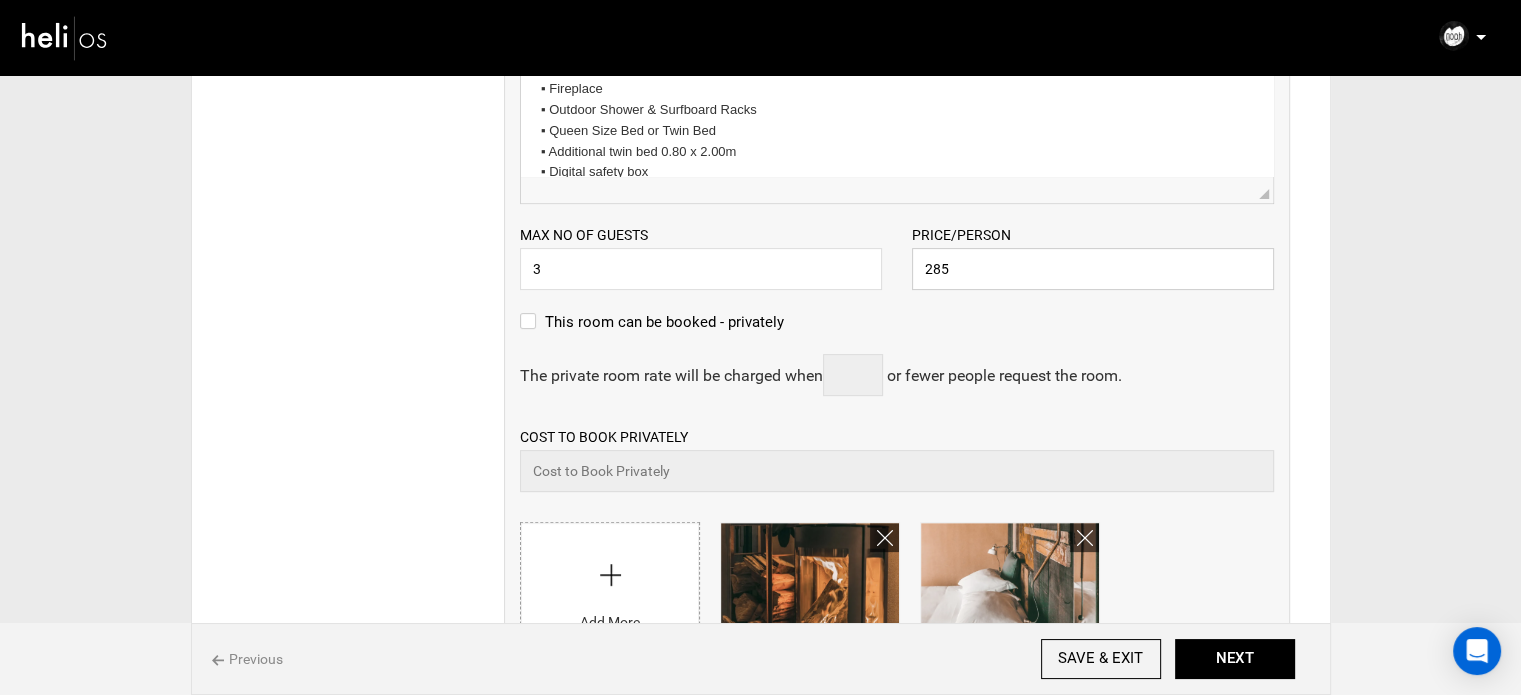 drag, startPoint x: 930, startPoint y: 278, endPoint x: 876, endPoint y: 286, distance: 54.589375 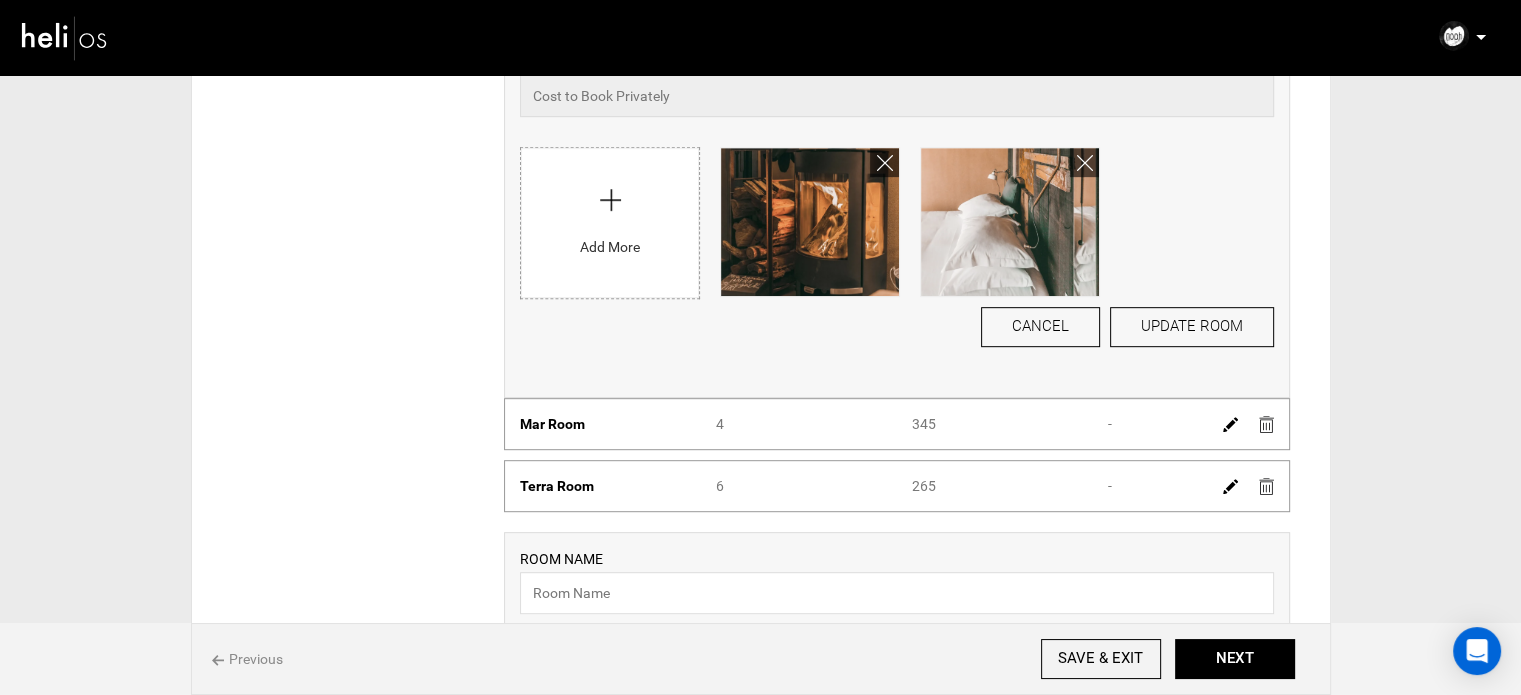 scroll, scrollTop: 1100, scrollLeft: 0, axis: vertical 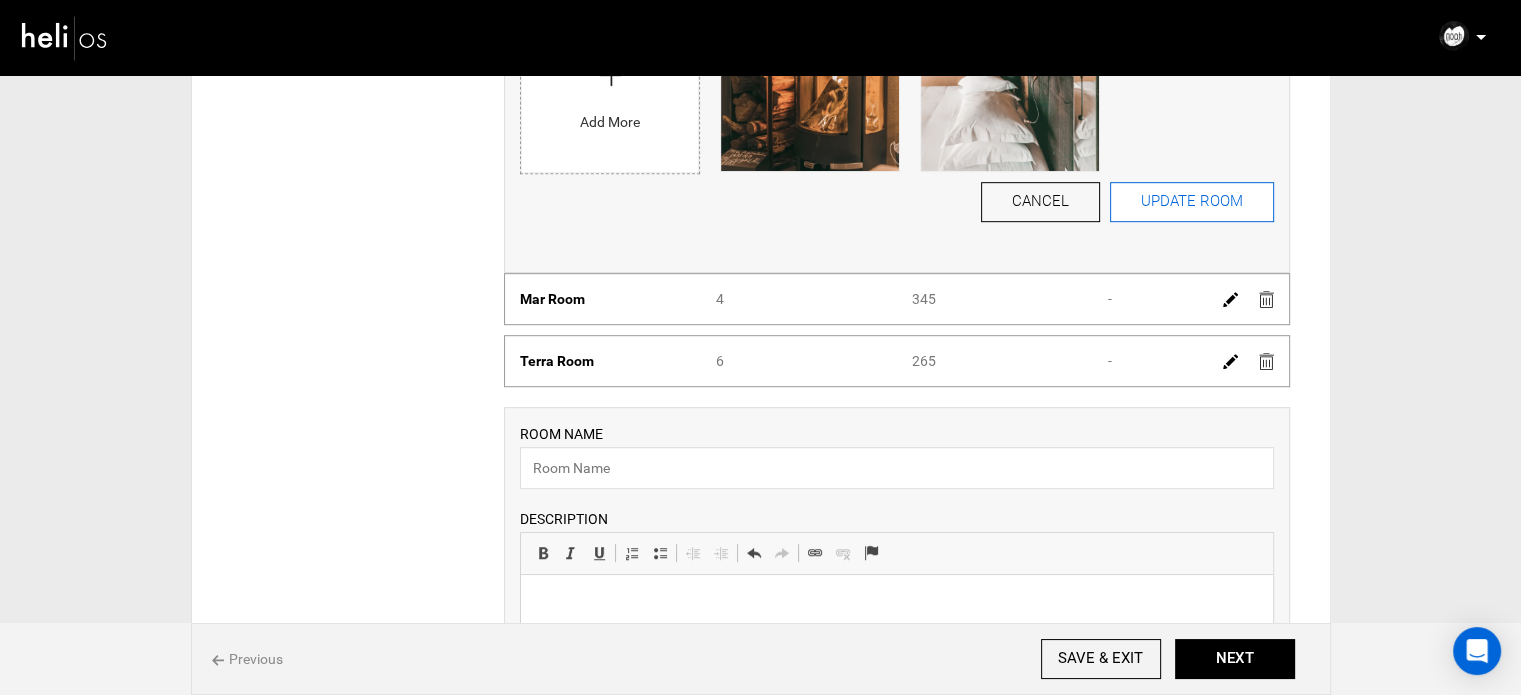 type on "1710" 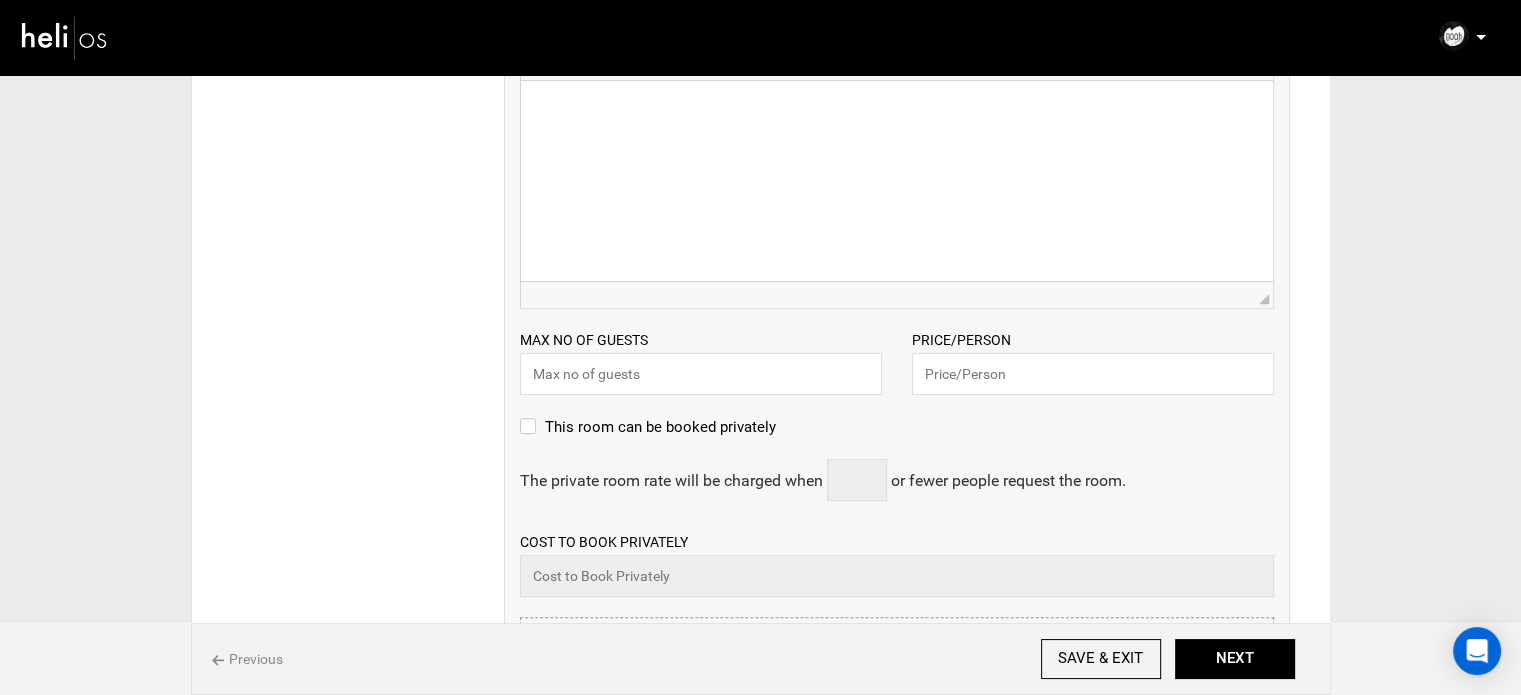 scroll, scrollTop: 191, scrollLeft: 0, axis: vertical 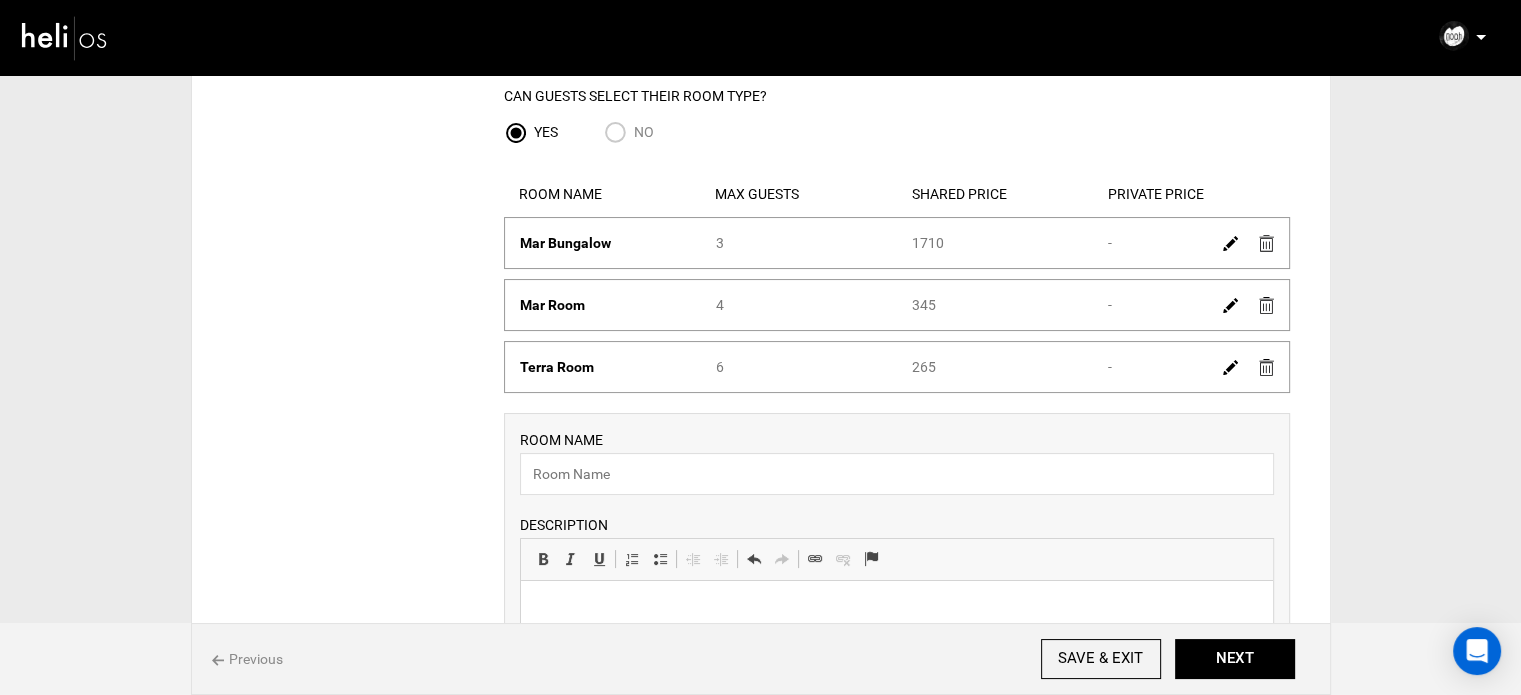 click at bounding box center [1230, 305] 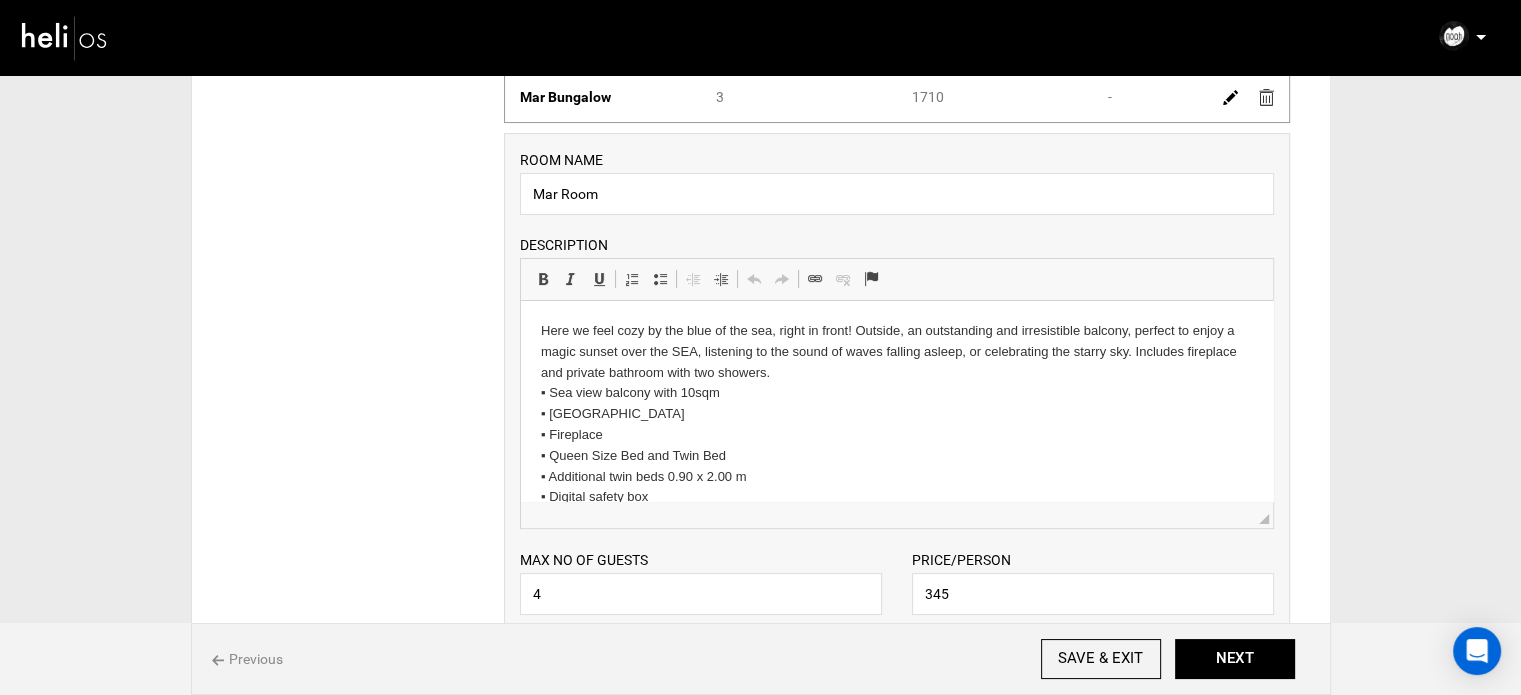 scroll, scrollTop: 591, scrollLeft: 0, axis: vertical 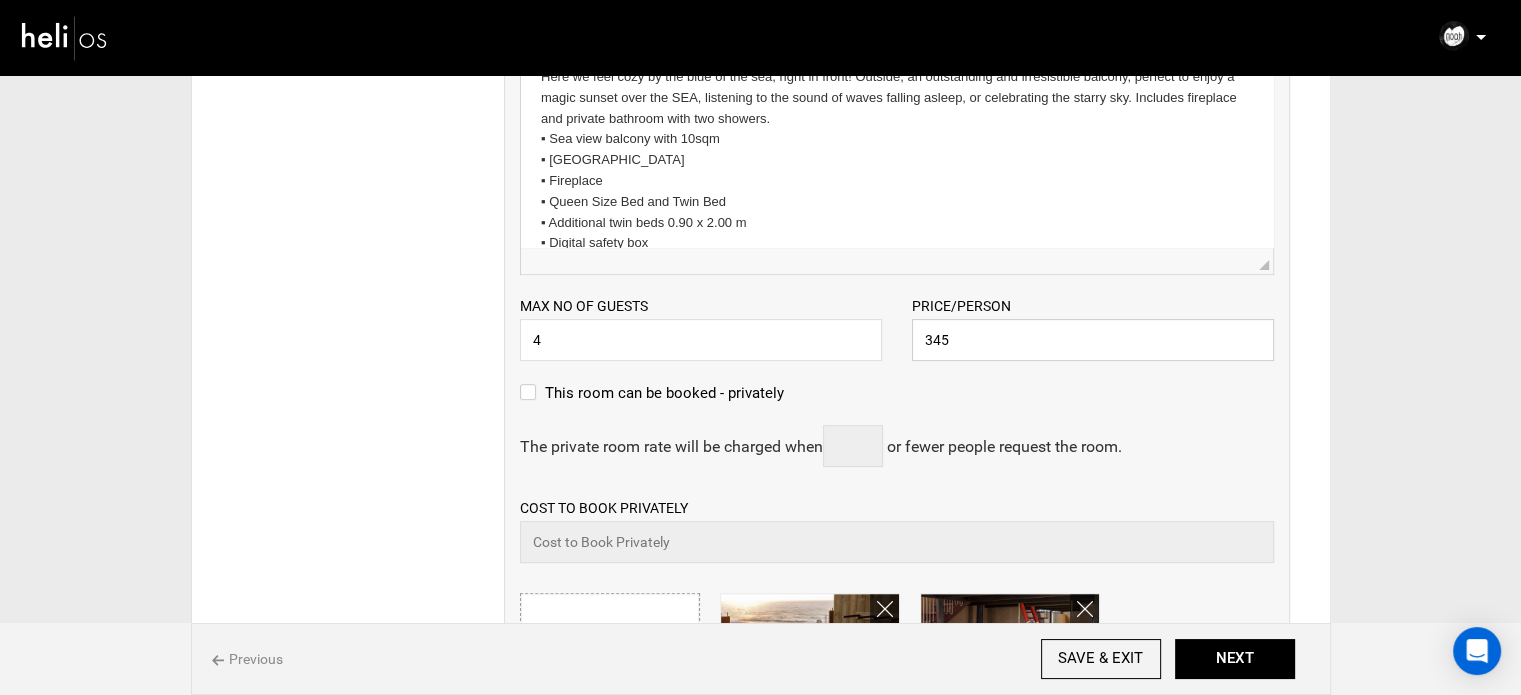 drag, startPoint x: 920, startPoint y: 346, endPoint x: 889, endPoint y: 353, distance: 31.780497 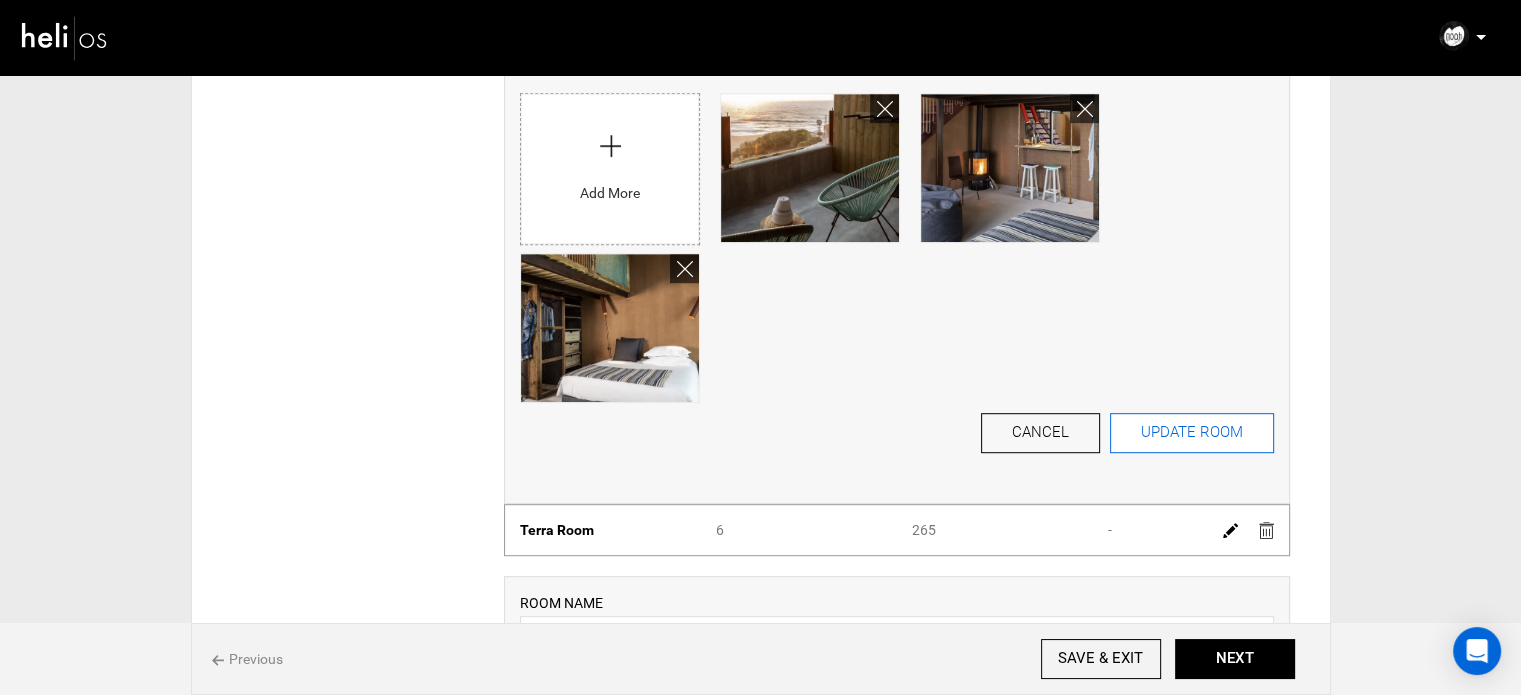 type on "2070" 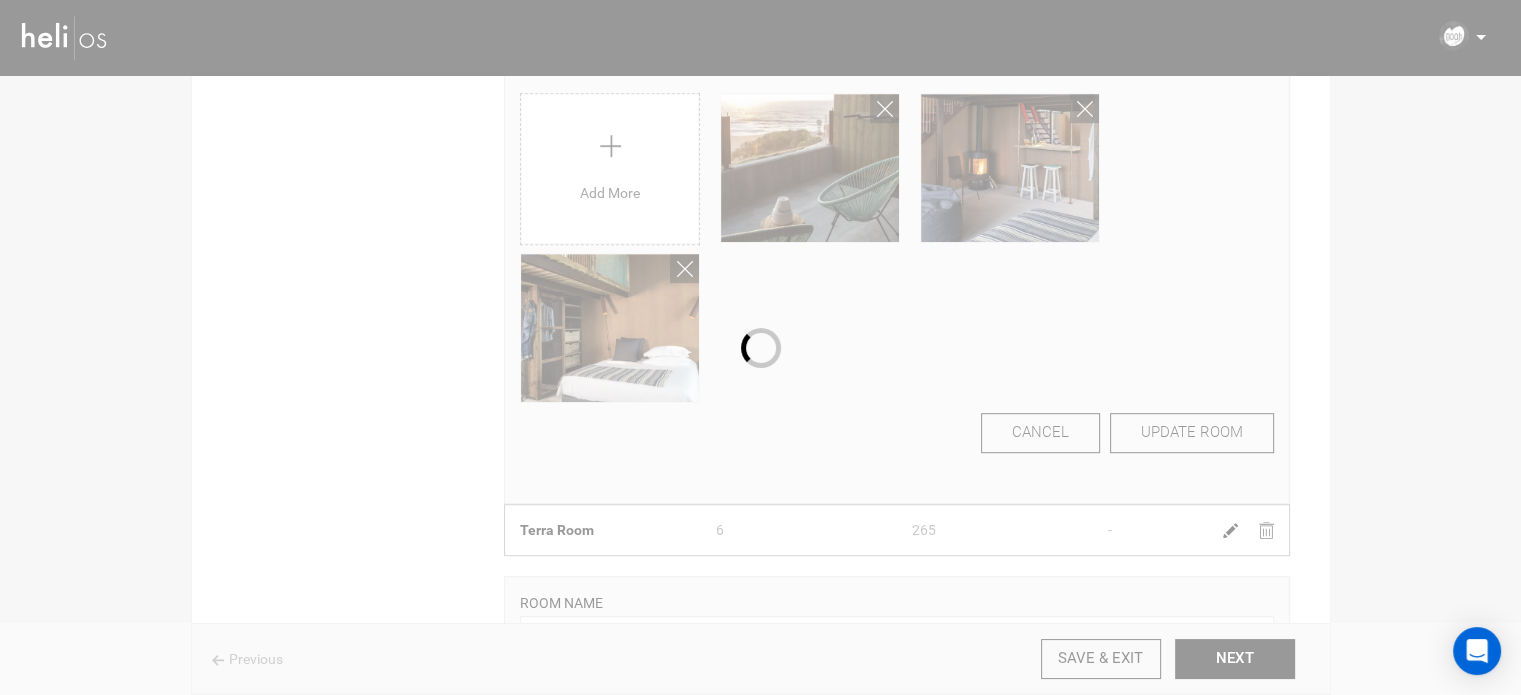 scroll, scrollTop: 28, scrollLeft: 0, axis: vertical 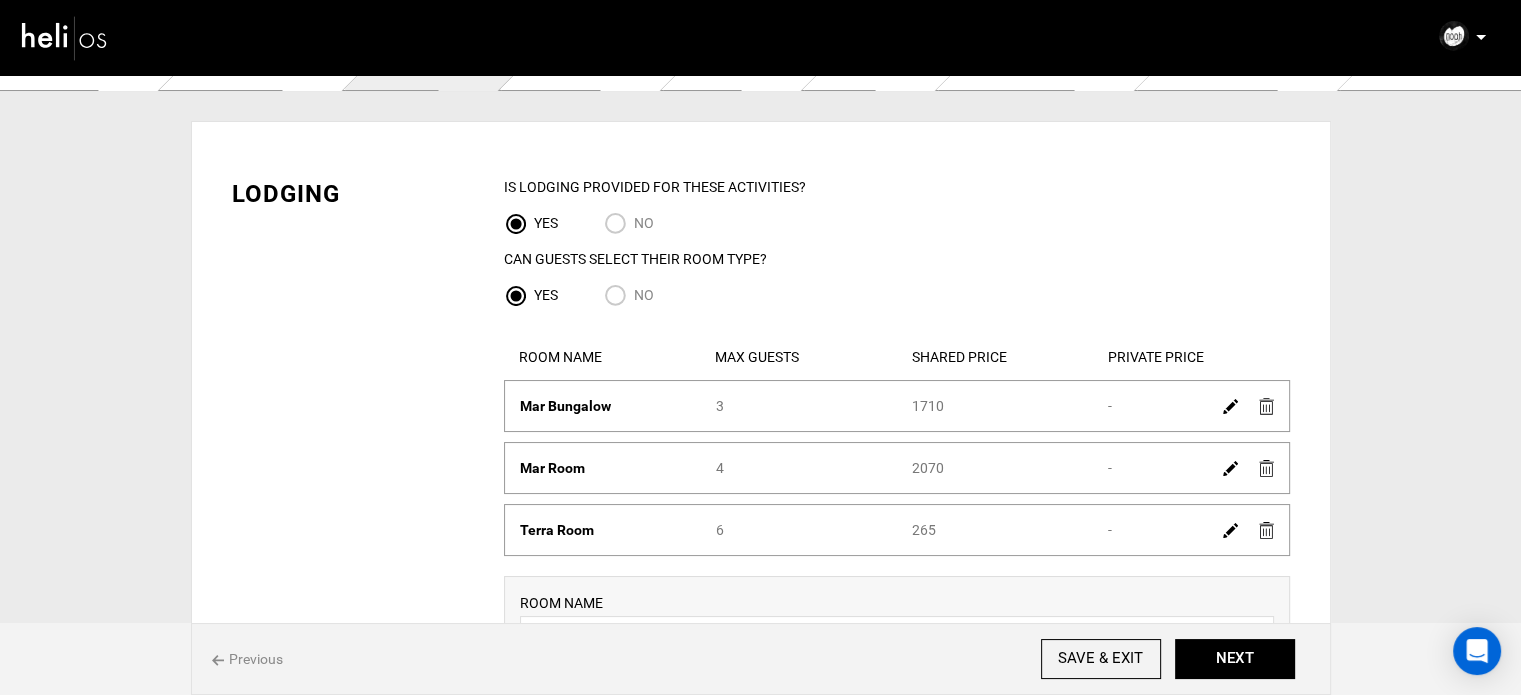 click on "Shared Price
265" at bounding box center (995, 530) 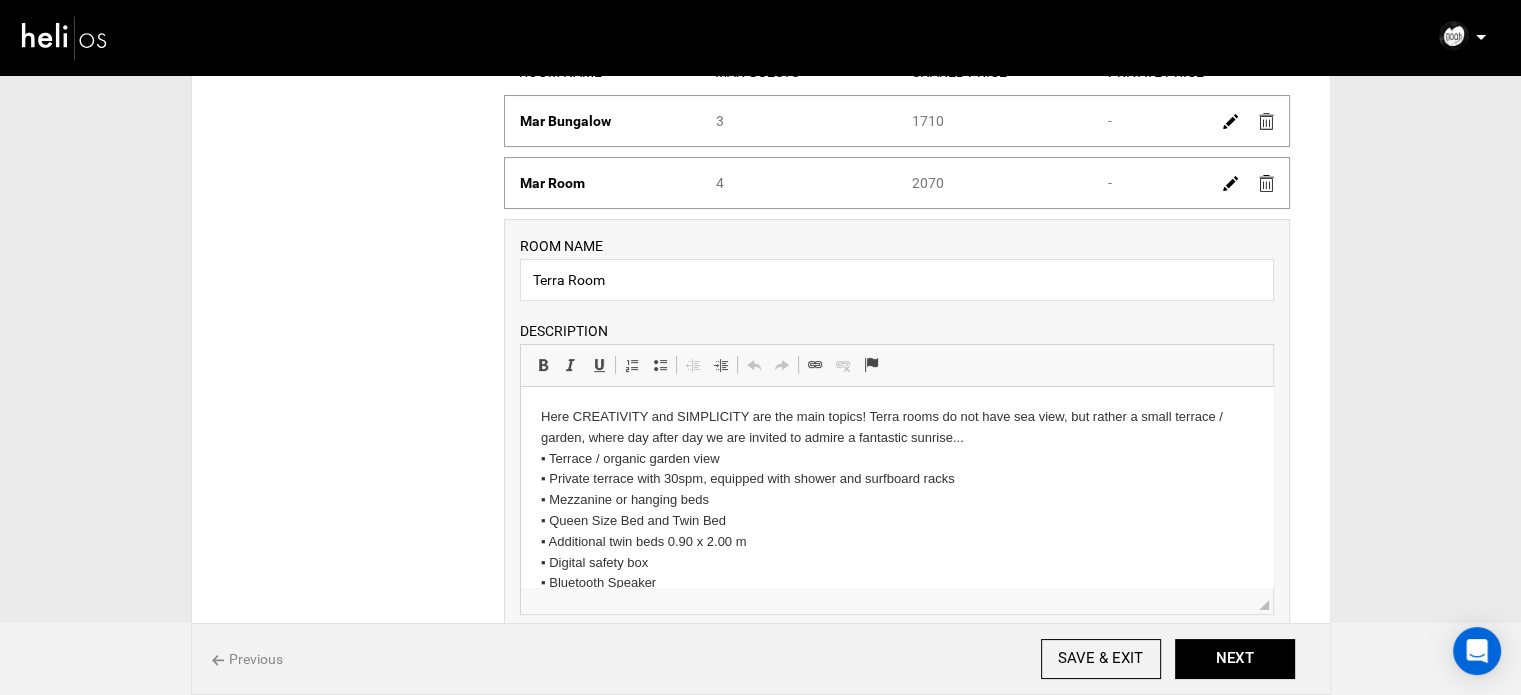 scroll, scrollTop: 628, scrollLeft: 0, axis: vertical 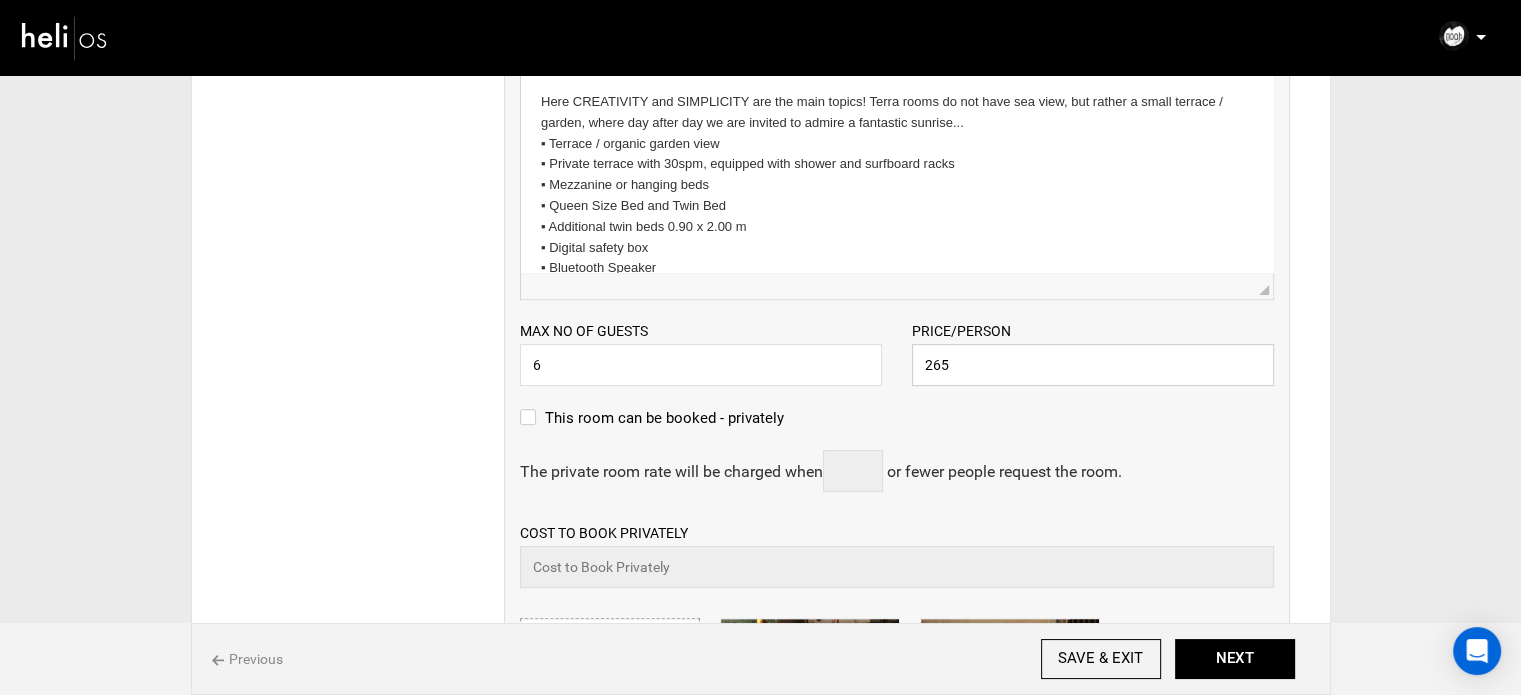 drag, startPoint x: 949, startPoint y: 361, endPoint x: 911, endPoint y: 343, distance: 42.047592 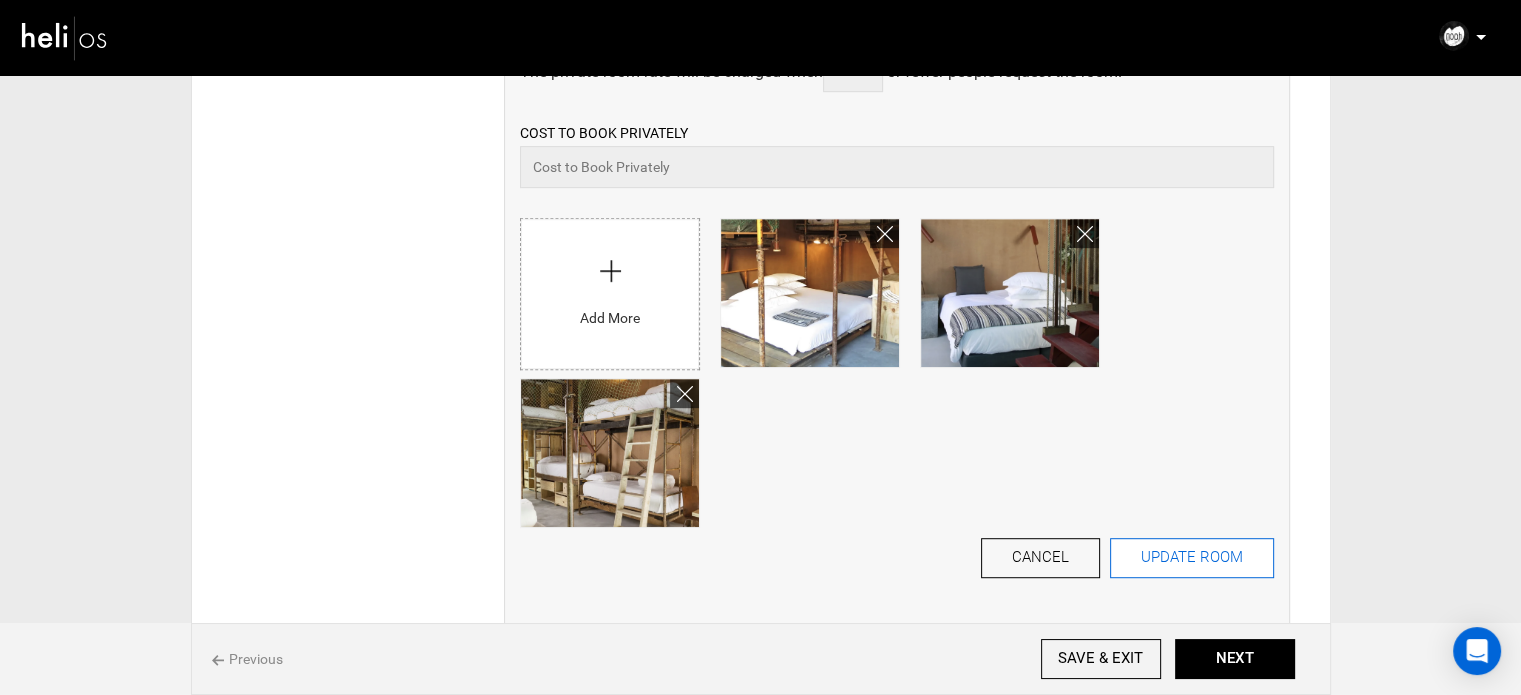 type on "1590" 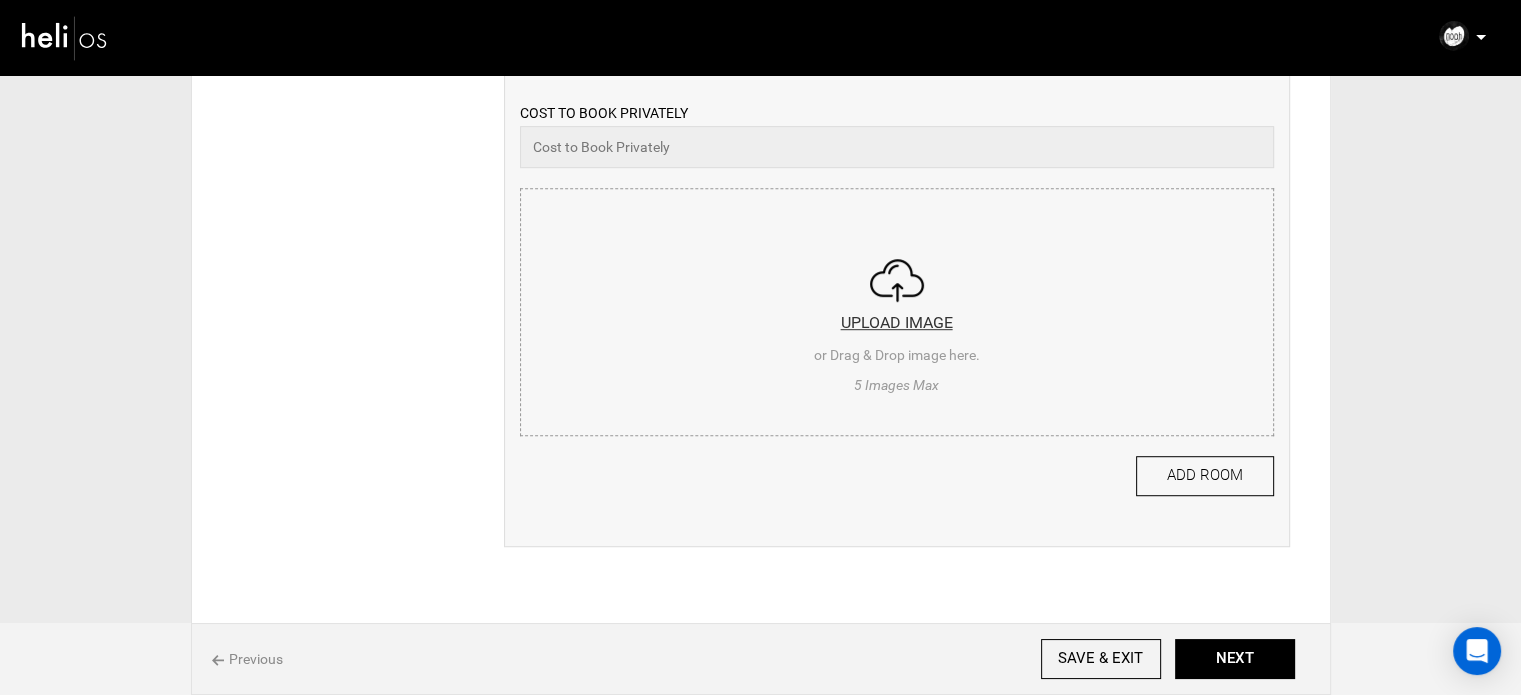 scroll, scrollTop: 1213, scrollLeft: 0, axis: vertical 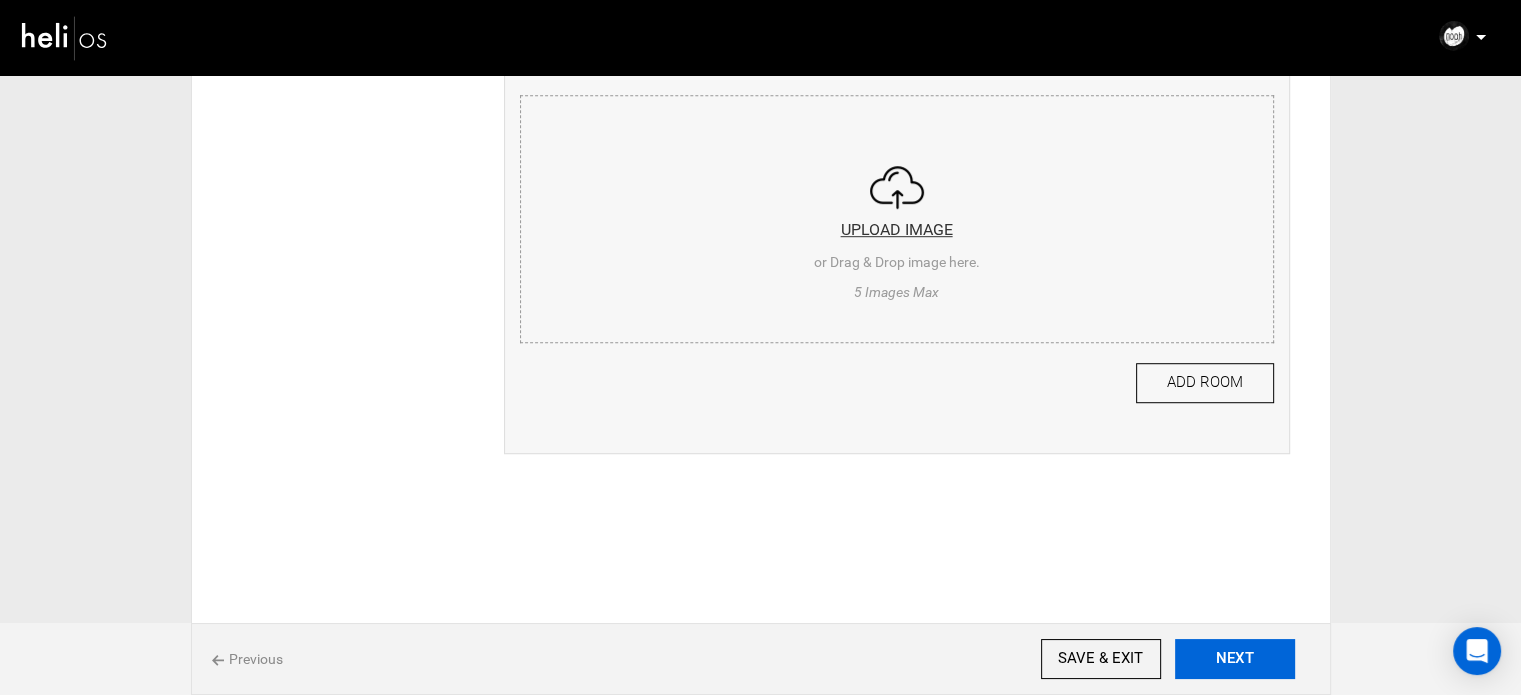 click on "NEXT" at bounding box center [1235, 659] 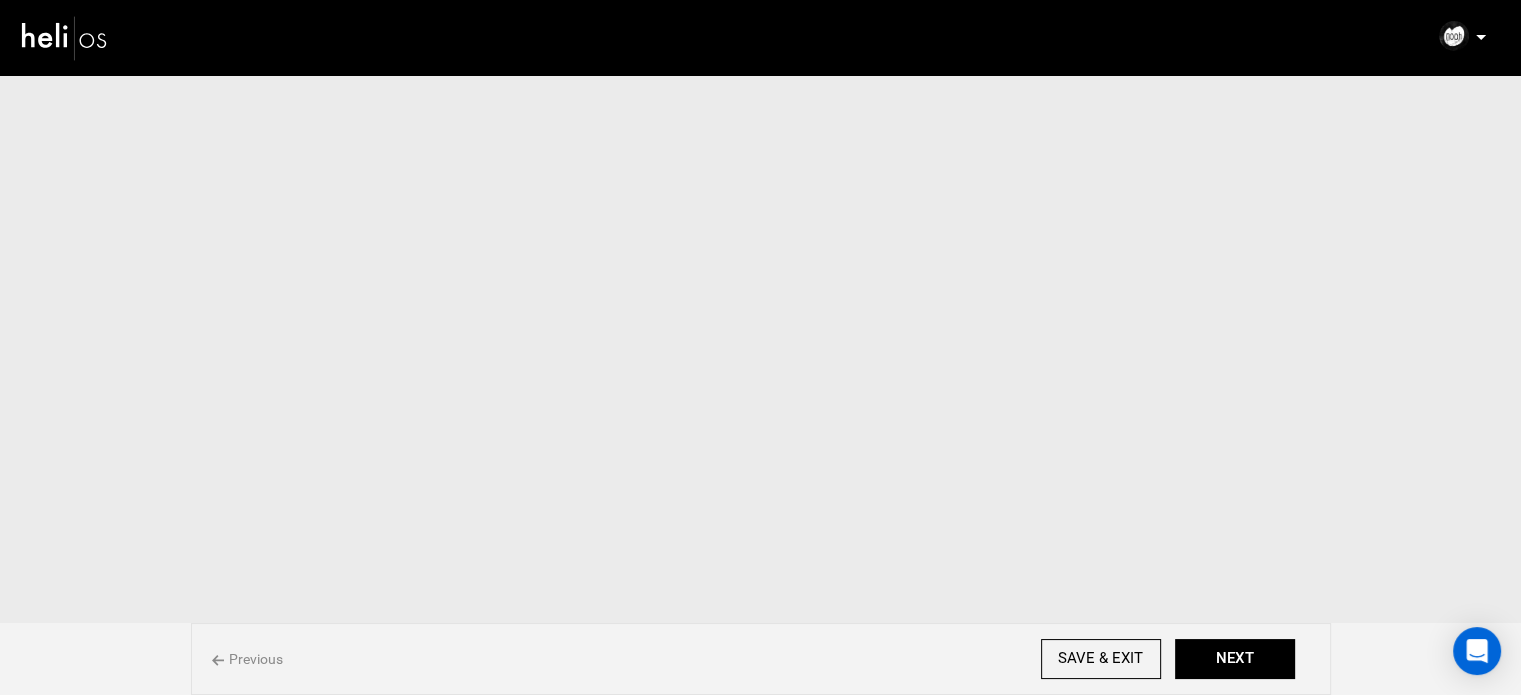scroll, scrollTop: 0, scrollLeft: 0, axis: both 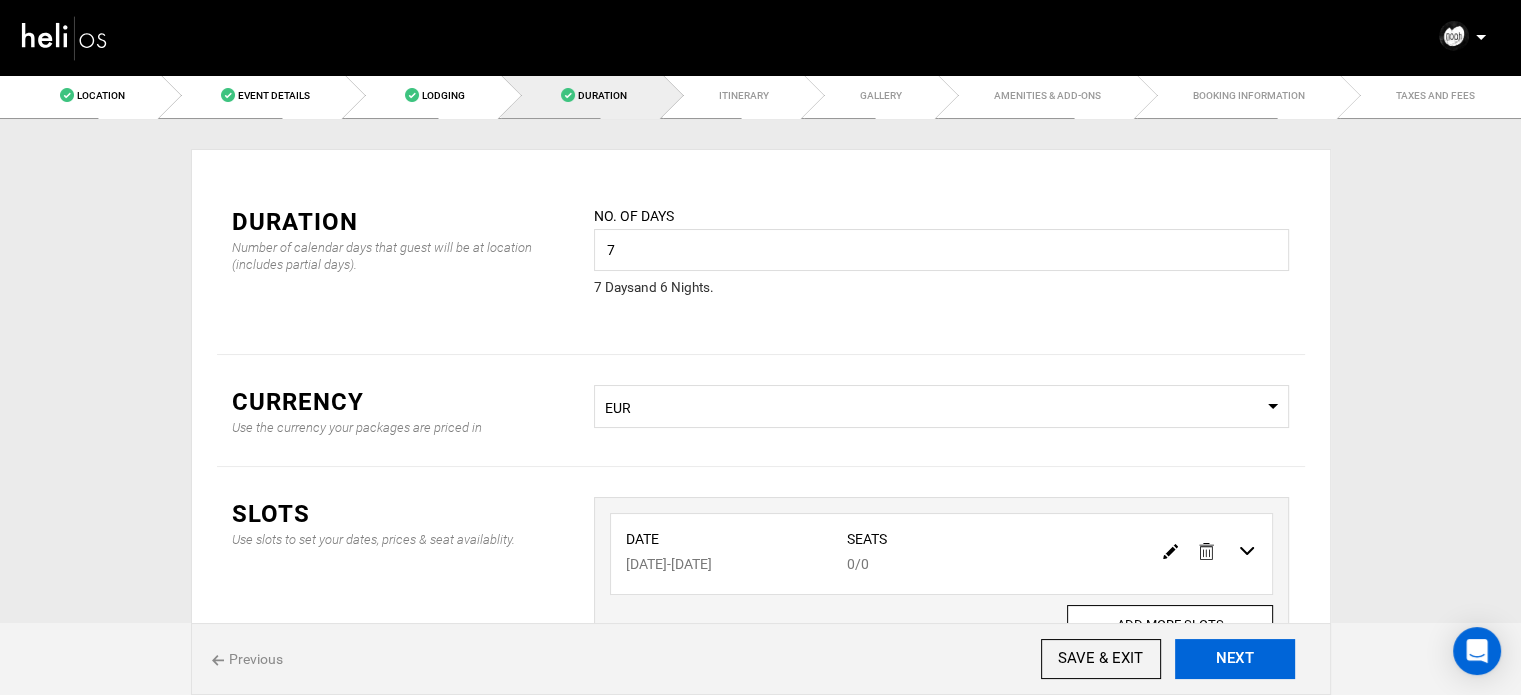 click on "NEXT" at bounding box center (1235, 659) 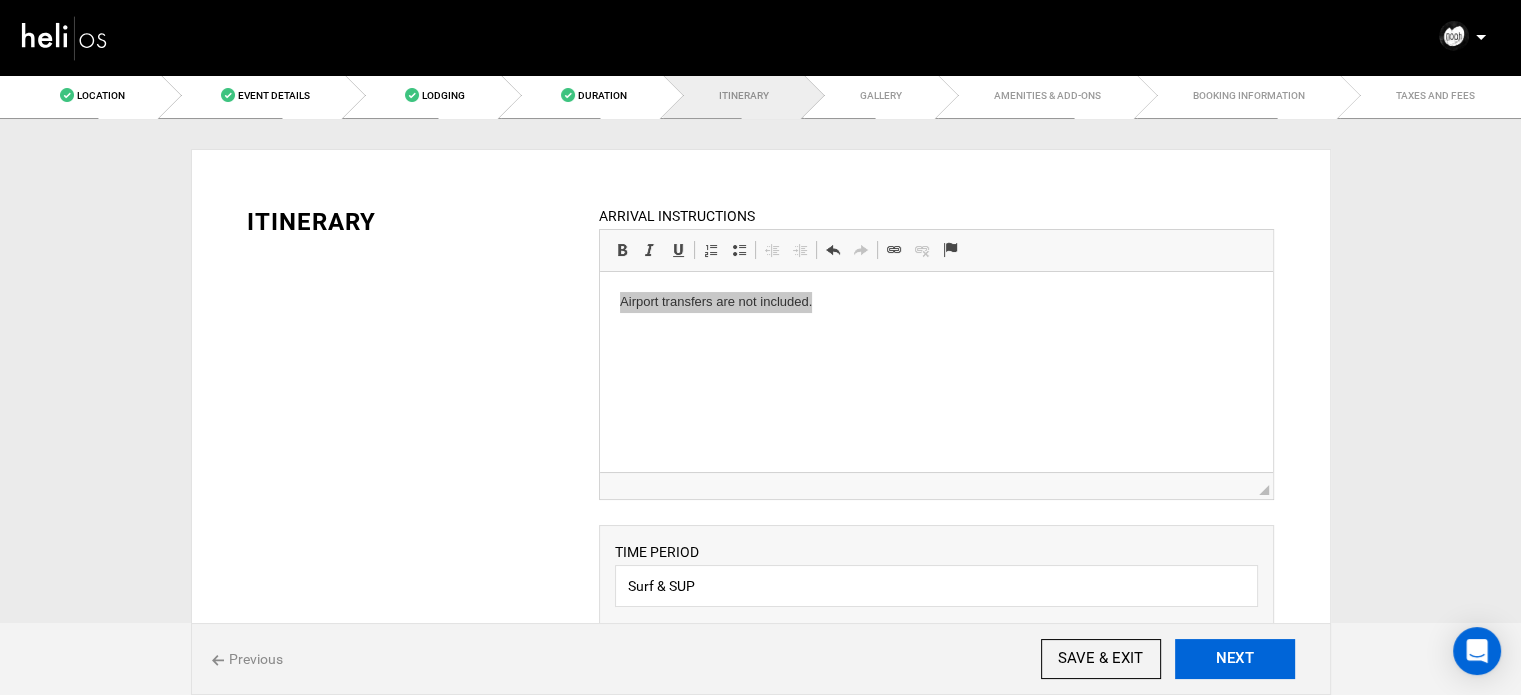 scroll, scrollTop: 0, scrollLeft: 0, axis: both 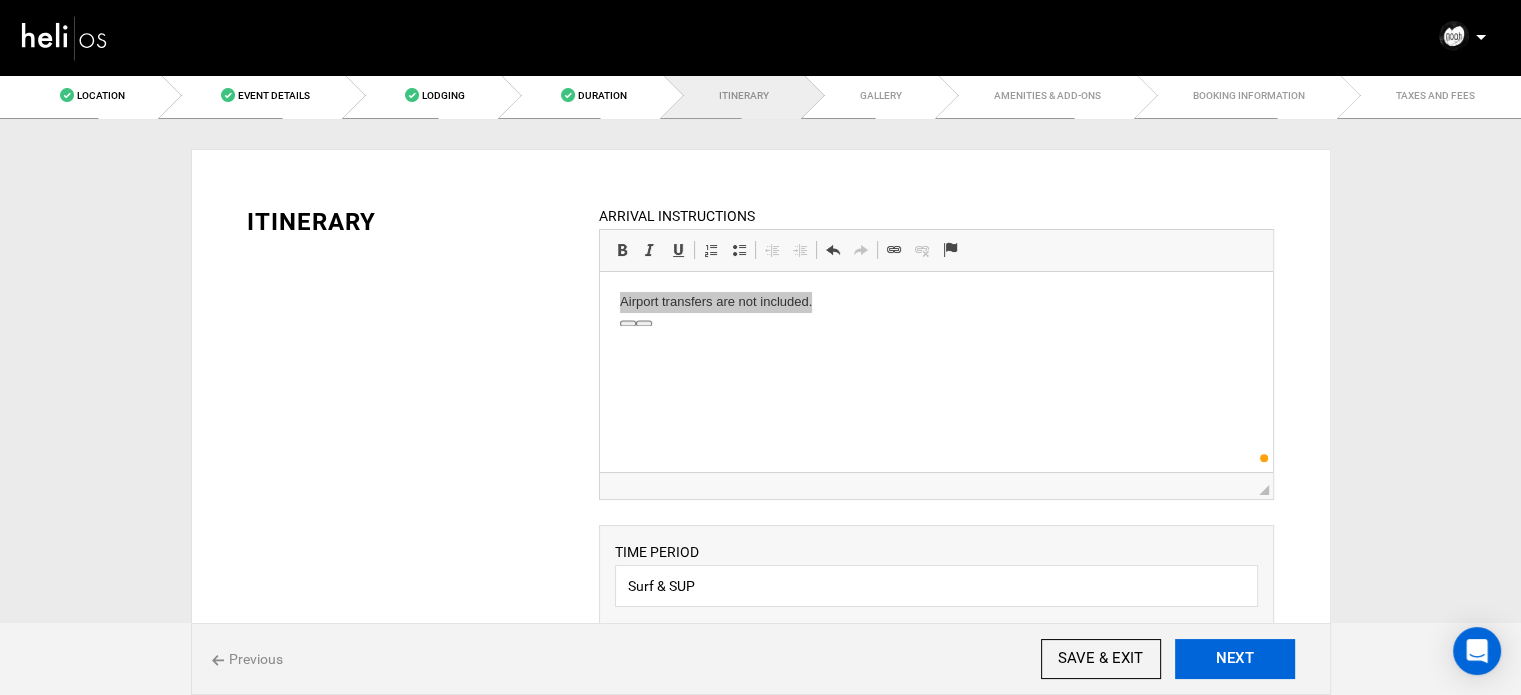 click on "NEXT" at bounding box center (1235, 659) 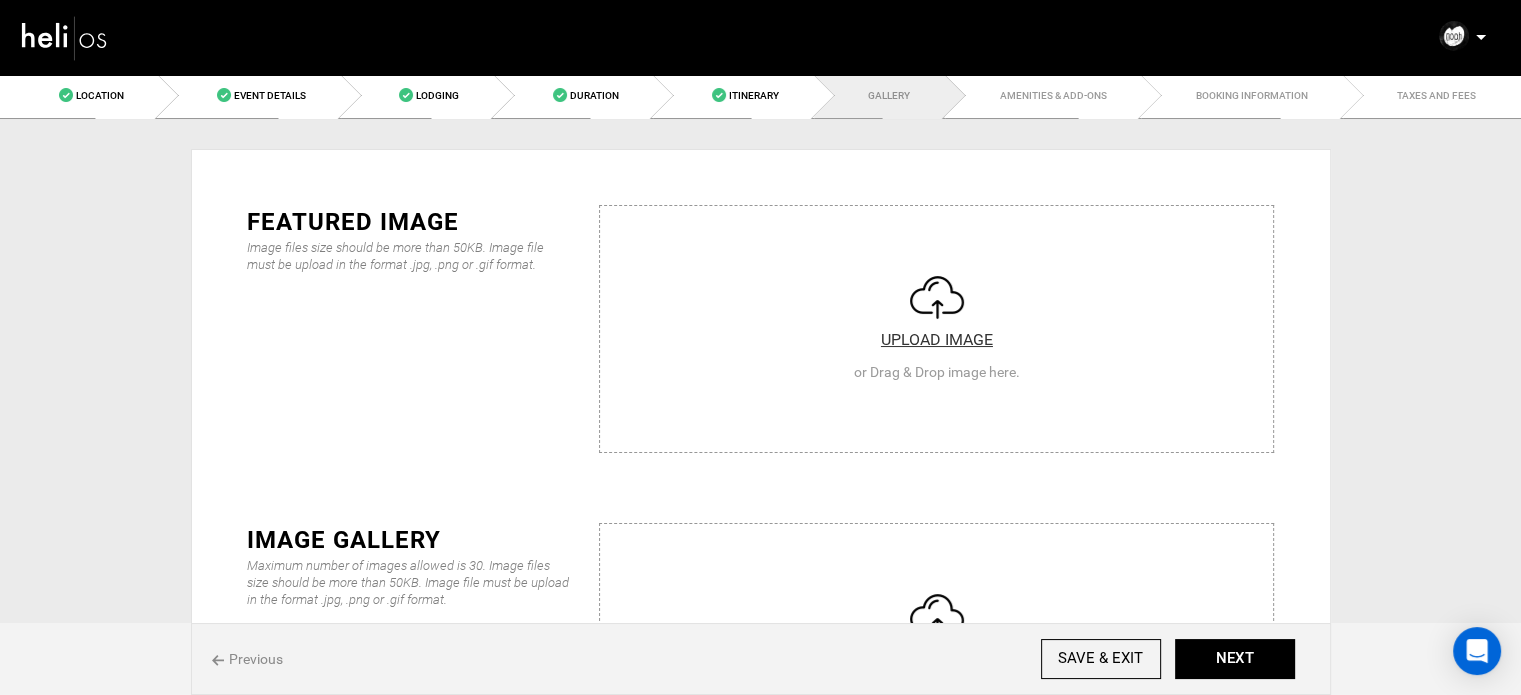 click at bounding box center (936, 326) 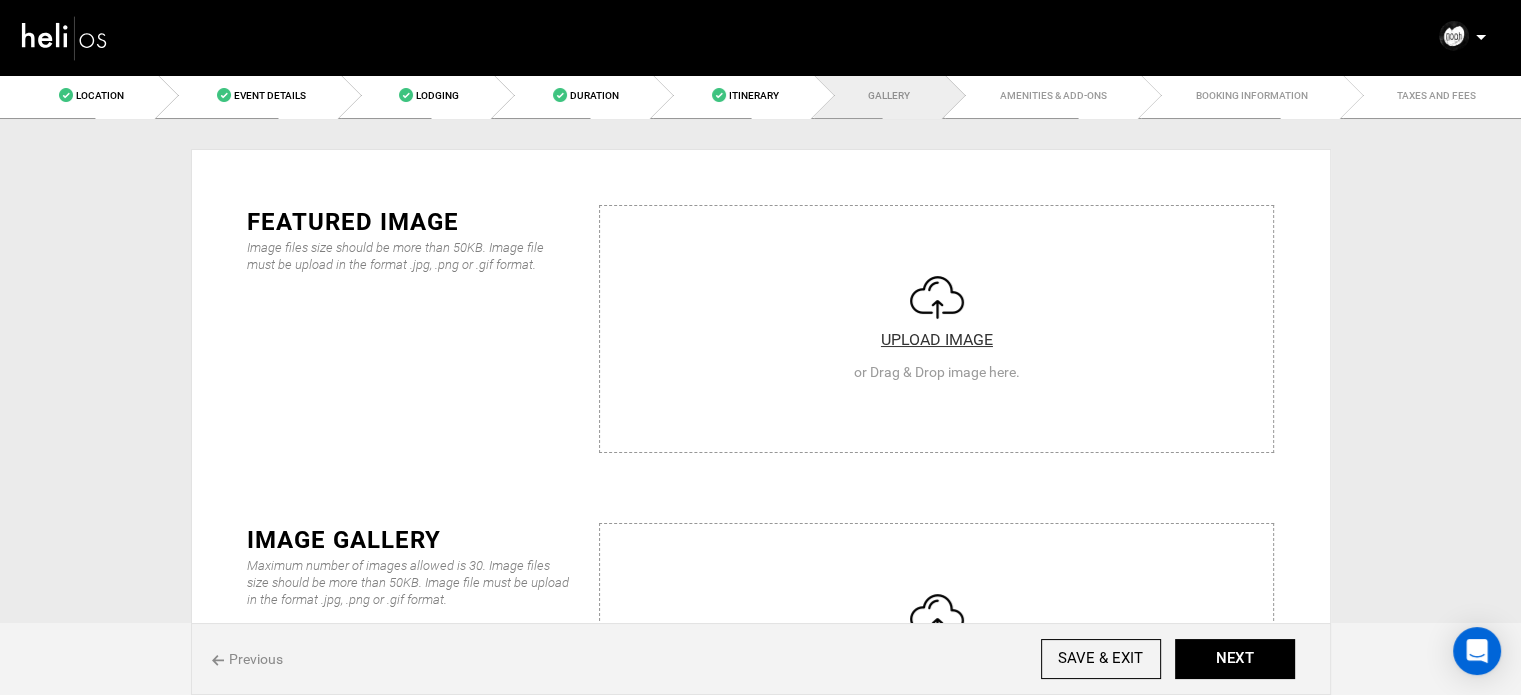 type on "C:\fakepath\jessica_reis_noahsurfhouse_56.jpeg" 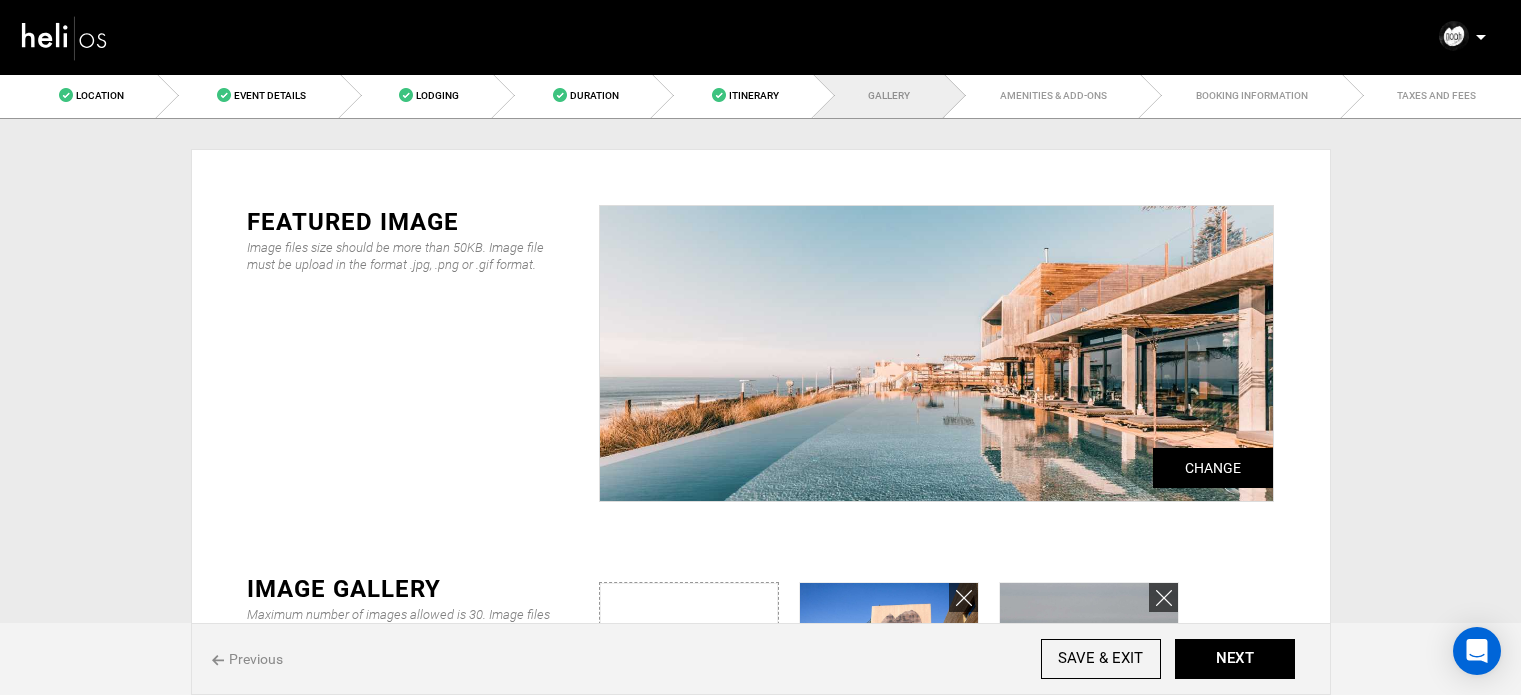 scroll, scrollTop: 200, scrollLeft: 0, axis: vertical 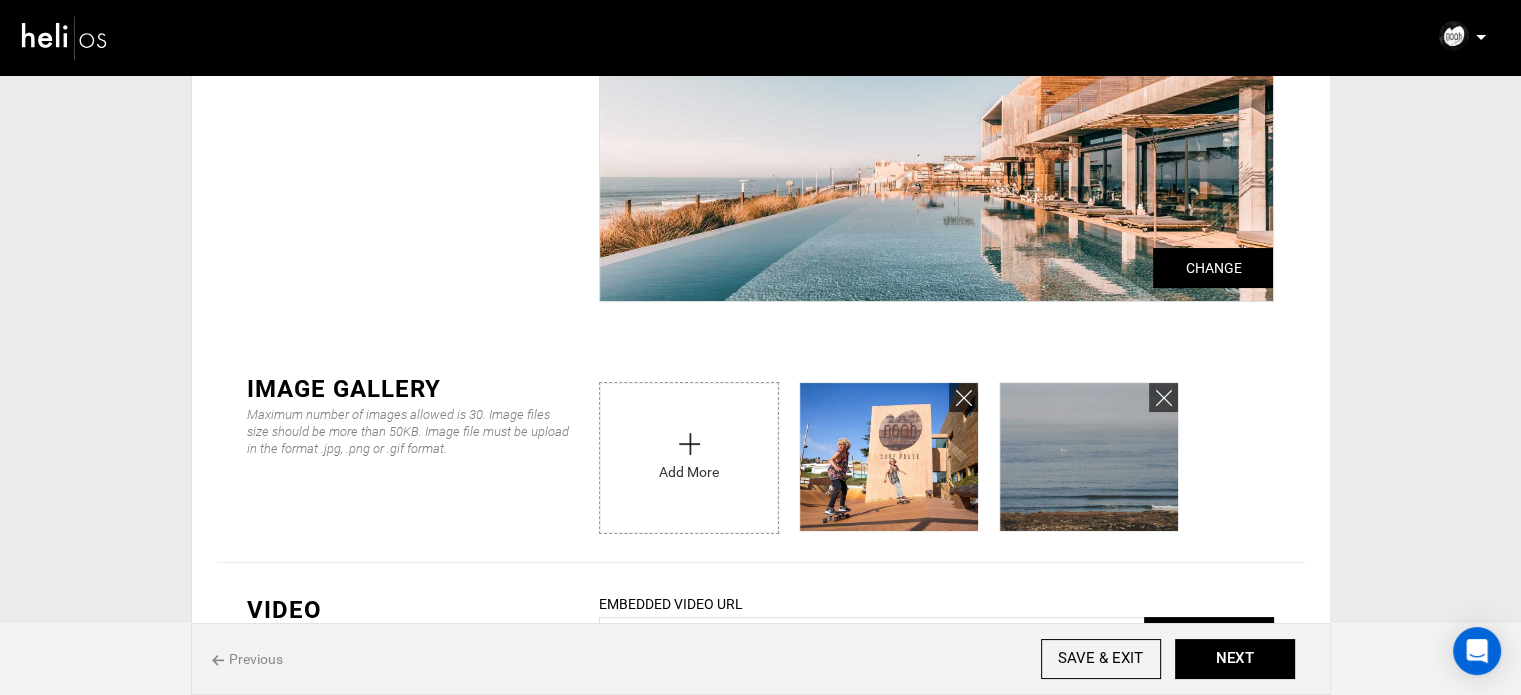 type on "C:\fakepath\10.jpg" 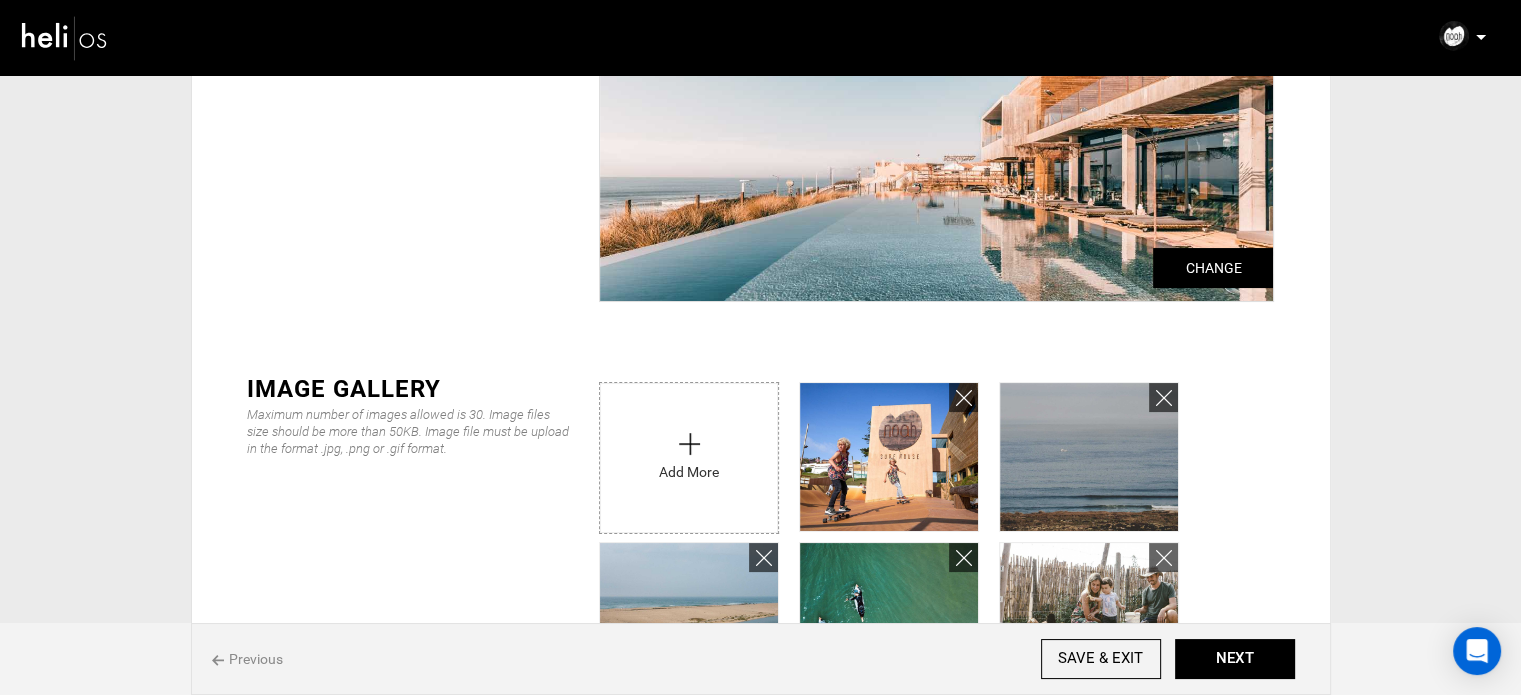 click at bounding box center [689, 453] 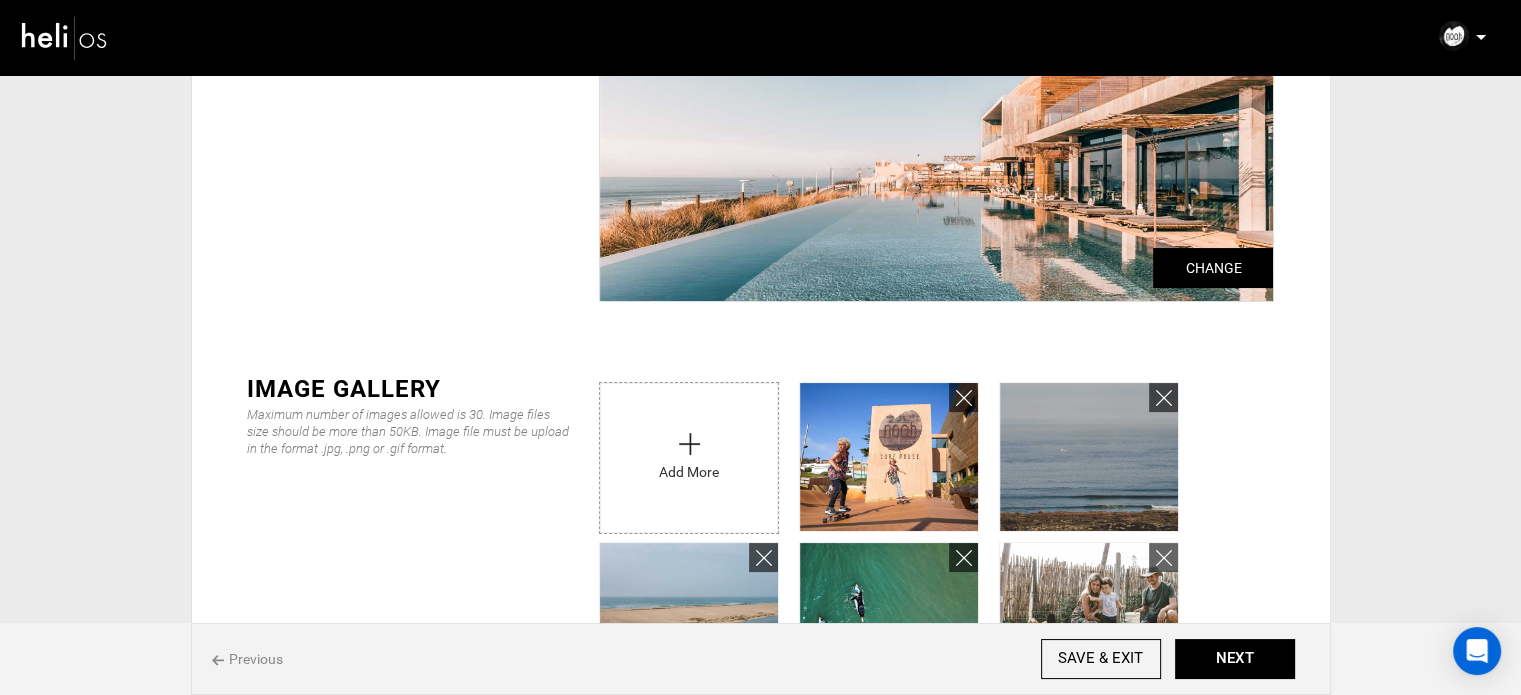 type on "C:\fakepath\rooftop_noah_surf_house.jpg" 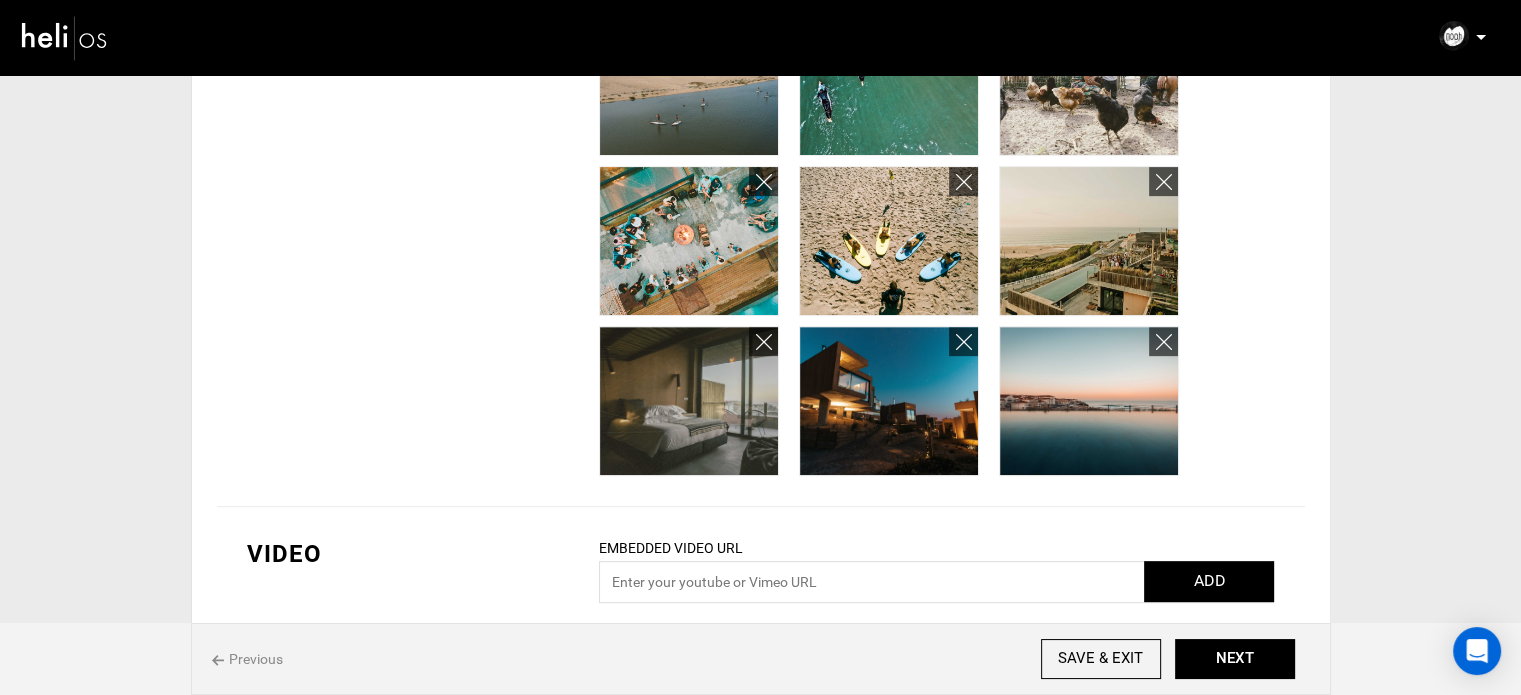 scroll, scrollTop: 770, scrollLeft: 0, axis: vertical 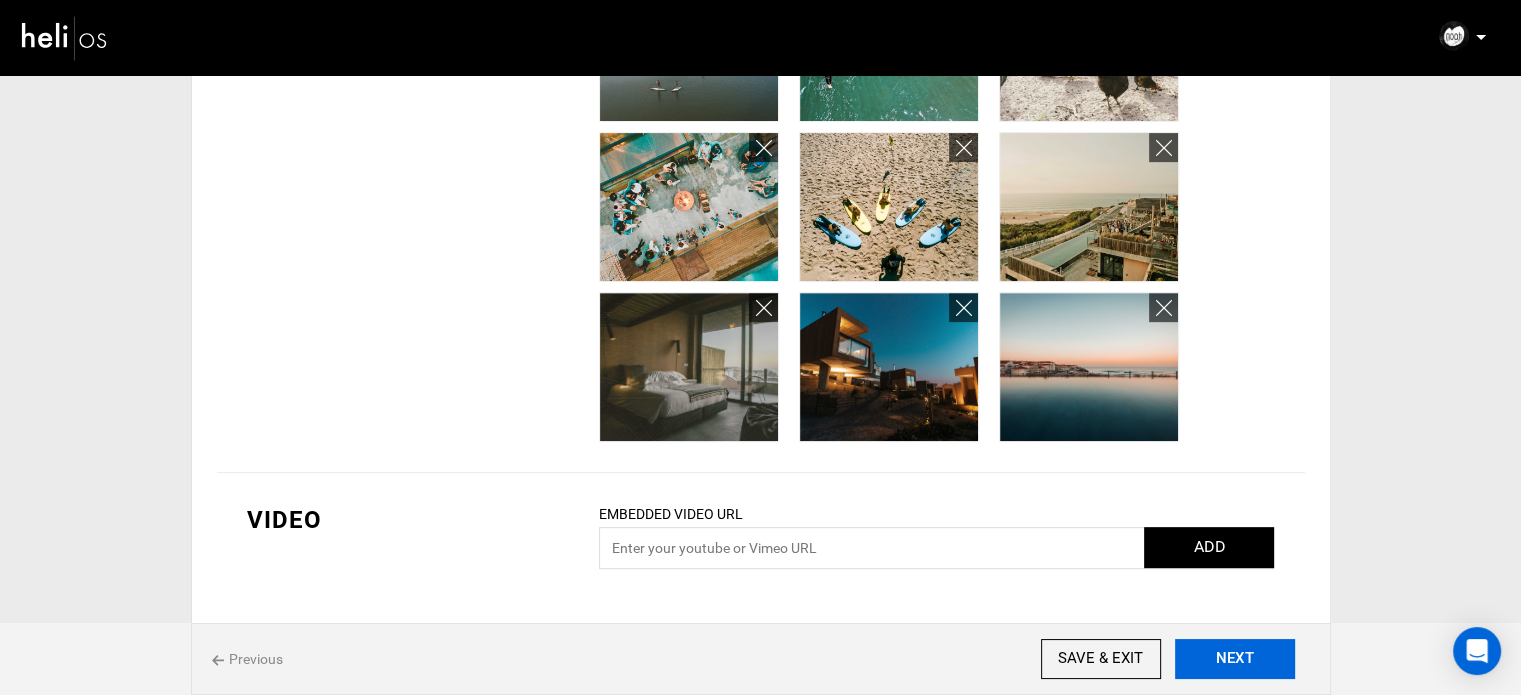click on "NEXT" at bounding box center (1235, 659) 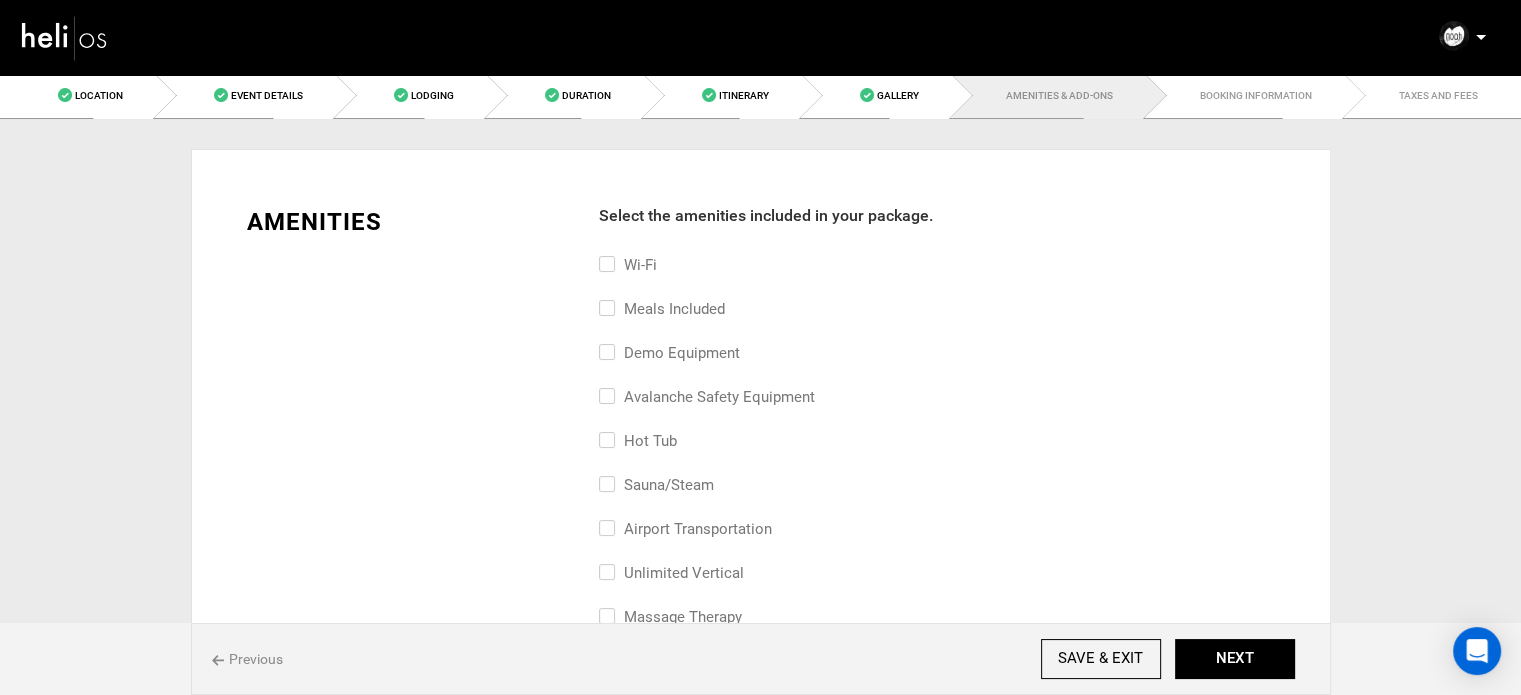 click on "Meals included" at bounding box center (662, 309) 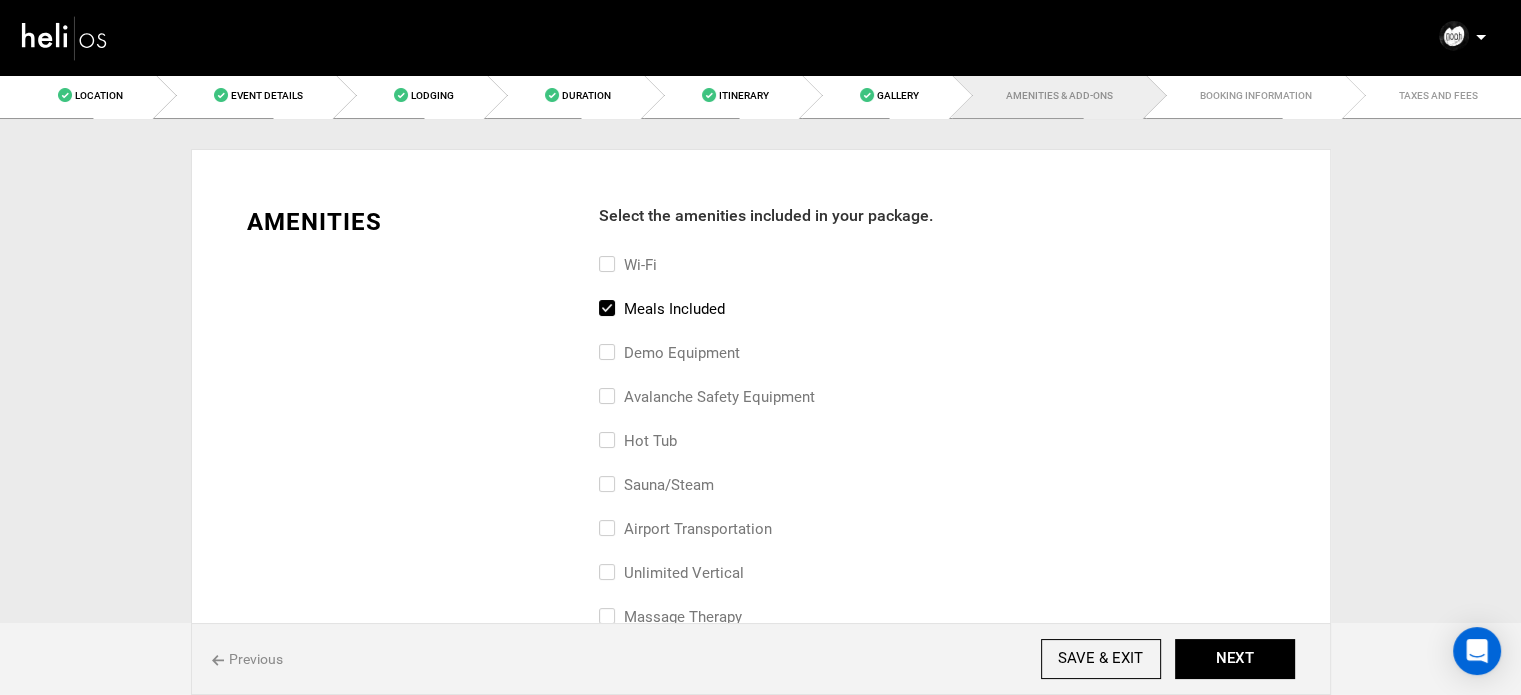 click on "Wi-Fi" at bounding box center (628, 265) 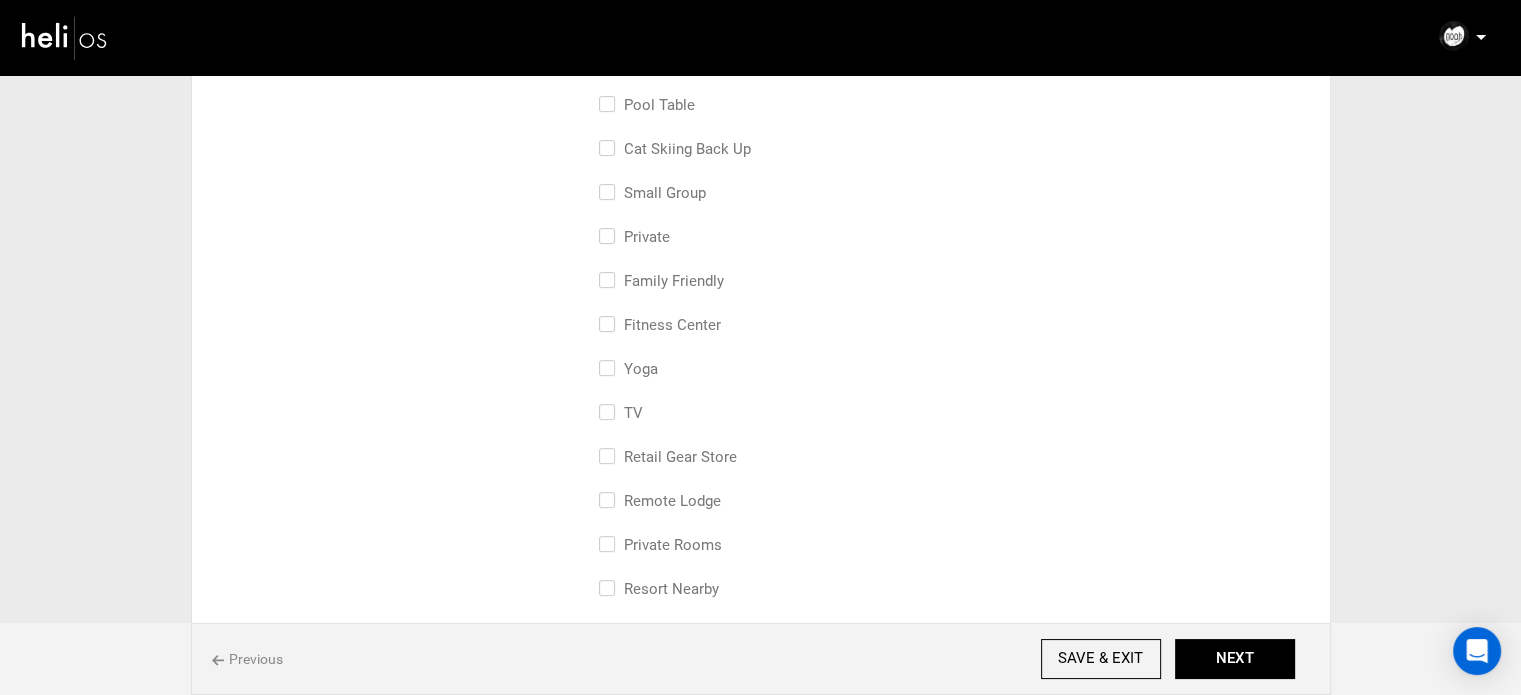 scroll, scrollTop: 700, scrollLeft: 0, axis: vertical 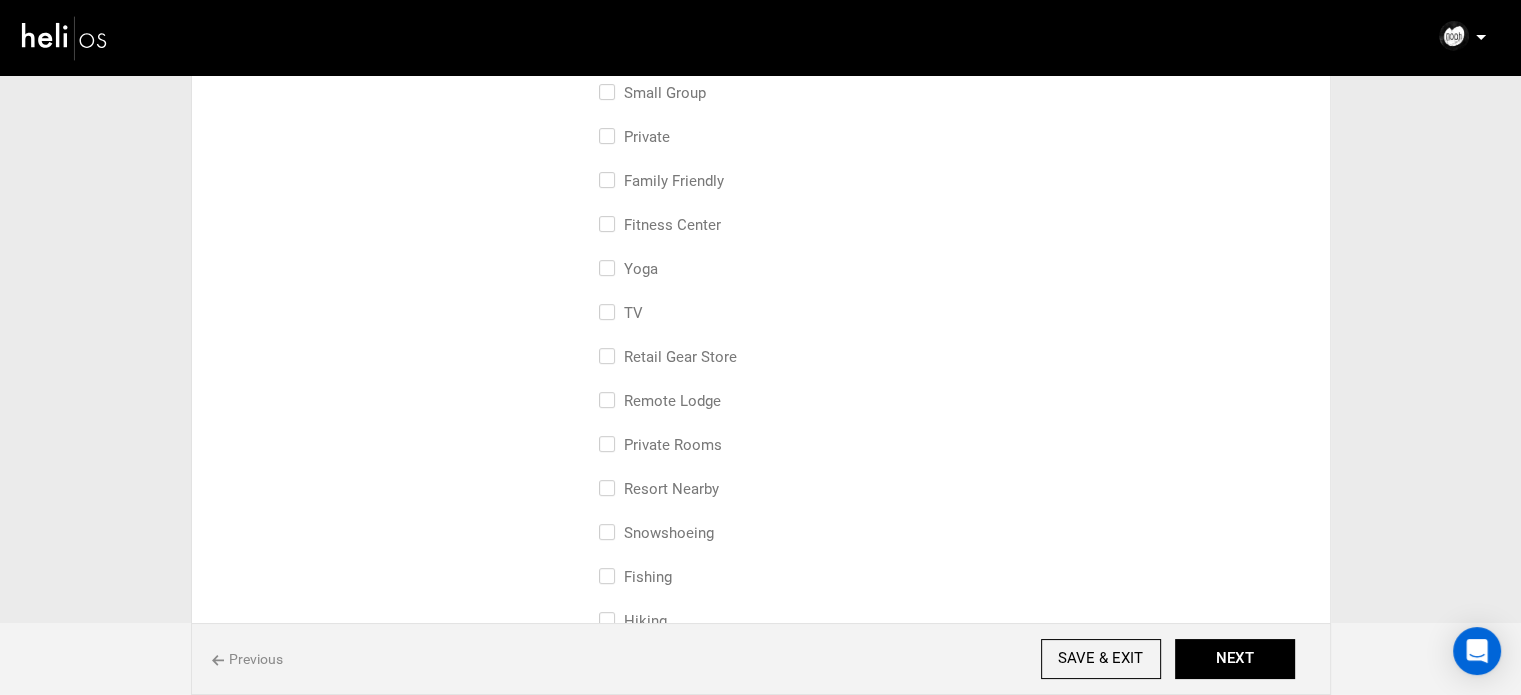click on "family friendly" at bounding box center (661, 181) 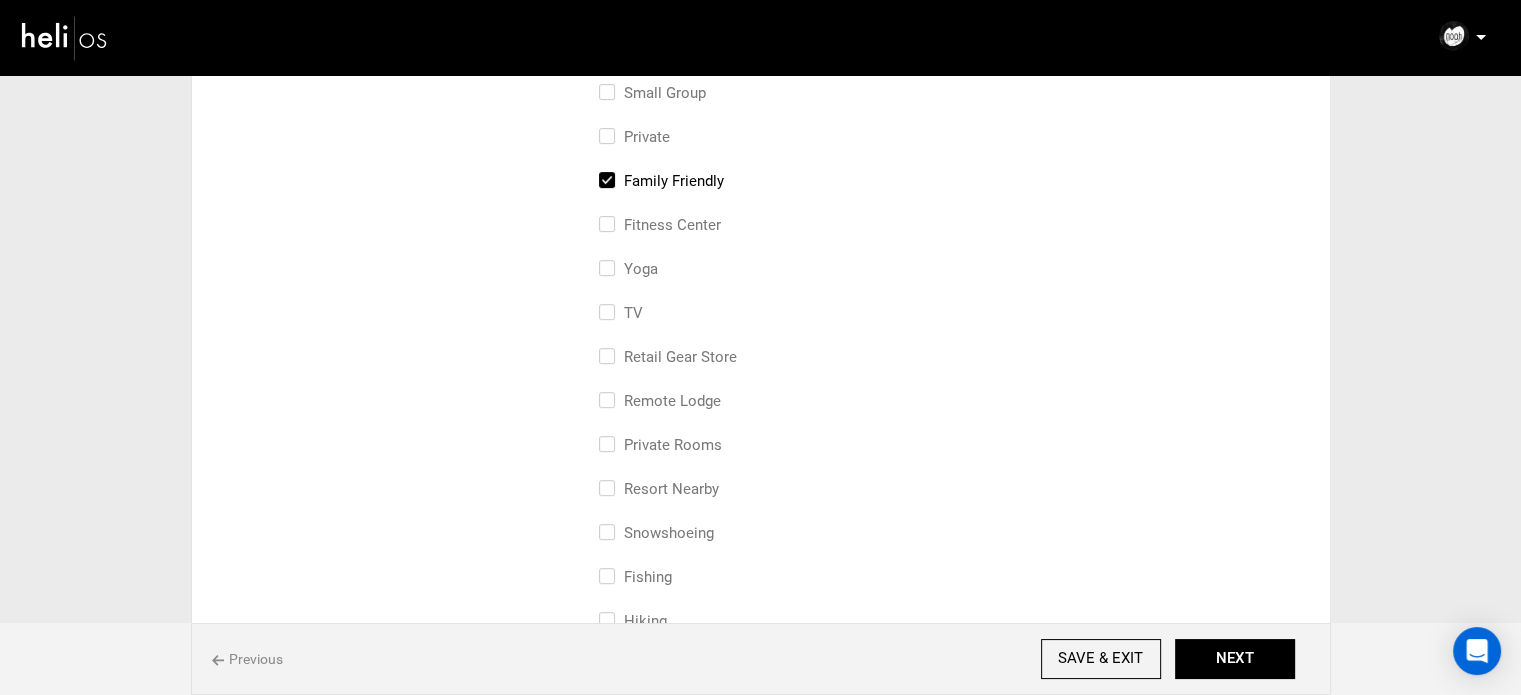 click on "Yoga" at bounding box center [628, 269] 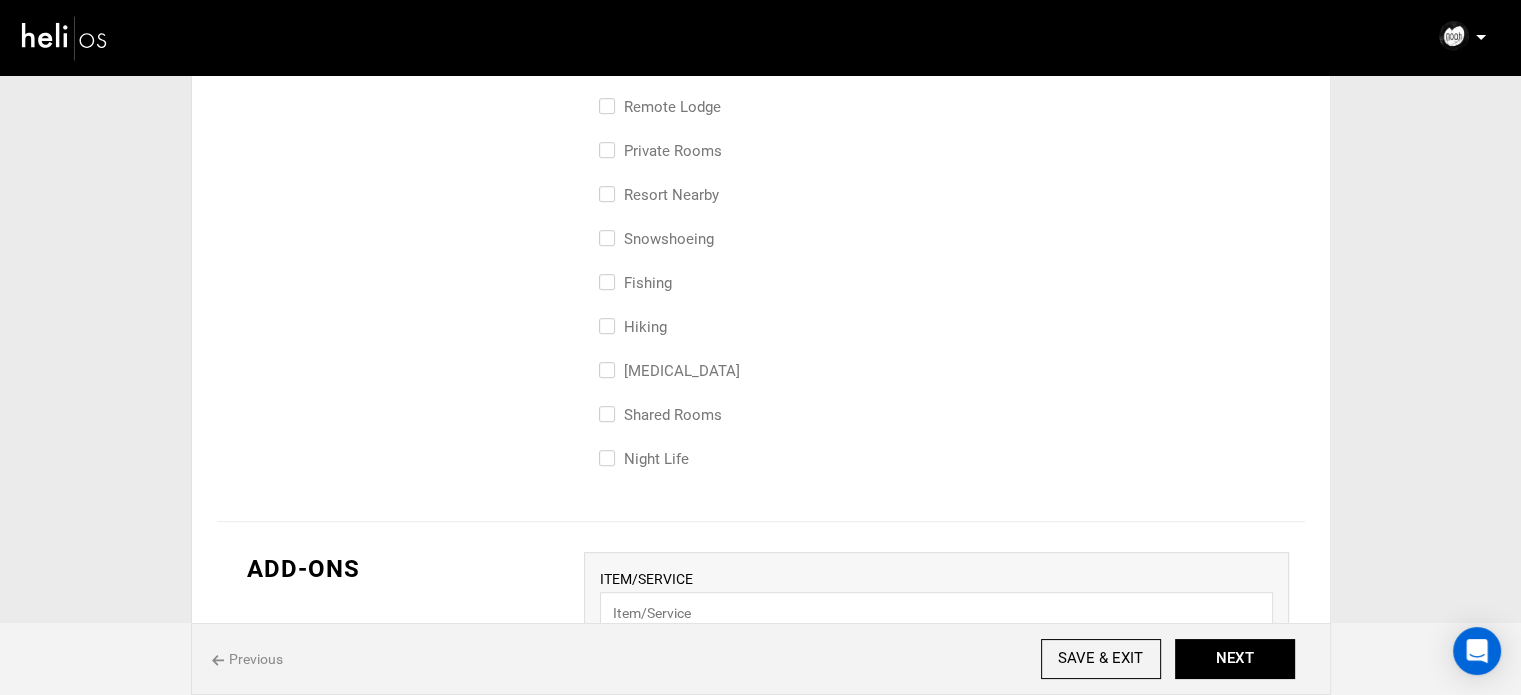 scroll, scrollTop: 1000, scrollLeft: 0, axis: vertical 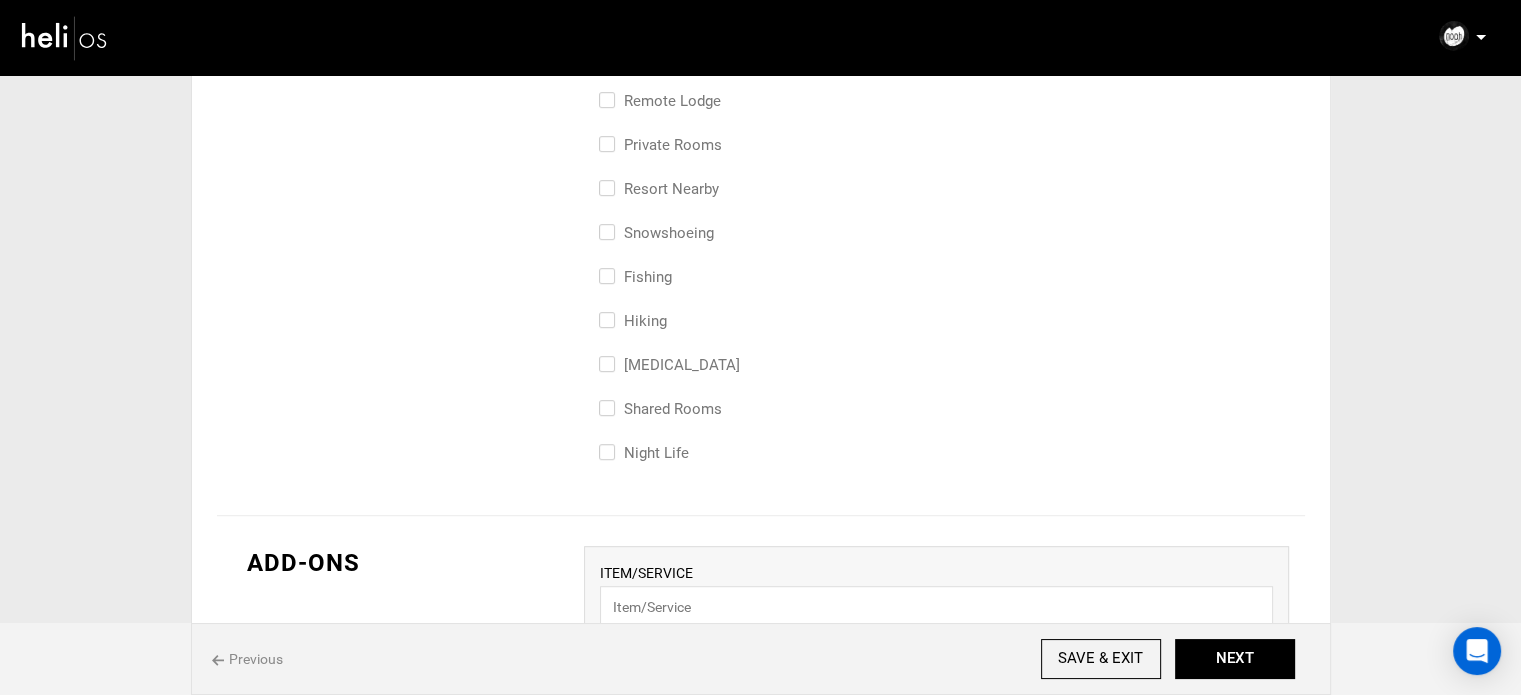 click on "Private Rooms" at bounding box center (660, 145) 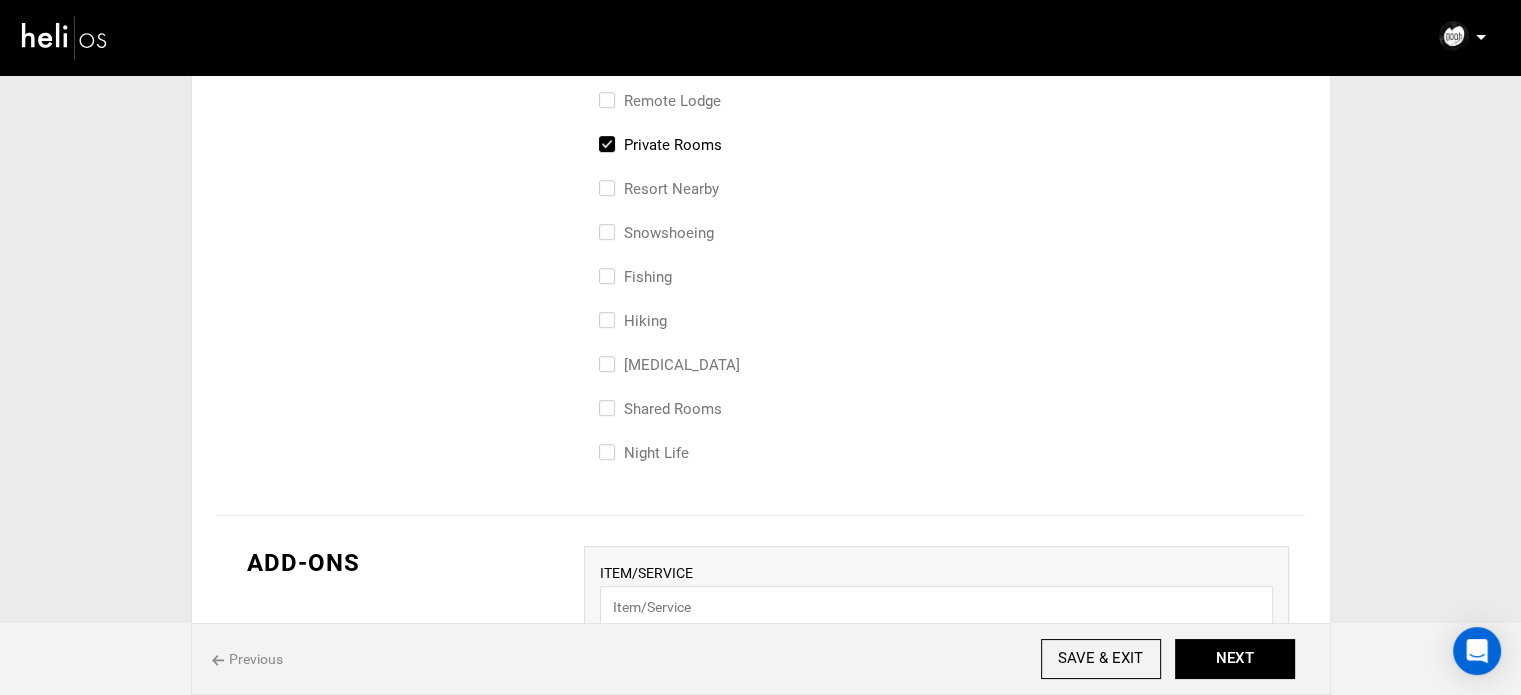 click on "Hiking" at bounding box center (633, 321) 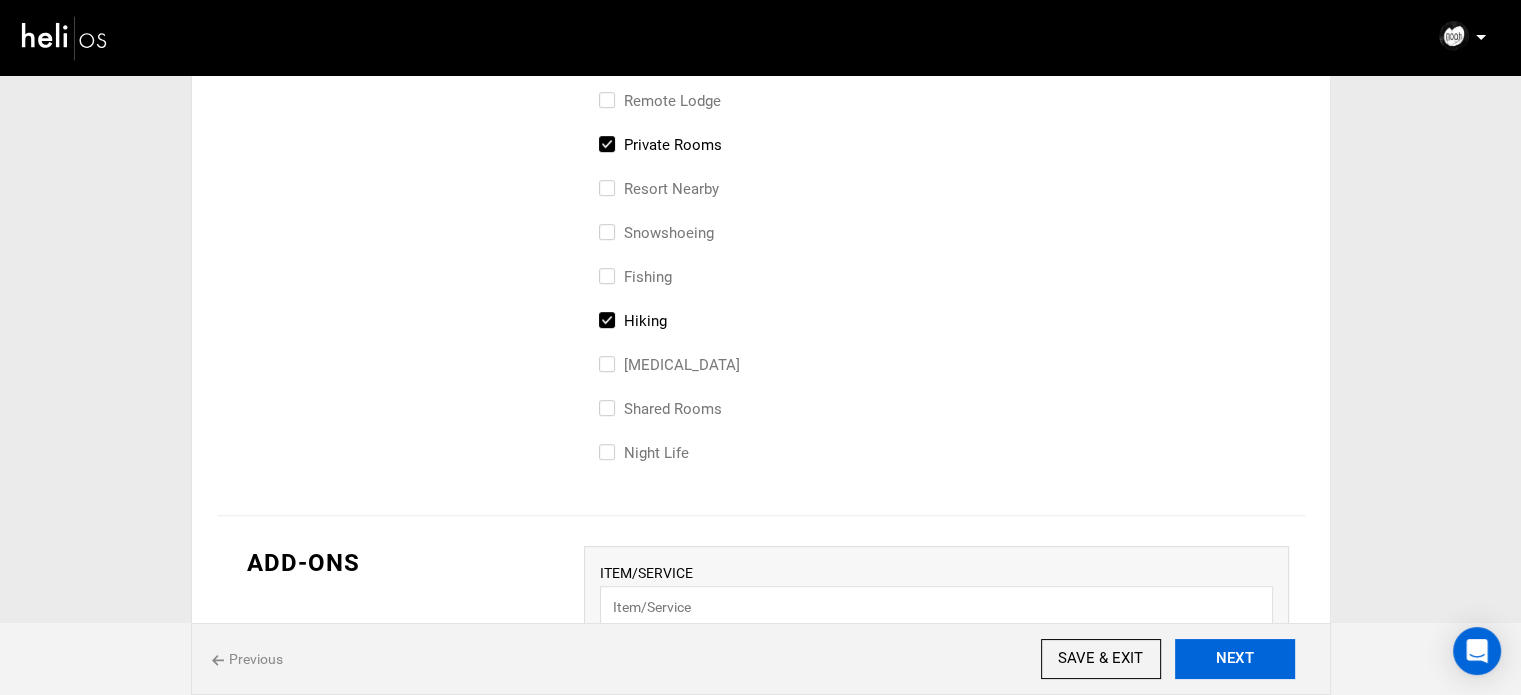 click on "NEXT" at bounding box center (1235, 659) 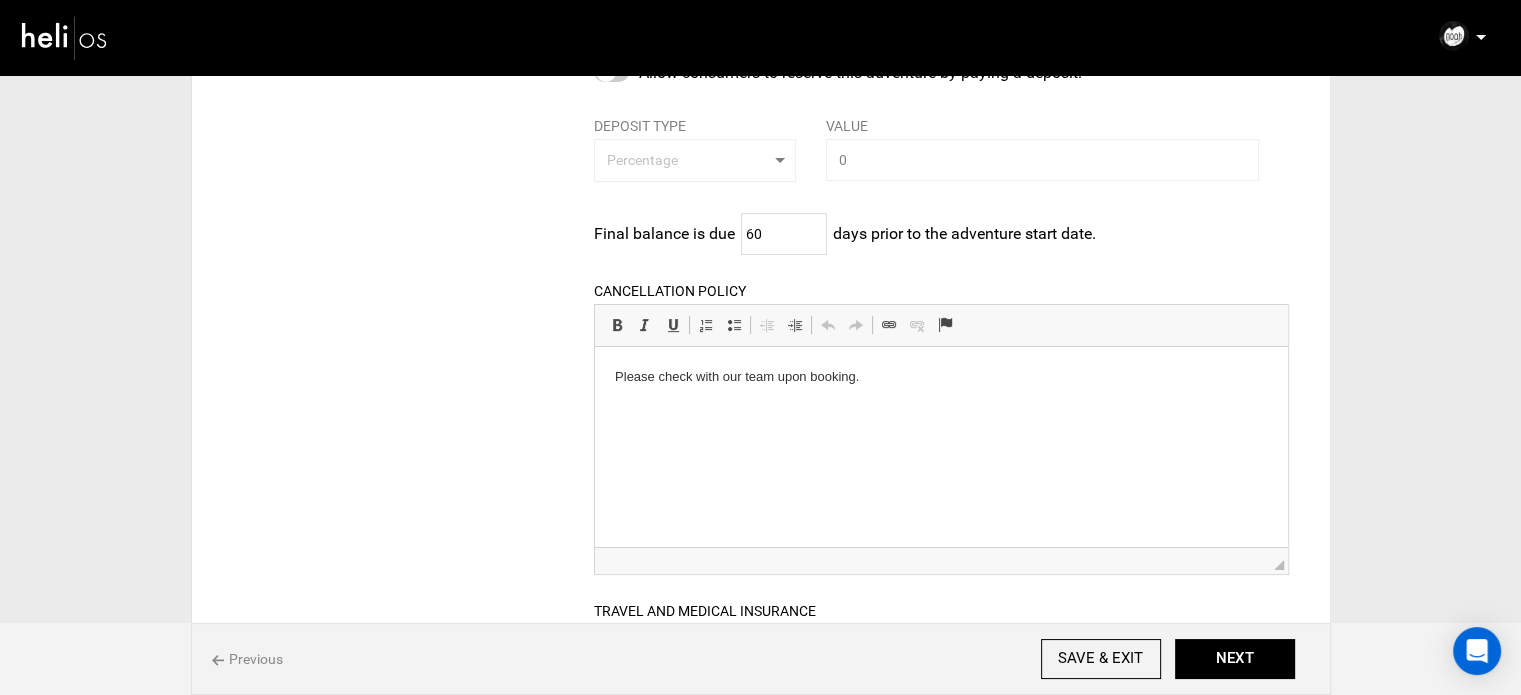 scroll, scrollTop: 200, scrollLeft: 0, axis: vertical 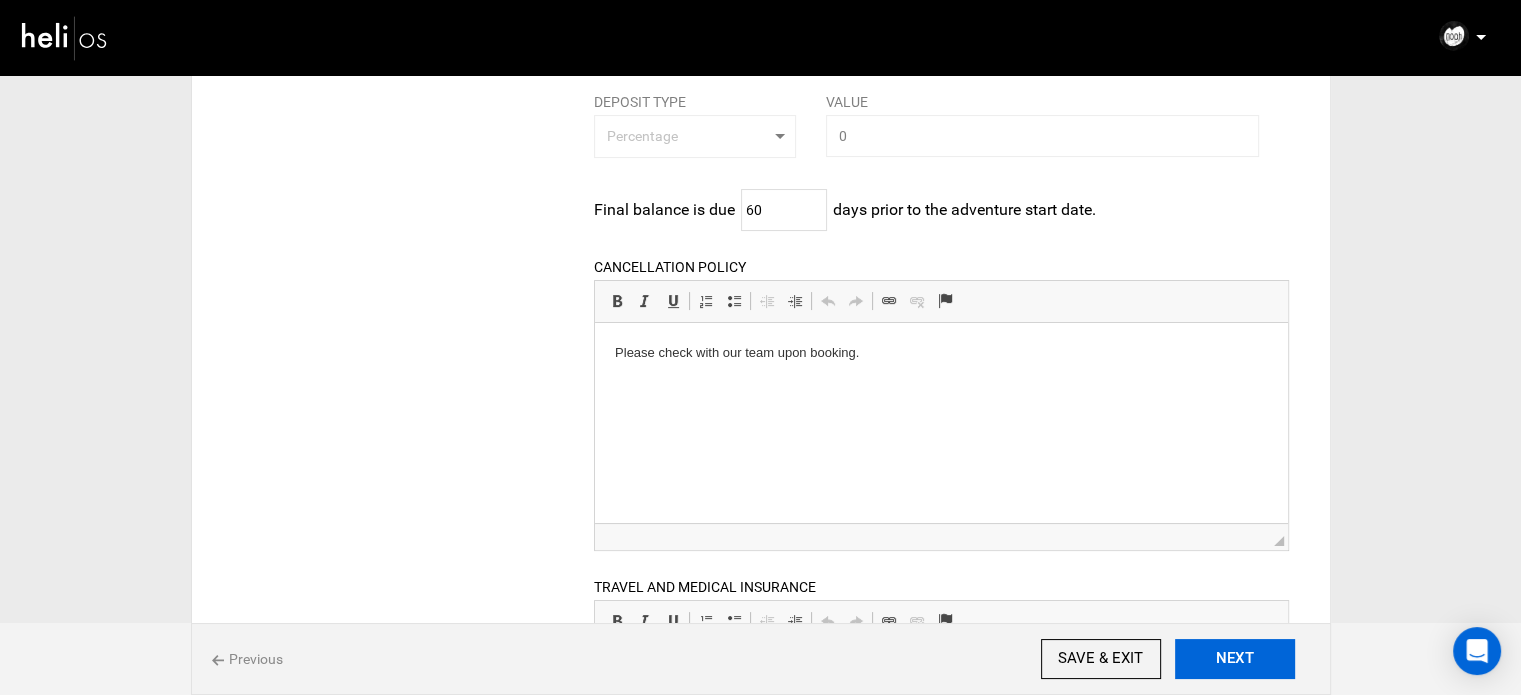 click on "NEXT" at bounding box center (1235, 659) 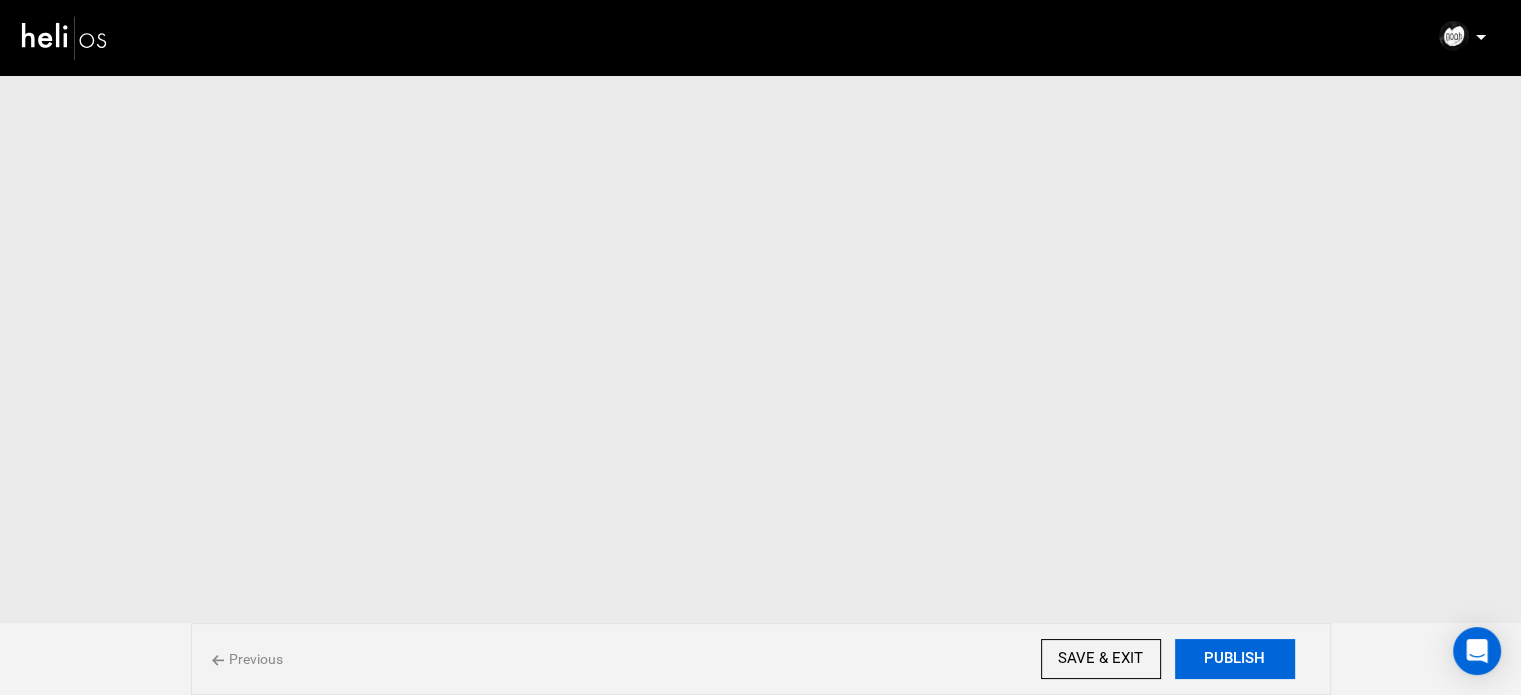 scroll, scrollTop: 0, scrollLeft: 0, axis: both 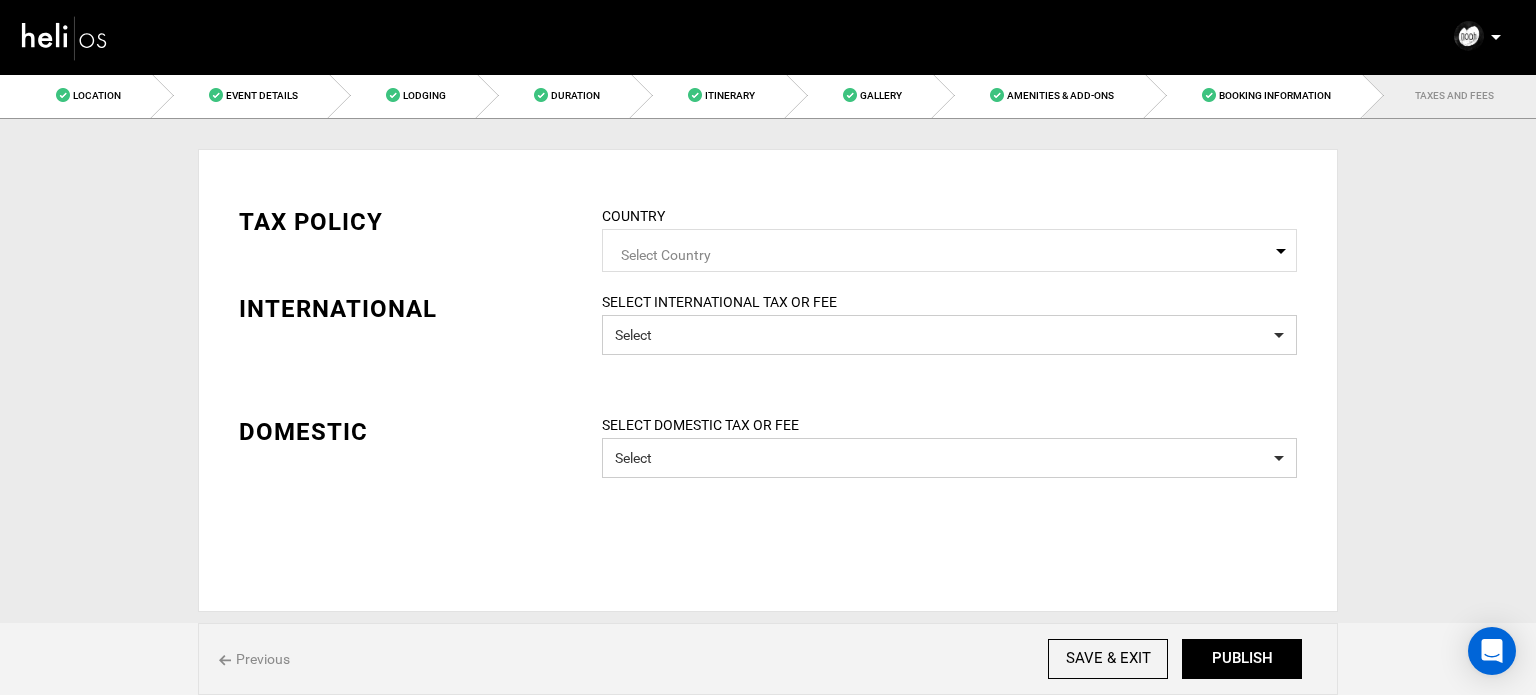 click on "Select Country" at bounding box center [949, 252] 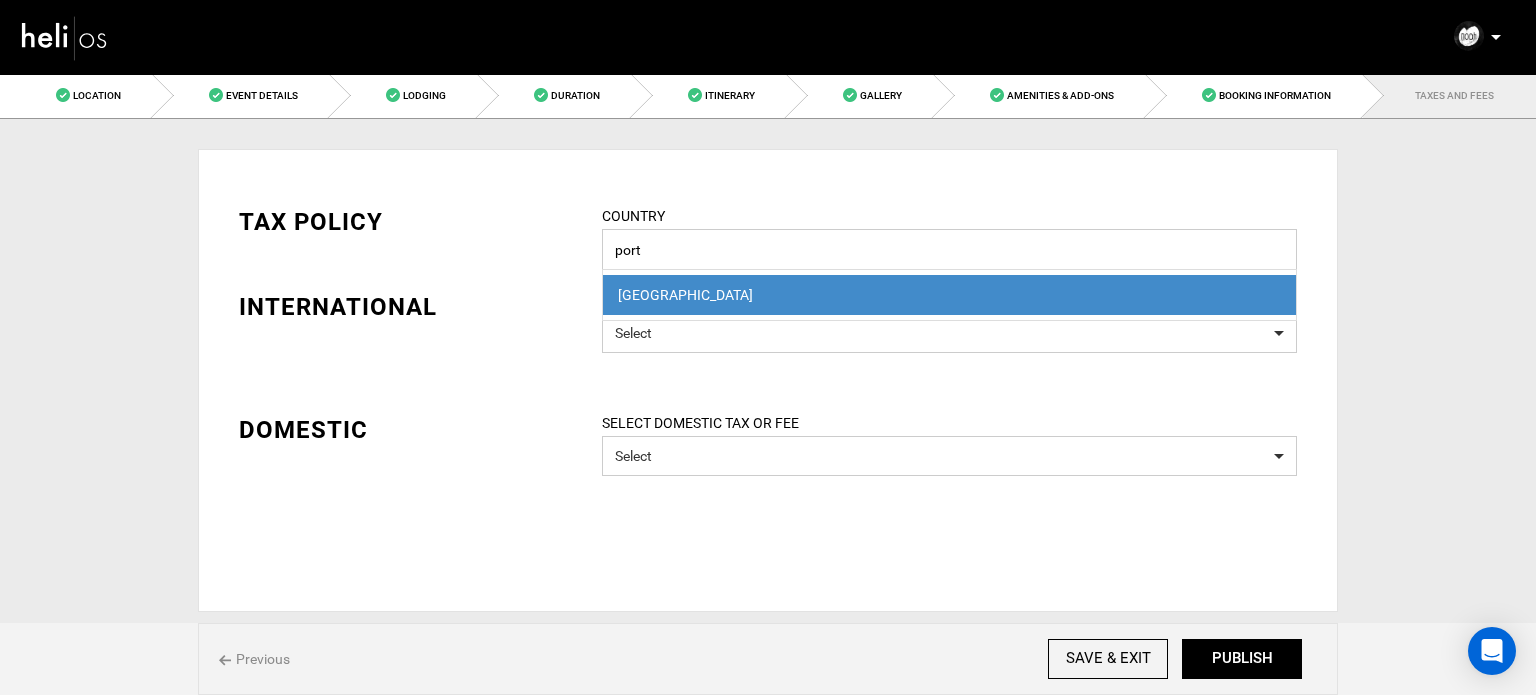 type on "port" 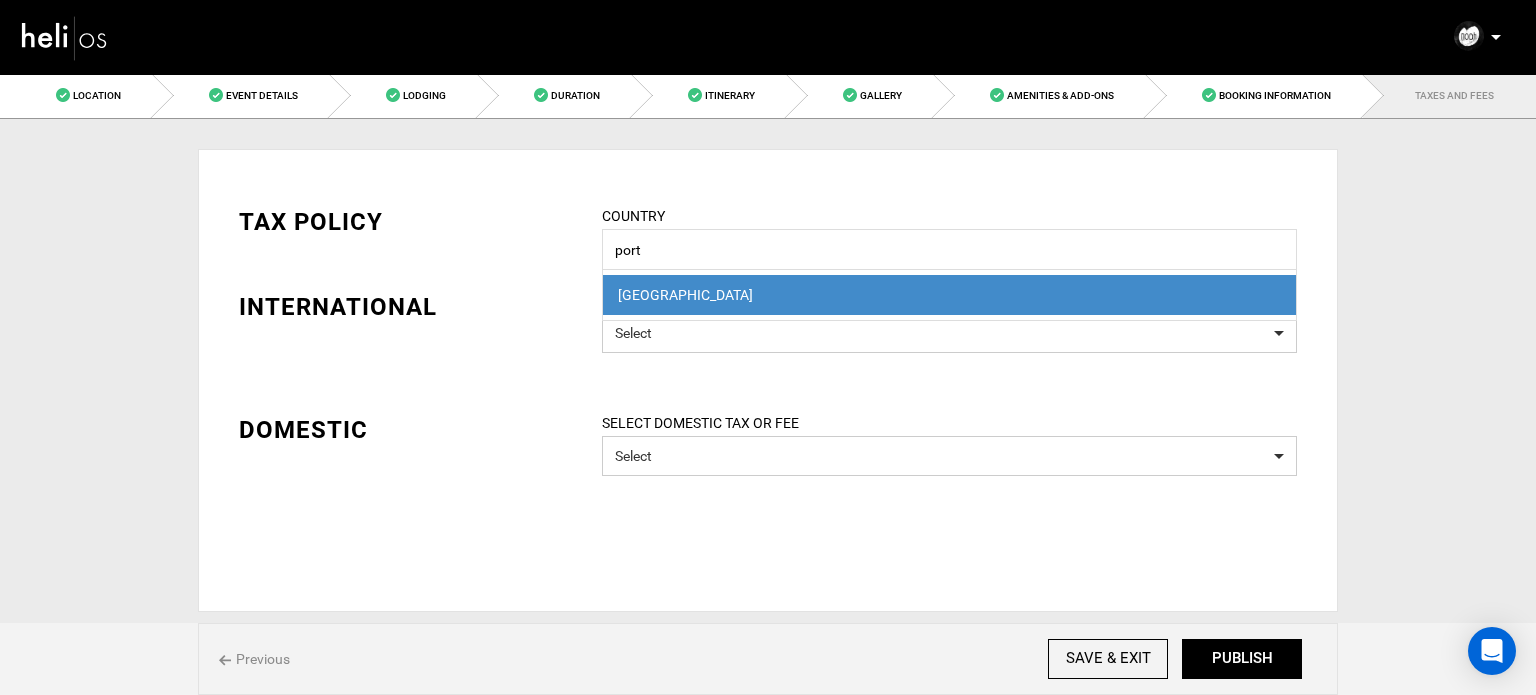 click on "Portugal" at bounding box center [949, 295] 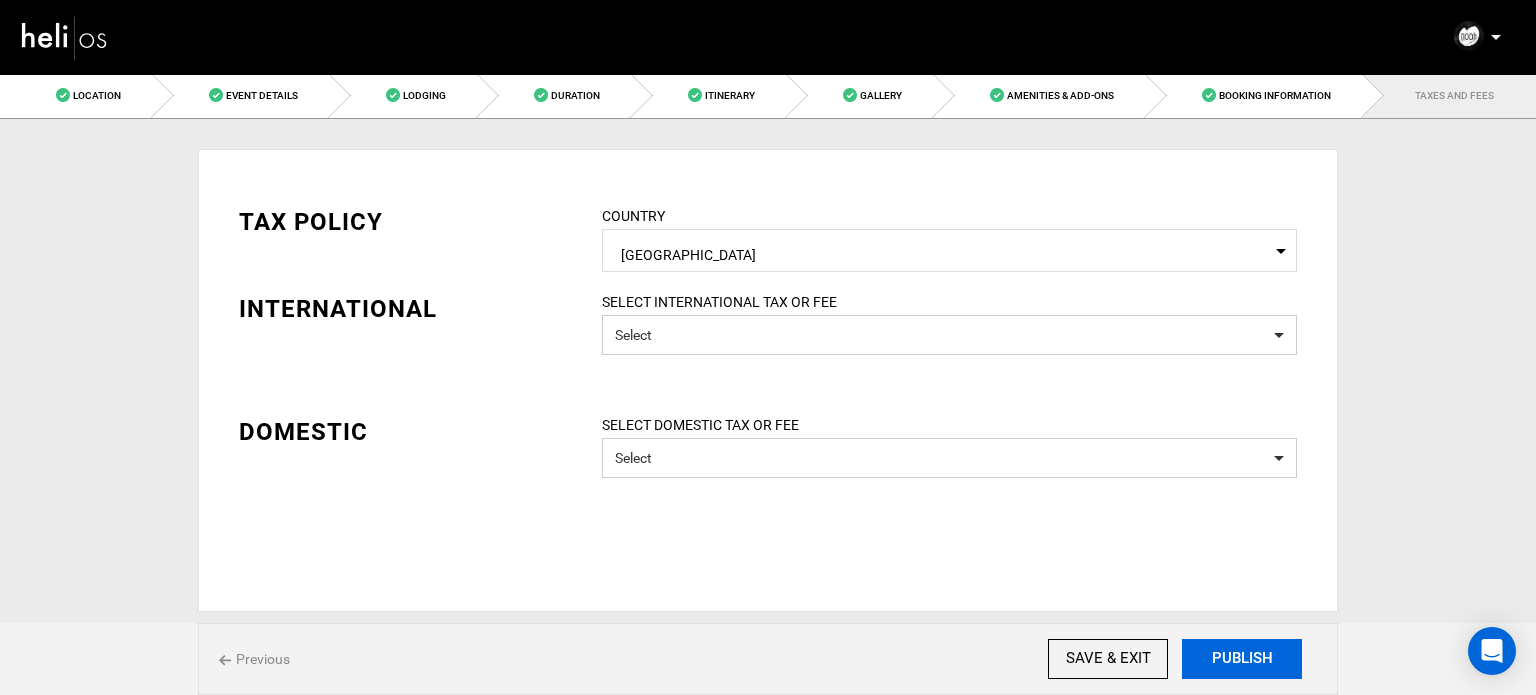 click on "PUBLISH" at bounding box center (1242, 659) 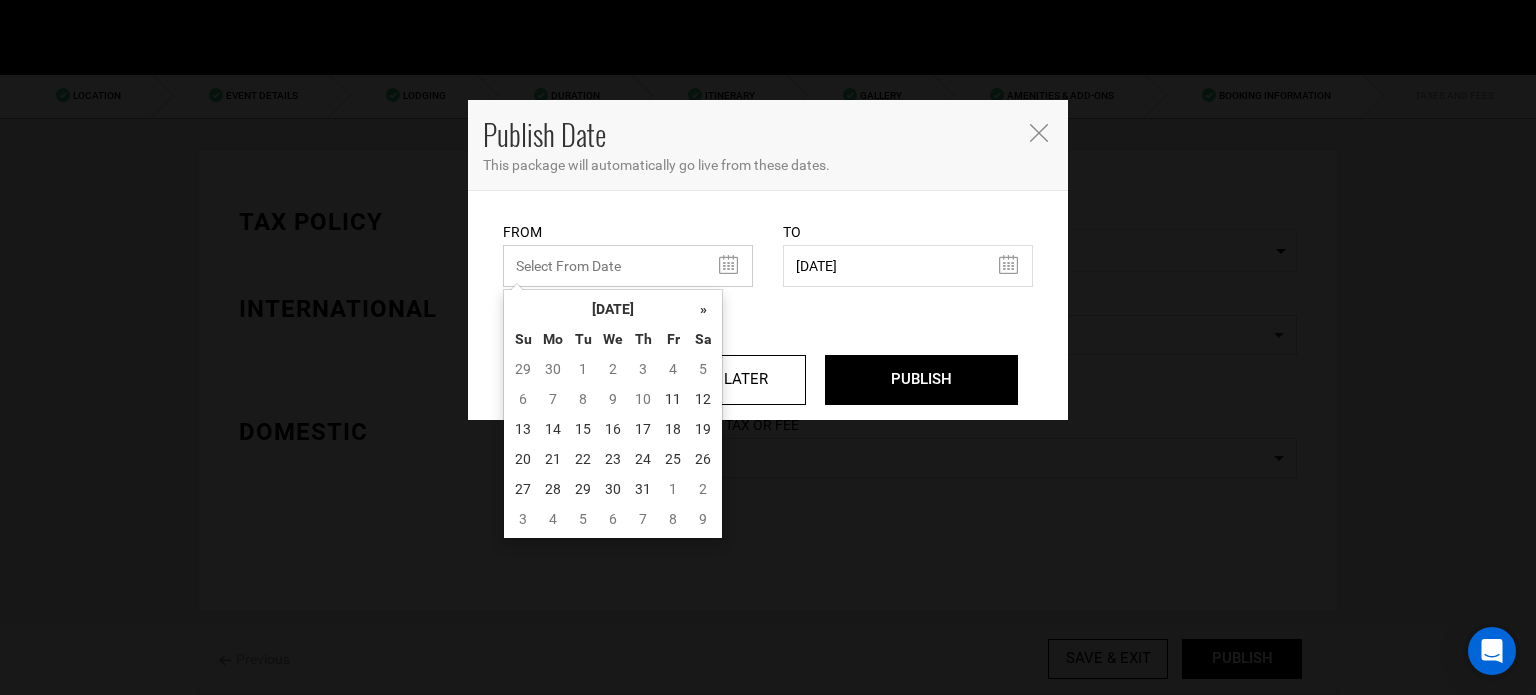 click at bounding box center [628, 266] 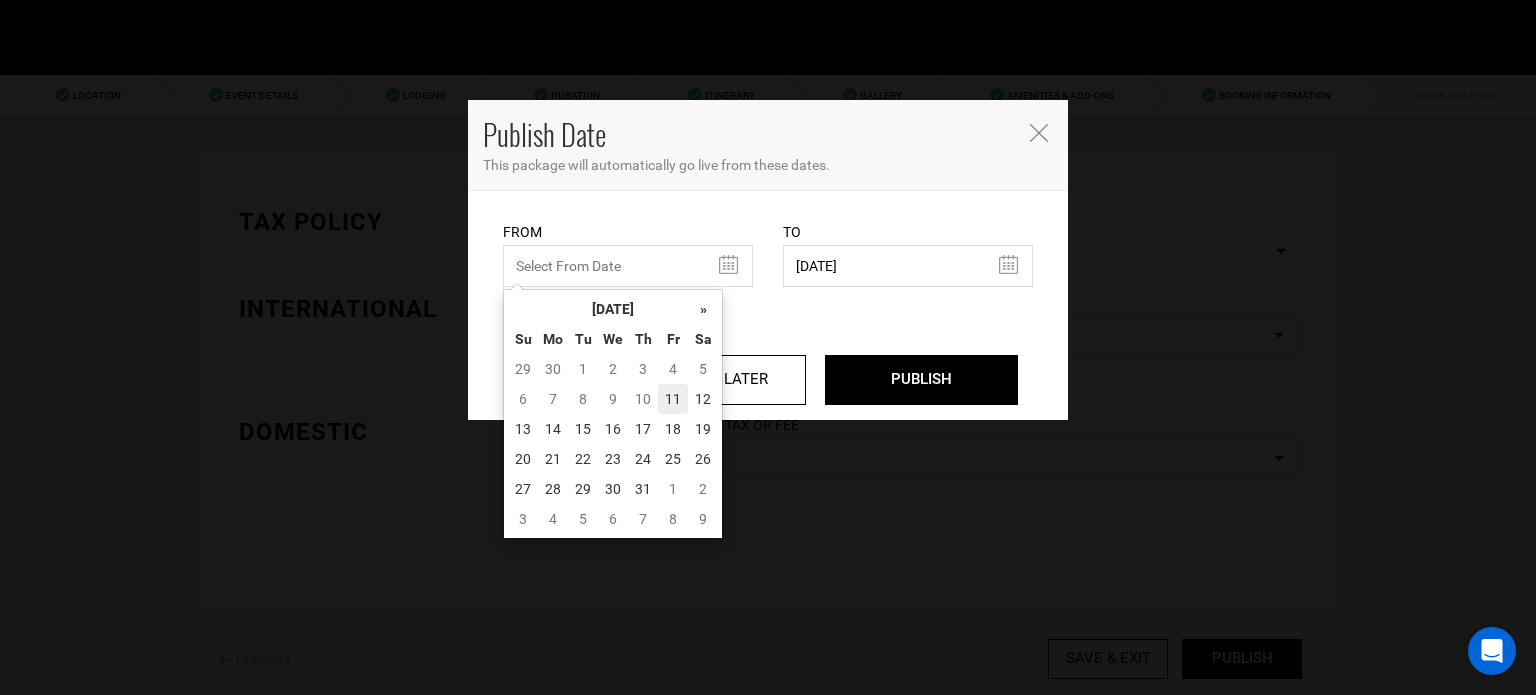 click on "11" at bounding box center (673, 399) 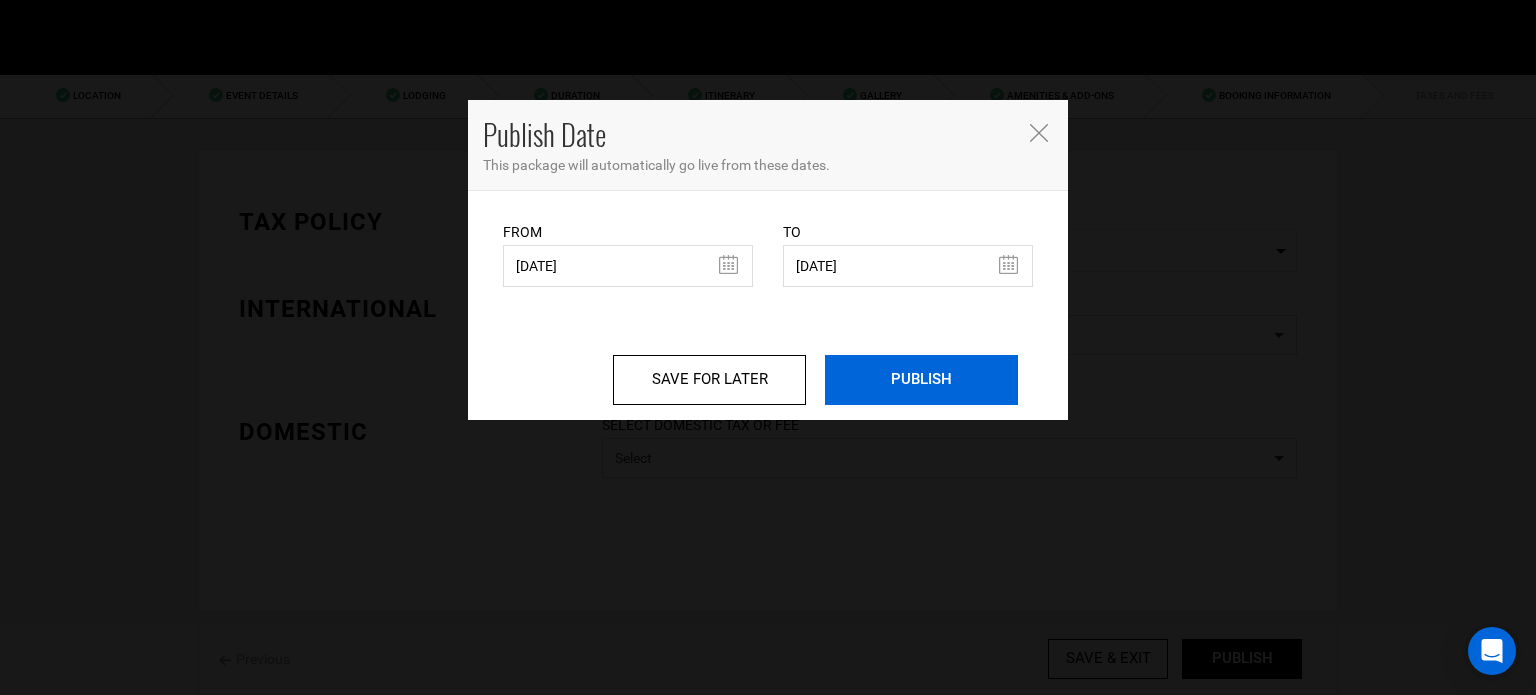 click on "PUBLISH" at bounding box center [921, 380] 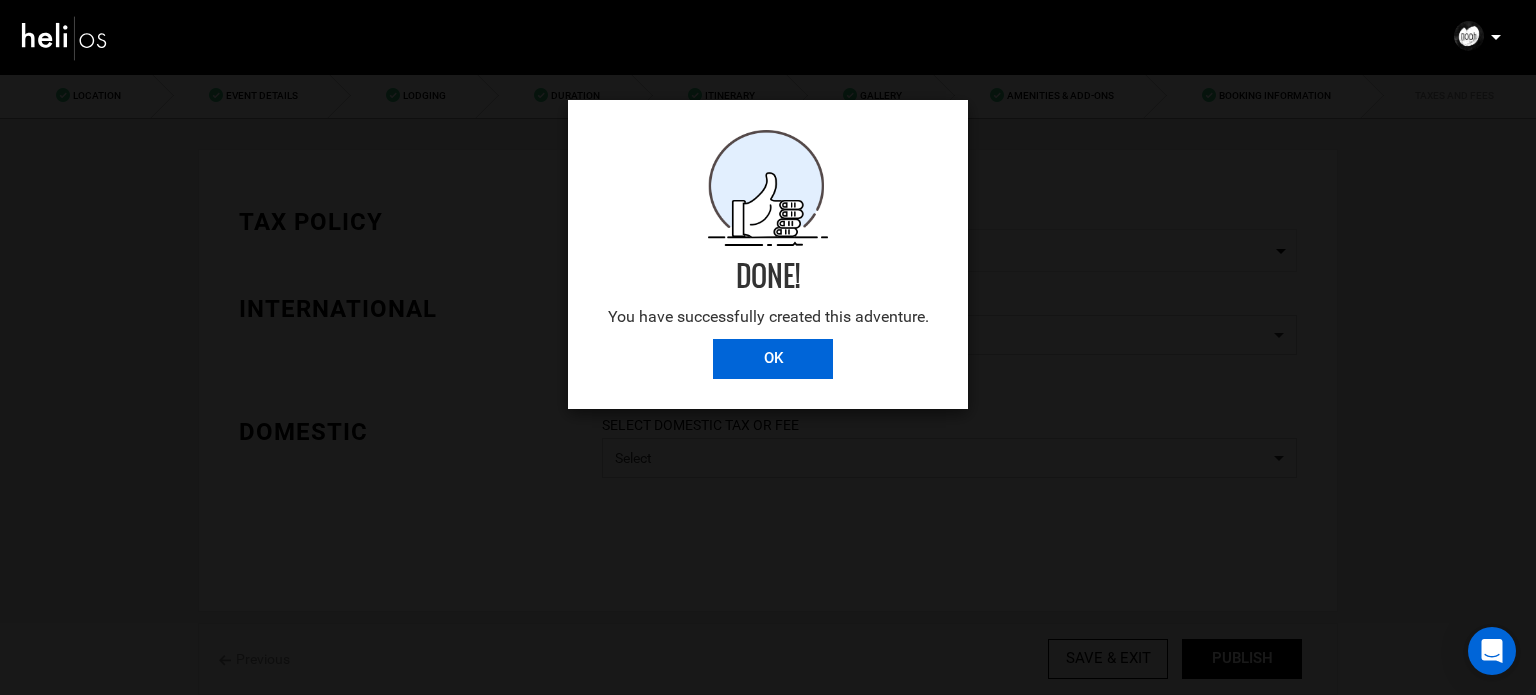 click on "OK" at bounding box center [773, 359] 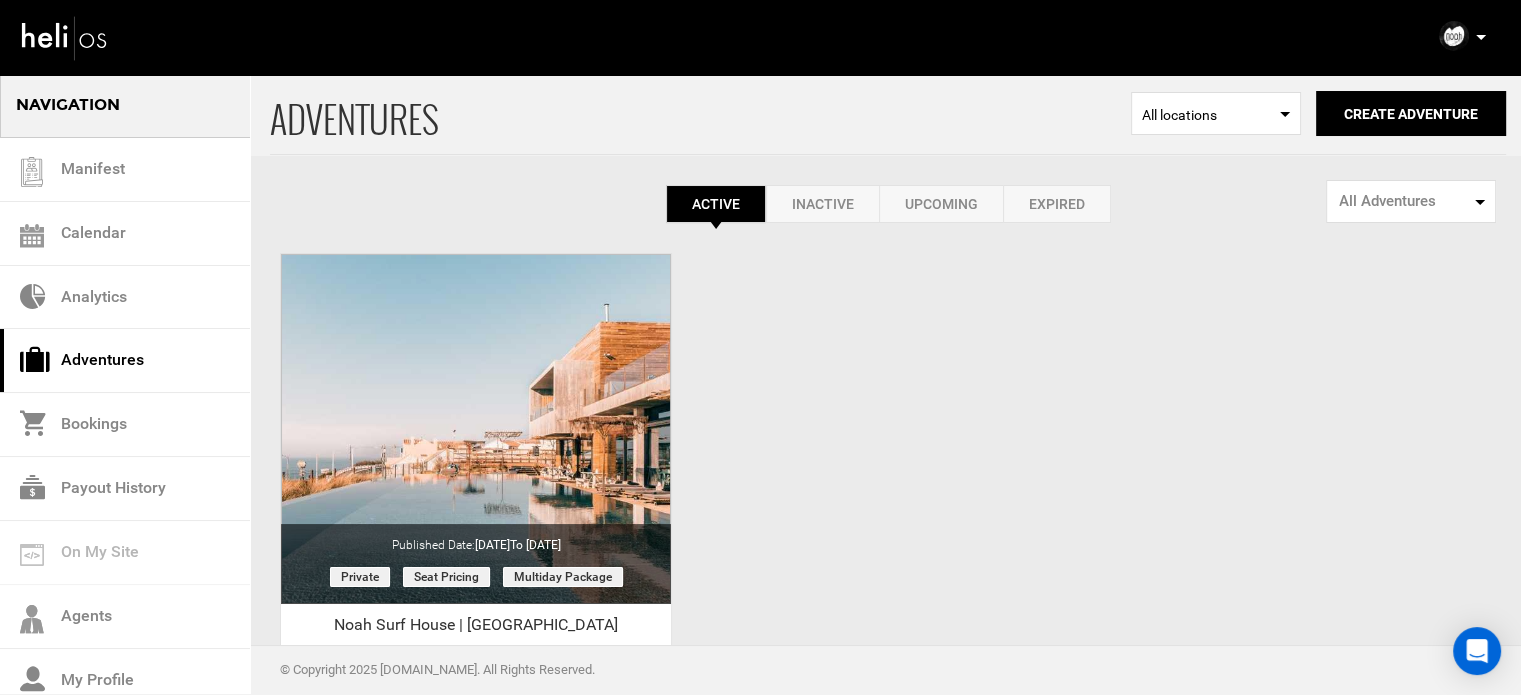 scroll, scrollTop: 0, scrollLeft: 0, axis: both 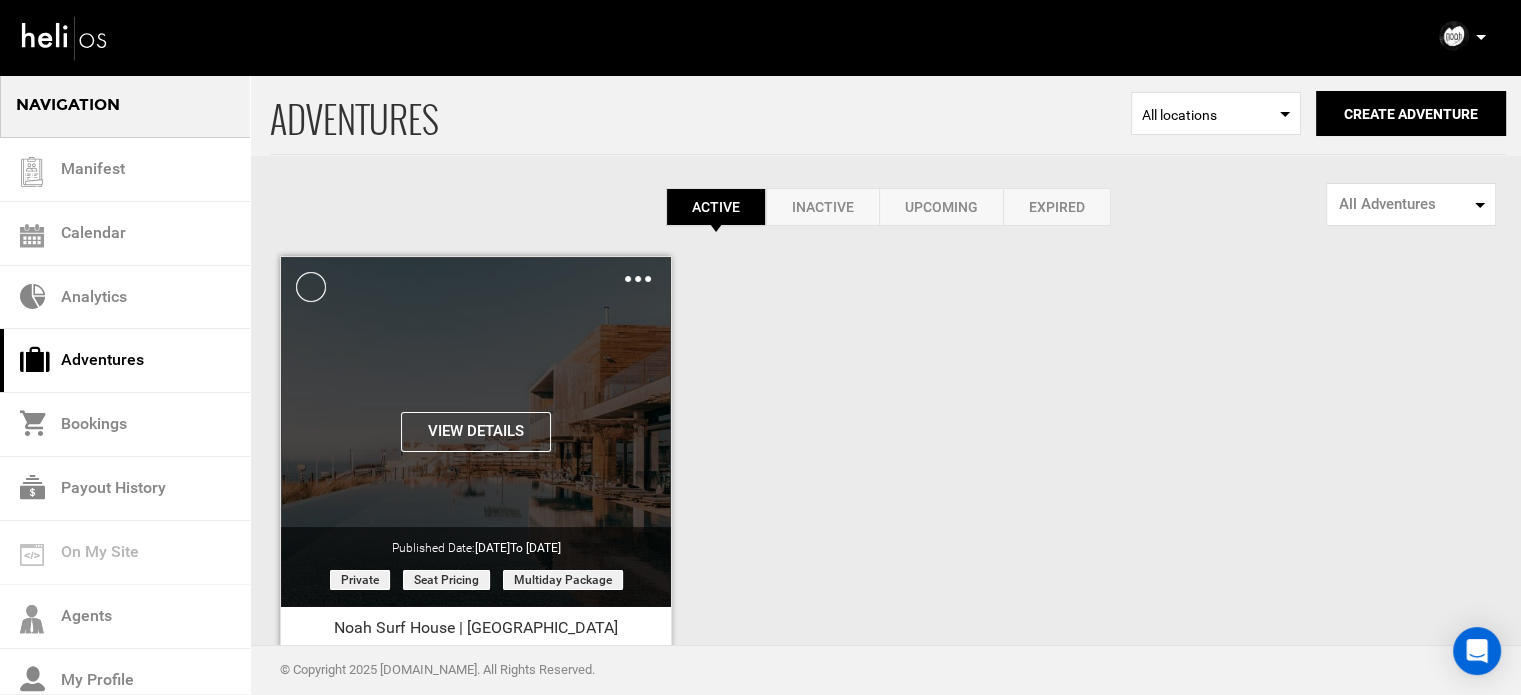 click at bounding box center [638, 279] 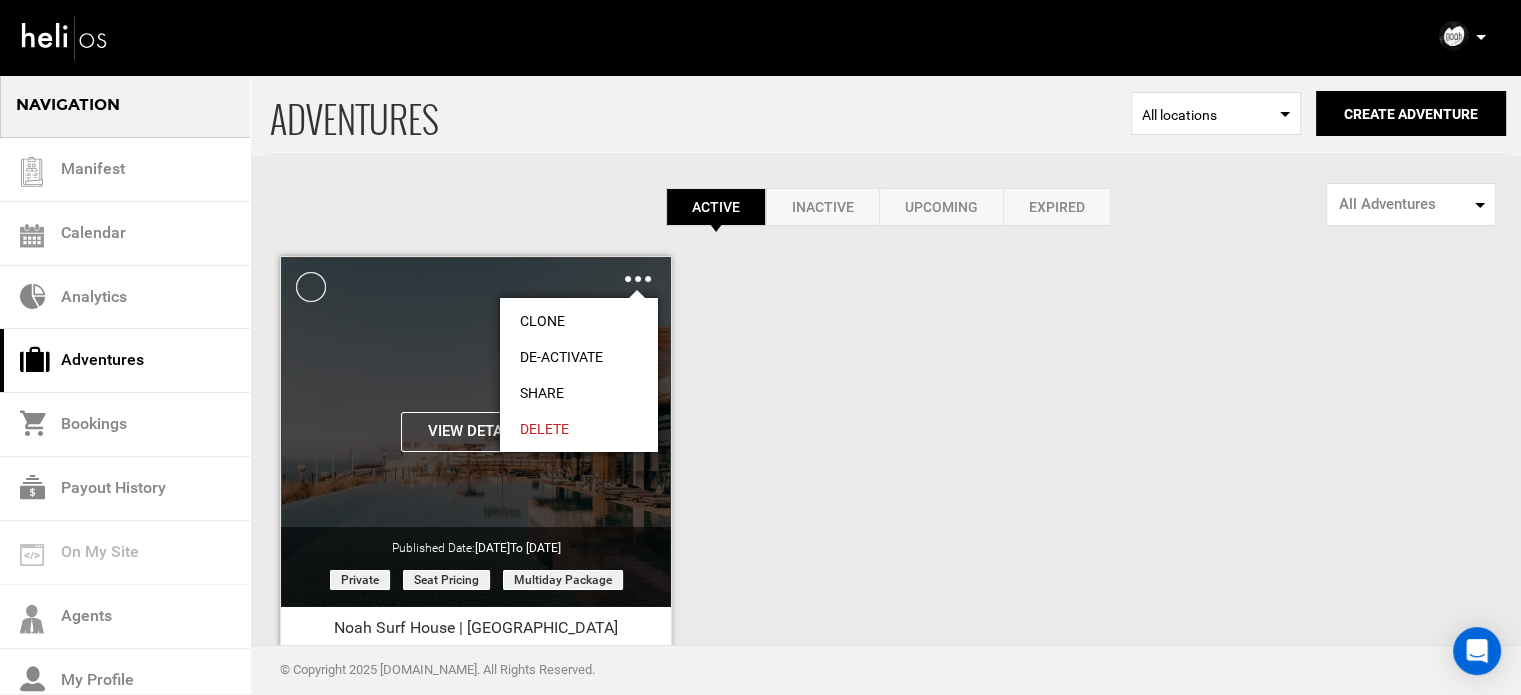 click on "Share" at bounding box center (579, 393) 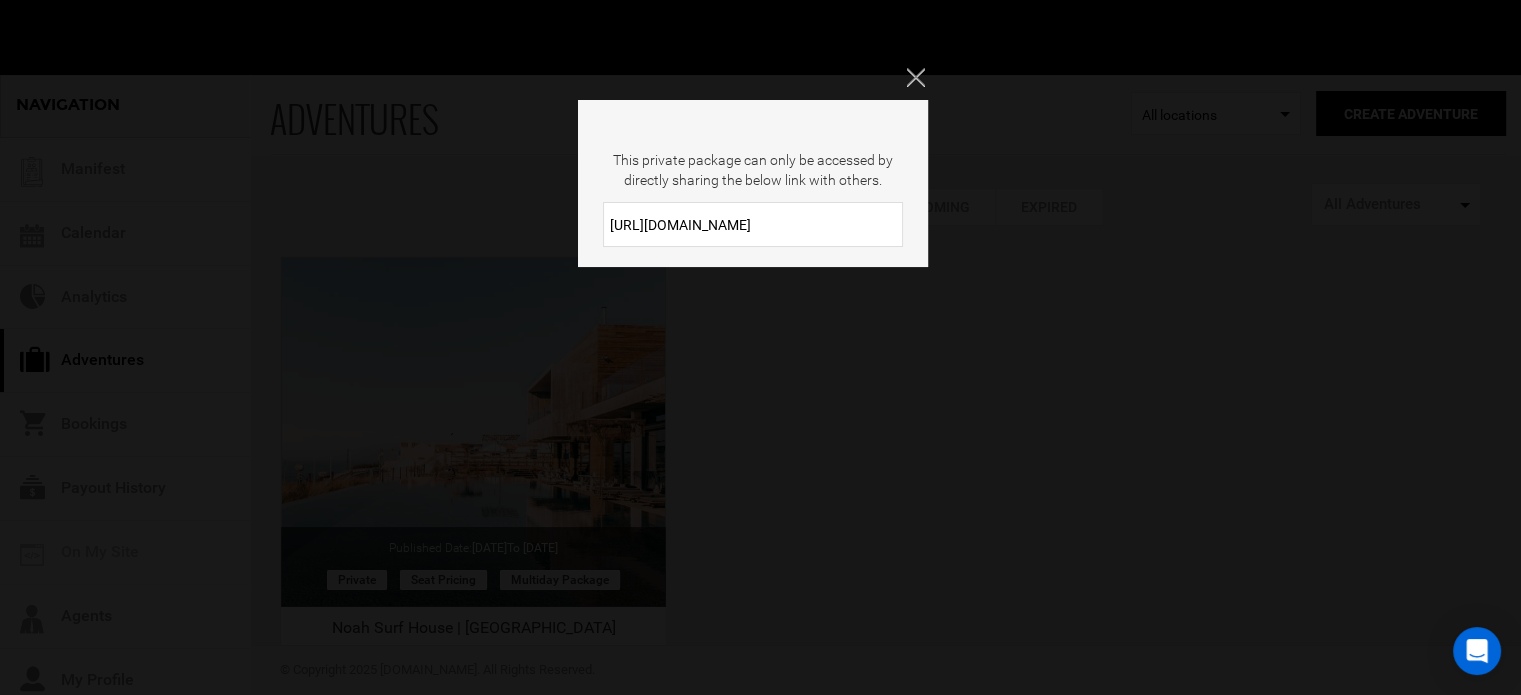 drag, startPoint x: 754, startPoint y: 223, endPoint x: 578, endPoint y: 229, distance: 176.10225 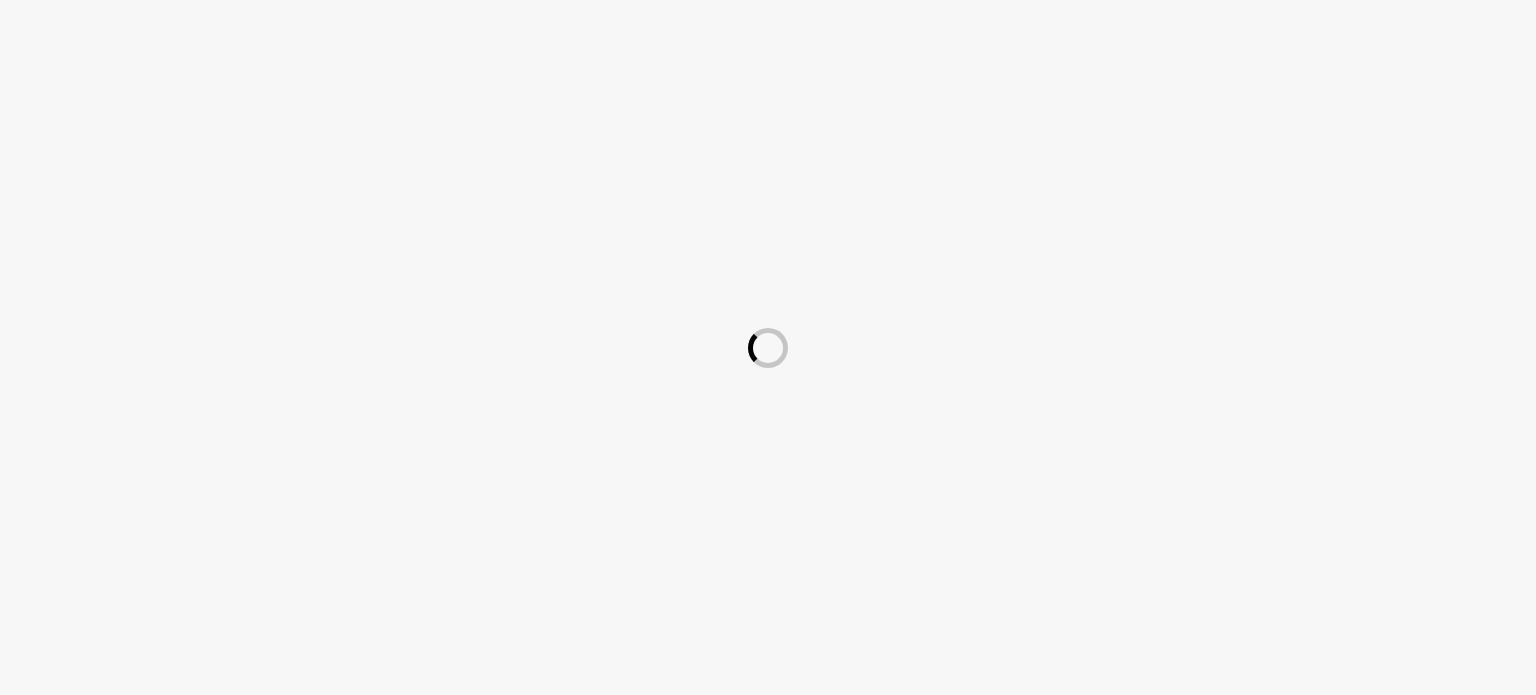 scroll, scrollTop: 0, scrollLeft: 0, axis: both 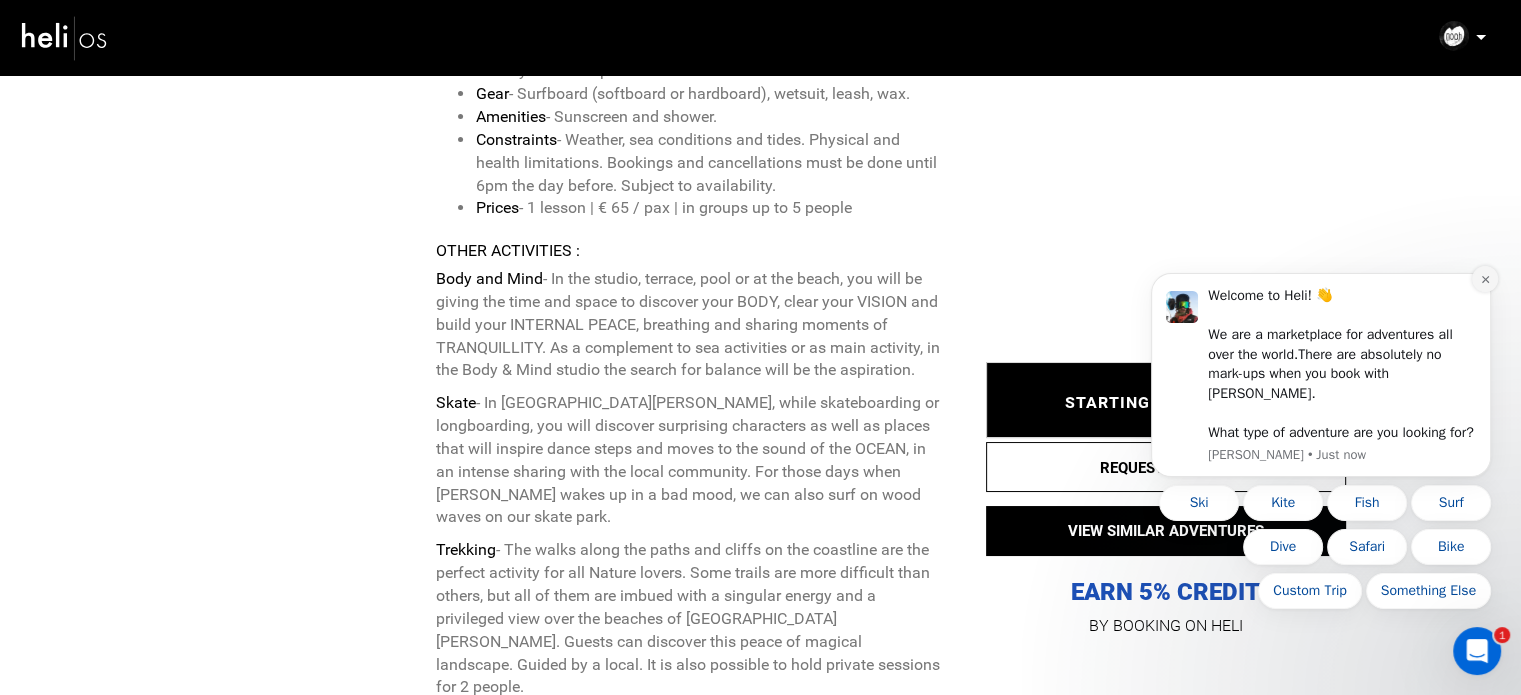 click 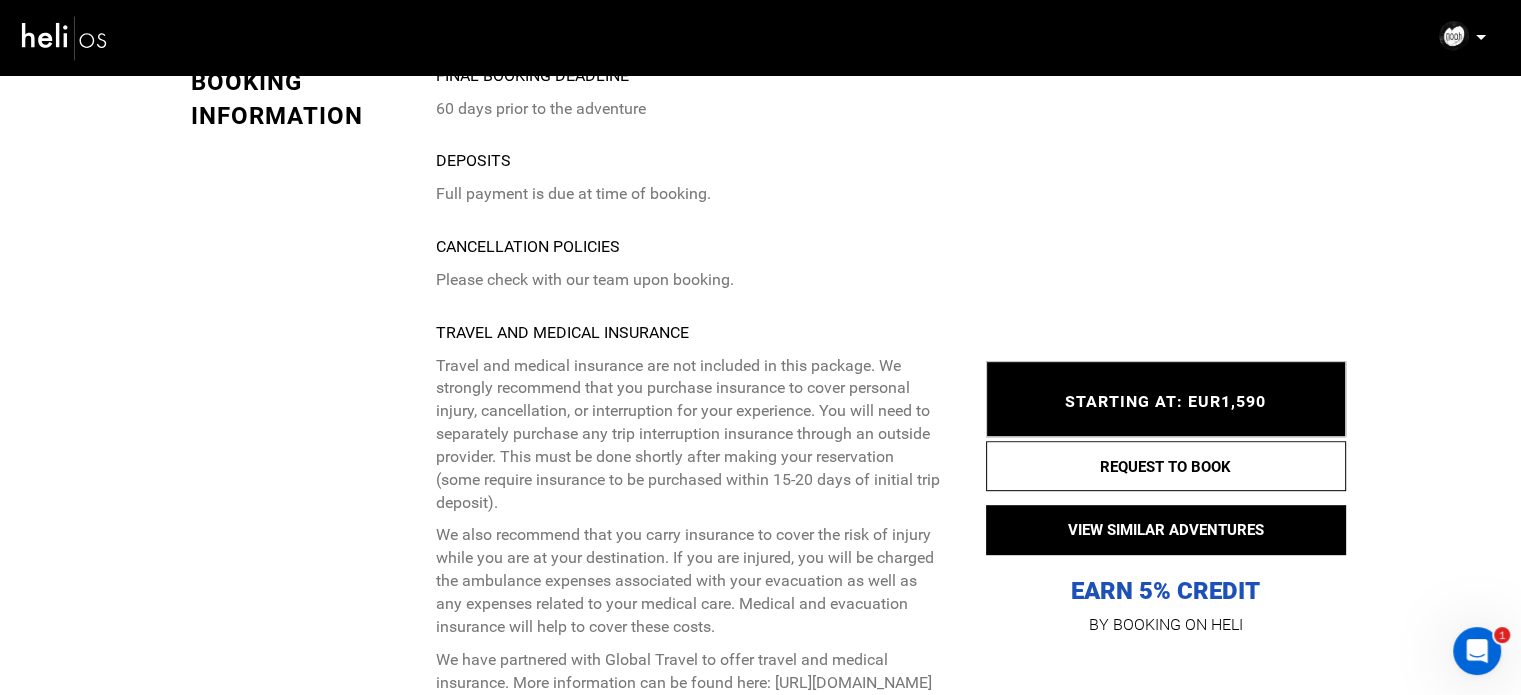 scroll, scrollTop: 8484, scrollLeft: 0, axis: vertical 